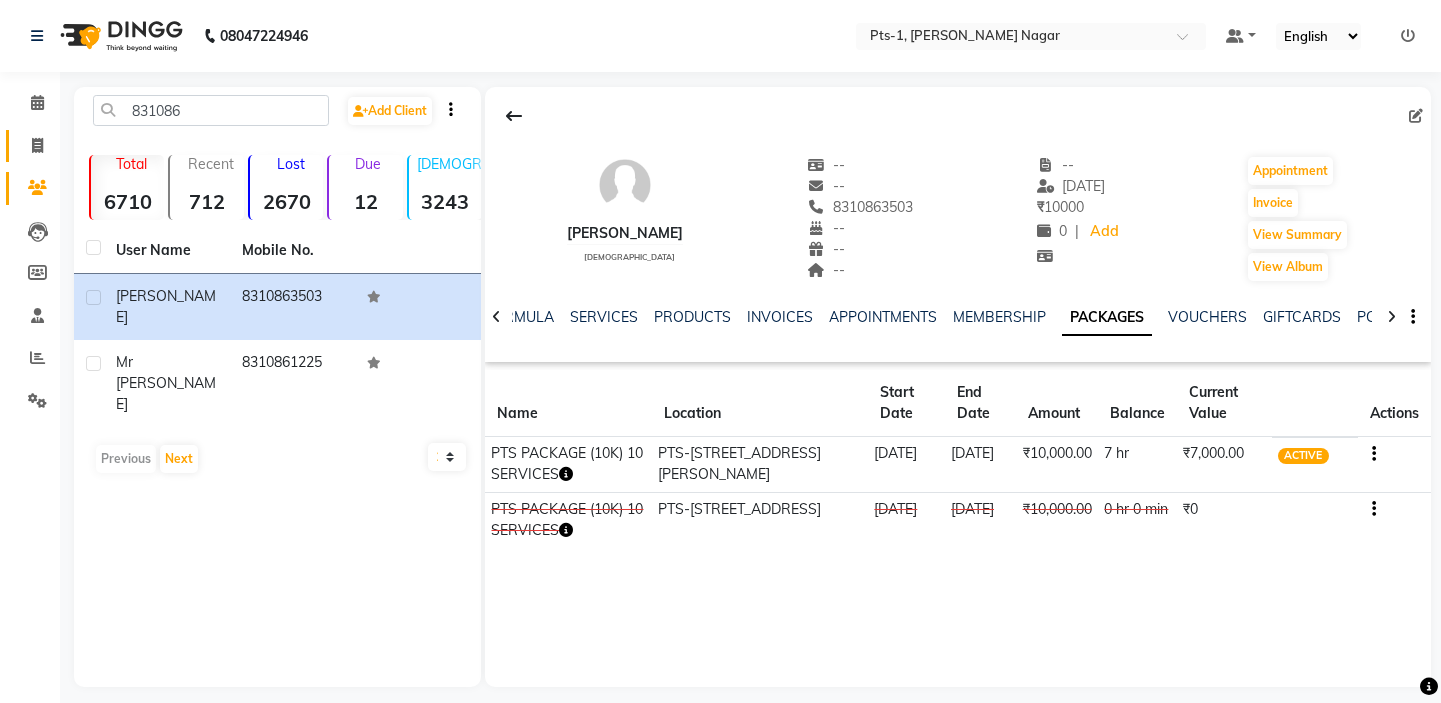 scroll, scrollTop: 0, scrollLeft: 0, axis: both 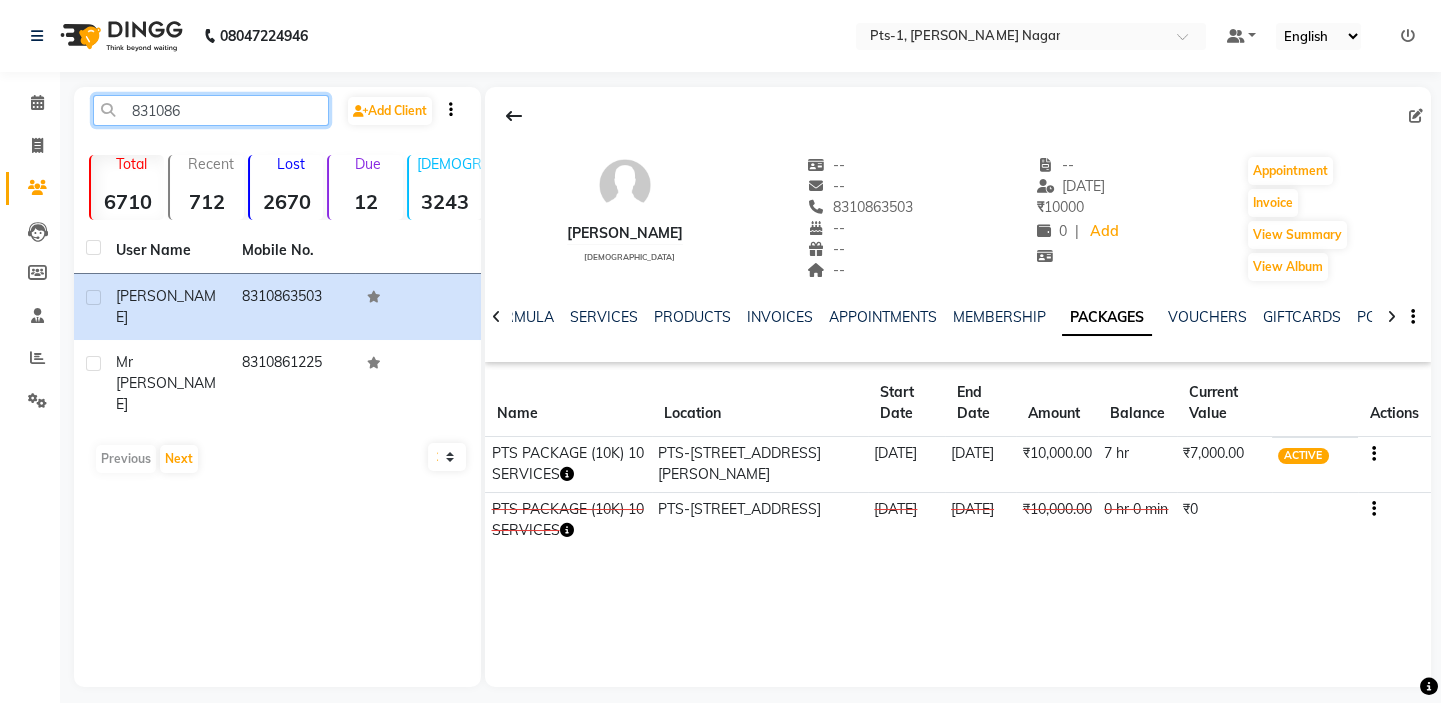 drag, startPoint x: 219, startPoint y: 112, endPoint x: 64, endPoint y: 111, distance: 155.00322 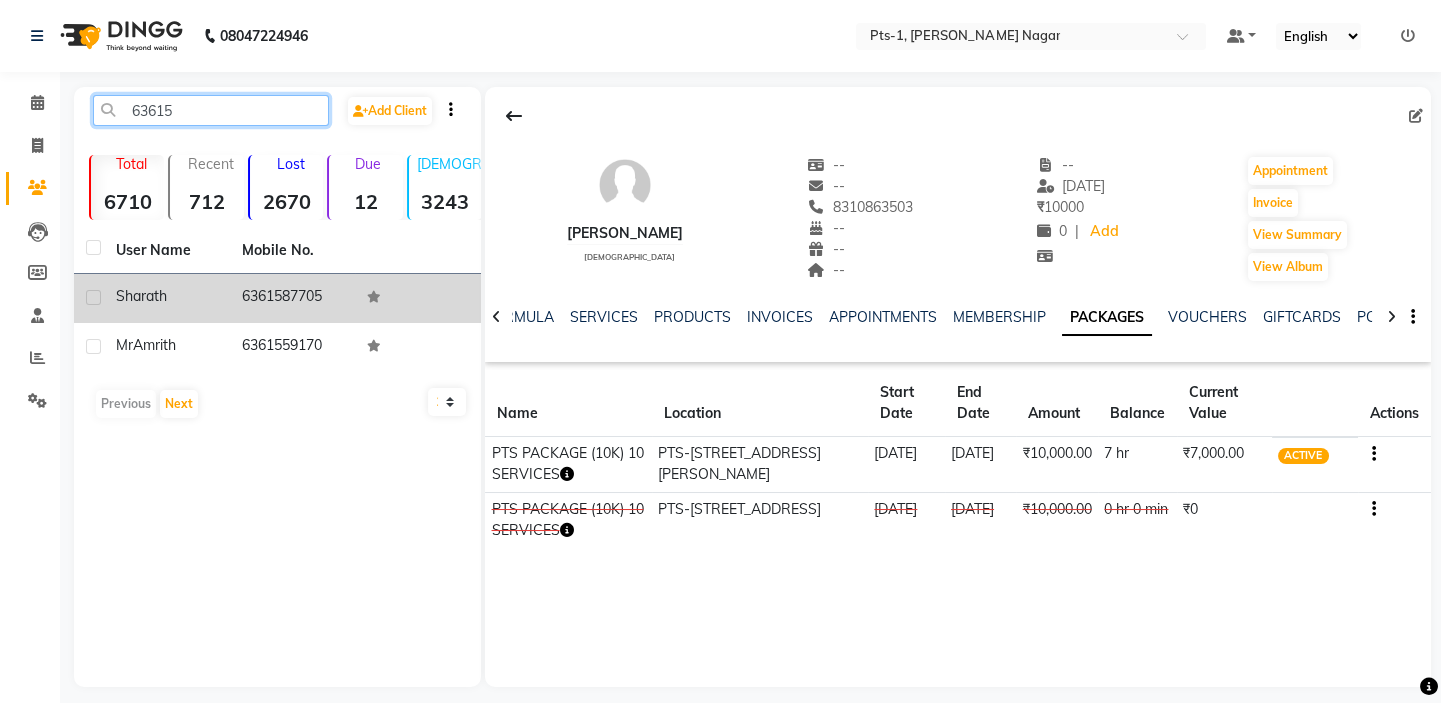 type on "63615" 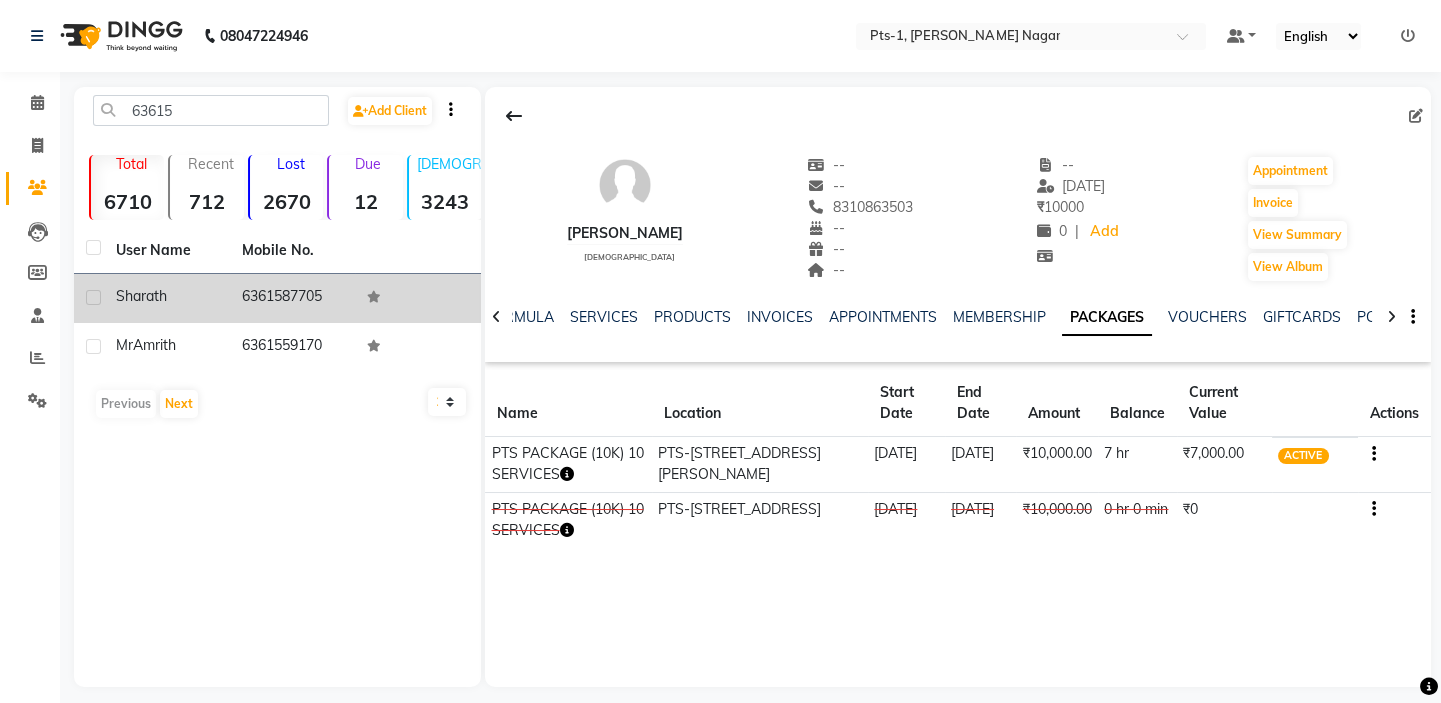 click on "6361587705" 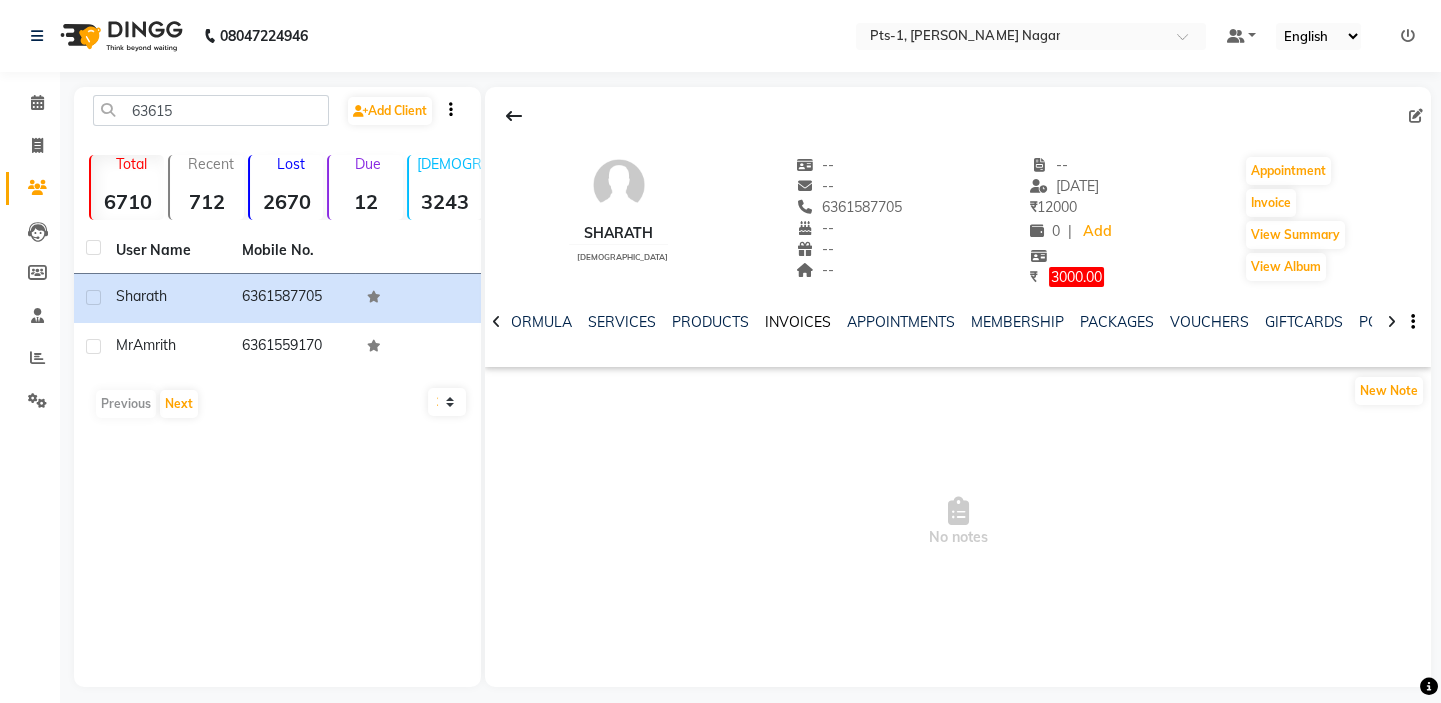 click on "INVOICES" 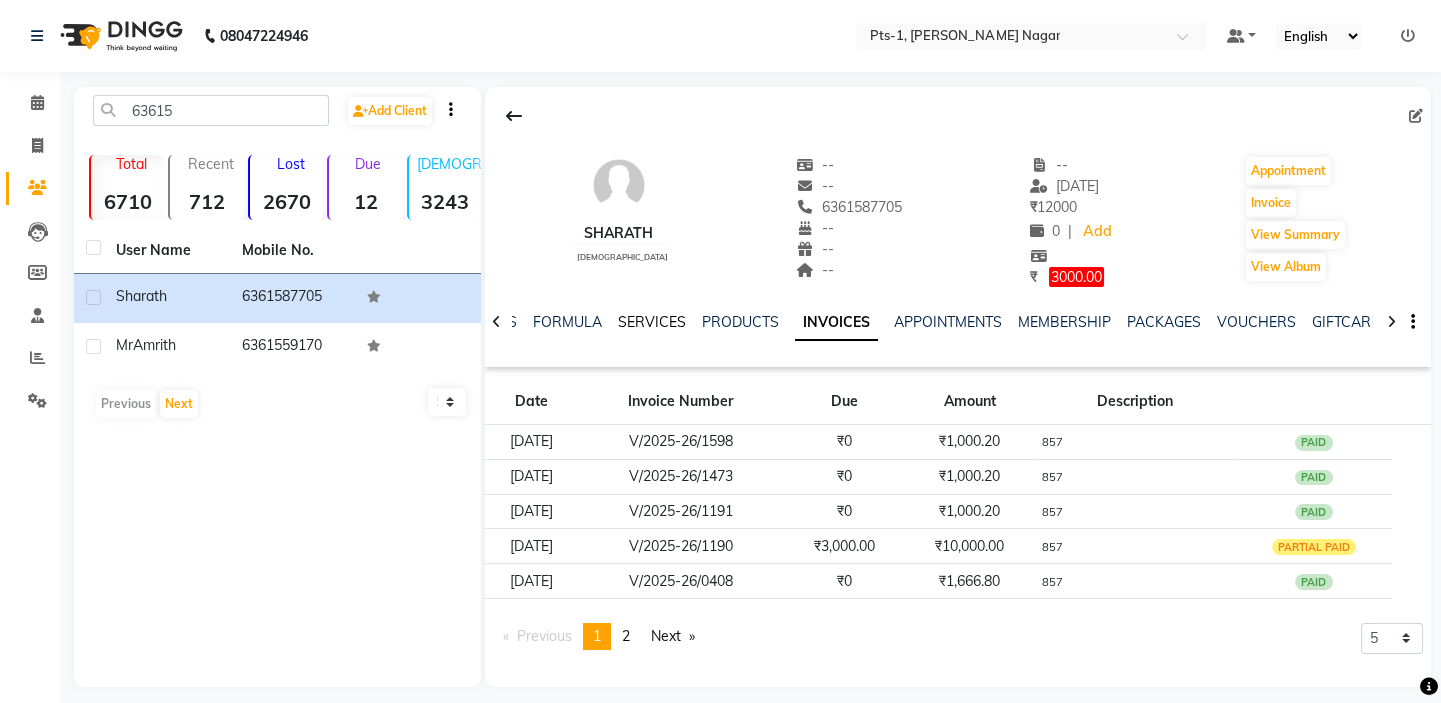click on "SERVICES" 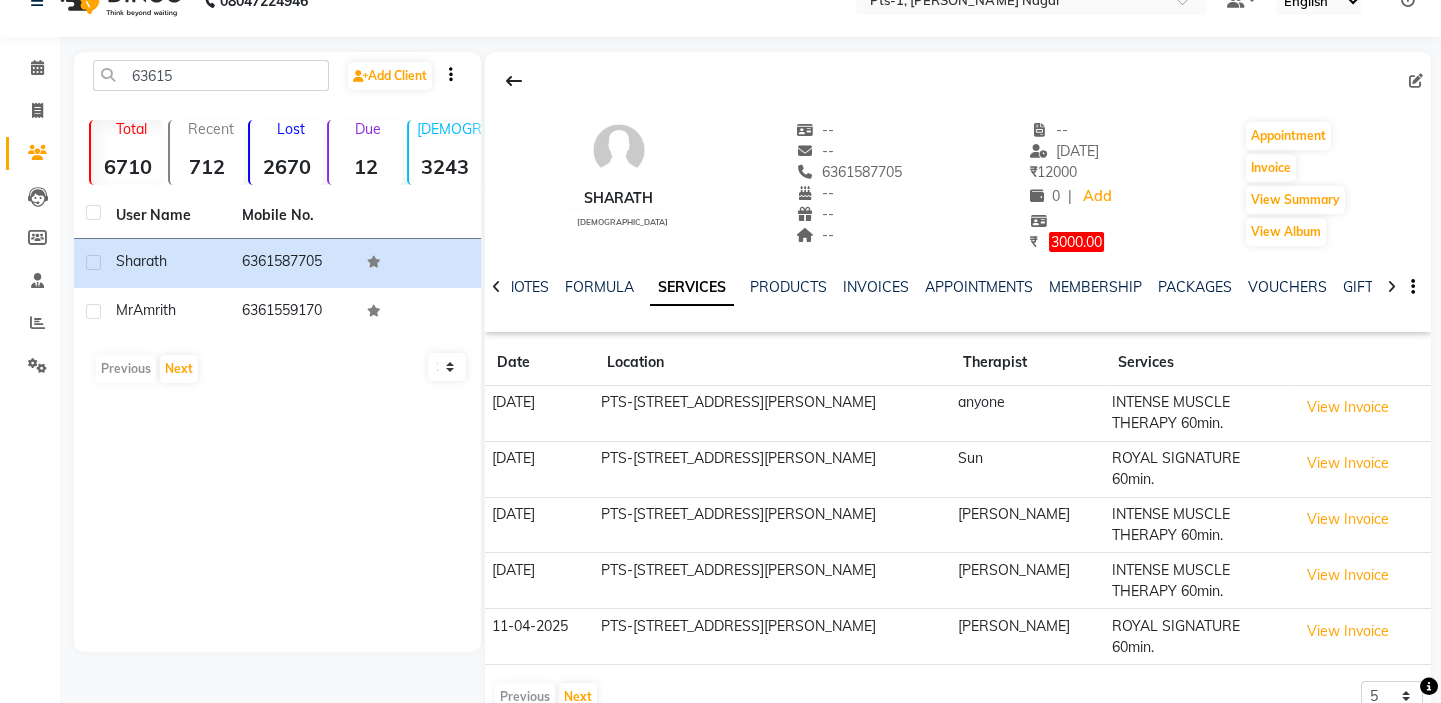 scroll, scrollTop: 60, scrollLeft: 0, axis: vertical 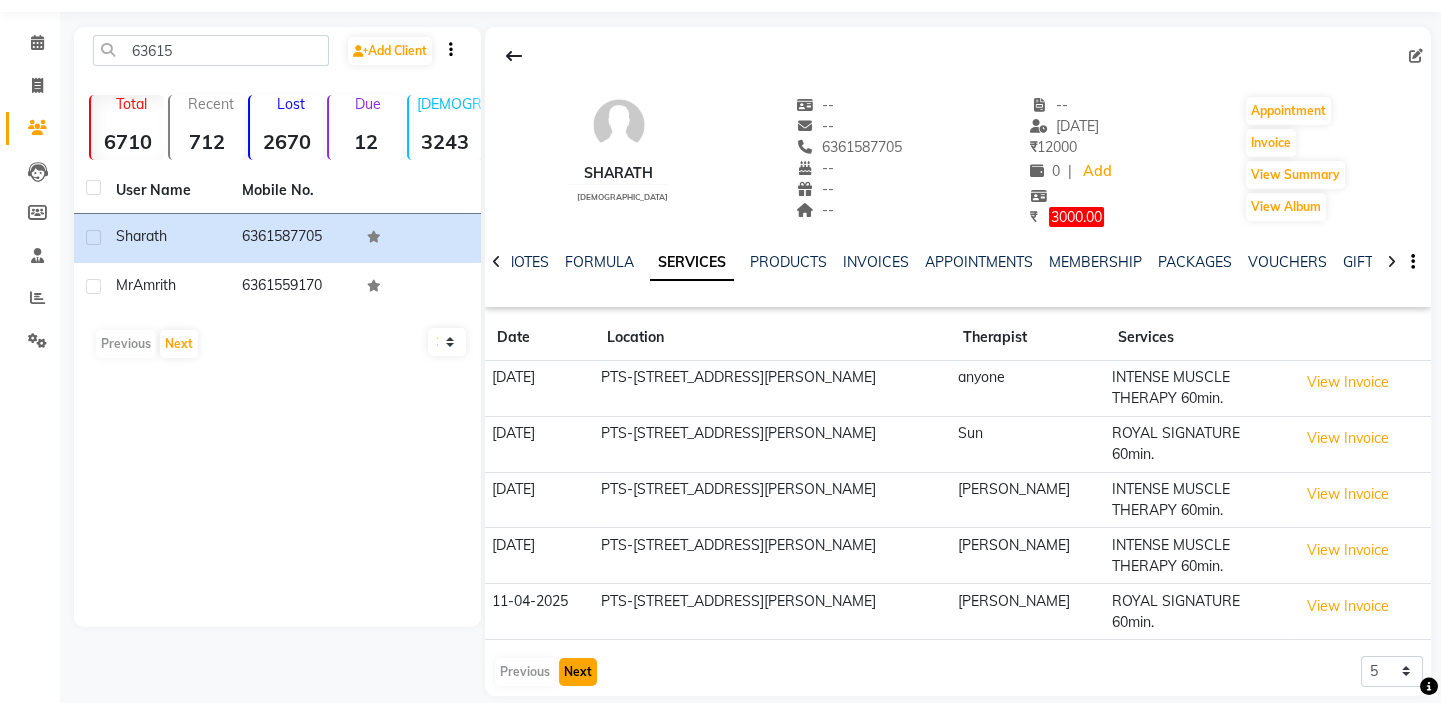click on "Next" 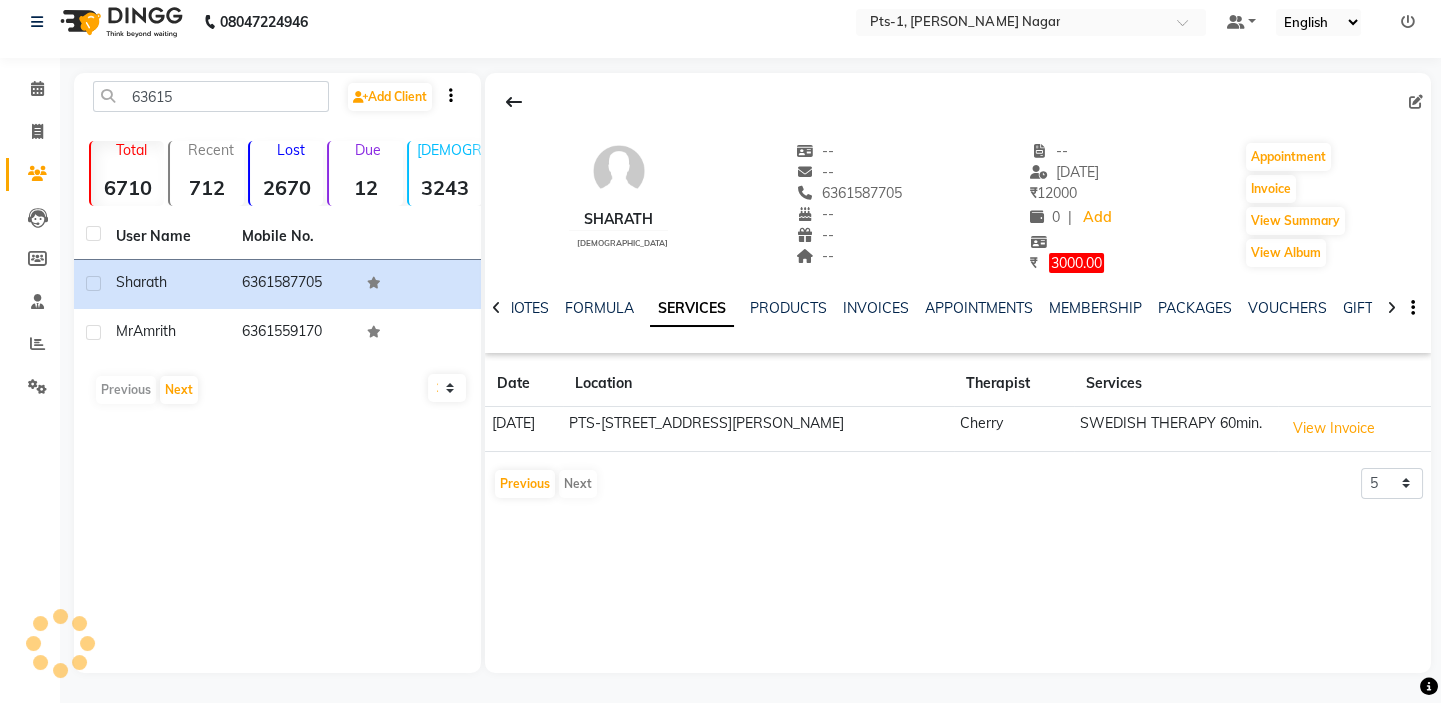 scroll, scrollTop: 14, scrollLeft: 0, axis: vertical 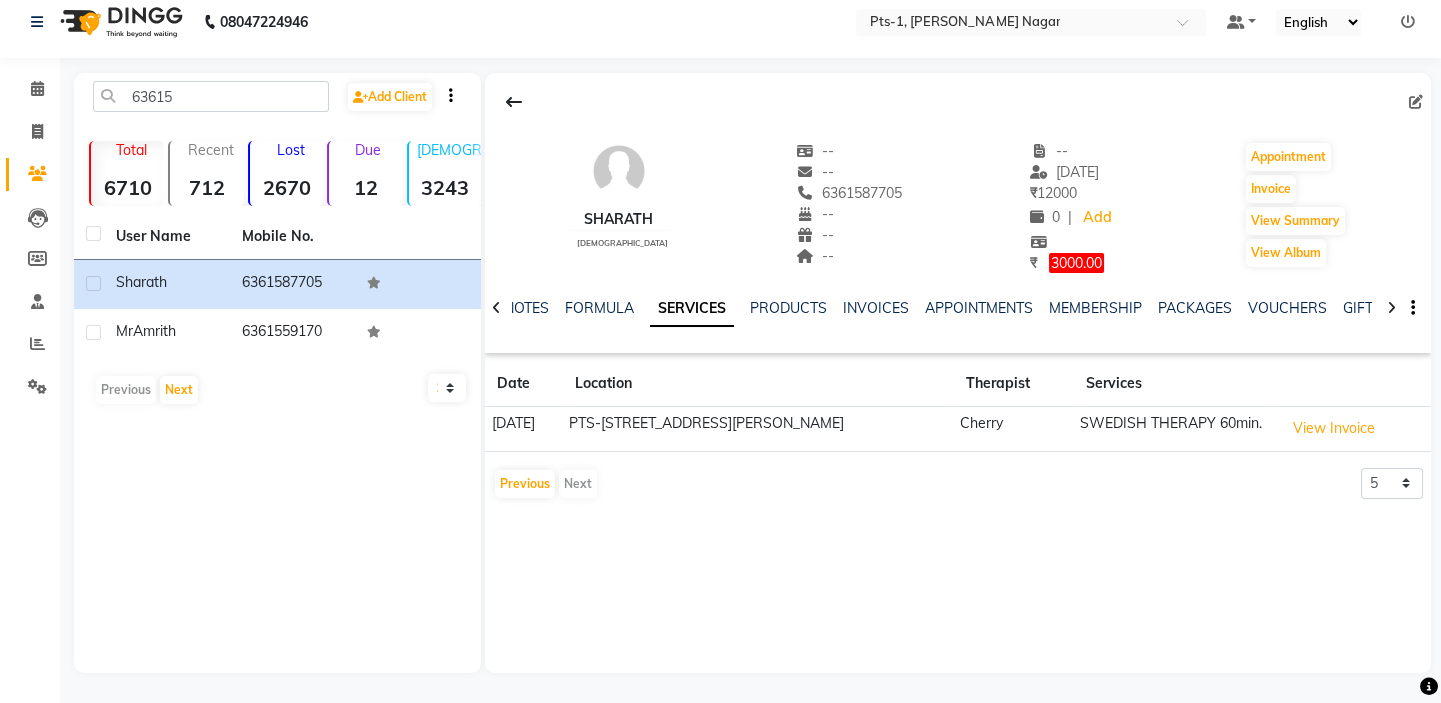 click on "Previous   Next" 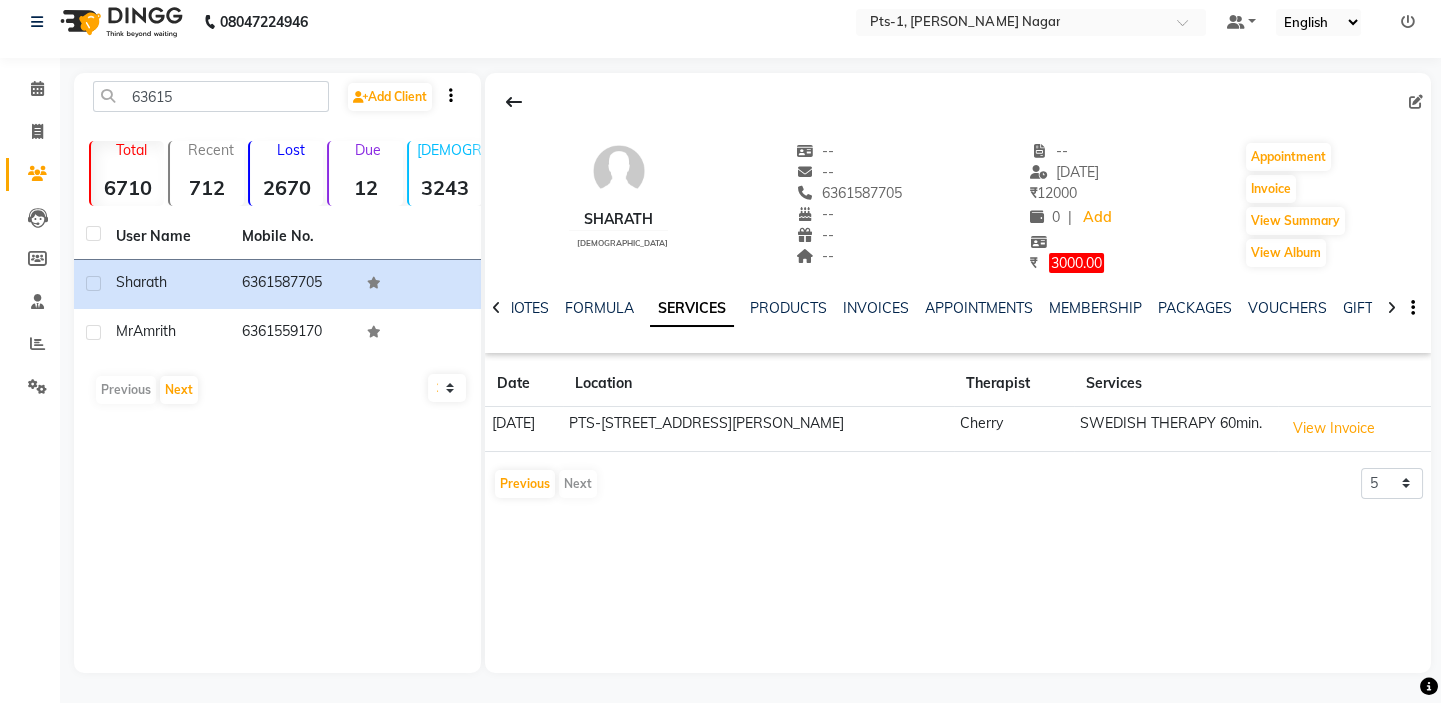 click on "Previous   Next" 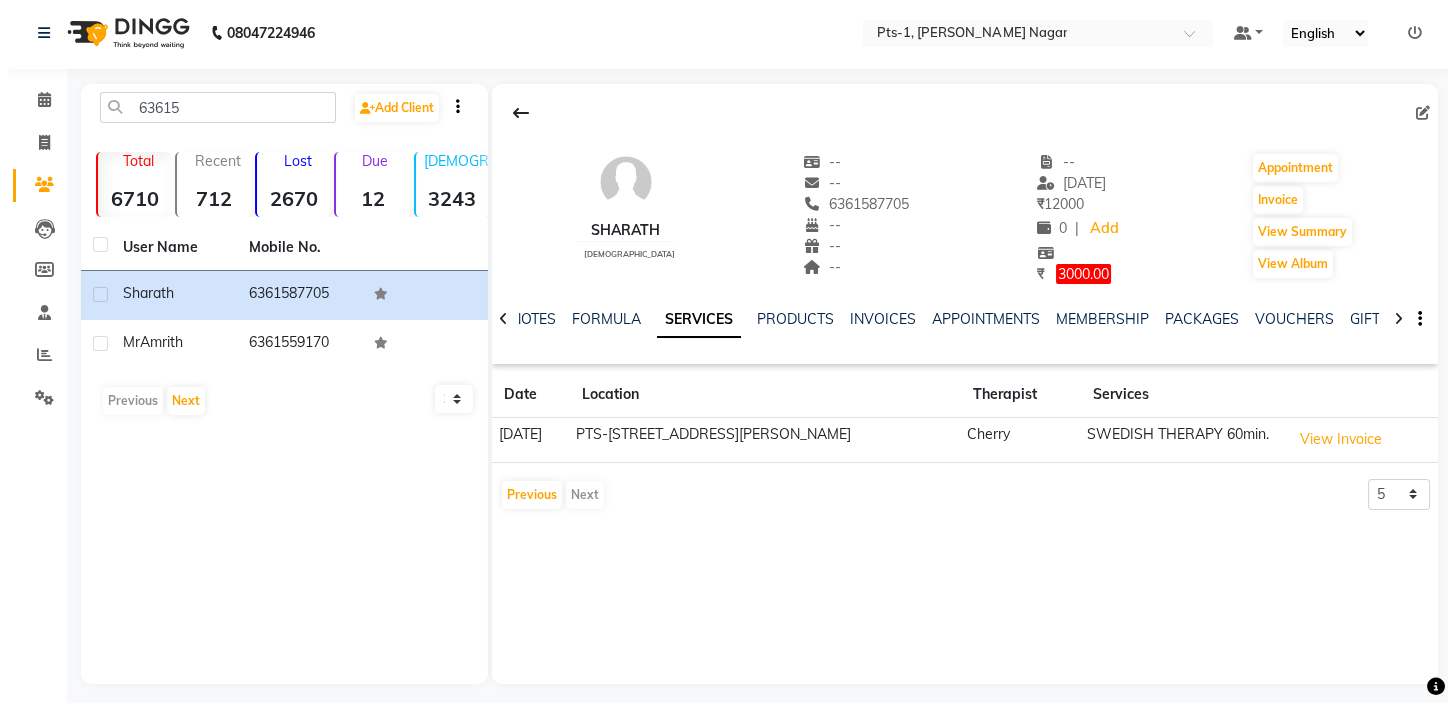 scroll, scrollTop: 0, scrollLeft: 0, axis: both 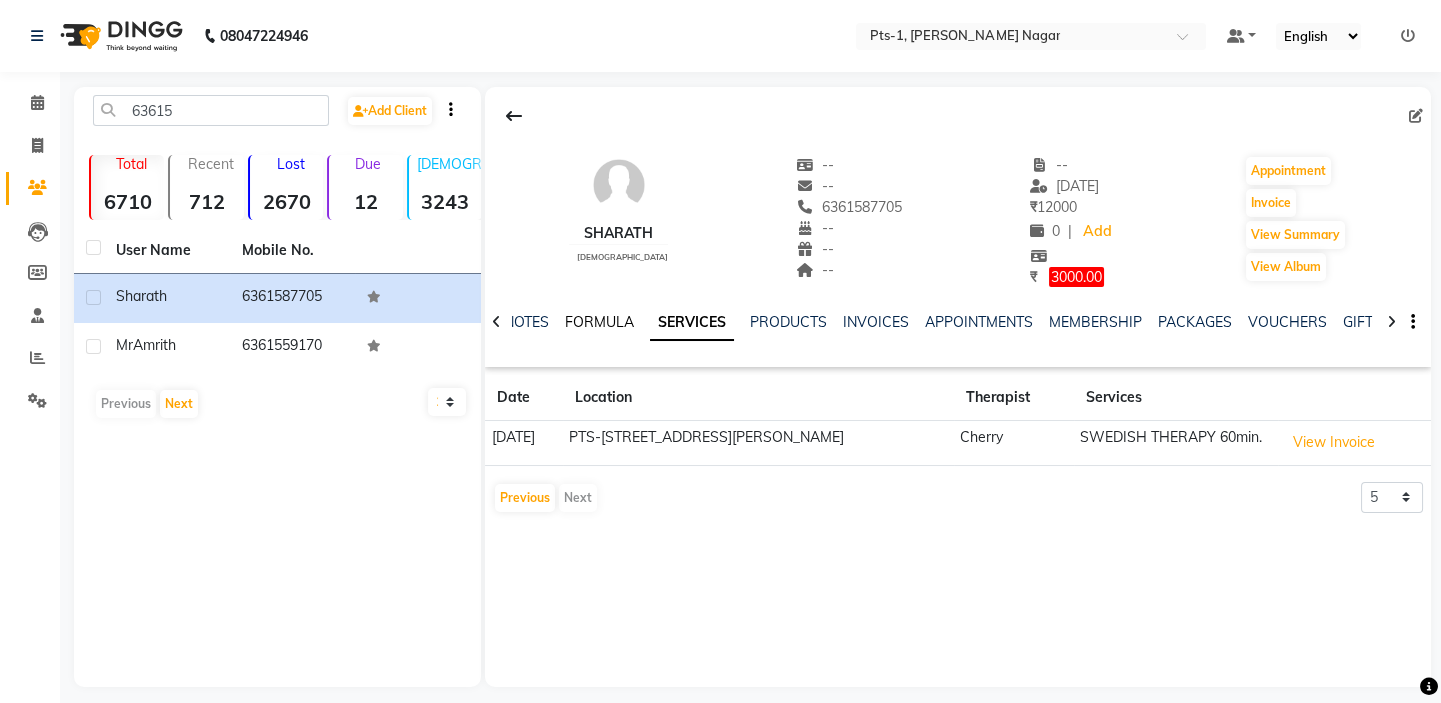 click on "FORMULA" 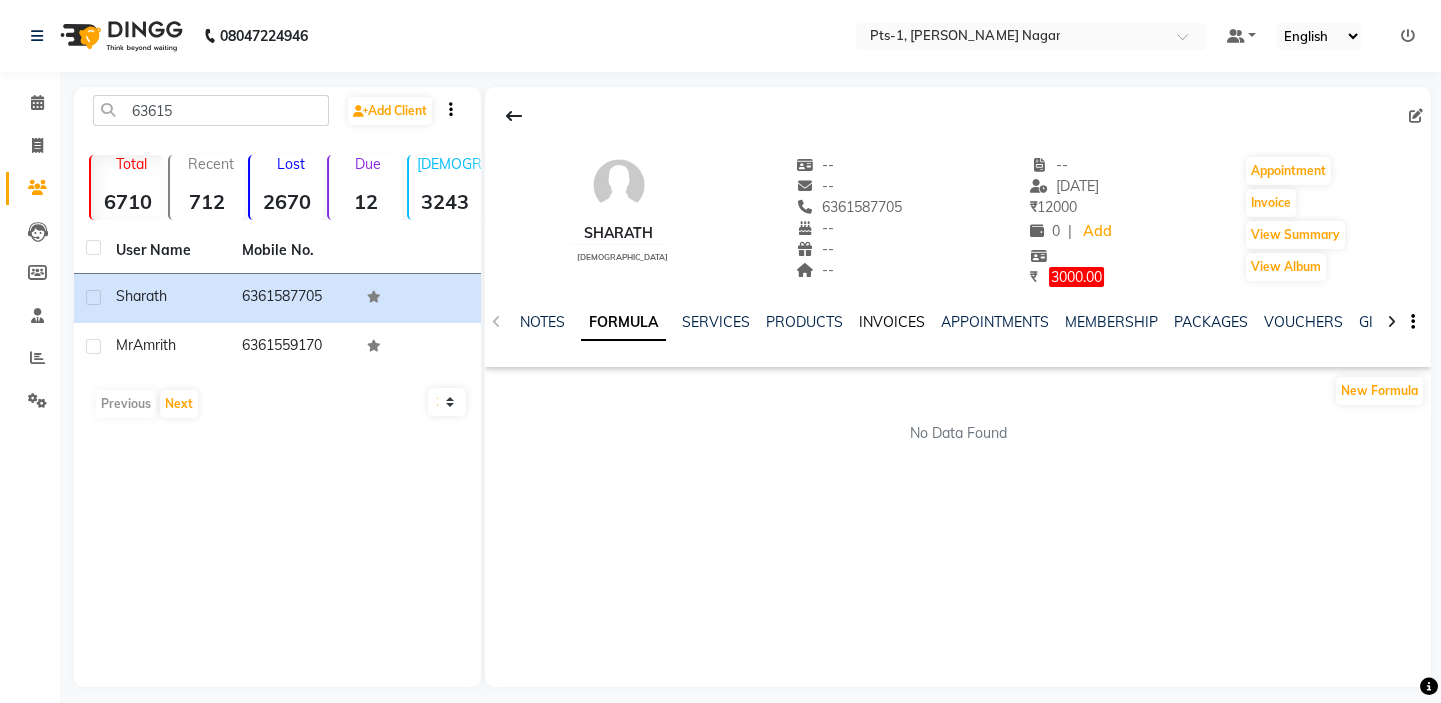 click on "INVOICES" 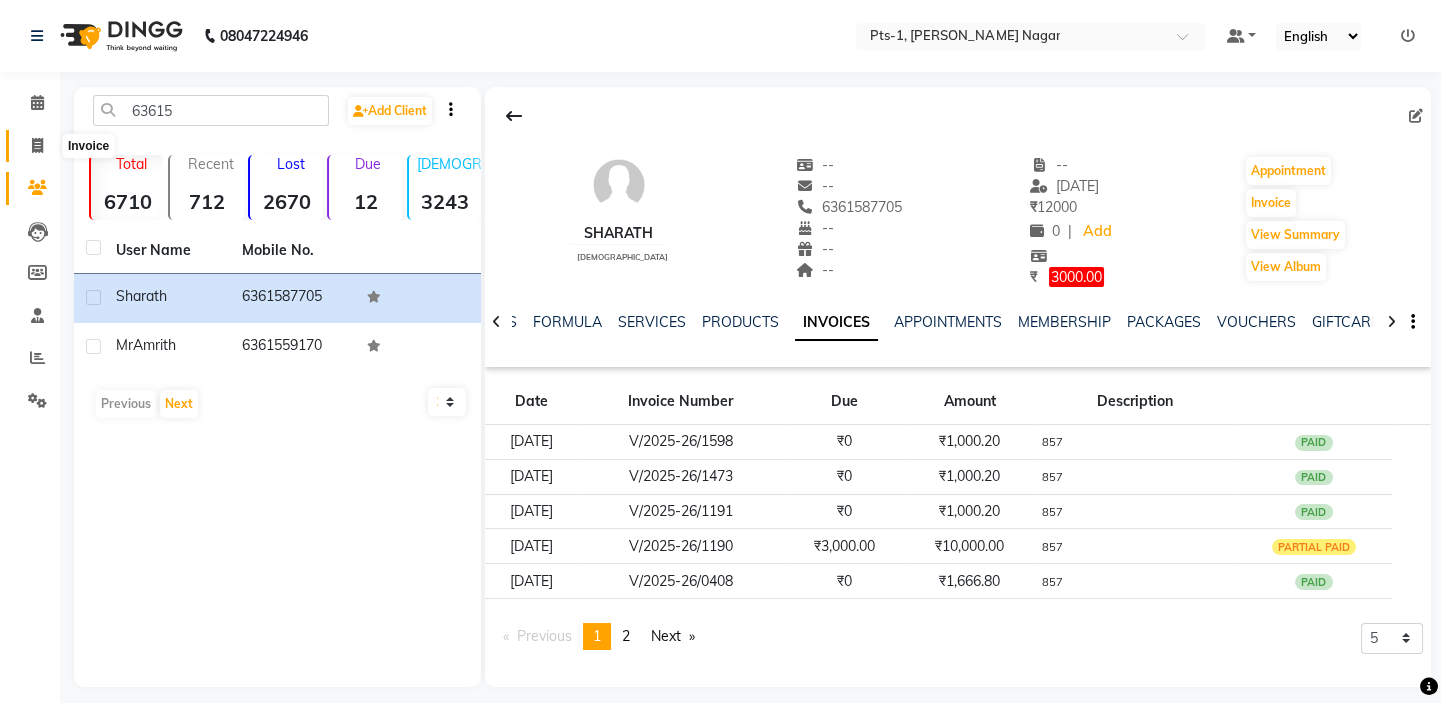 click 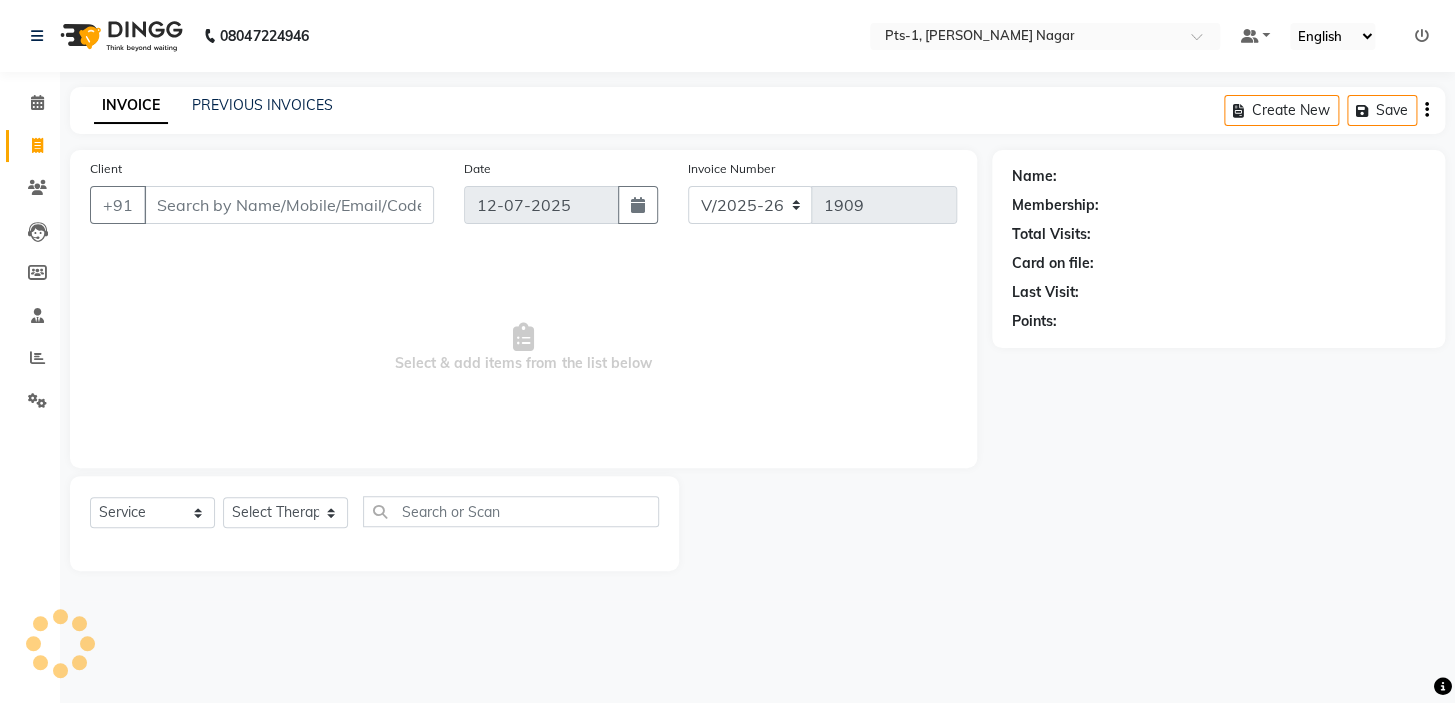 click on "Client" at bounding box center [289, 205] 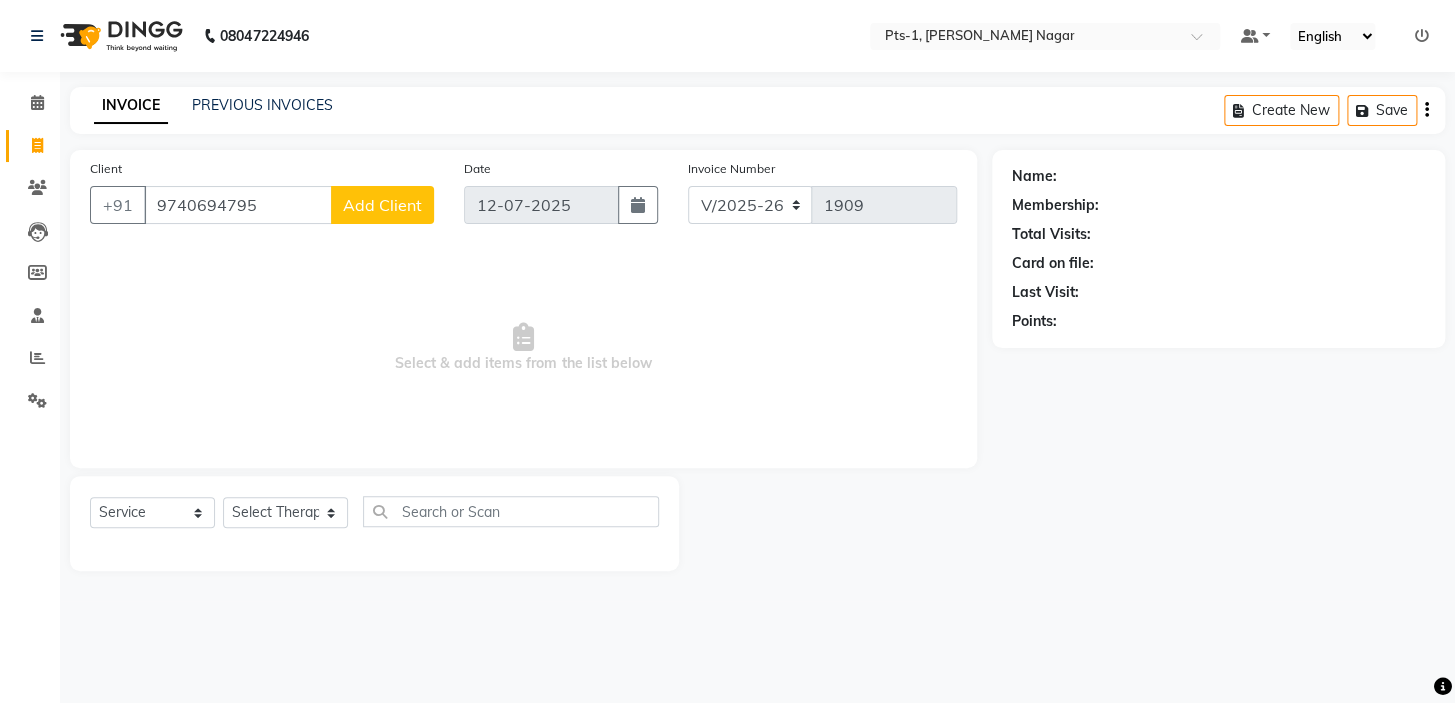 type on "9740694795" 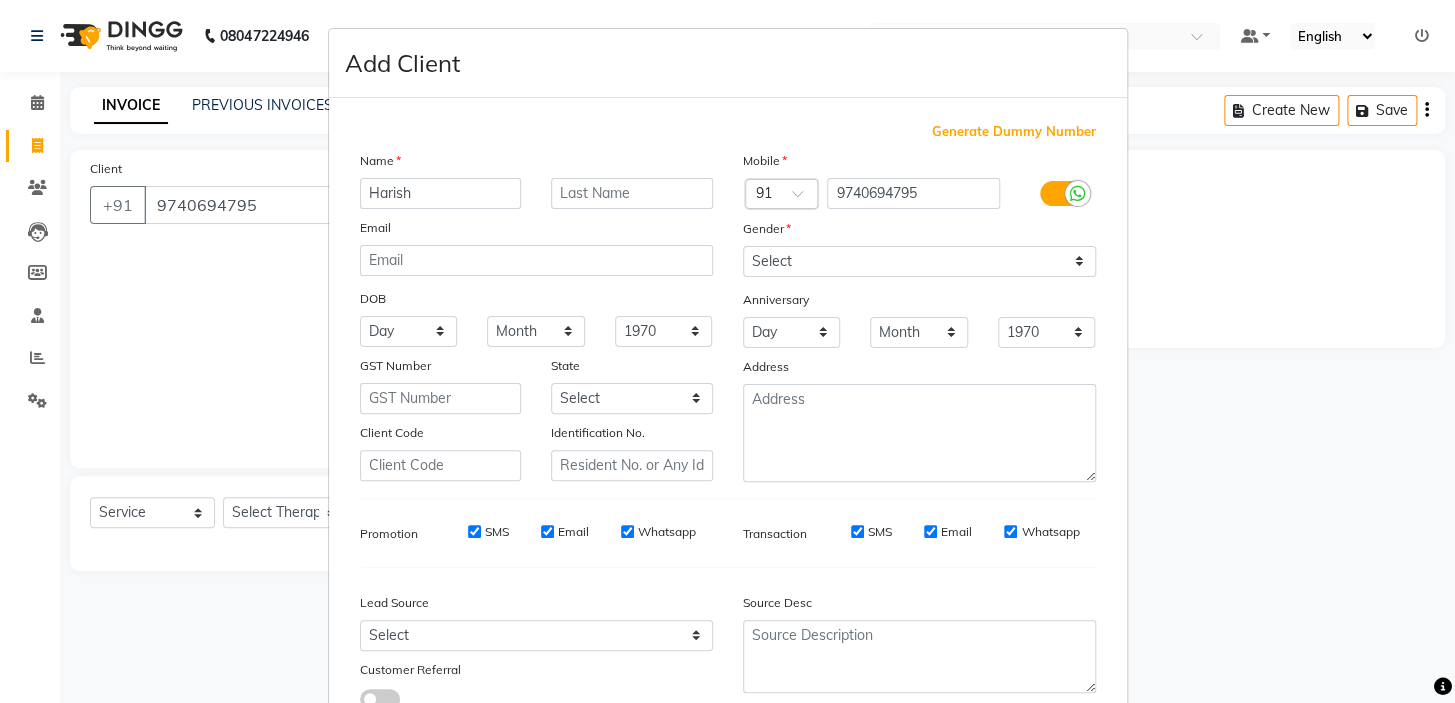 type on "Harish" 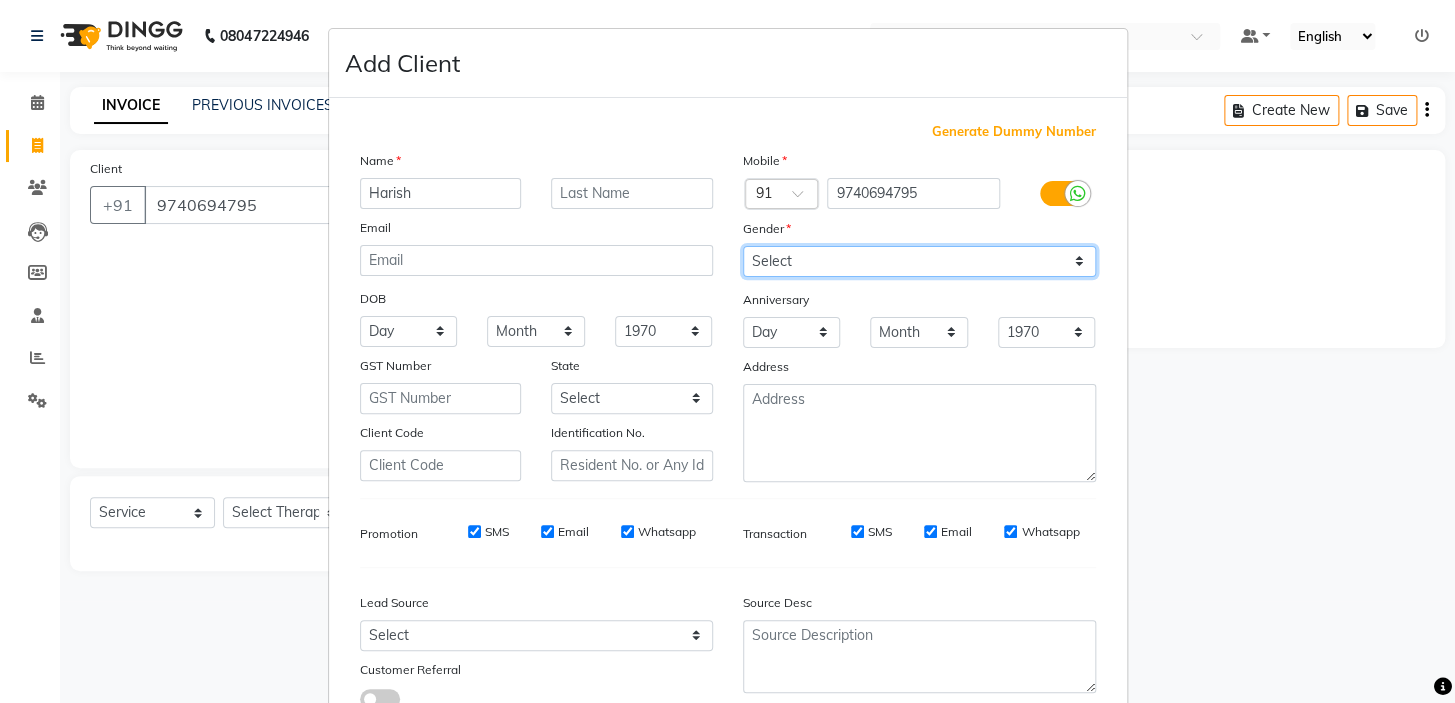 drag, startPoint x: 860, startPoint y: 258, endPoint x: 850, endPoint y: 265, distance: 12.206555 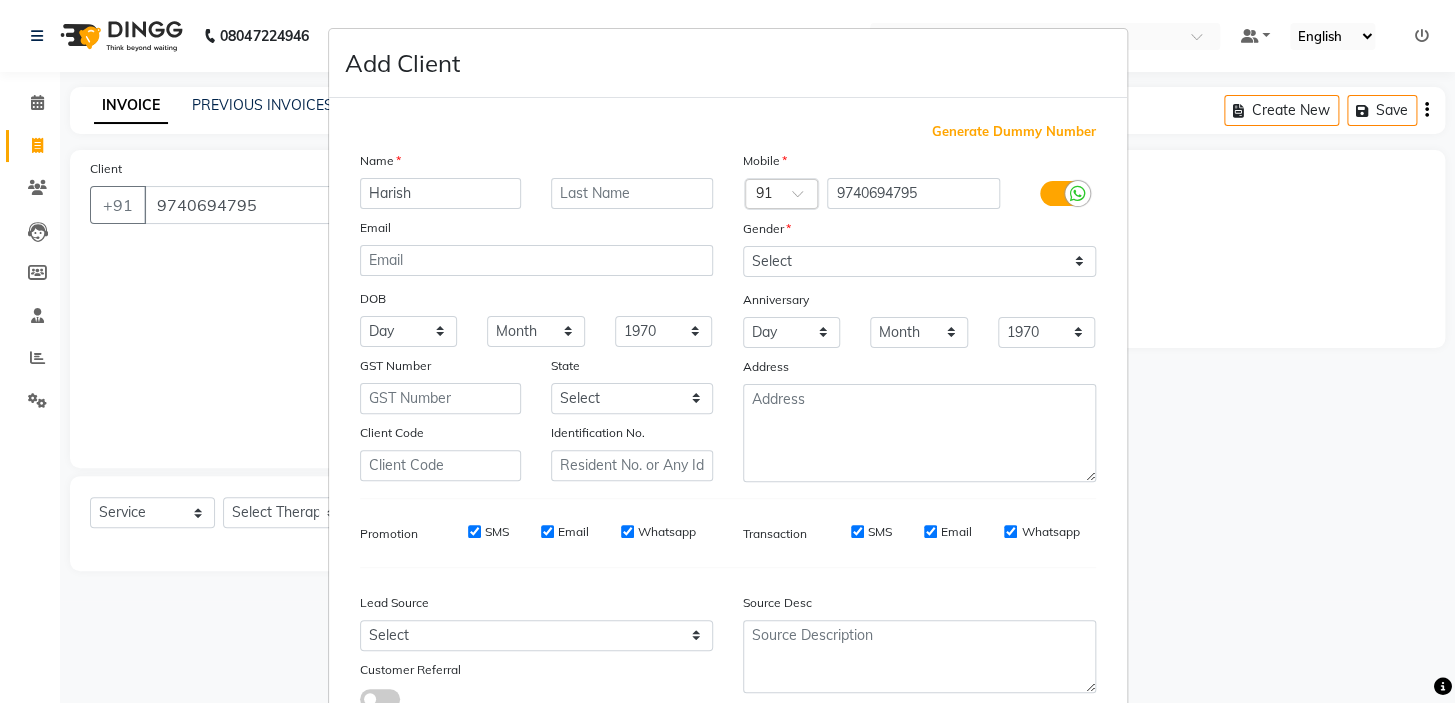 click on "SMS" at bounding box center (474, 531) 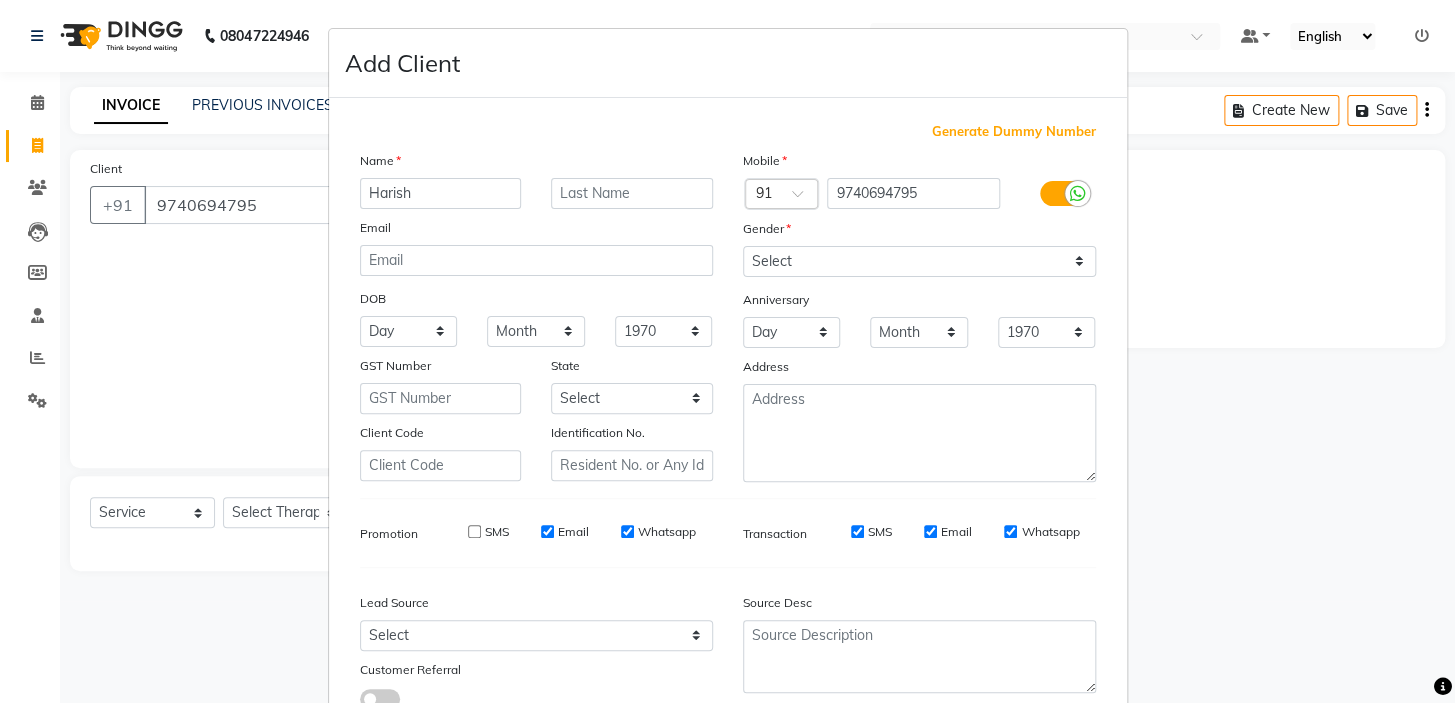 click on "Email" at bounding box center (547, 531) 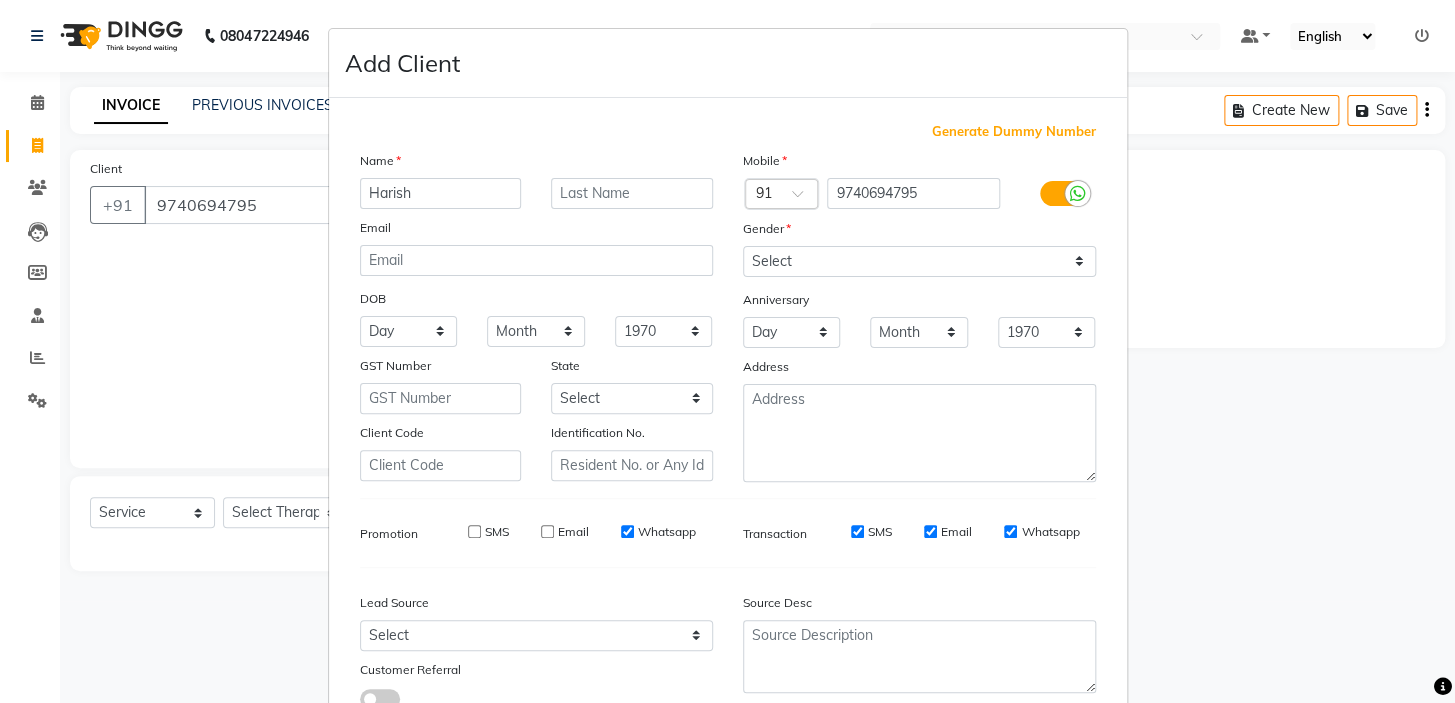 click on "Whatsapp" at bounding box center [627, 531] 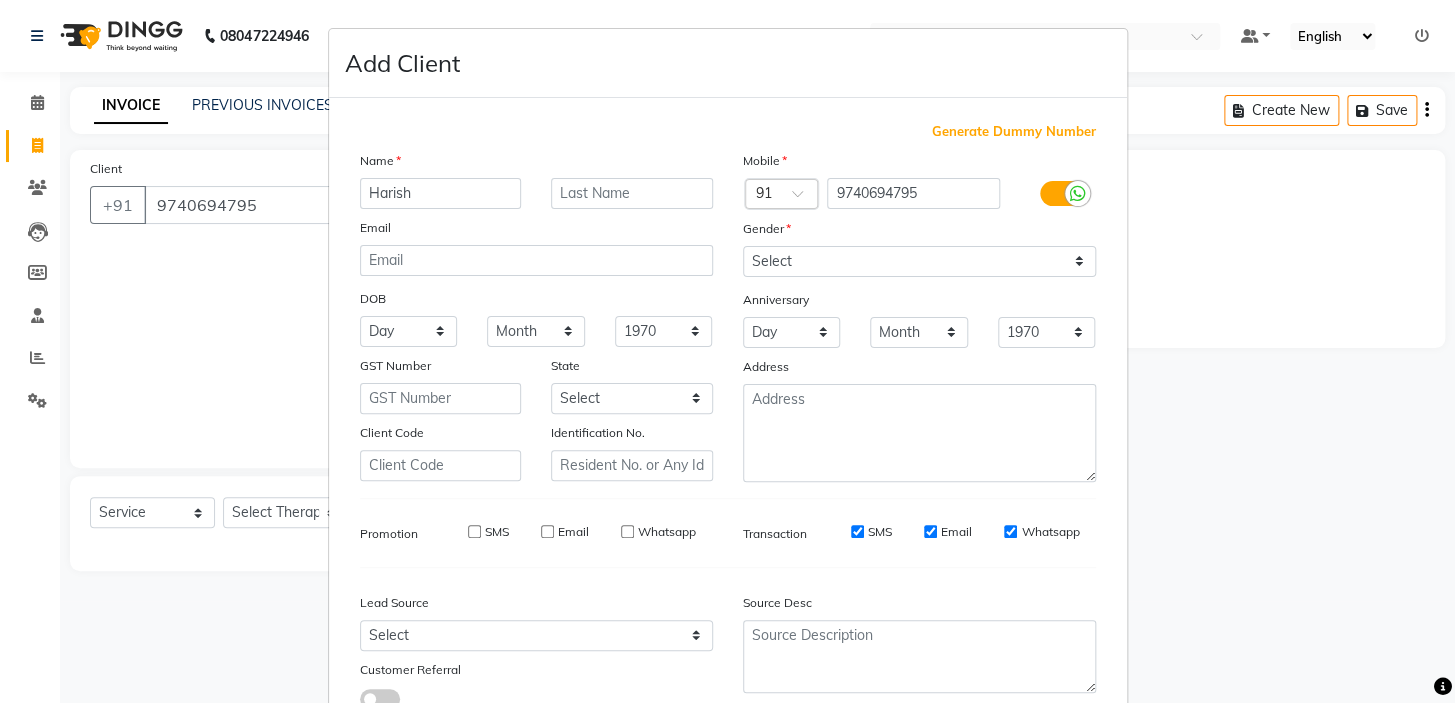 drag, startPoint x: 848, startPoint y: 530, endPoint x: 873, endPoint y: 537, distance: 25.96151 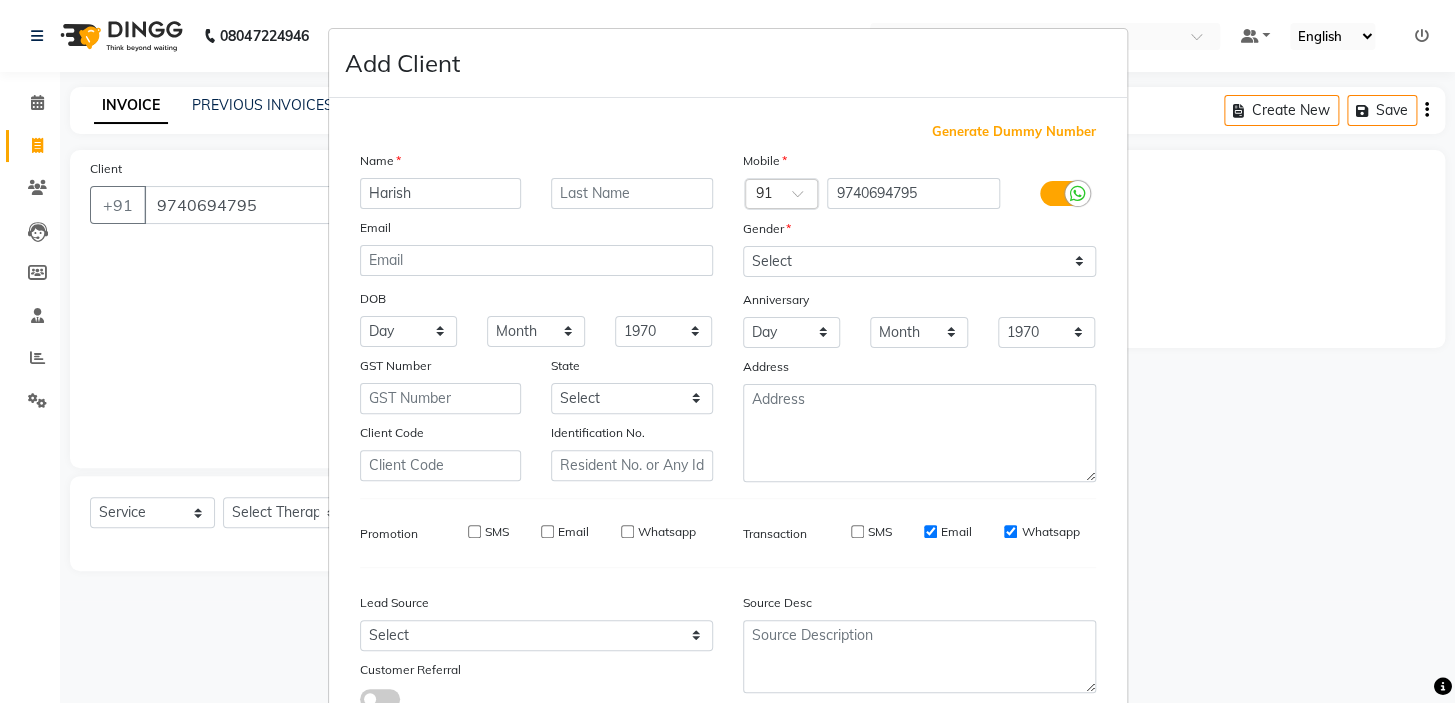 click on "Email" at bounding box center [930, 531] 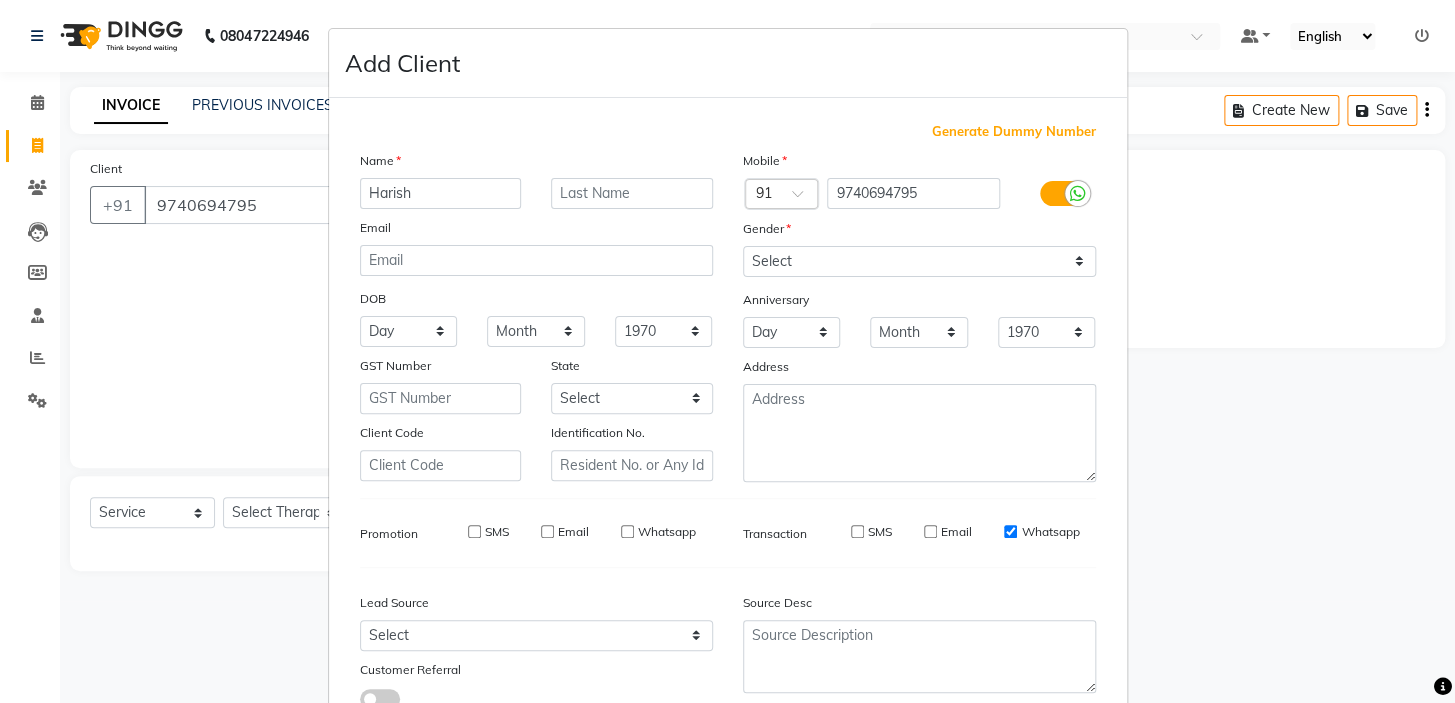 click on "Whatsapp" at bounding box center [1010, 531] 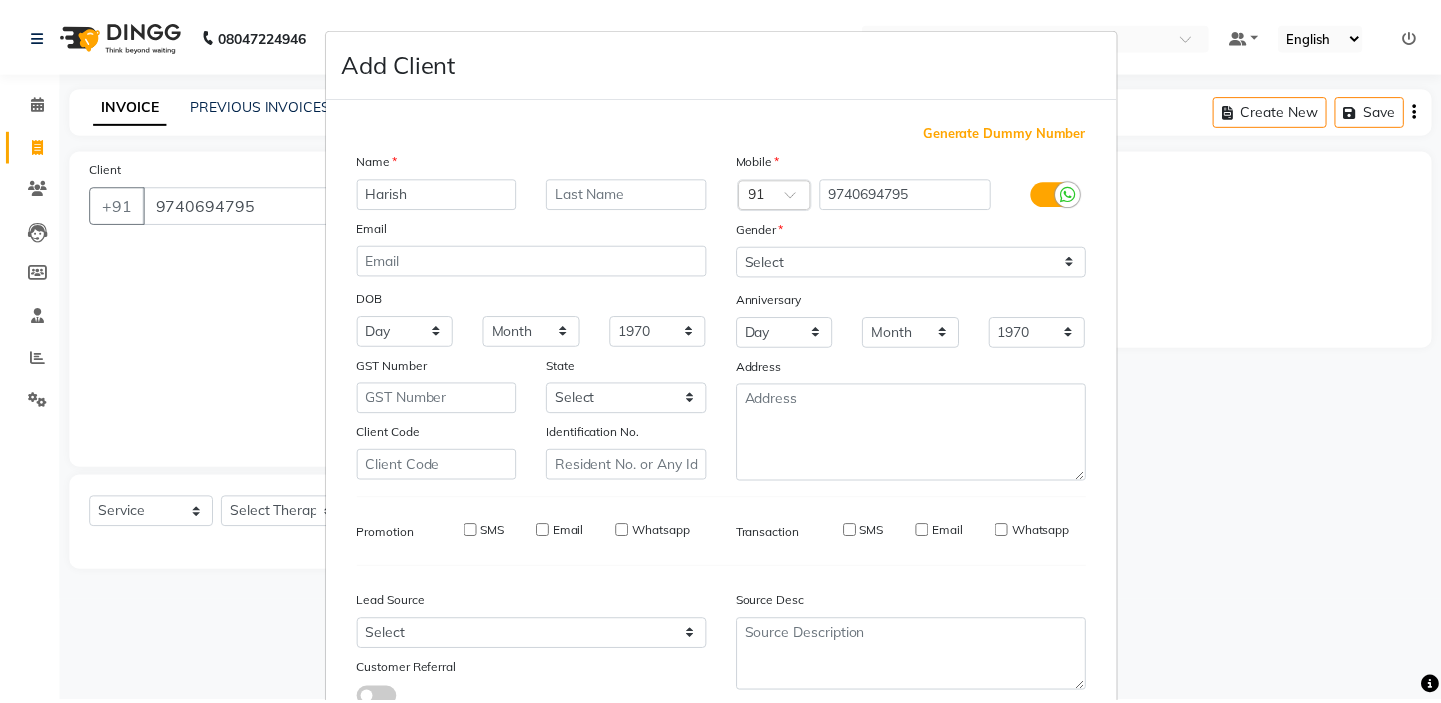 scroll, scrollTop: 150, scrollLeft: 0, axis: vertical 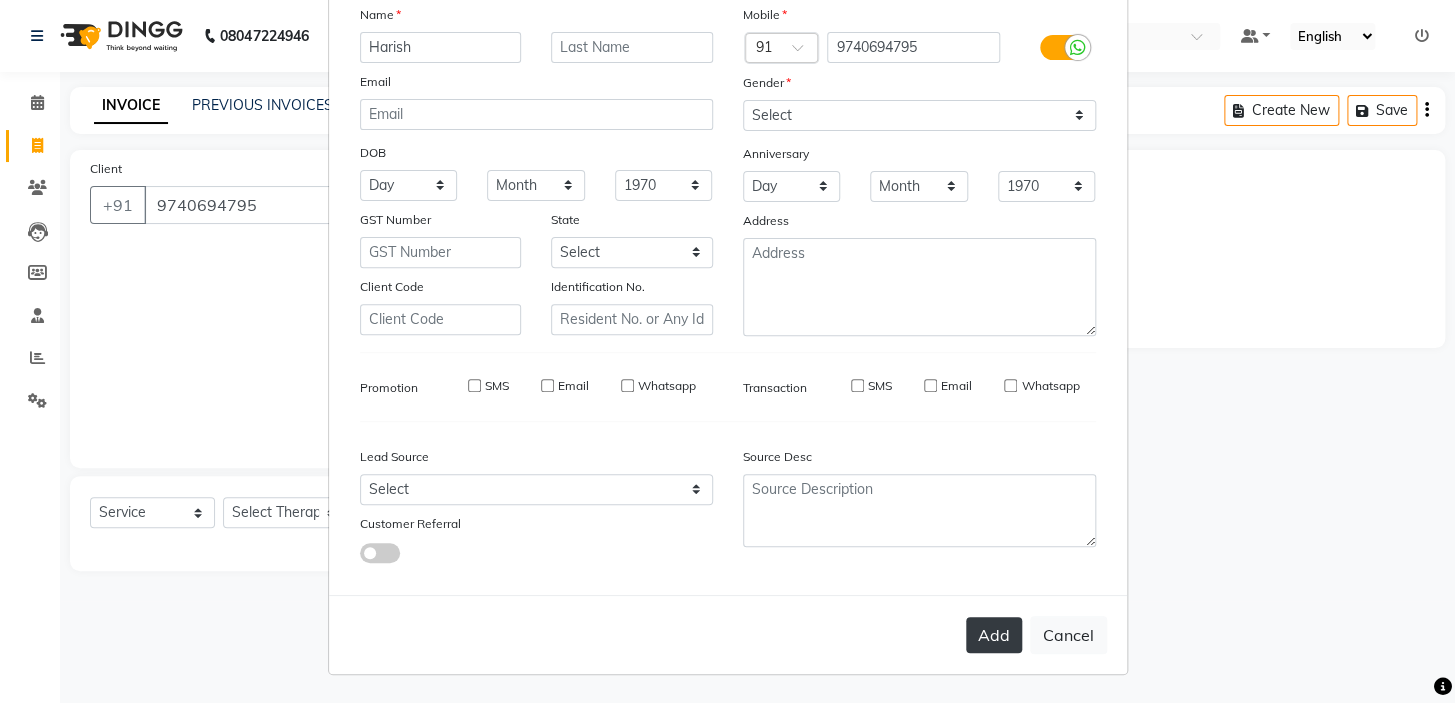click on "Add" at bounding box center [994, 635] 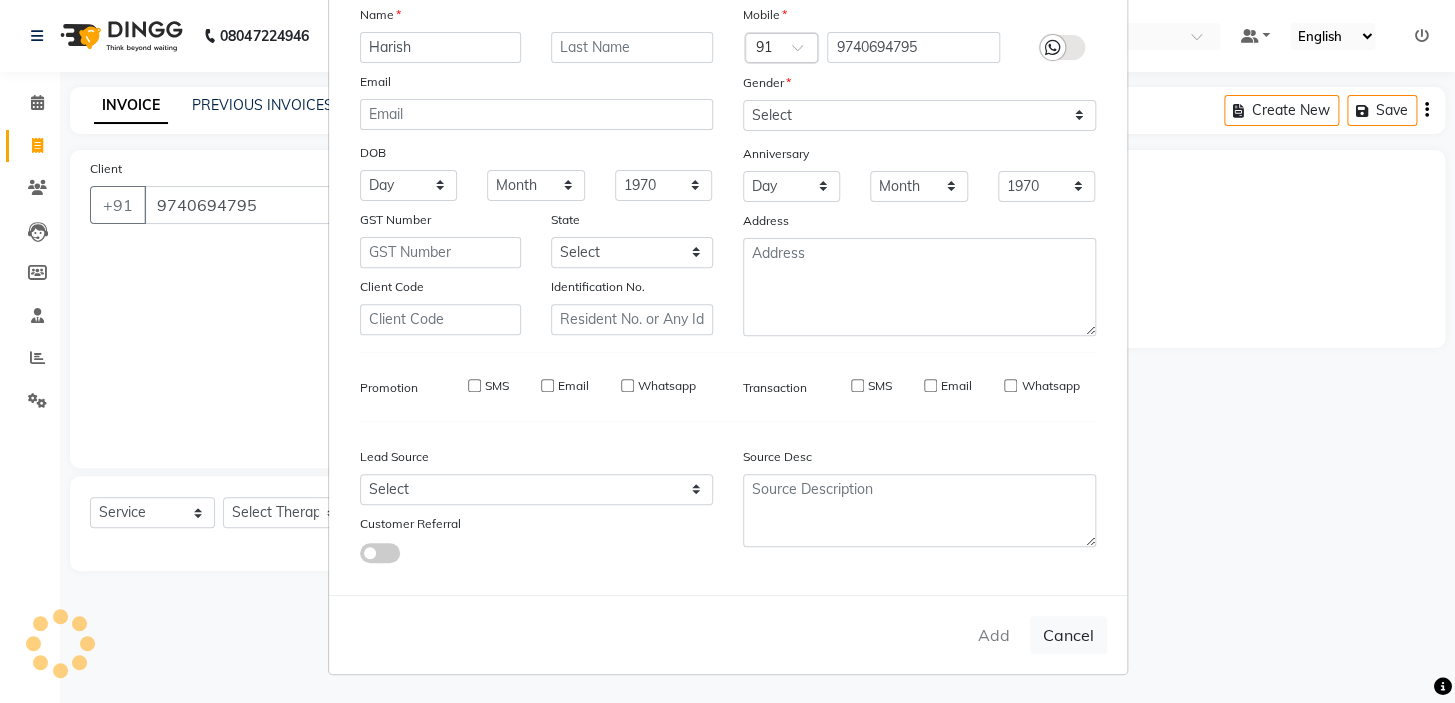 type 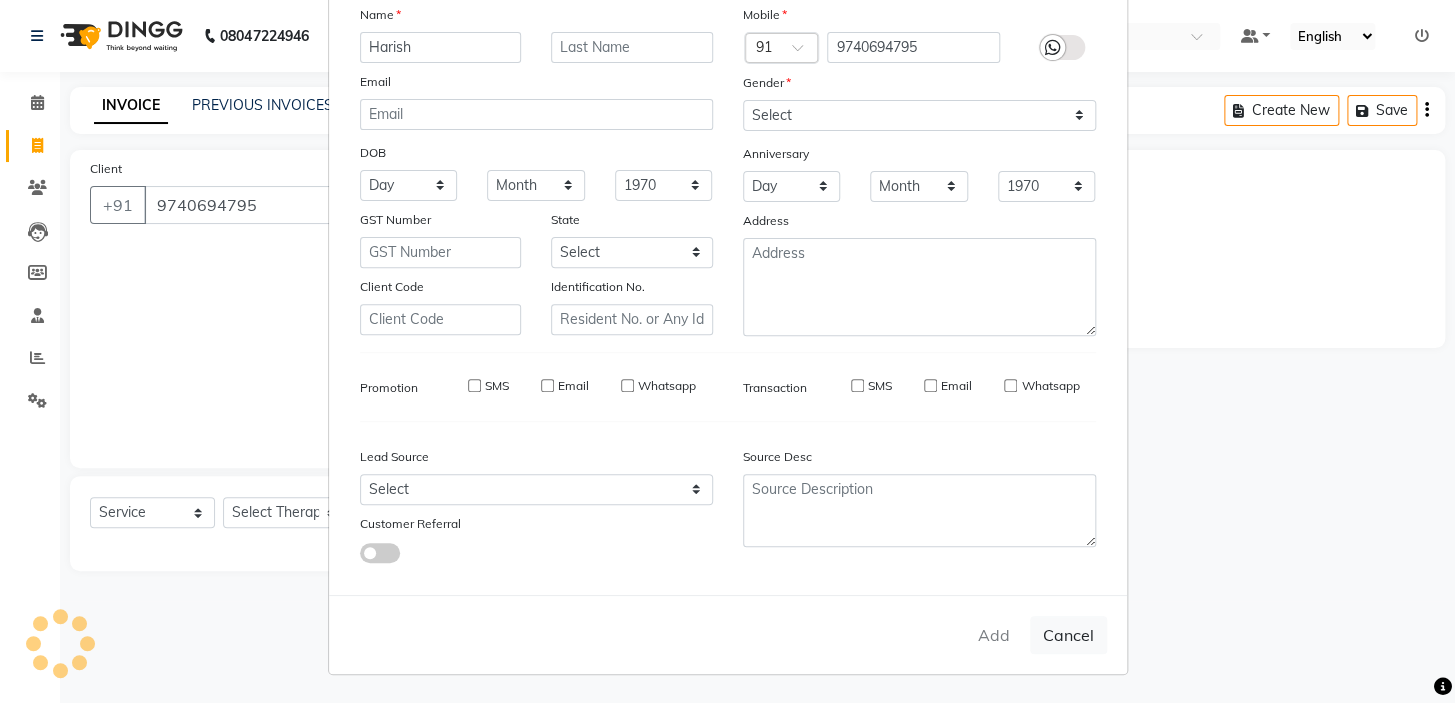 select 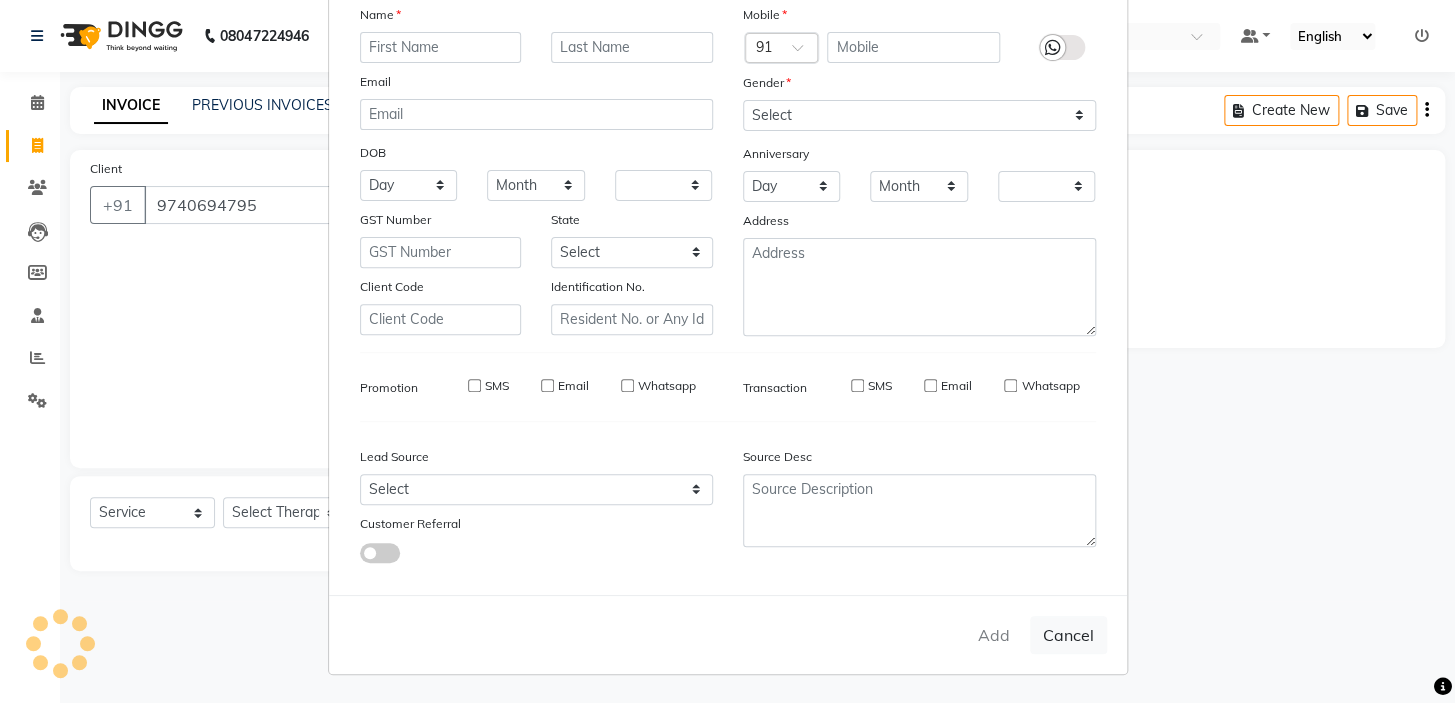 checkbox on "false" 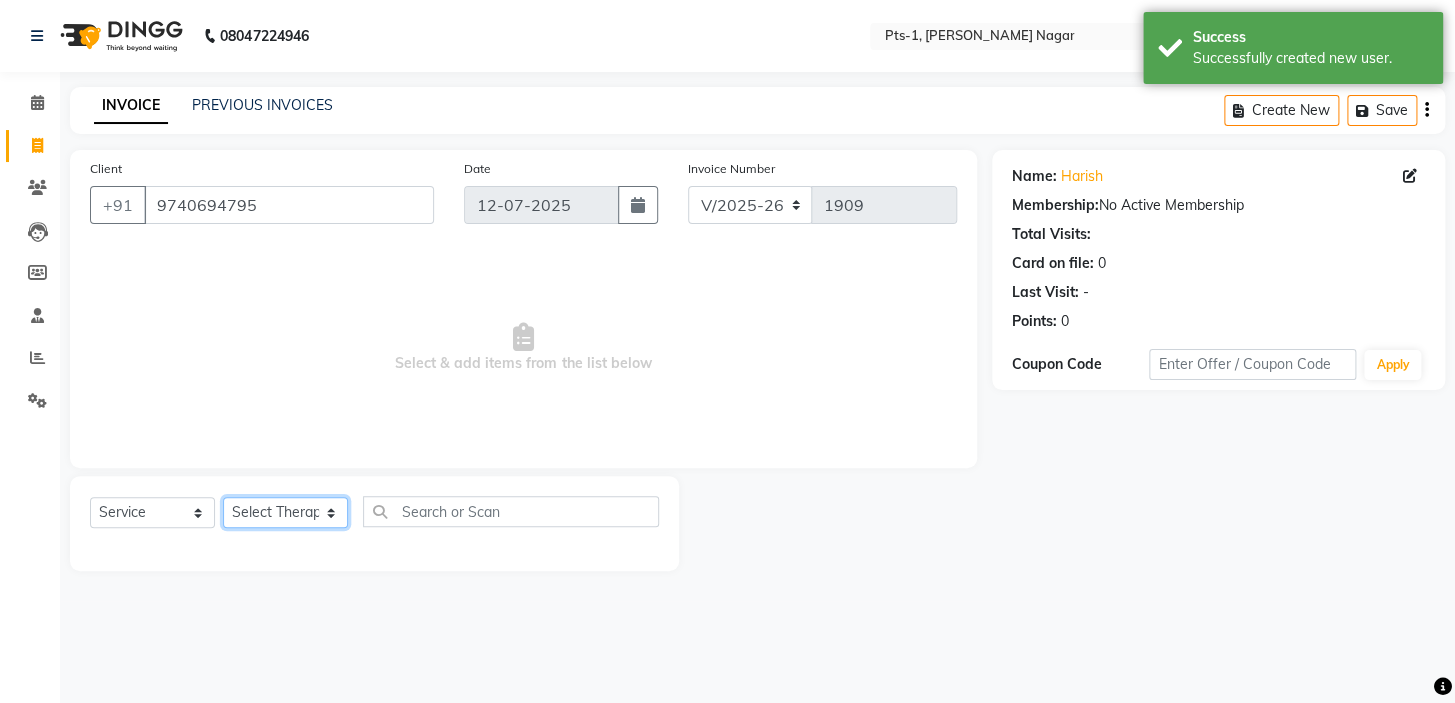 click on "Select Therapist [PERSON_NAME] anyone Babu Bela [PERSON_NAME] [PERSON_NAME] [PERSON_NAME] Sun [PERSON_NAME] [PERSON_NAME]" 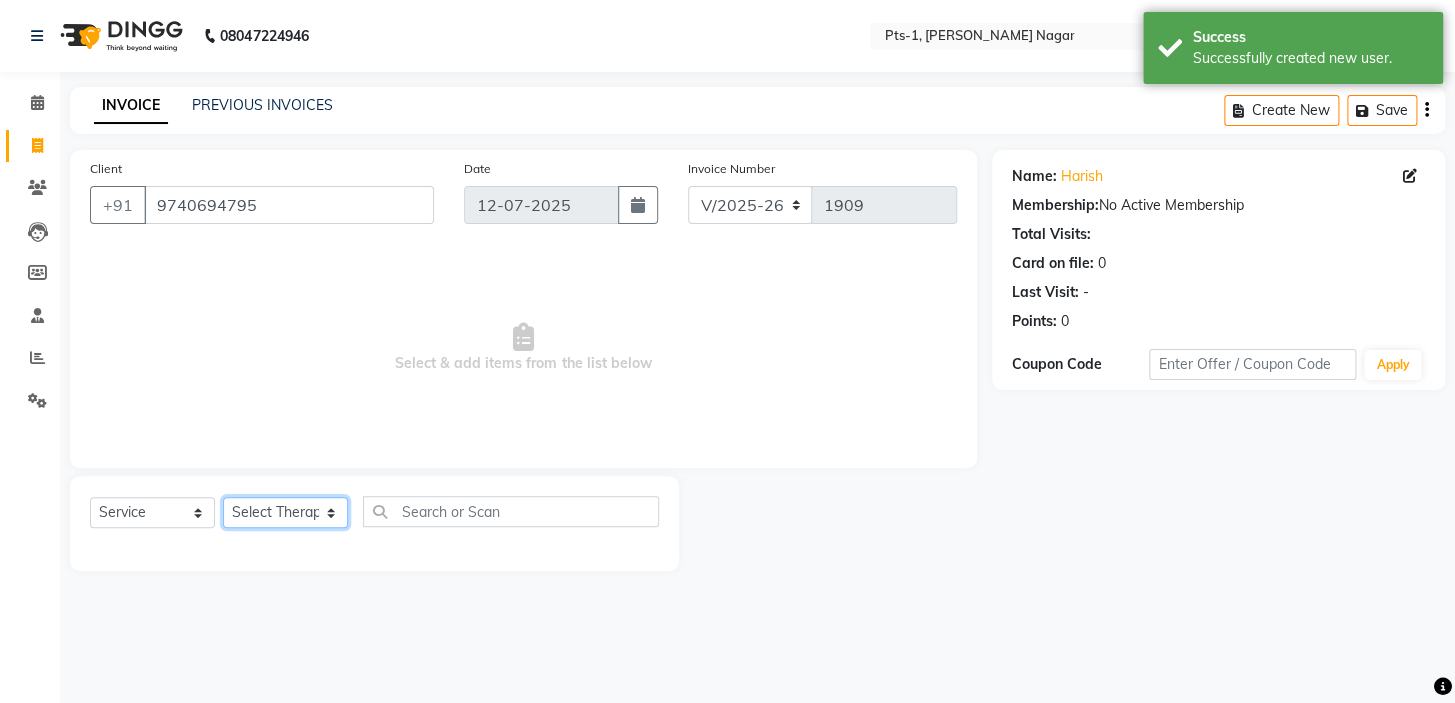 select on "51729" 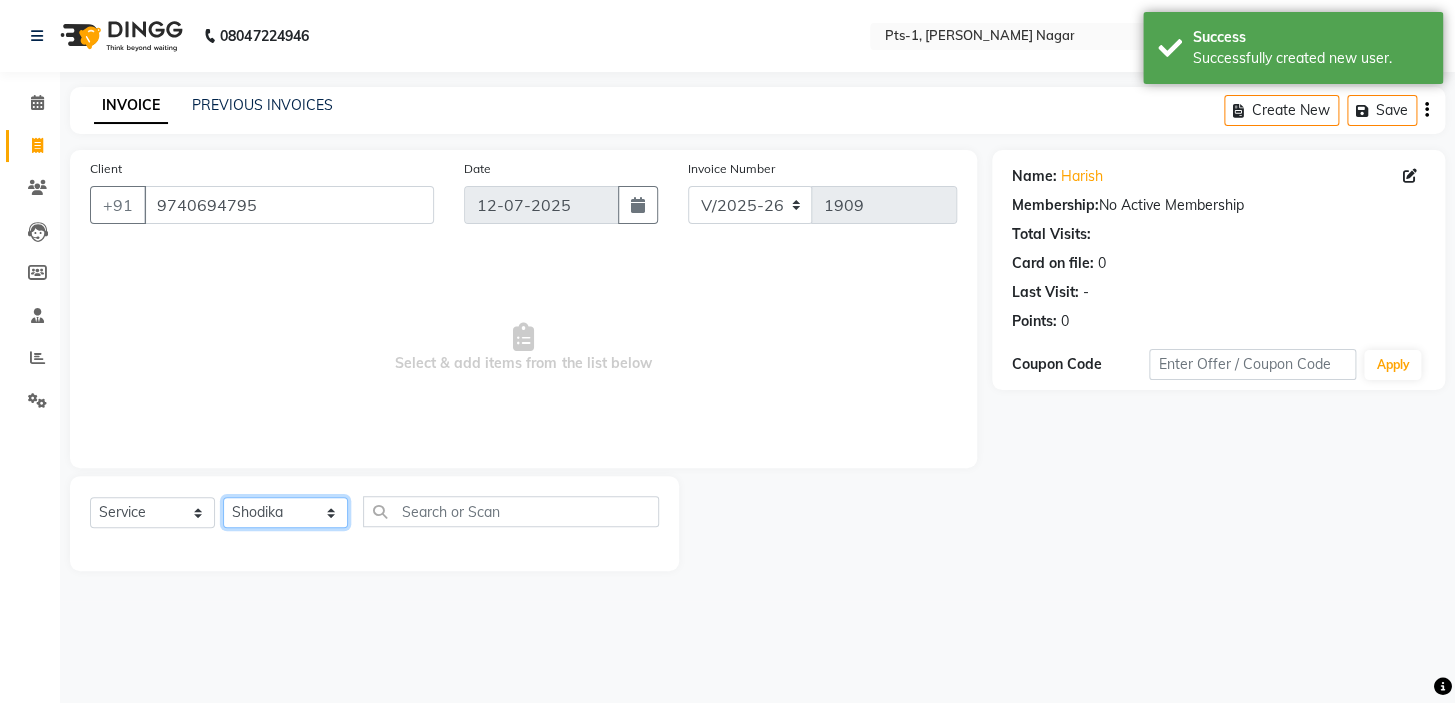 click on "Select Therapist [PERSON_NAME] anyone Babu Bela [PERSON_NAME] [PERSON_NAME] [PERSON_NAME] Sun [PERSON_NAME] [PERSON_NAME]" 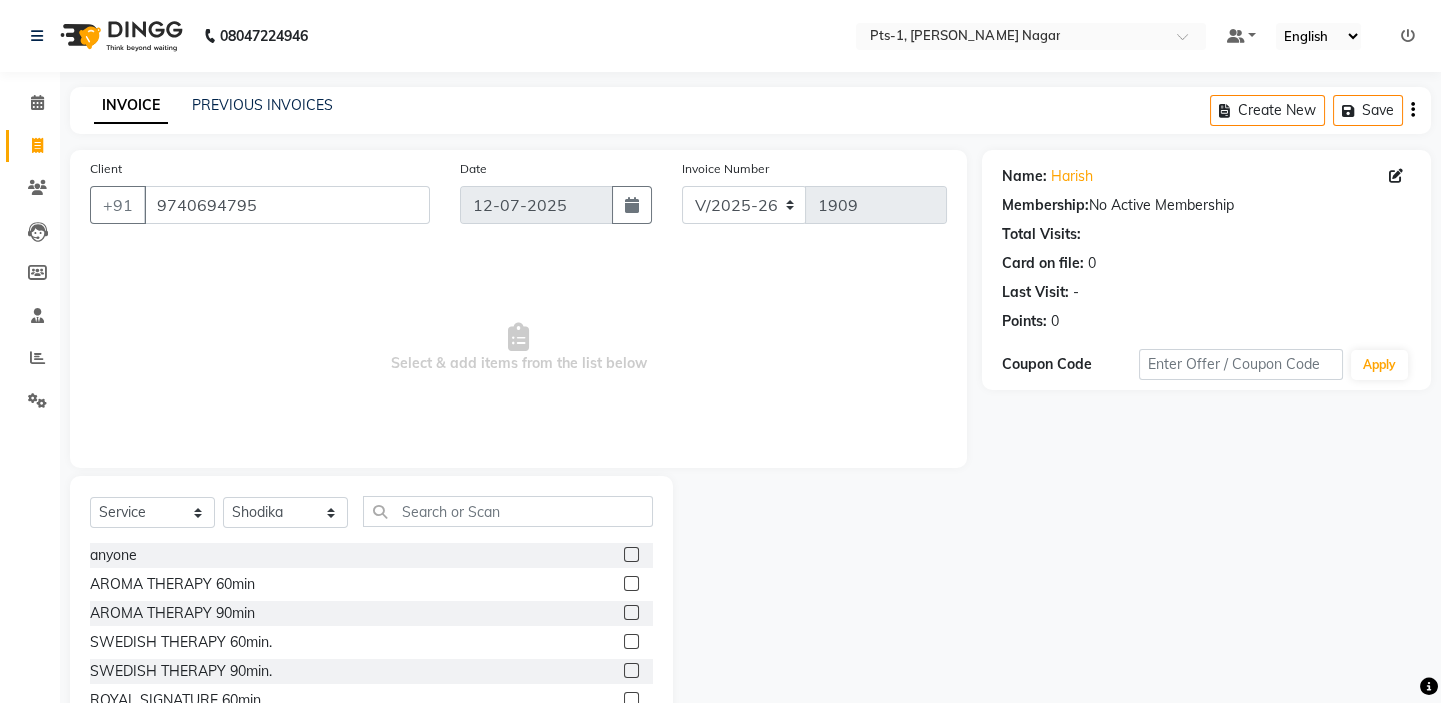 click 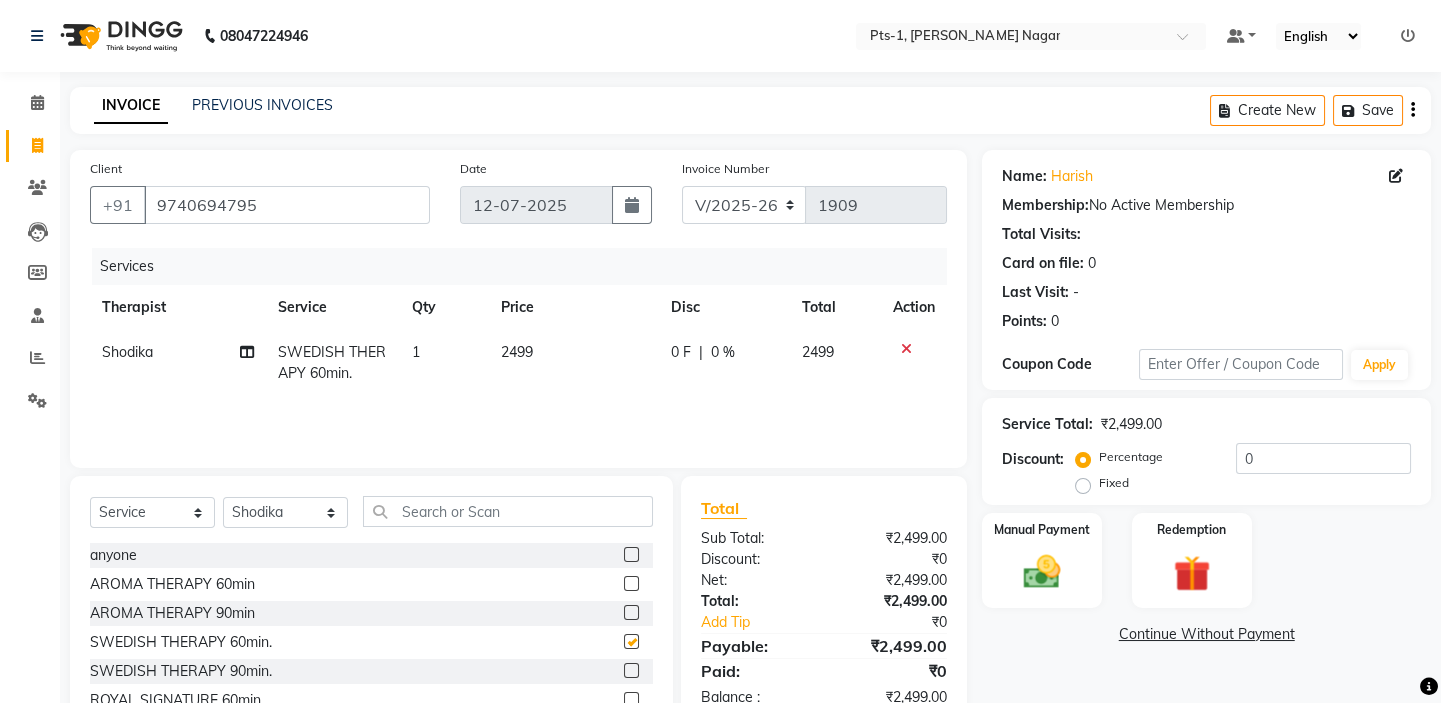 checkbox on "false" 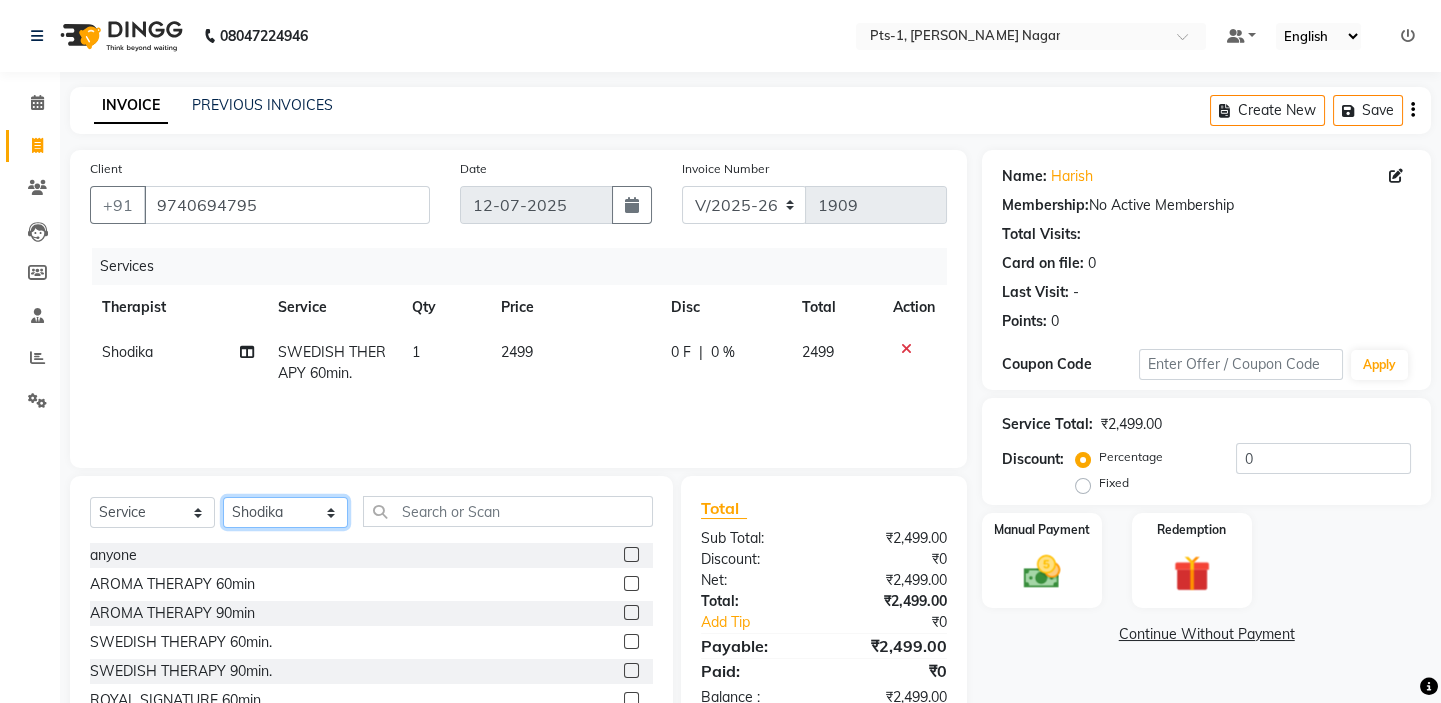 click on "Select Therapist [PERSON_NAME] anyone Babu Bela [PERSON_NAME] [PERSON_NAME] [PERSON_NAME] Sun [PERSON_NAME] [PERSON_NAME]" 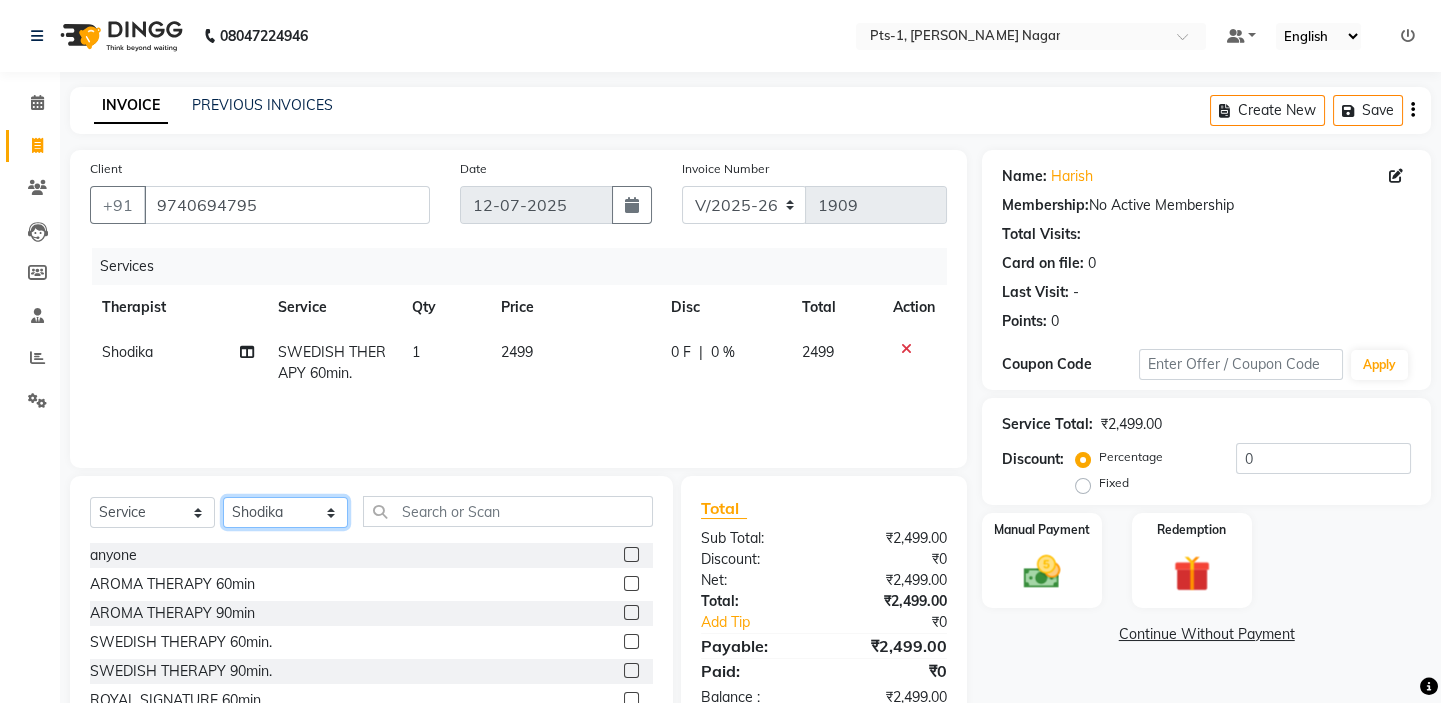 select on "61014" 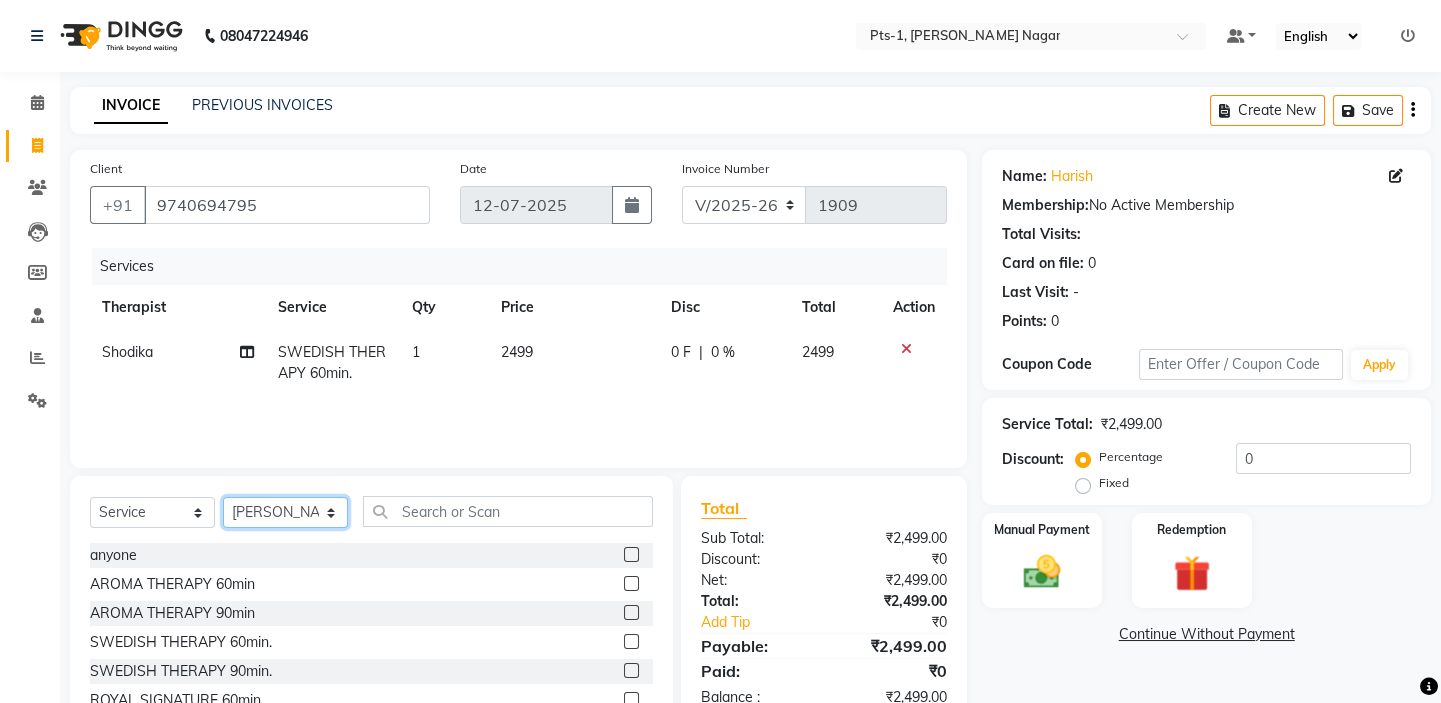 click on "Select Therapist [PERSON_NAME] anyone Babu Bela [PERSON_NAME] [PERSON_NAME] [PERSON_NAME] Sun [PERSON_NAME] [PERSON_NAME]" 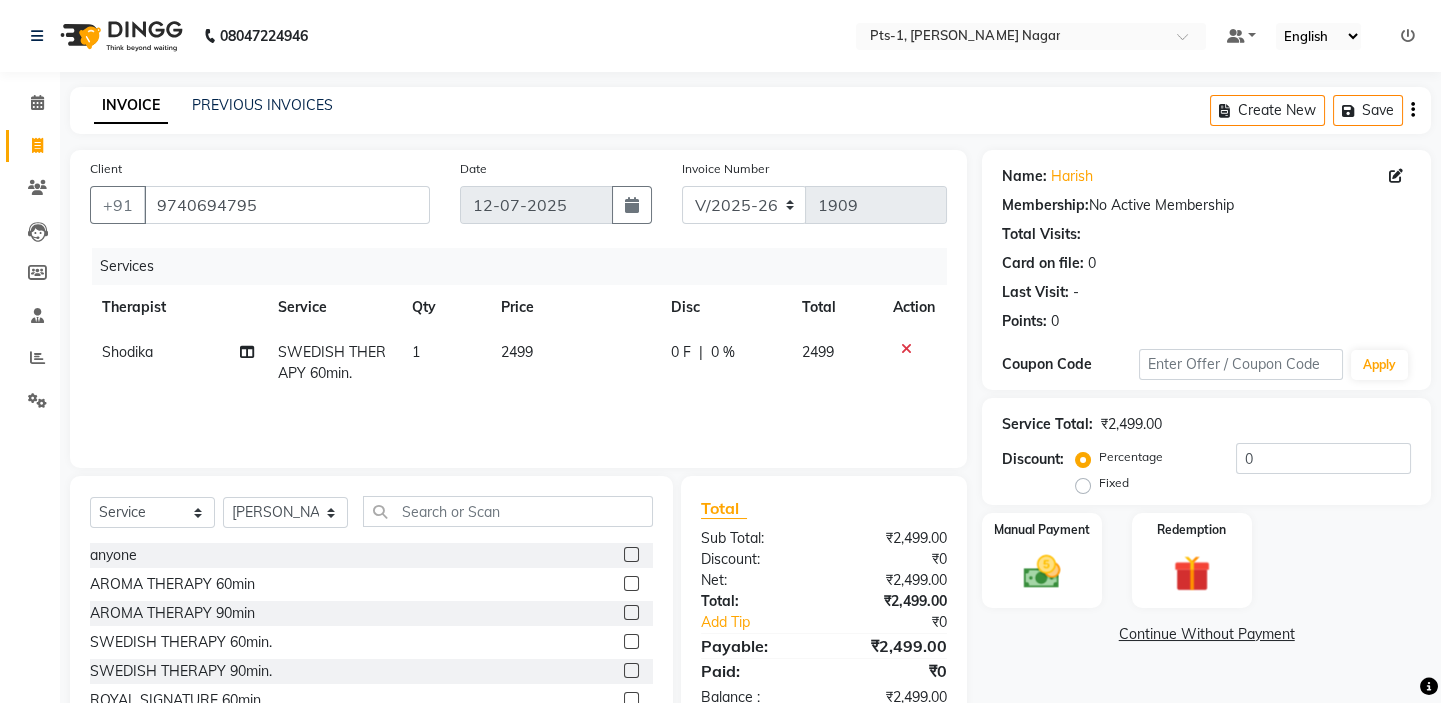 click 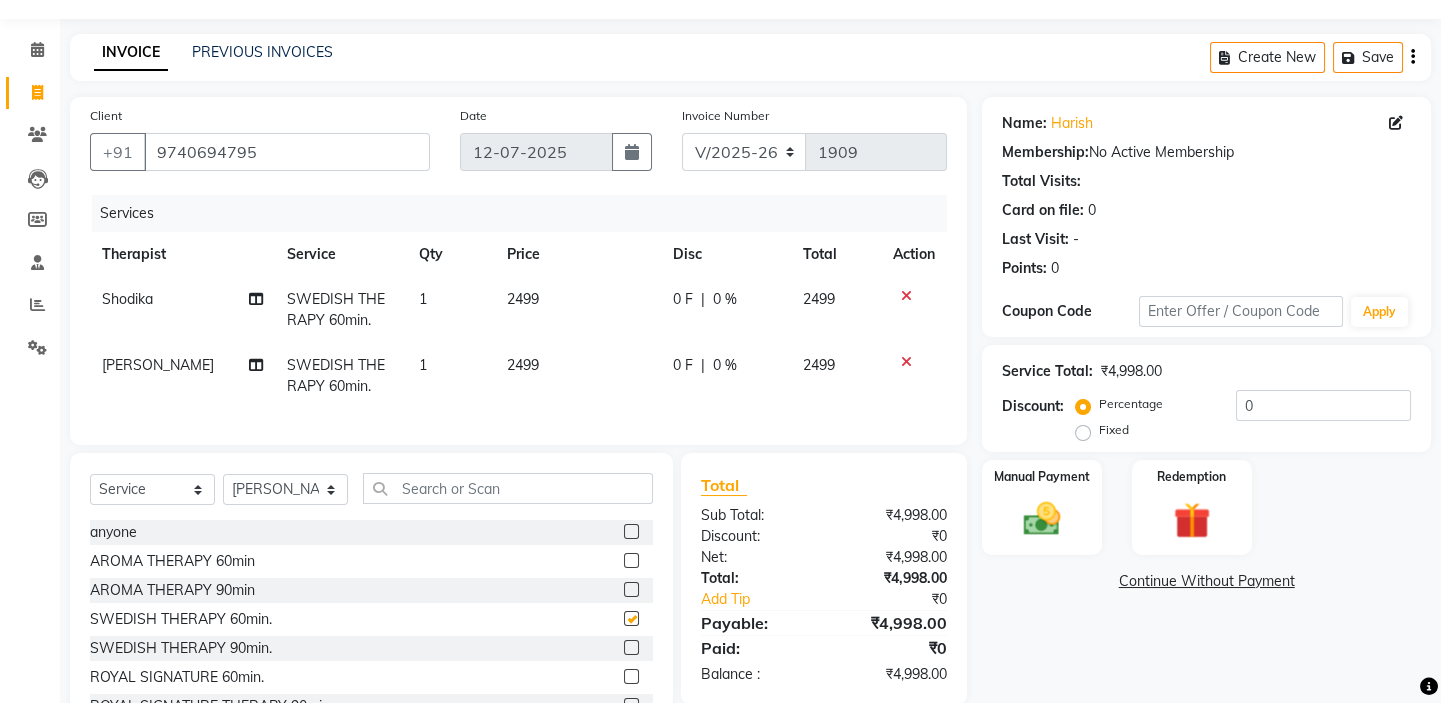 checkbox on "false" 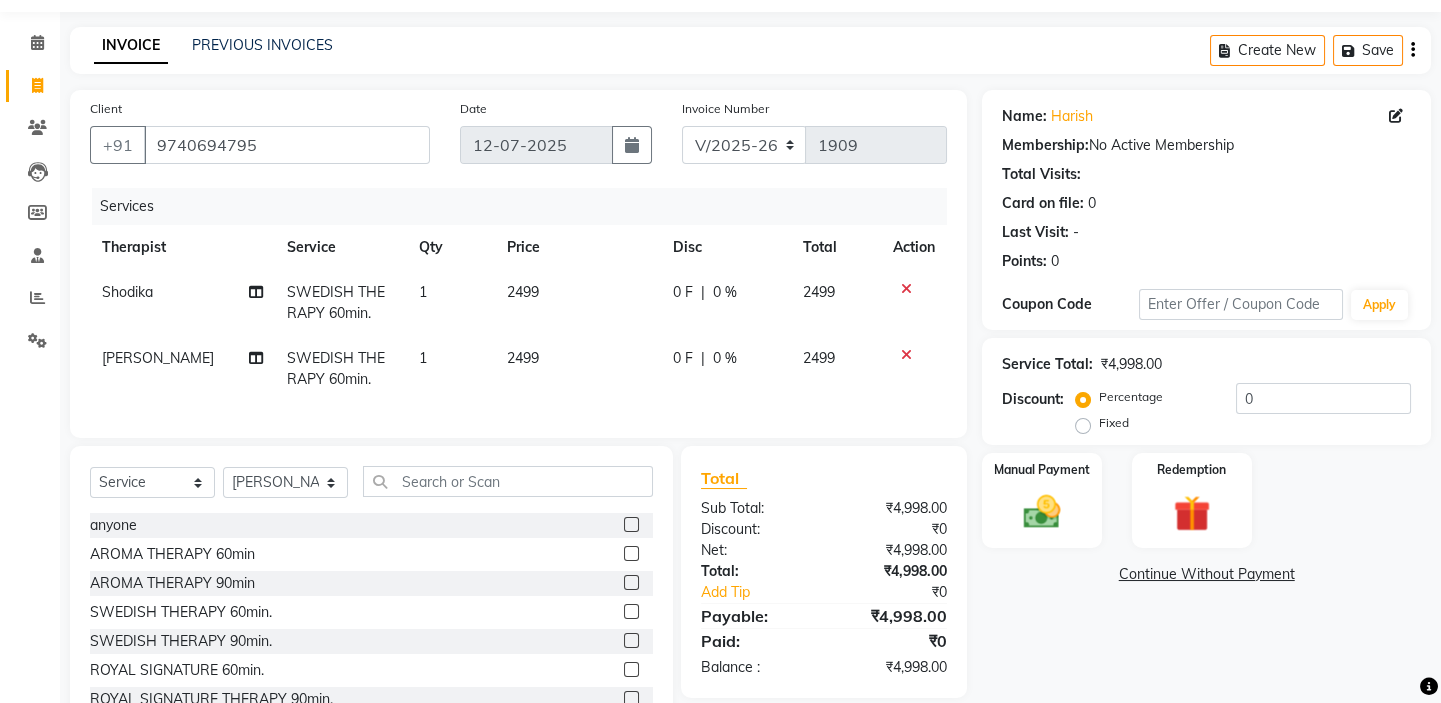 scroll, scrollTop: 142, scrollLeft: 0, axis: vertical 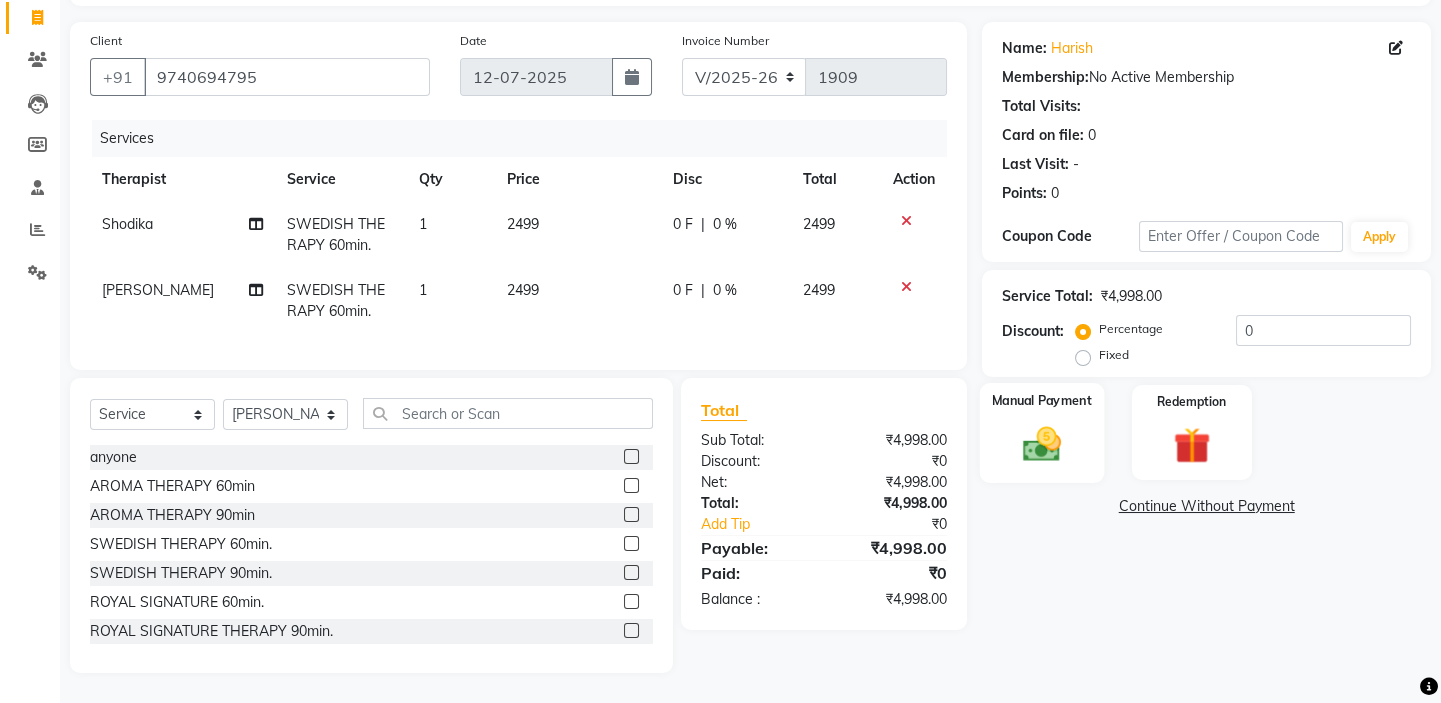click 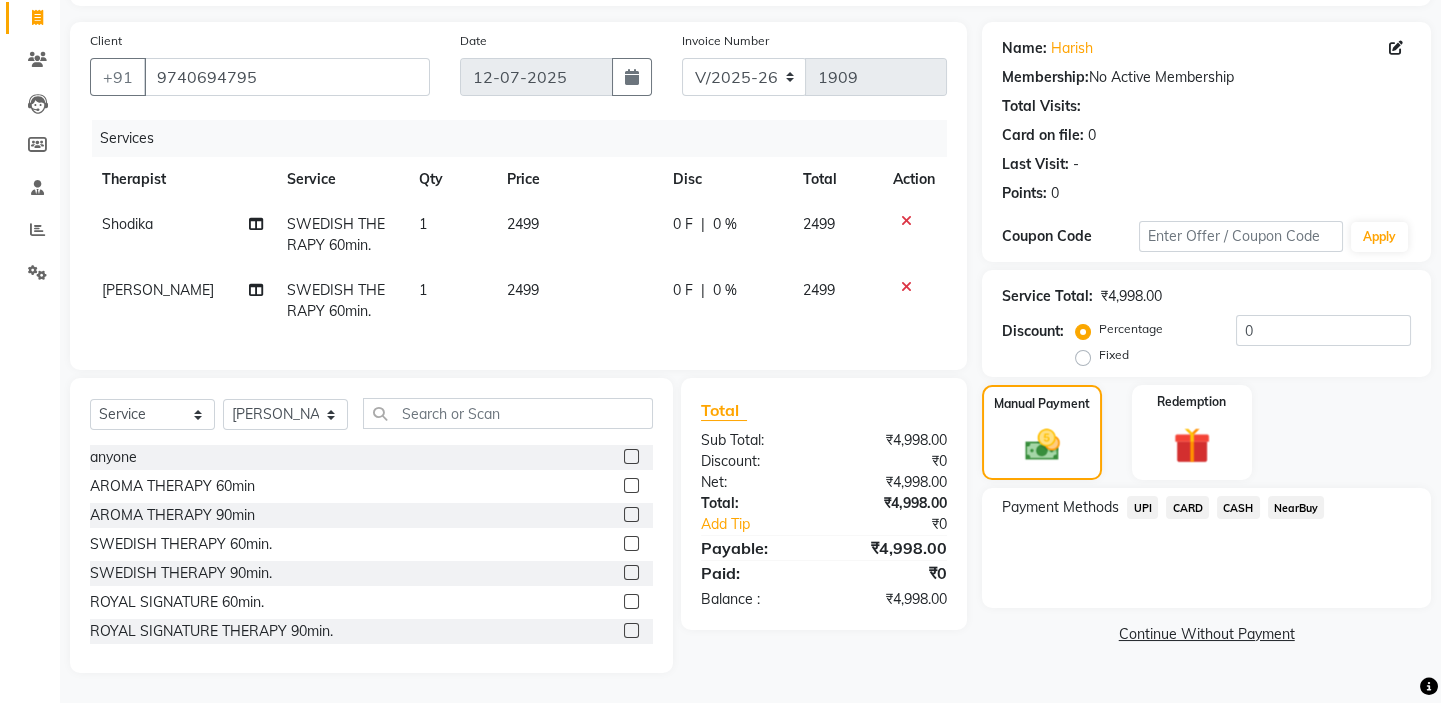 click on "CASH" 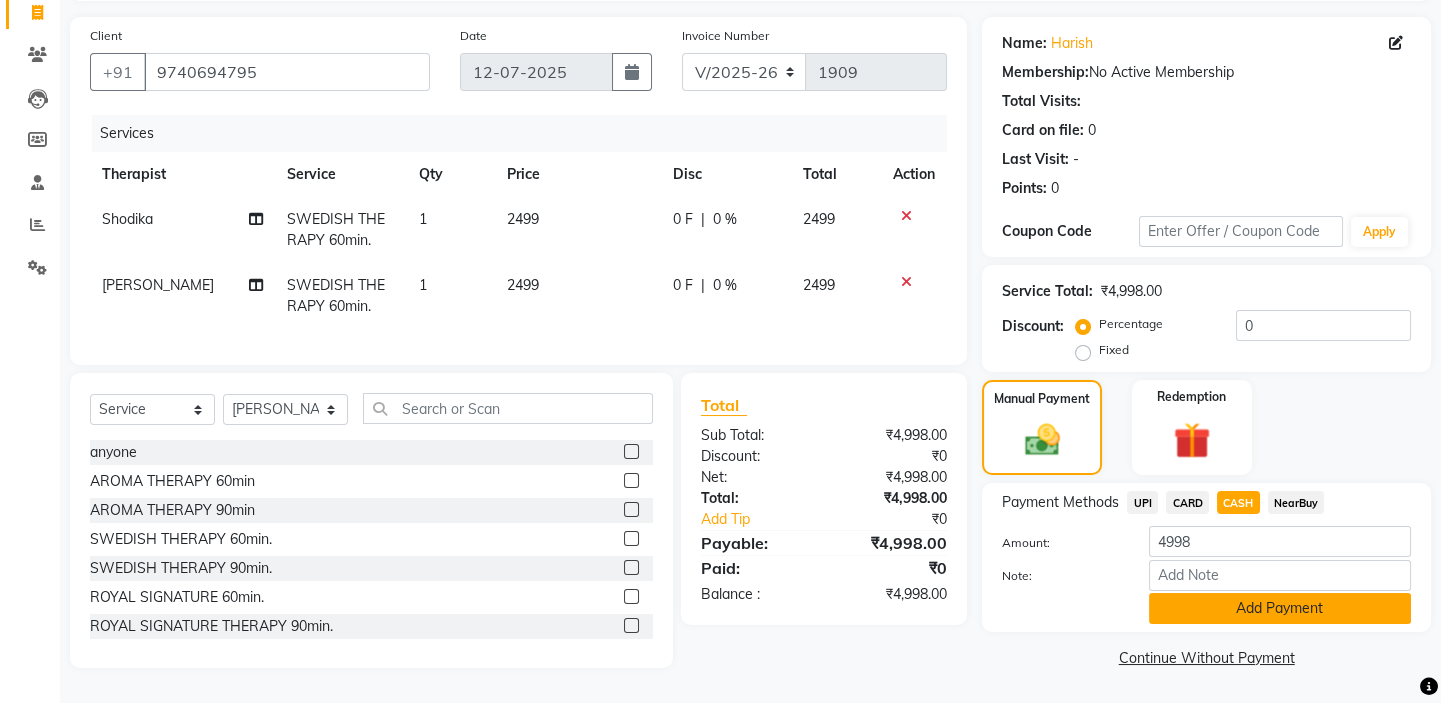 click on "Add Payment" 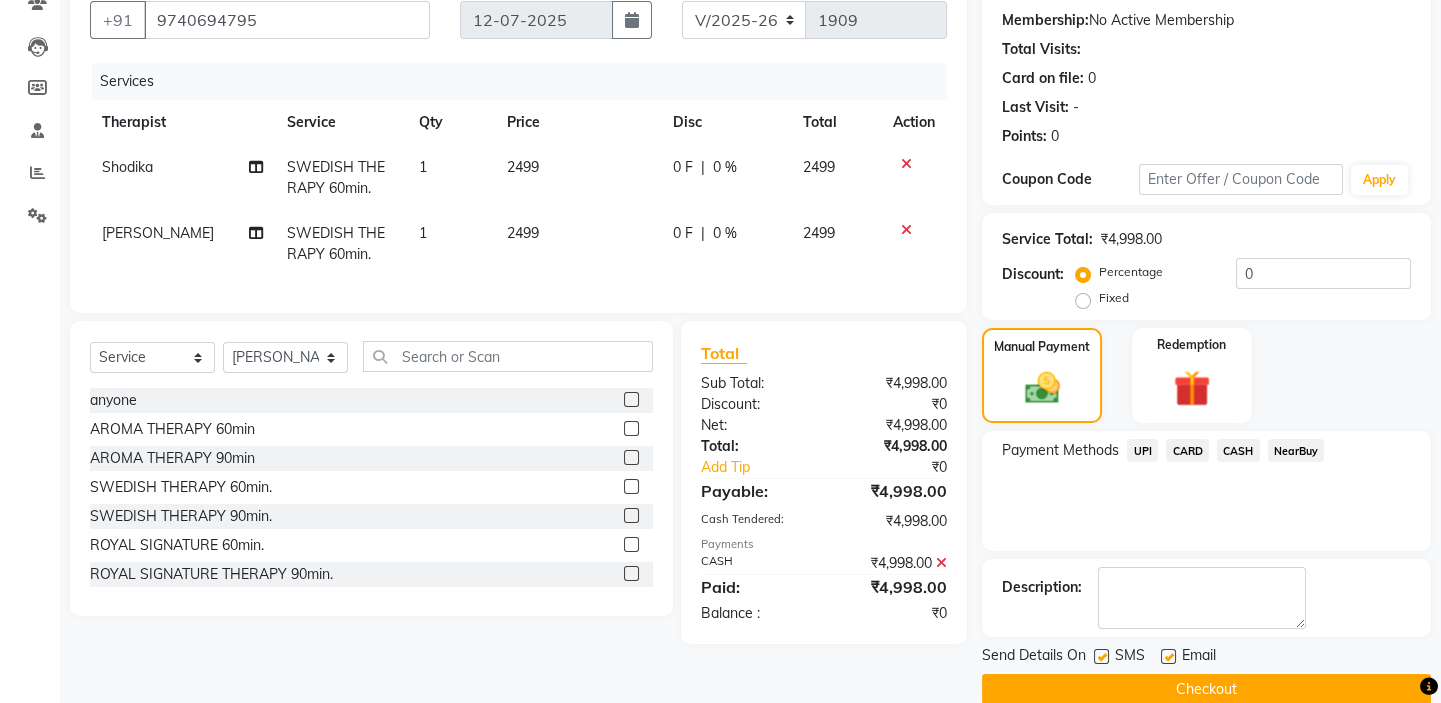 scroll, scrollTop: 216, scrollLeft: 0, axis: vertical 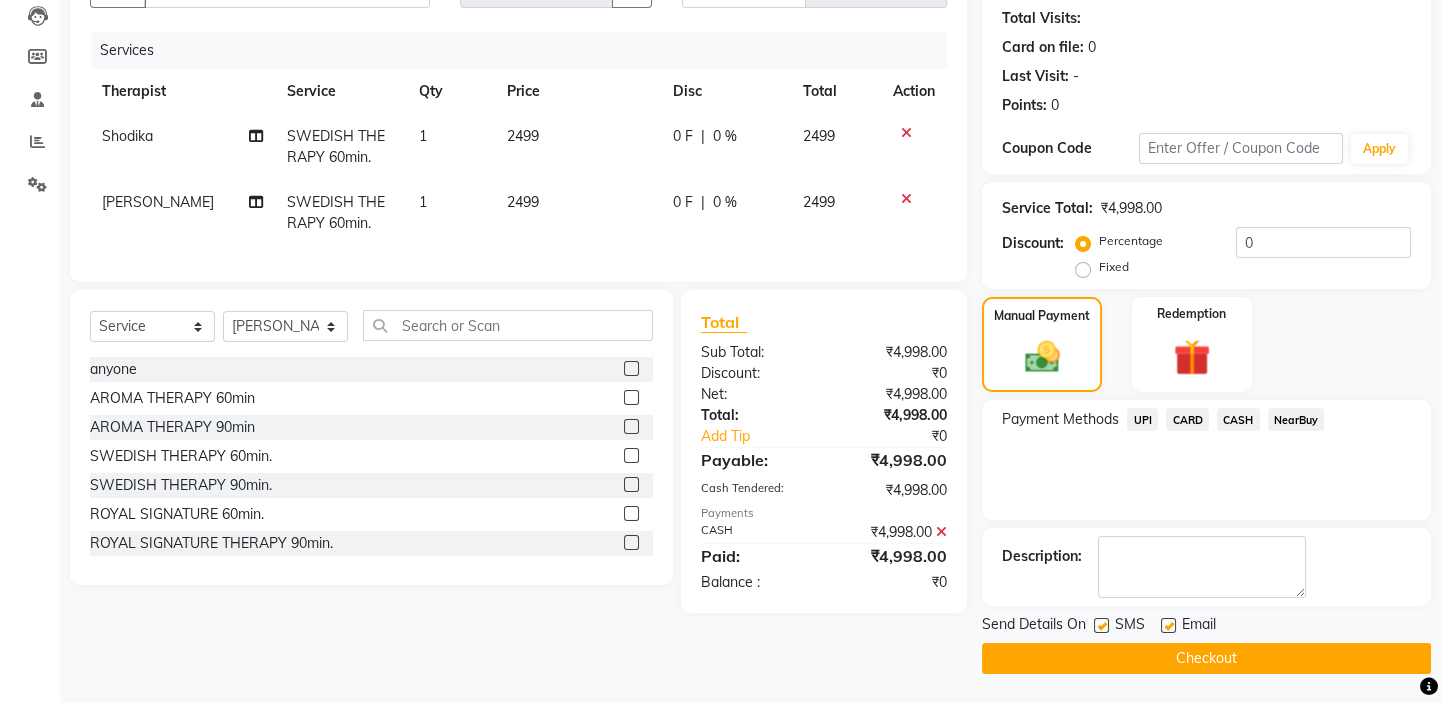 click 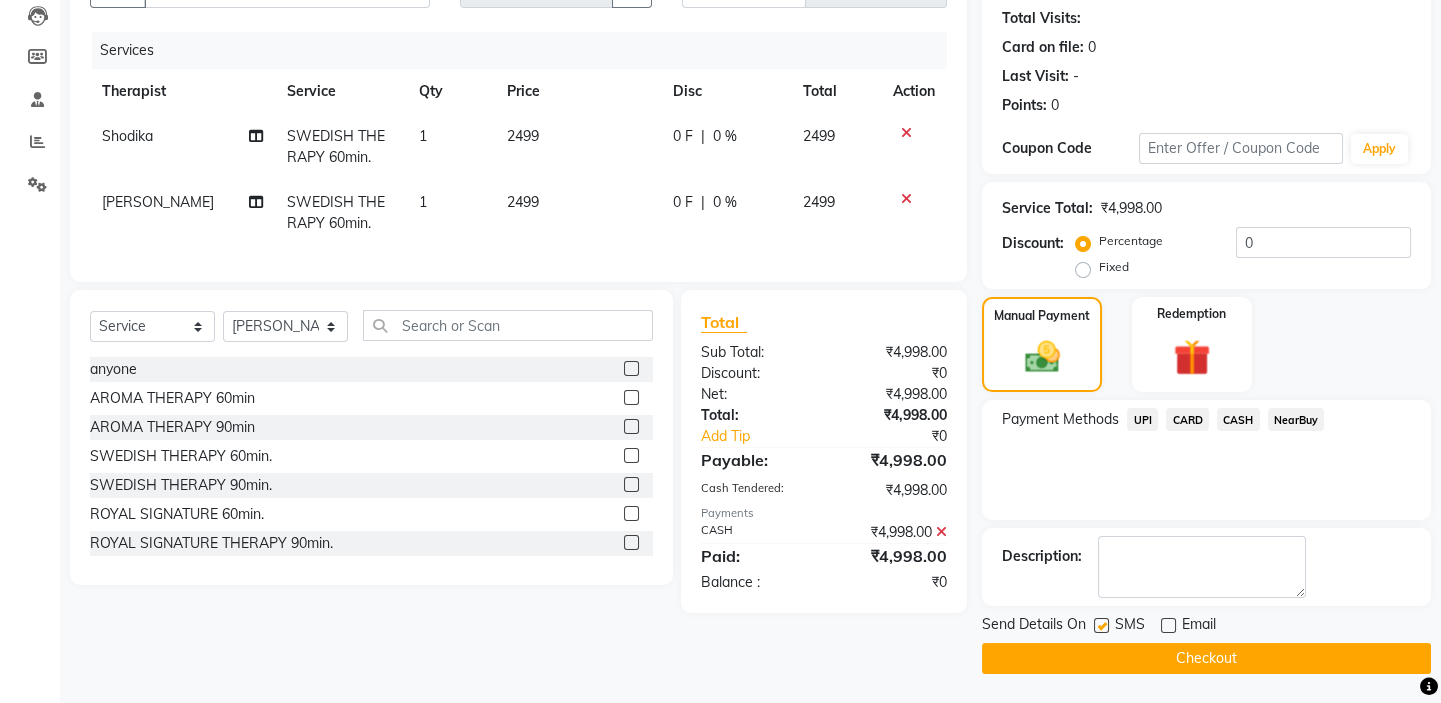 click 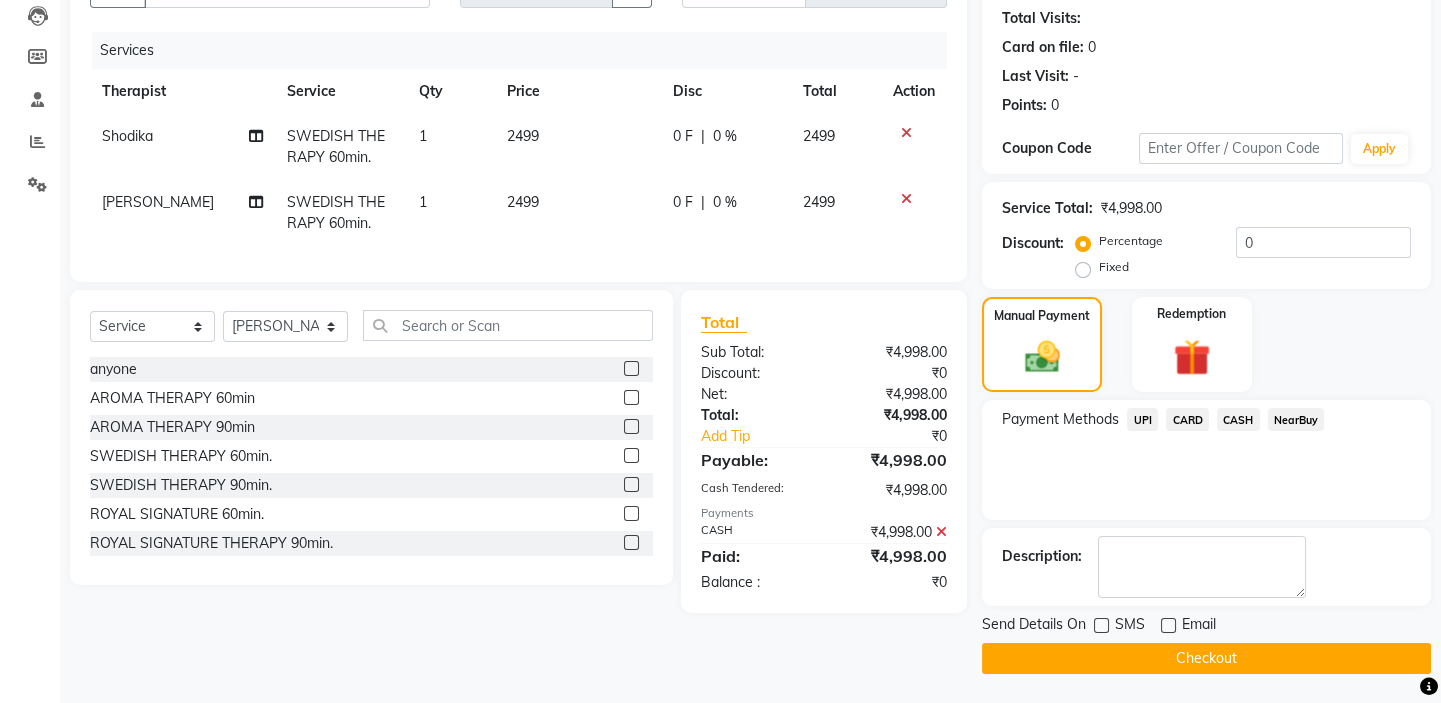 click on "Checkout" 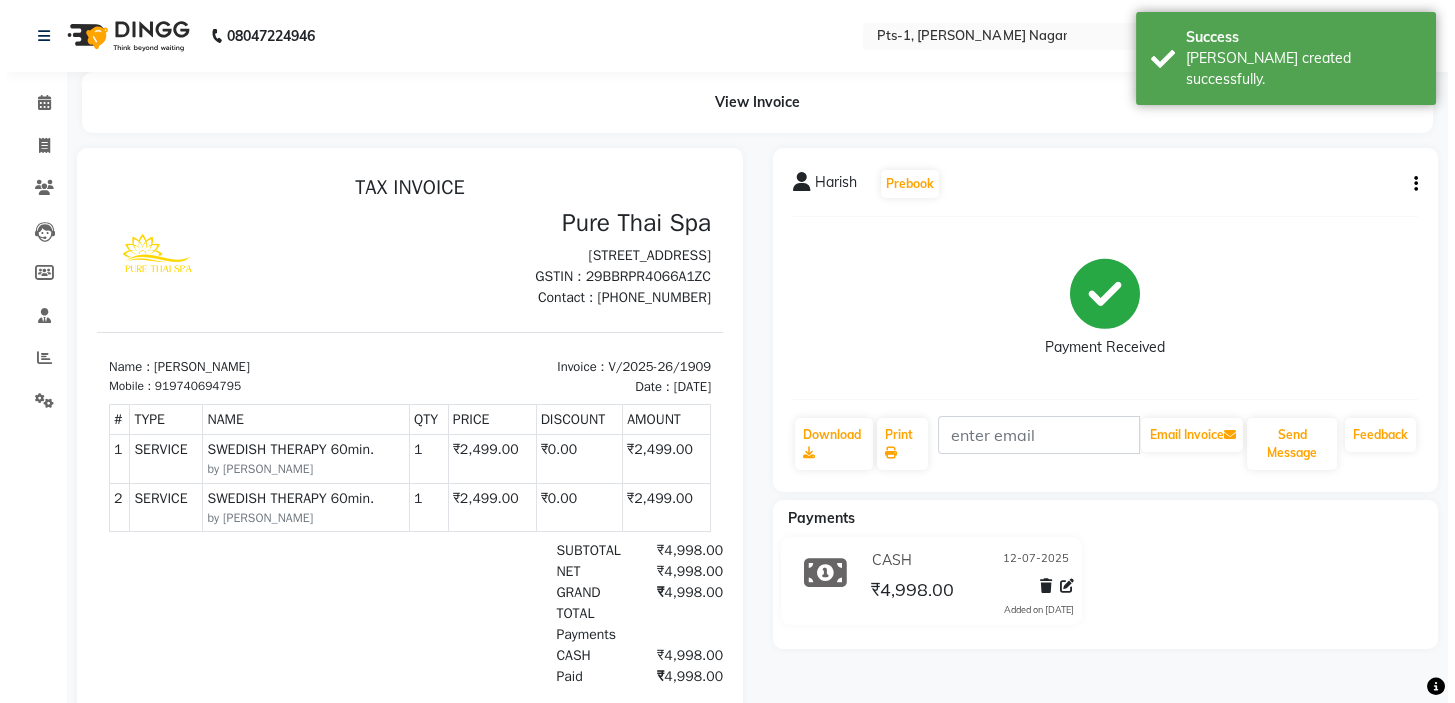 scroll, scrollTop: 0, scrollLeft: 0, axis: both 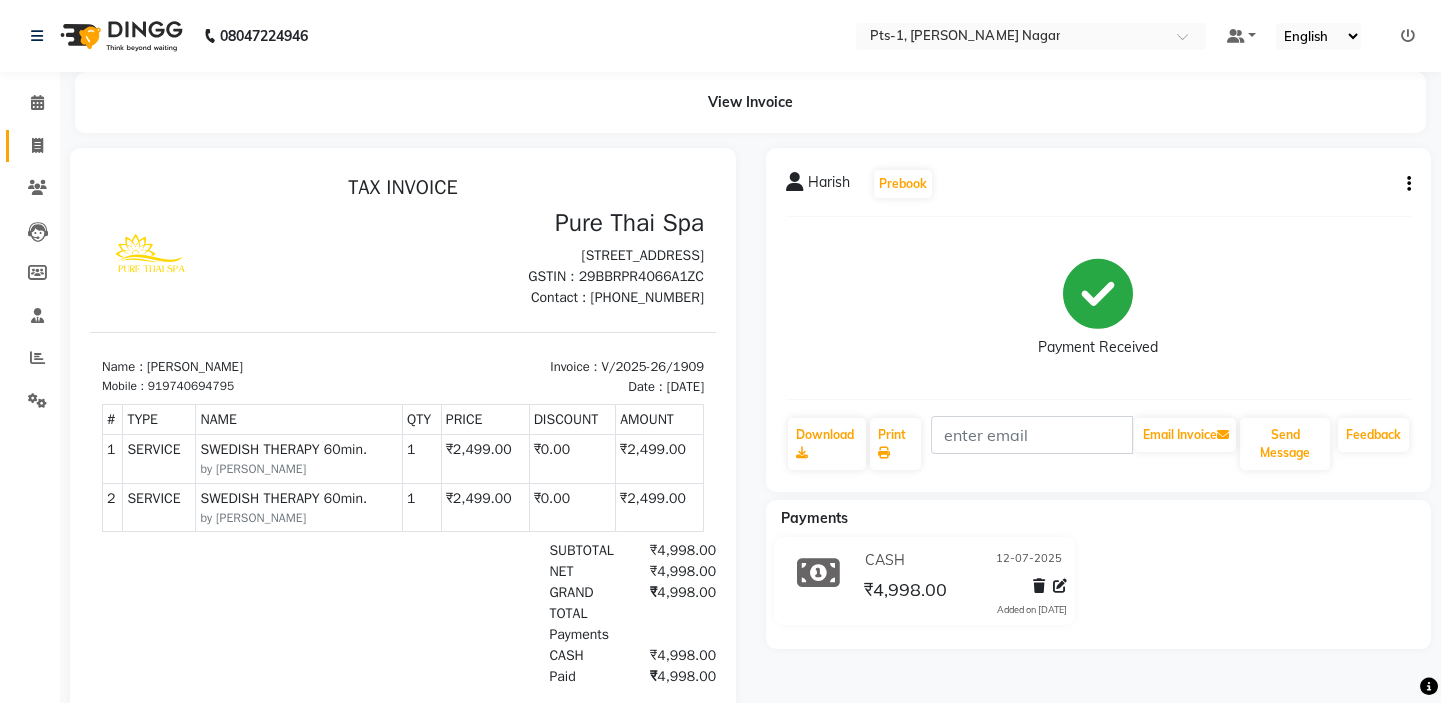 click 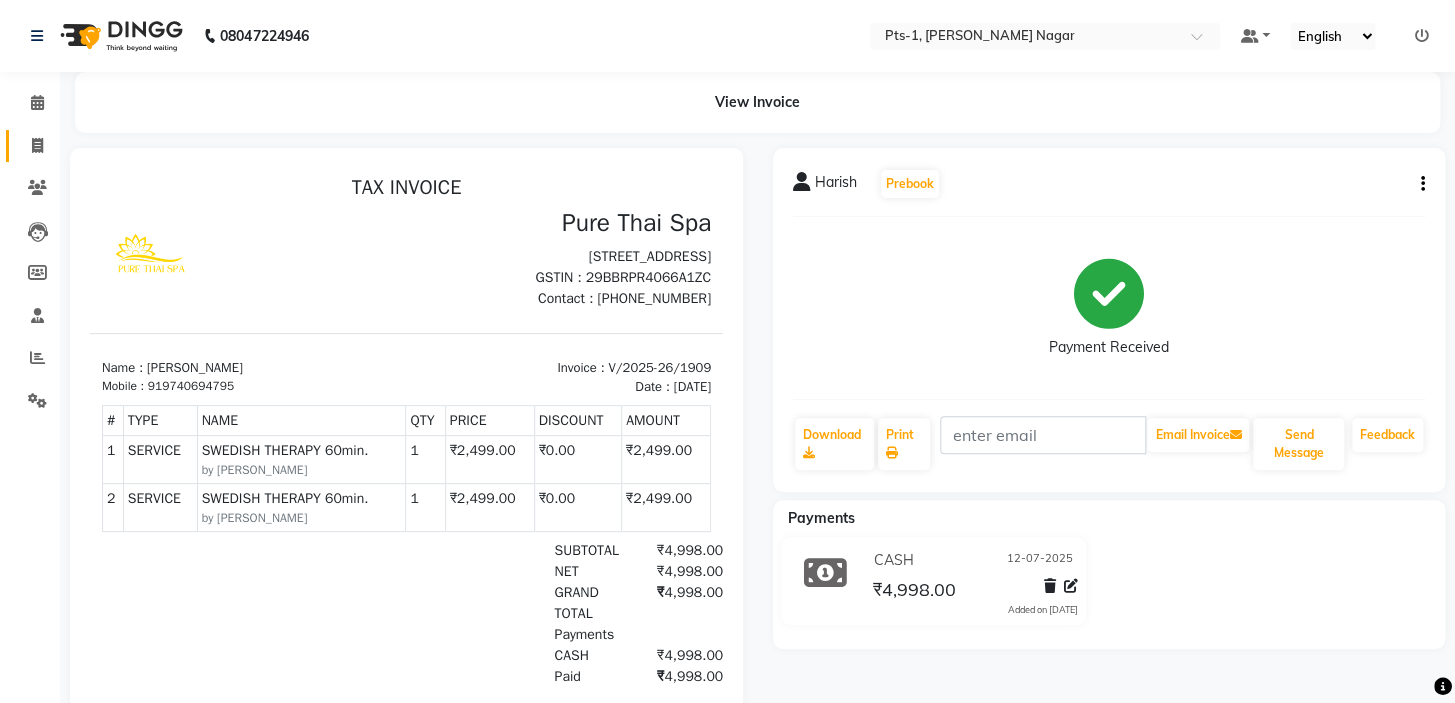 select on "5296" 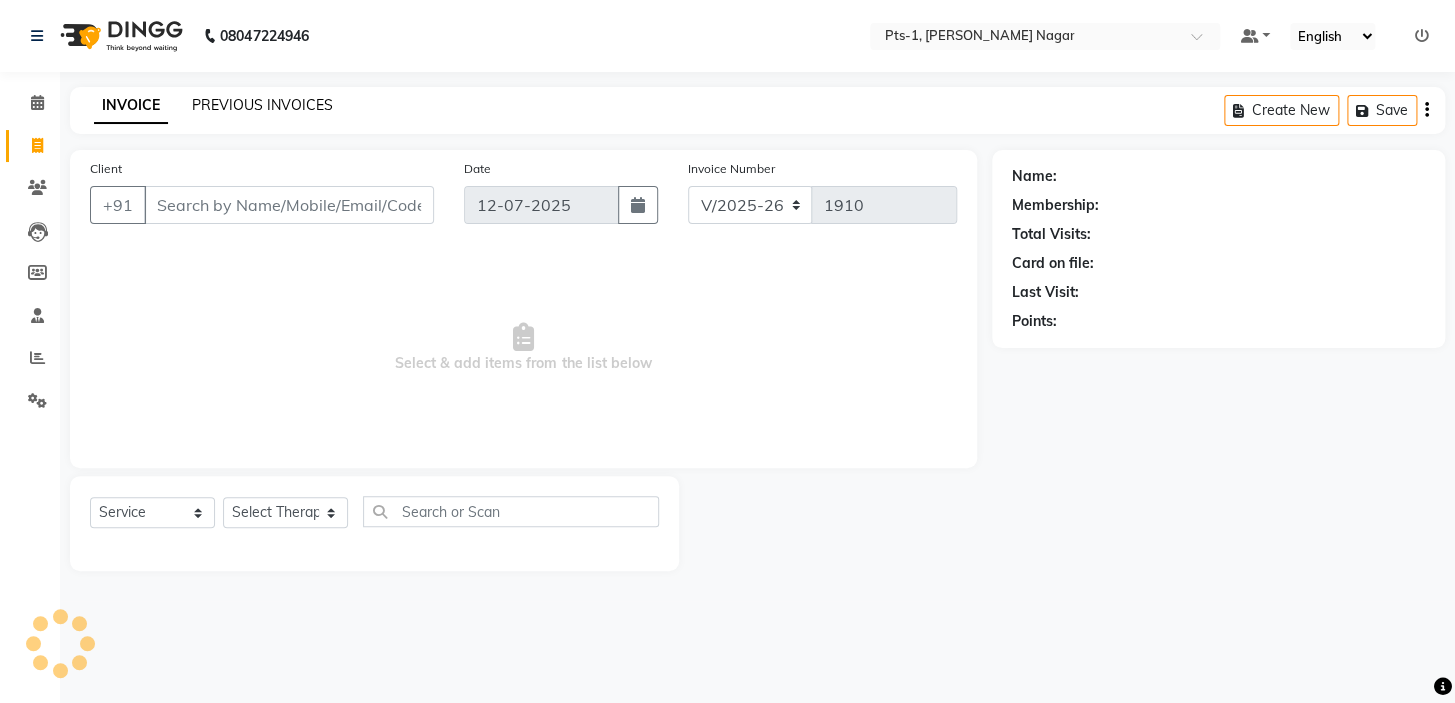click on "PREVIOUS INVOICES" 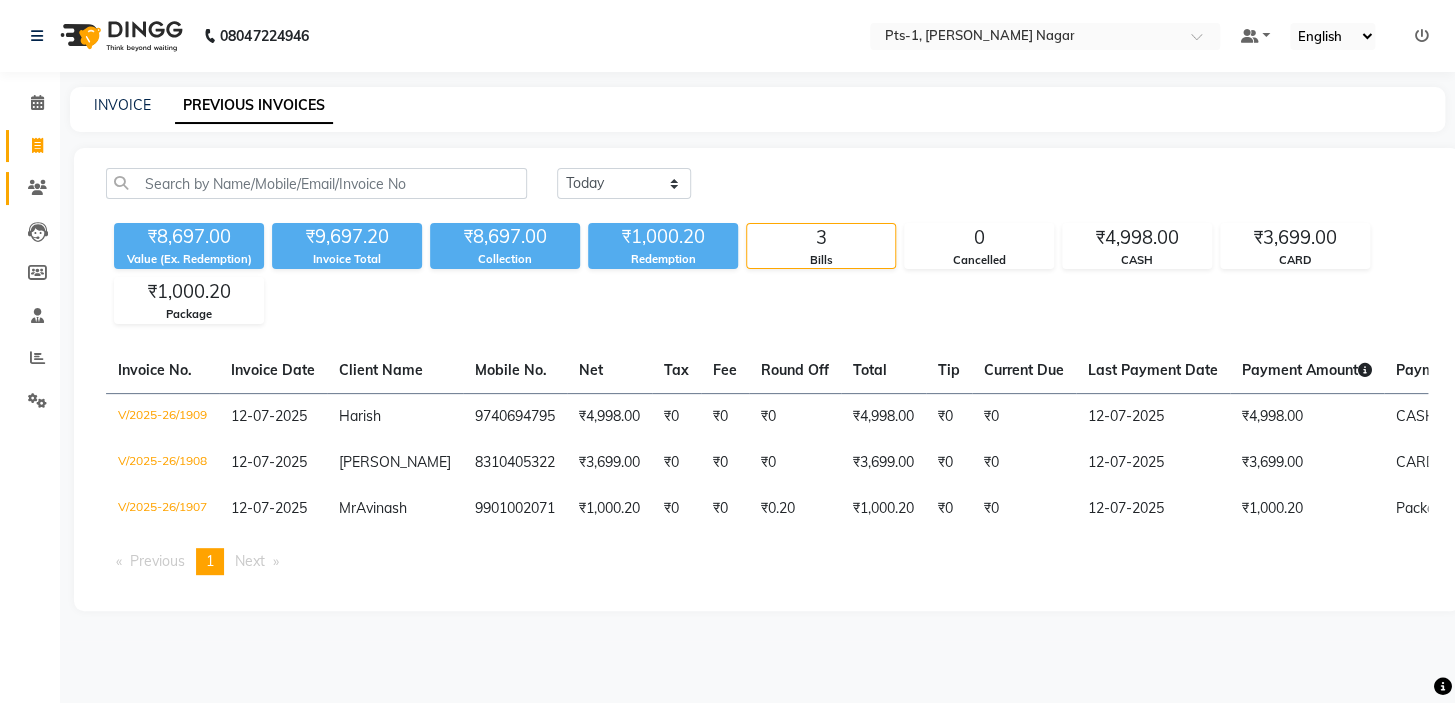 click 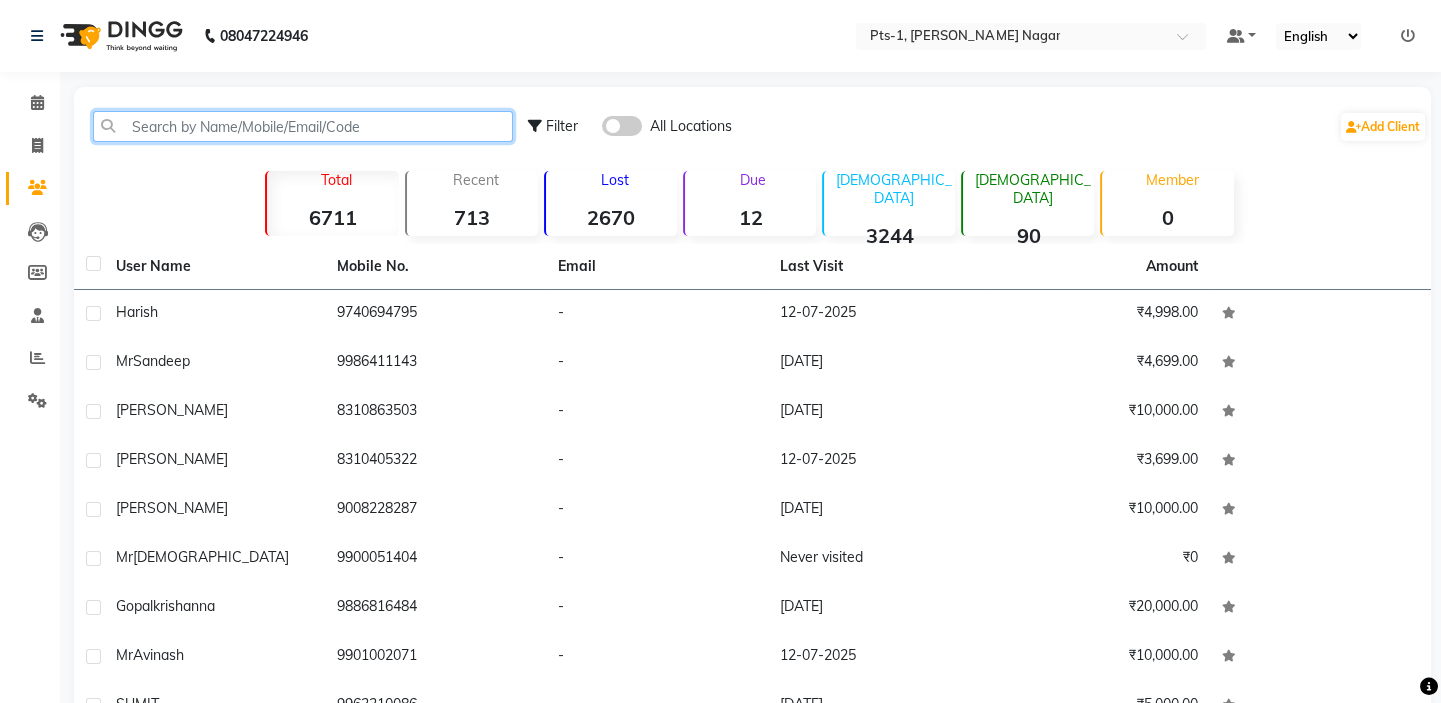 click 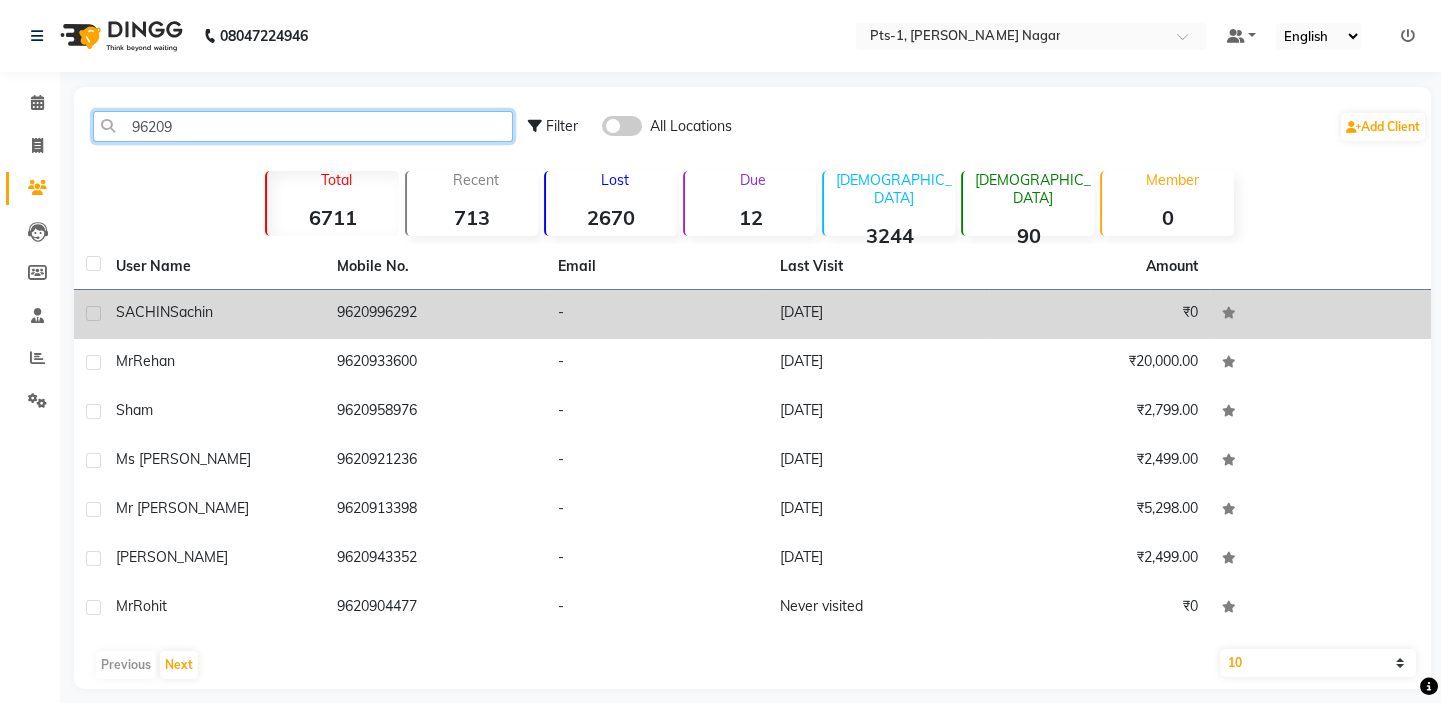 type on "96209" 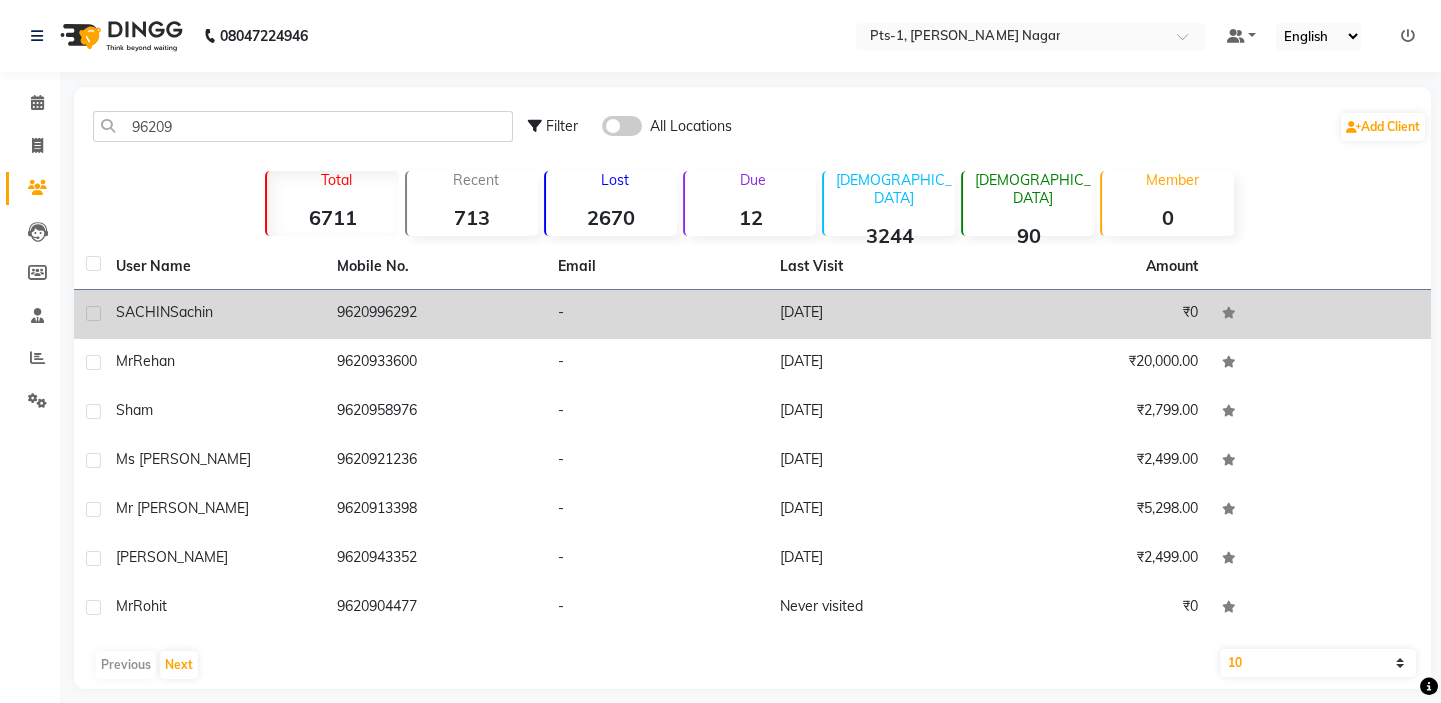 click on "9620996292" 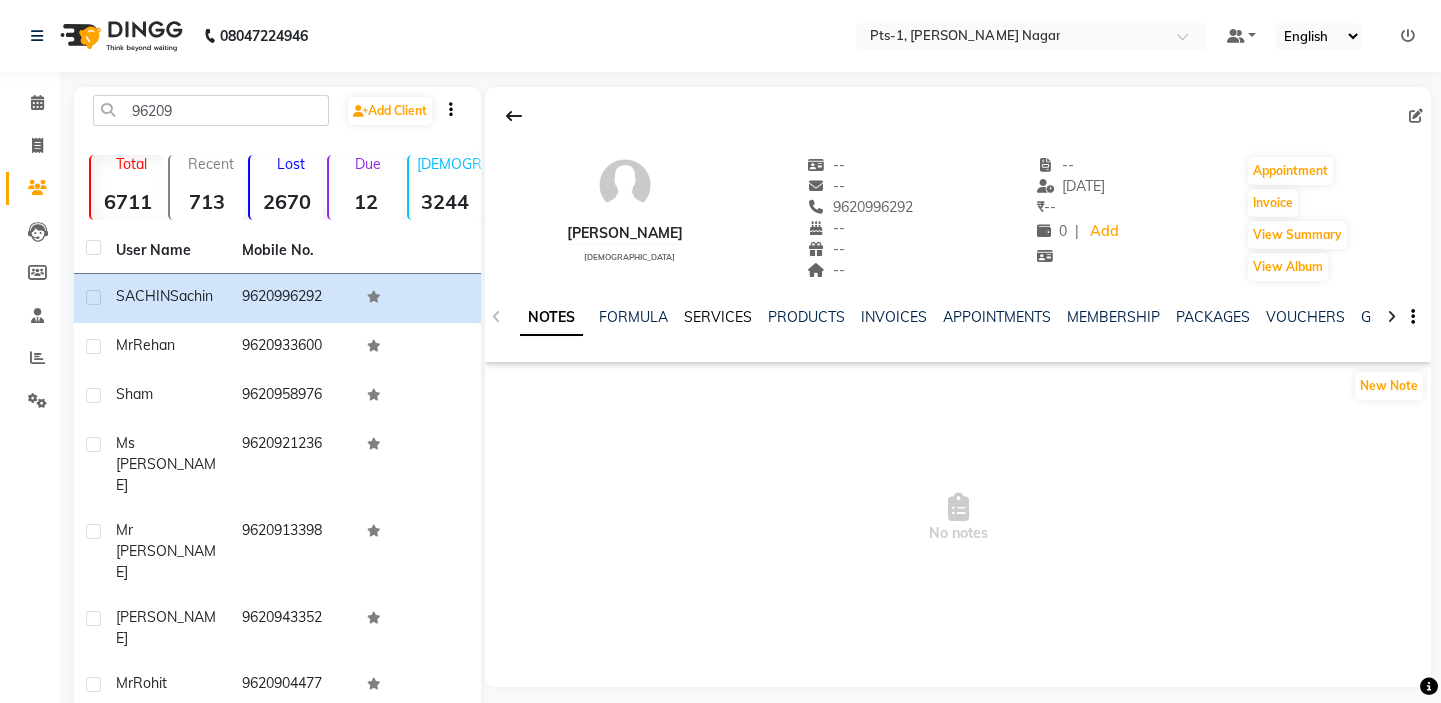click on "SERVICES" 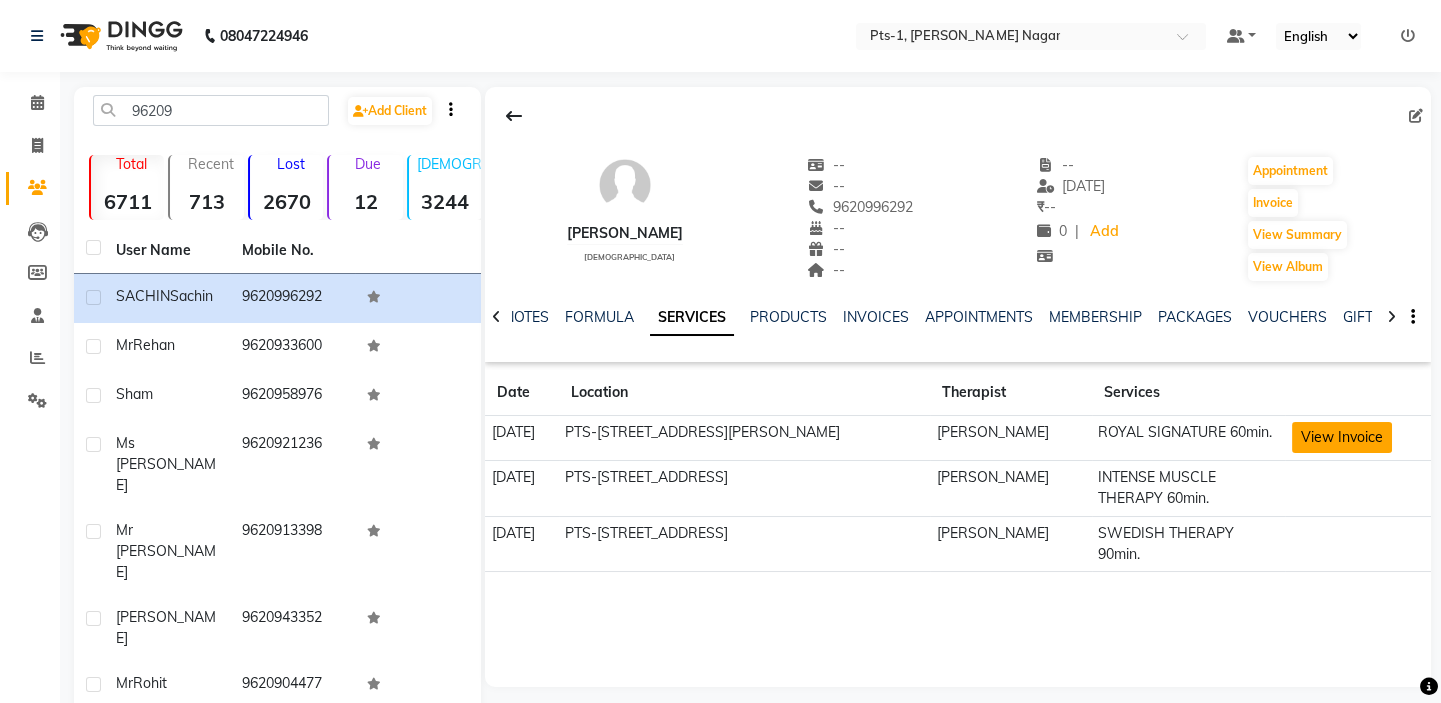 click on "View Invoice" 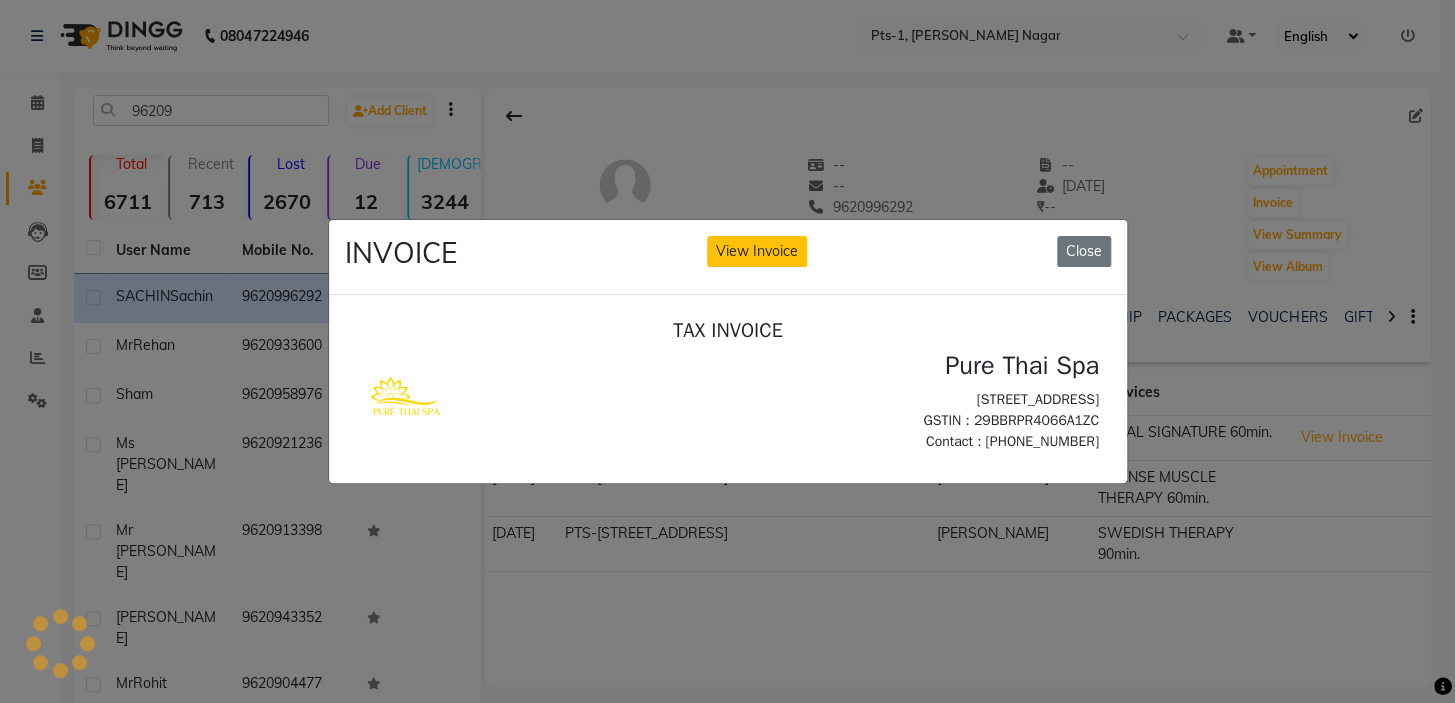 scroll, scrollTop: 0, scrollLeft: 0, axis: both 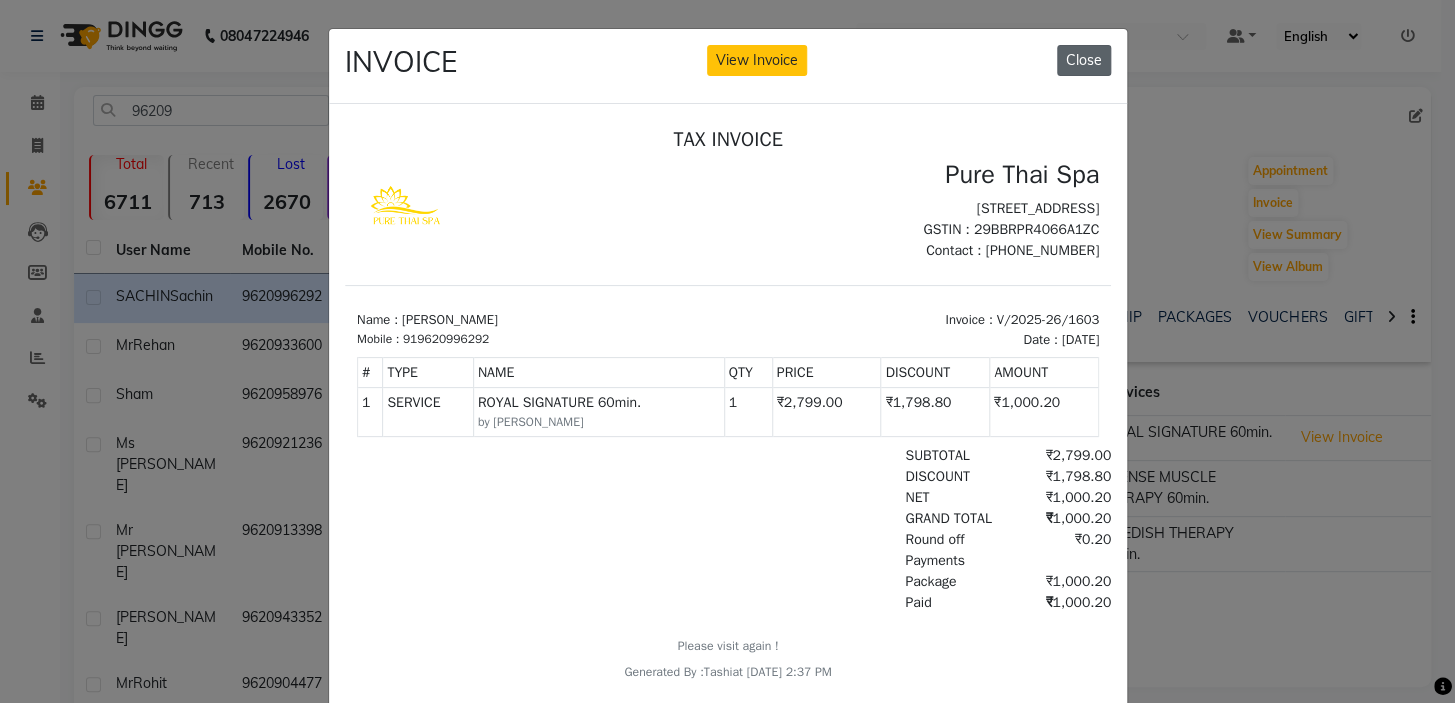 click on "Close" 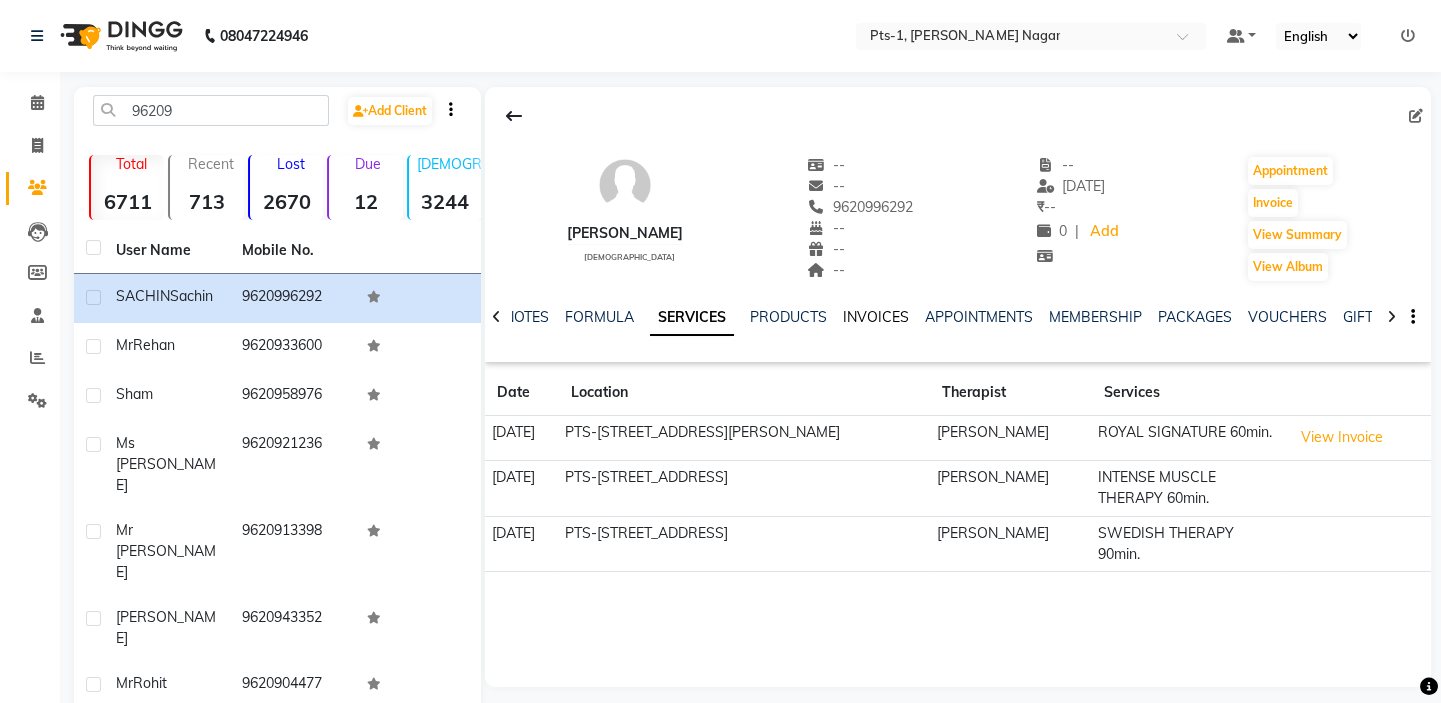 click on "INVOICES" 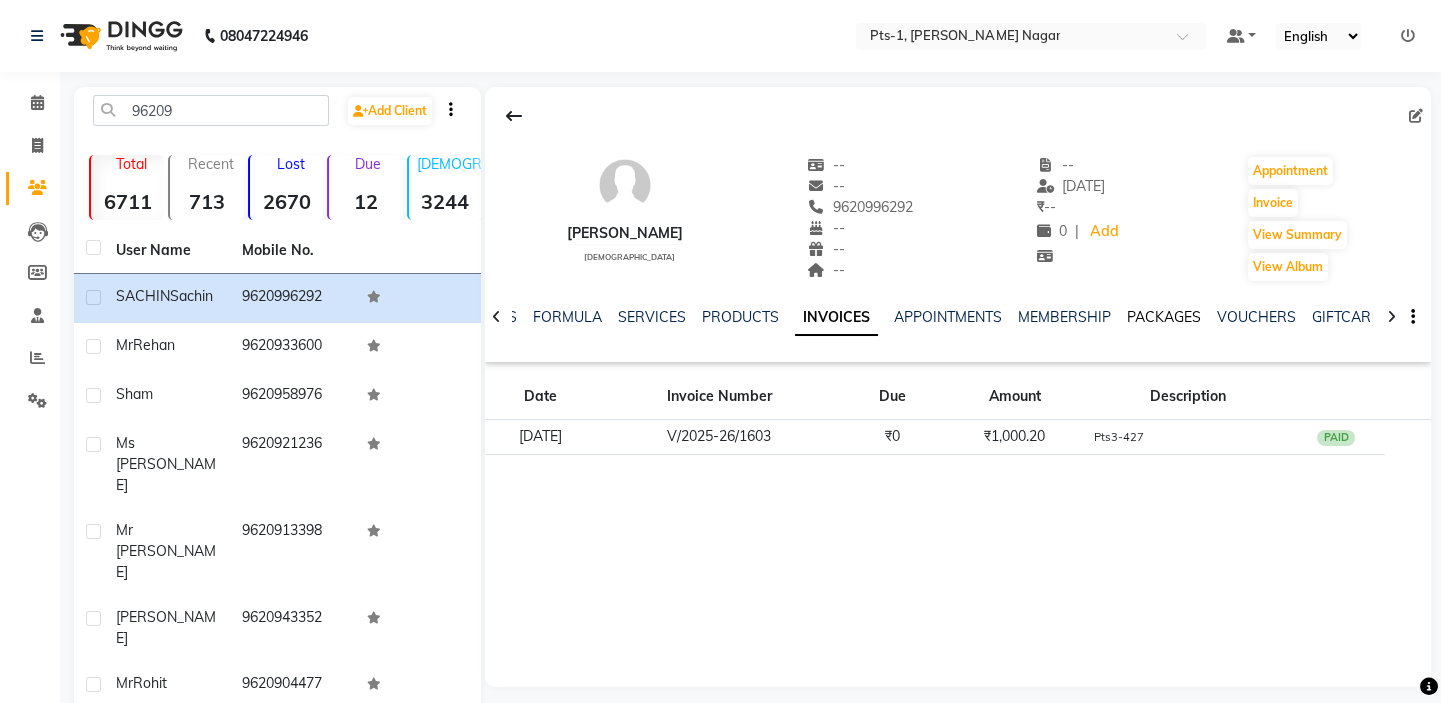 click on "PACKAGES" 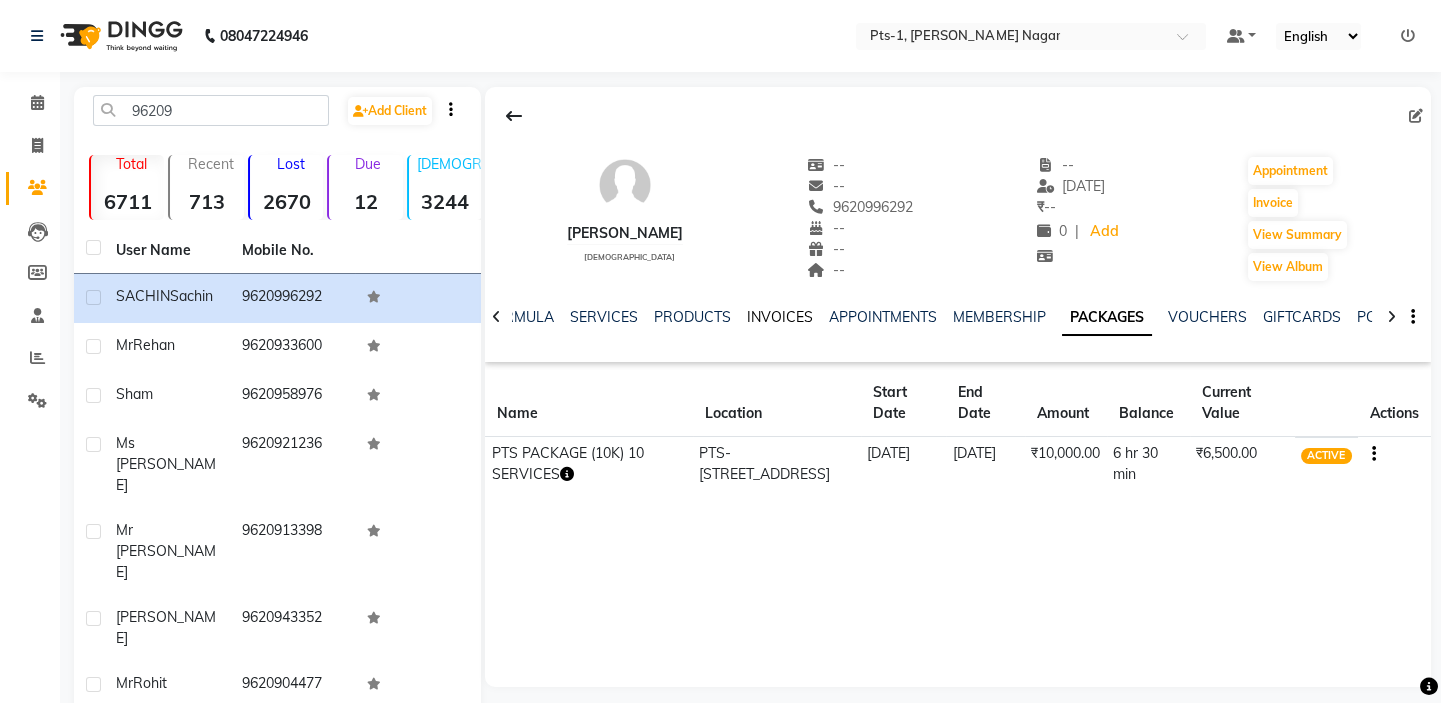 click on "INVOICES" 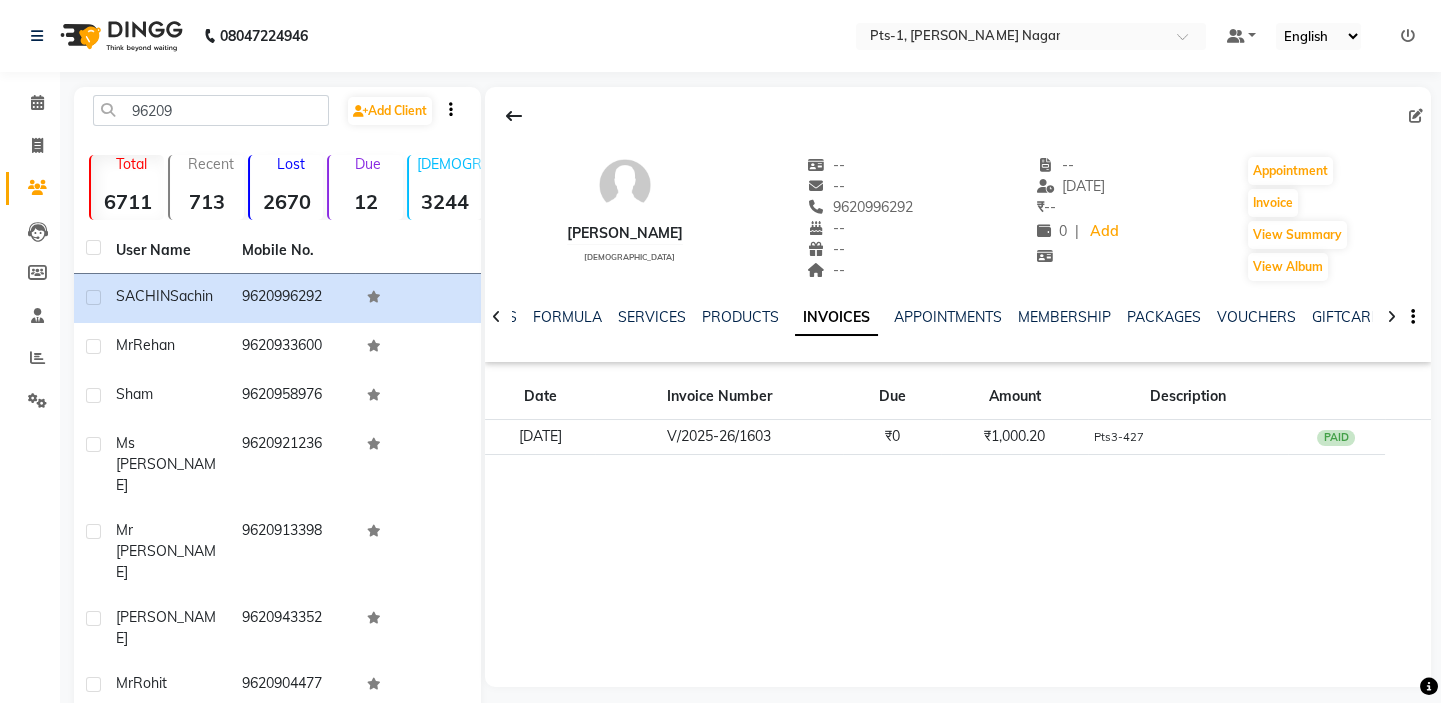 click on "SACHIN Sachin   [DEMOGRAPHIC_DATA]  --   --   9620996292  --  --  --  -- [DATE] ₹    -- 0 |  Add   Appointment   Invoice  View Summary  View Album  NOTES FORMULA SERVICES PRODUCTS INVOICES APPOINTMENTS MEMBERSHIP PACKAGES VOUCHERS GIFTCARDS POINTS FORMS FAMILY CARDS WALLET Date Invoice Number Due Amount Description [DATE] V/2025-26/1603 ₹0 ₹1,000.20 Pts3-427  PAID" 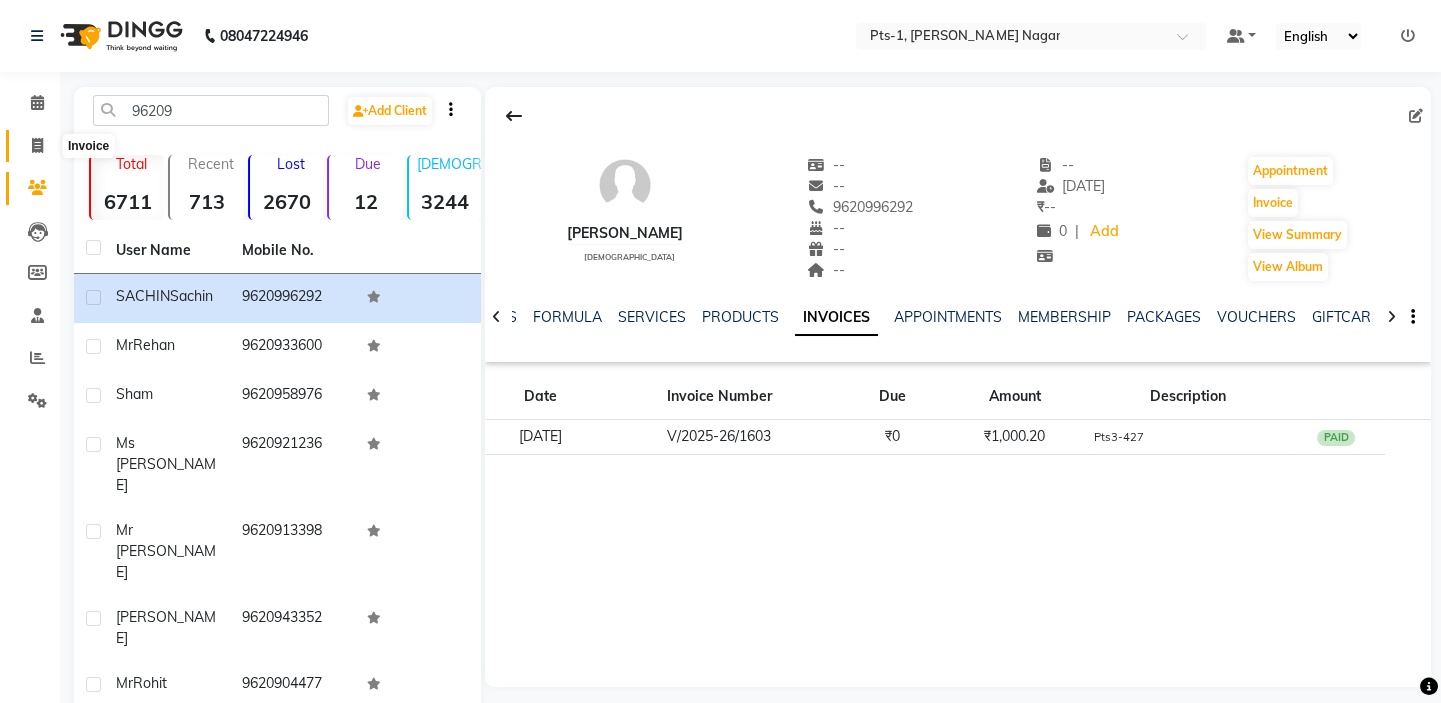 click 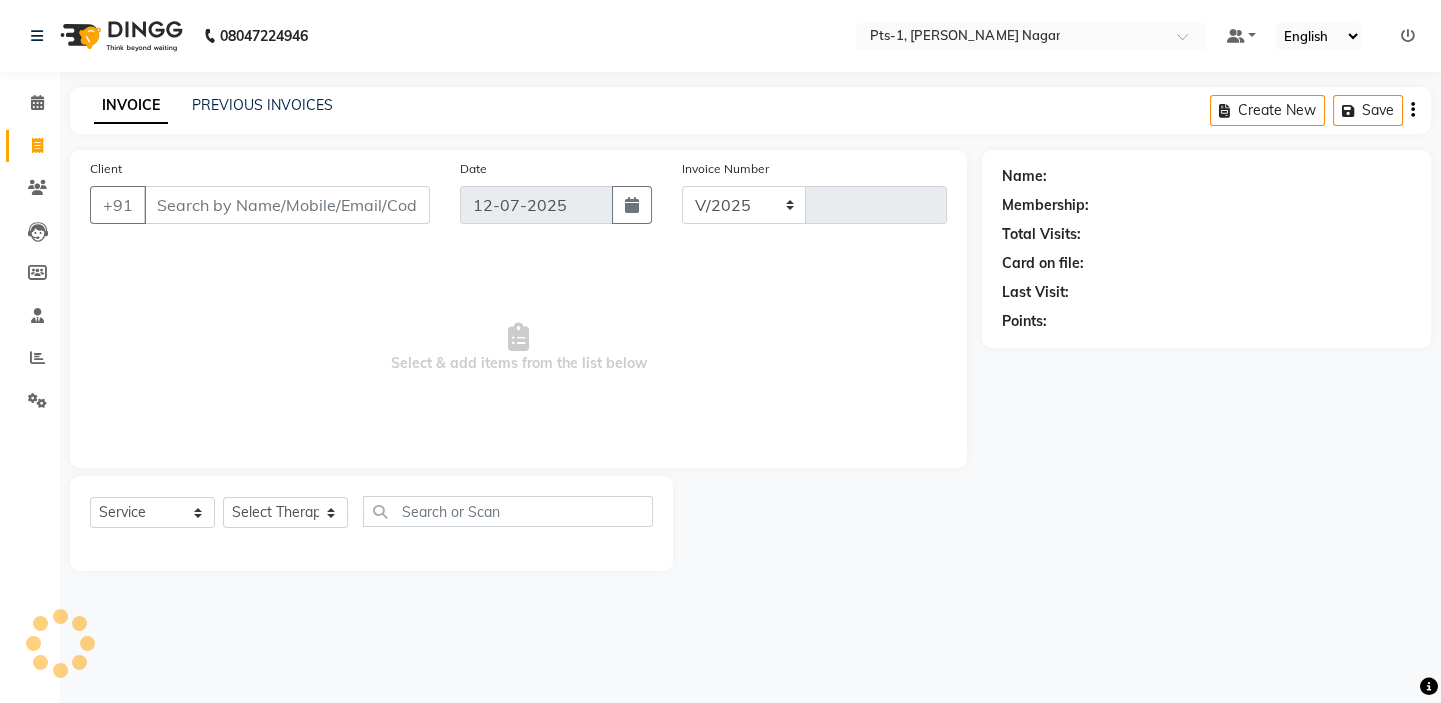 select on "5296" 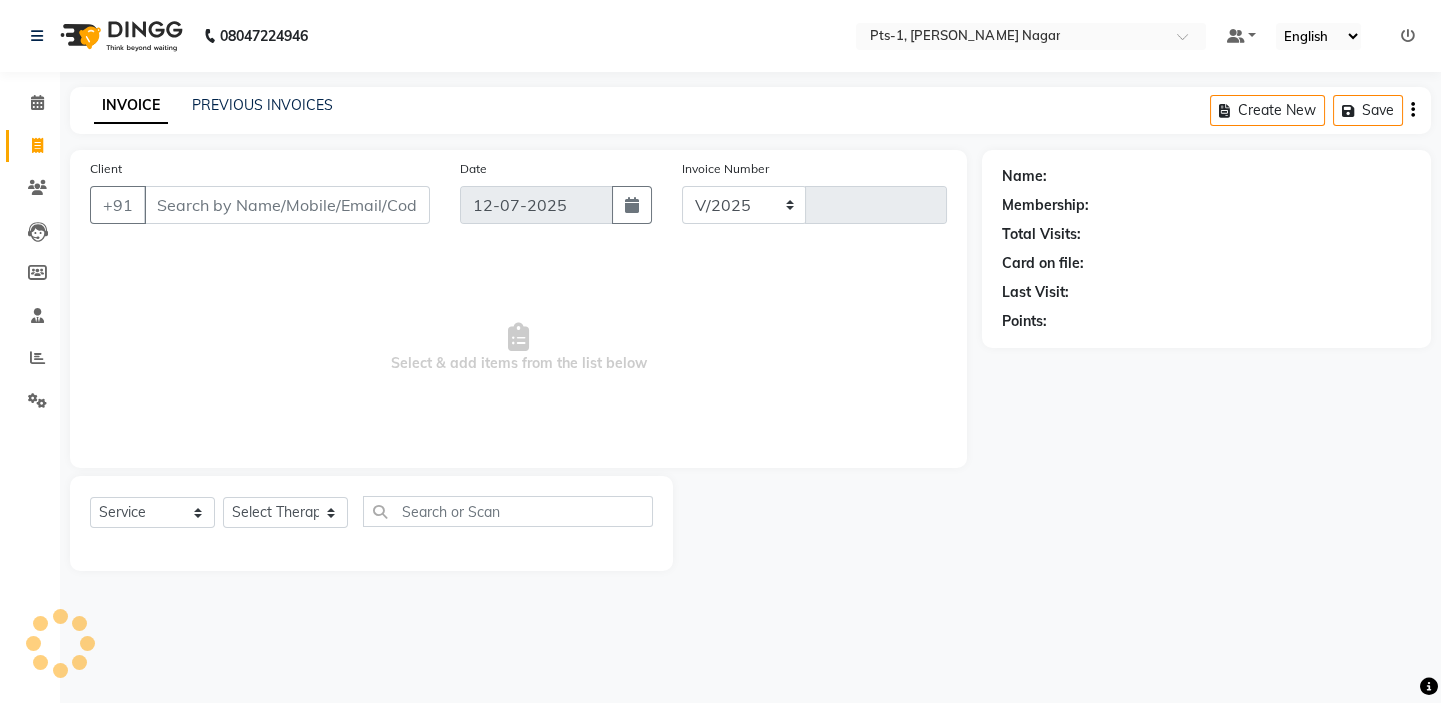 type on "1910" 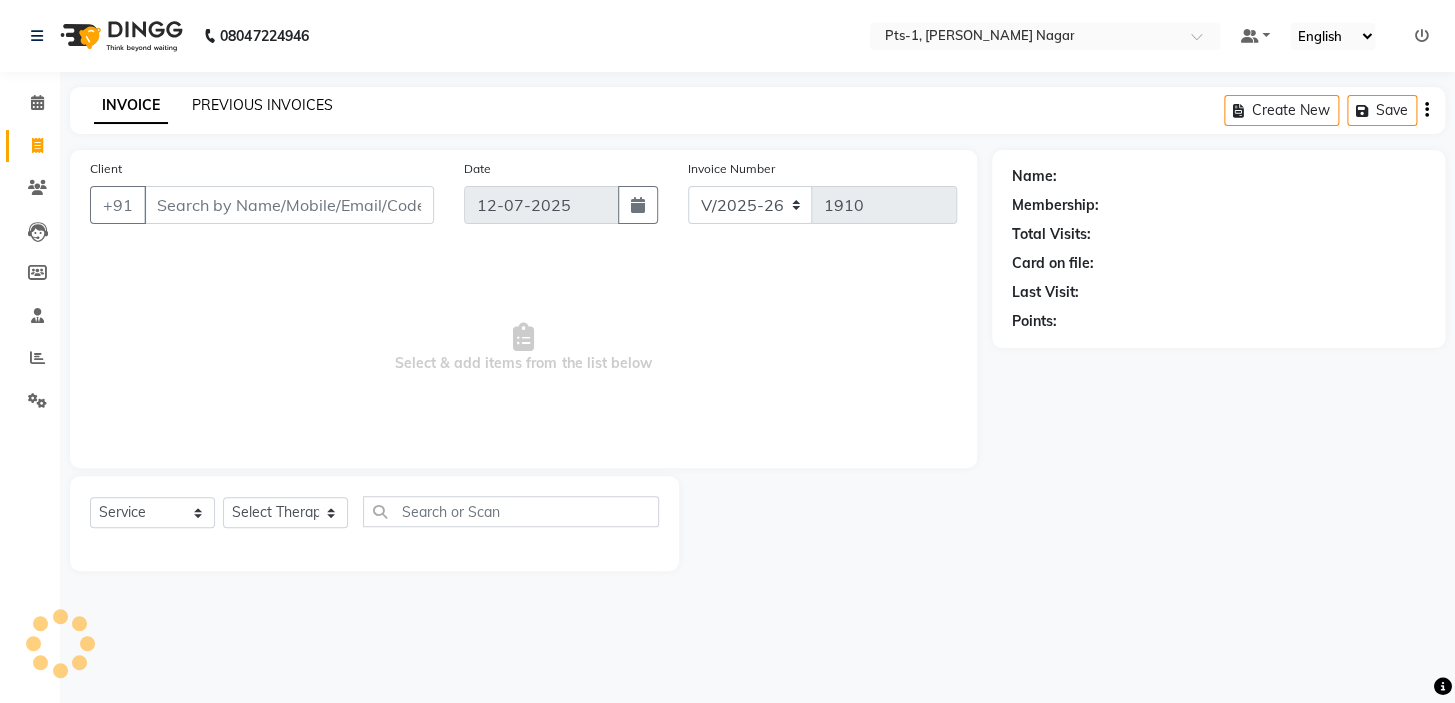 click on "PREVIOUS INVOICES" 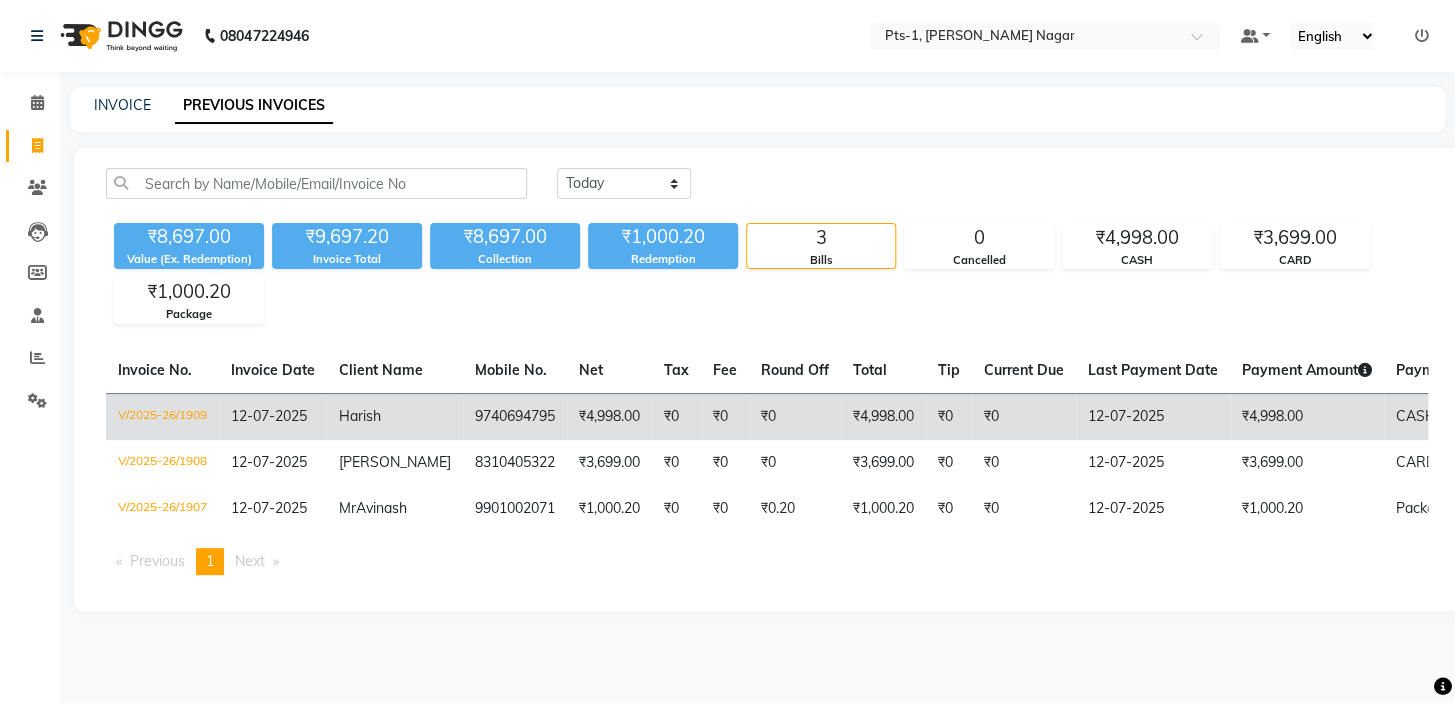 click on "CASH" 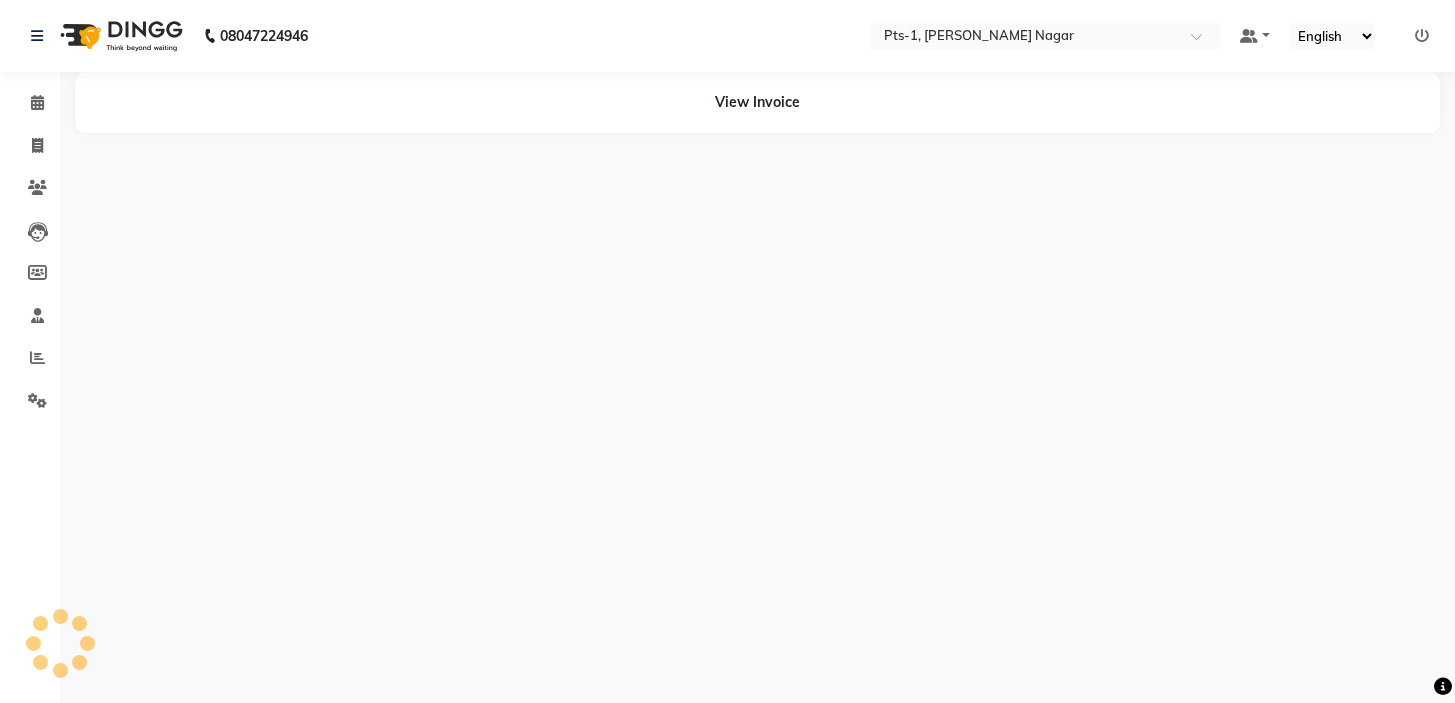 scroll, scrollTop: 0, scrollLeft: 0, axis: both 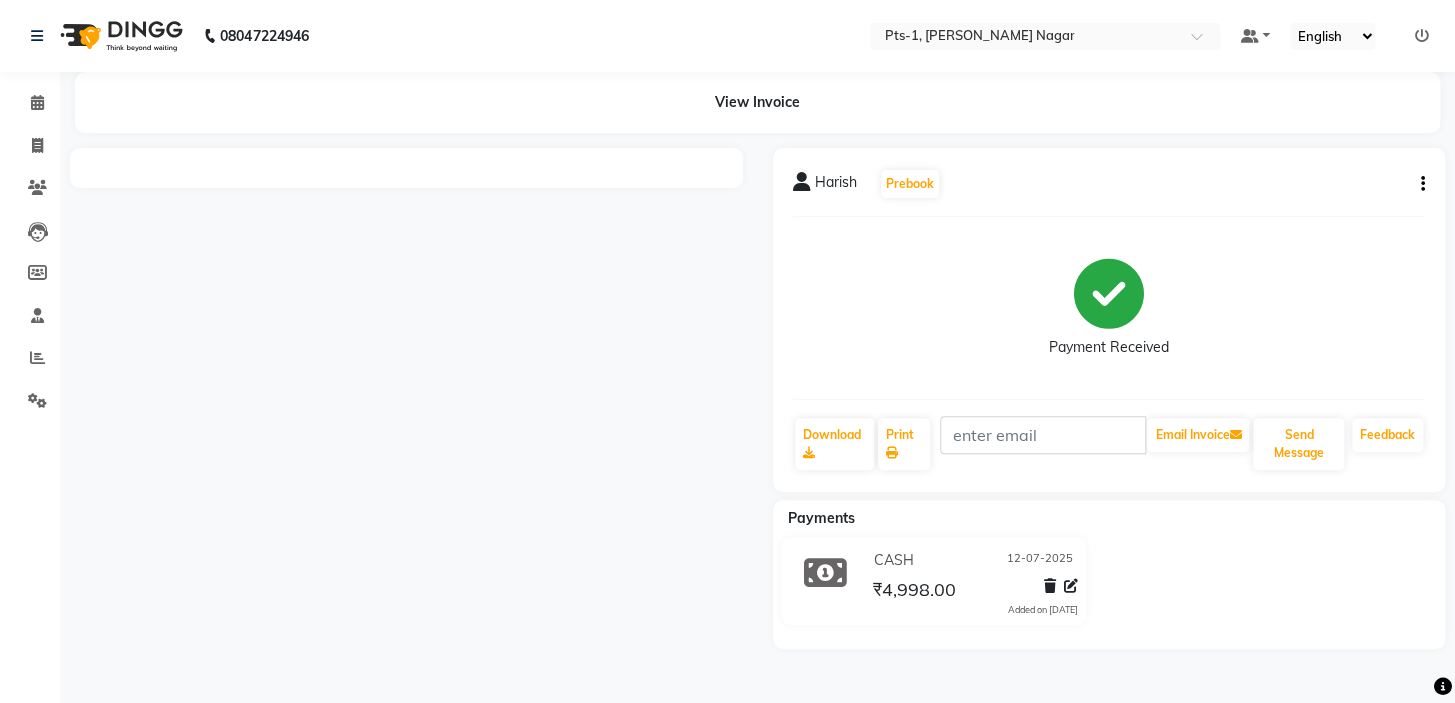 click 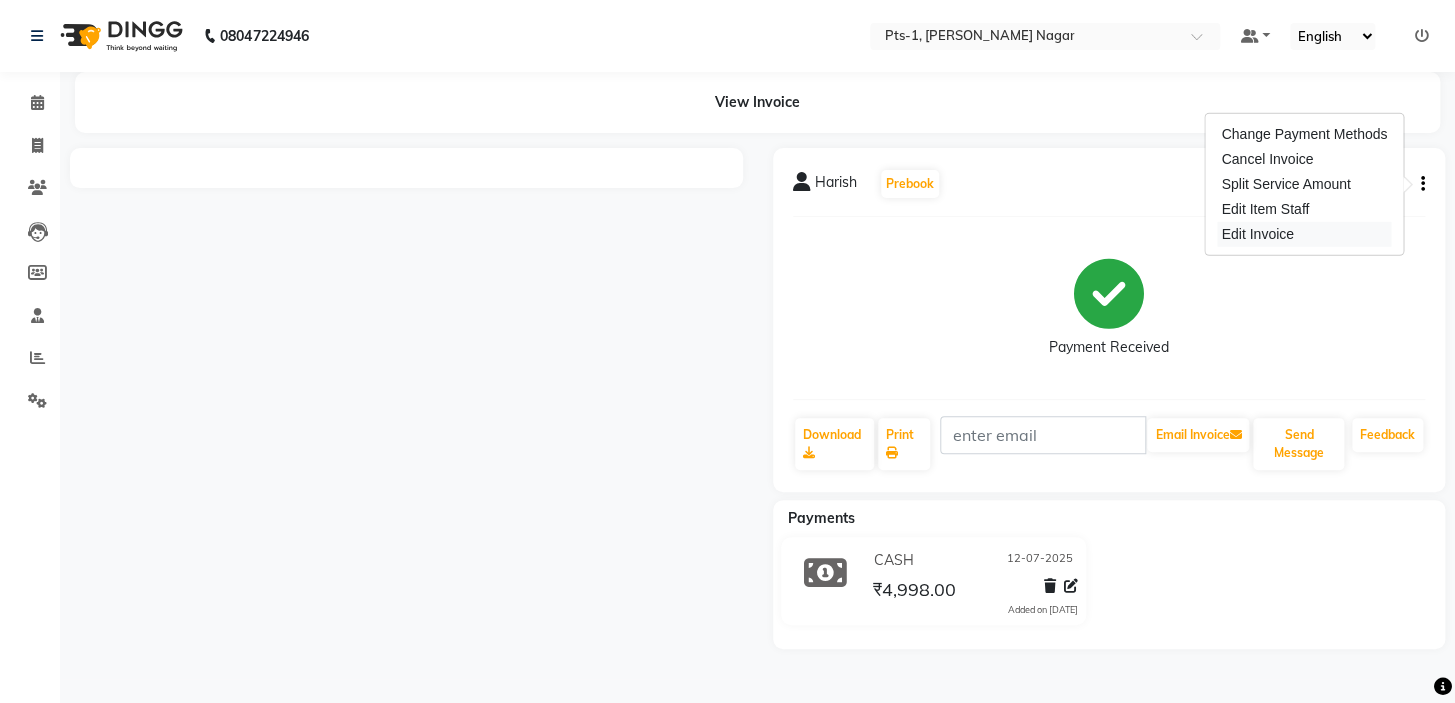 click on "Edit Invoice" at bounding box center [1304, 234] 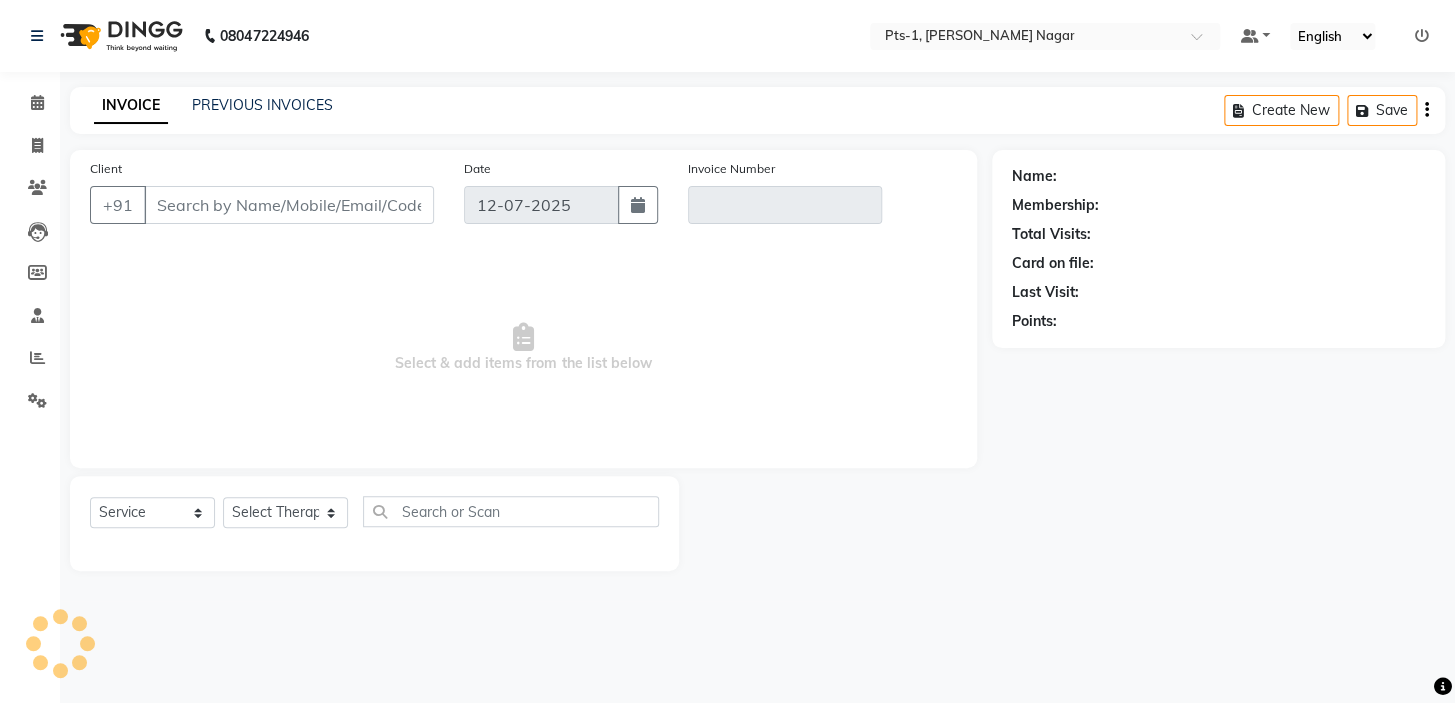 type on "9740694795" 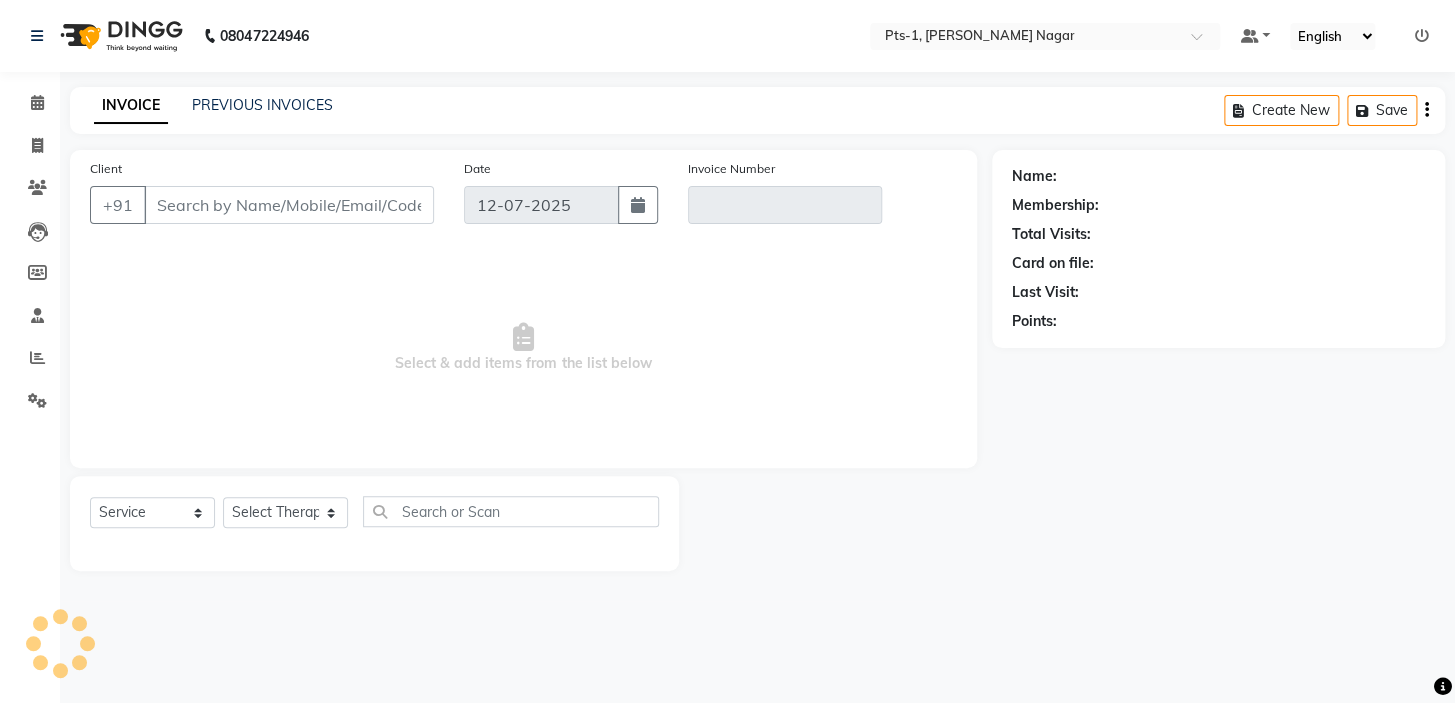 type on "V/2025-26/1909" 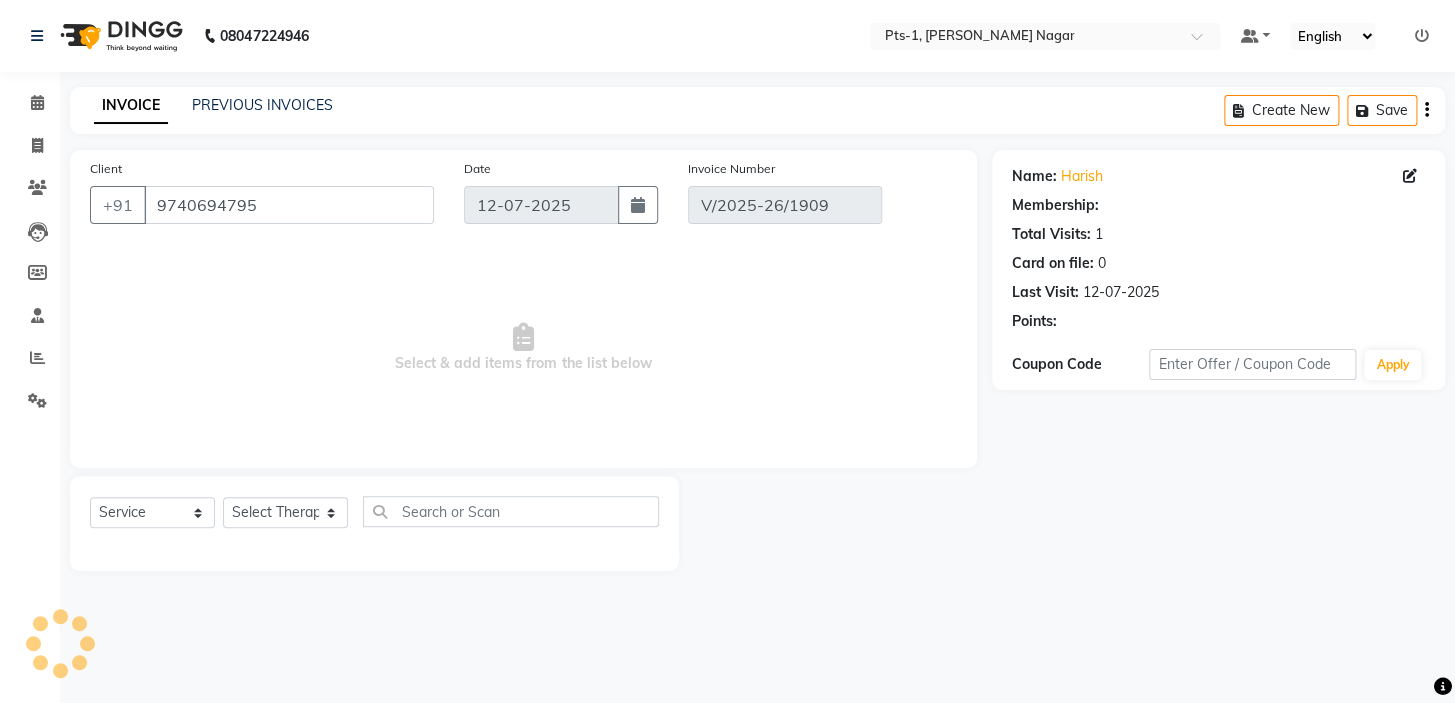 select on "select" 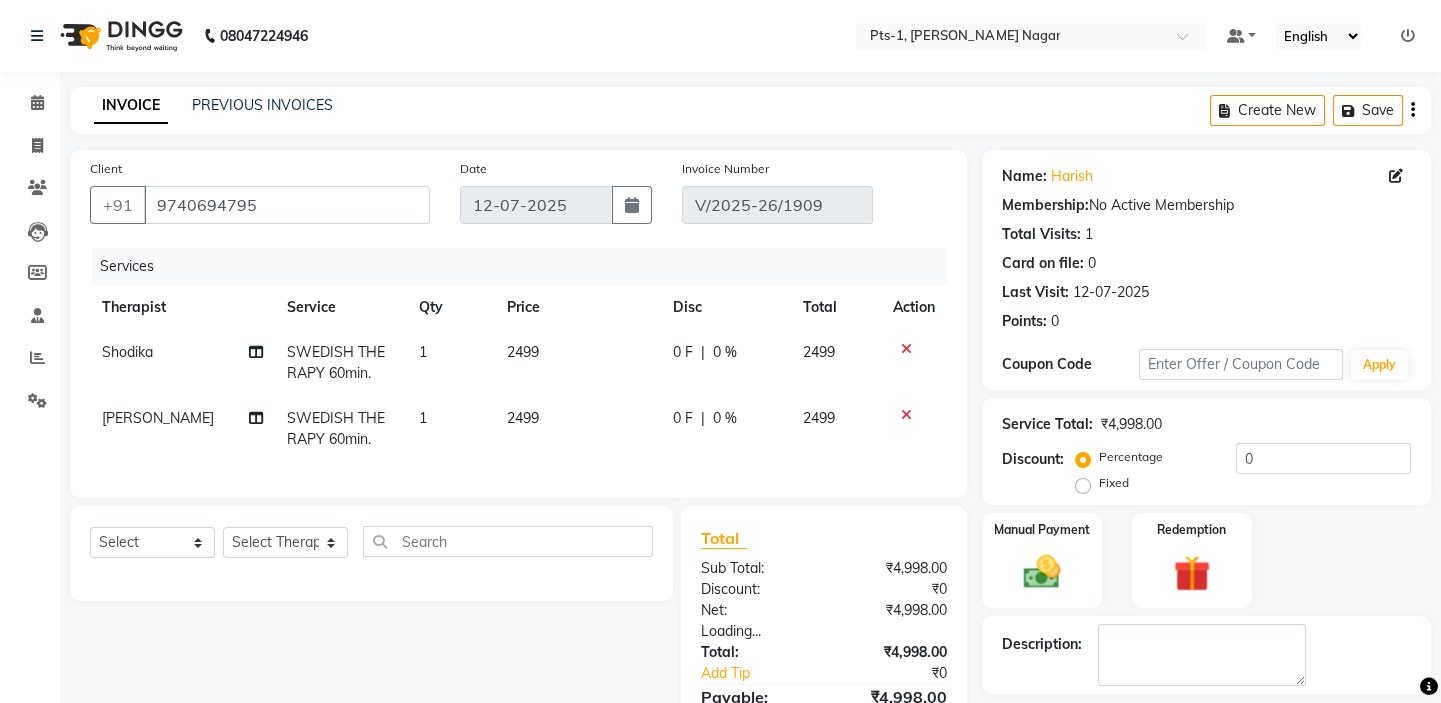 click 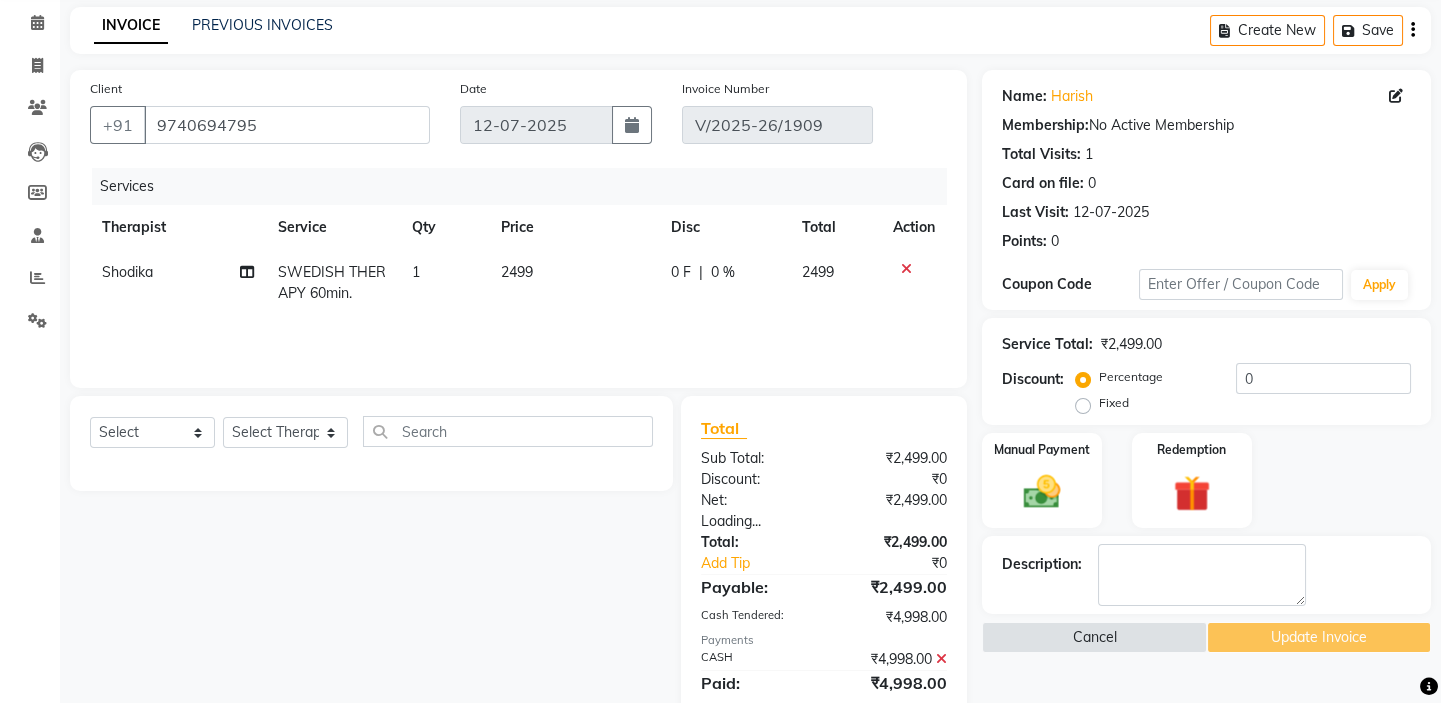 scroll, scrollTop: 164, scrollLeft: 0, axis: vertical 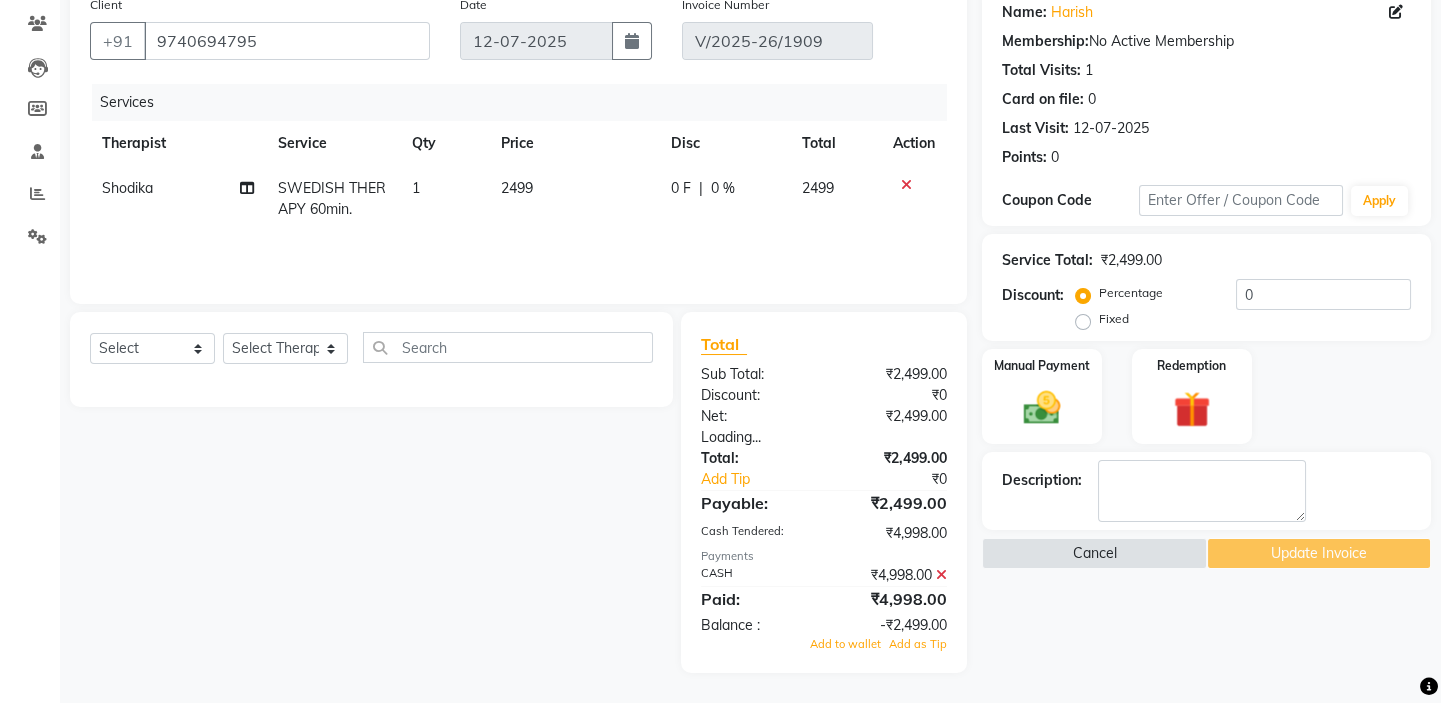 click 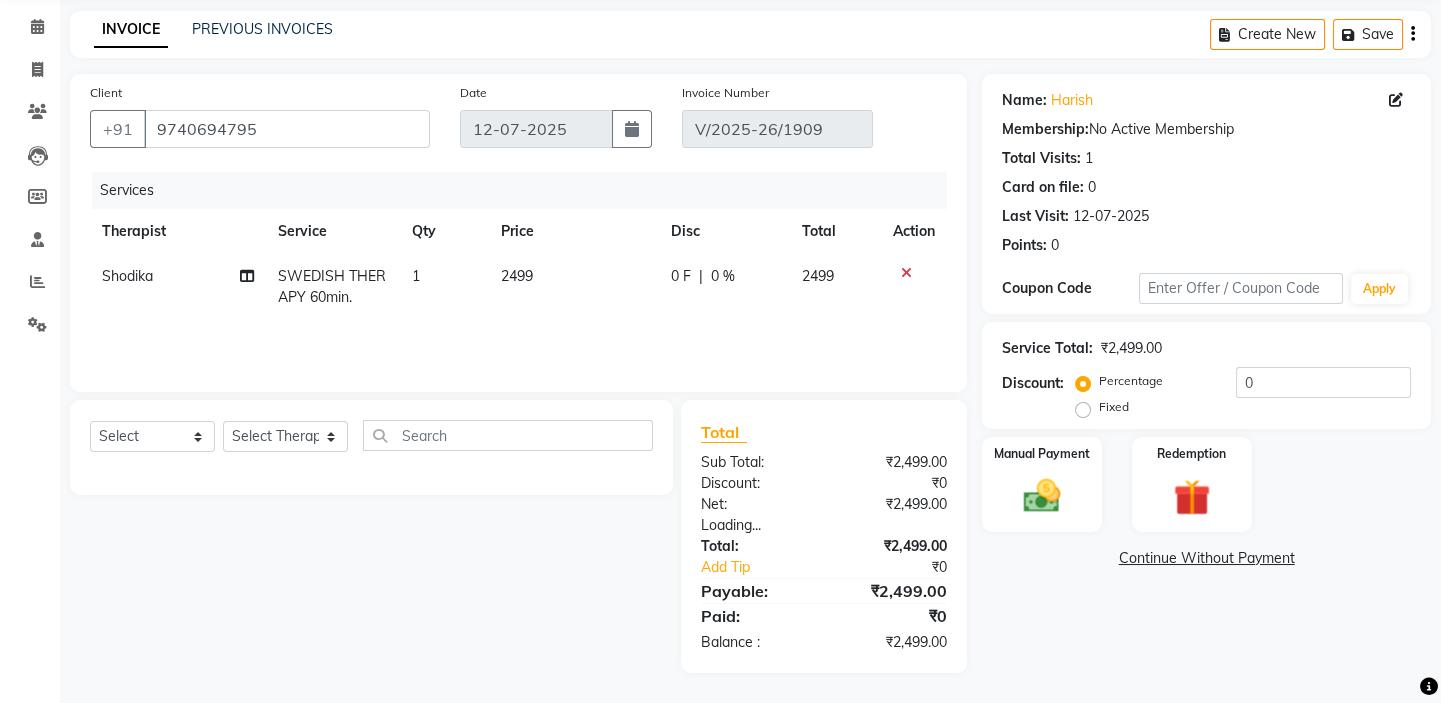 scroll, scrollTop: 76, scrollLeft: 0, axis: vertical 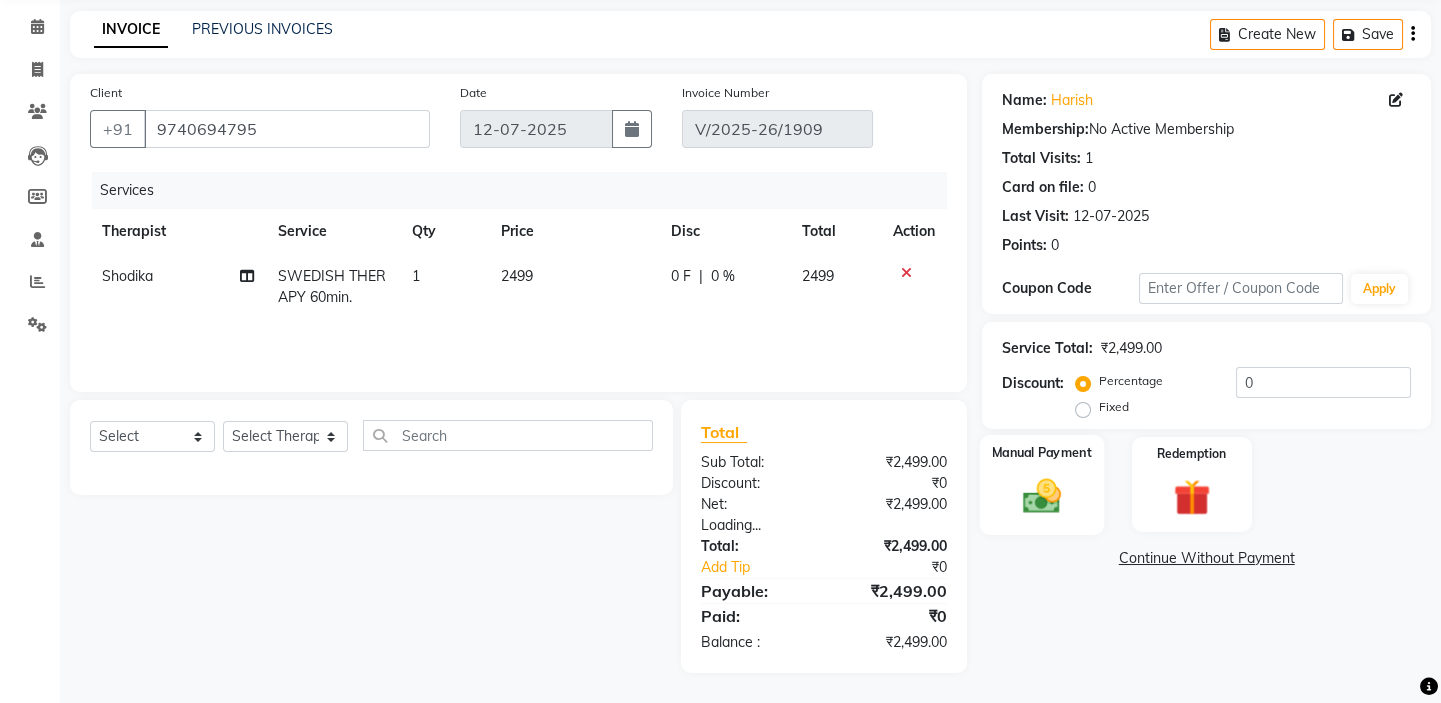 click on "Manual Payment" 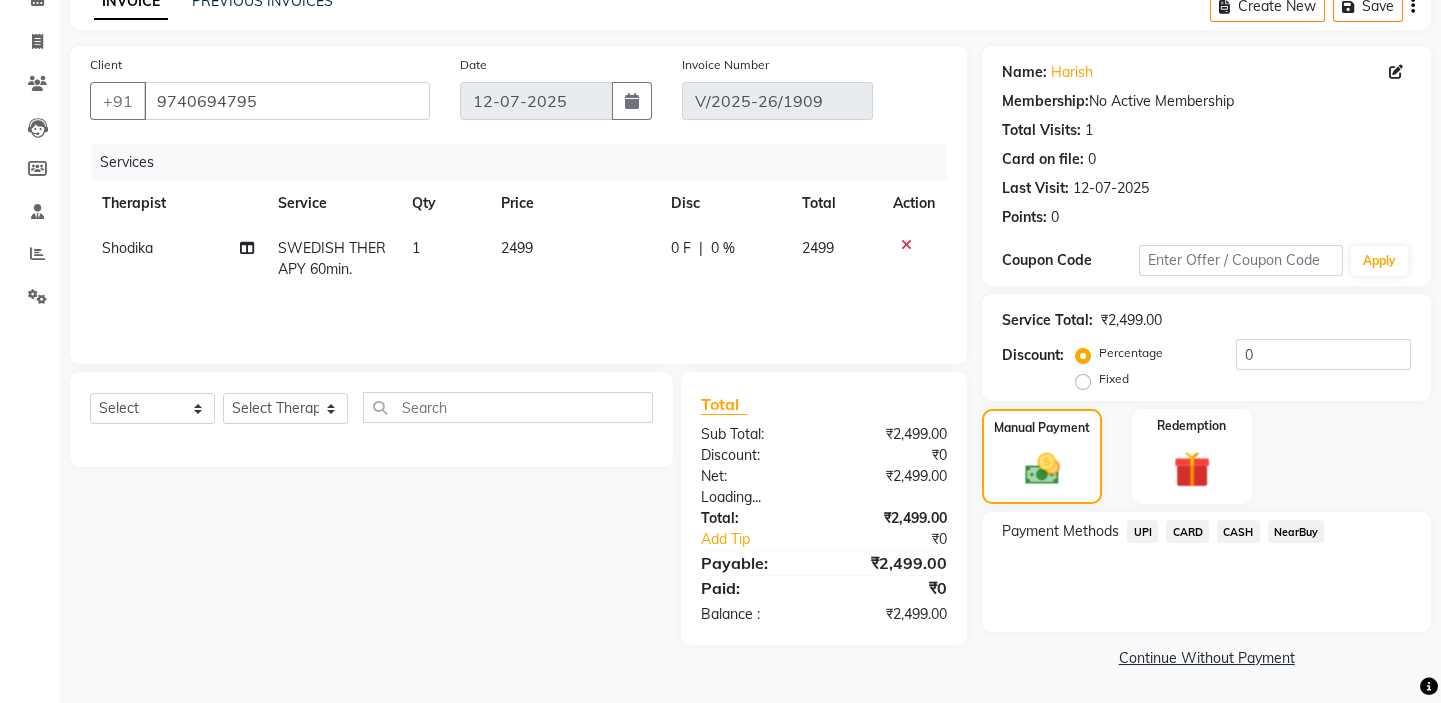 click on "CASH" 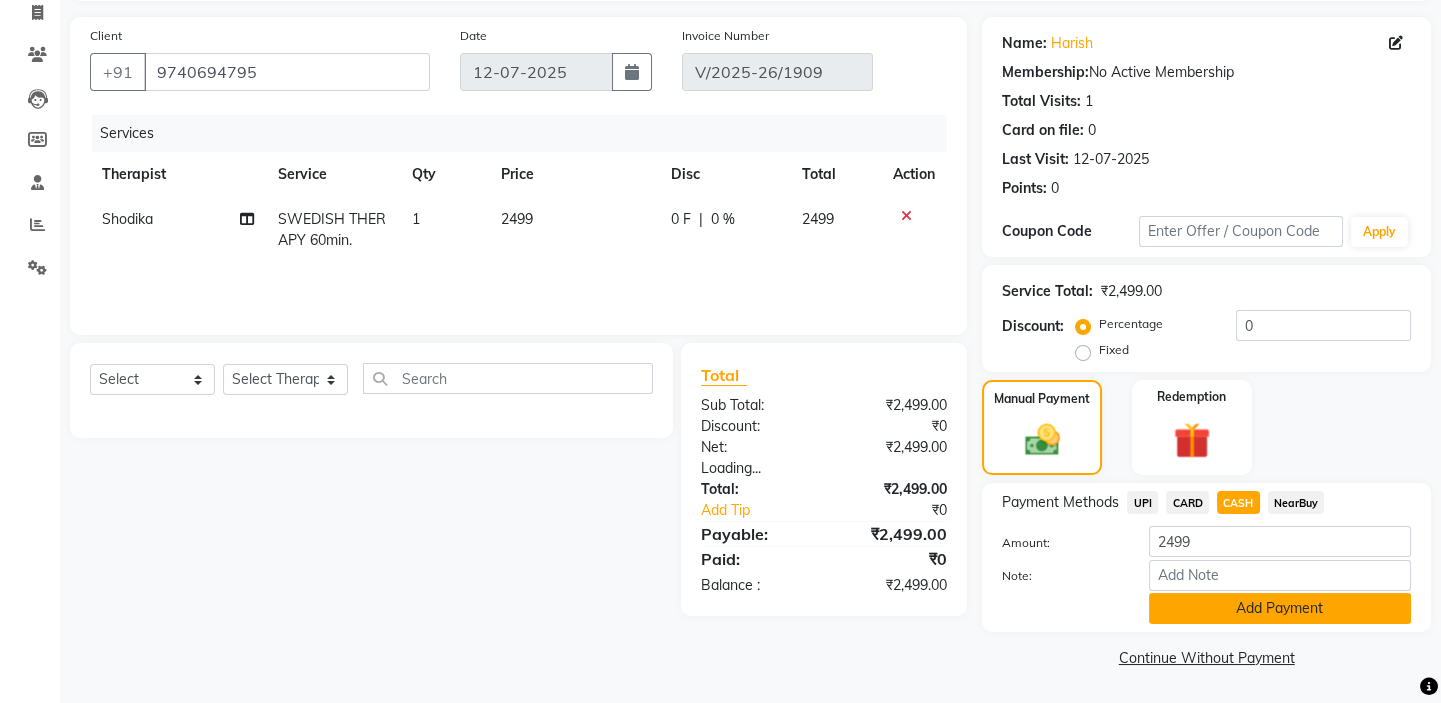click on "Add Payment" 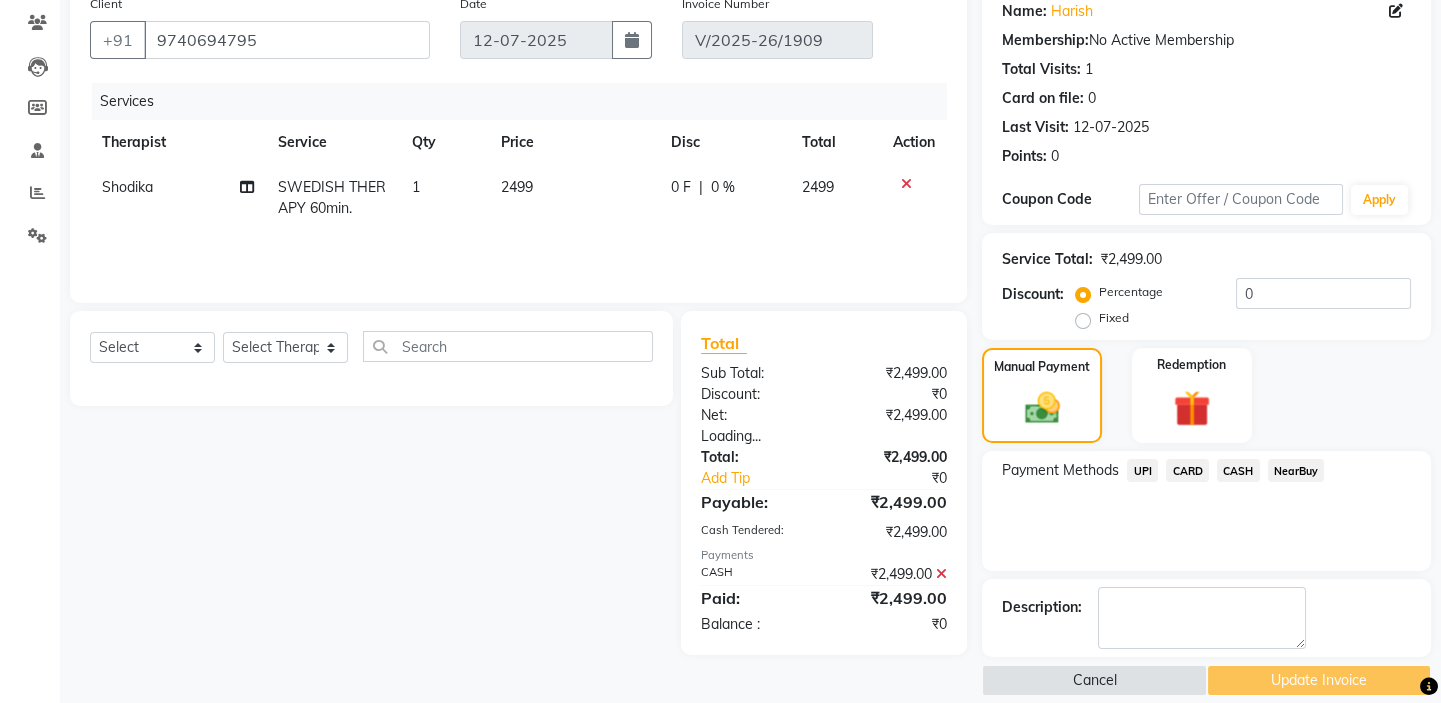 scroll, scrollTop: 188, scrollLeft: 0, axis: vertical 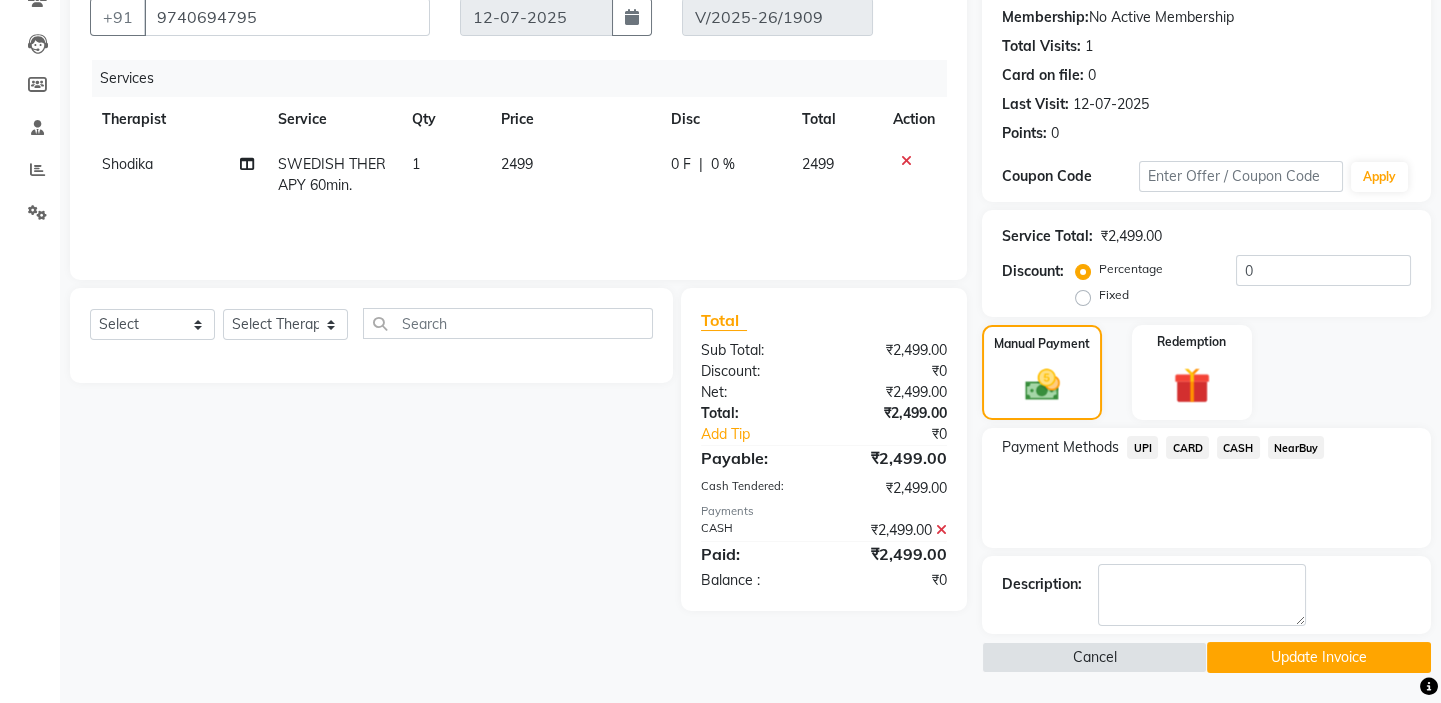 click on "Update Invoice" 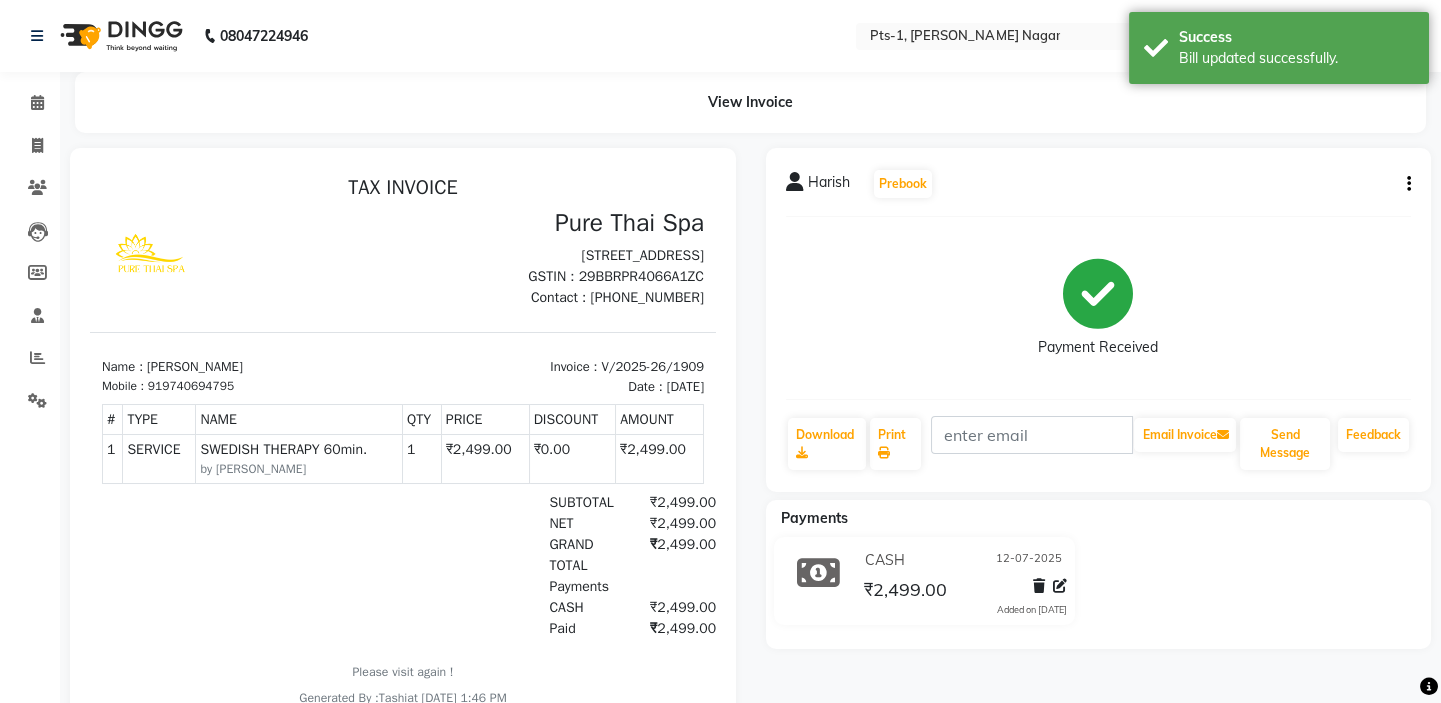 scroll, scrollTop: 0, scrollLeft: 0, axis: both 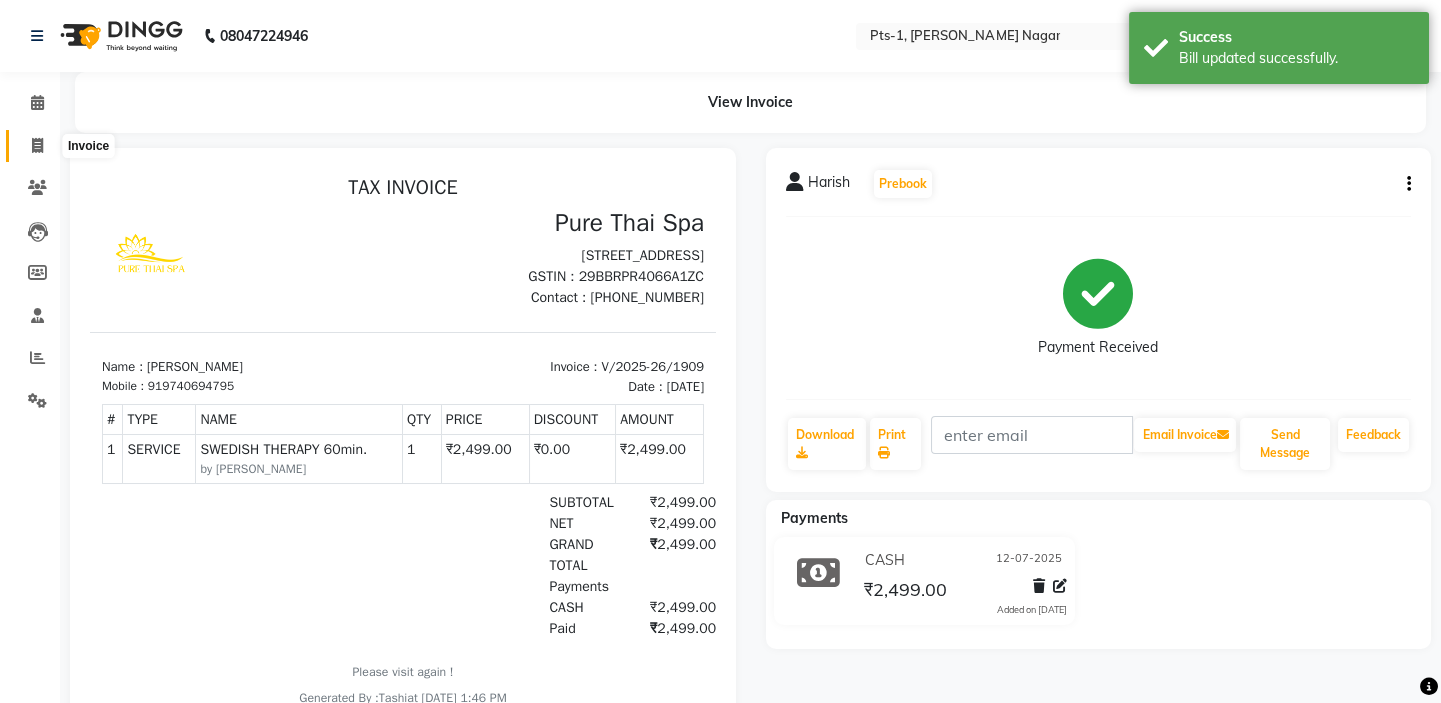 click 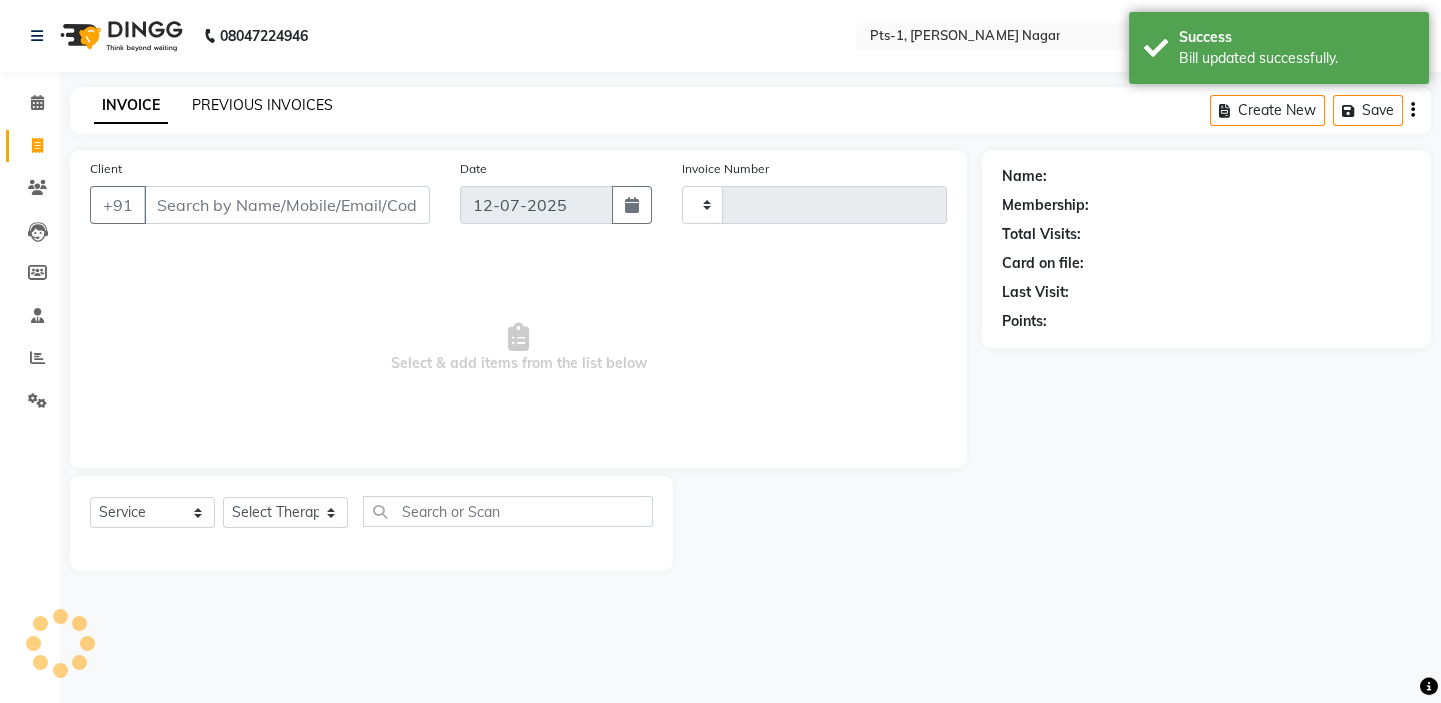 type on "1910" 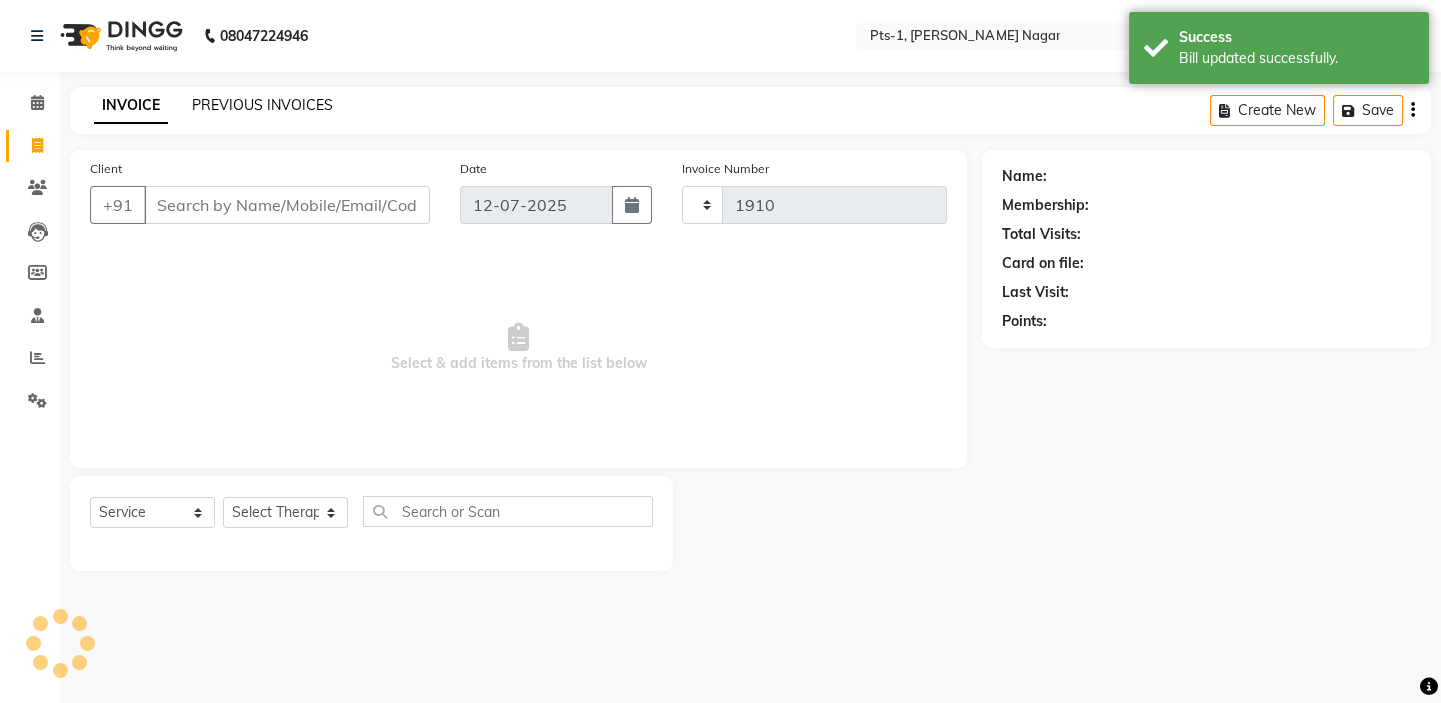select on "5296" 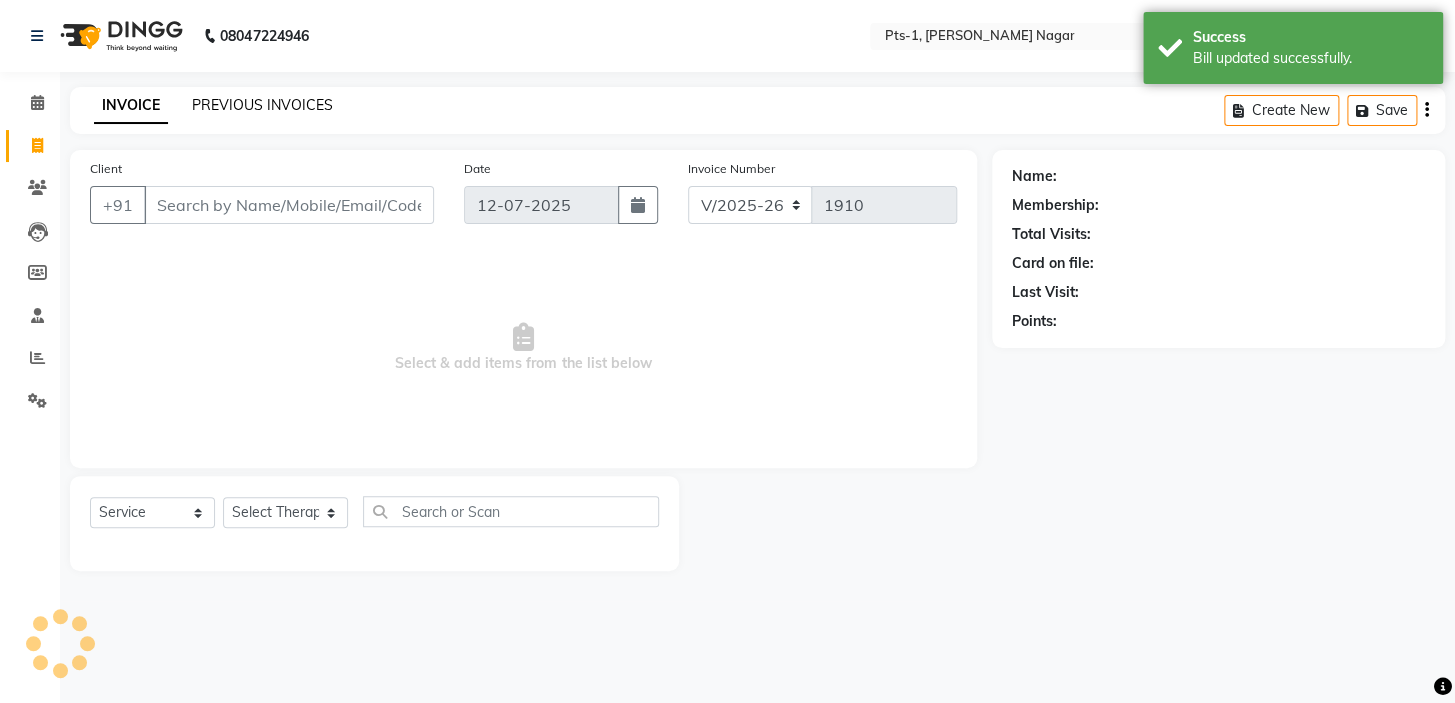 click on "PREVIOUS INVOICES" 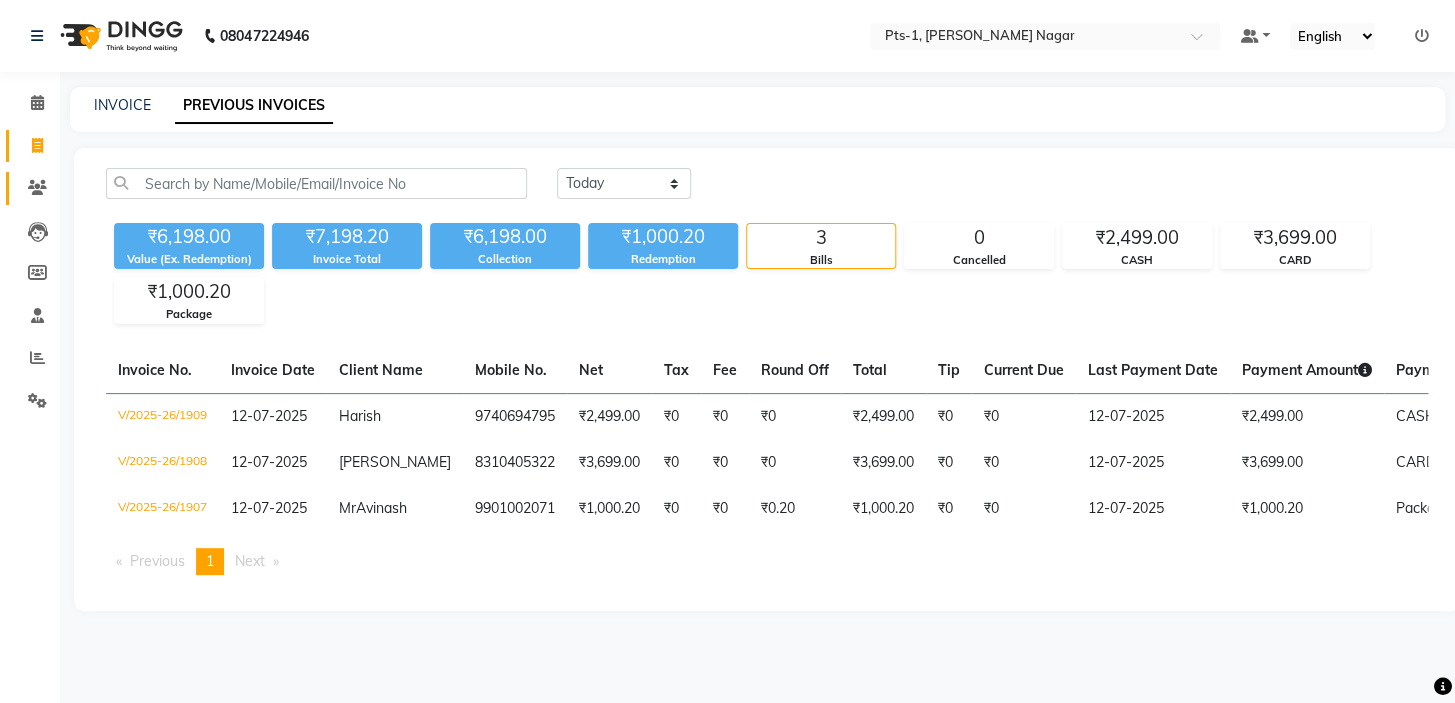 click 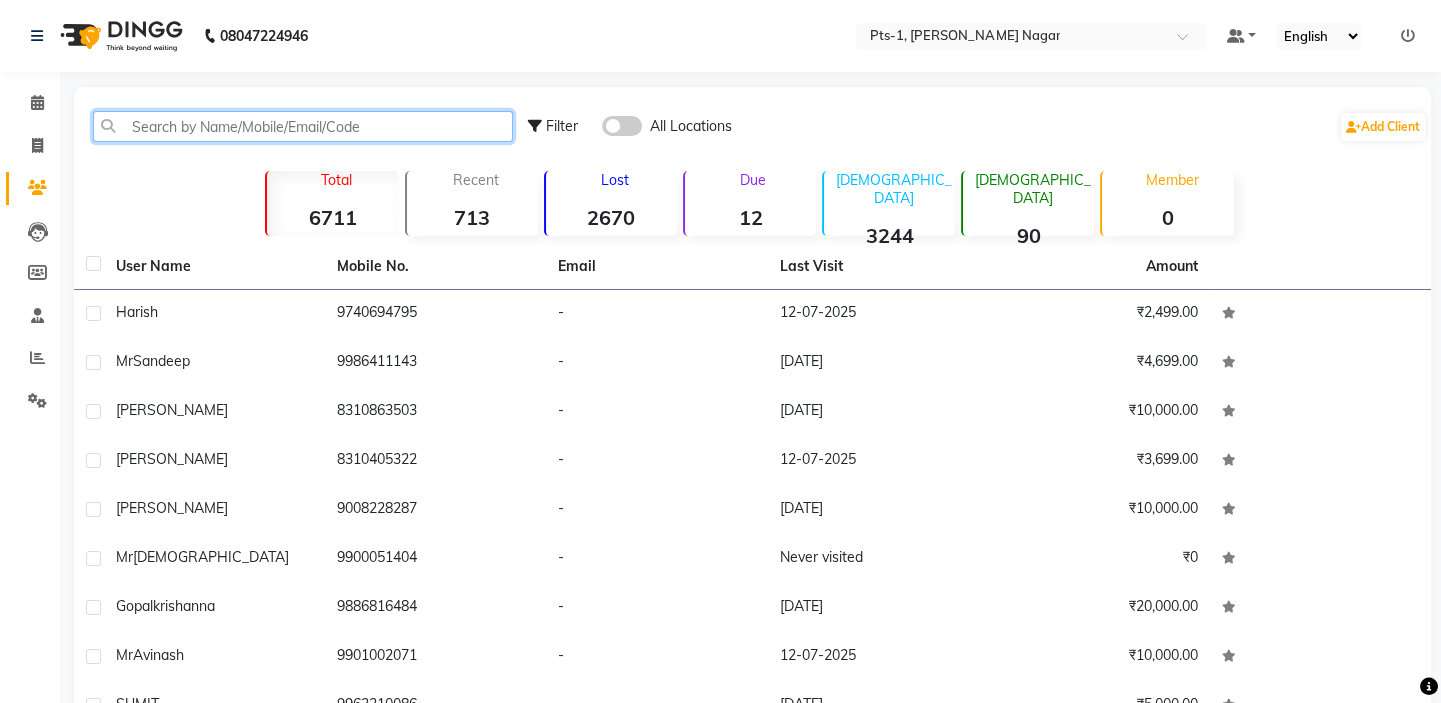 click 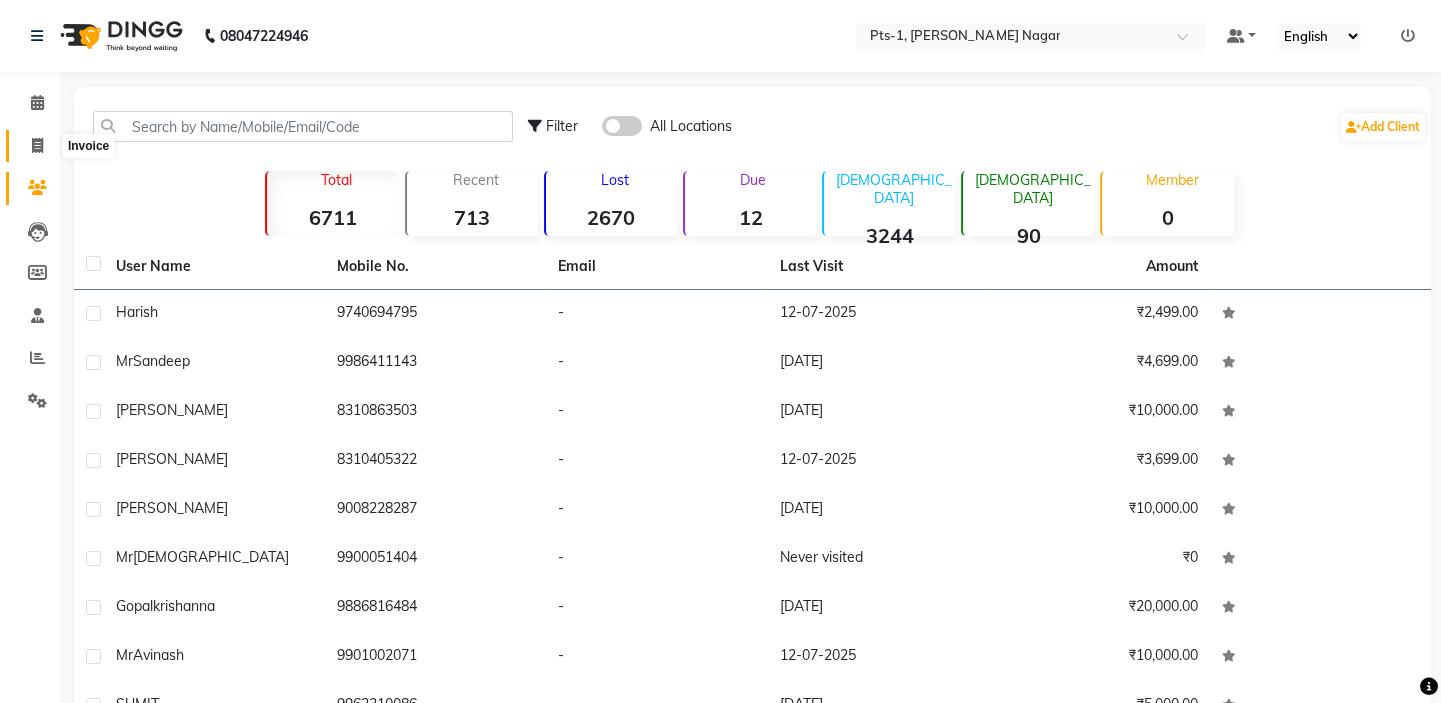 click 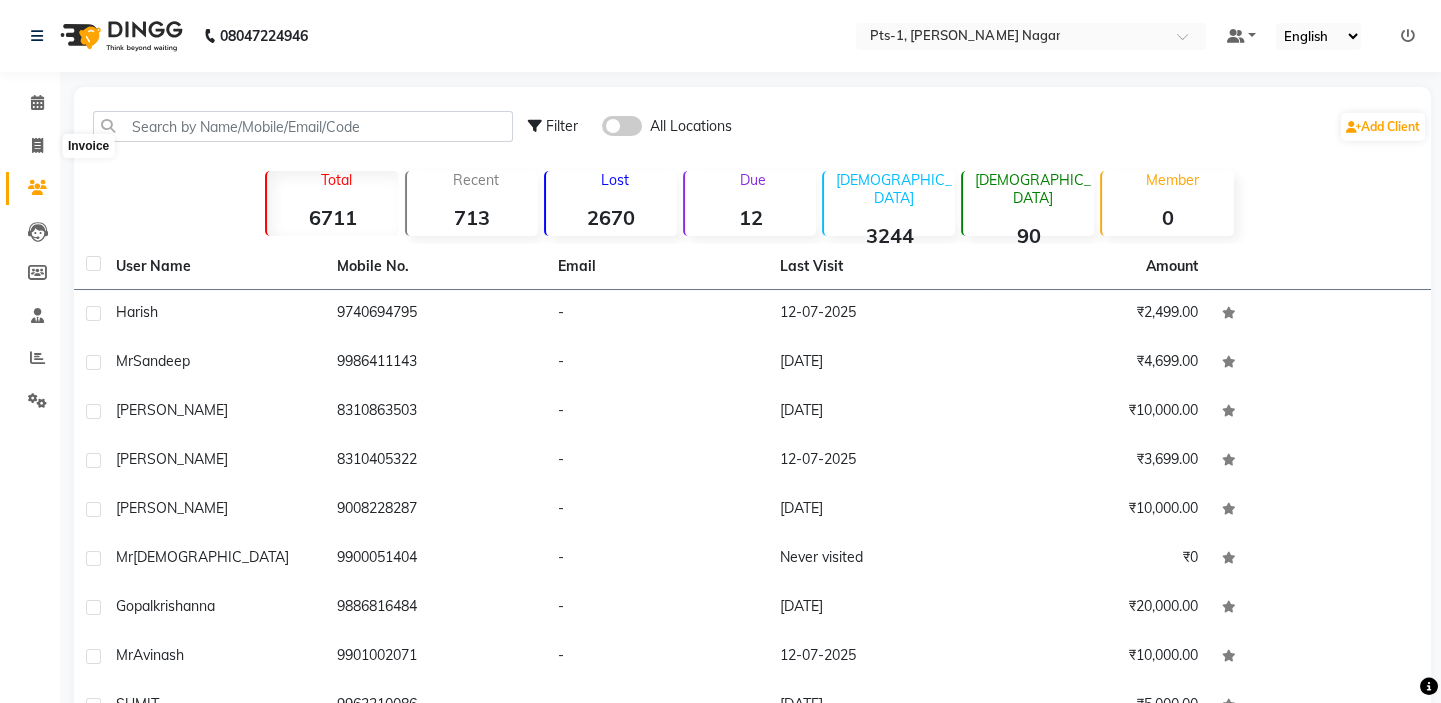 select on "5296" 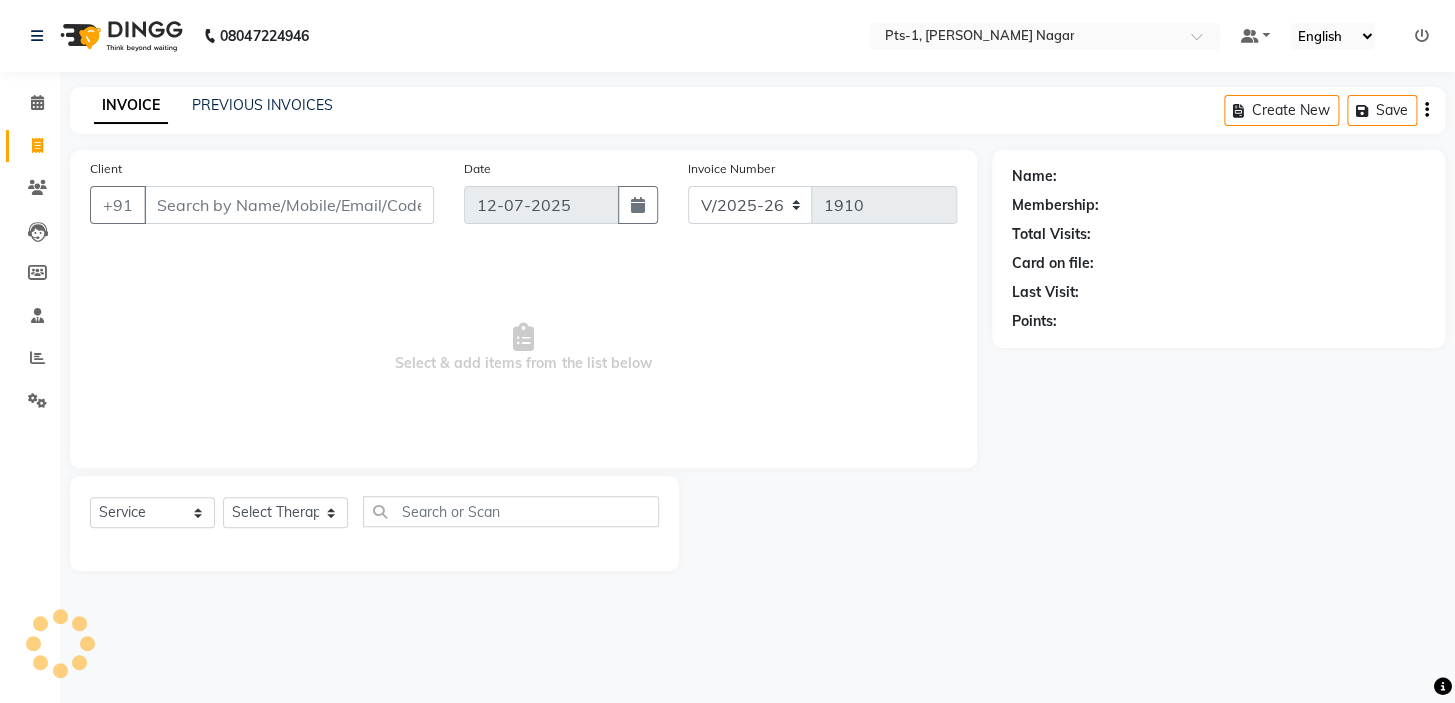 click on "Client" at bounding box center [289, 205] 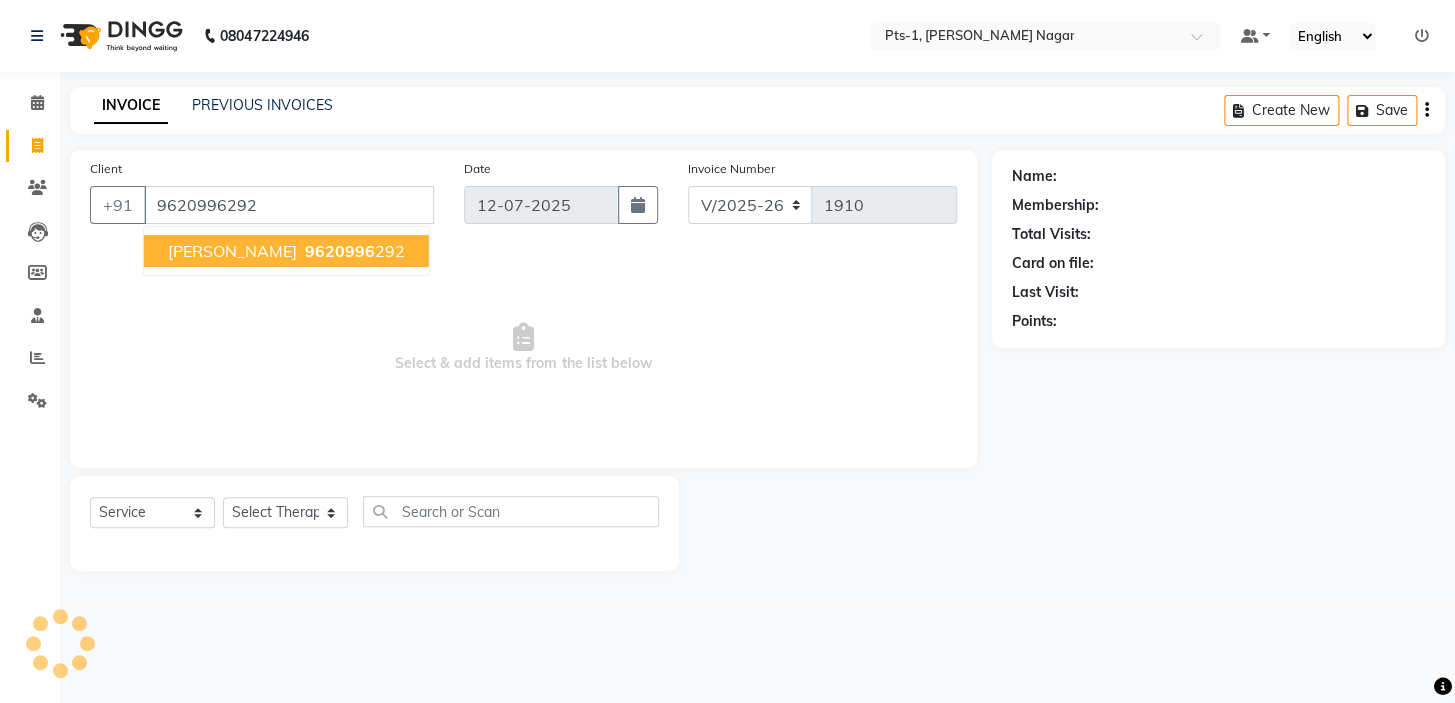 type on "9620996292" 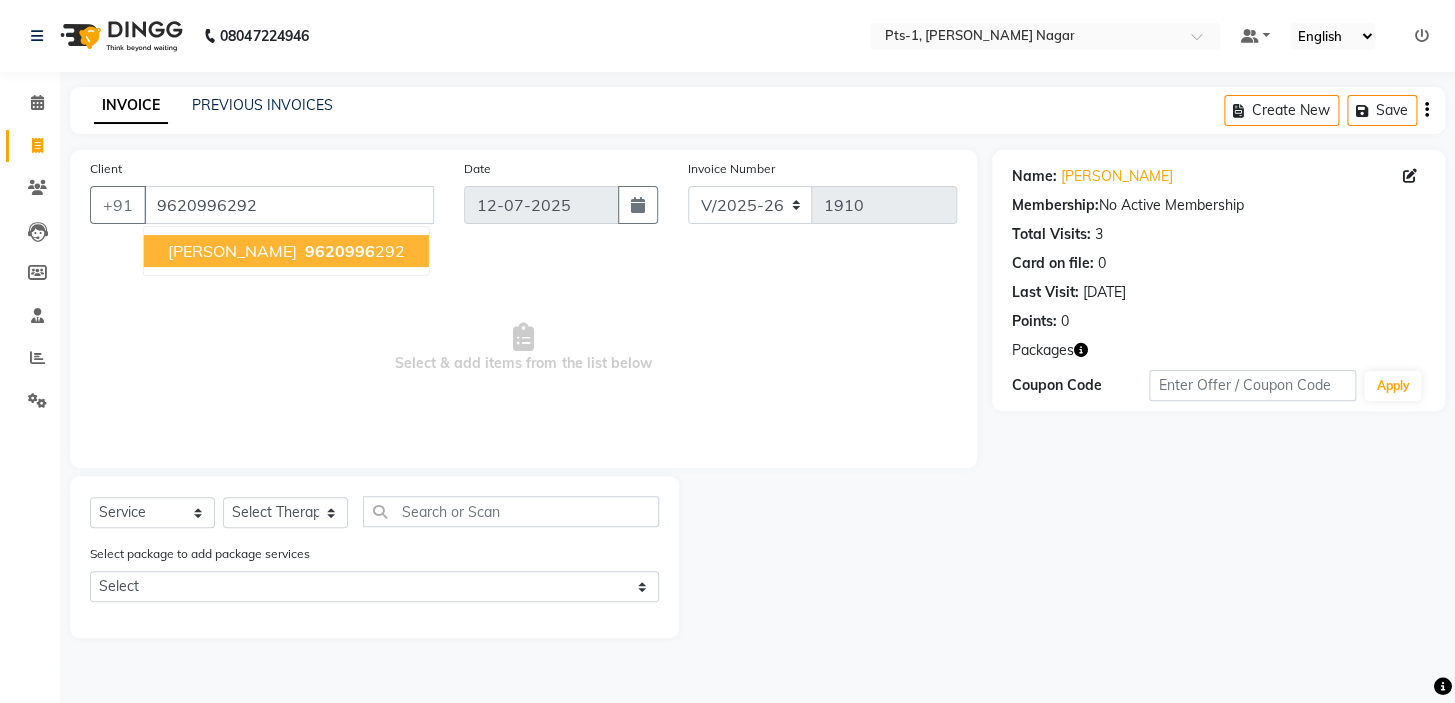 click on "9620996 292" at bounding box center (353, 251) 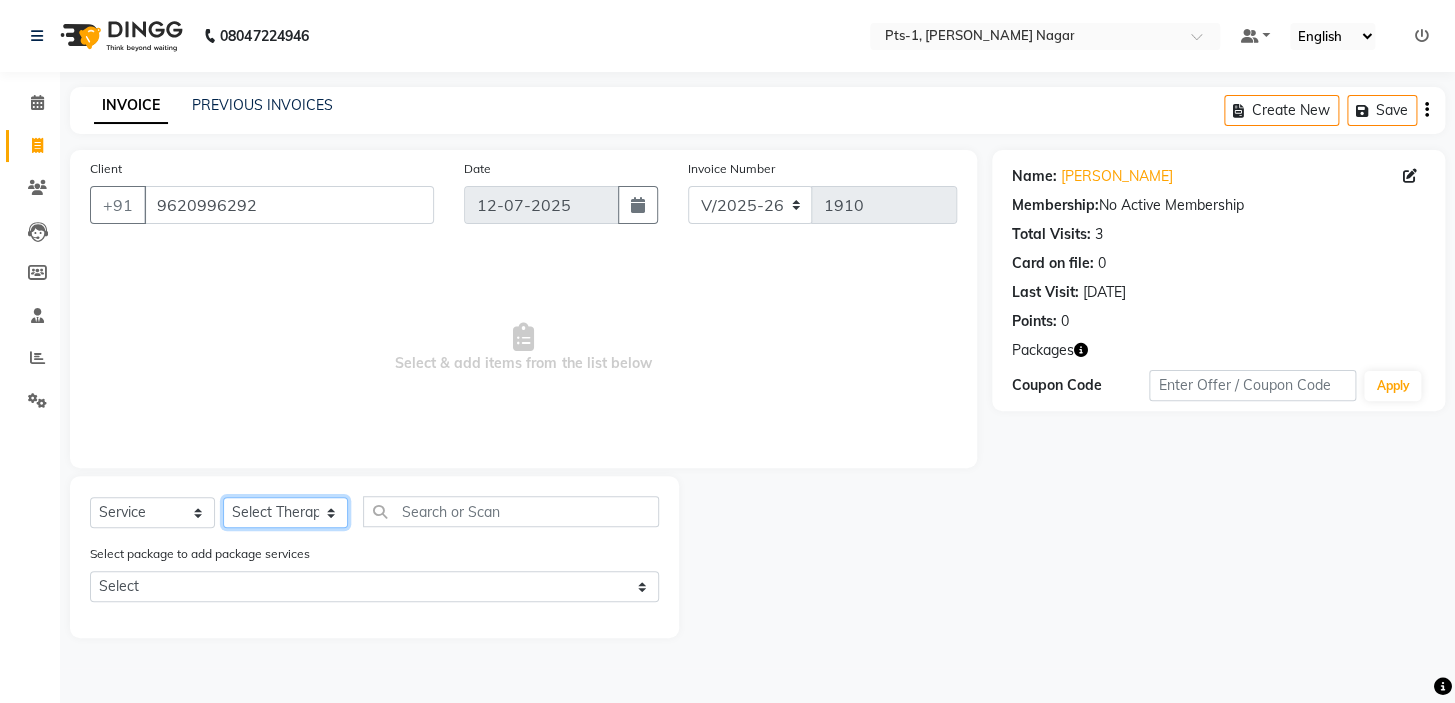 click on "Select Therapist [PERSON_NAME] anyone Babu Bela [PERSON_NAME] [PERSON_NAME] [PERSON_NAME] Sun [PERSON_NAME] [PERSON_NAME]" 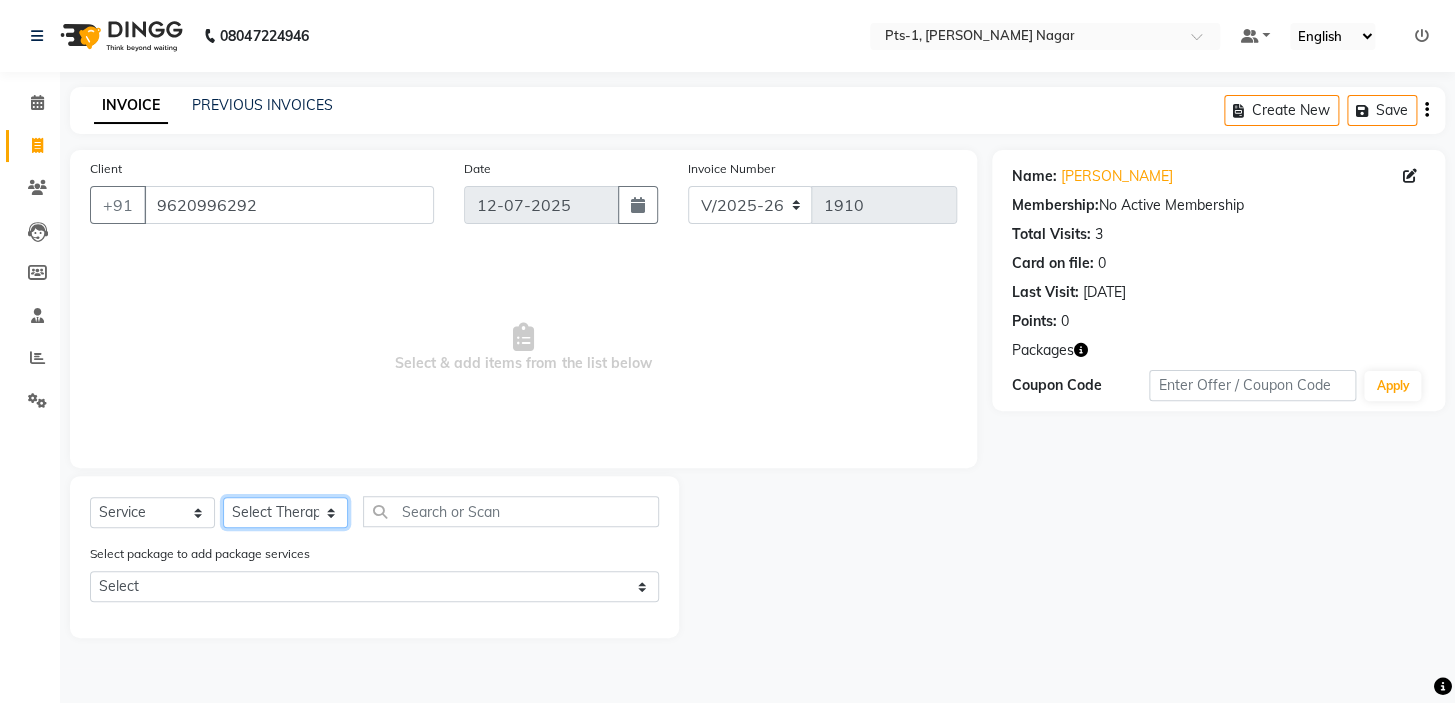 select on "61014" 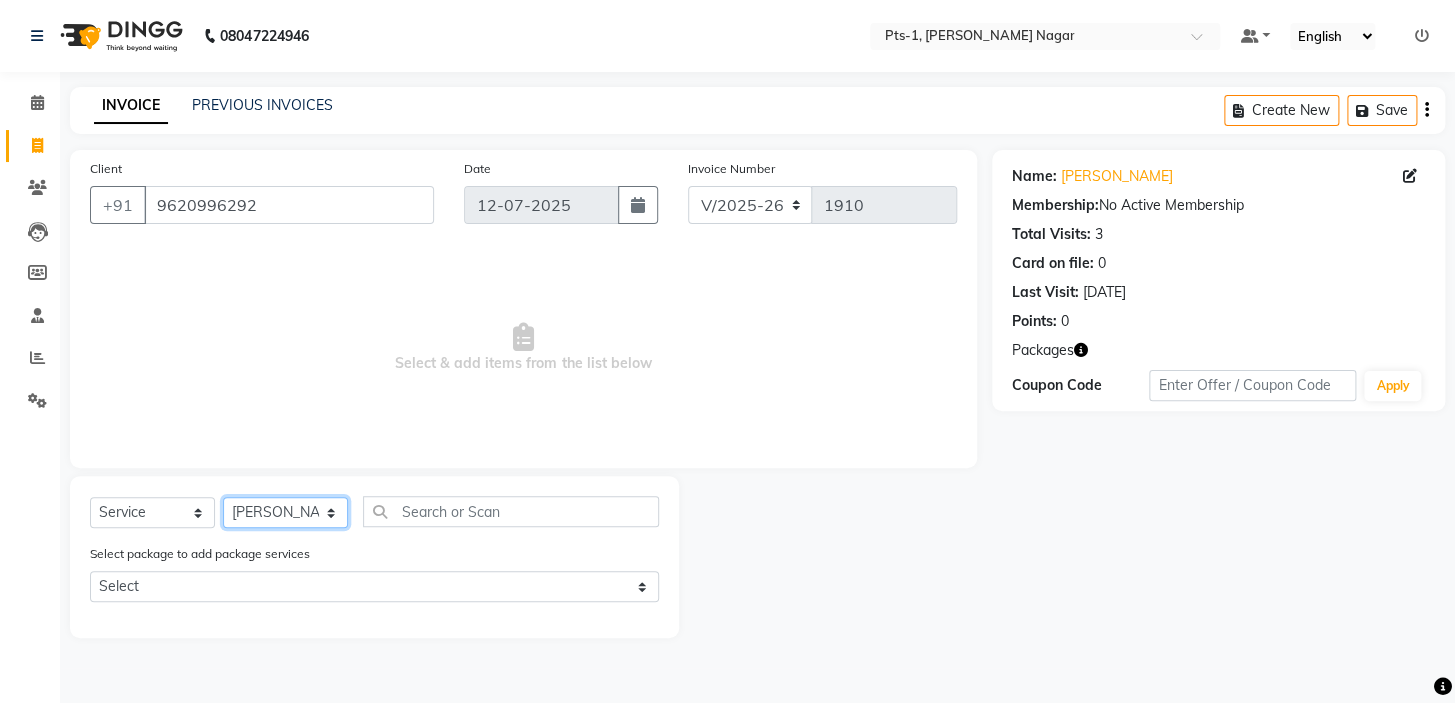 click on "Select Therapist [PERSON_NAME] anyone Babu Bela [PERSON_NAME] [PERSON_NAME] [PERSON_NAME] Sun [PERSON_NAME] [PERSON_NAME]" 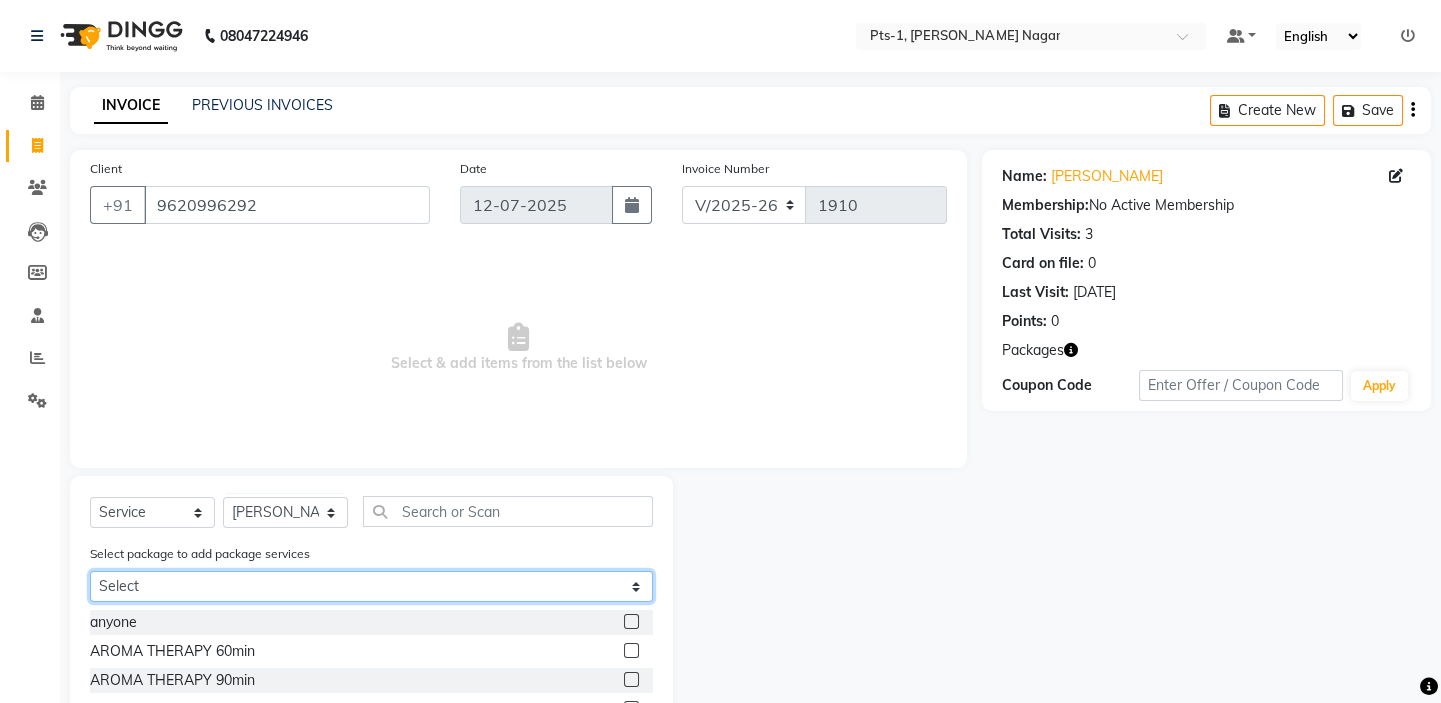 click on "Select PTS PACKAGE (10K) 10 SERVICES" 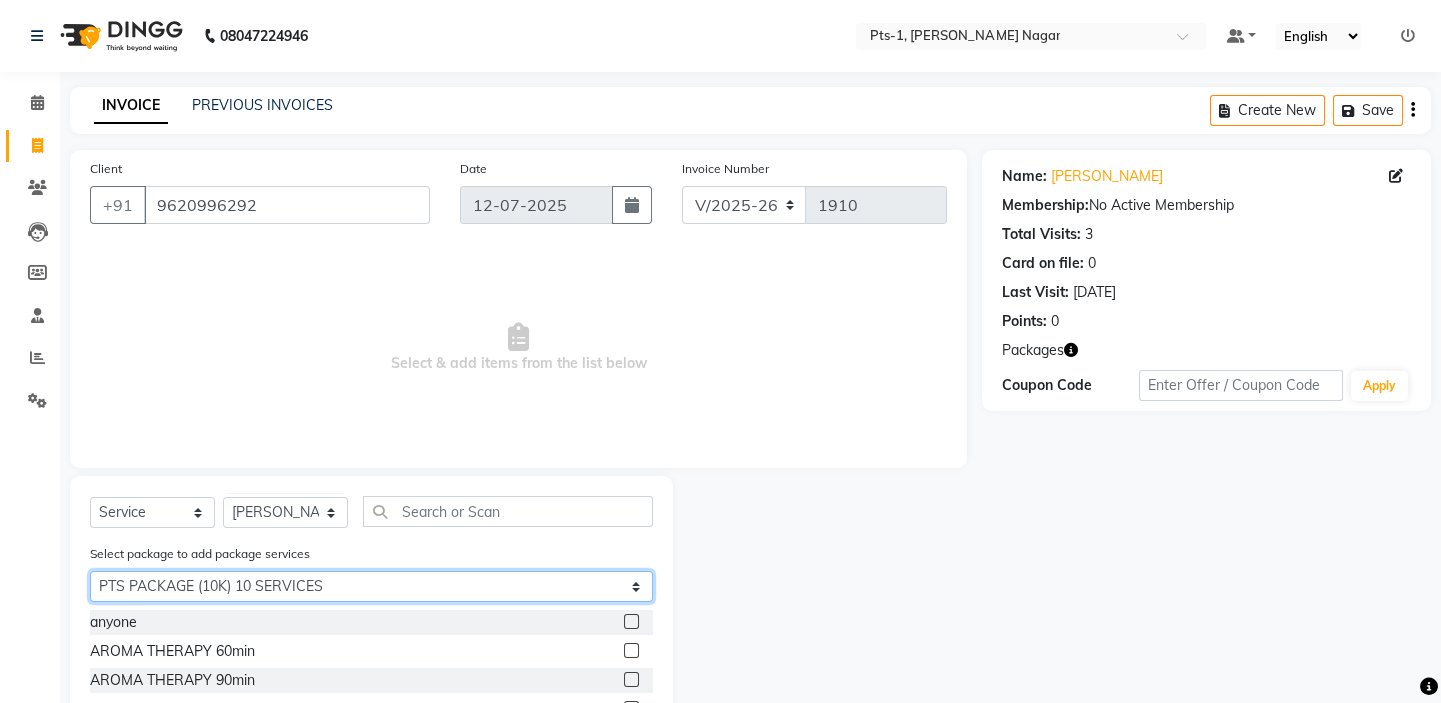 click on "Select PTS PACKAGE (10K) 10 SERVICES" 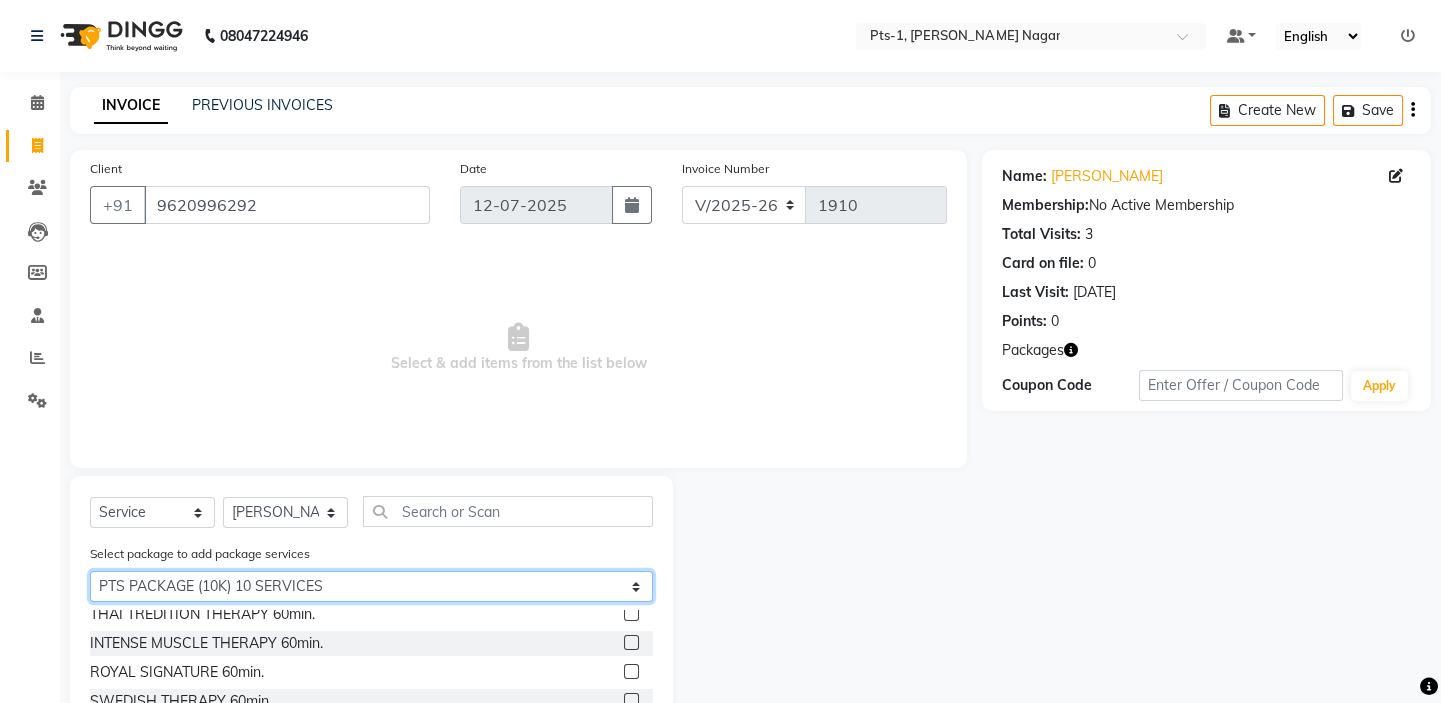 scroll, scrollTop: 0, scrollLeft: 0, axis: both 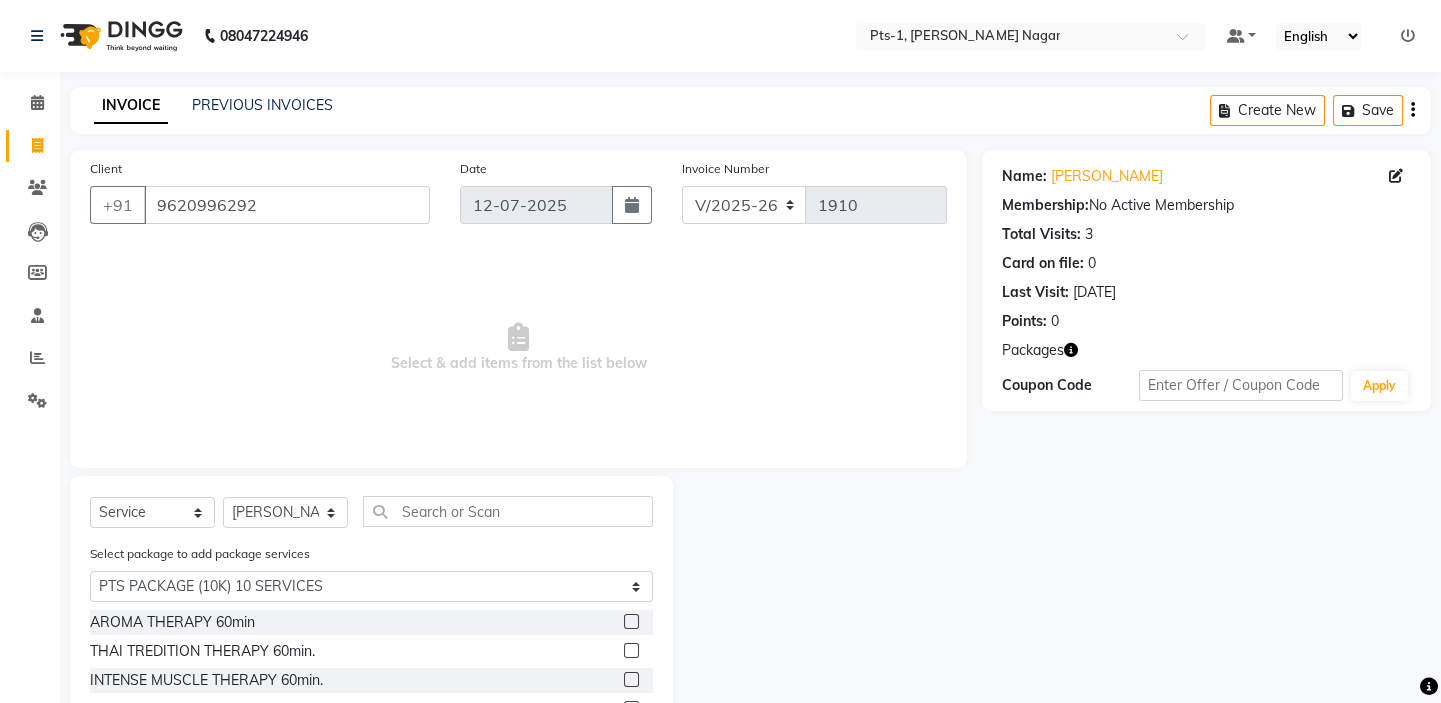 click 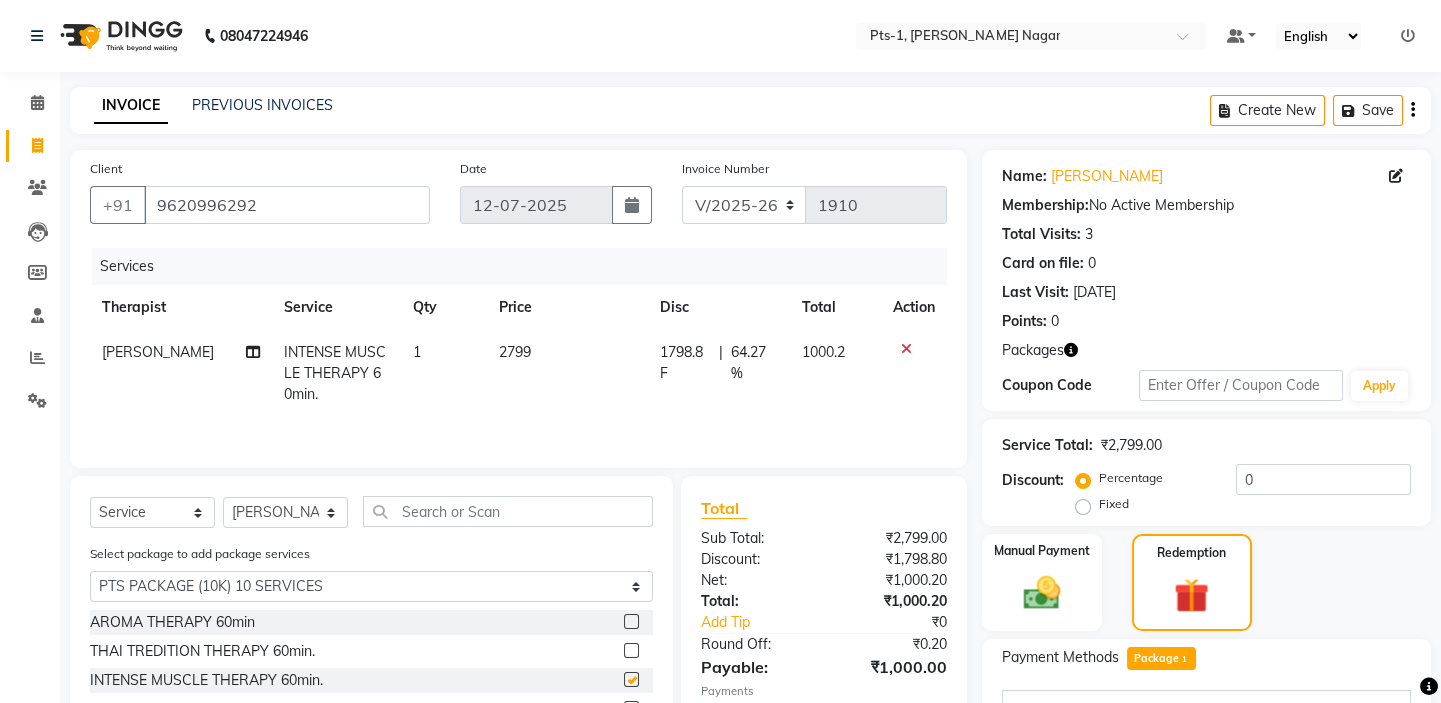 checkbox on "false" 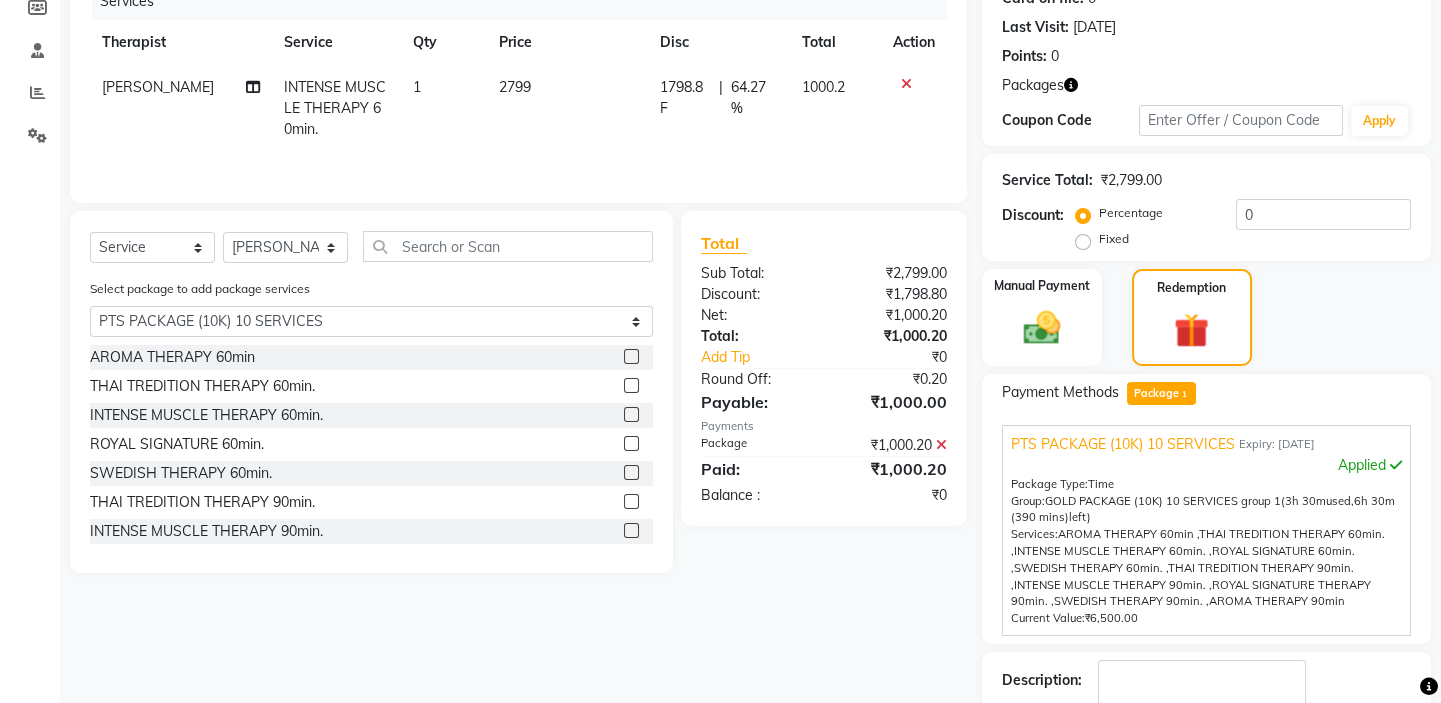 scroll, scrollTop: 363, scrollLeft: 0, axis: vertical 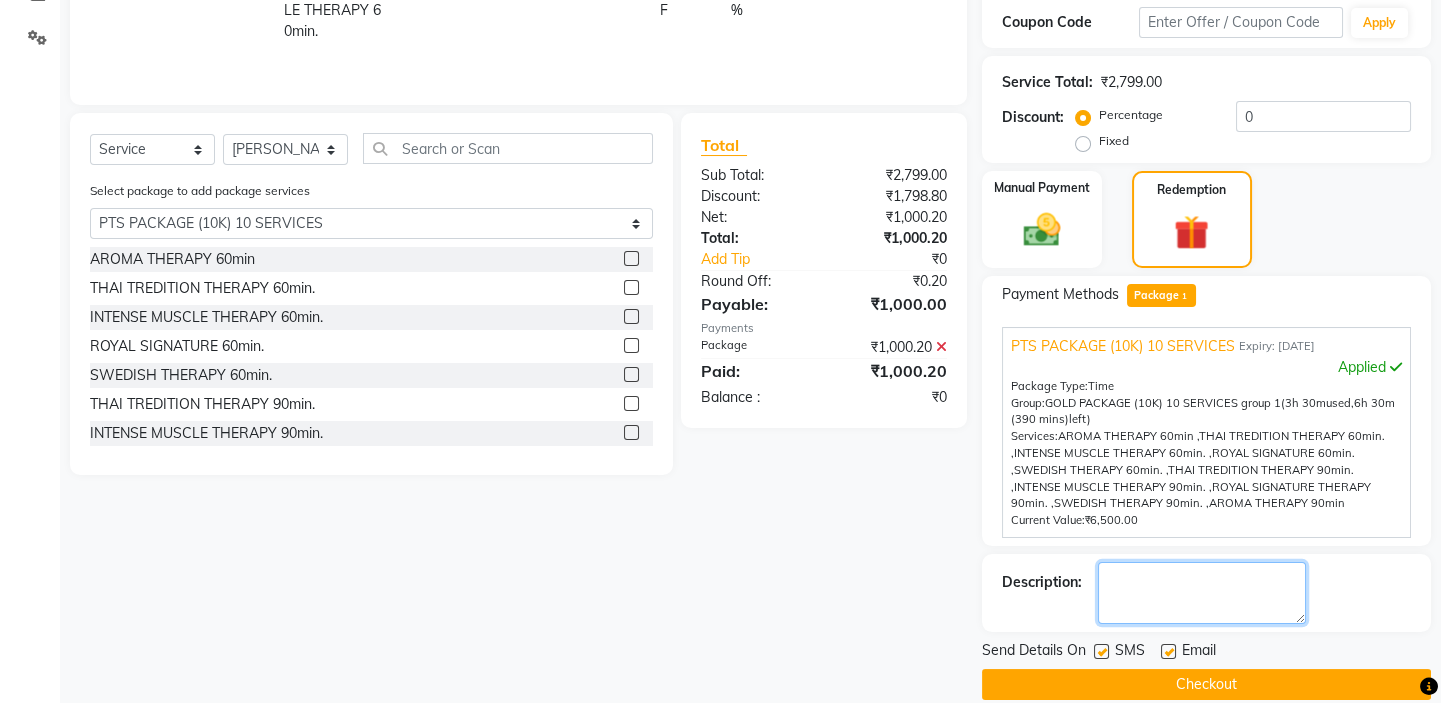 click 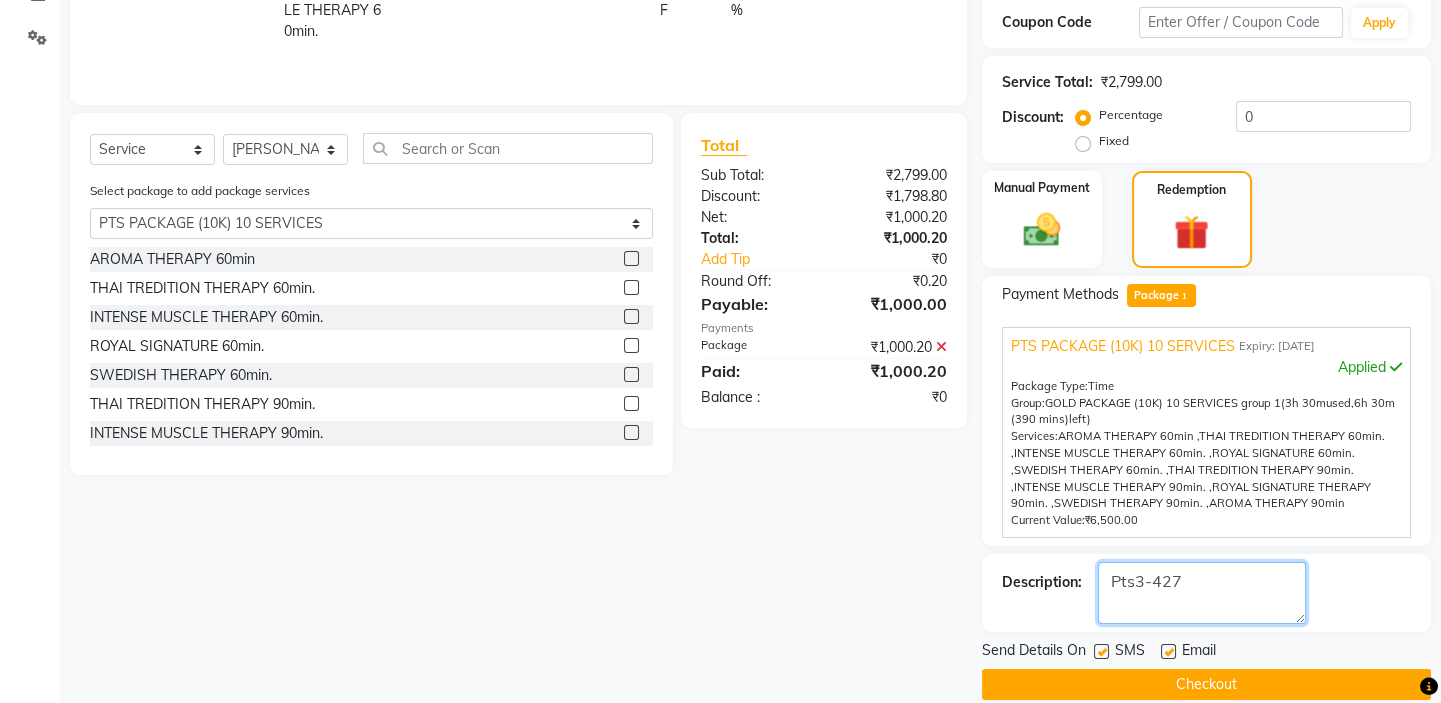 type on "Pts3-427" 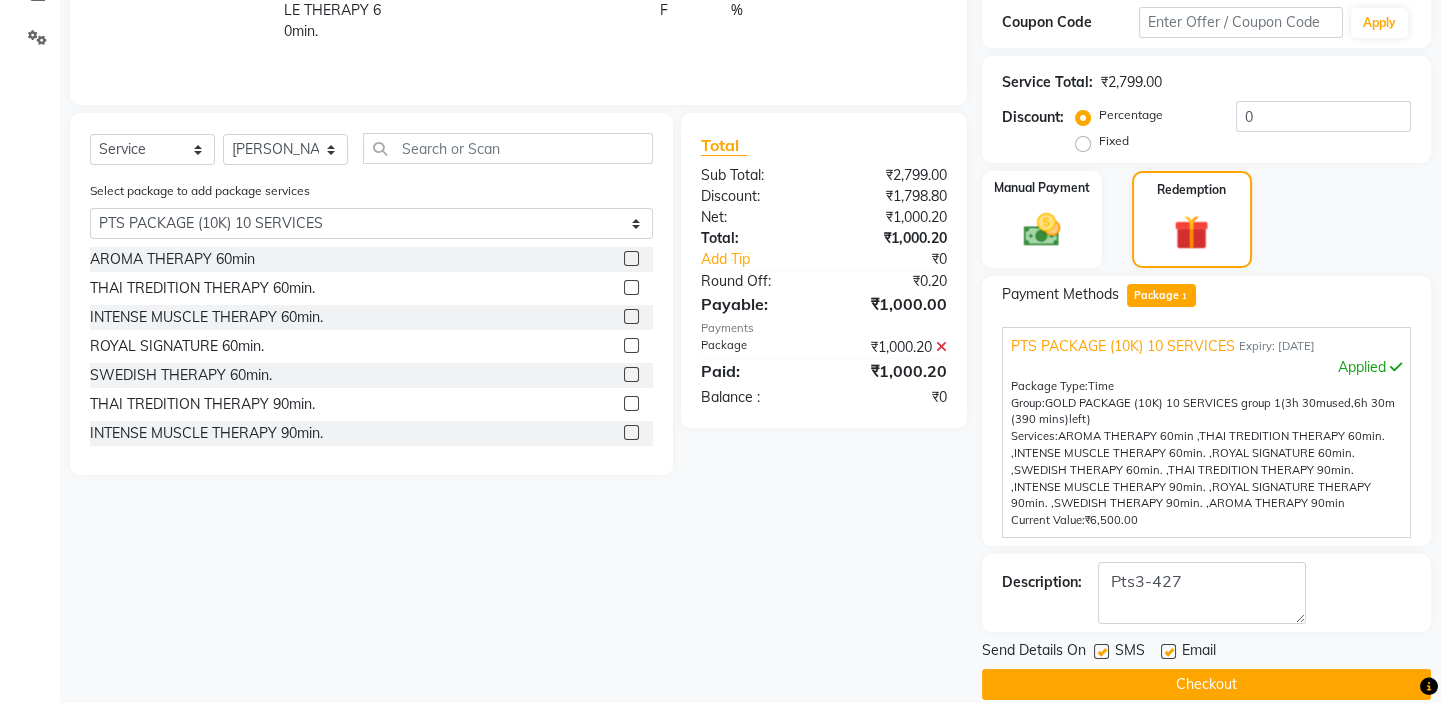 click 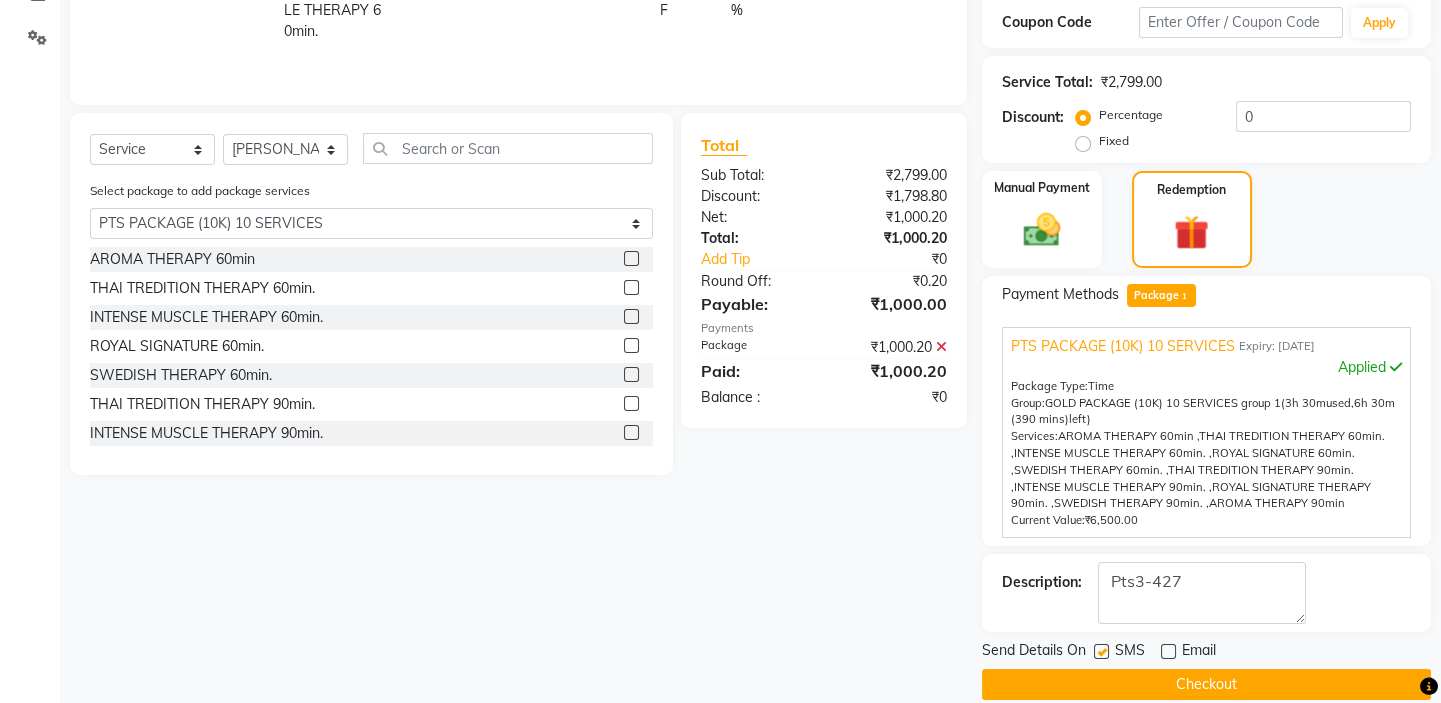 click 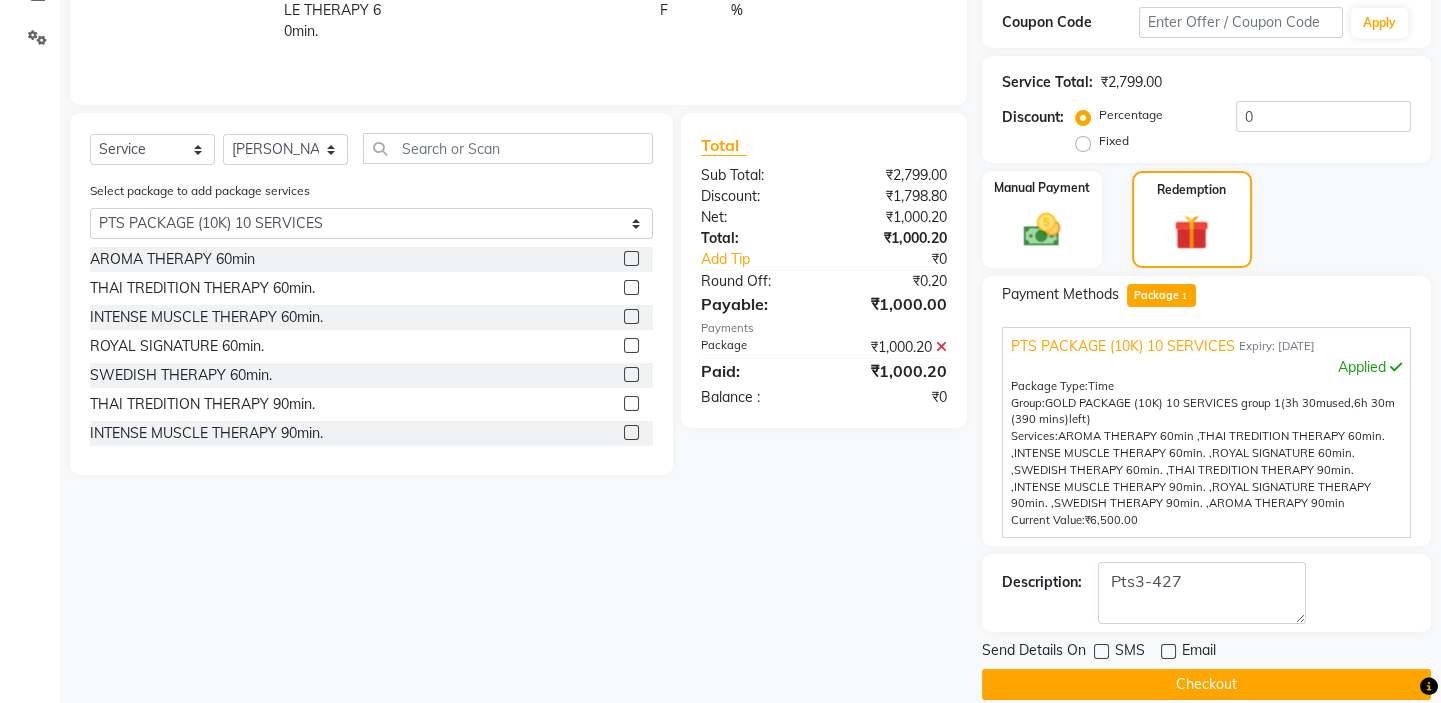 click on "Checkout" 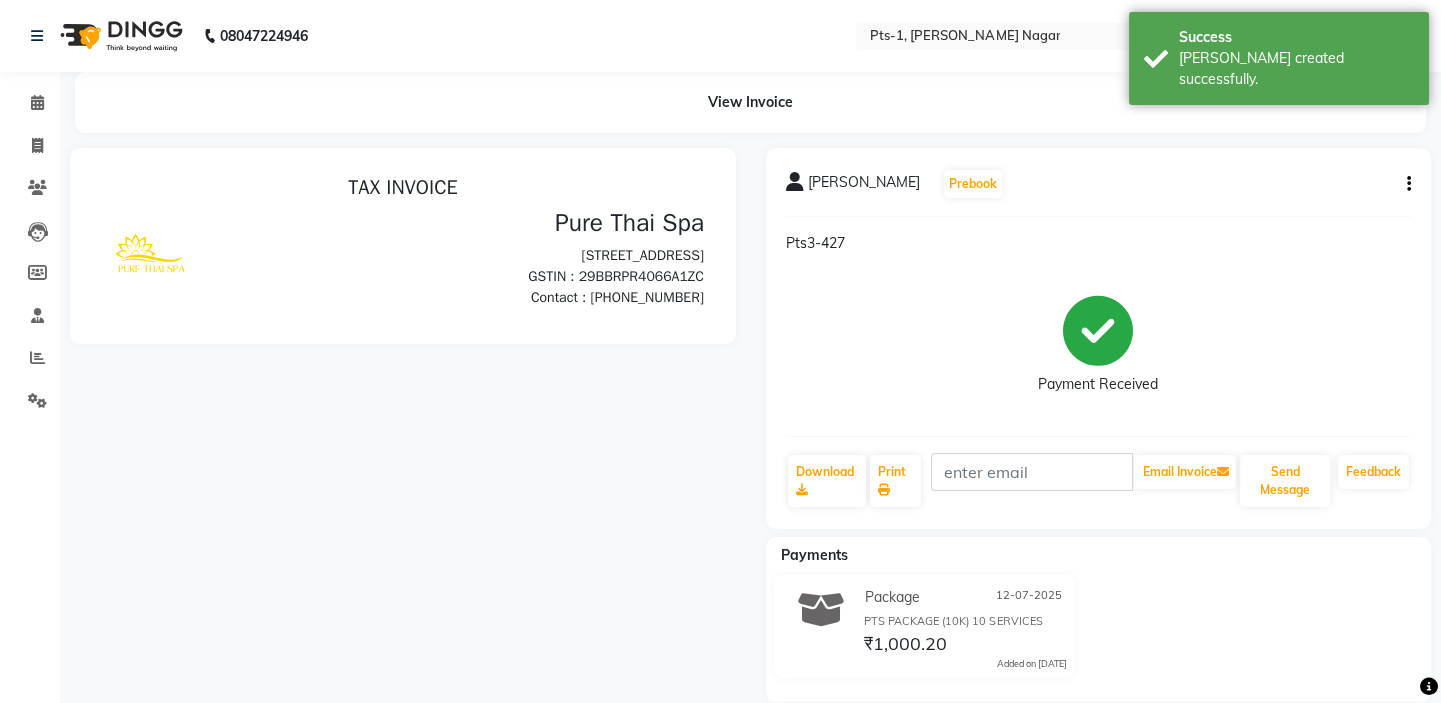 scroll, scrollTop: 0, scrollLeft: 0, axis: both 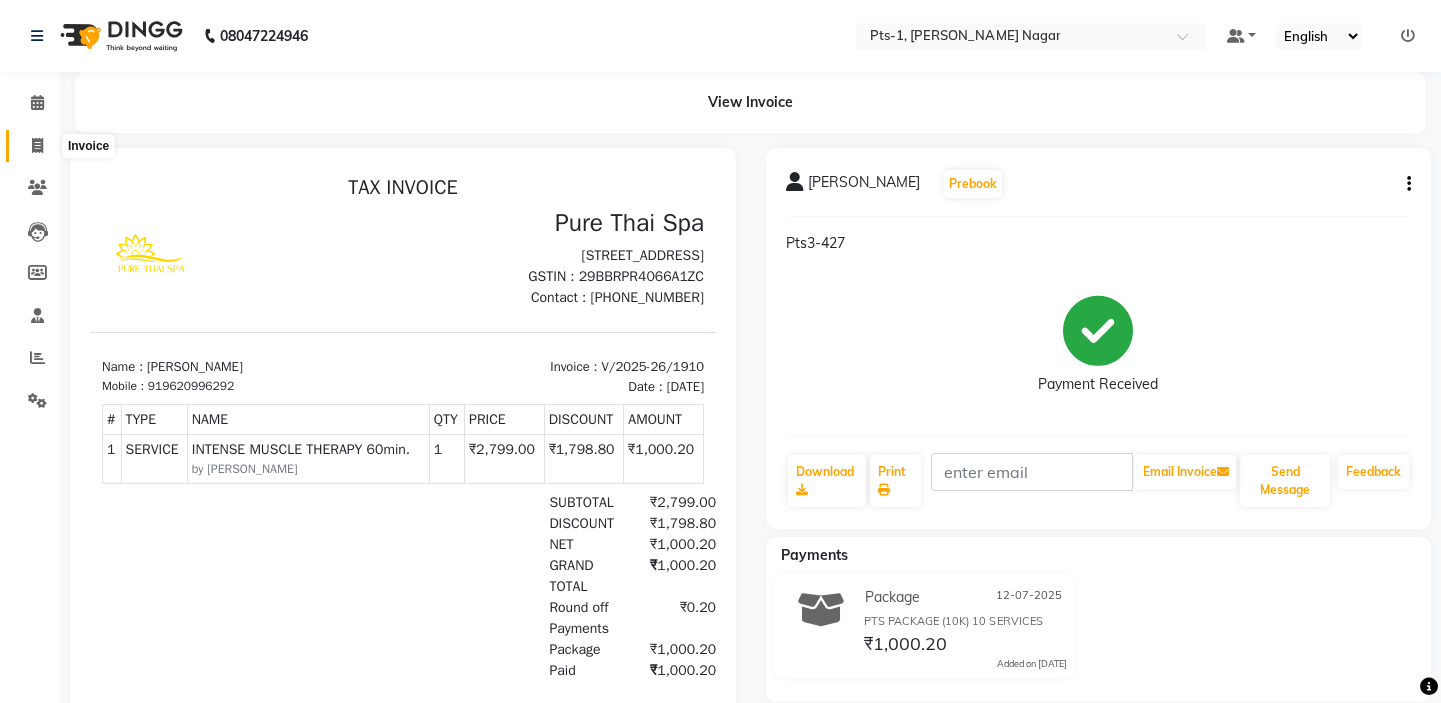click 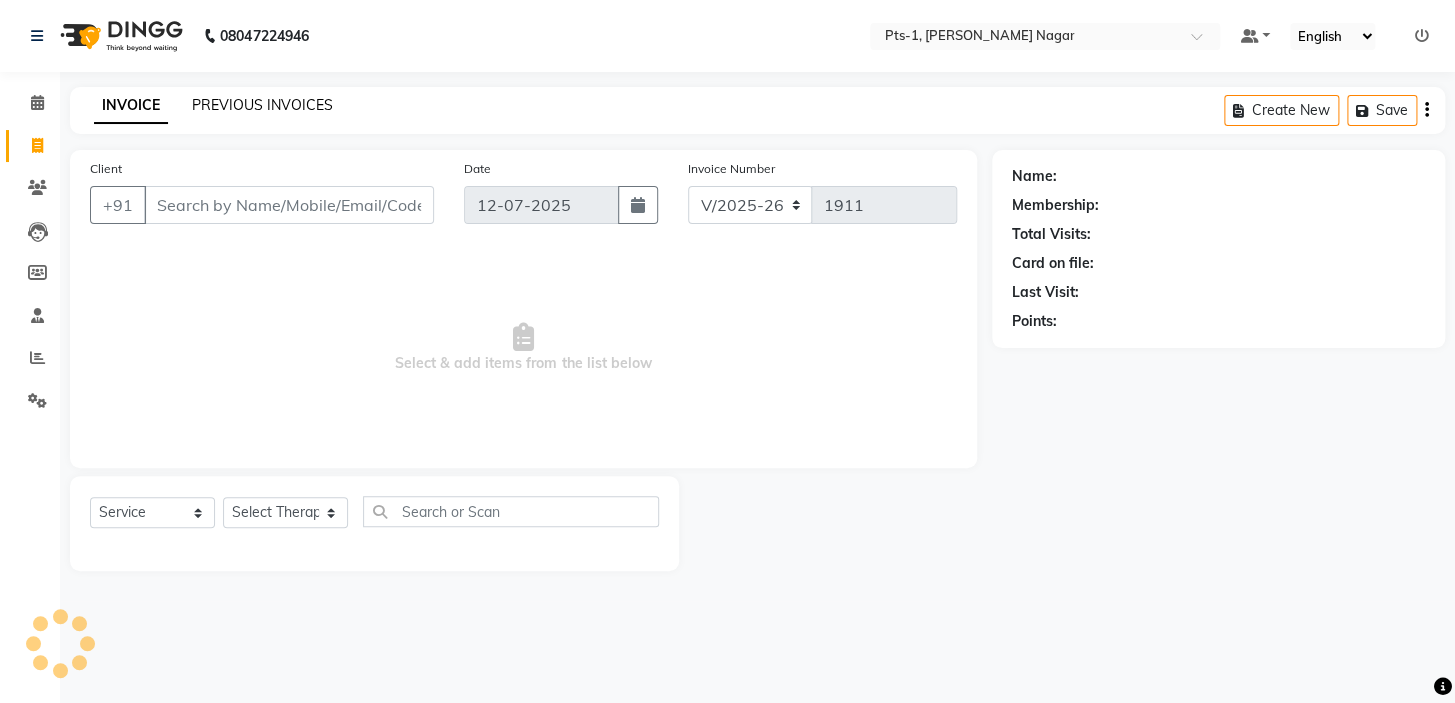 click on "PREVIOUS INVOICES" 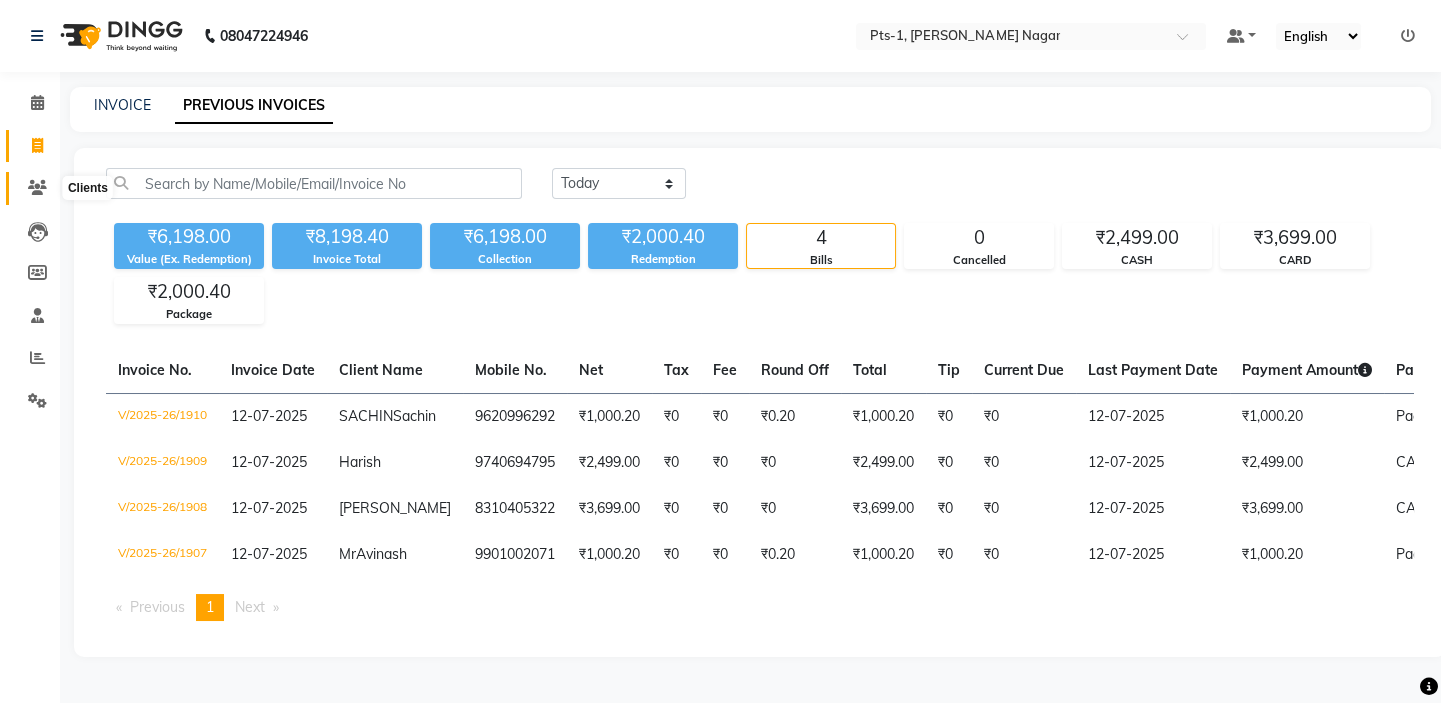 click 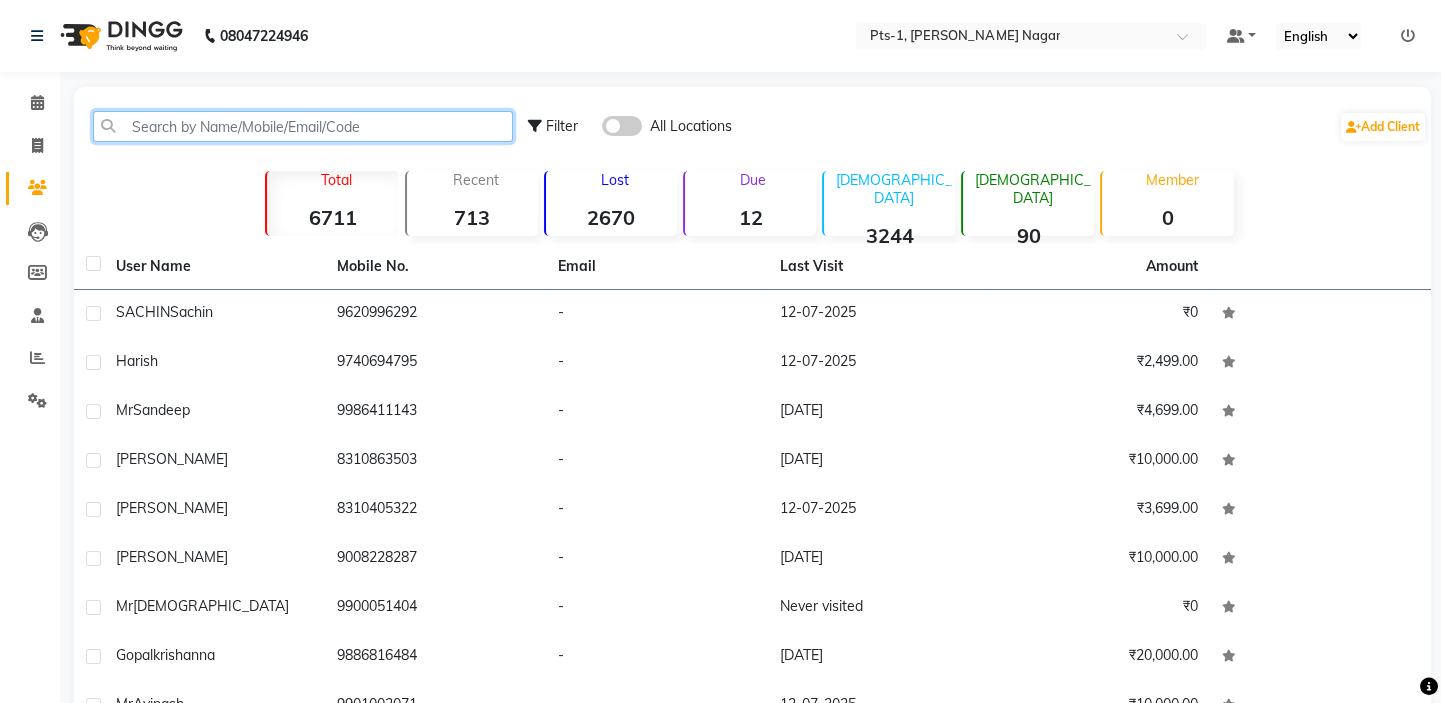 click 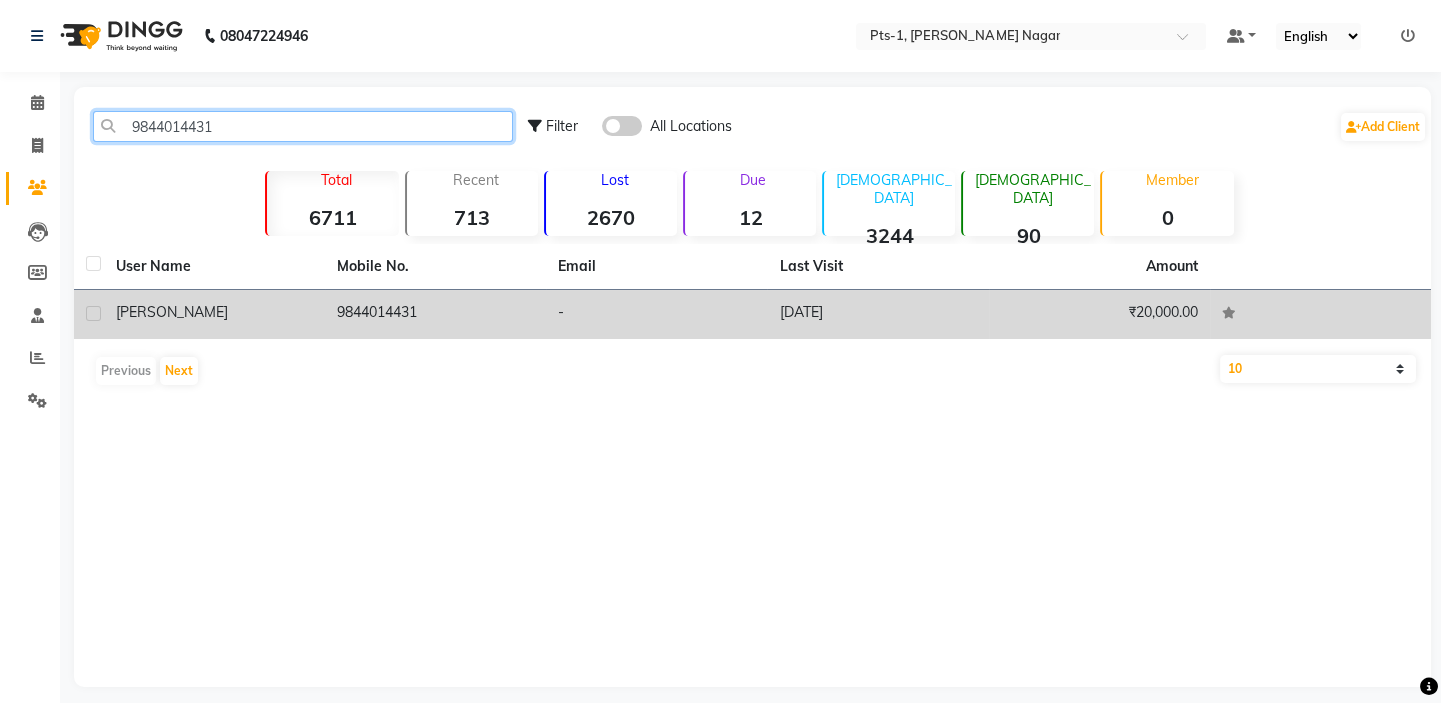 type on "9844014431" 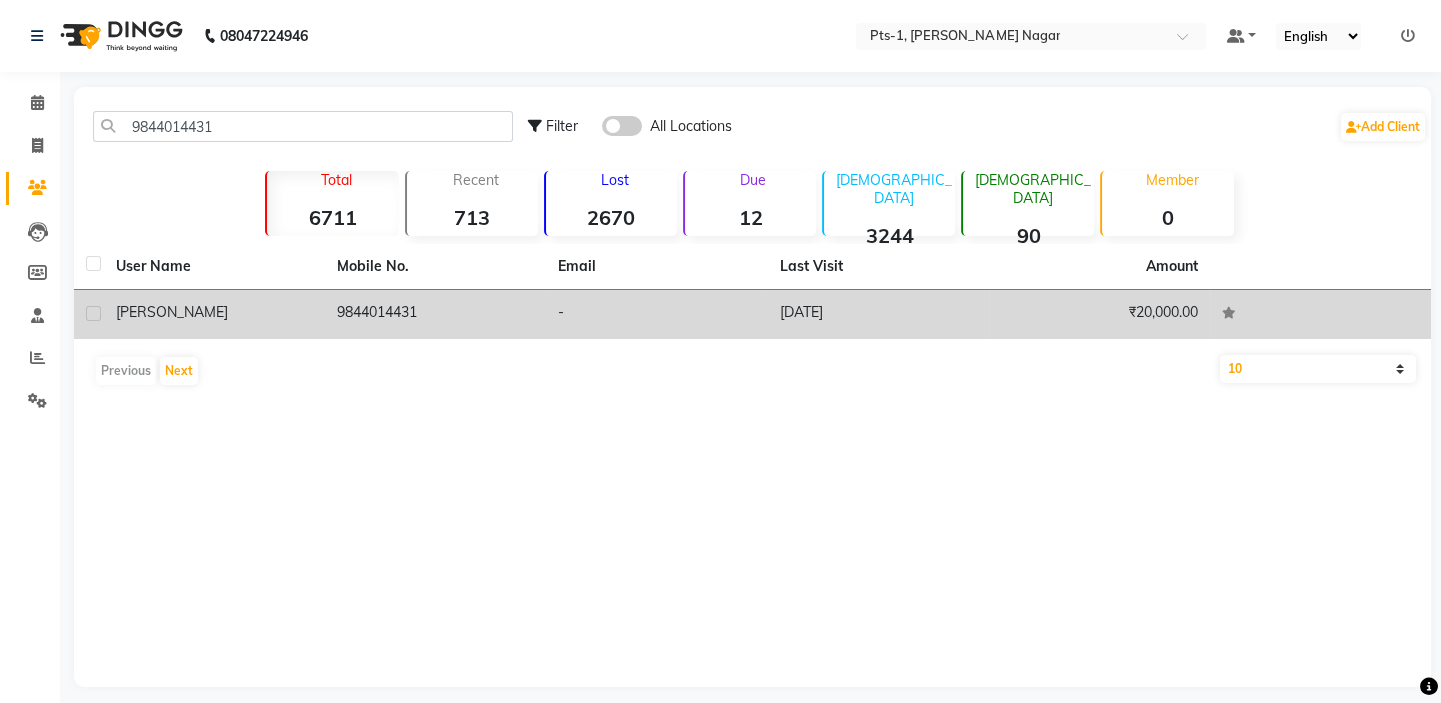 click on "9844014431" 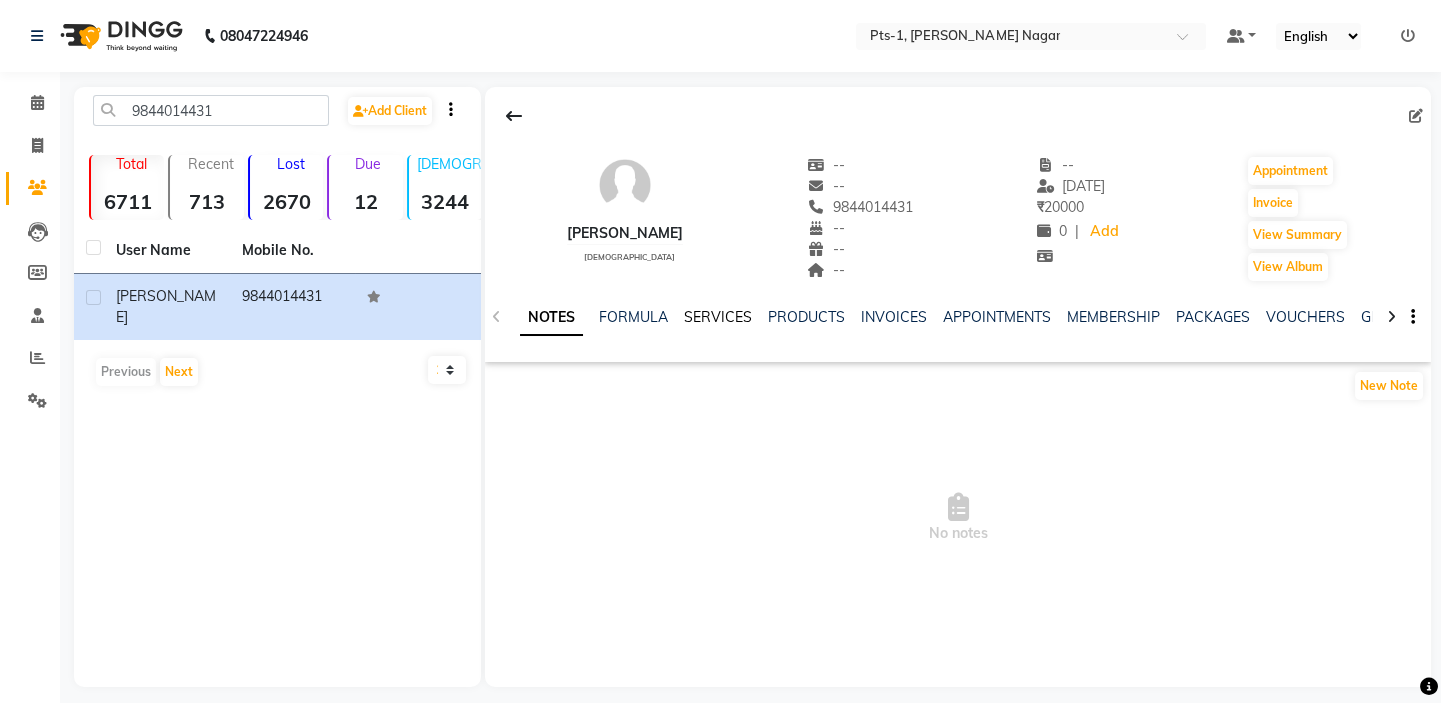 click on "SERVICES" 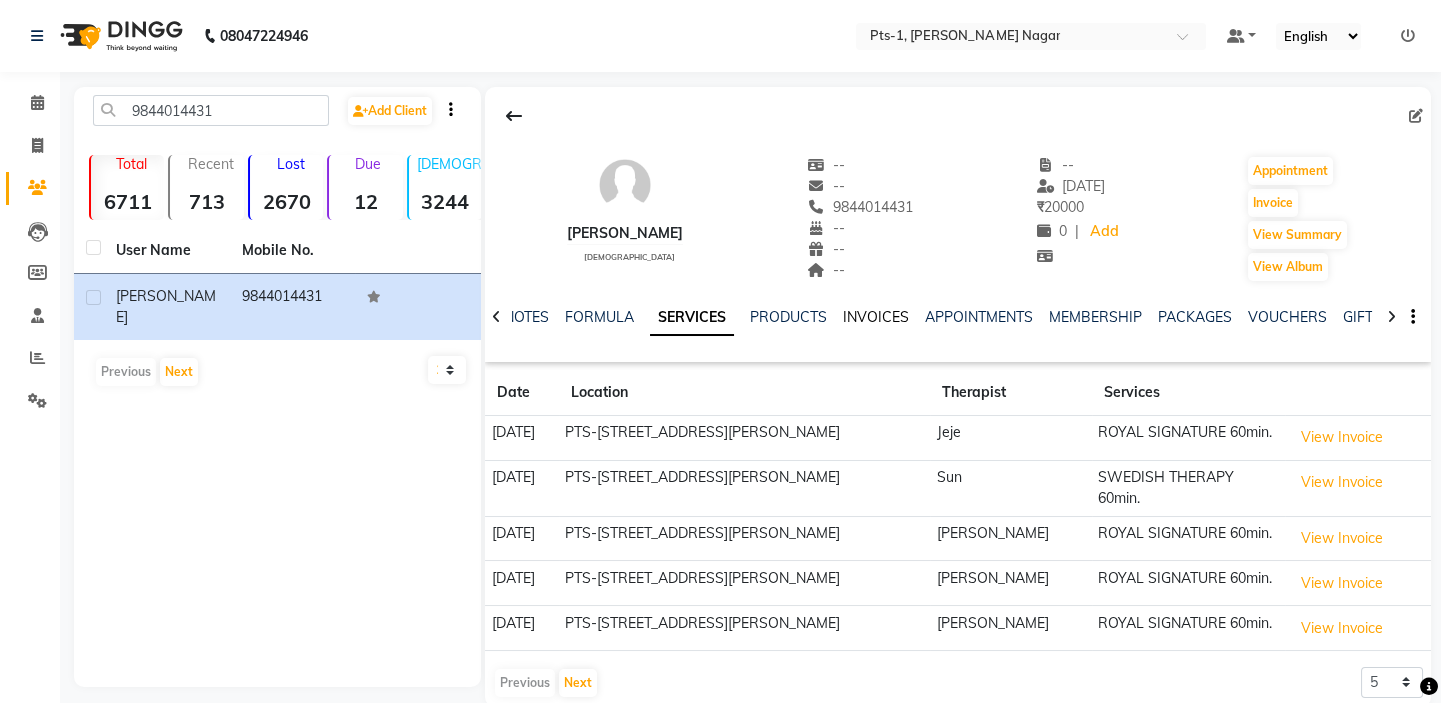 click on "INVOICES" 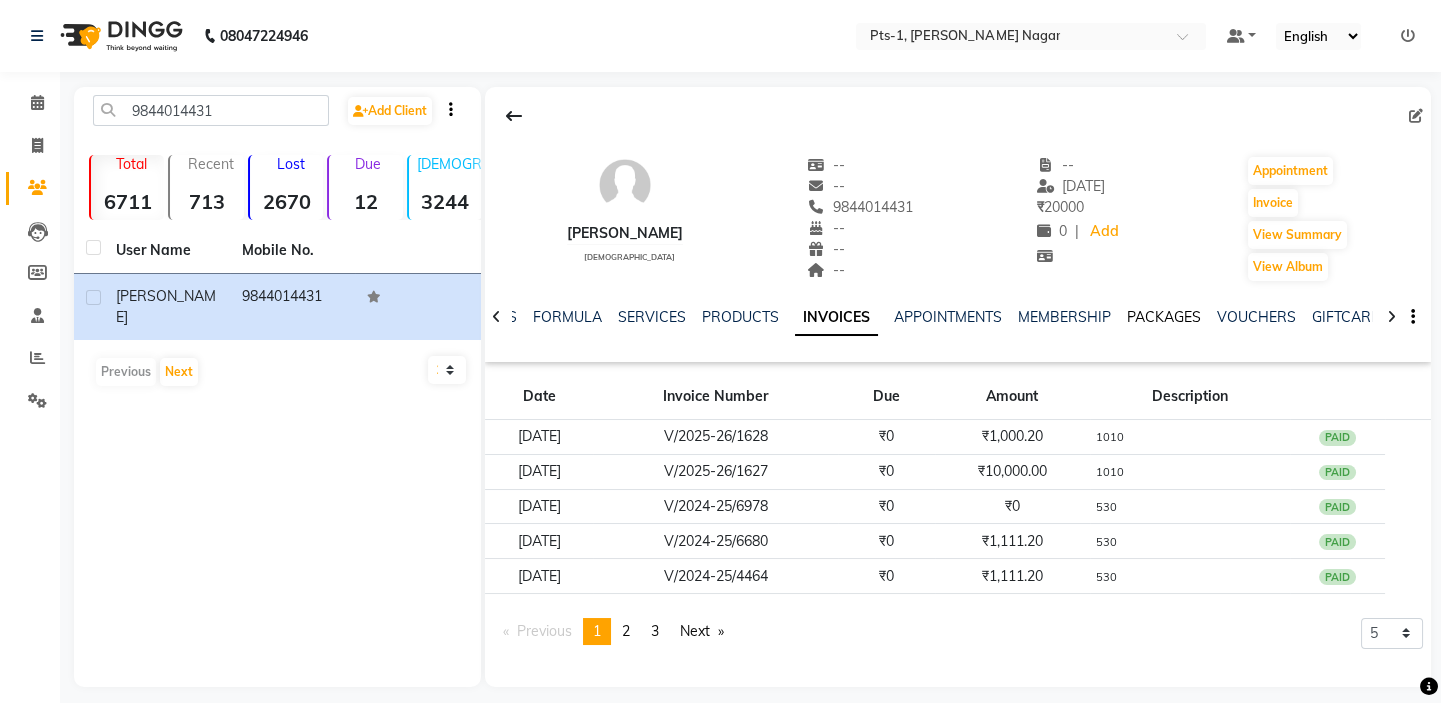 click on "PACKAGES" 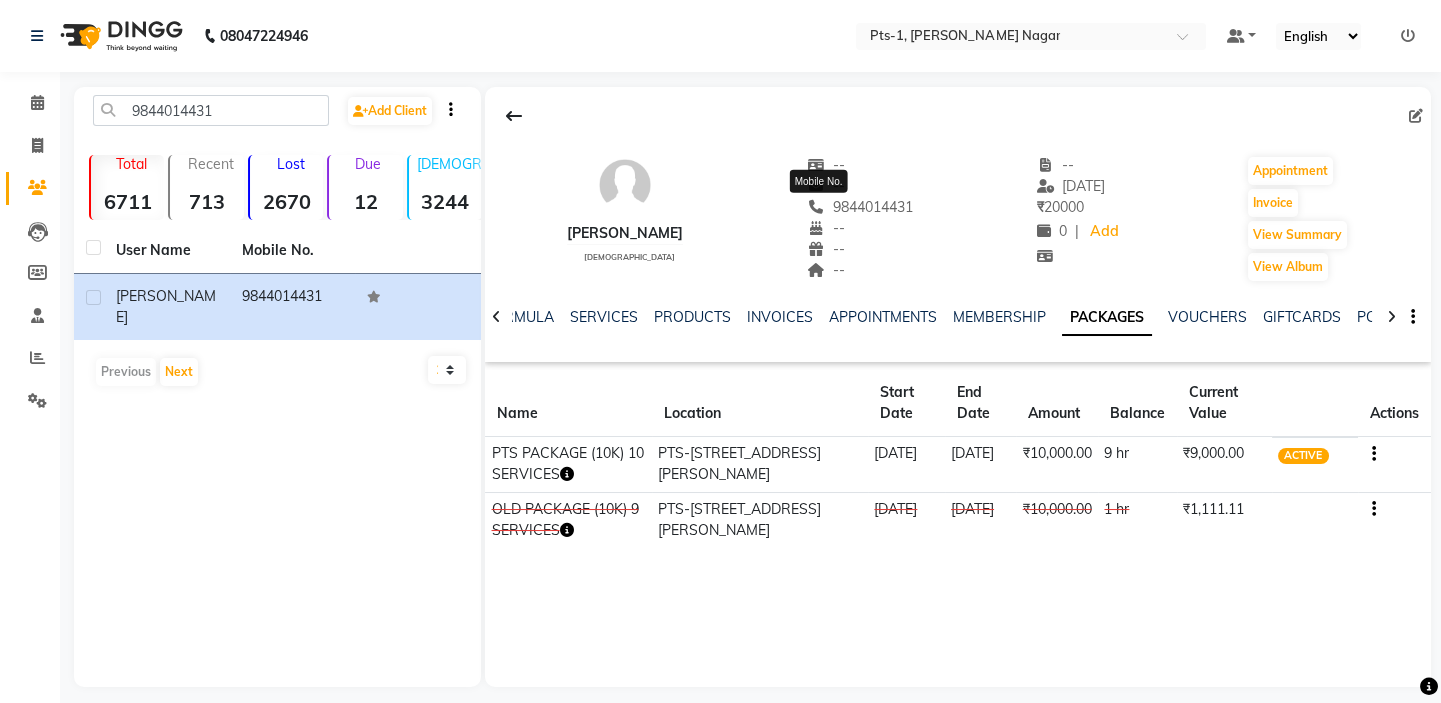 drag, startPoint x: 888, startPoint y: 206, endPoint x: 780, endPoint y: 200, distance: 108.16654 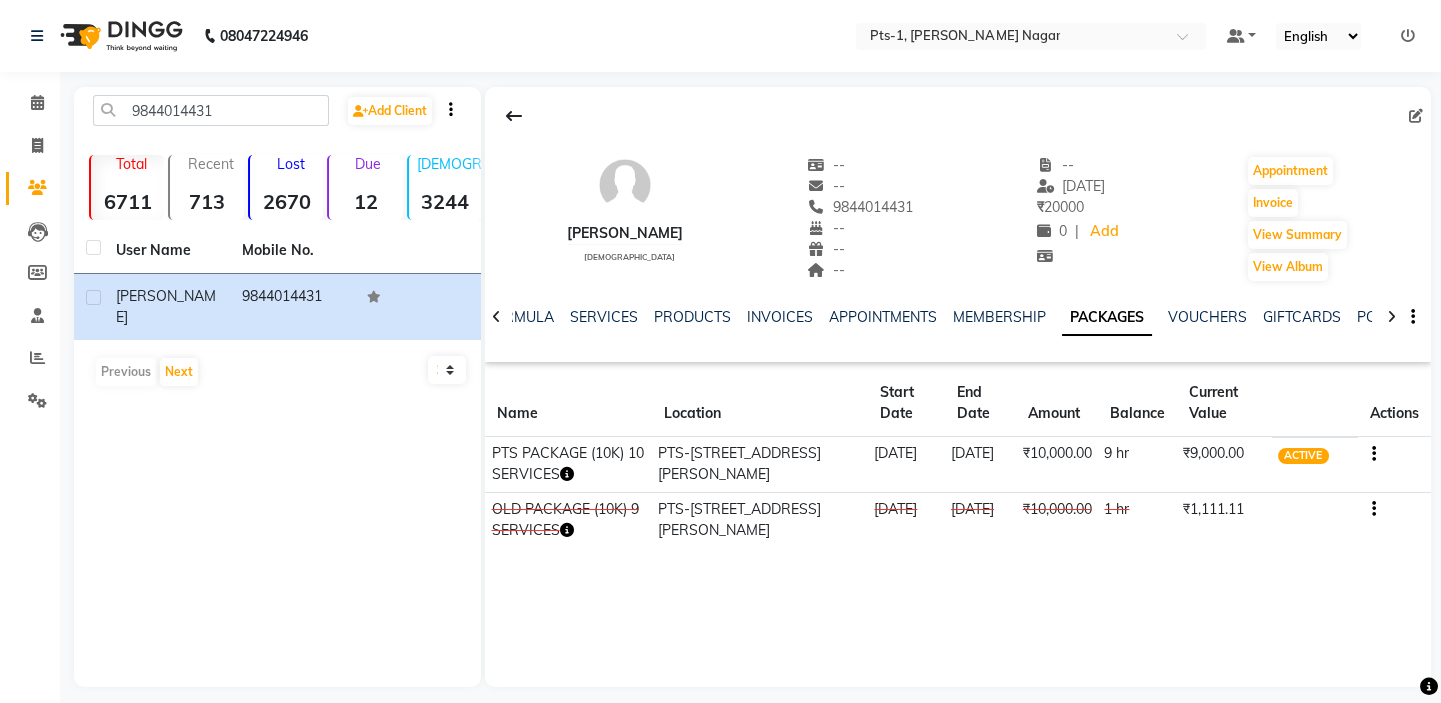 copy on "9844014431" 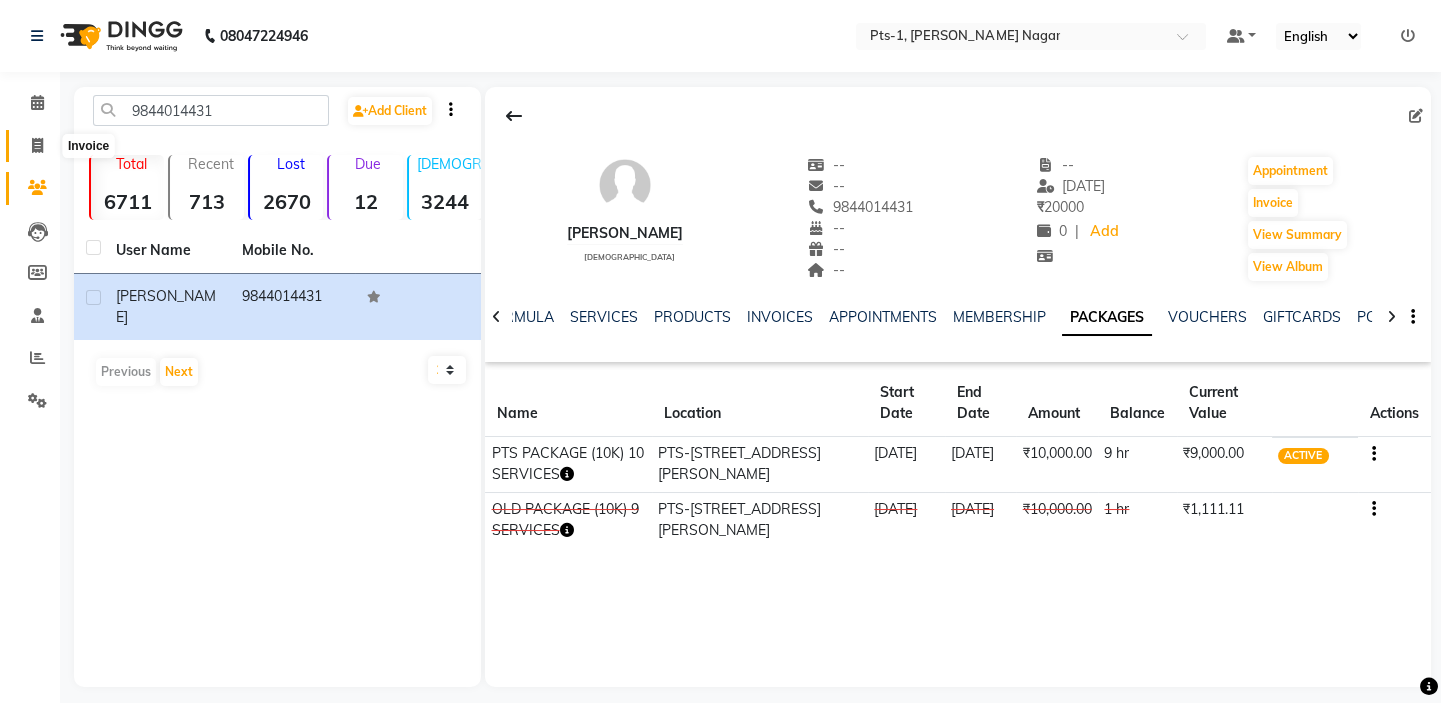 click 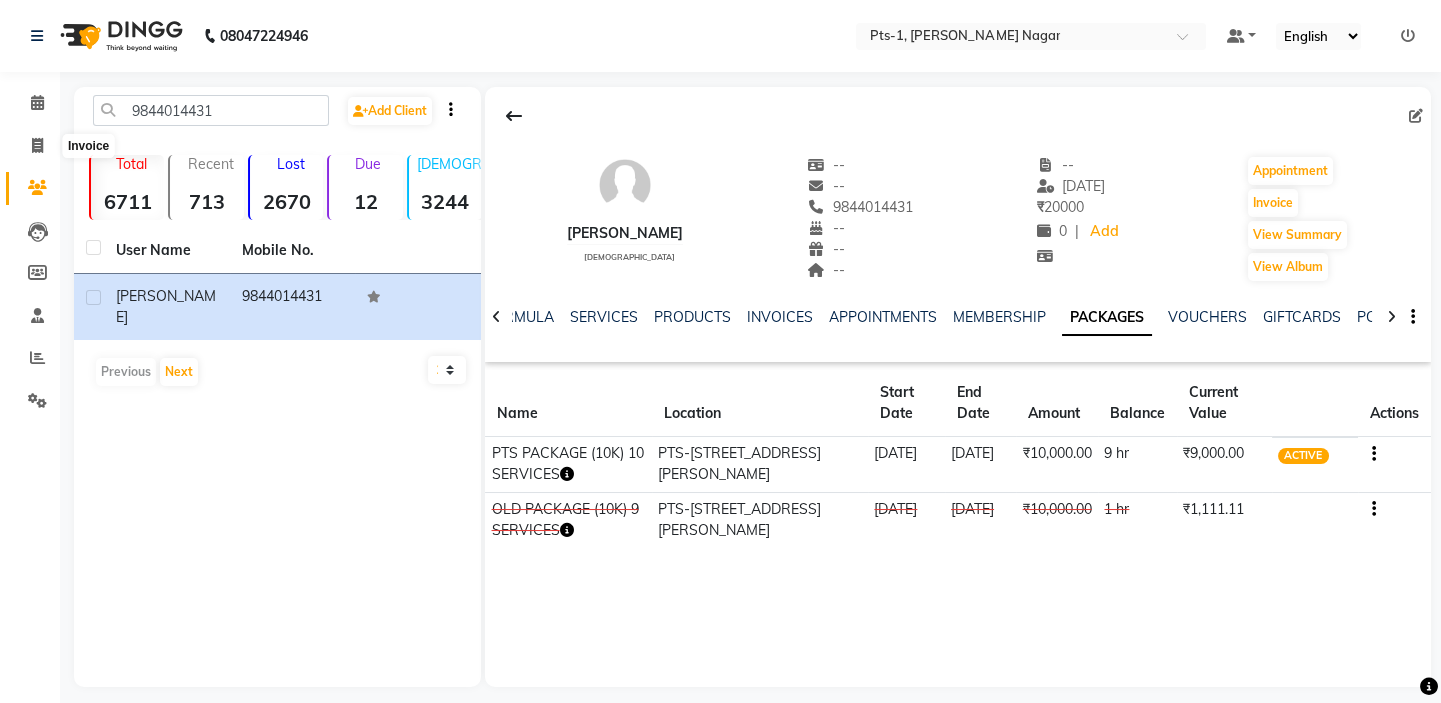 select on "5296" 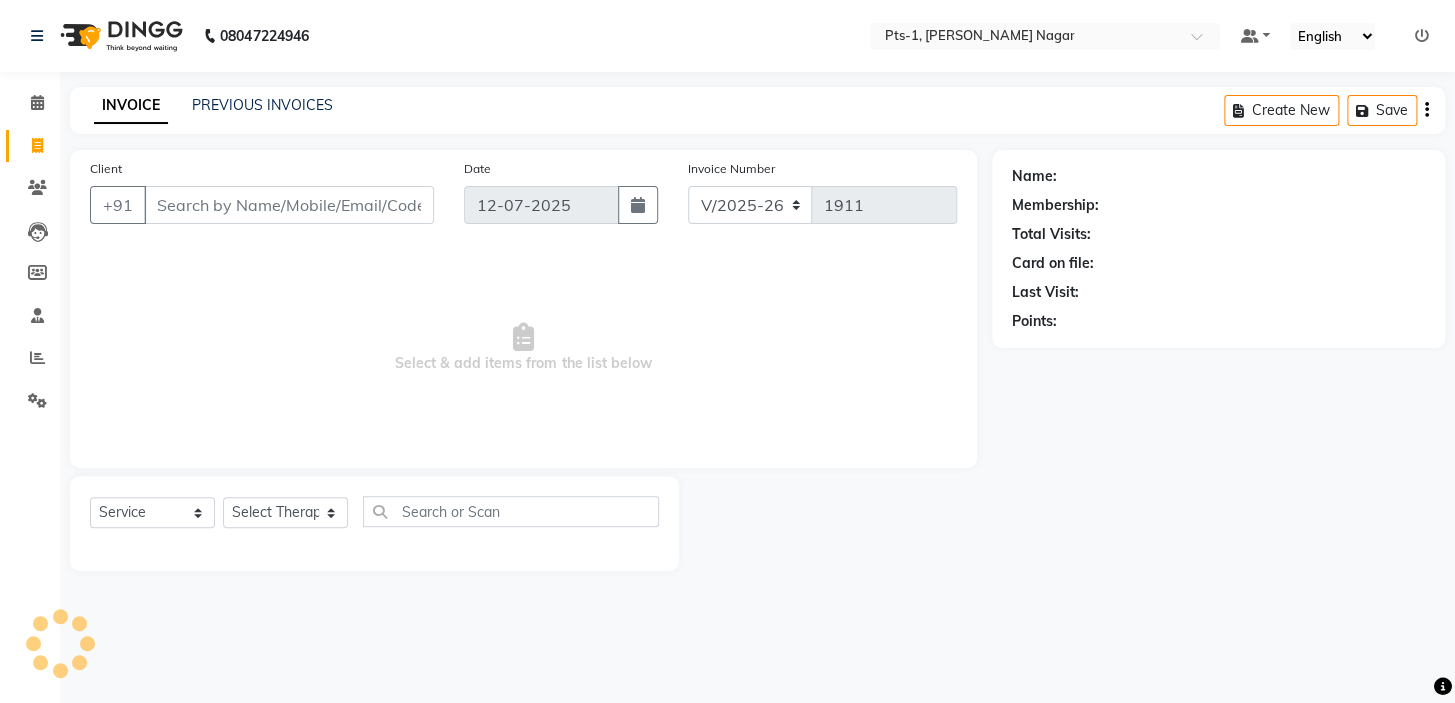 click on "Client" at bounding box center [289, 205] 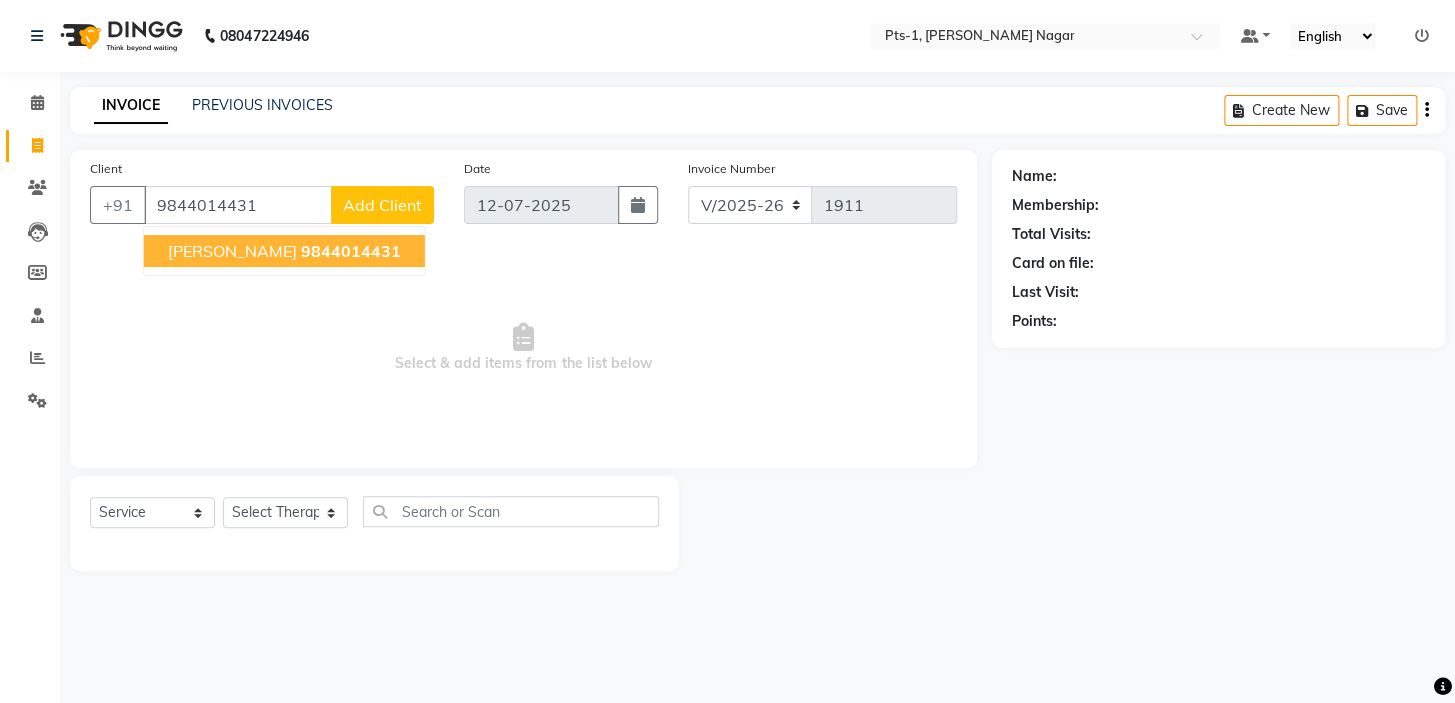 click on "9844014431" 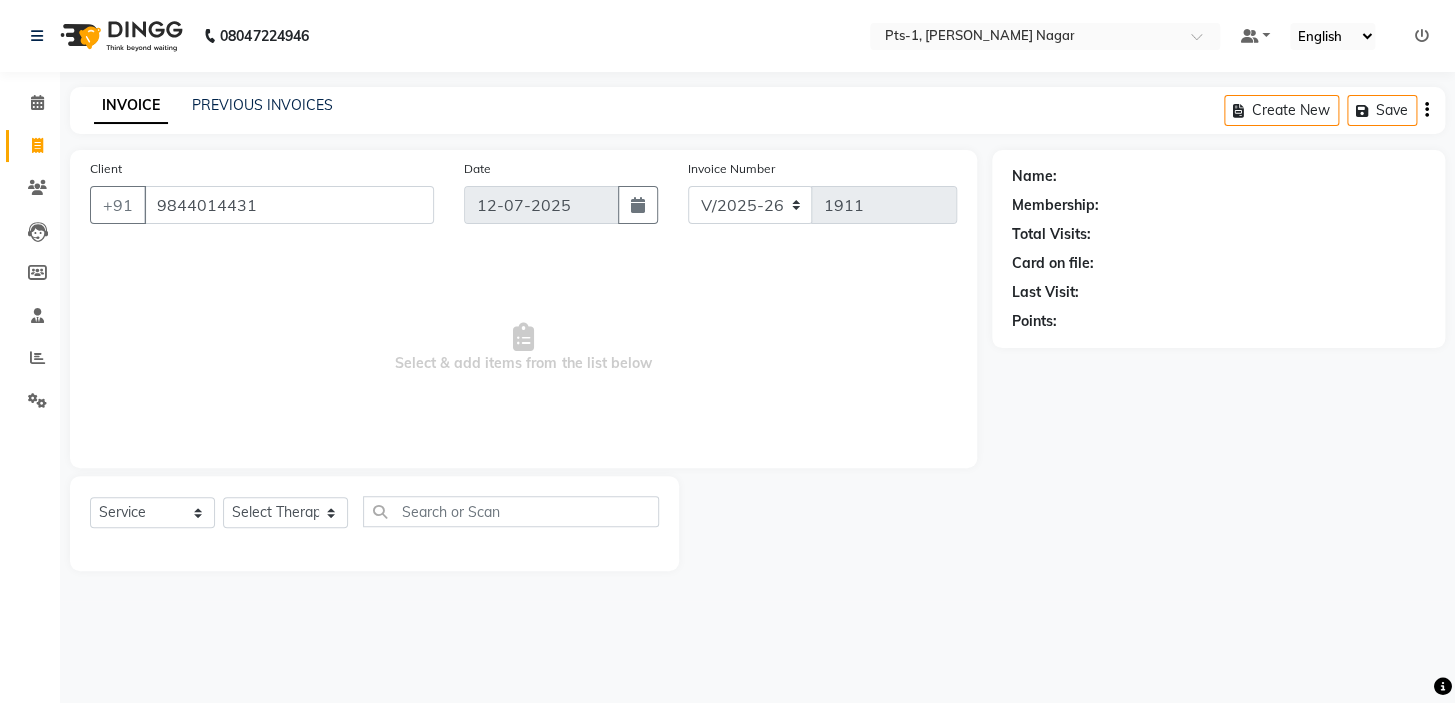 type on "9844014431" 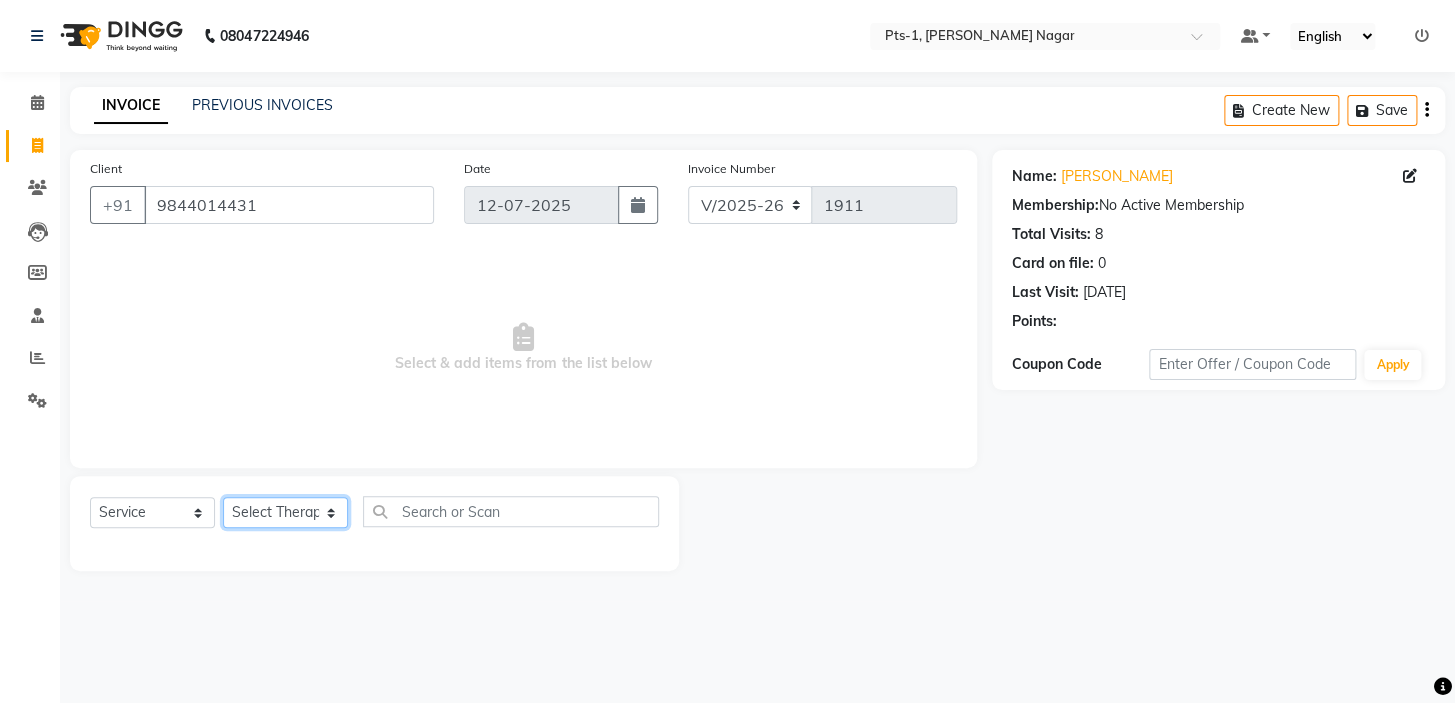 click on "Select Therapist [PERSON_NAME] anyone Babu Bela [PERSON_NAME] [PERSON_NAME] [PERSON_NAME] Sun [PERSON_NAME] [PERSON_NAME]" 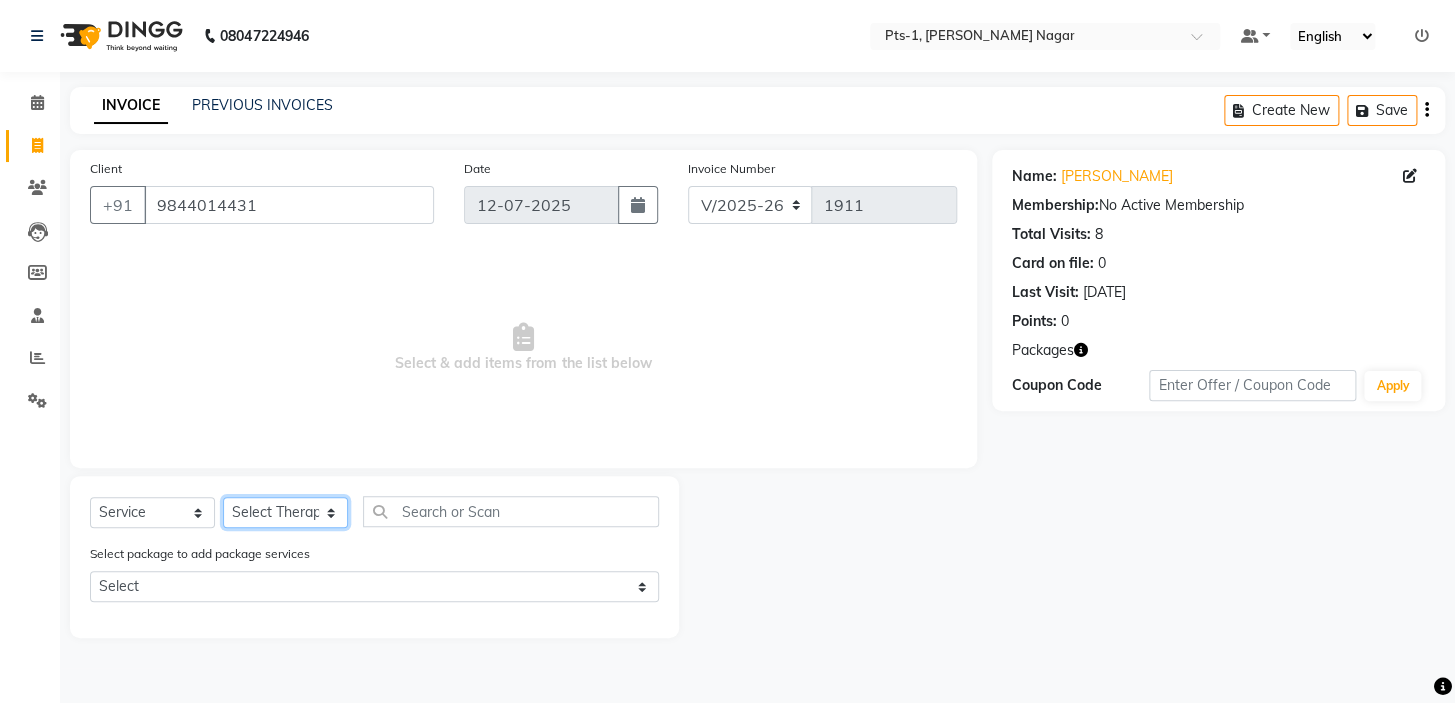 select on "80363" 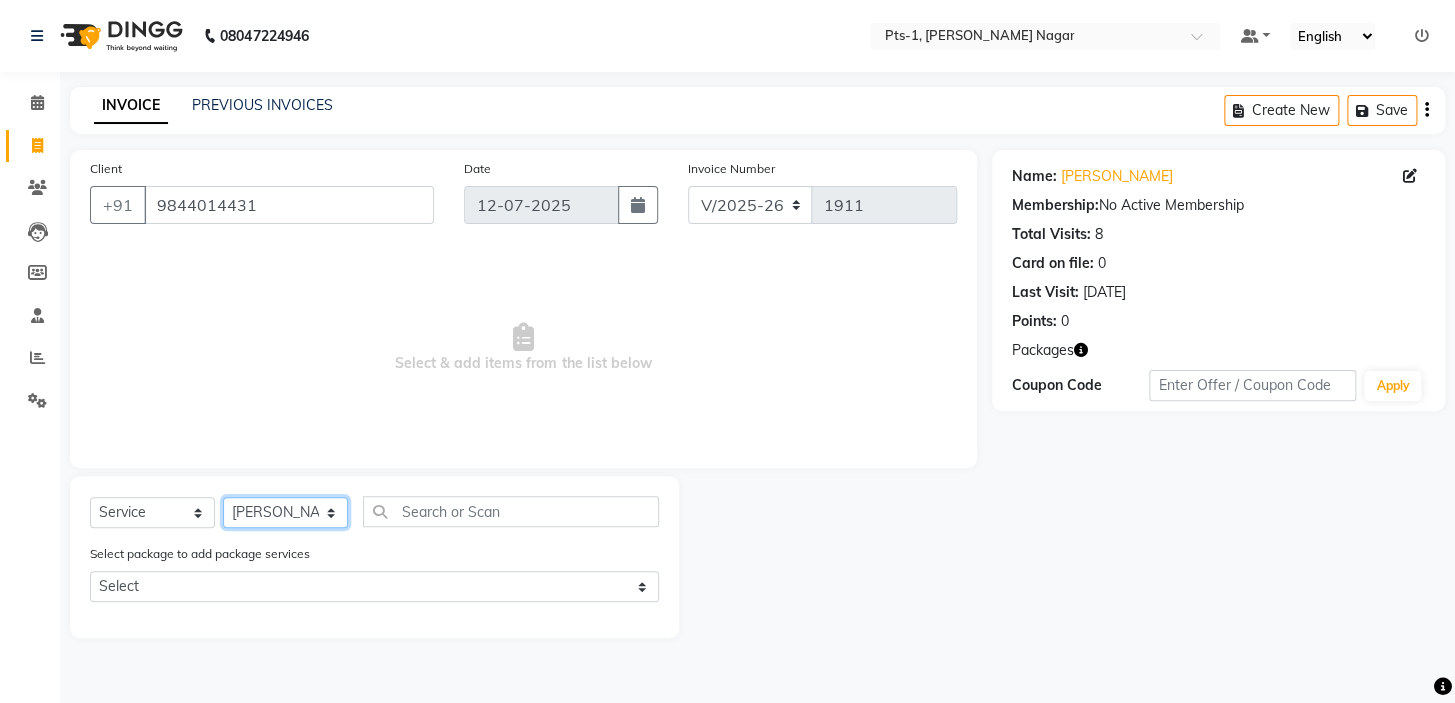click on "Select Therapist [PERSON_NAME] anyone Babu Bela [PERSON_NAME] [PERSON_NAME] [PERSON_NAME] Sun [PERSON_NAME] [PERSON_NAME]" 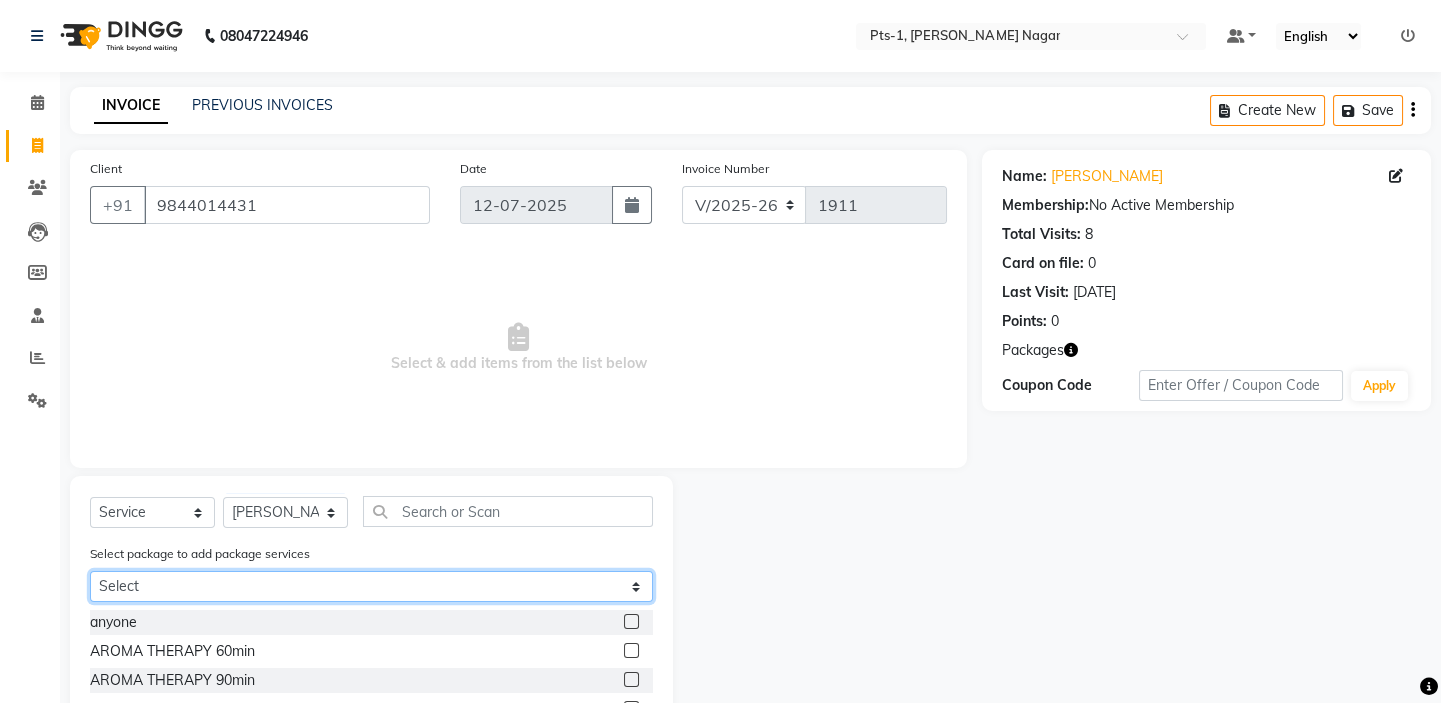 drag, startPoint x: 267, startPoint y: 571, endPoint x: 270, endPoint y: 590, distance: 19.235384 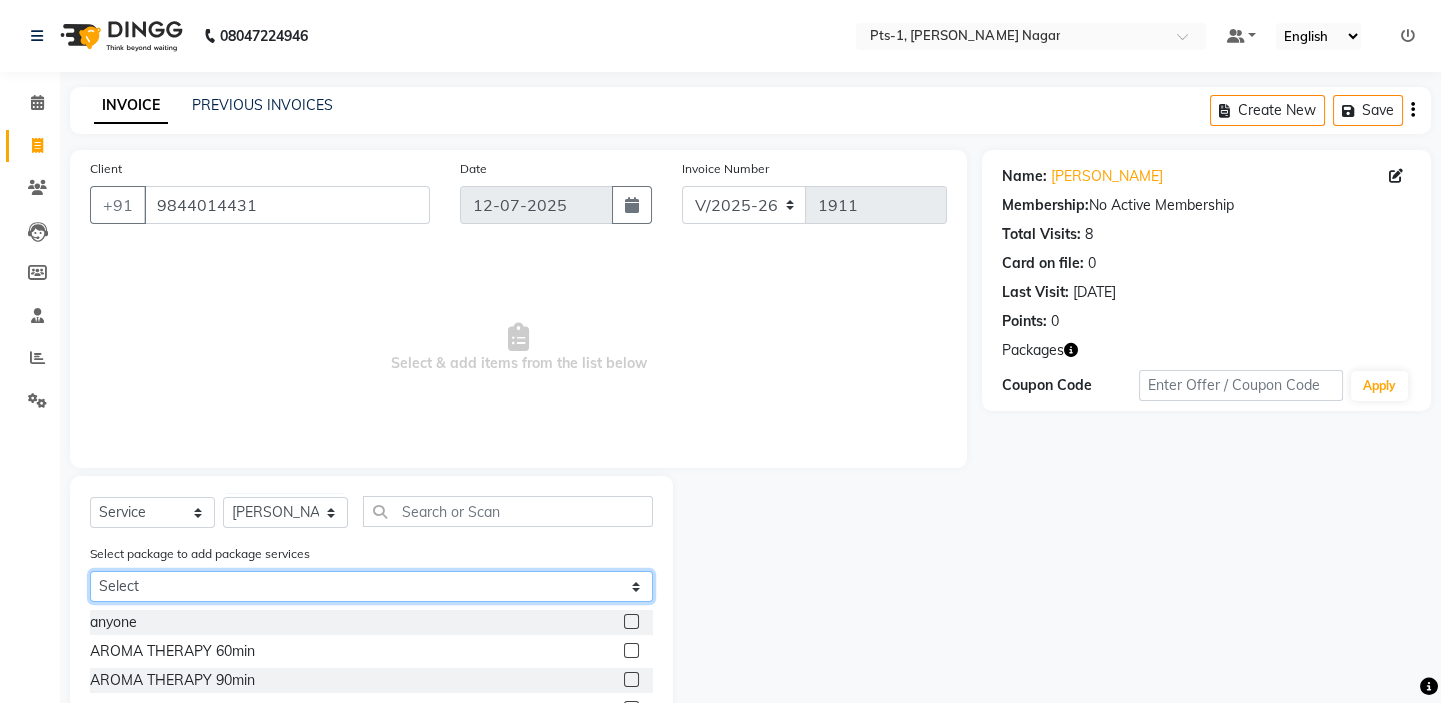 click on "Select PTS PACKAGE (10K) 10 SERVICES" 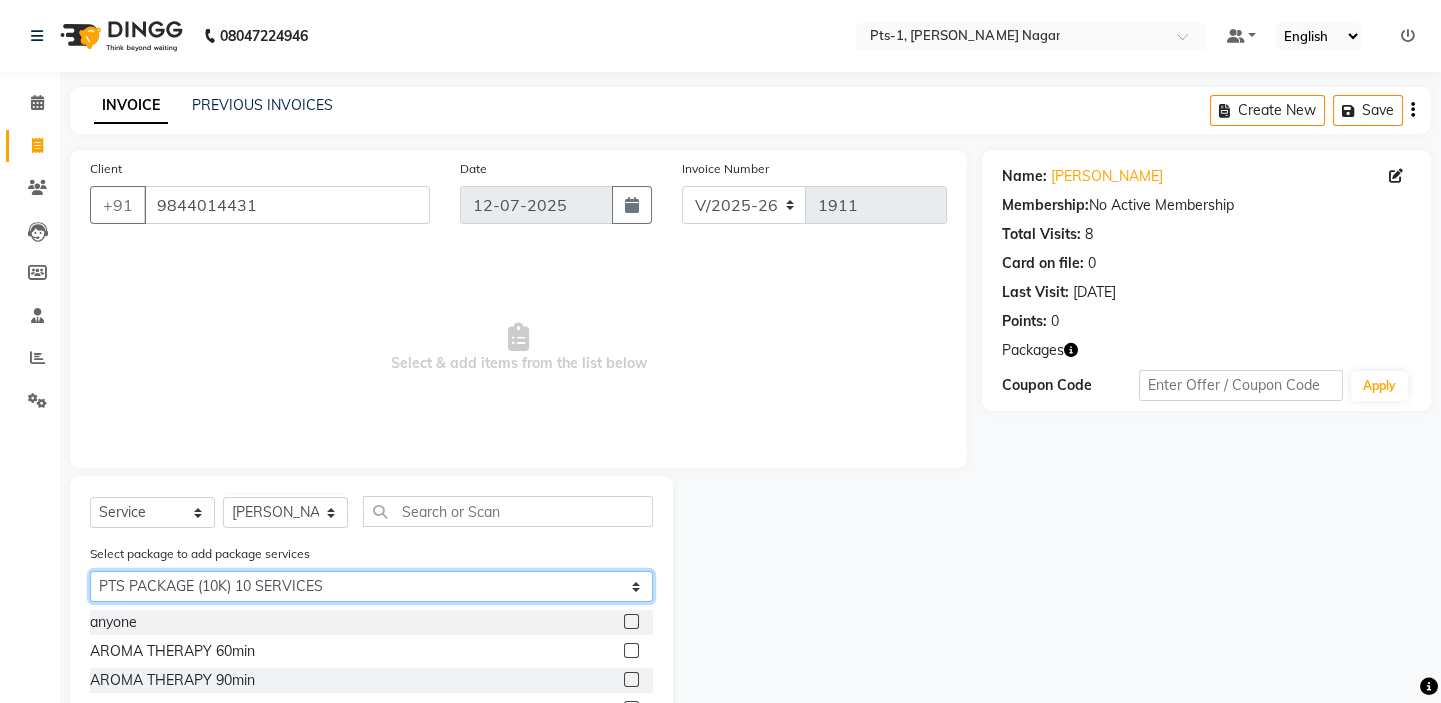 click on "Select PTS PACKAGE (10K) 10 SERVICES" 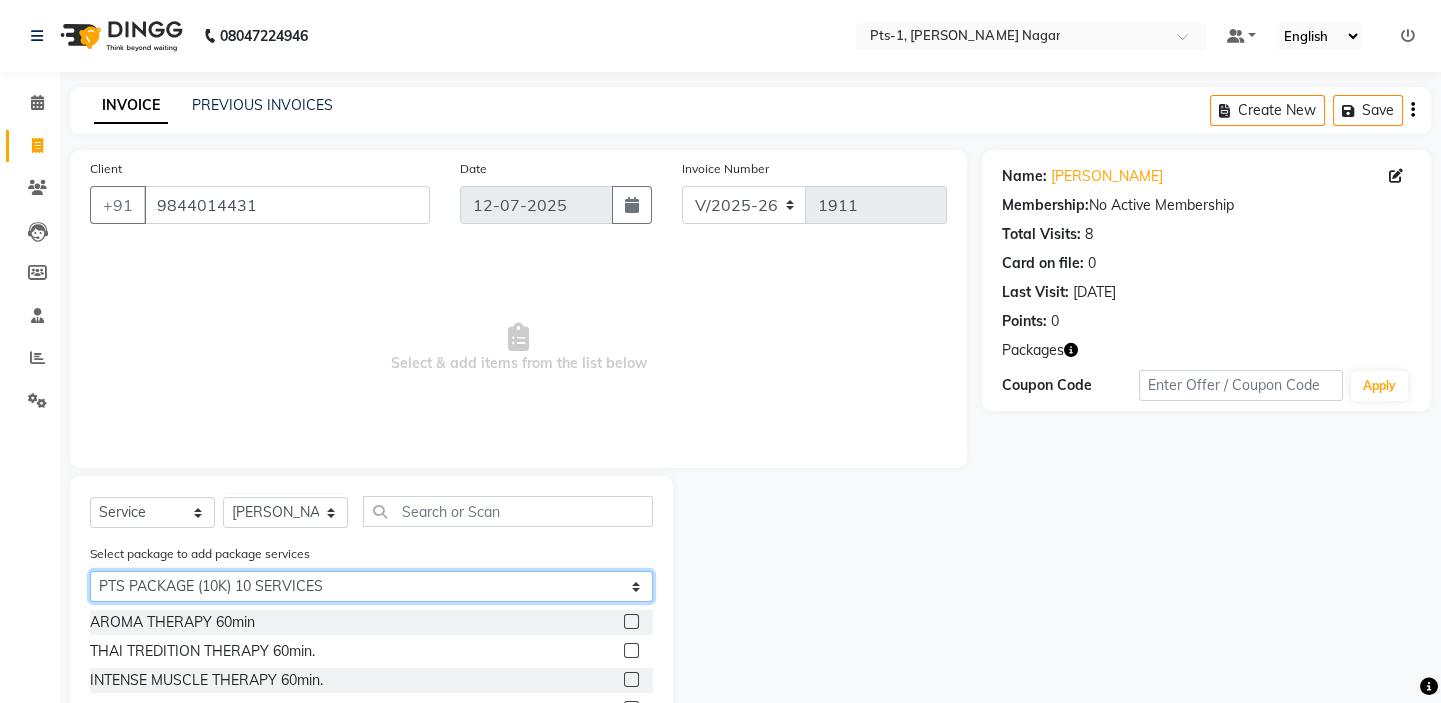 scroll, scrollTop: 90, scrollLeft: 0, axis: vertical 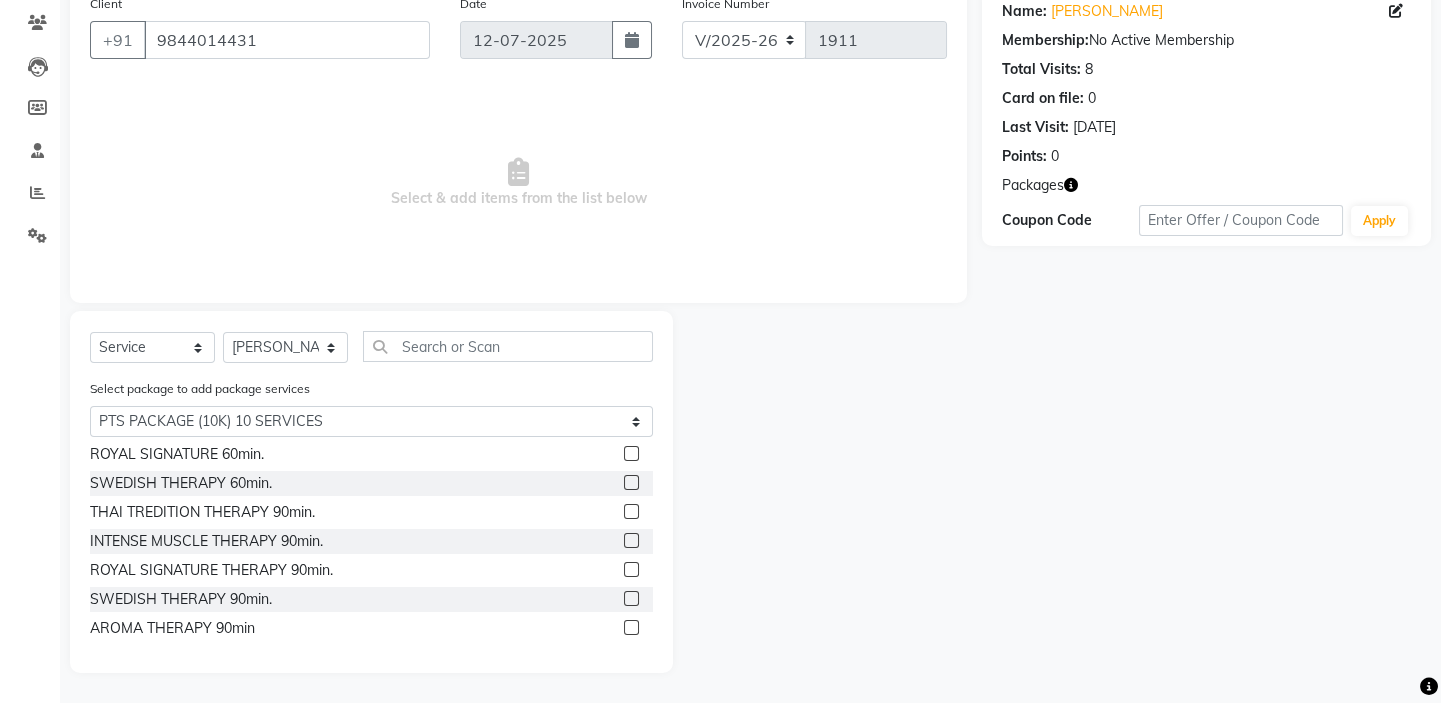 click 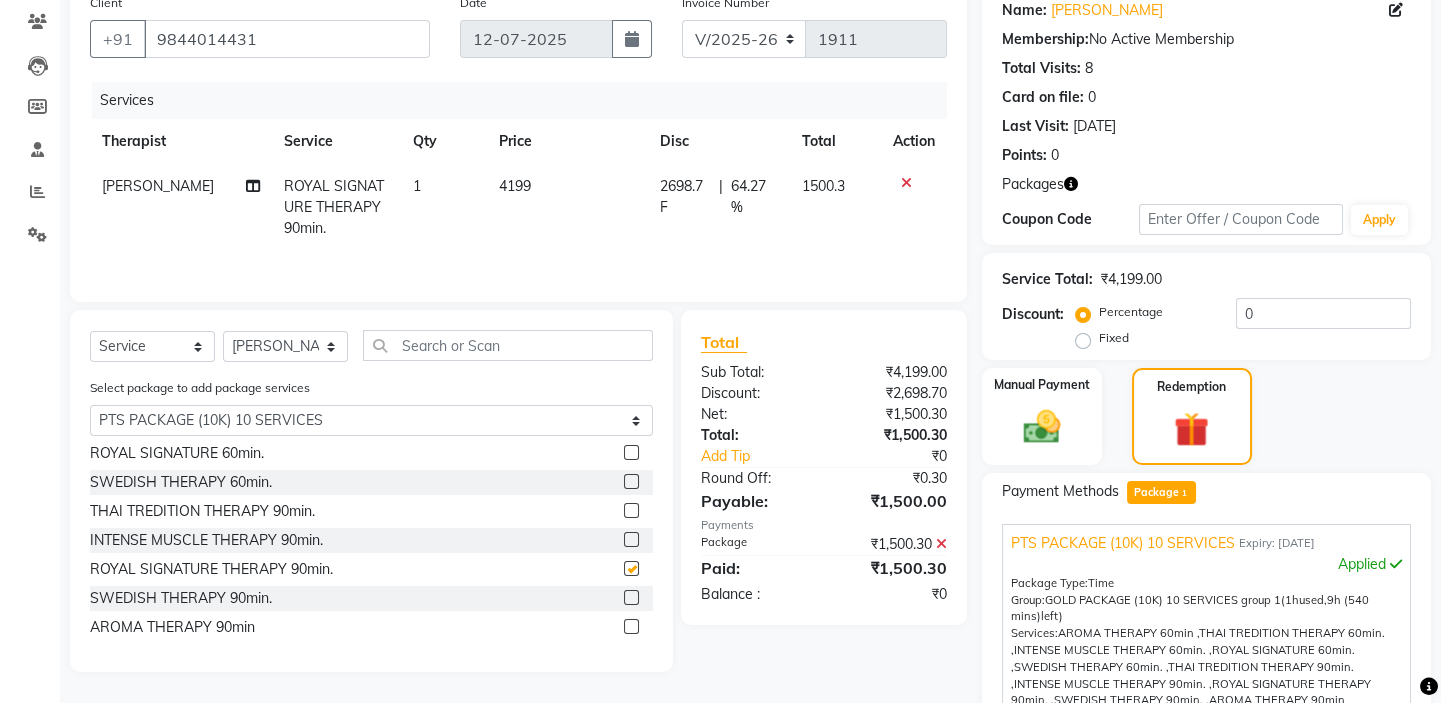 checkbox on "false" 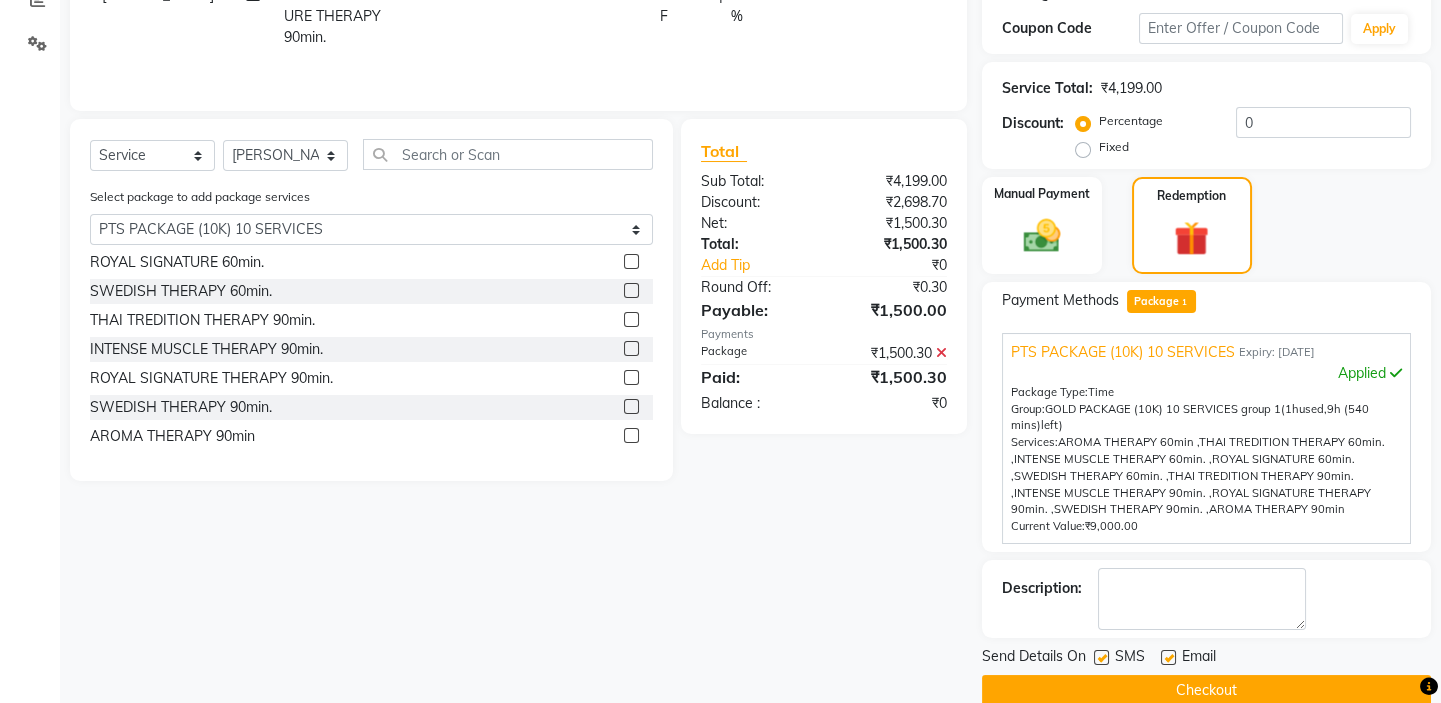 scroll, scrollTop: 389, scrollLeft: 0, axis: vertical 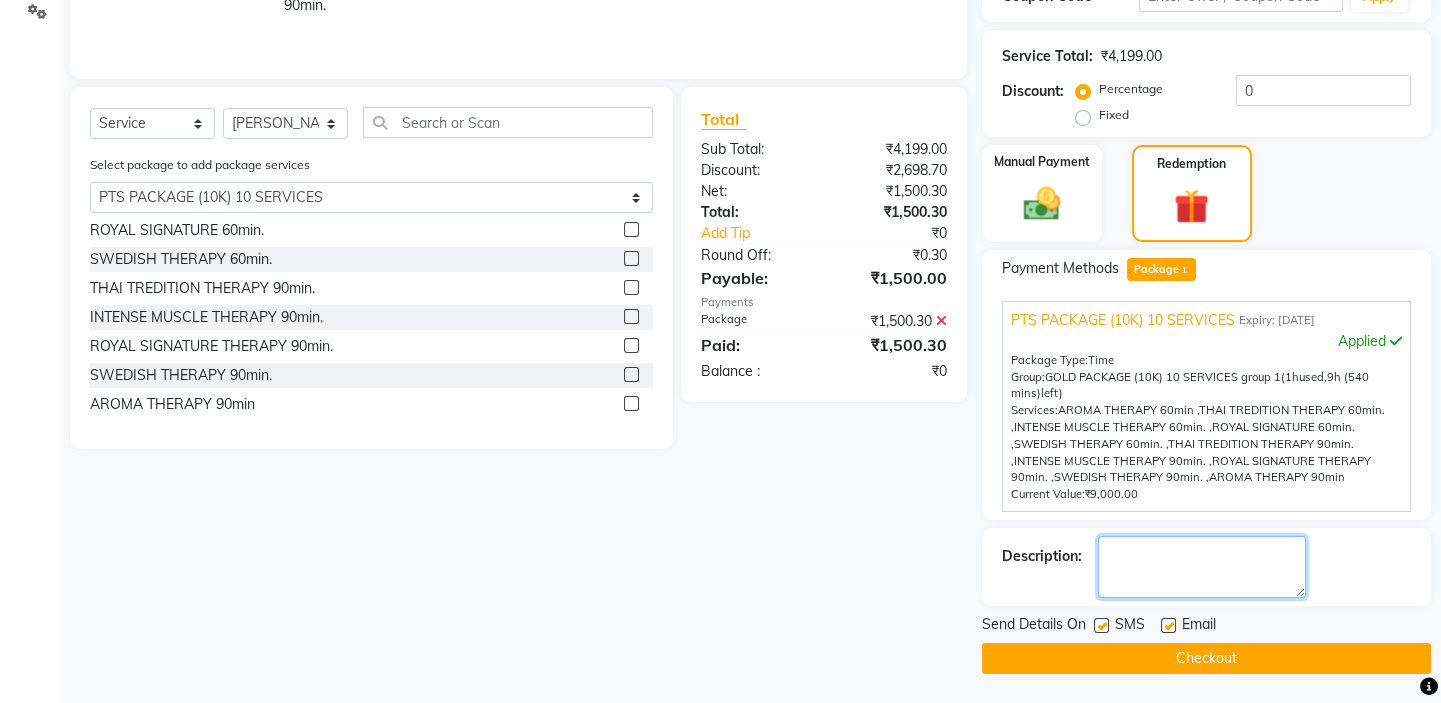 click 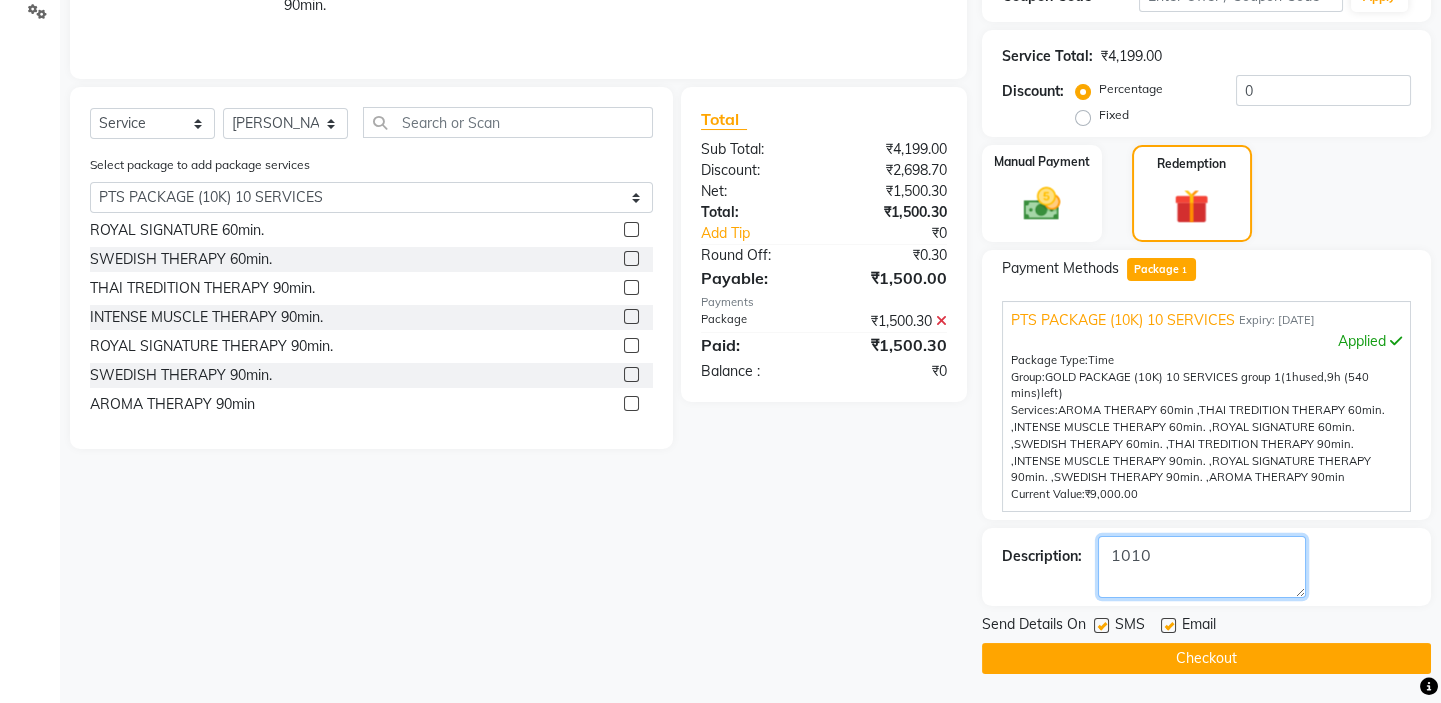 type on "1010" 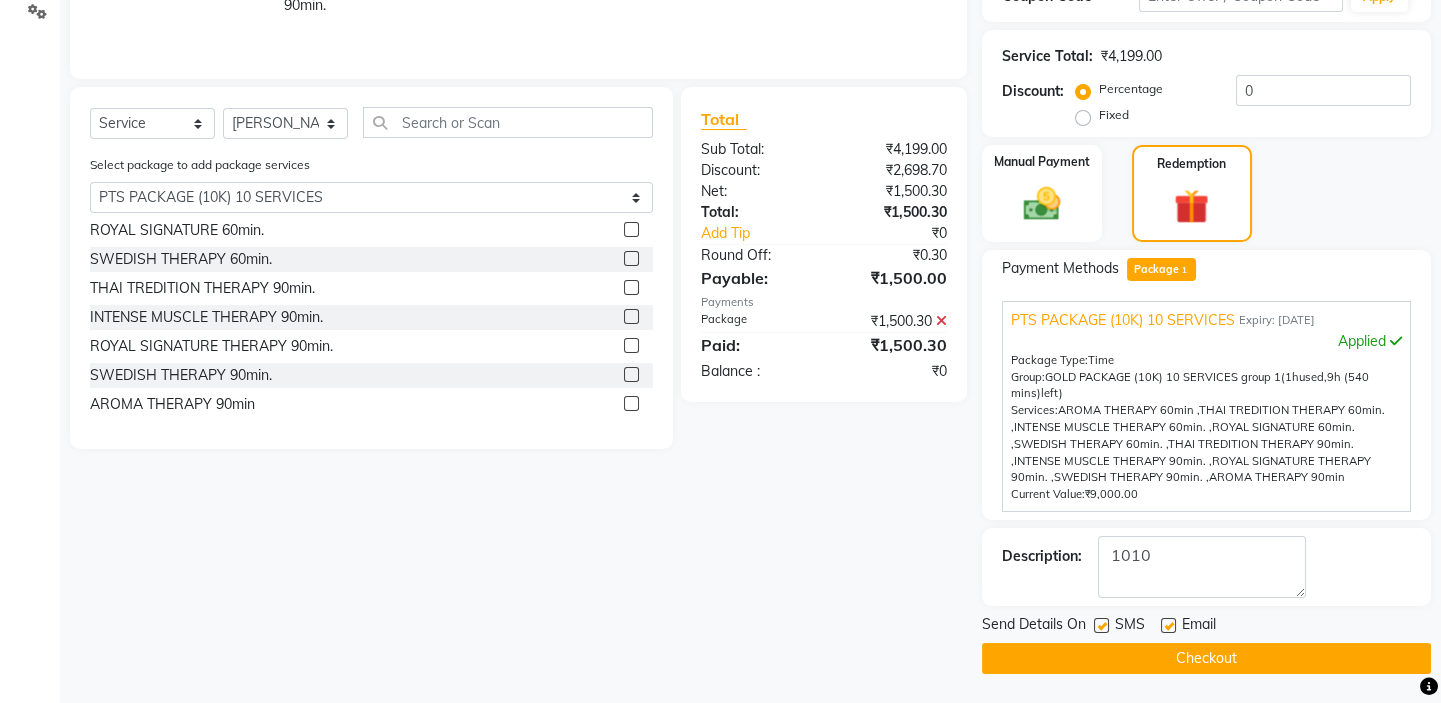 click 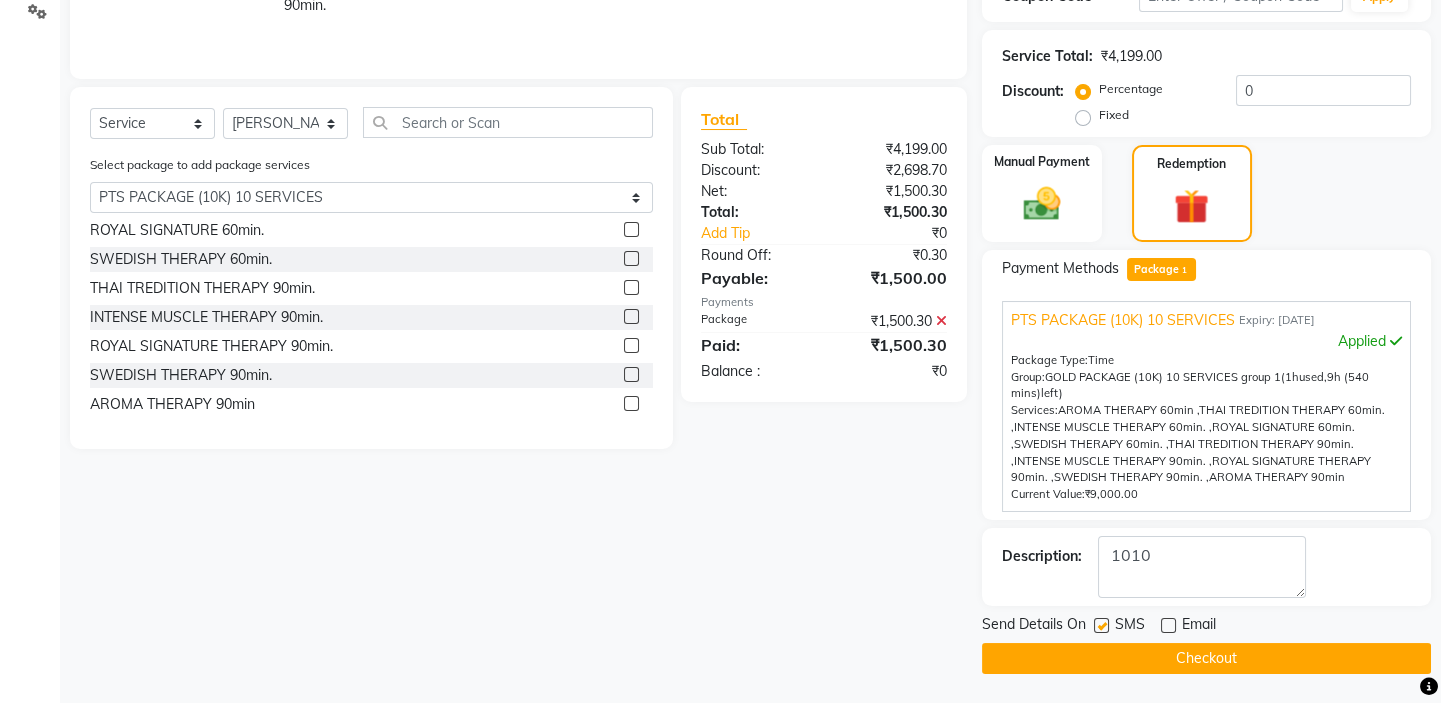 click 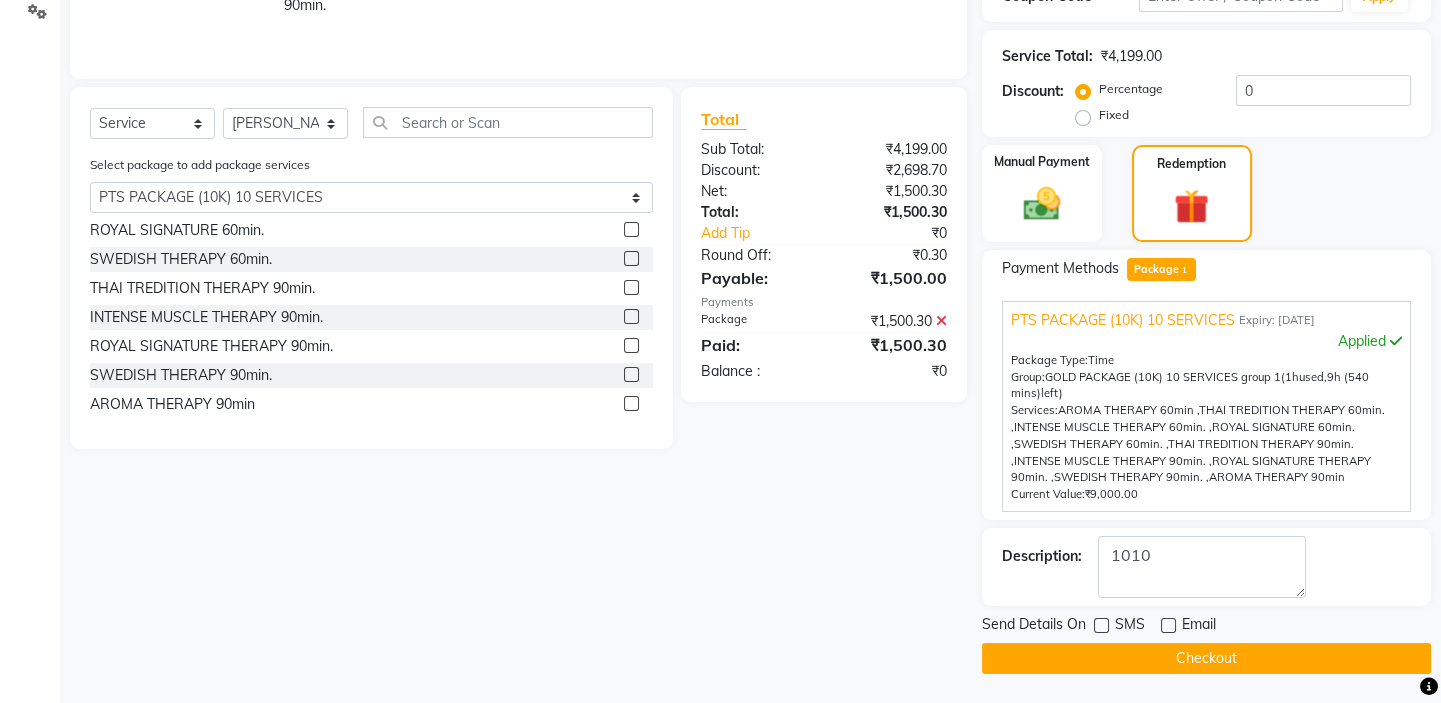 click on "Checkout" 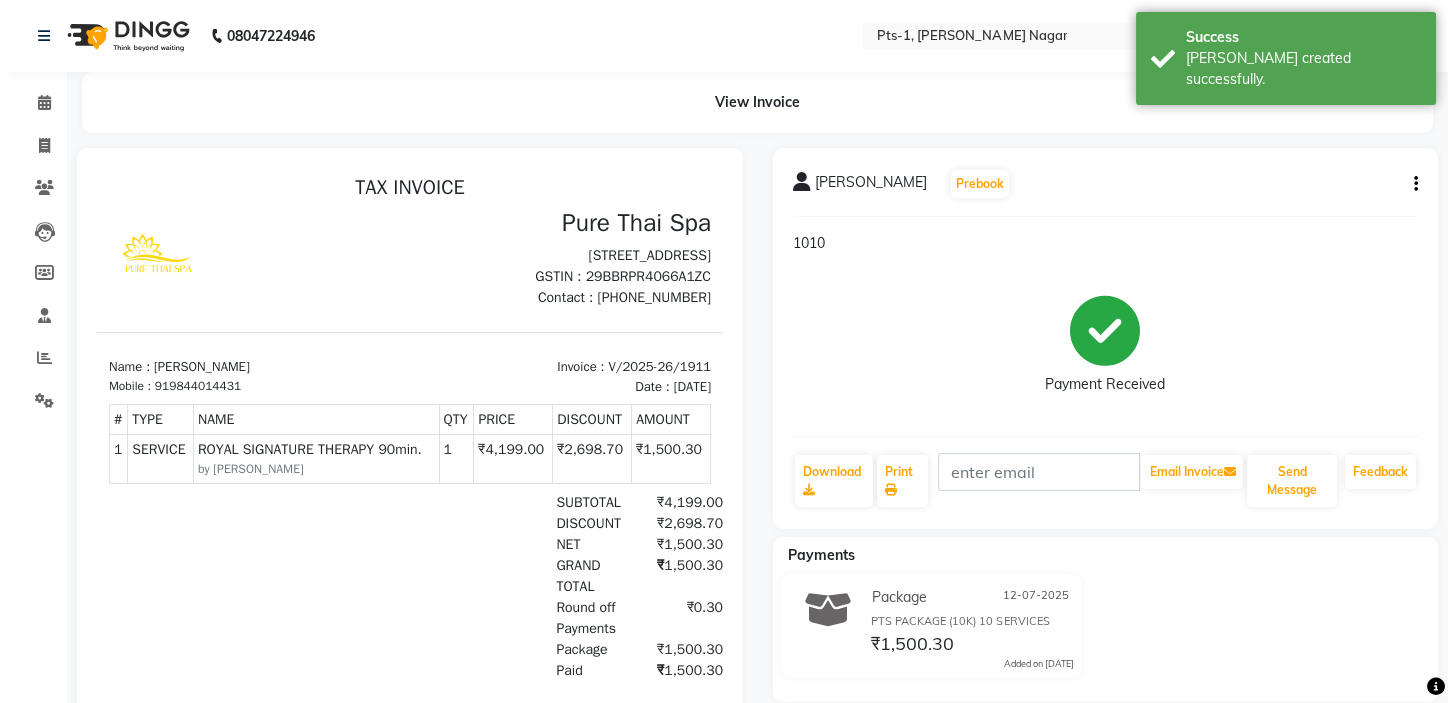 scroll, scrollTop: 0, scrollLeft: 0, axis: both 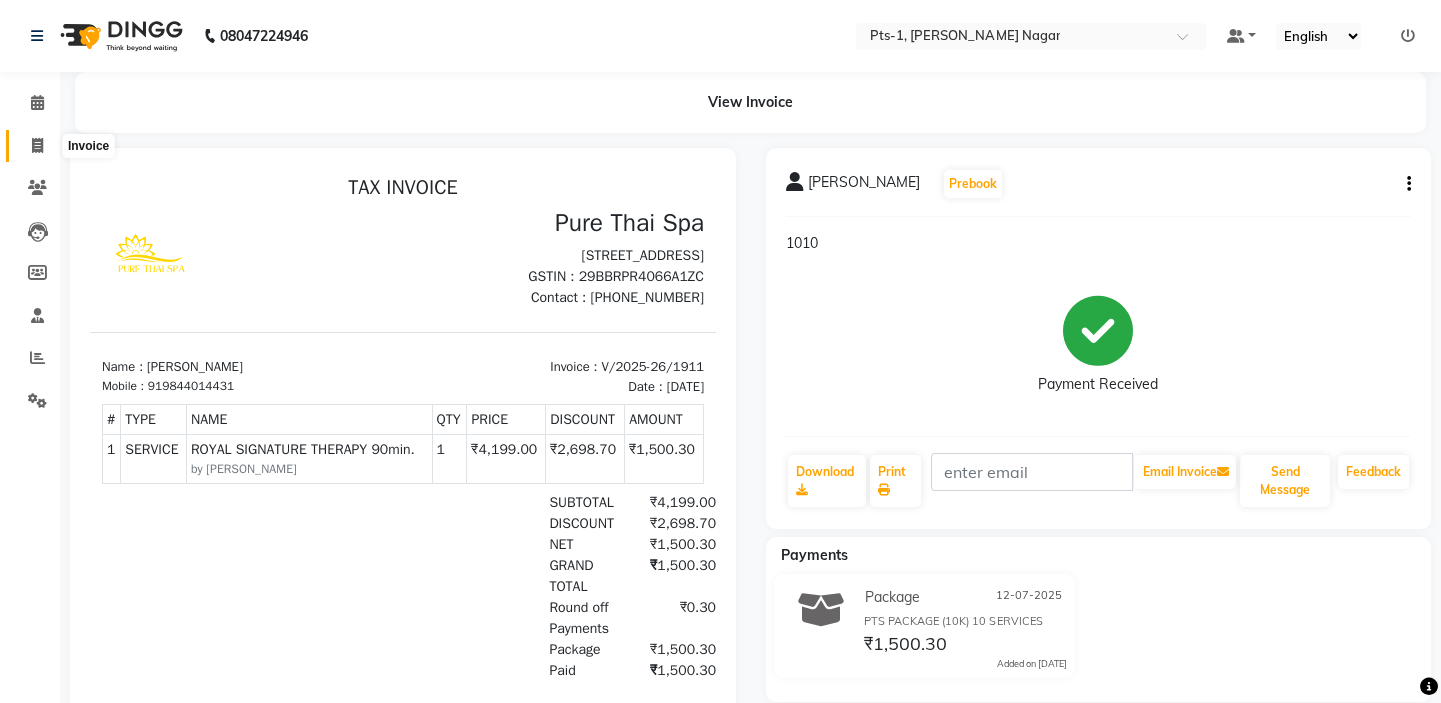 click 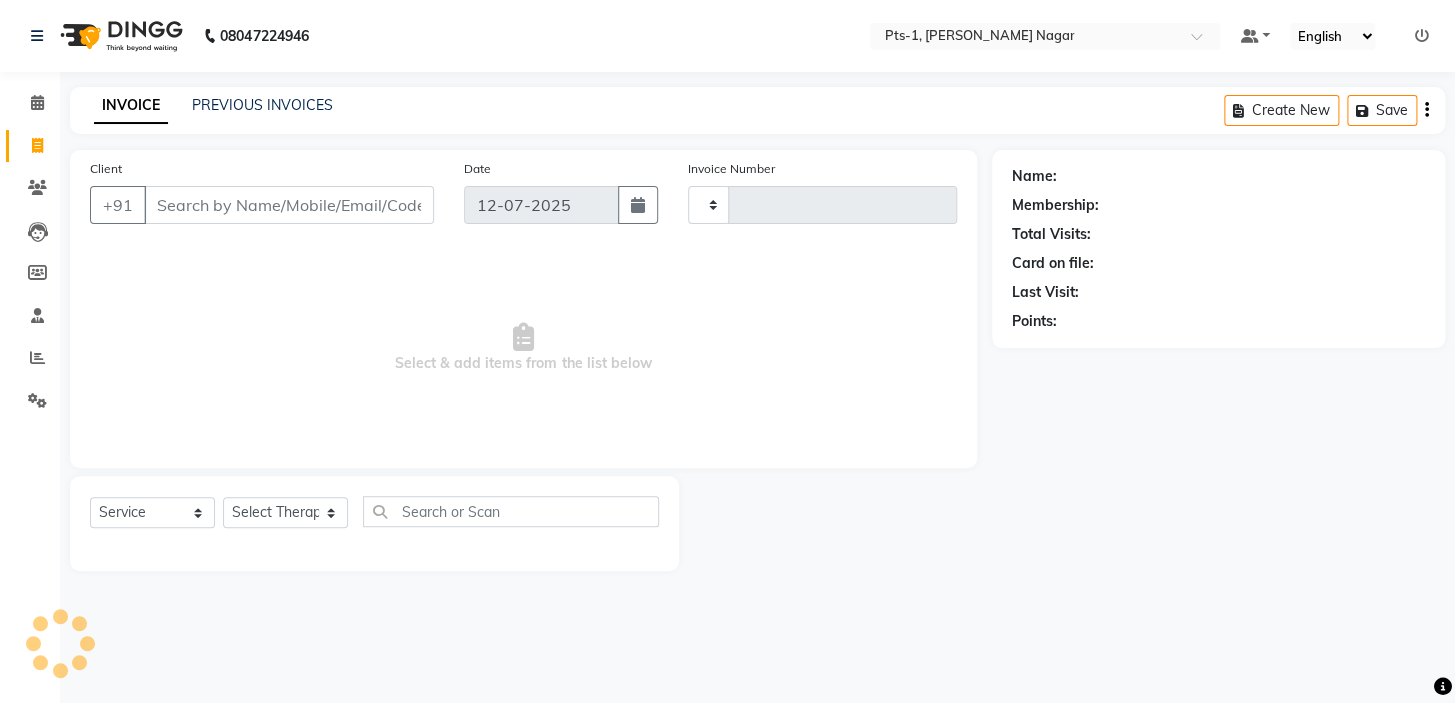 type on "1912" 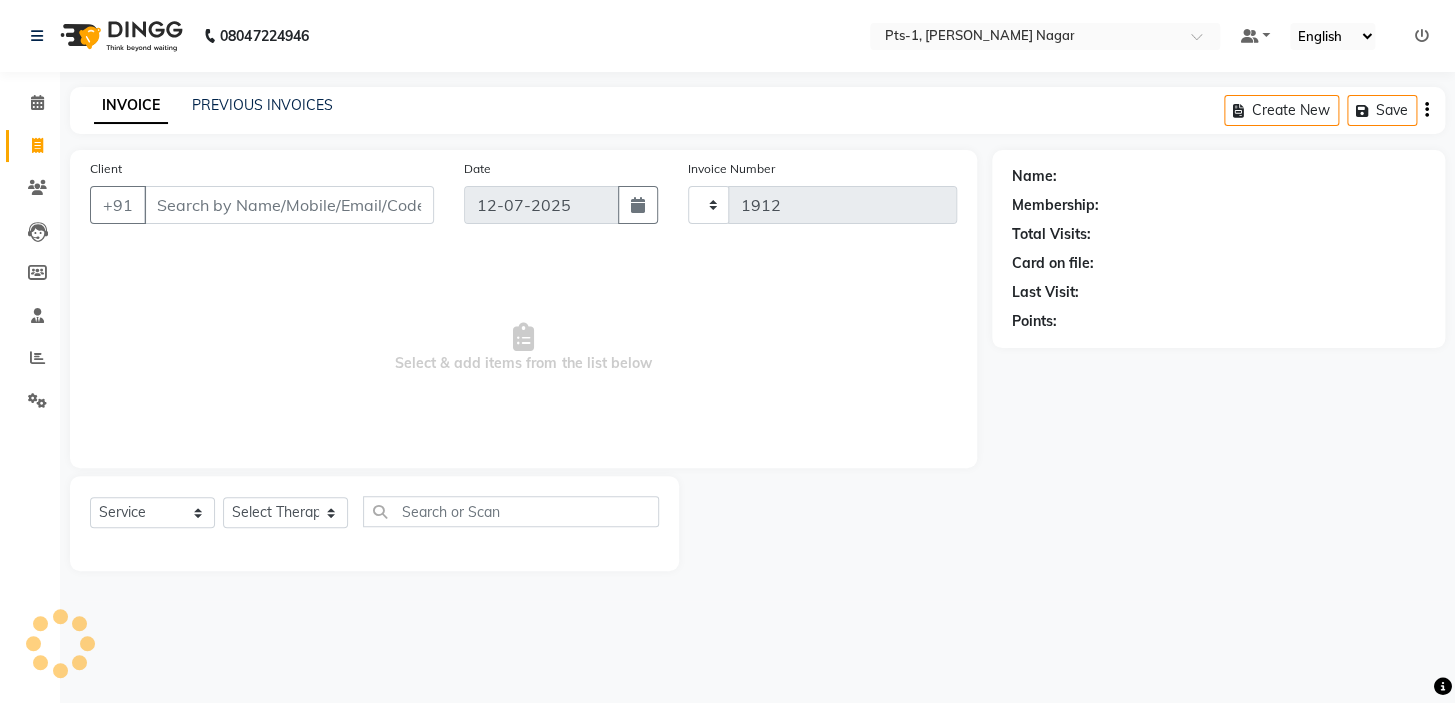 select on "5296" 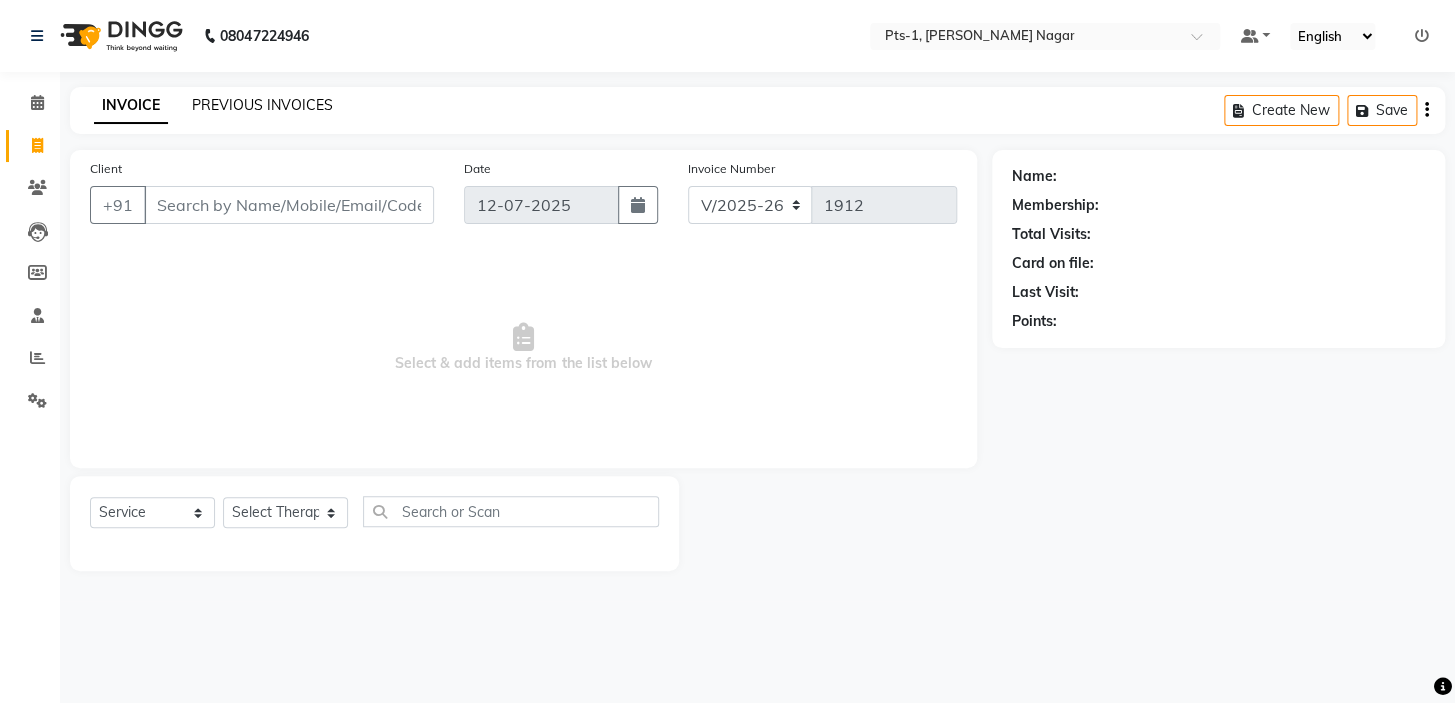 click on "PREVIOUS INVOICES" 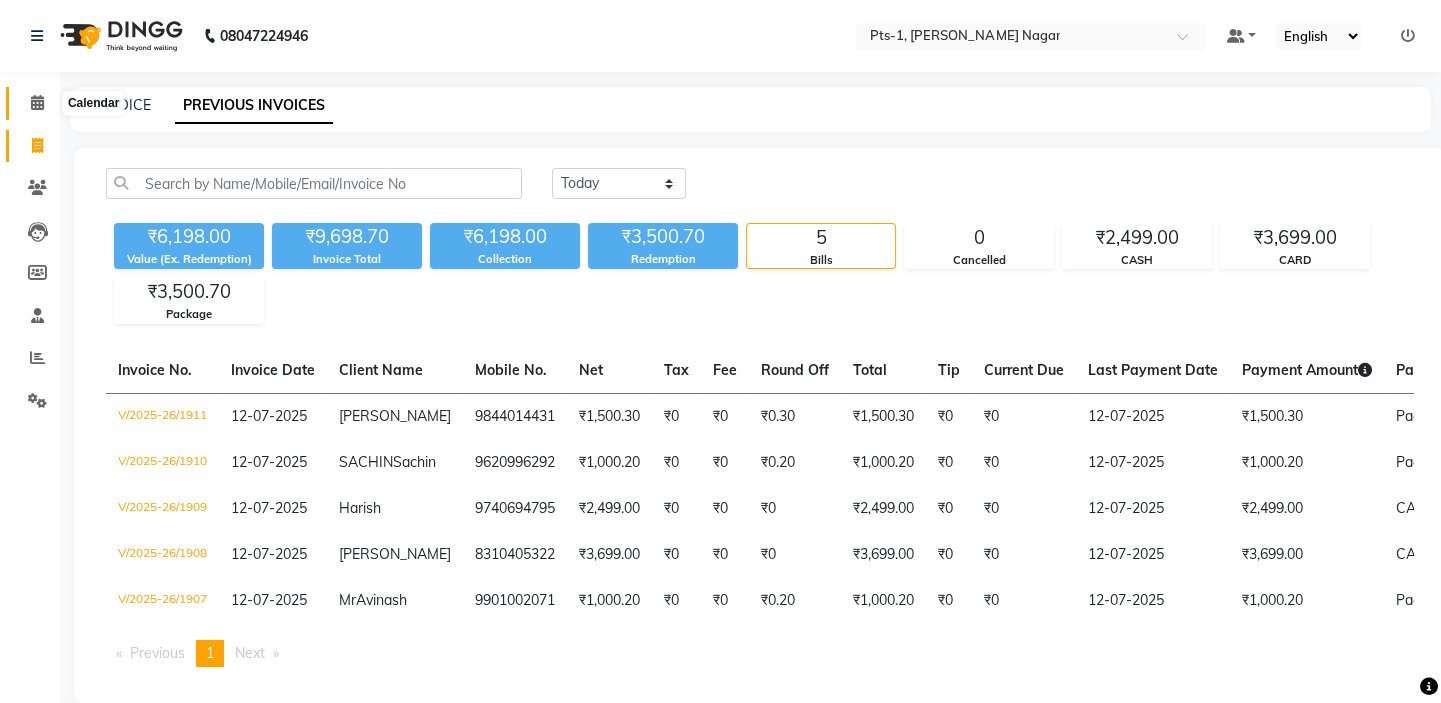 click 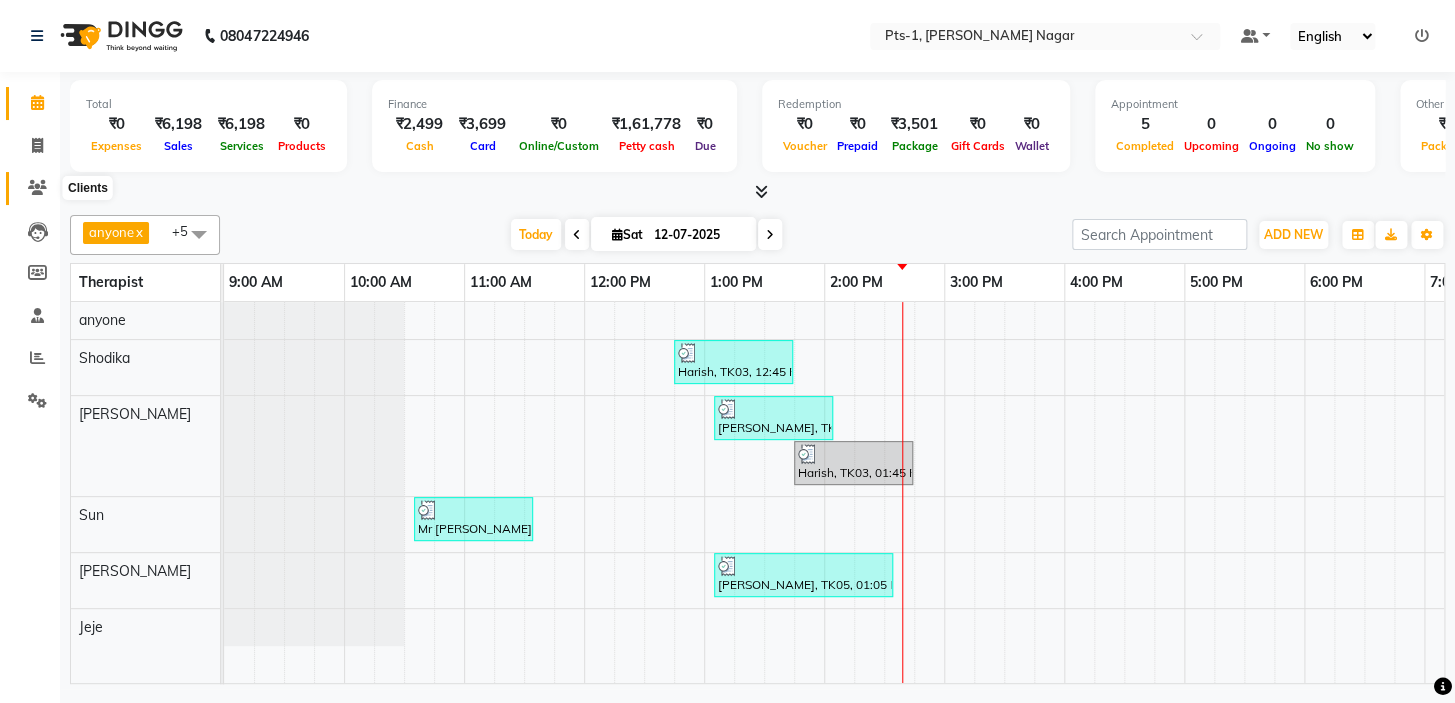 click 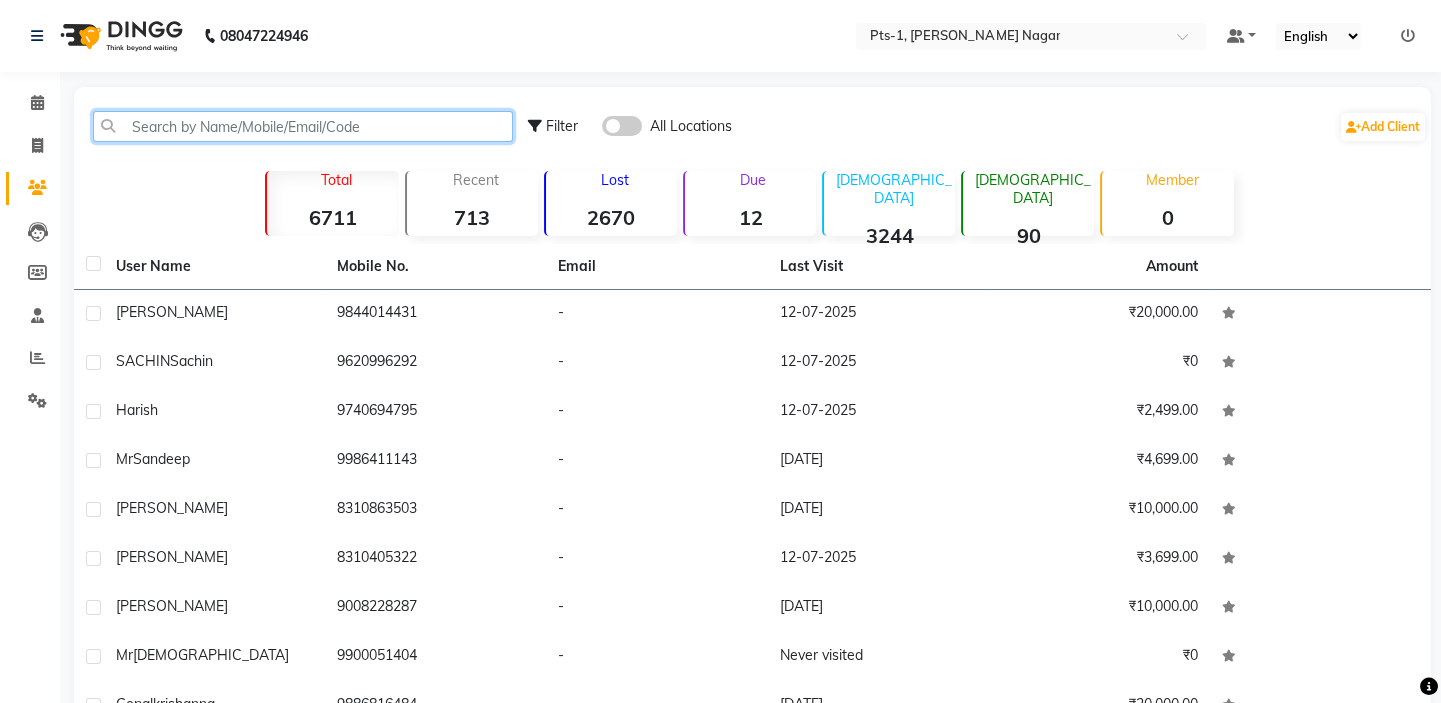 click 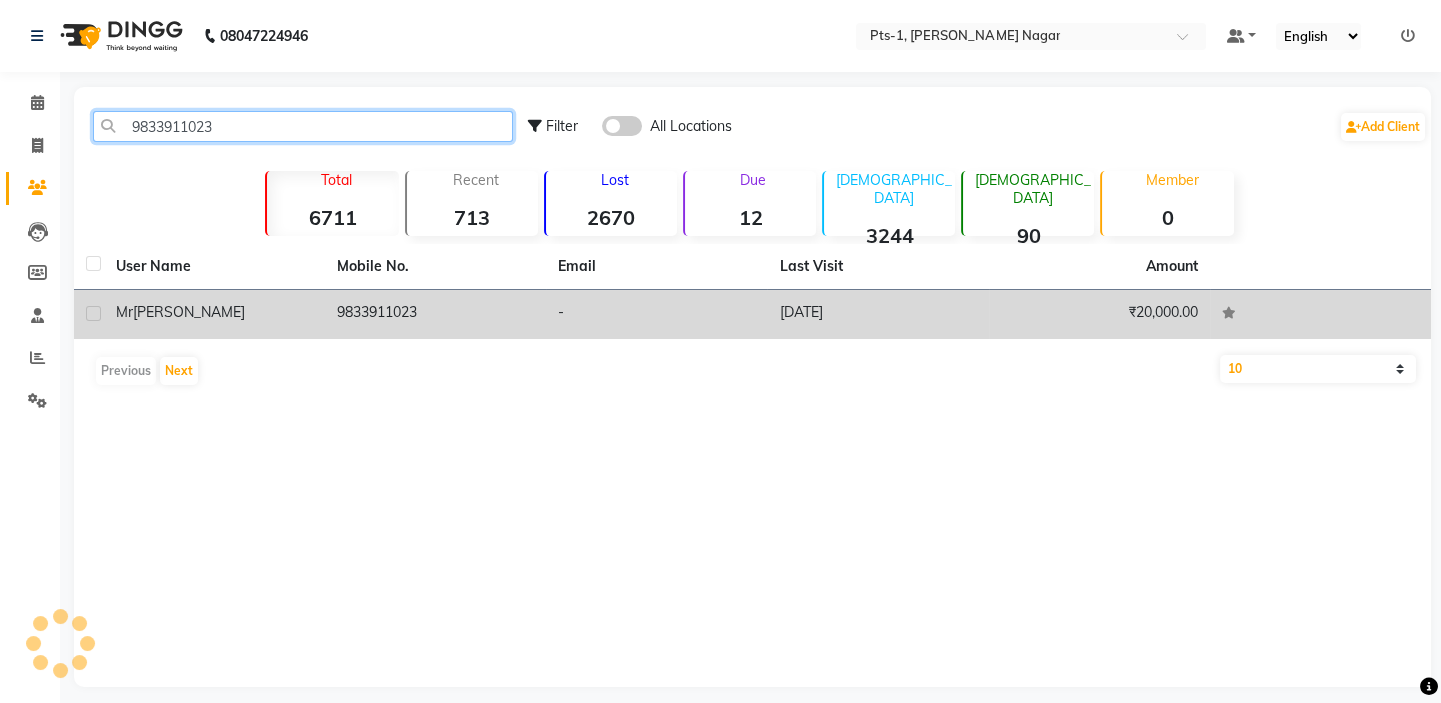 type on "9833911023" 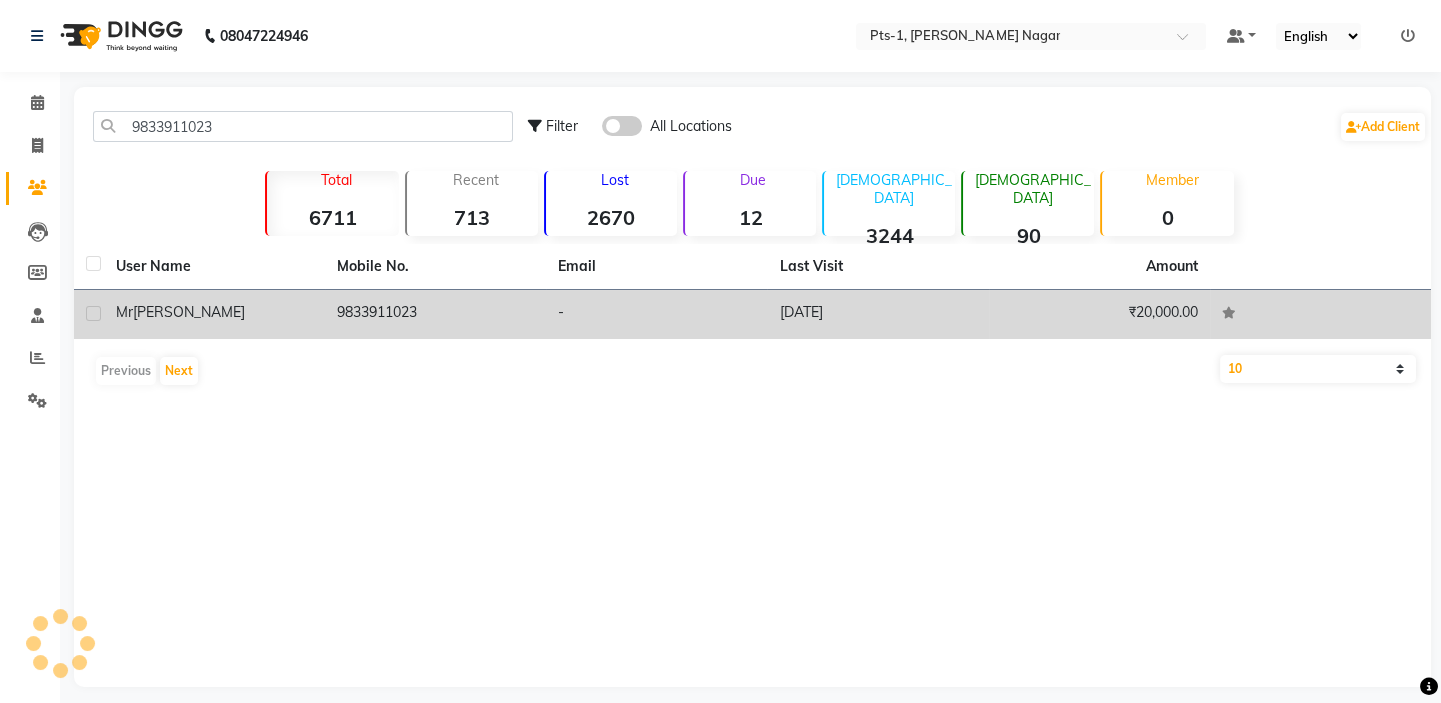 click on "9833911023" 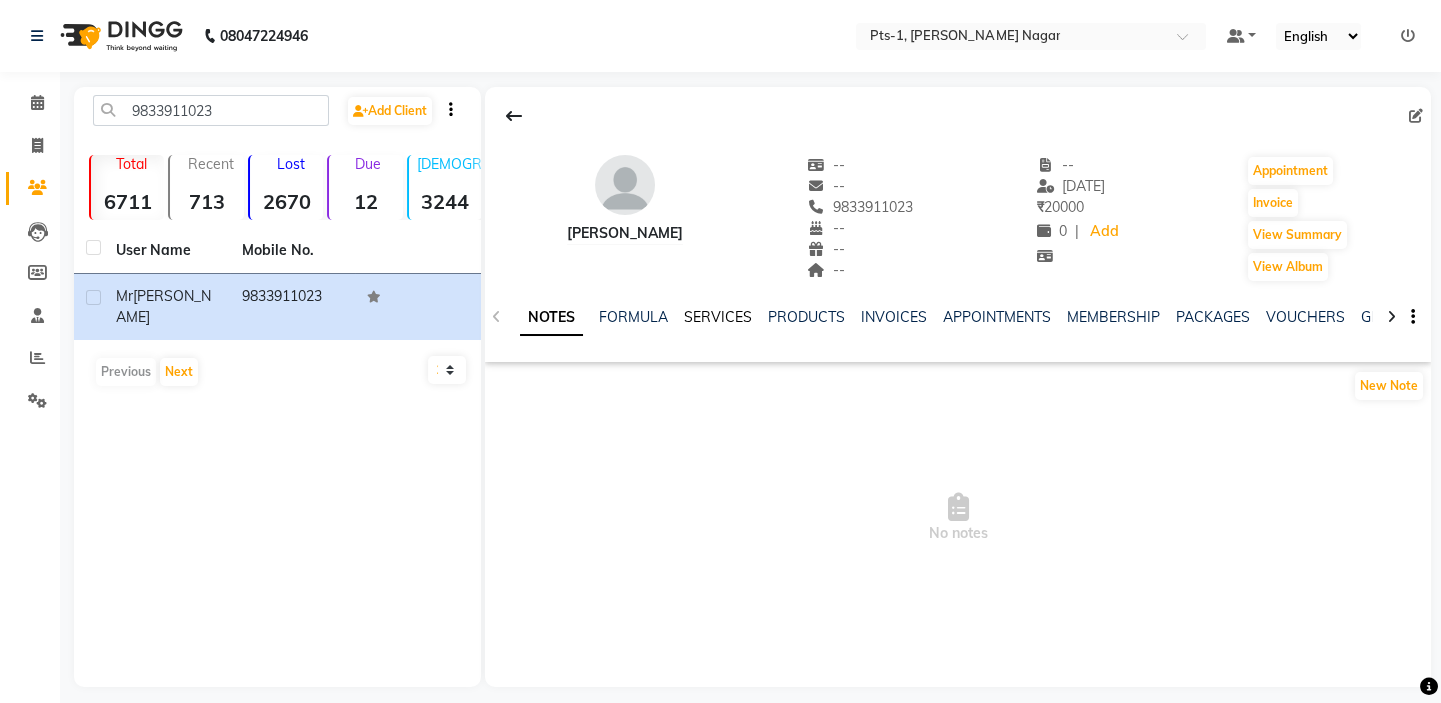click on "SERVICES" 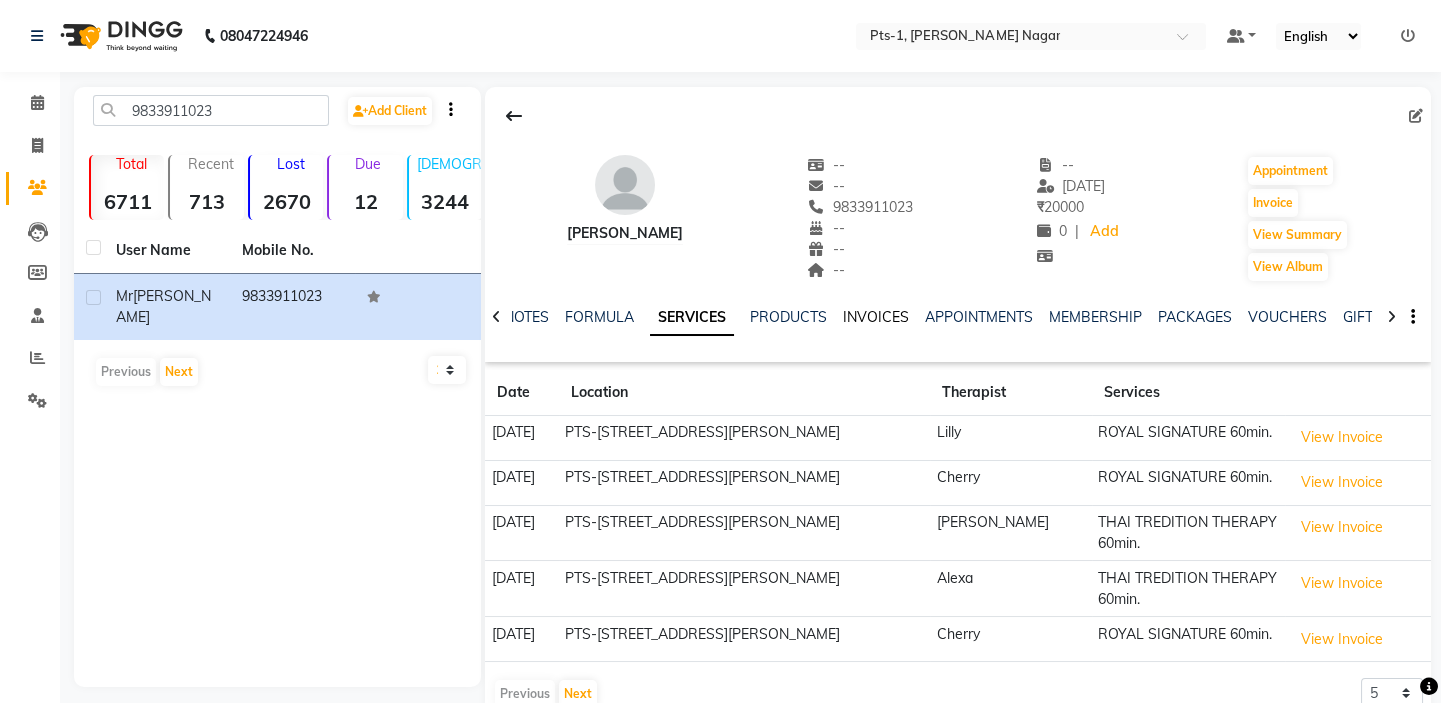 click on "INVOICES" 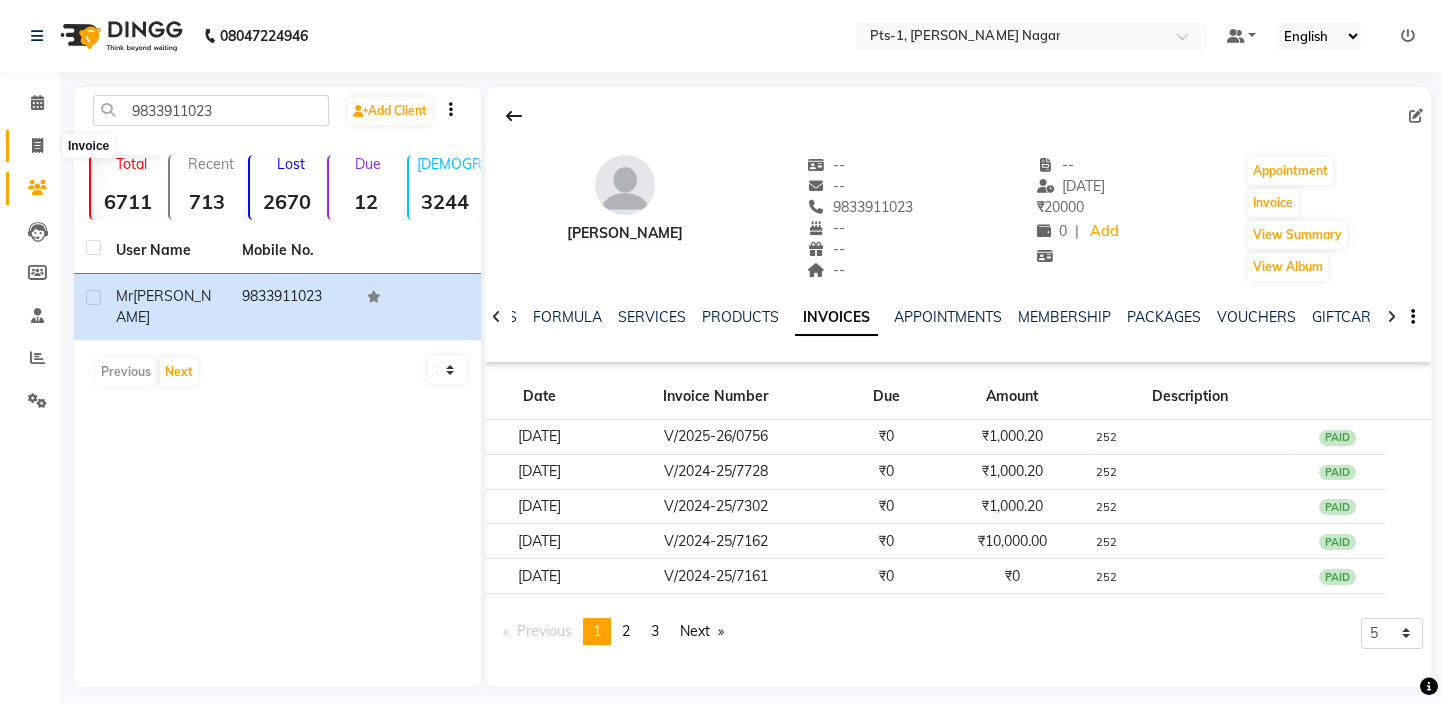 click 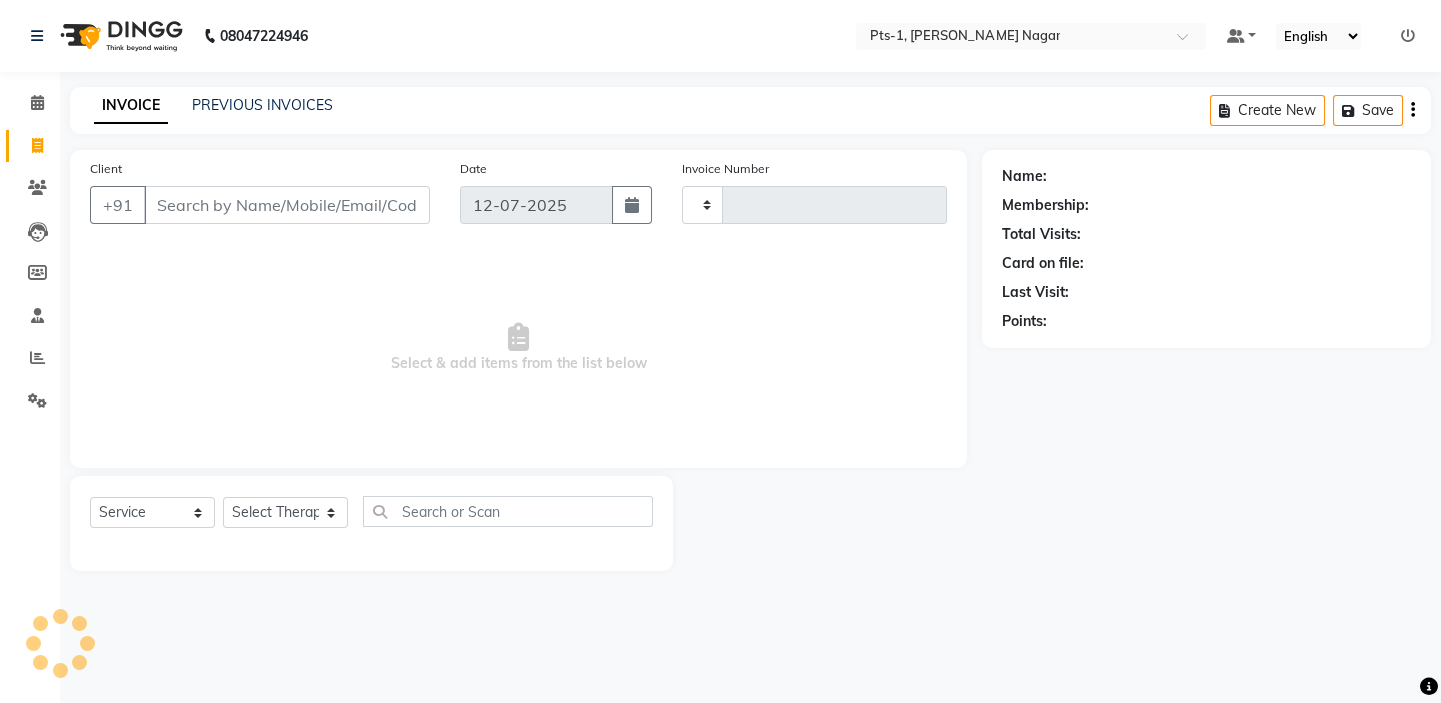 type on "1912" 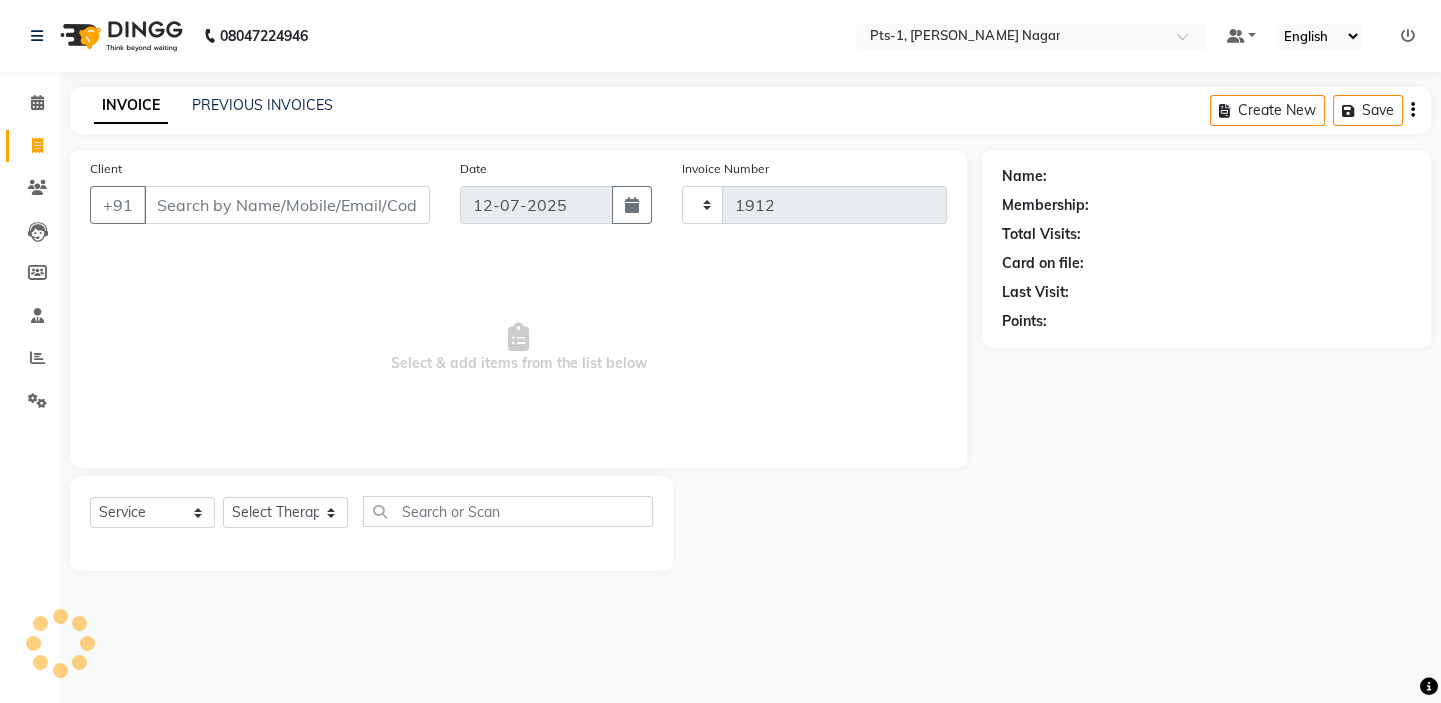 select on "5296" 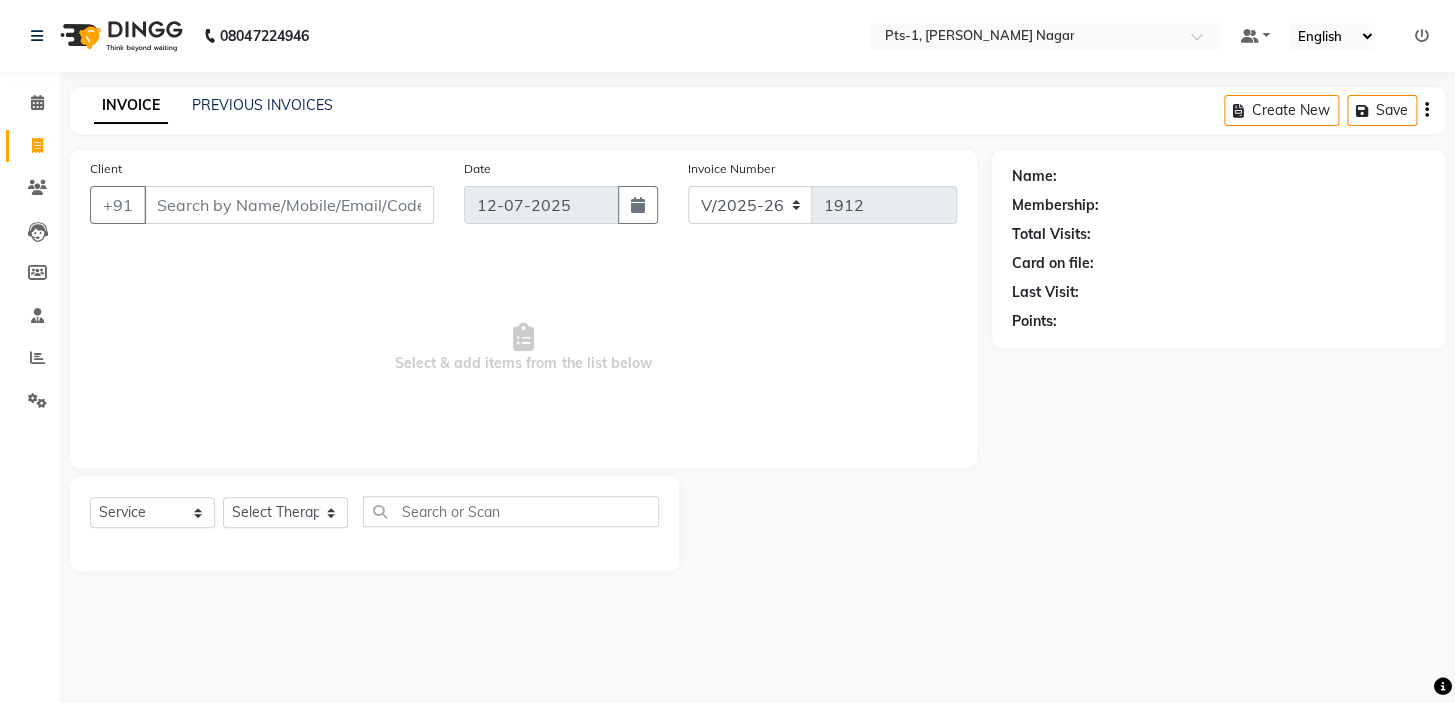 click on "Client" at bounding box center [289, 205] 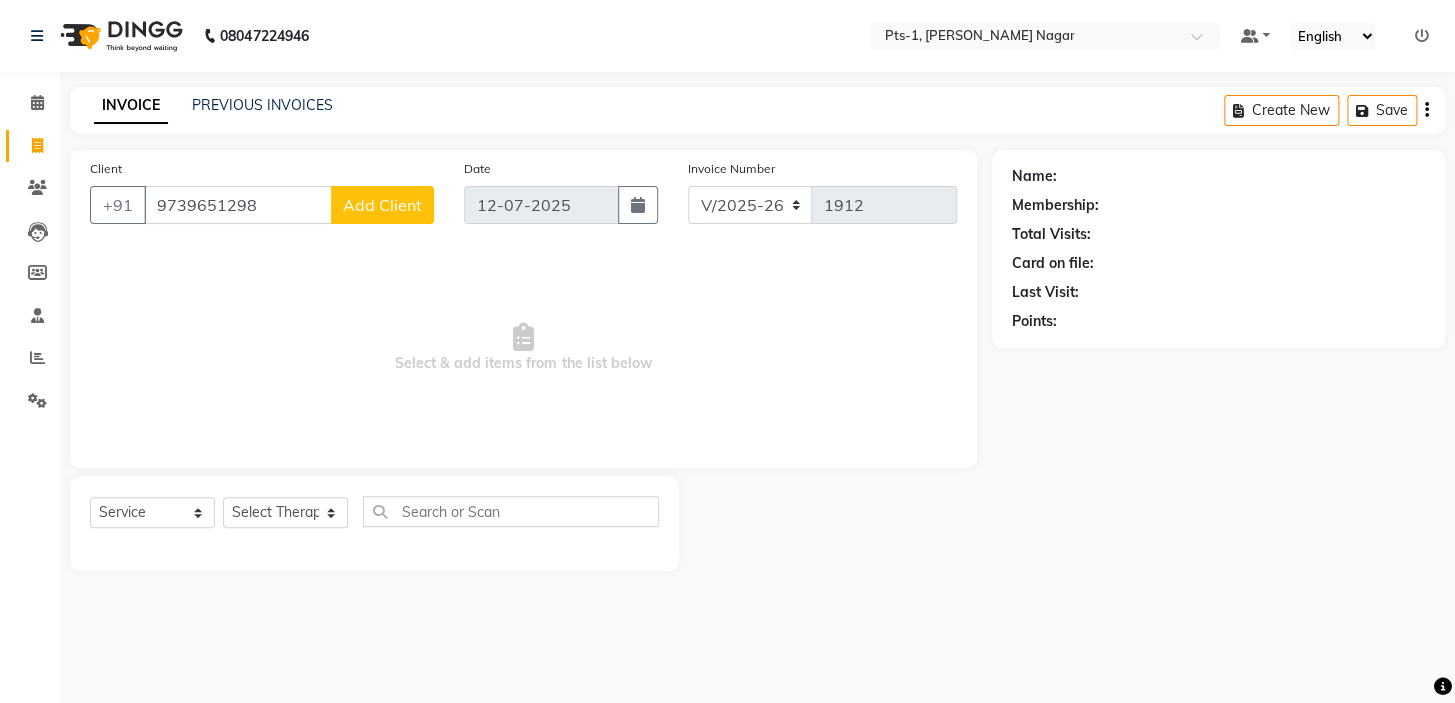 type on "9739651298" 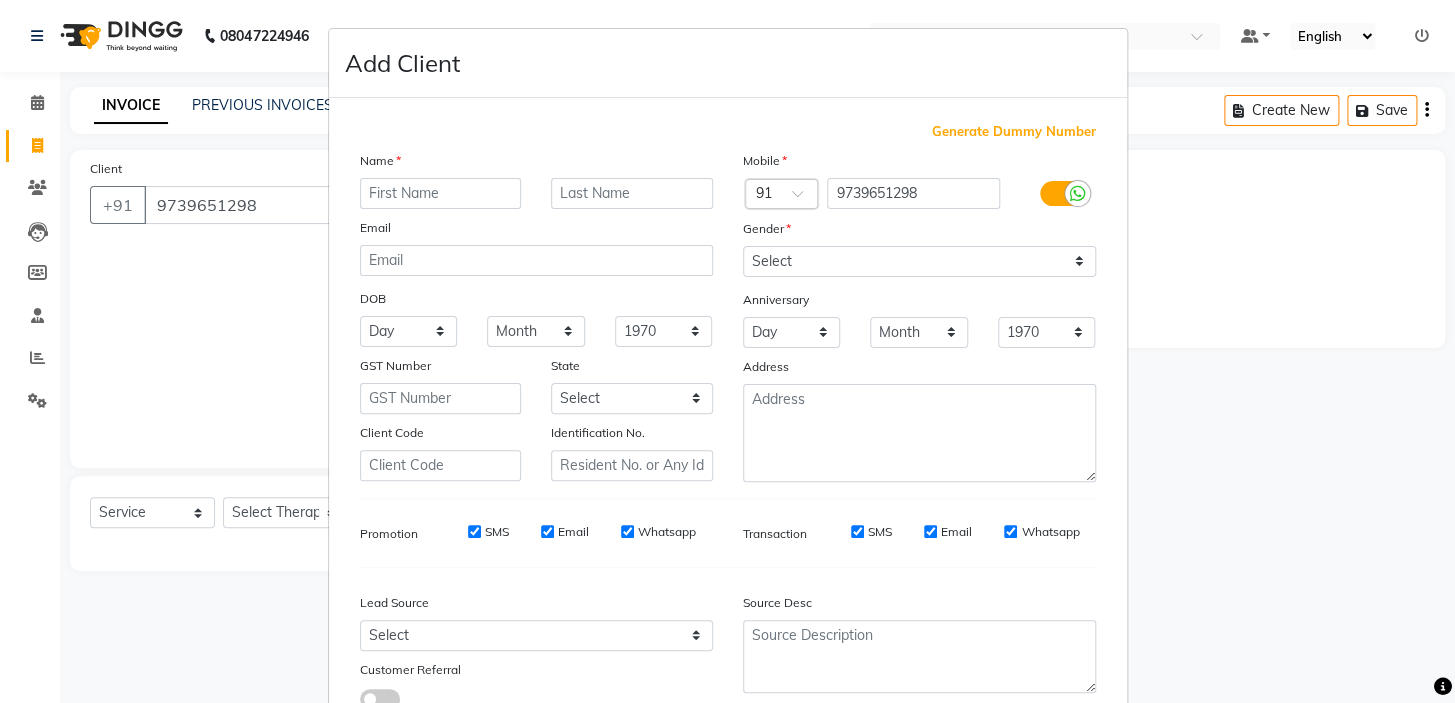 click at bounding box center [441, 193] 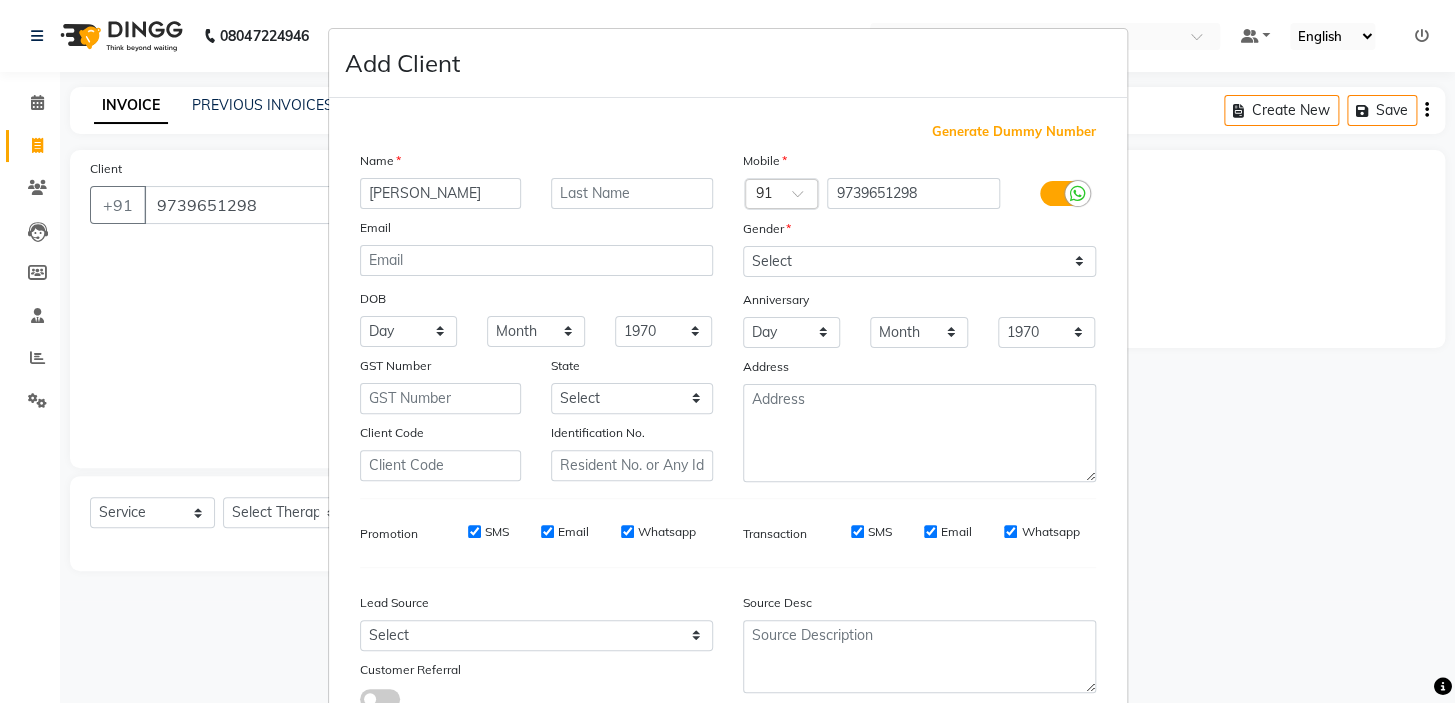 type on "Nithin" 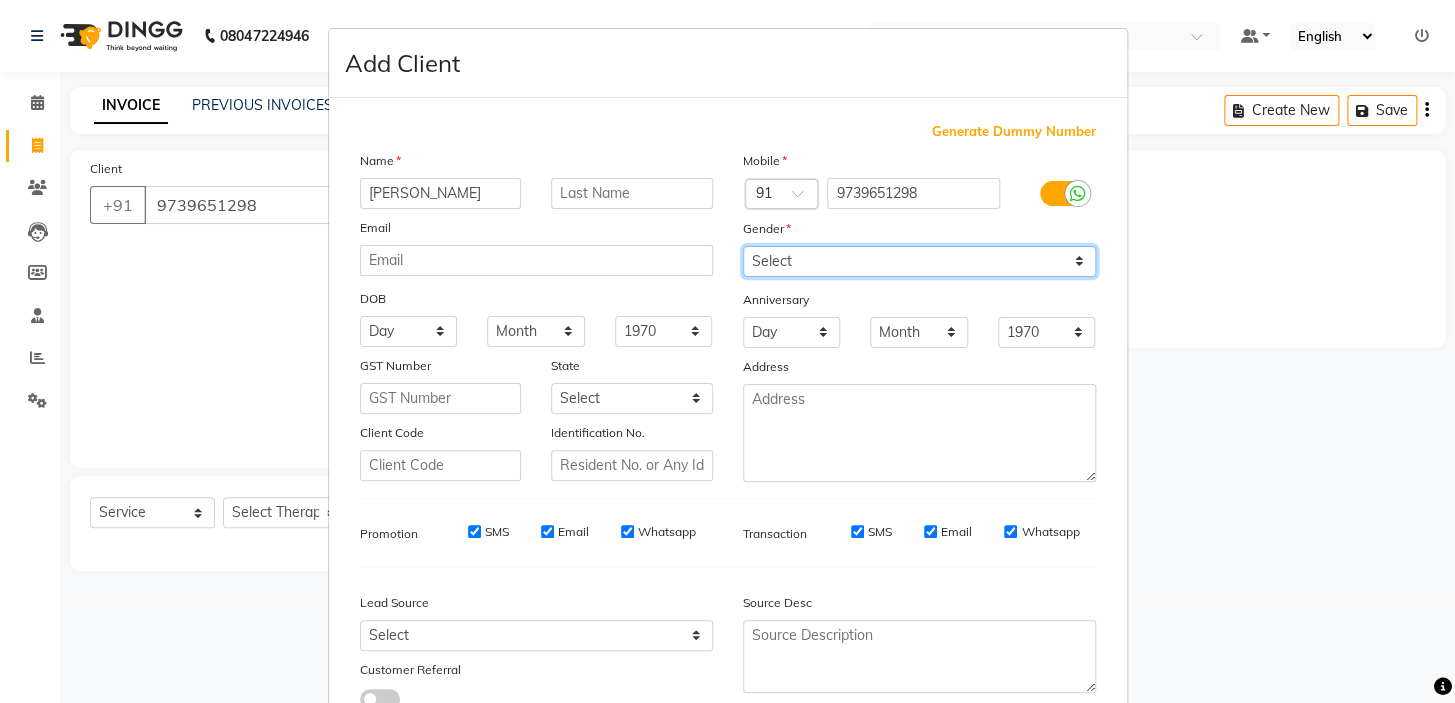 click on "Select [DEMOGRAPHIC_DATA] [DEMOGRAPHIC_DATA] Other Prefer Not To Say" at bounding box center [919, 261] 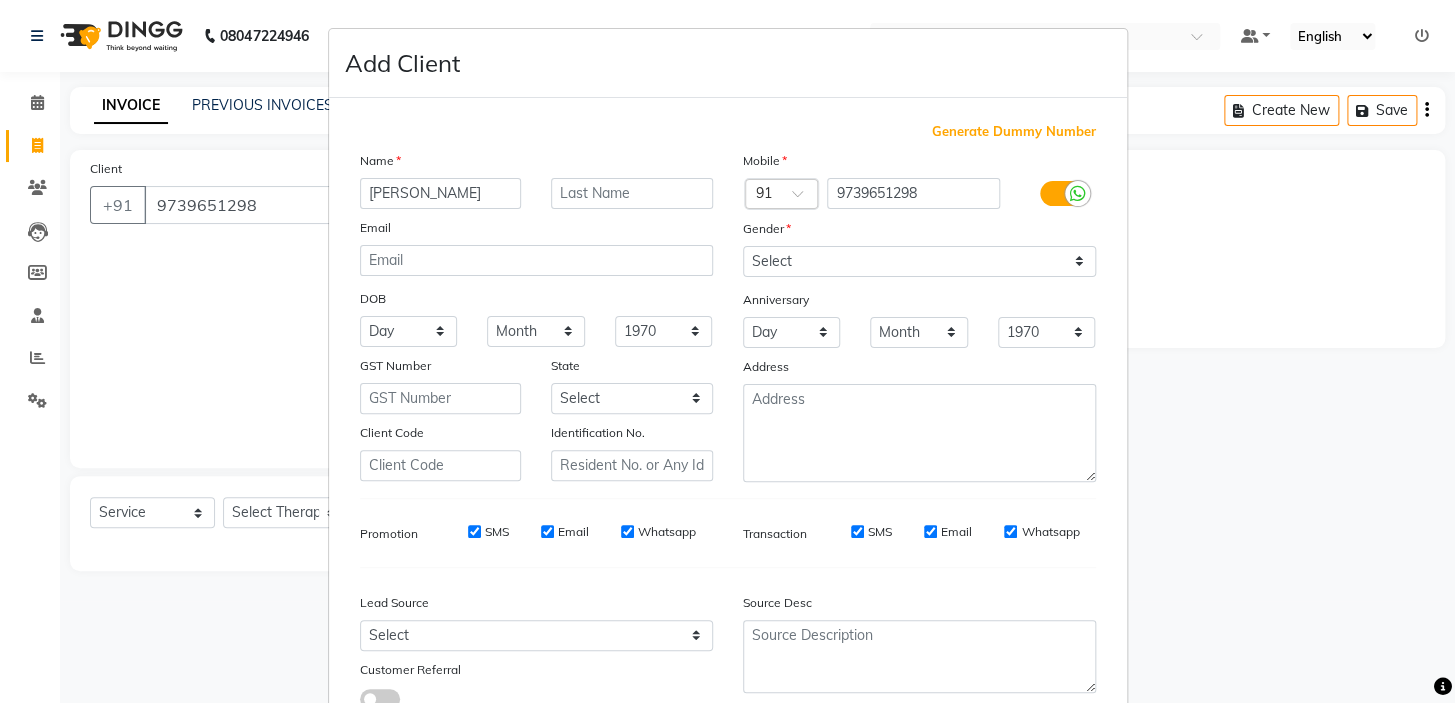 click on "SMS" at bounding box center [474, 531] 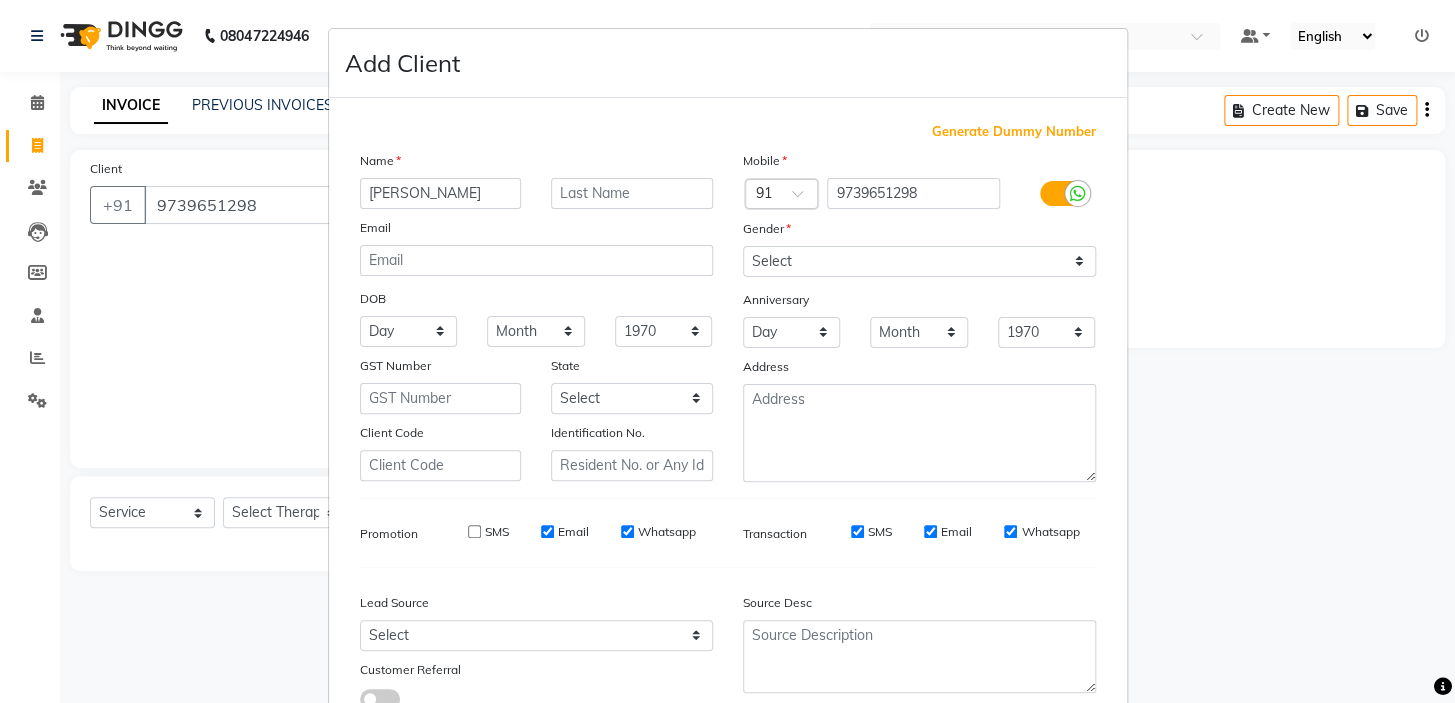 click on "Email" at bounding box center (547, 531) 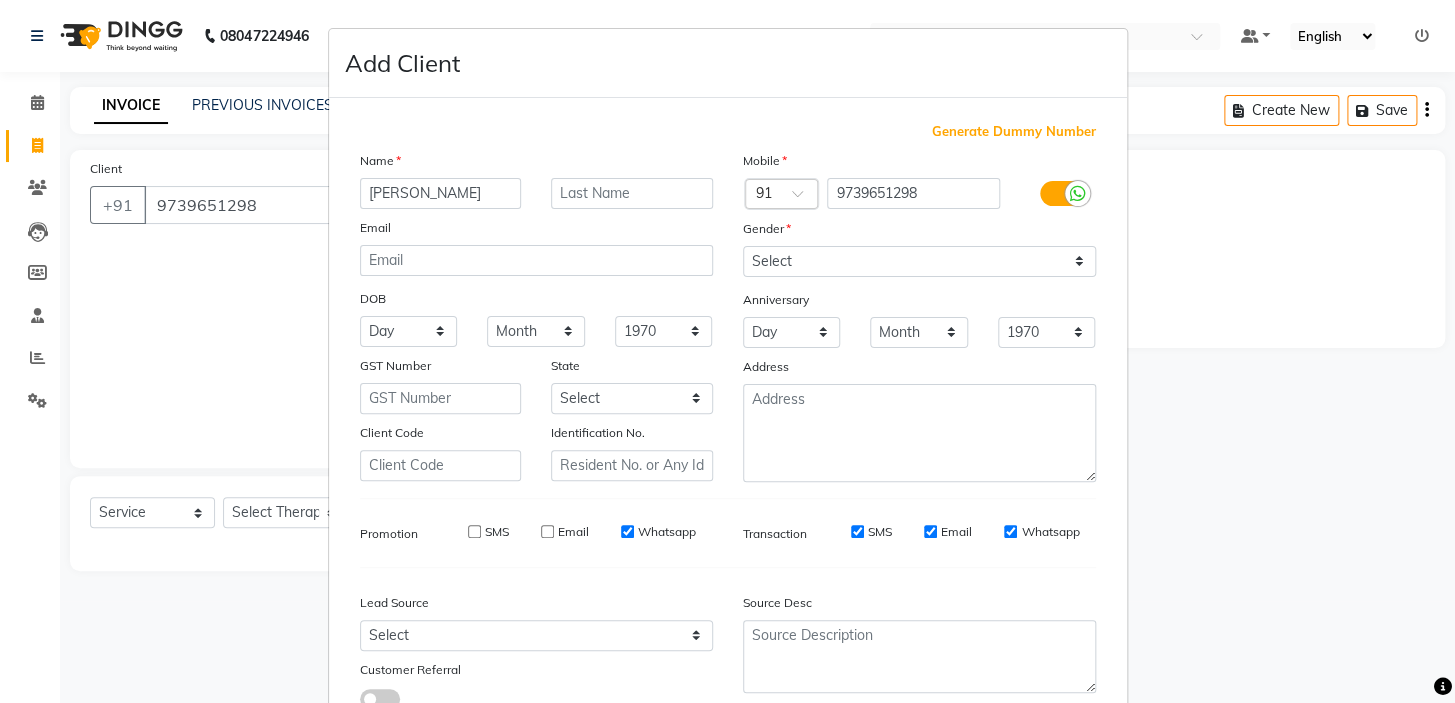 click on "Whatsapp" at bounding box center (627, 531) 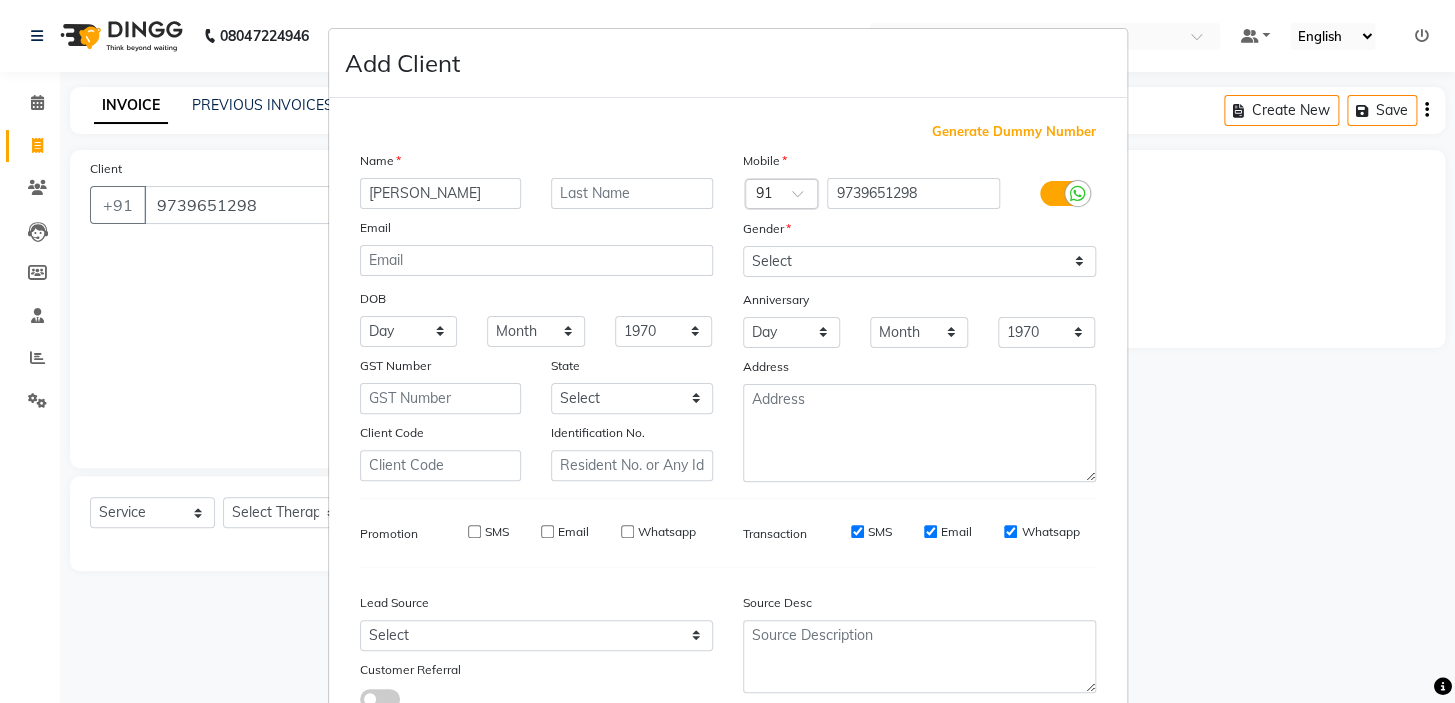 click on "SMS" at bounding box center (857, 531) 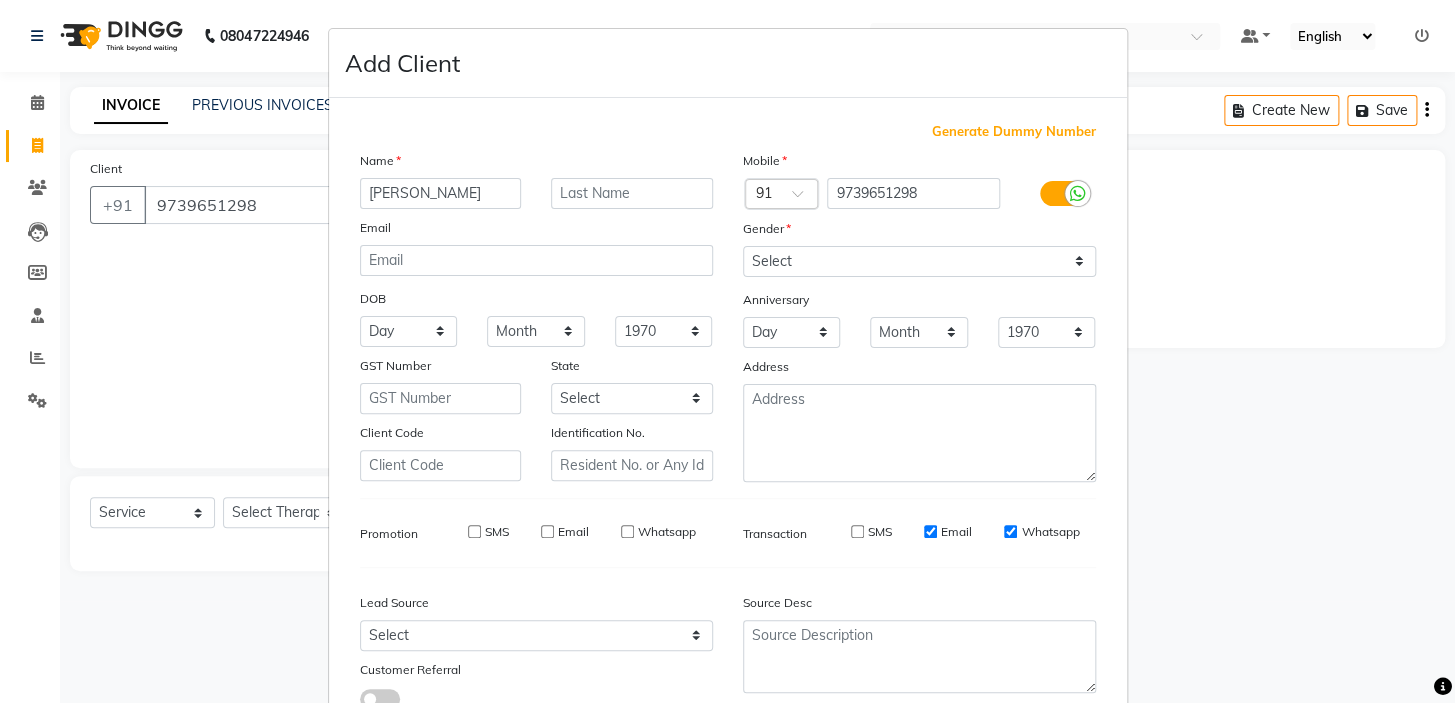 click on "Email" at bounding box center [930, 531] 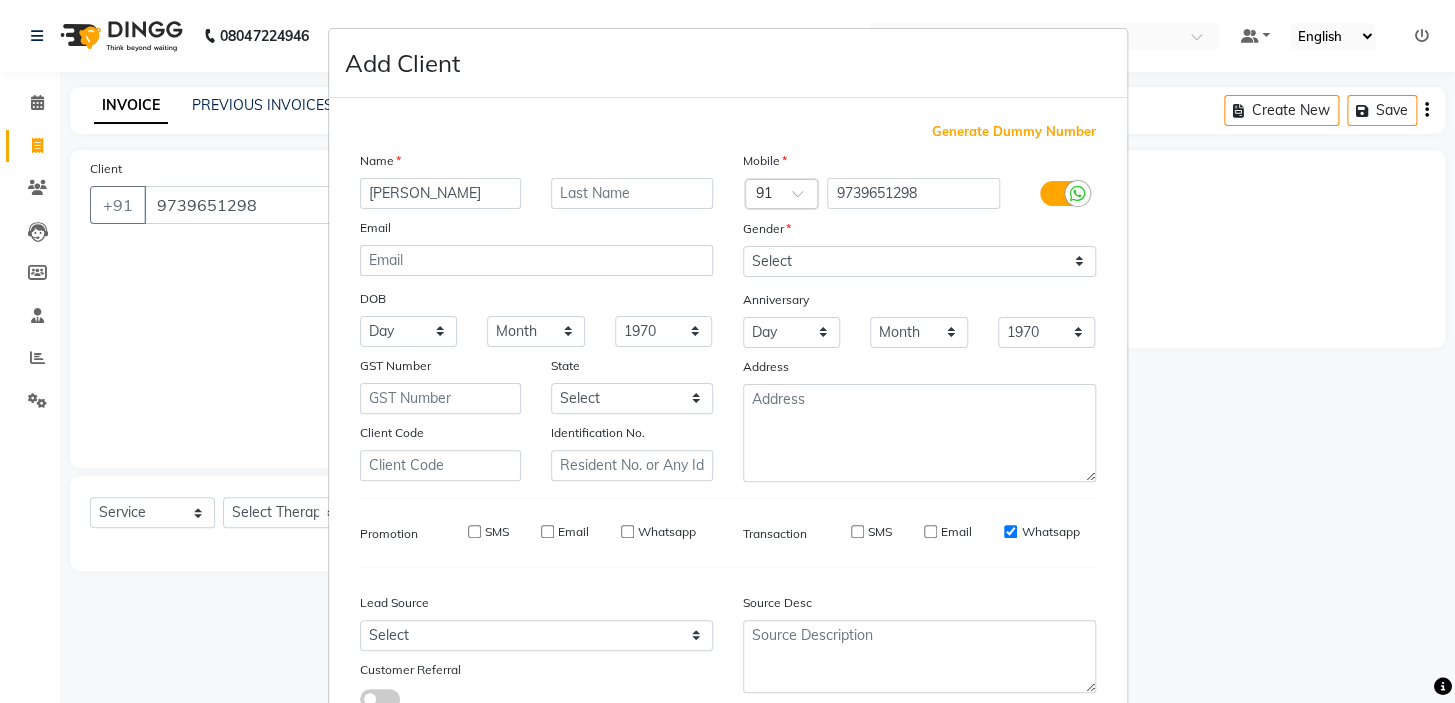 click on "Whatsapp" at bounding box center (1010, 531) 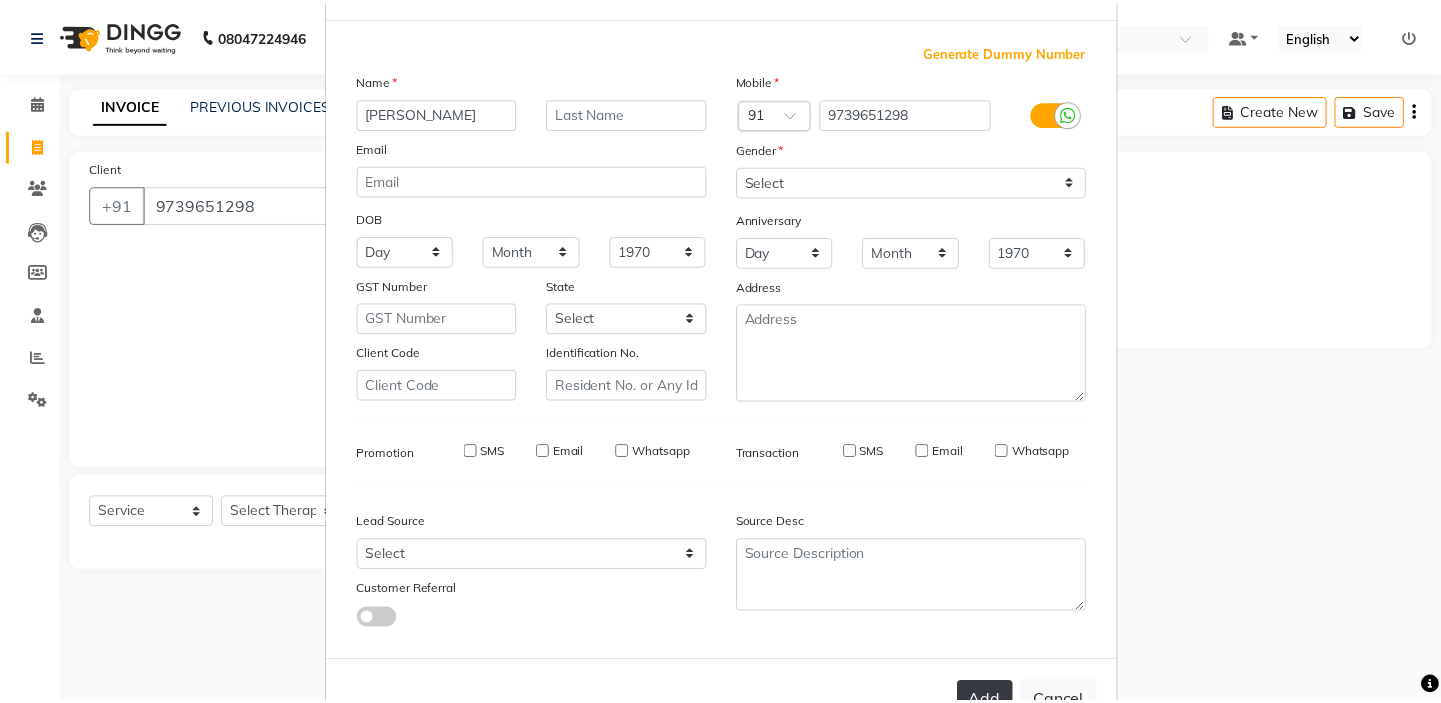 scroll, scrollTop: 150, scrollLeft: 0, axis: vertical 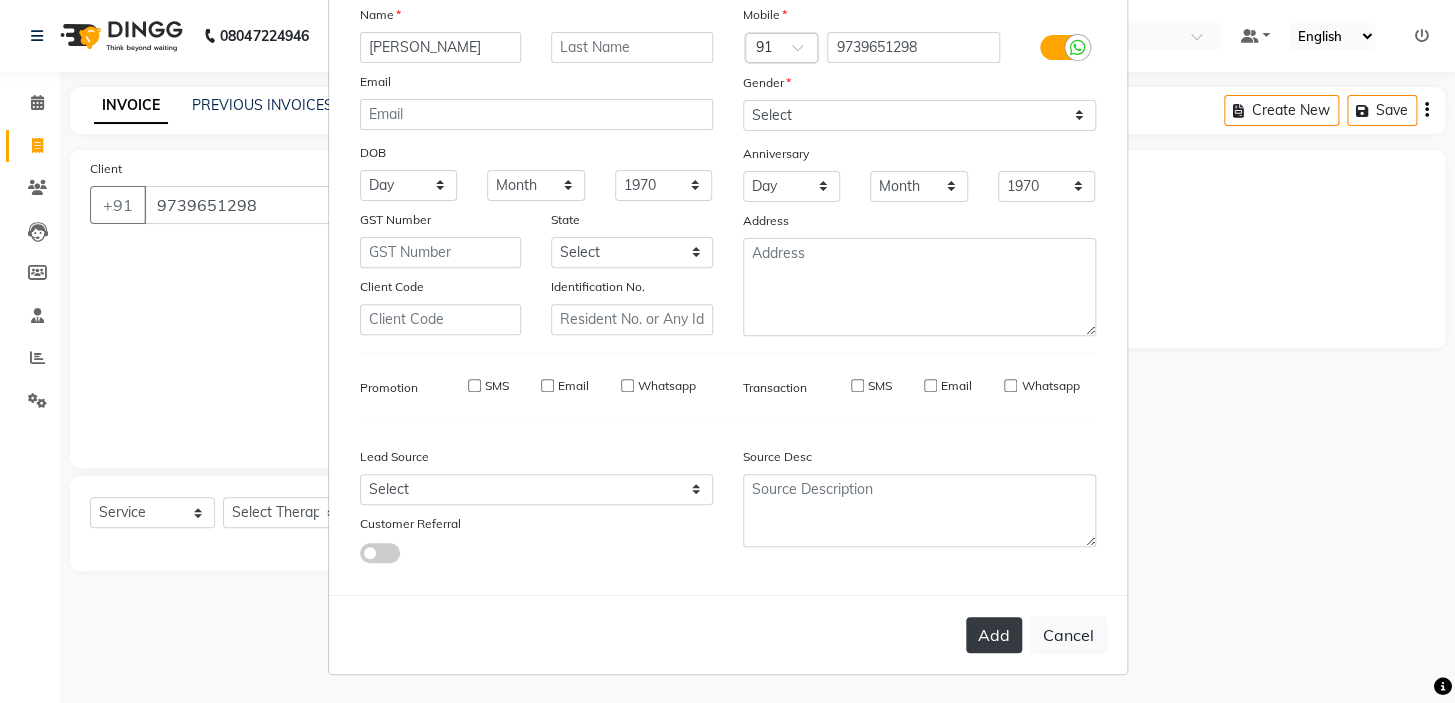 click on "Add" at bounding box center (994, 635) 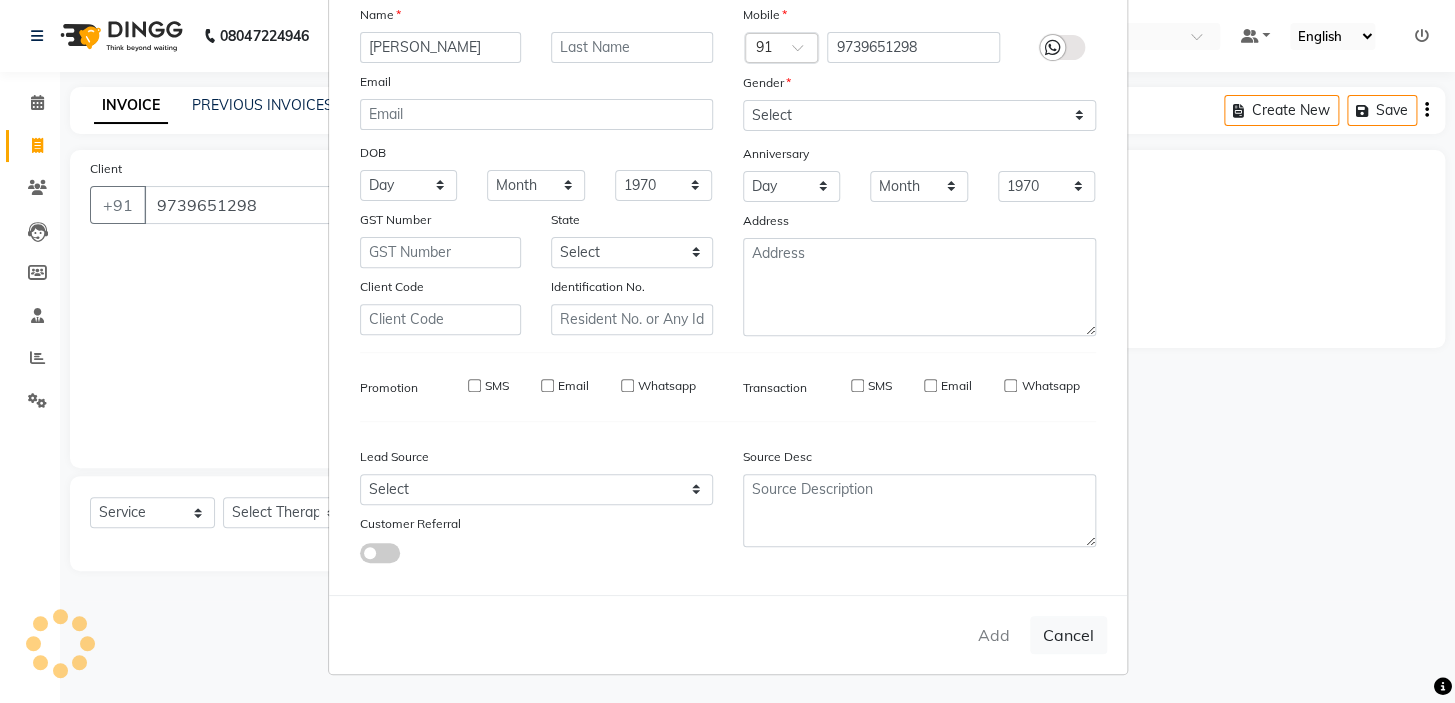 type 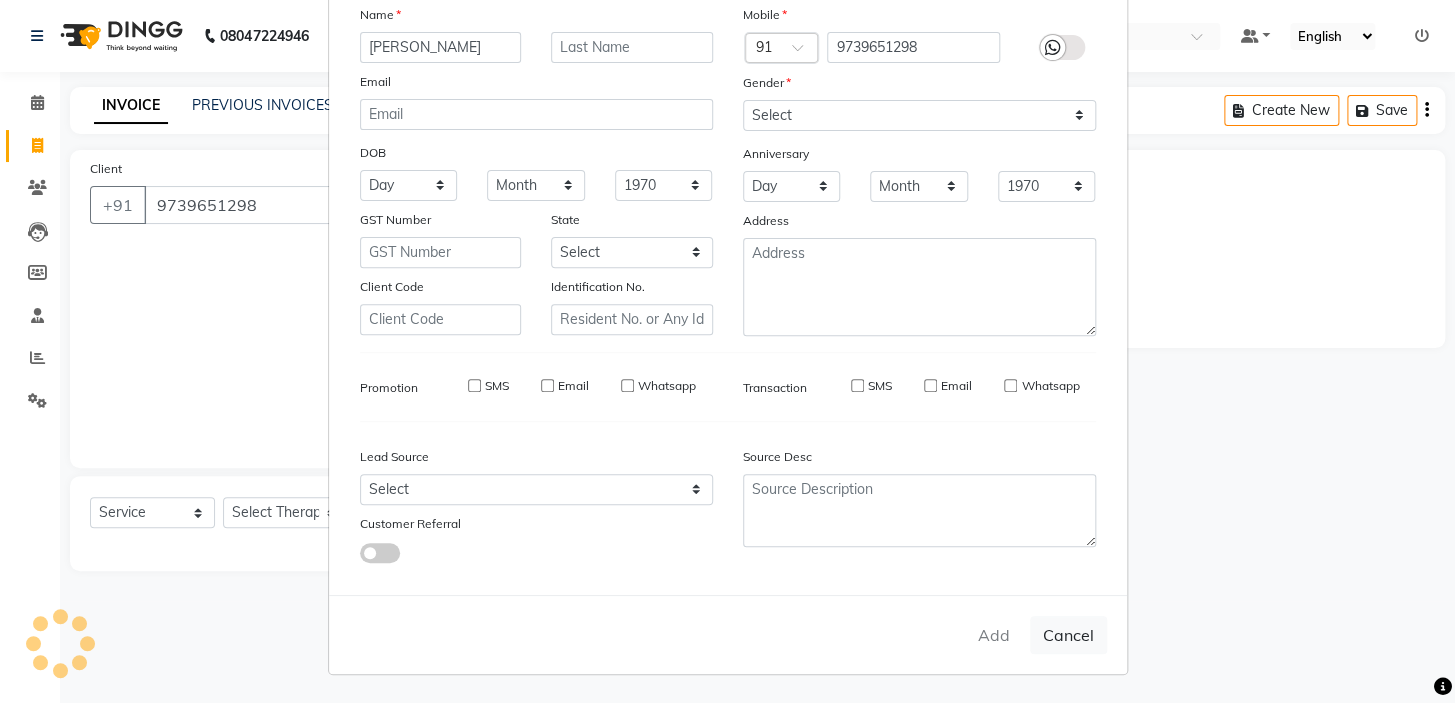 select 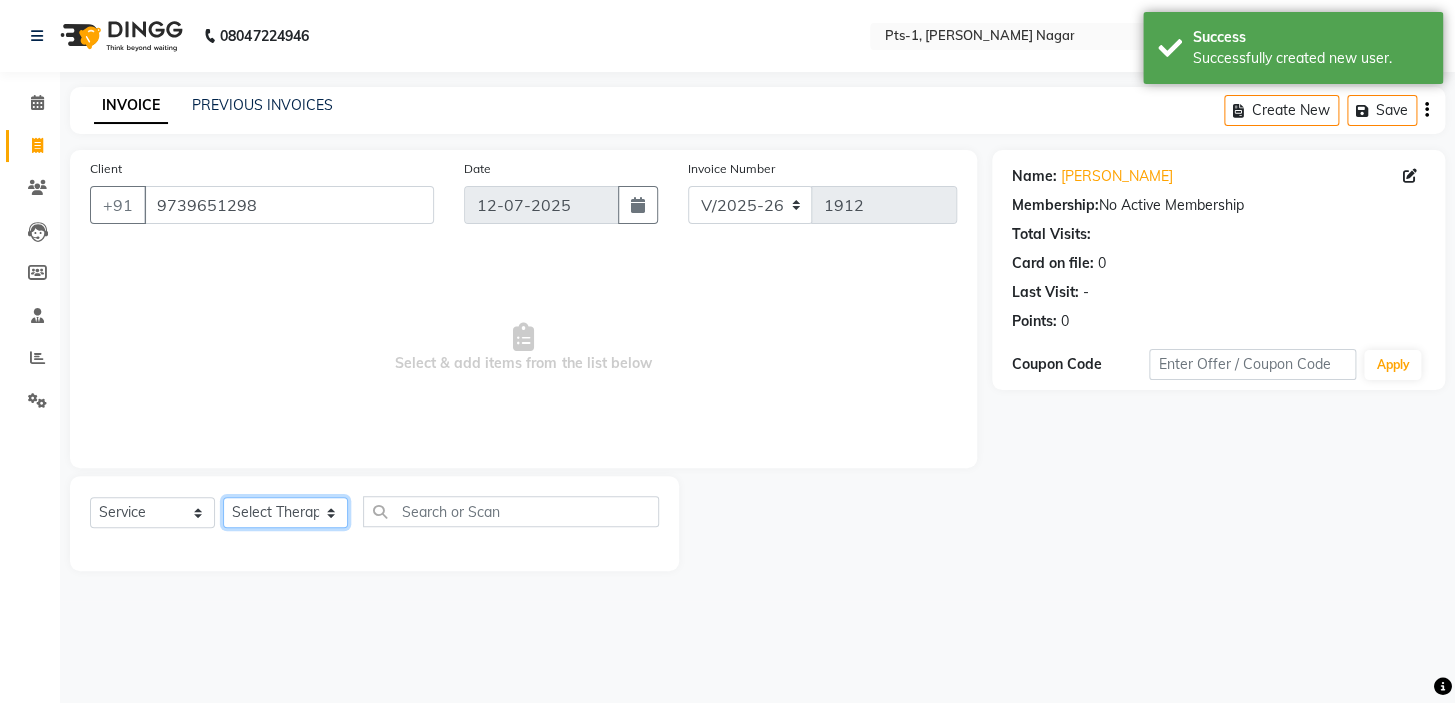 click on "Select Therapist [PERSON_NAME] anyone Babu Bela [PERSON_NAME] [PERSON_NAME] [PERSON_NAME] Sun [PERSON_NAME] [PERSON_NAME]" 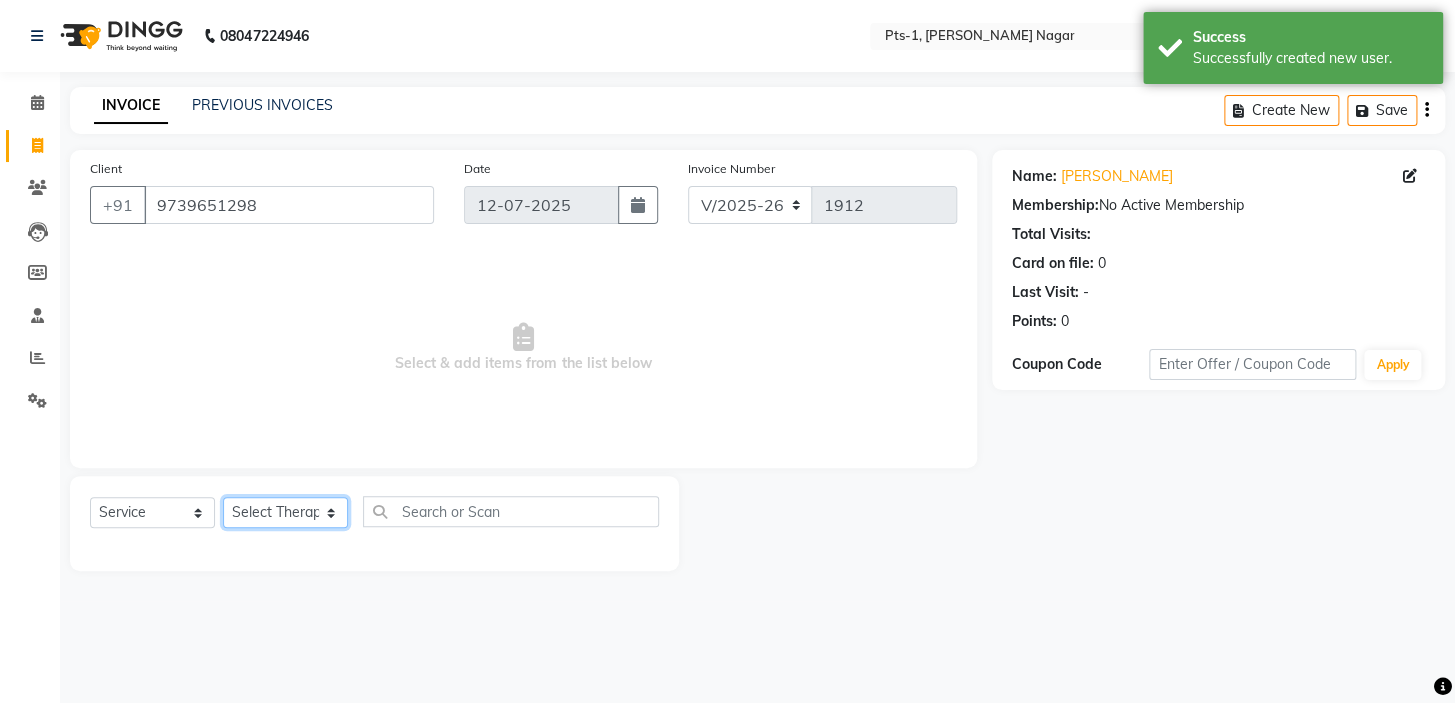 select on "34866" 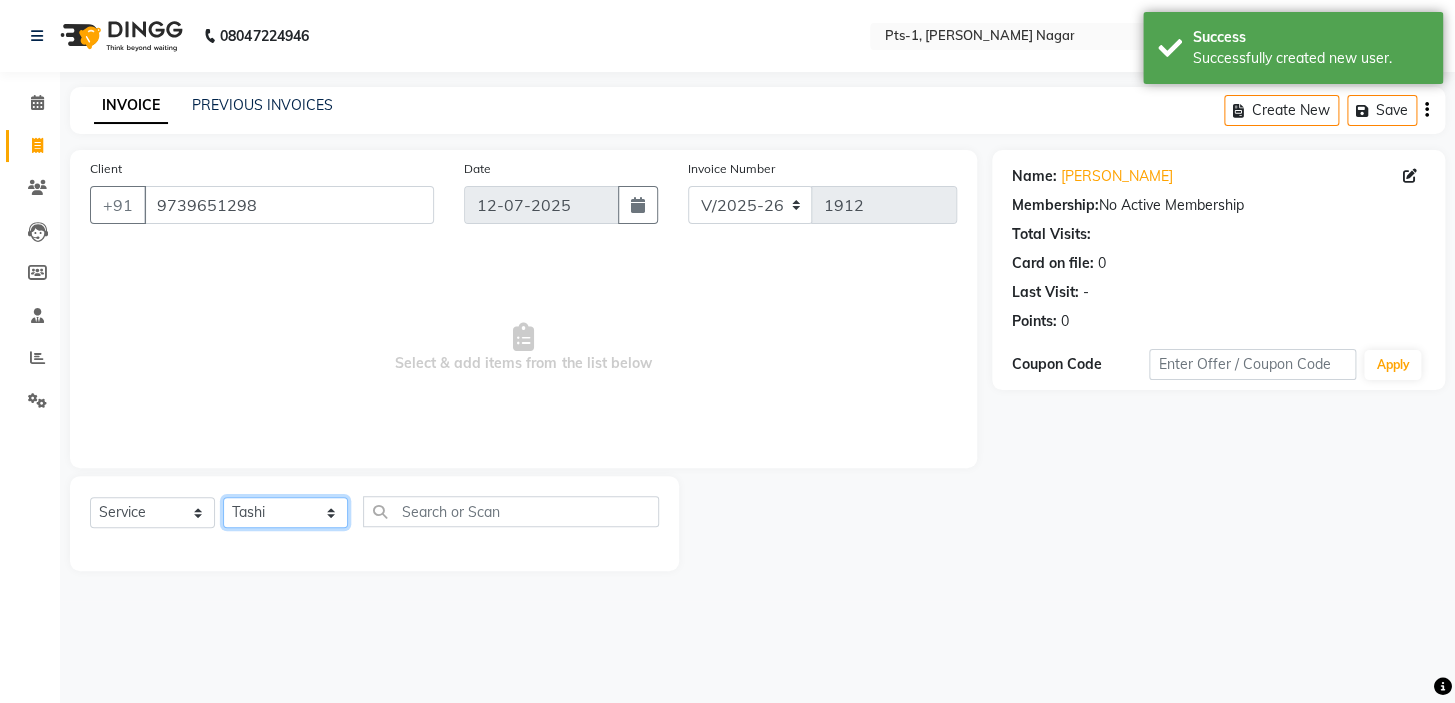 click on "Select Therapist [PERSON_NAME] anyone Babu Bela [PERSON_NAME] [PERSON_NAME] [PERSON_NAME] Sun [PERSON_NAME] [PERSON_NAME]" 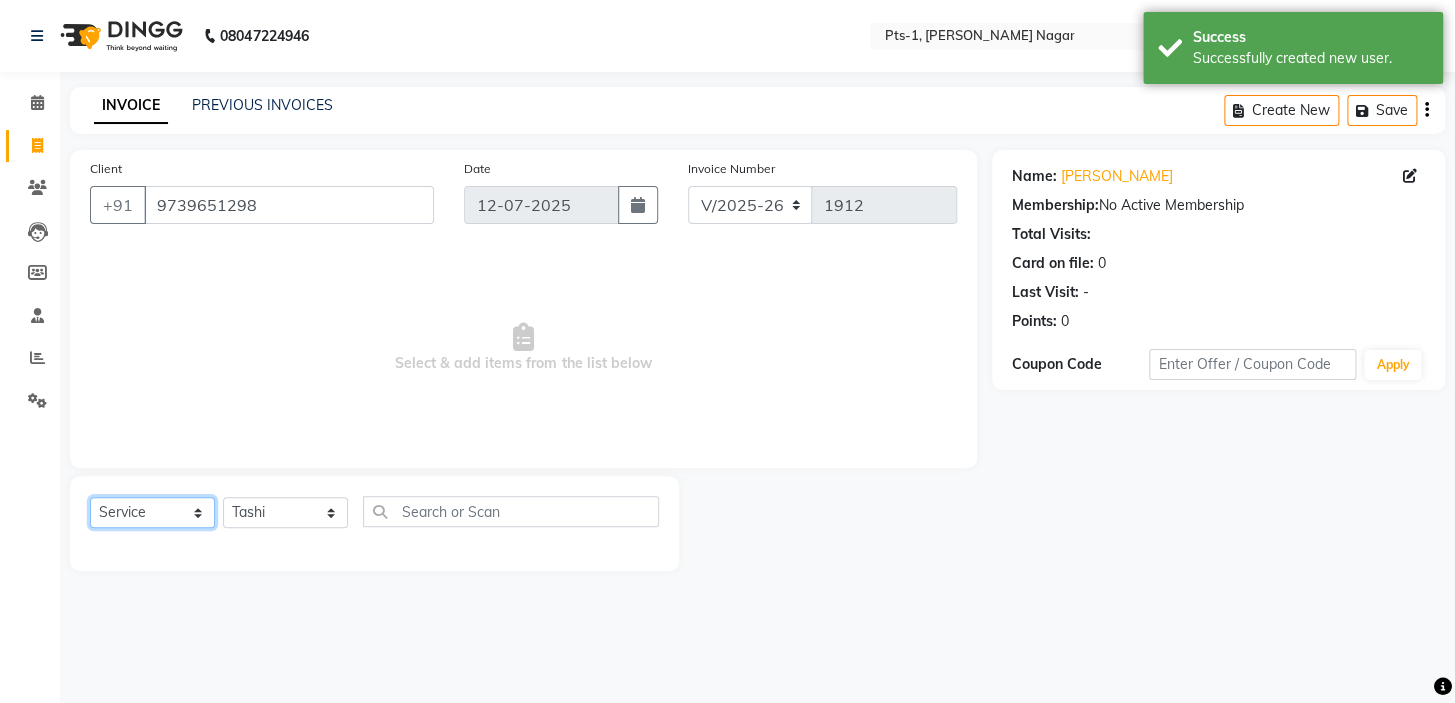 click on "Select  Service  Product  Membership  Package Voucher Prepaid Gift Card" 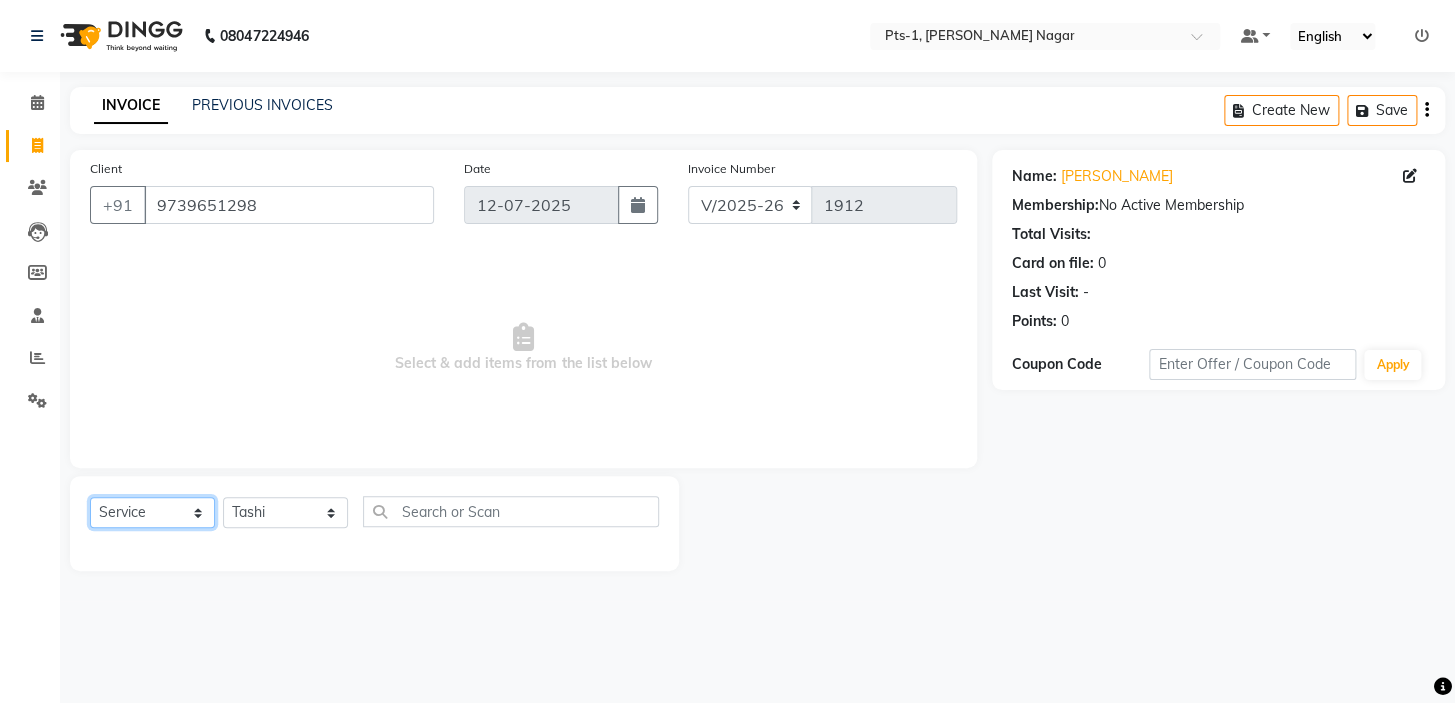 select on "package" 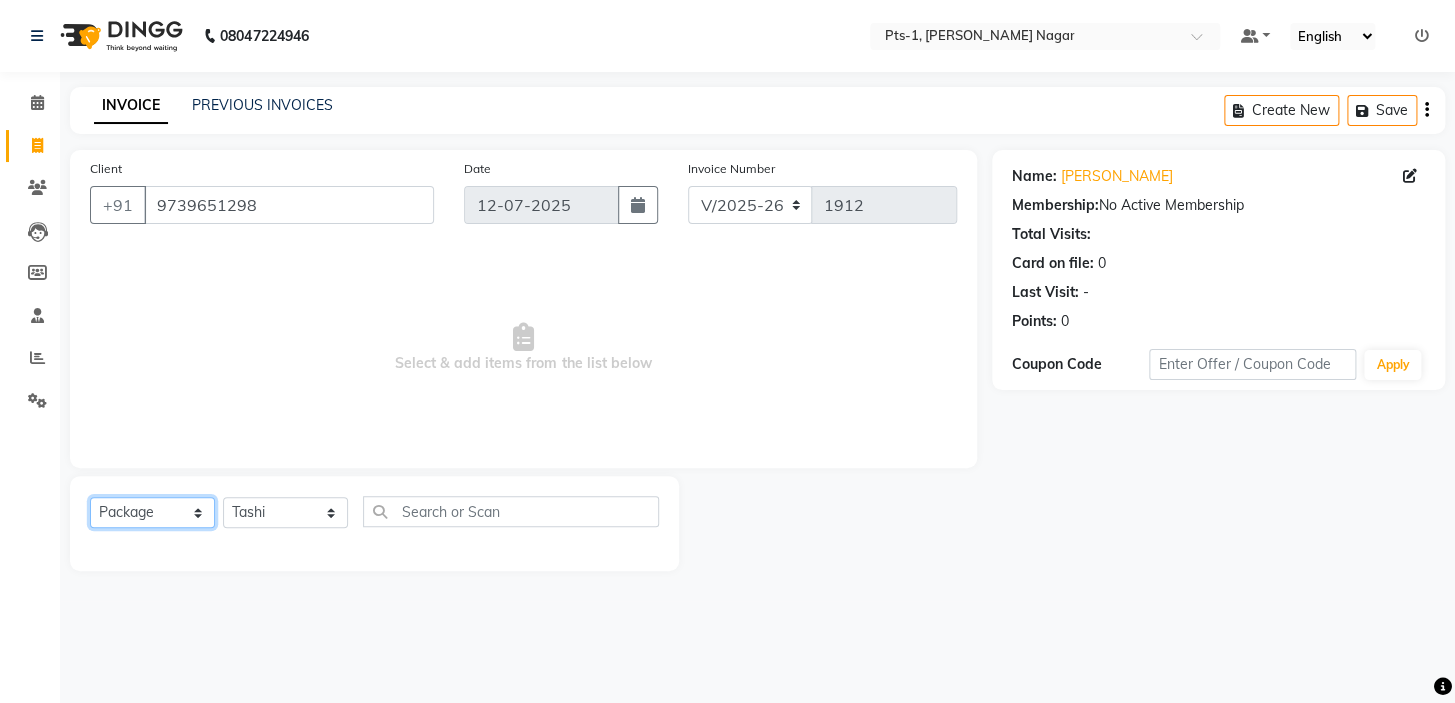 click on "Select  Service  Product  Membership  Package Voucher Prepaid Gift Card" 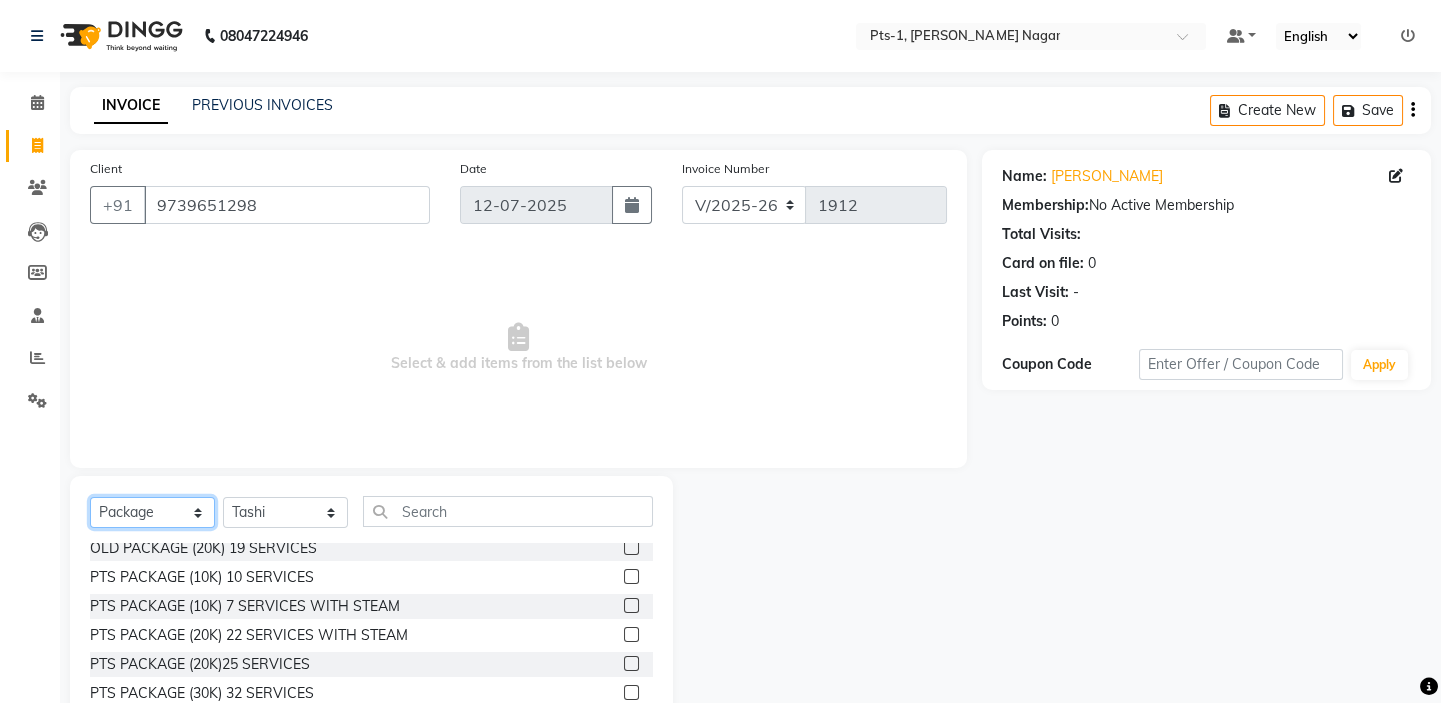 scroll, scrollTop: 234, scrollLeft: 0, axis: vertical 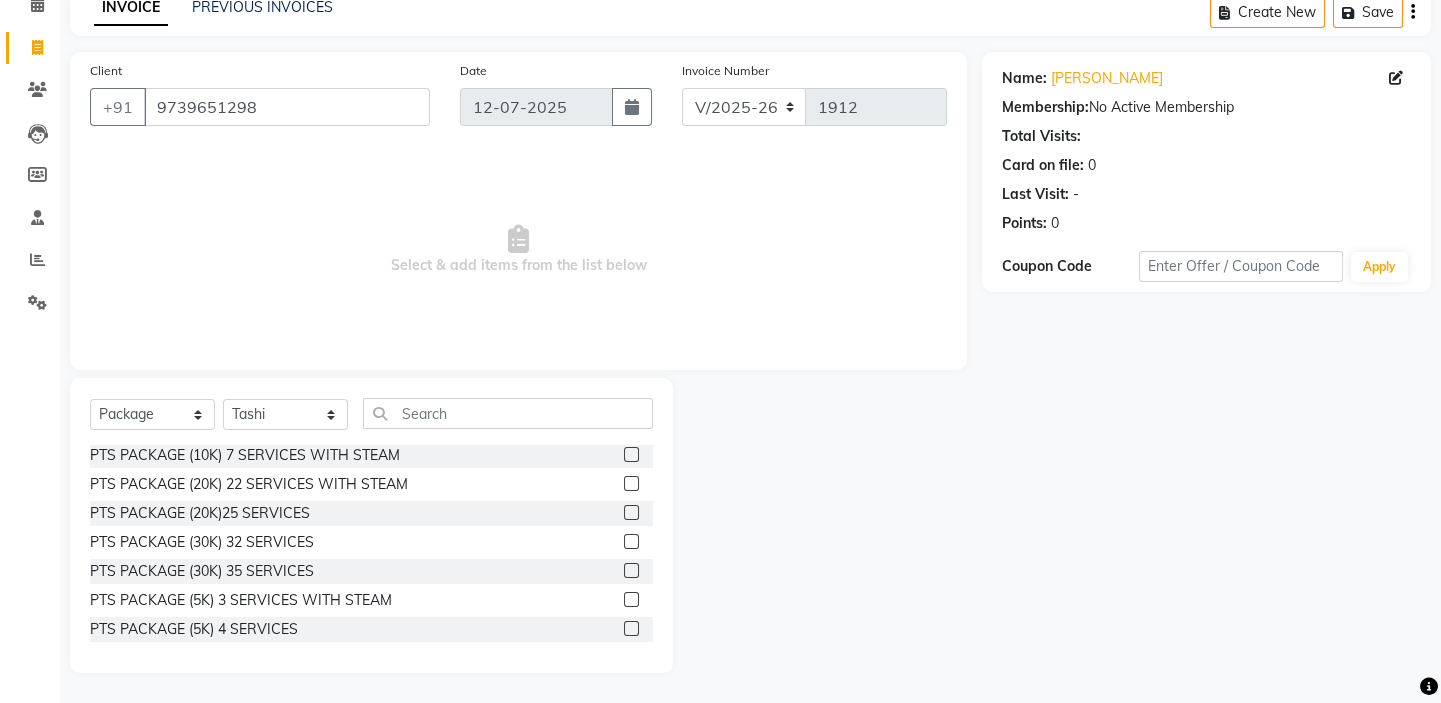click 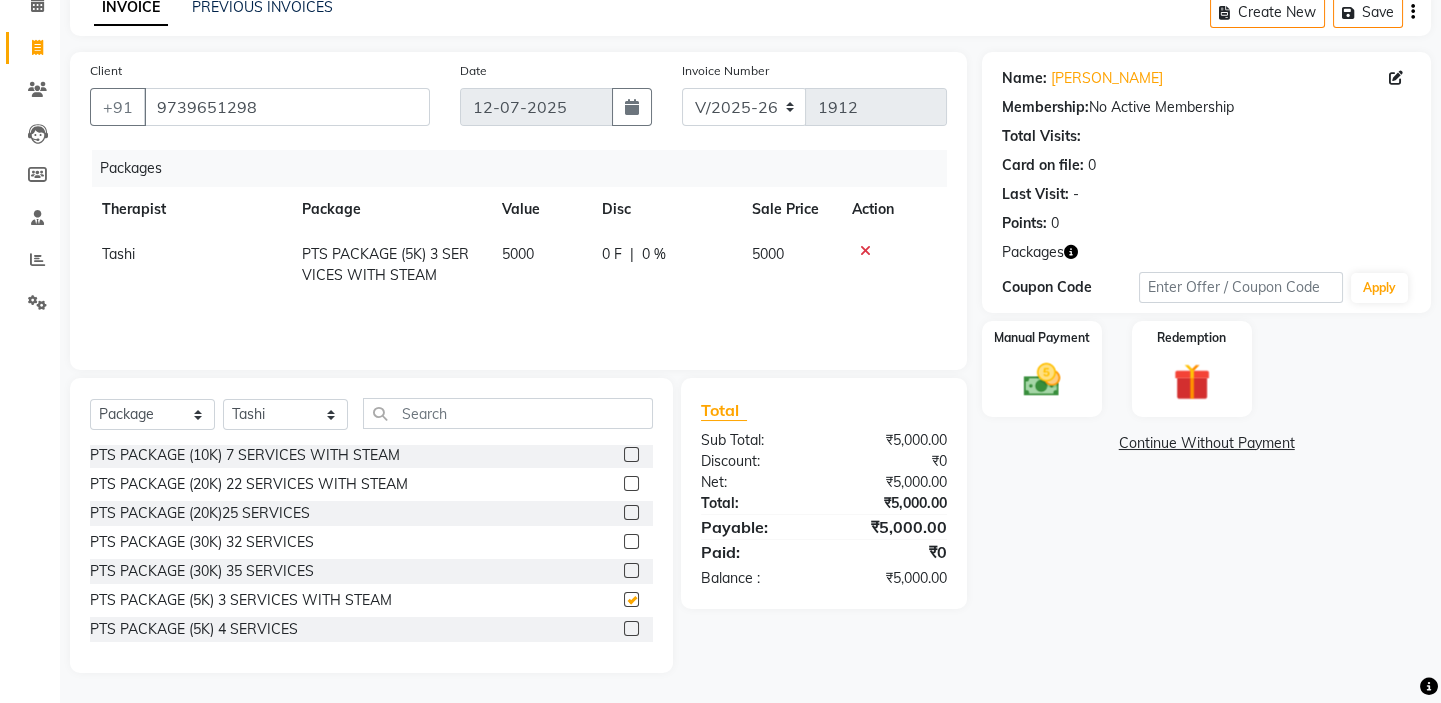 checkbox on "false" 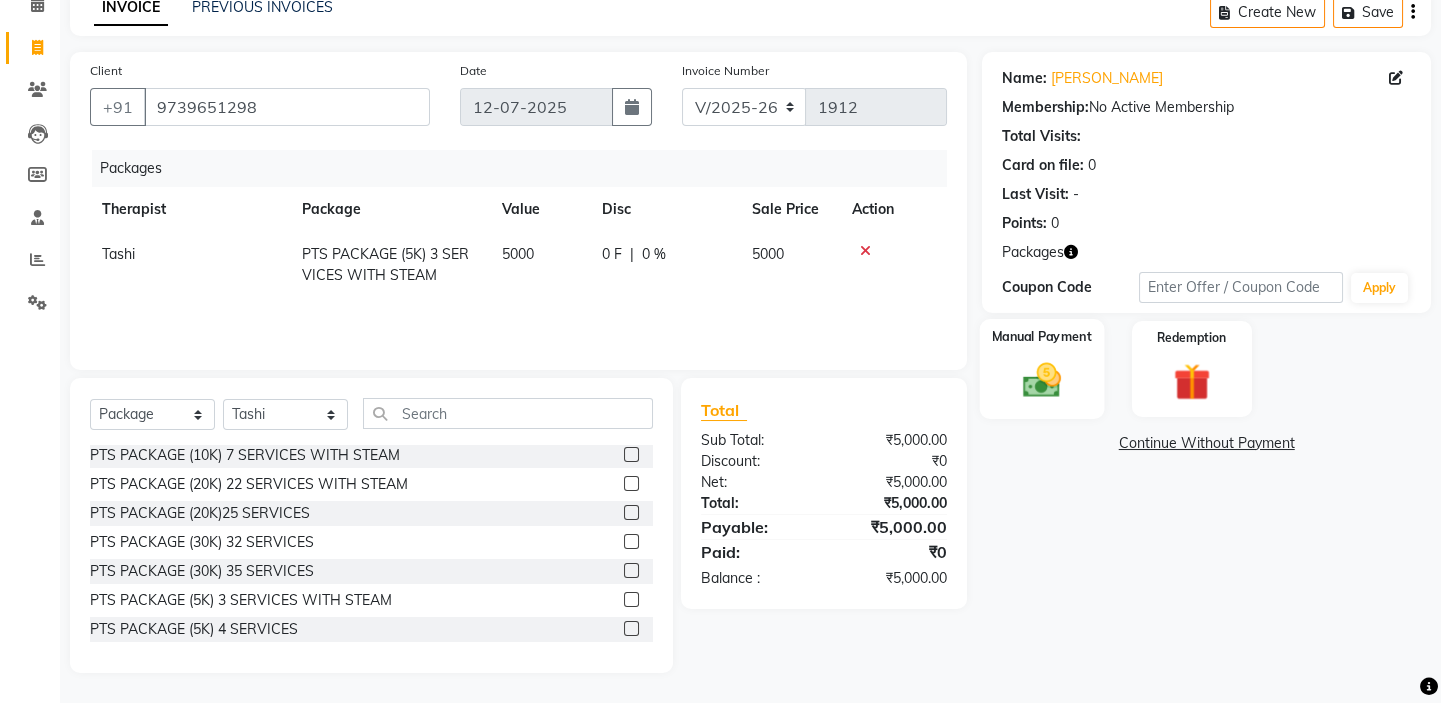 click 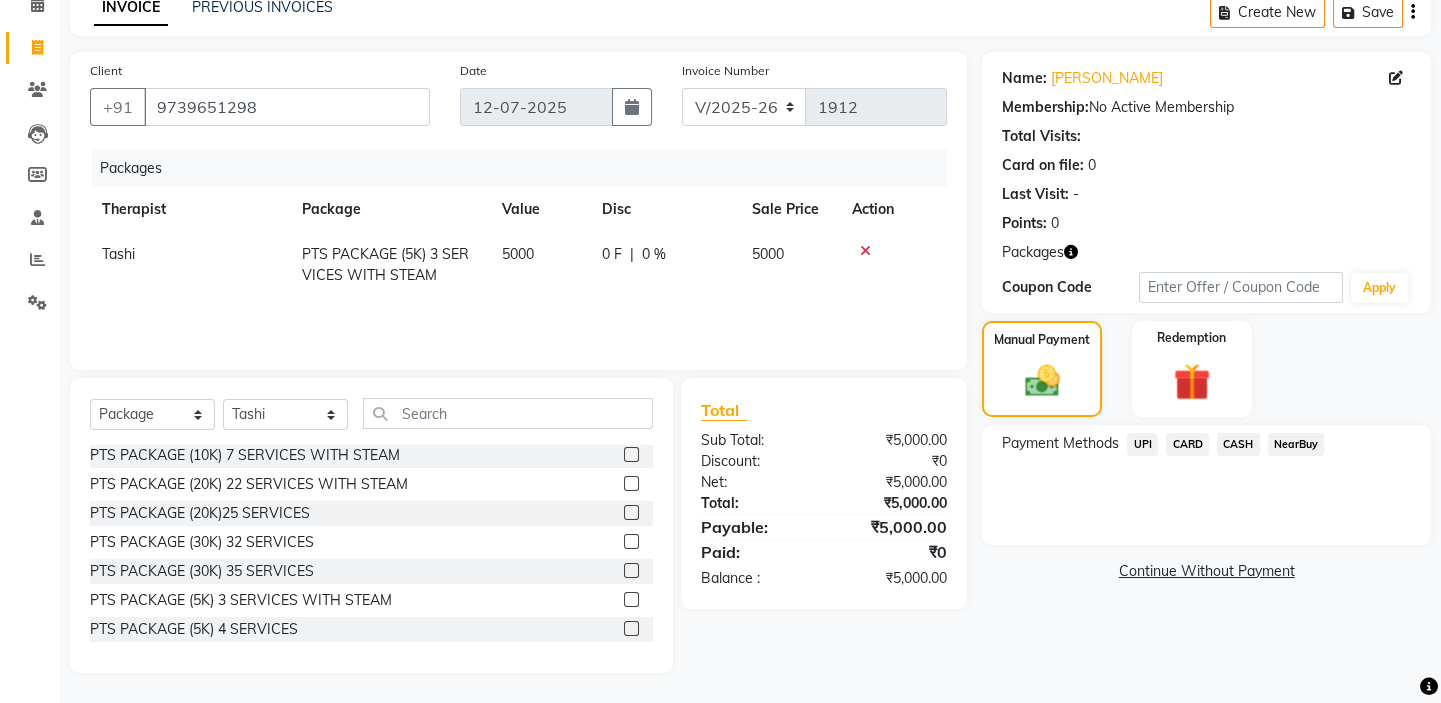 click on "UPI" 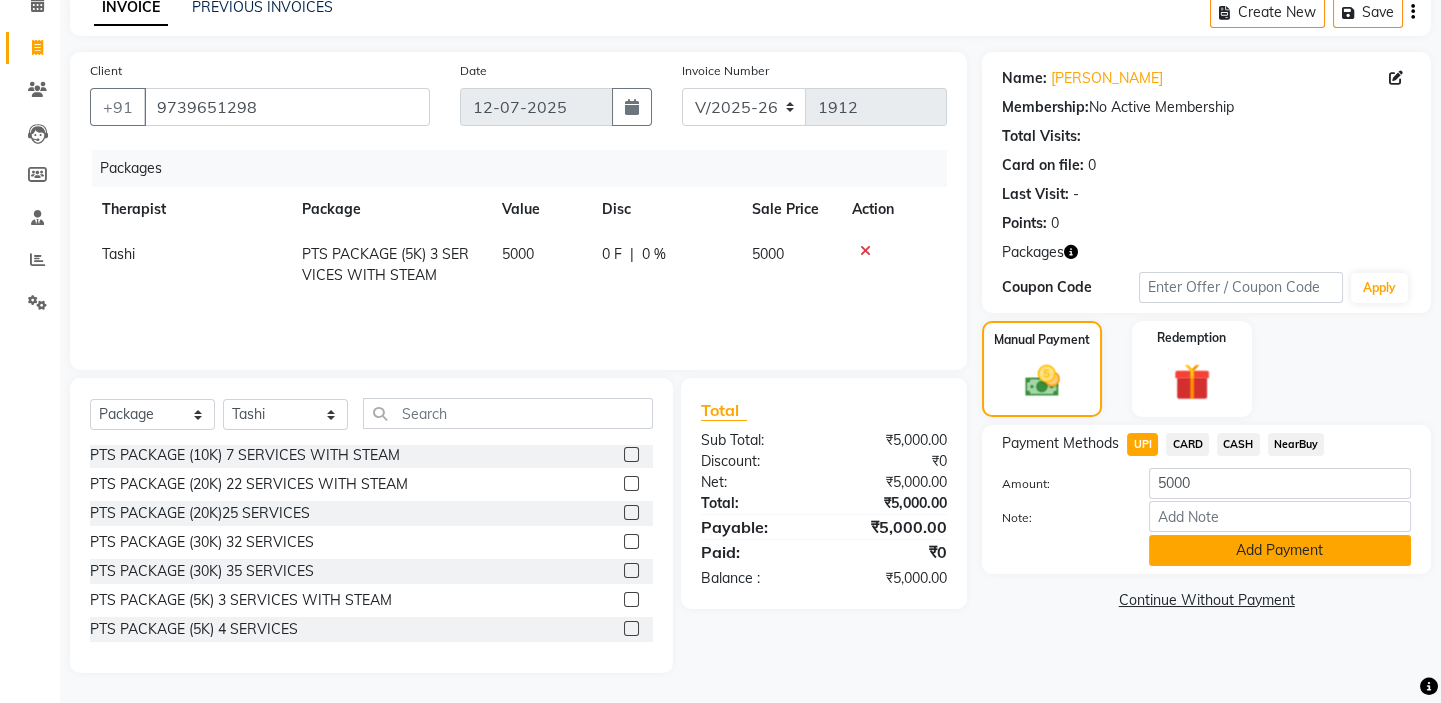 click on "Add Payment" 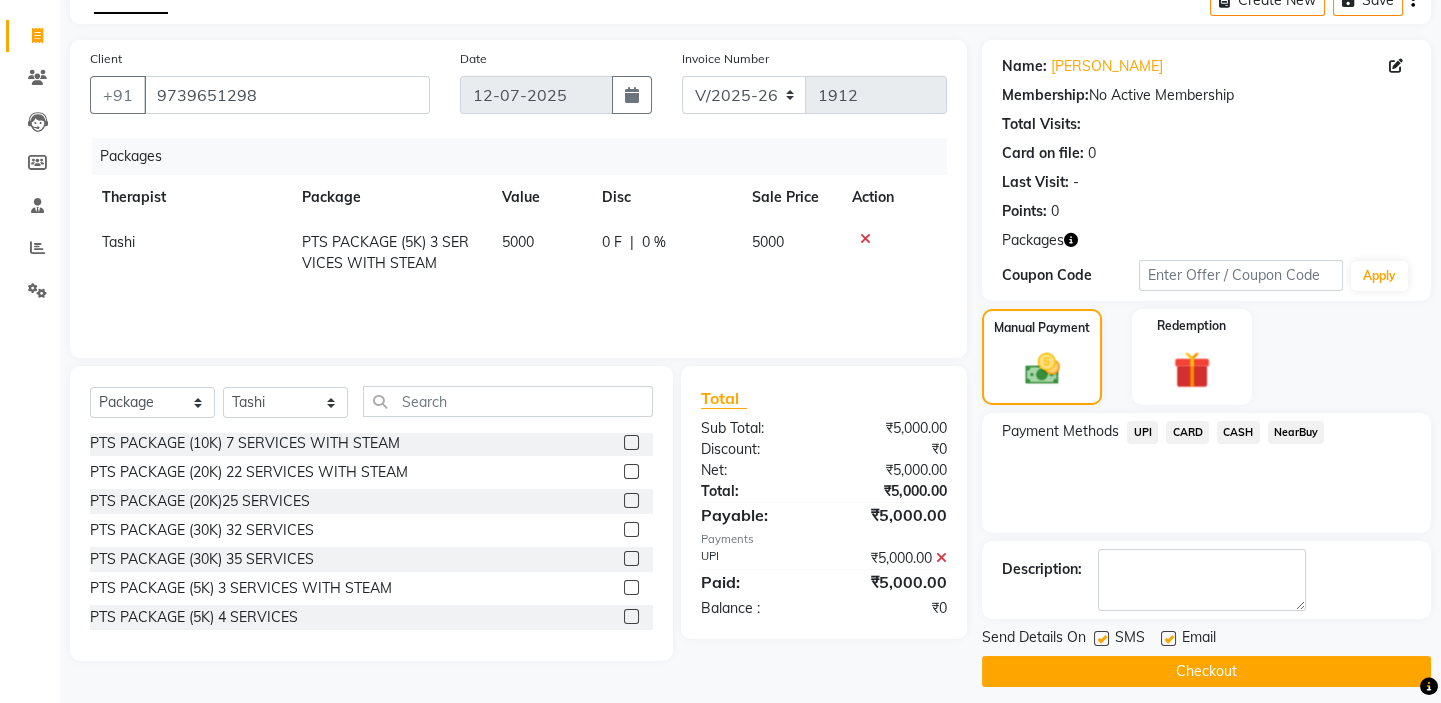 scroll, scrollTop: 123, scrollLeft: 0, axis: vertical 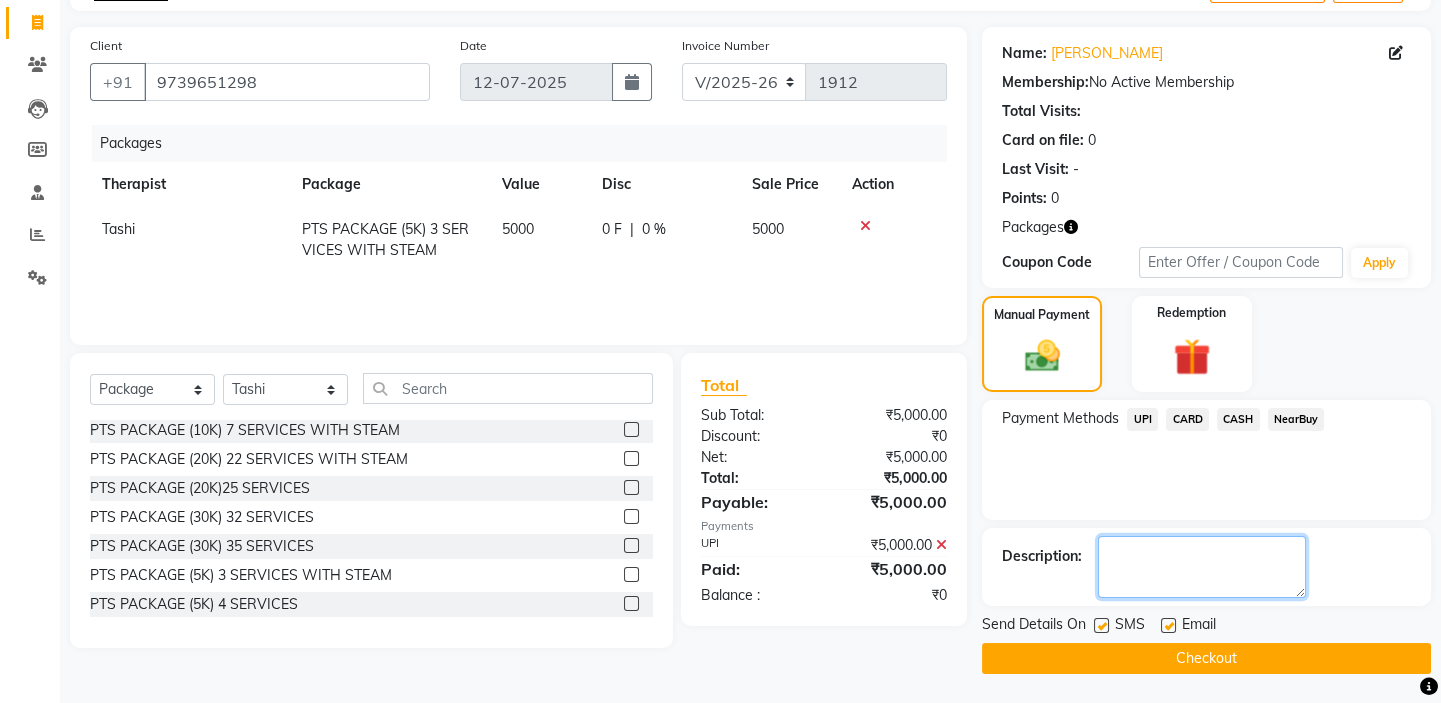 click 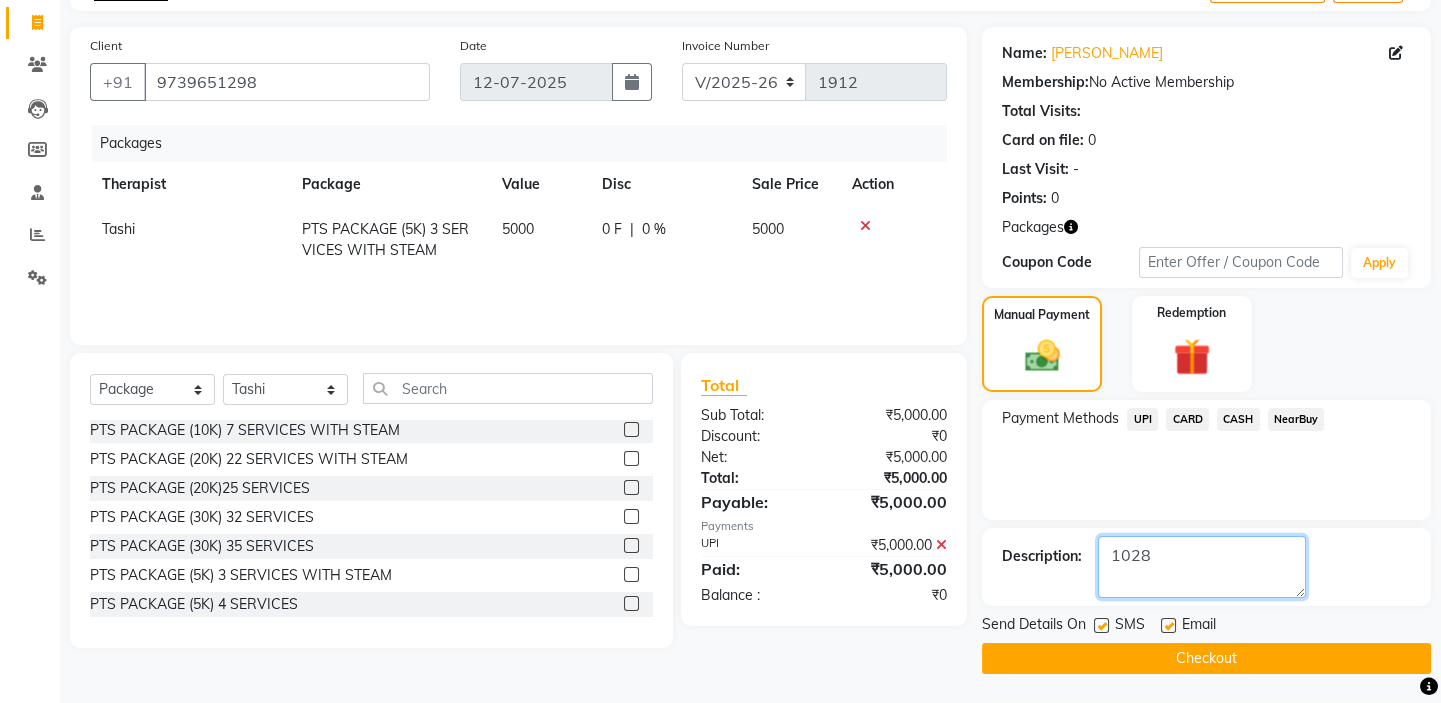 type on "1028" 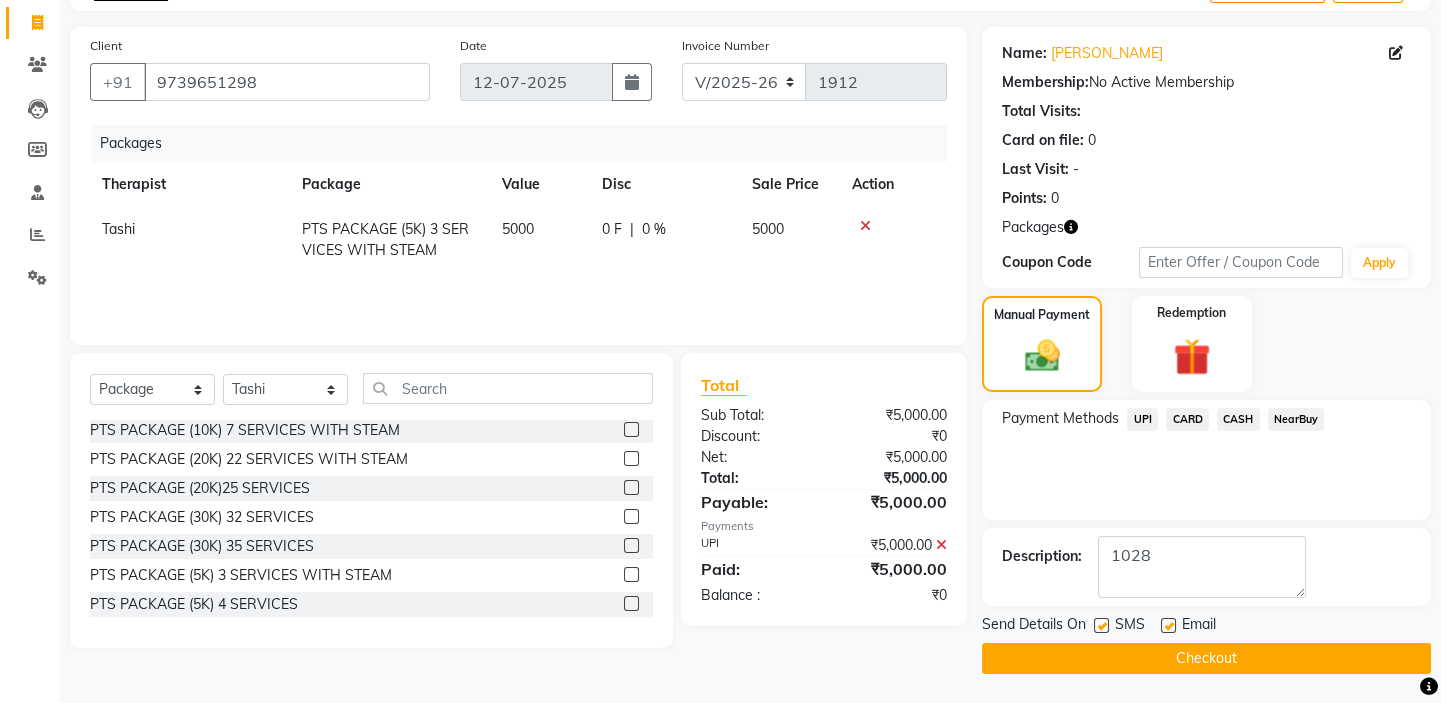 click 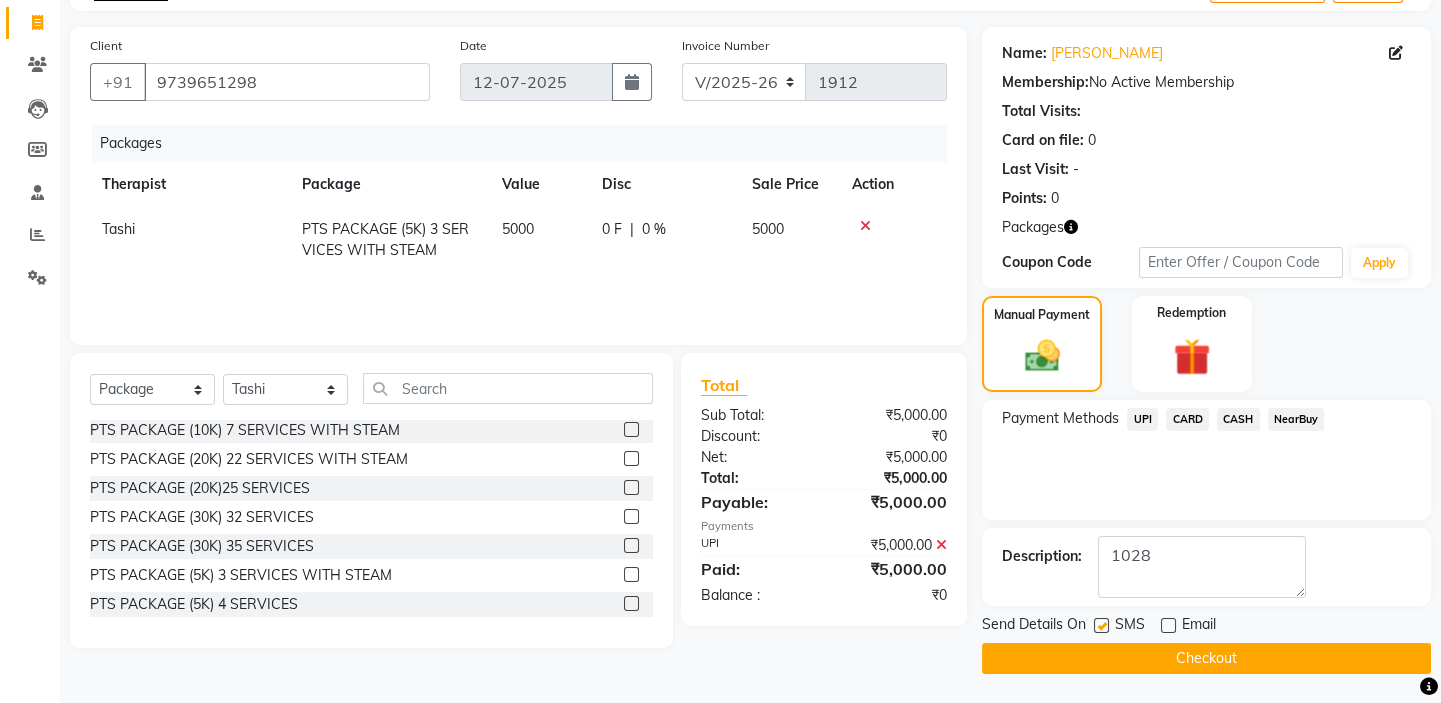click on "SMS" 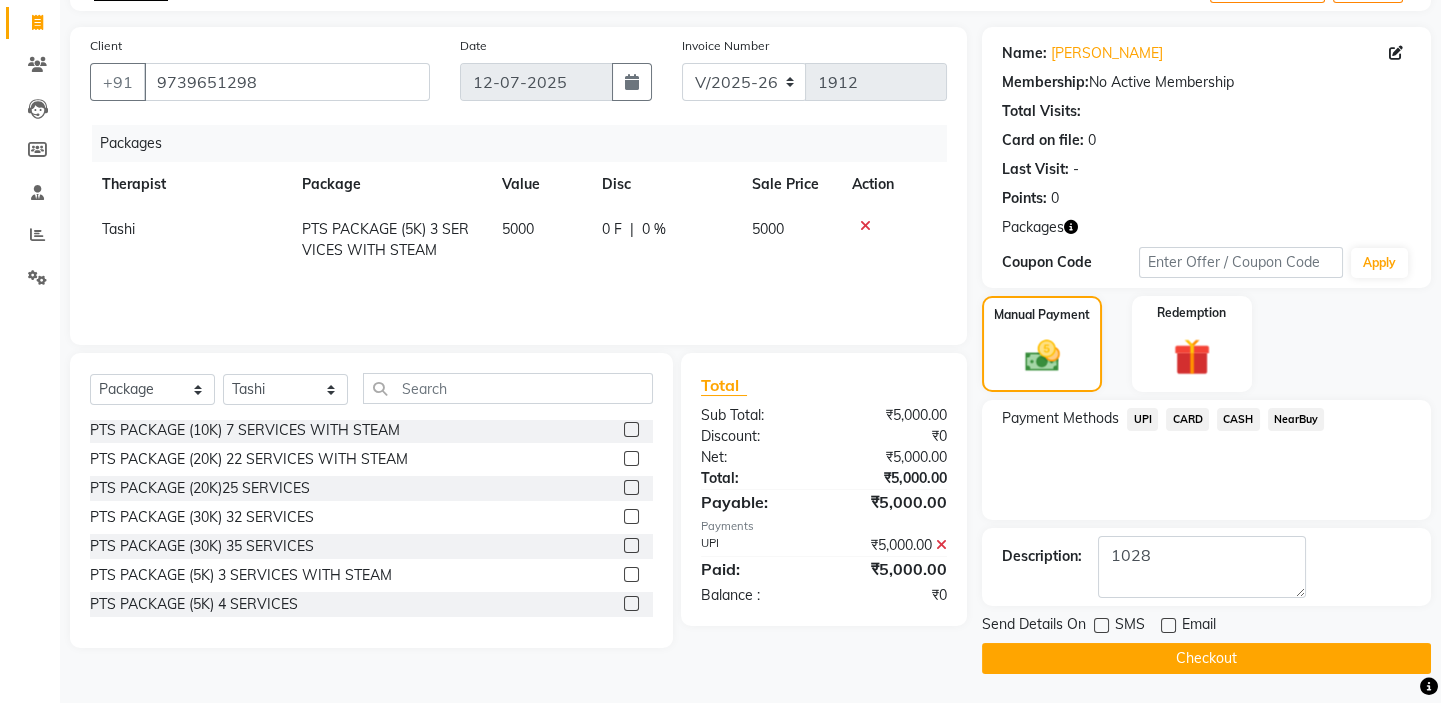click on "Checkout" 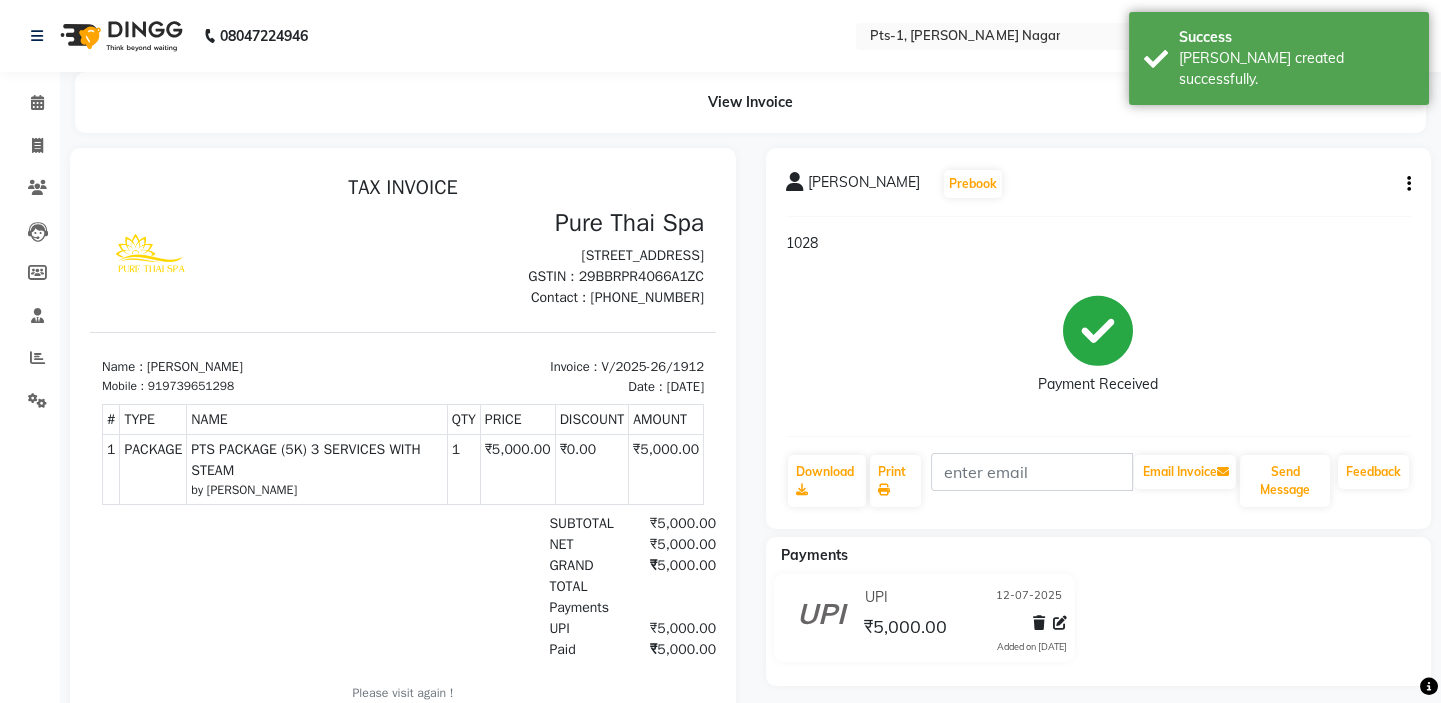scroll, scrollTop: 0, scrollLeft: 0, axis: both 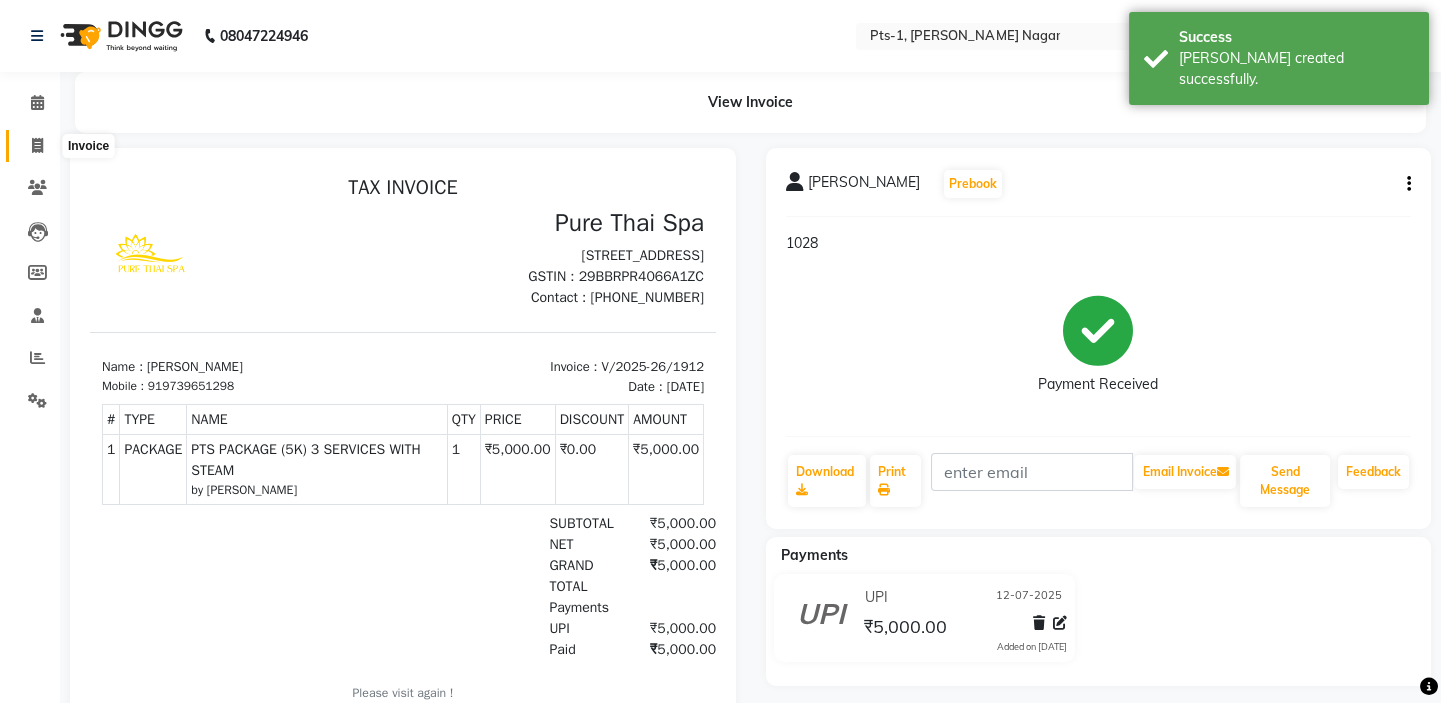 click 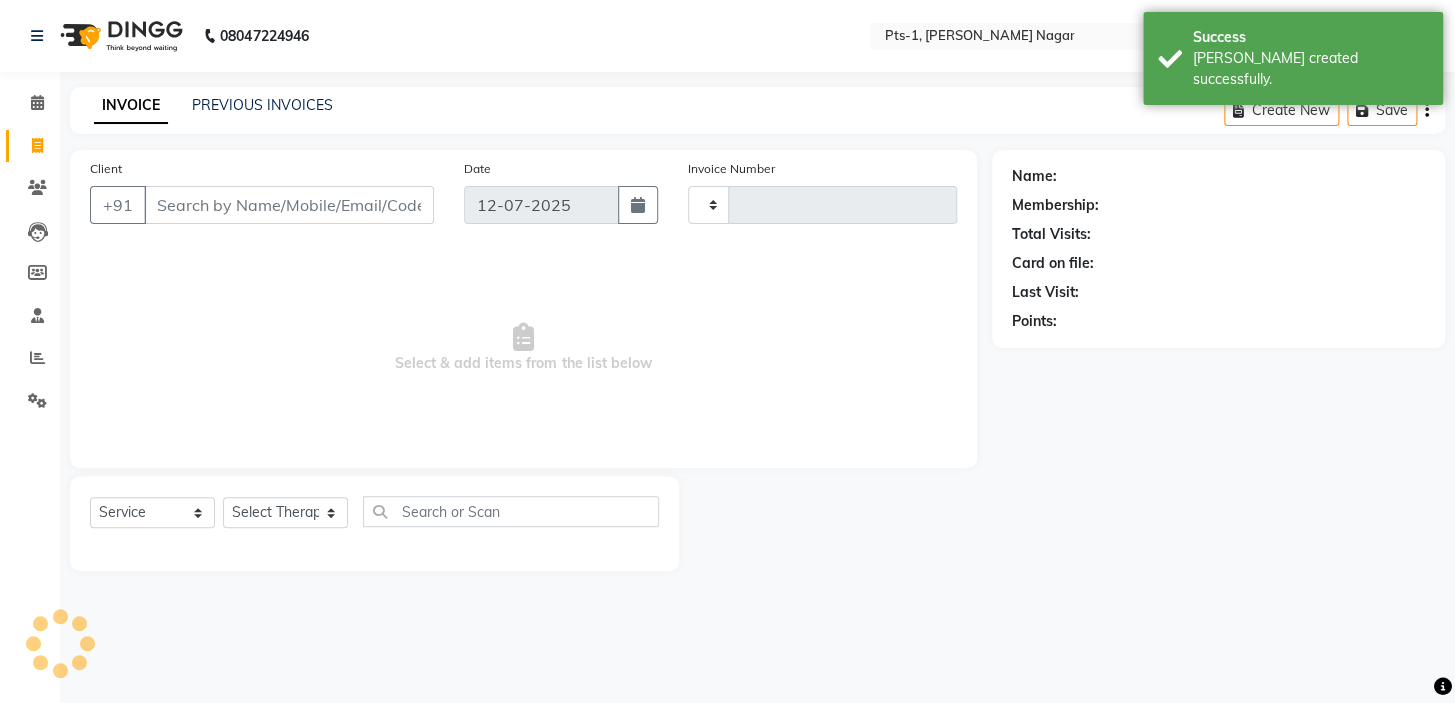 click on "Client" at bounding box center [289, 205] 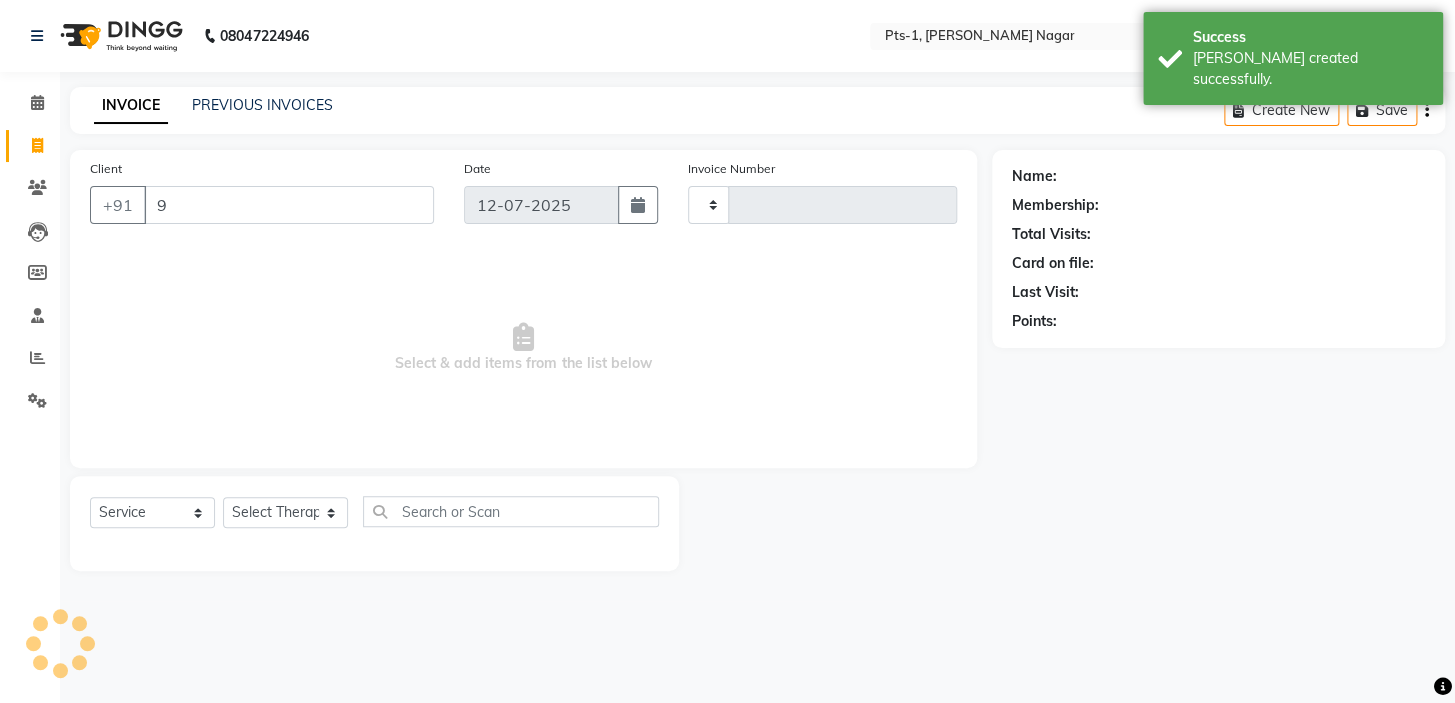 type on "97" 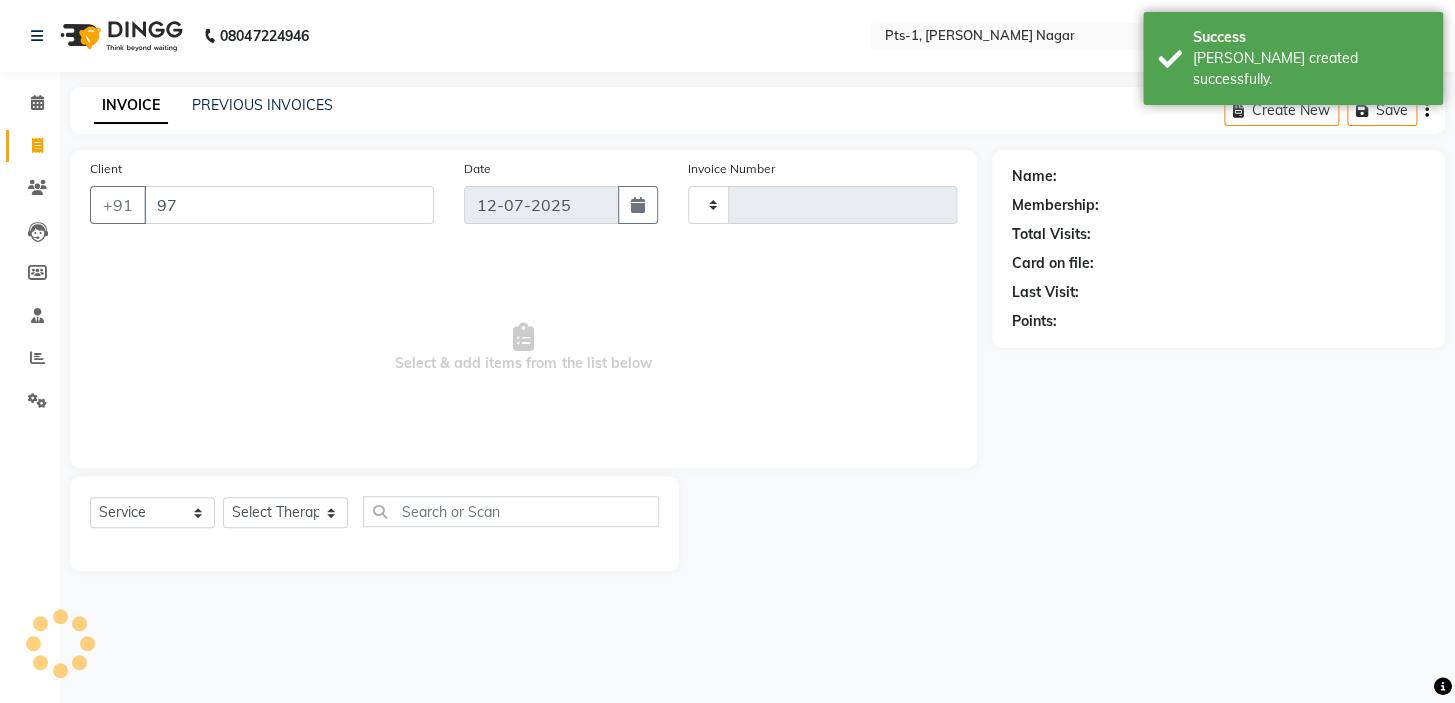 type on "1913" 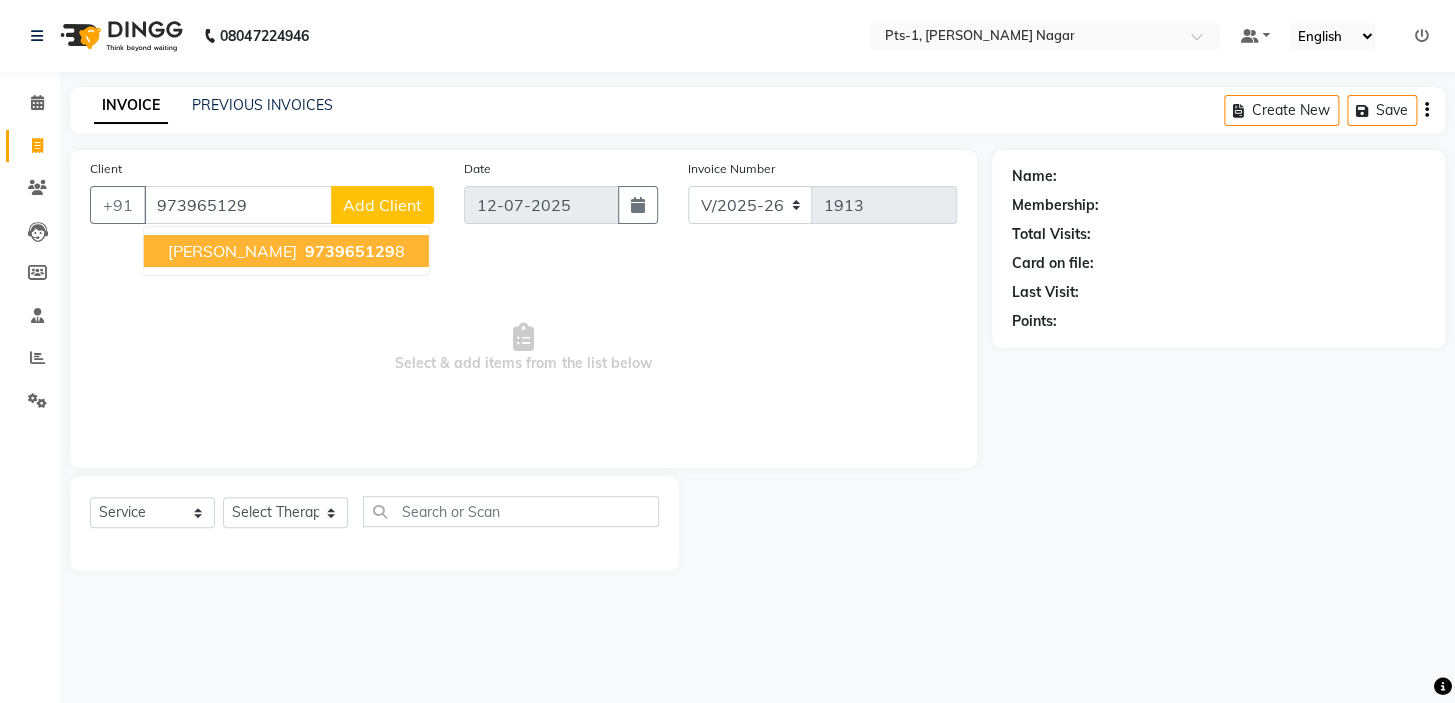 click on "973965129" at bounding box center [350, 251] 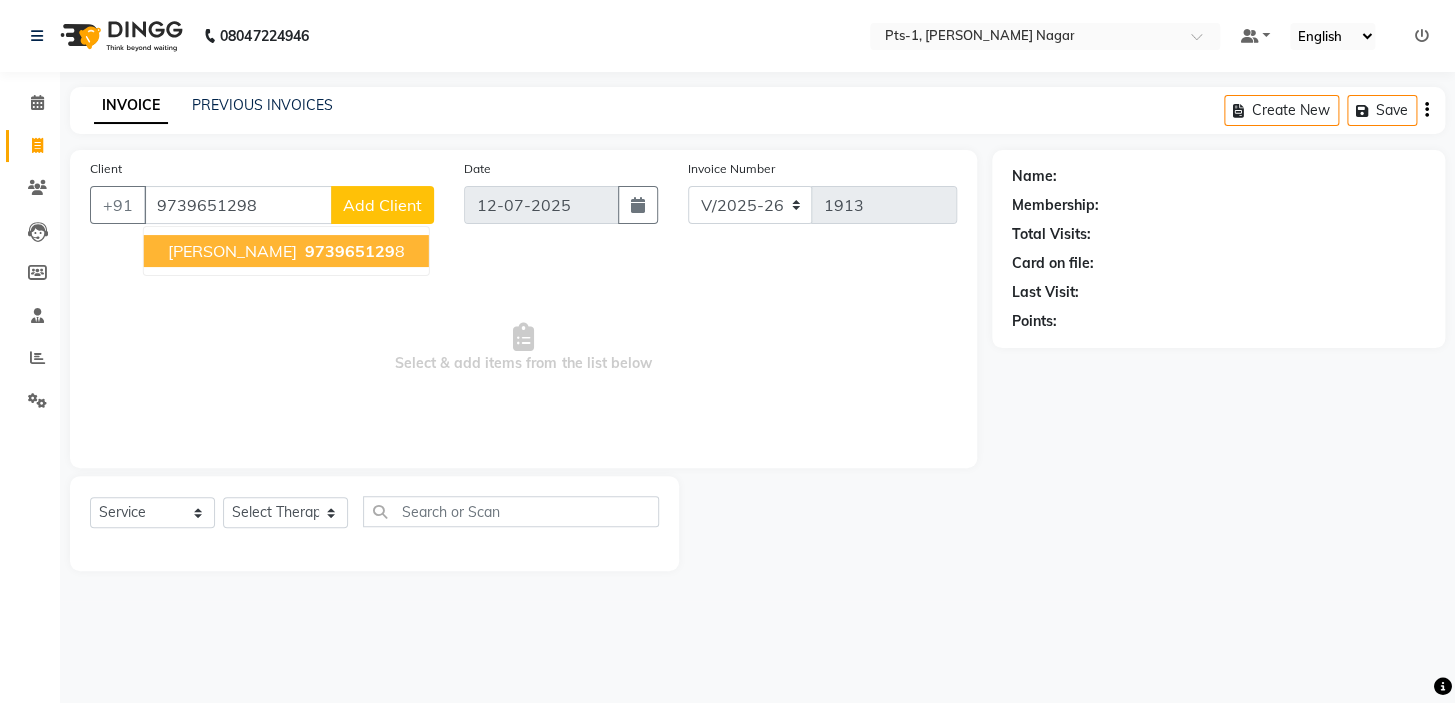 type on "9739651298" 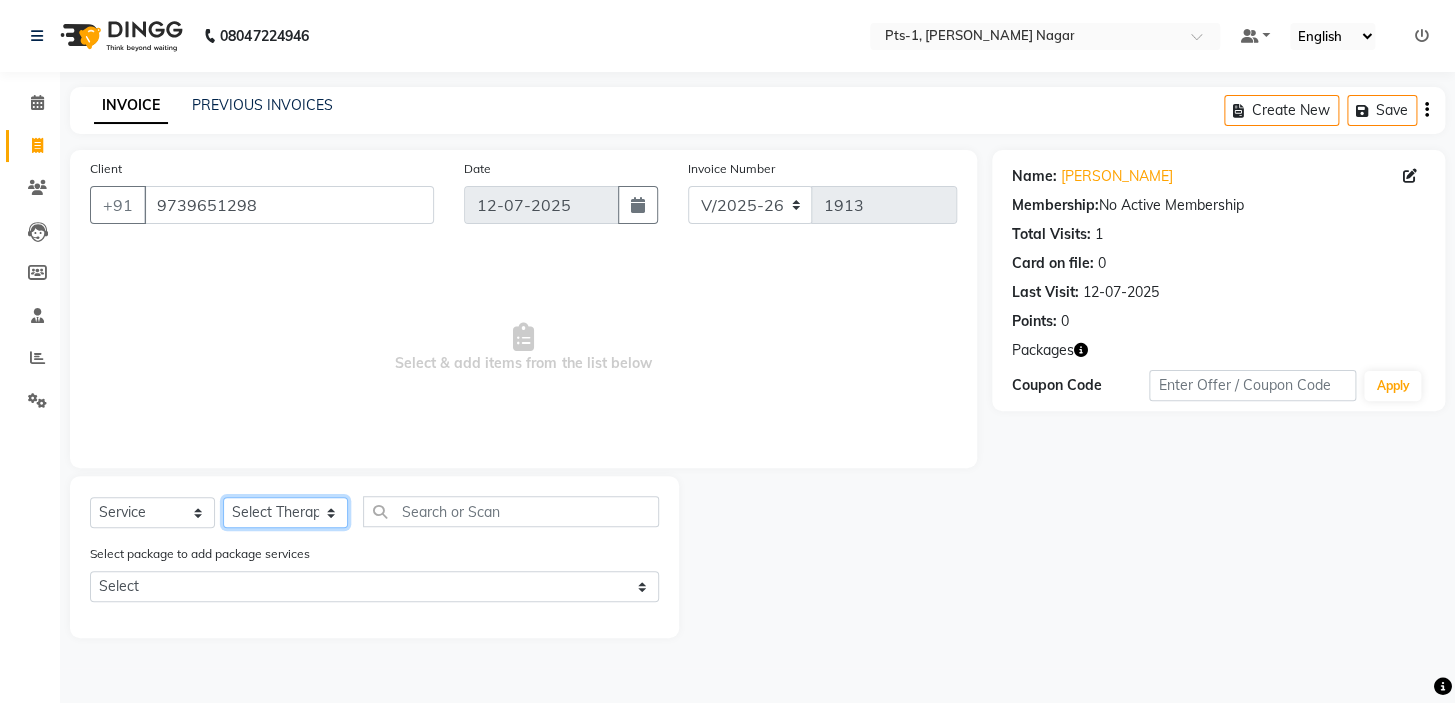 click on "Select Therapist [PERSON_NAME] anyone Babu Bela [PERSON_NAME] [PERSON_NAME] [PERSON_NAME] Sun [PERSON_NAME] [PERSON_NAME]" 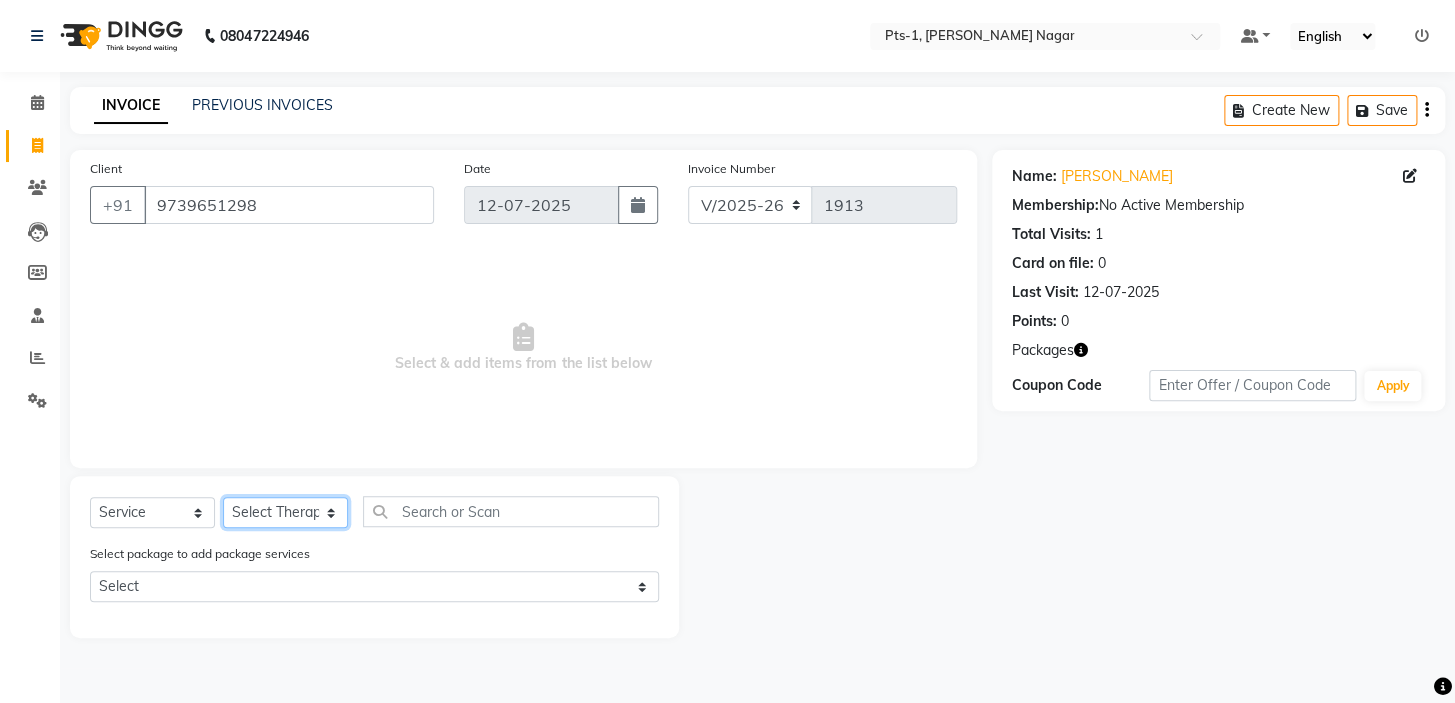 select on "68494" 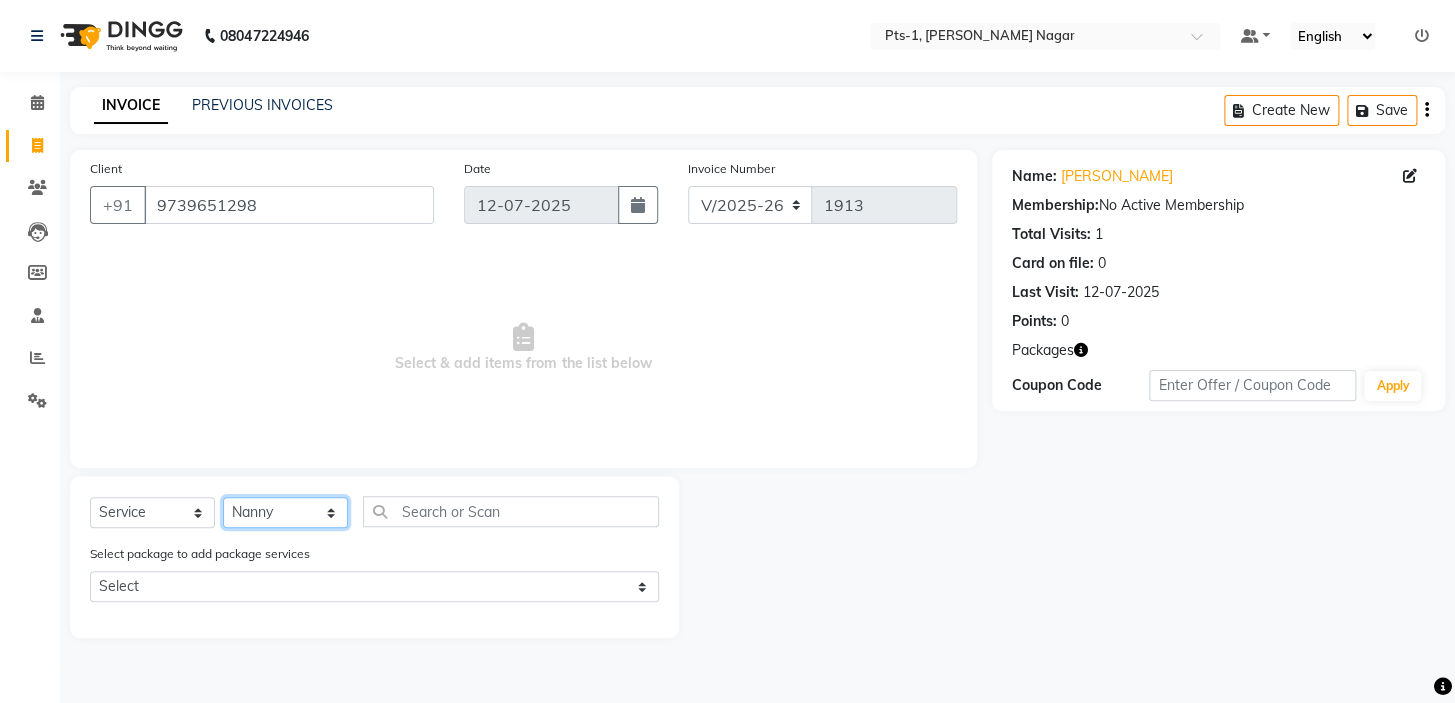 click on "Select Therapist [PERSON_NAME] anyone Babu Bela [PERSON_NAME] [PERSON_NAME] [PERSON_NAME] Sun [PERSON_NAME] [PERSON_NAME]" 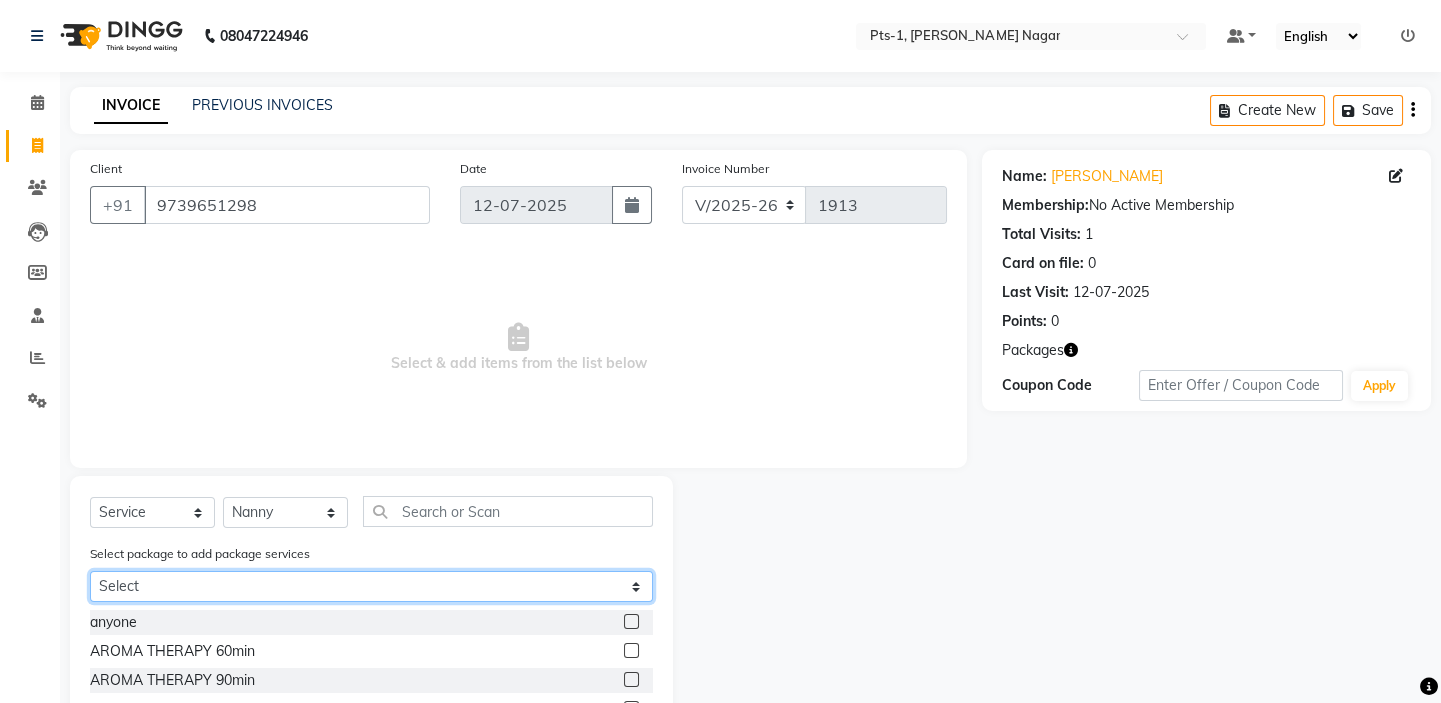 click on "Select PTS PACKAGE (5K) 3 SERVICES WITH STEAM" 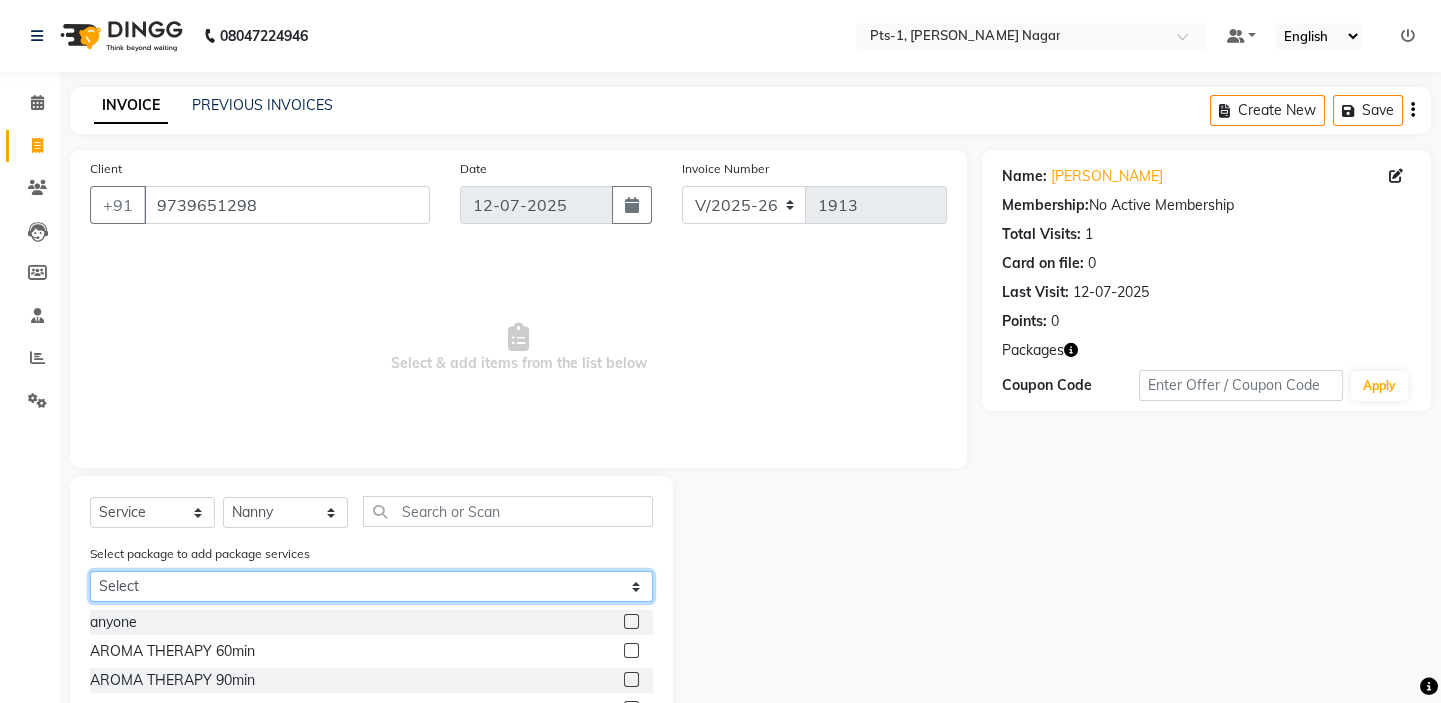 select on "1: Object" 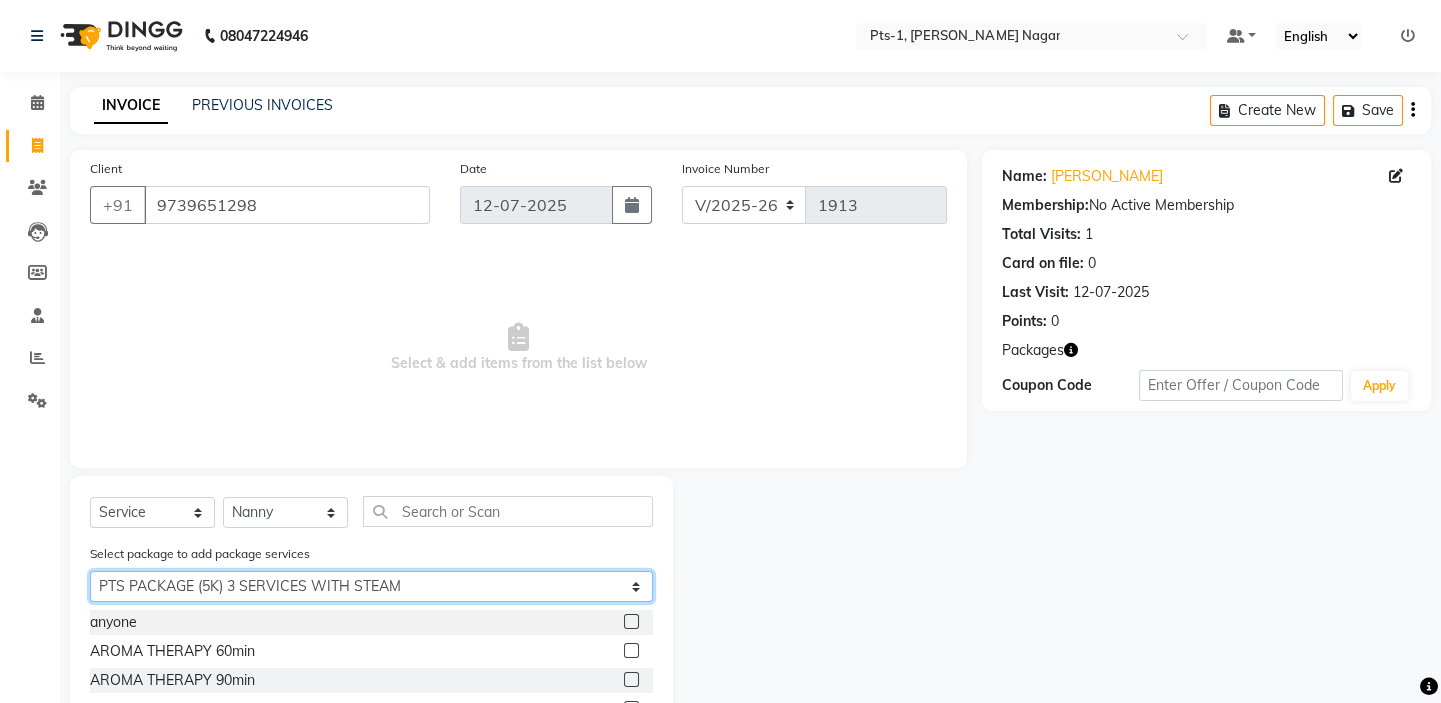click on "Select PTS PACKAGE (5K) 3 SERVICES WITH STEAM" 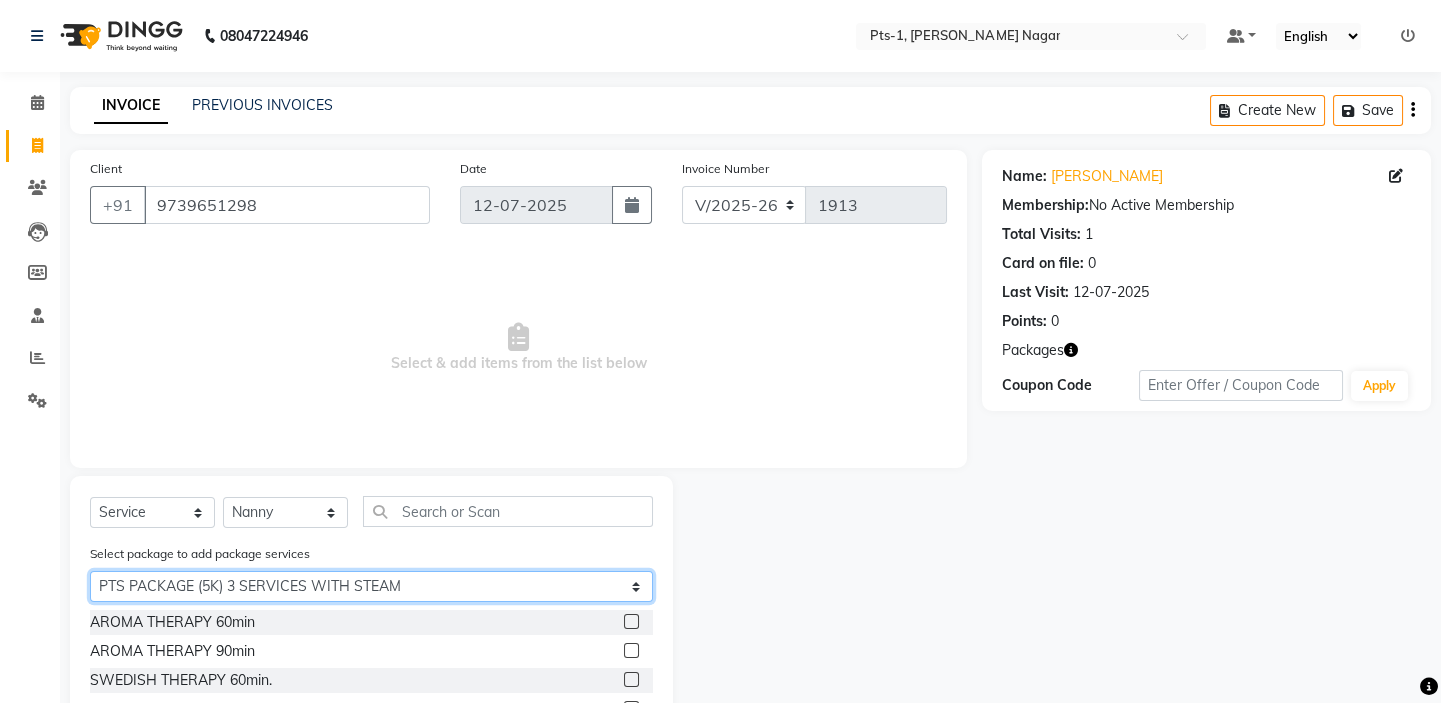 scroll, scrollTop: 90, scrollLeft: 0, axis: vertical 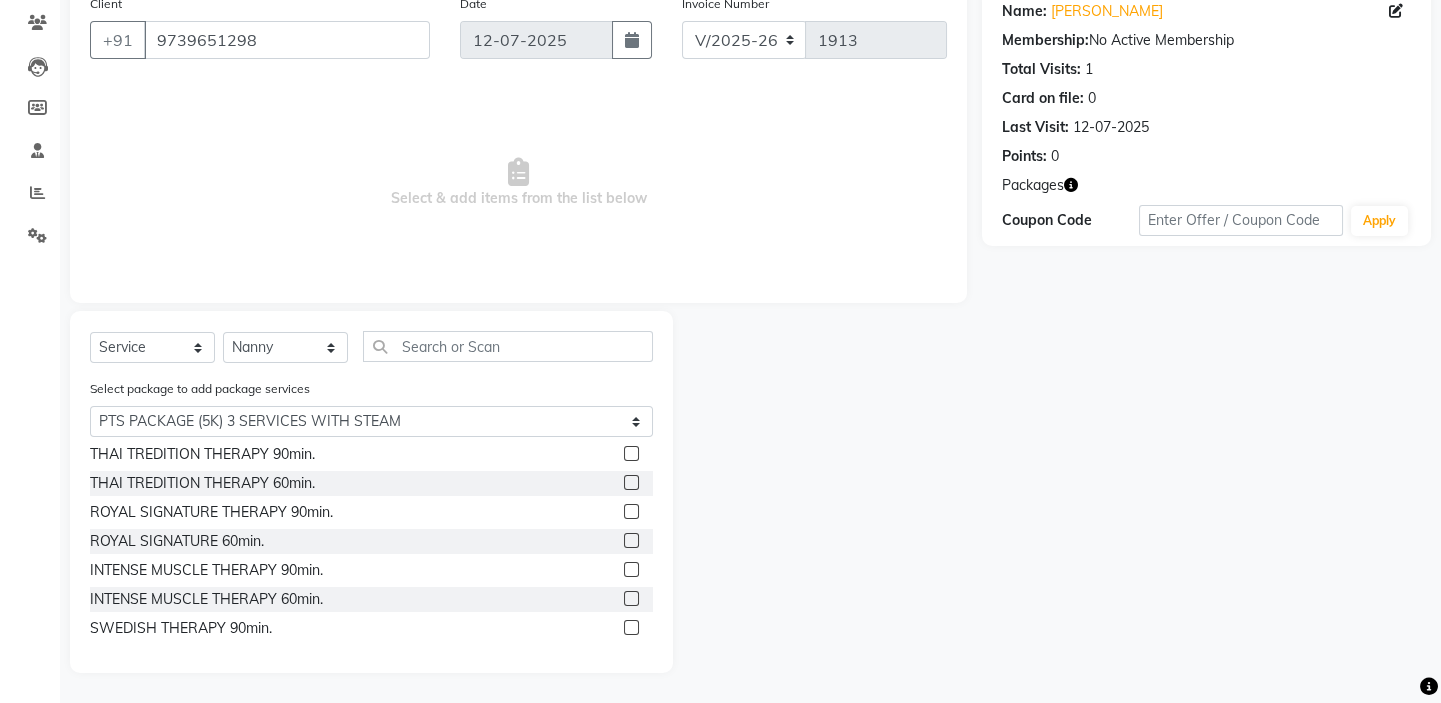 click 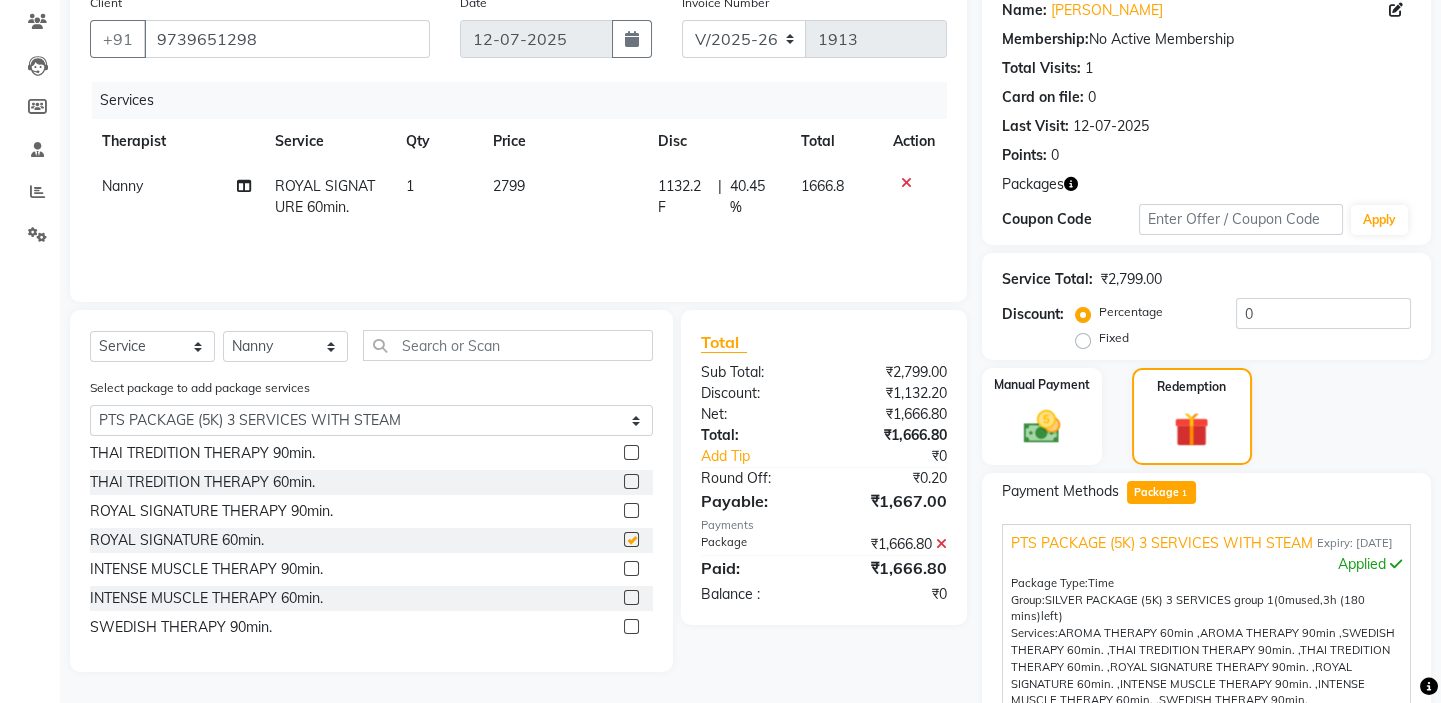 checkbox on "false" 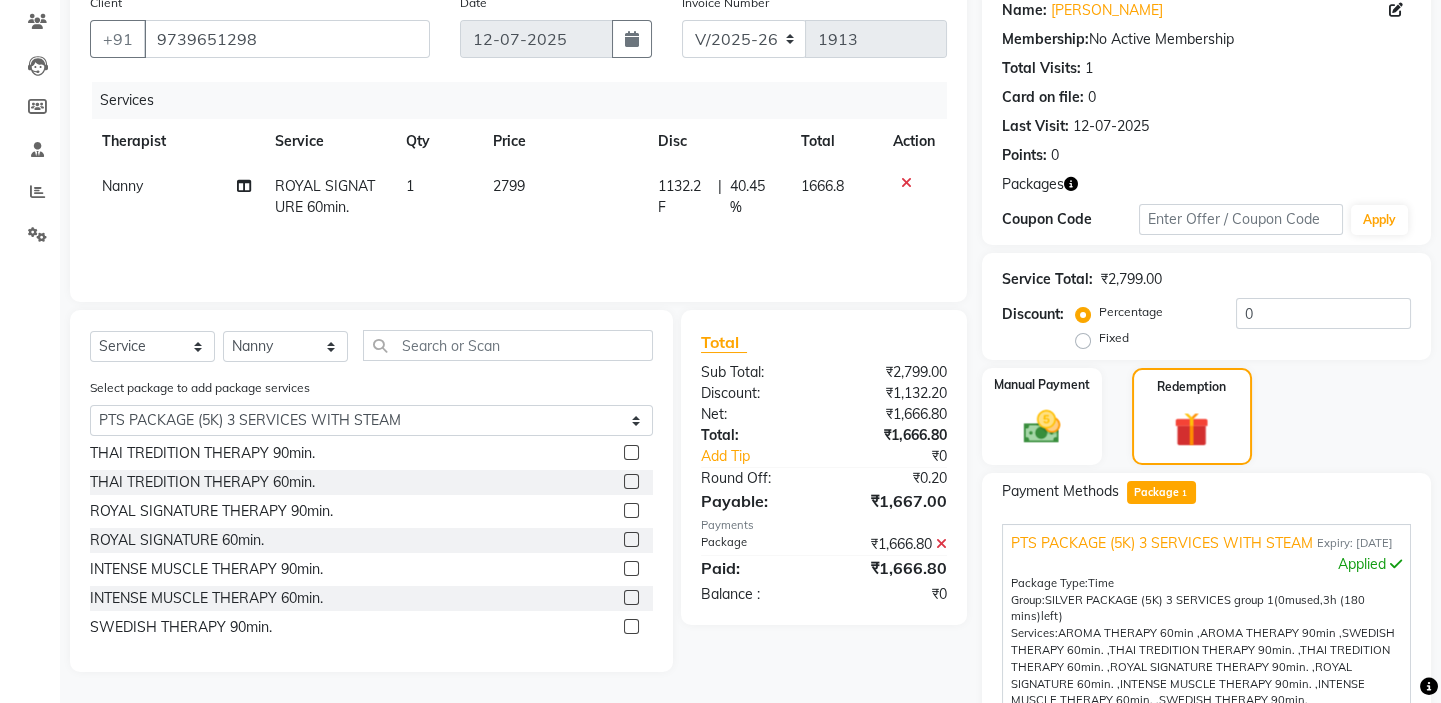 scroll, scrollTop: 10, scrollLeft: 0, axis: vertical 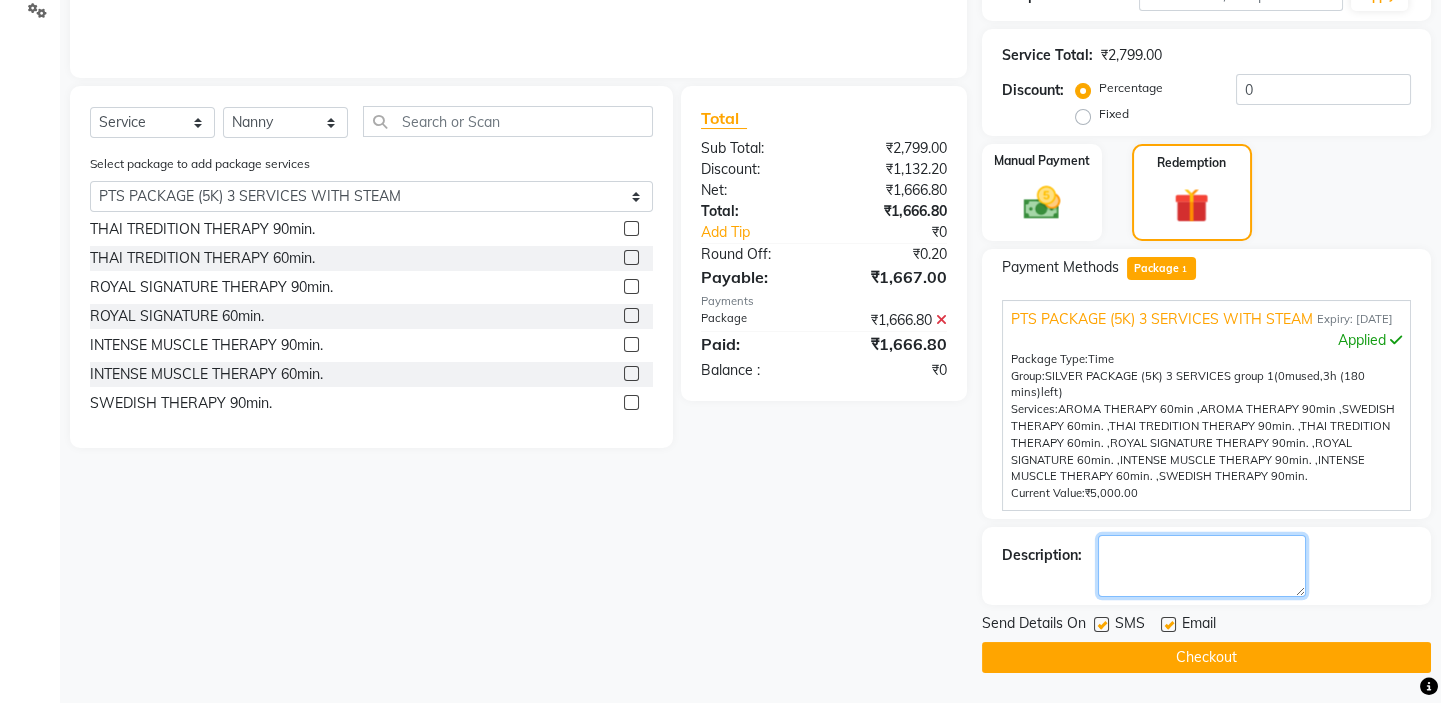 click 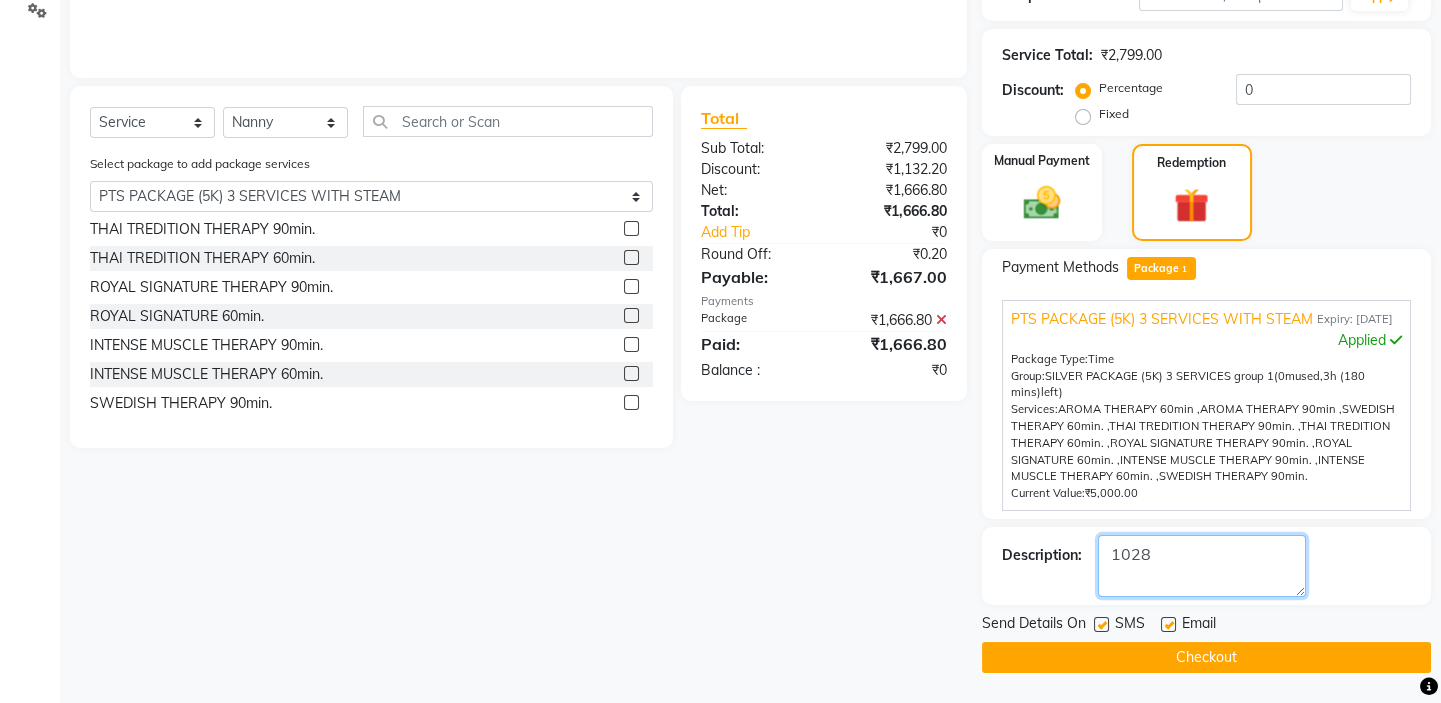 type on "1028" 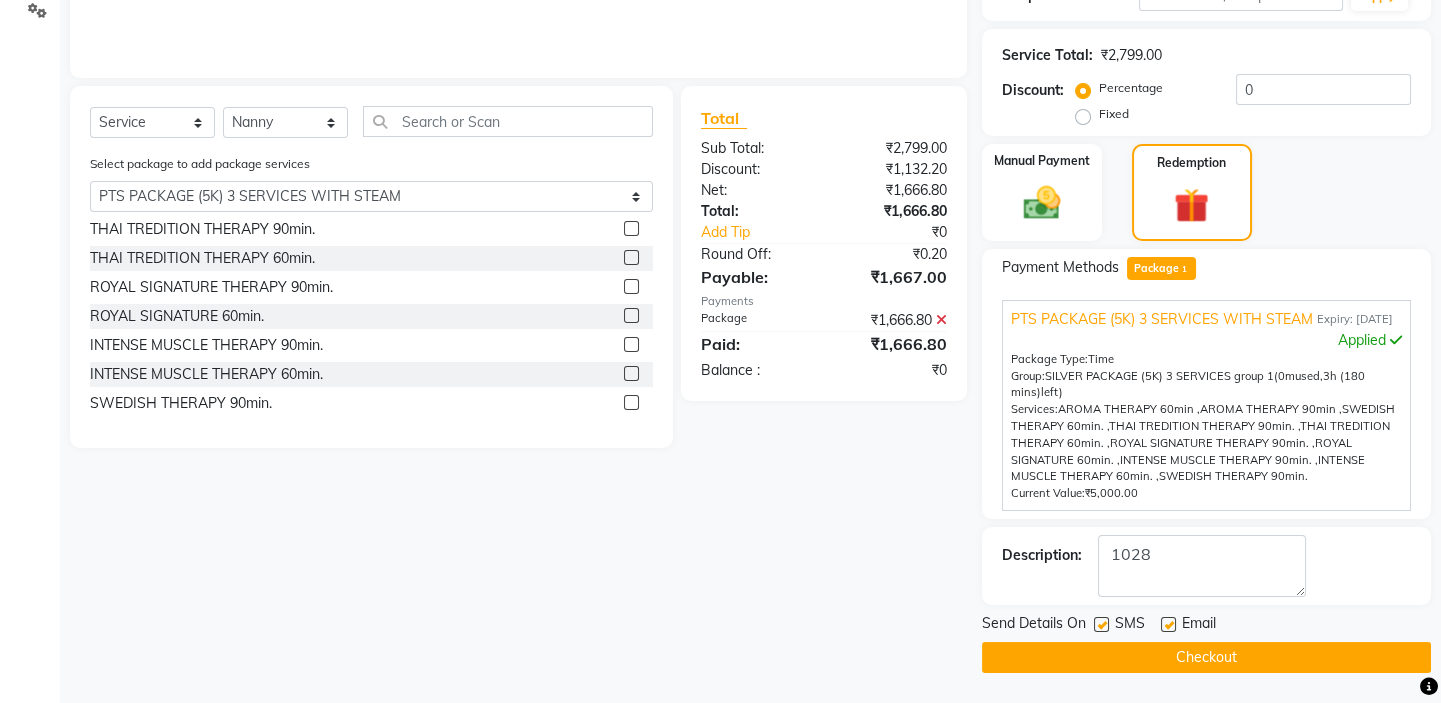 click 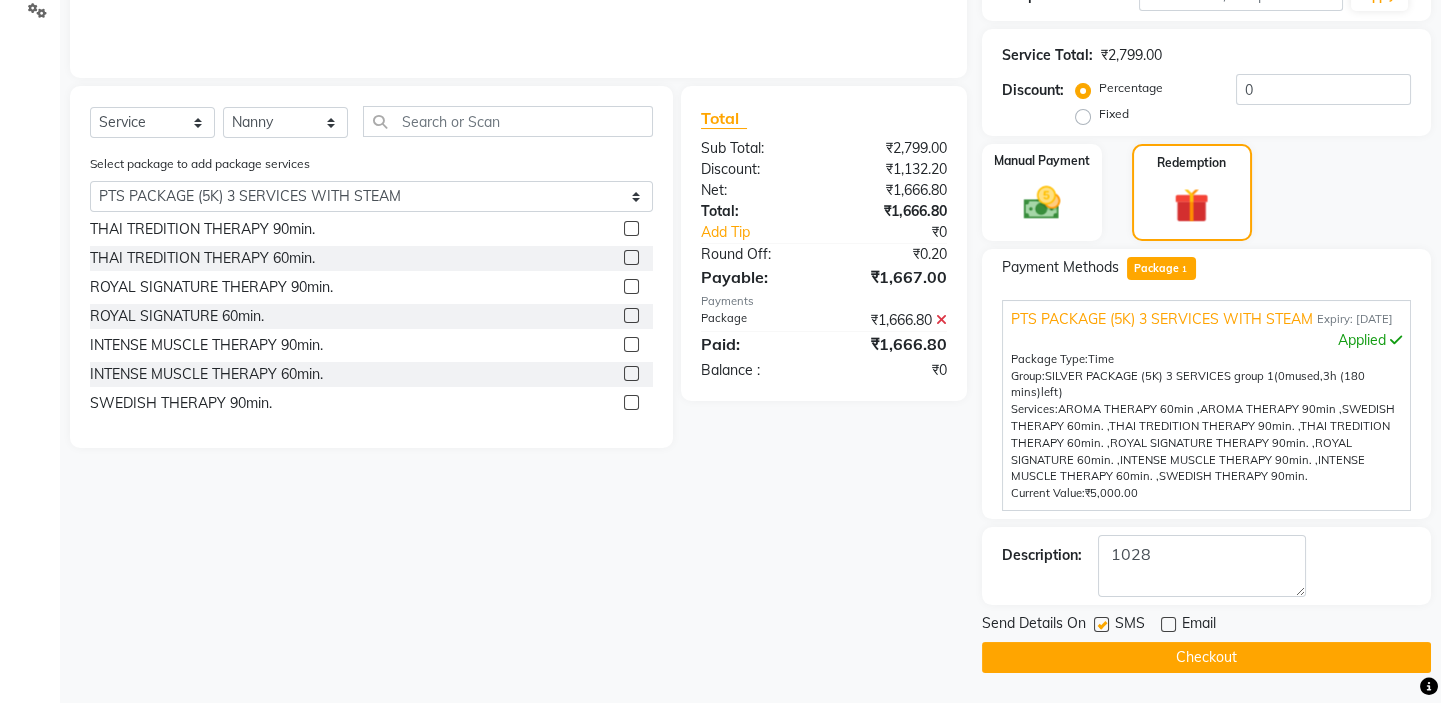 click 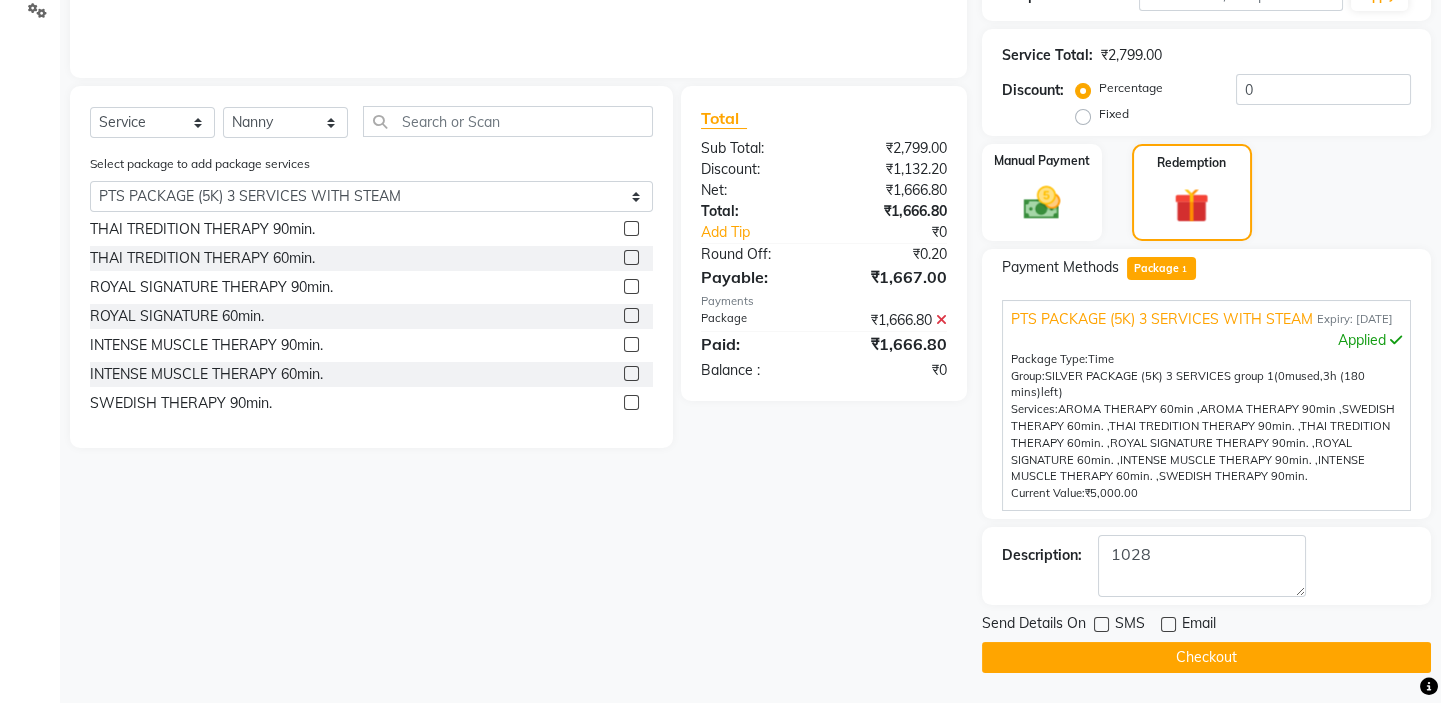 click on "Checkout" 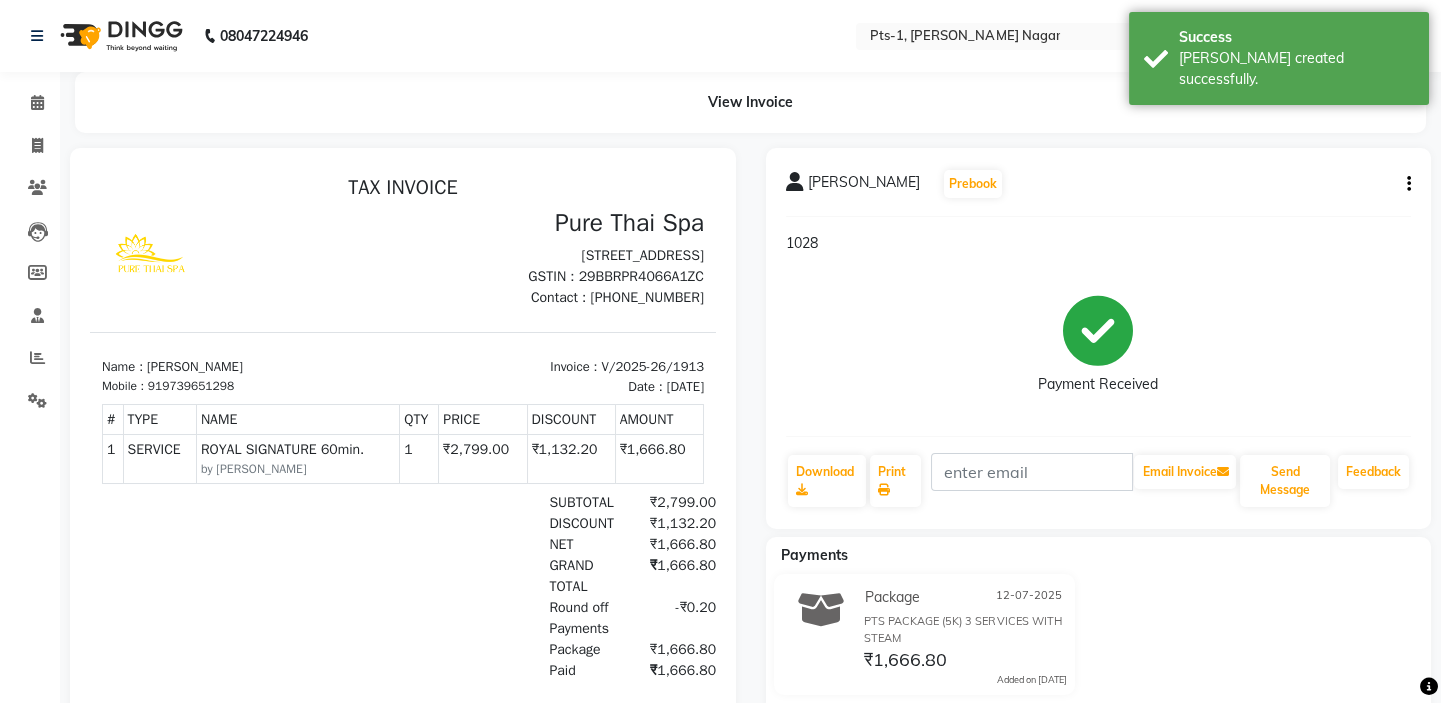 scroll, scrollTop: 0, scrollLeft: 0, axis: both 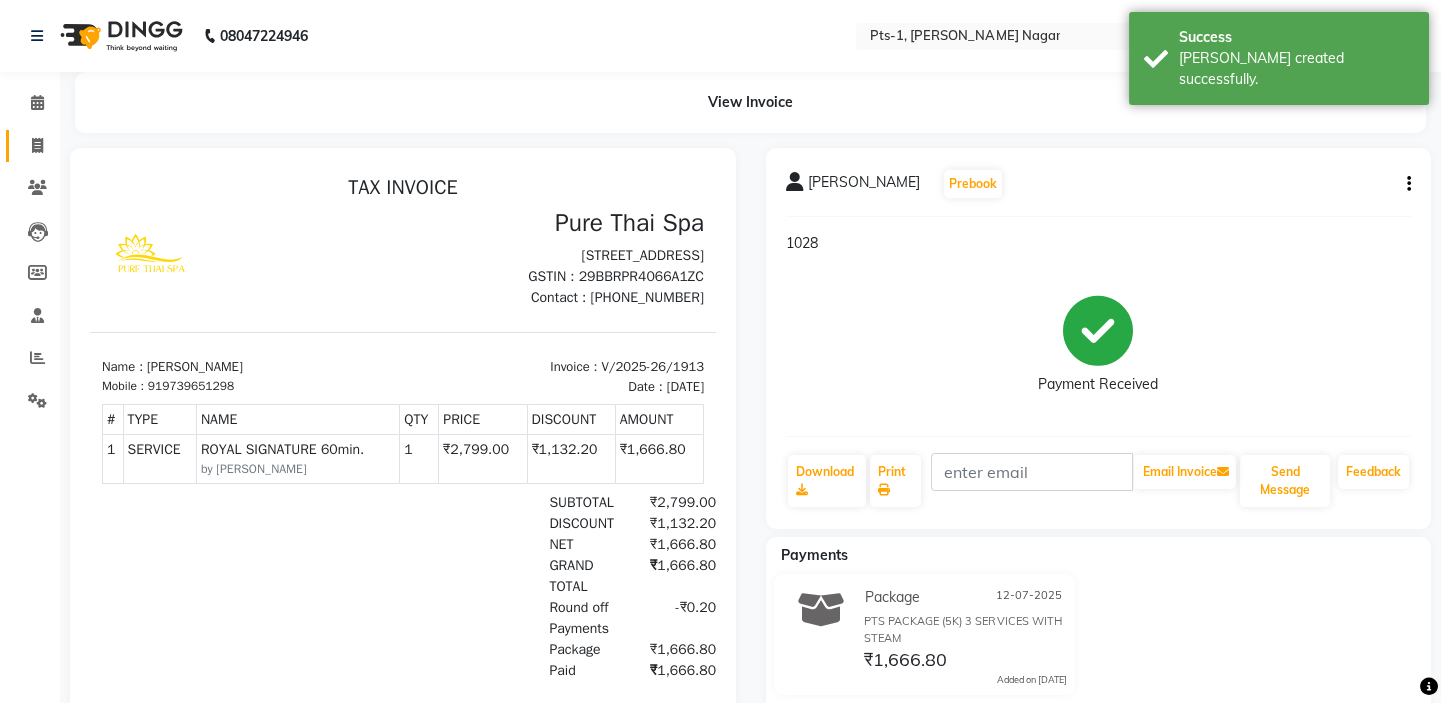 click 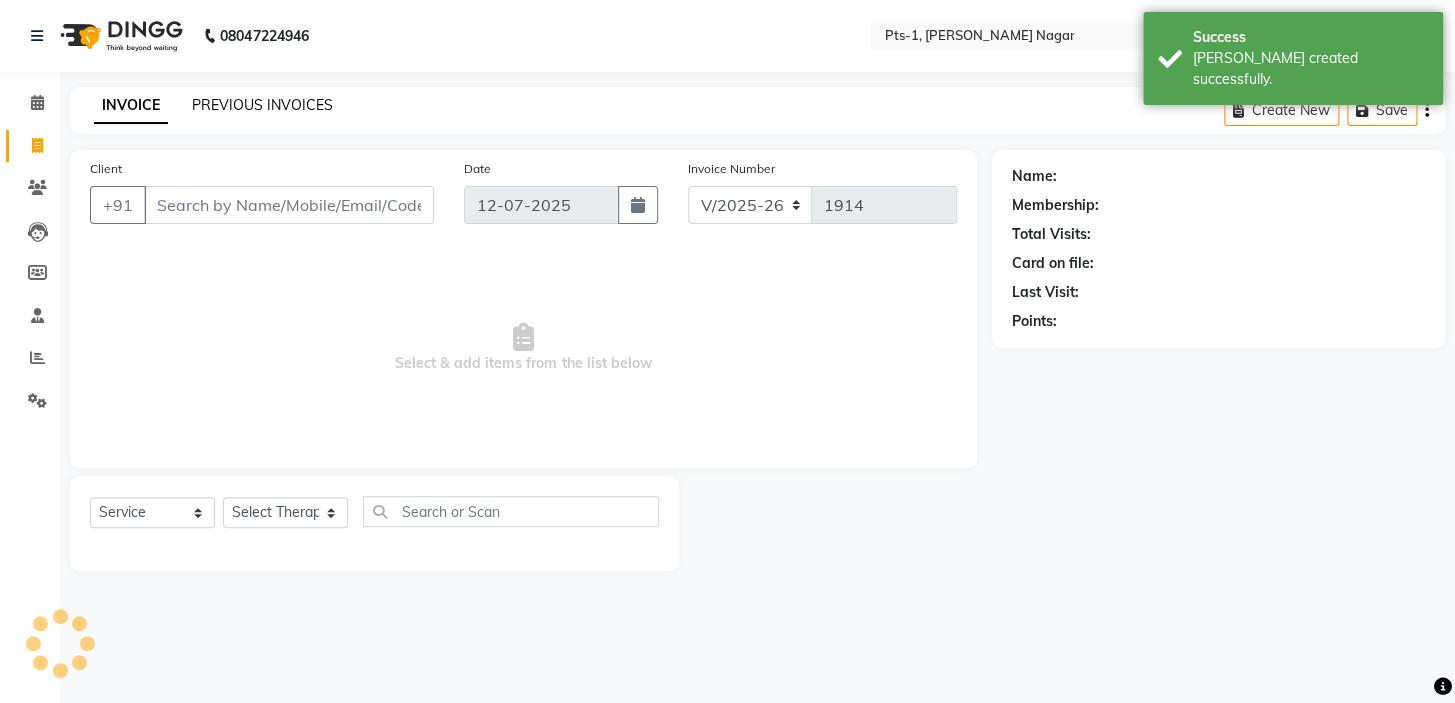 click on "PREVIOUS INVOICES" 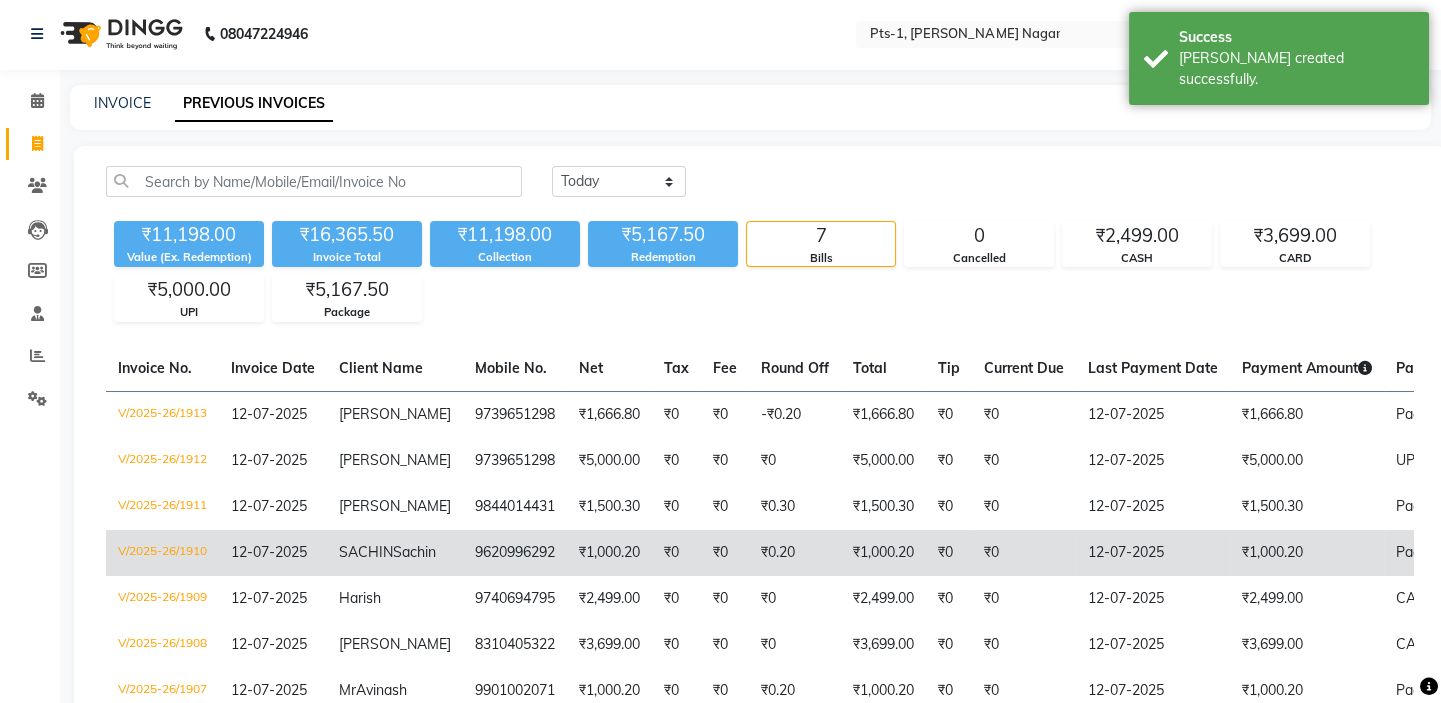 scroll, scrollTop: 0, scrollLeft: 0, axis: both 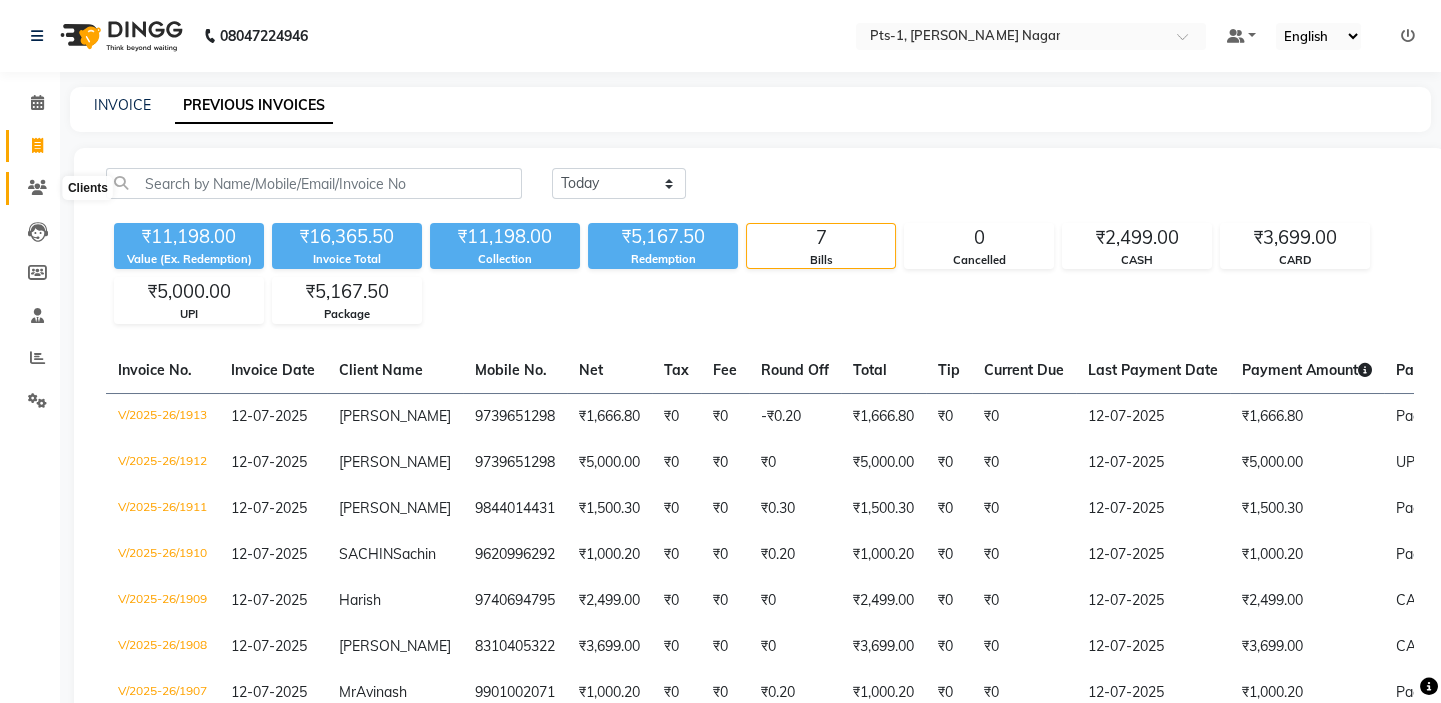 click 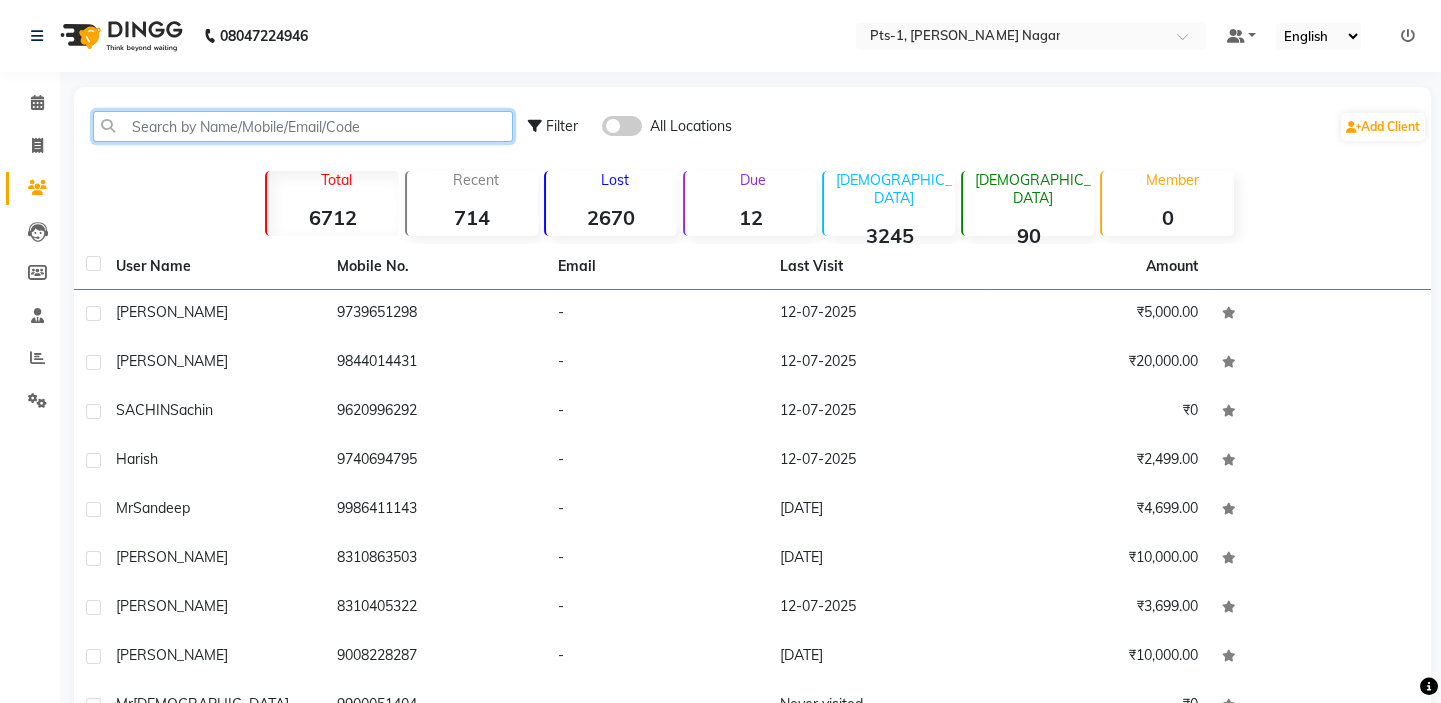 click 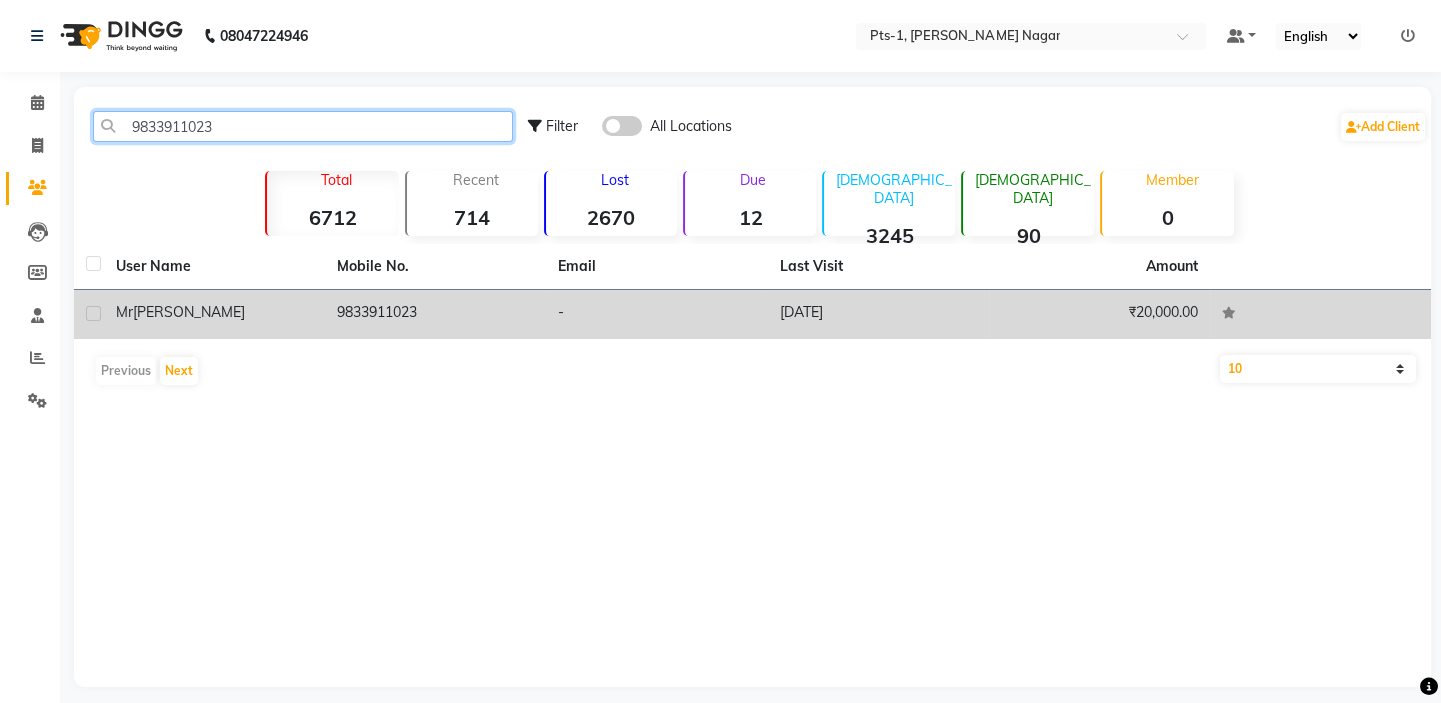 type on "9833911023" 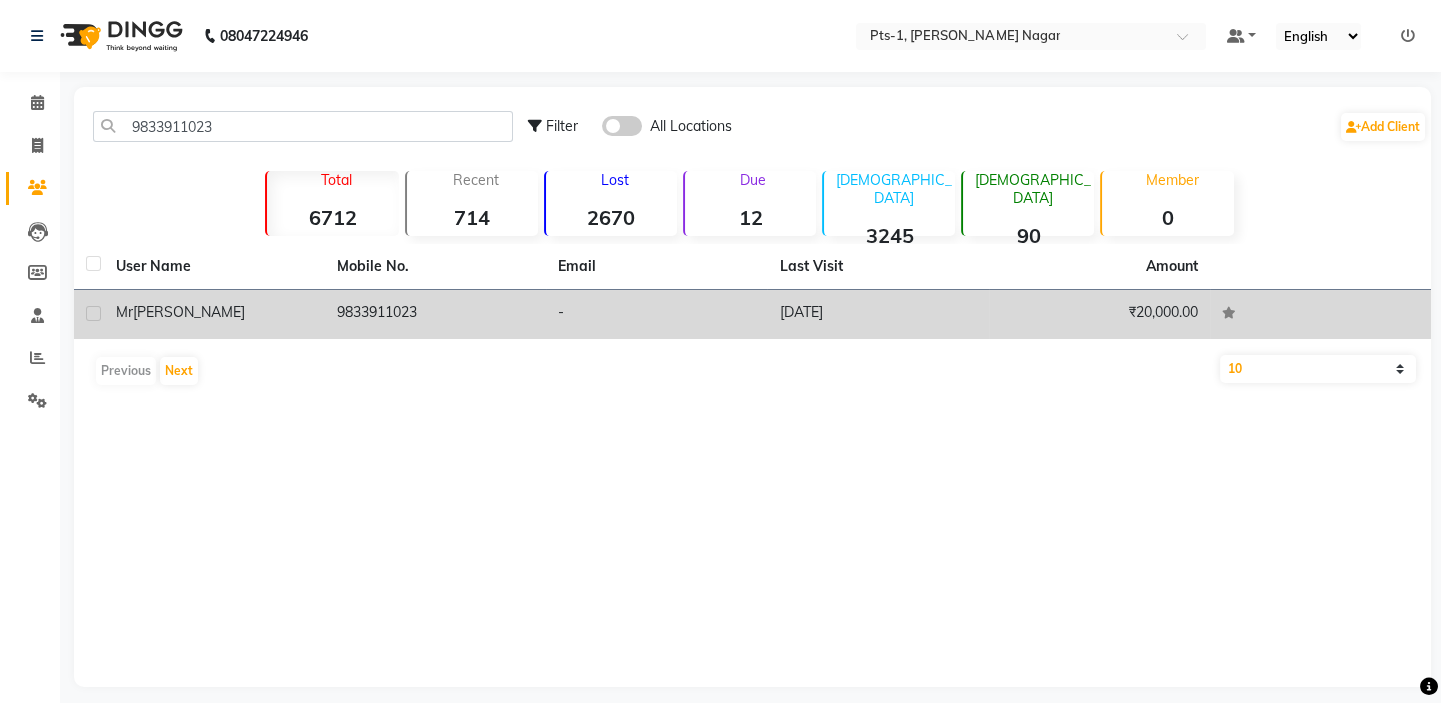 click on "9833911023" 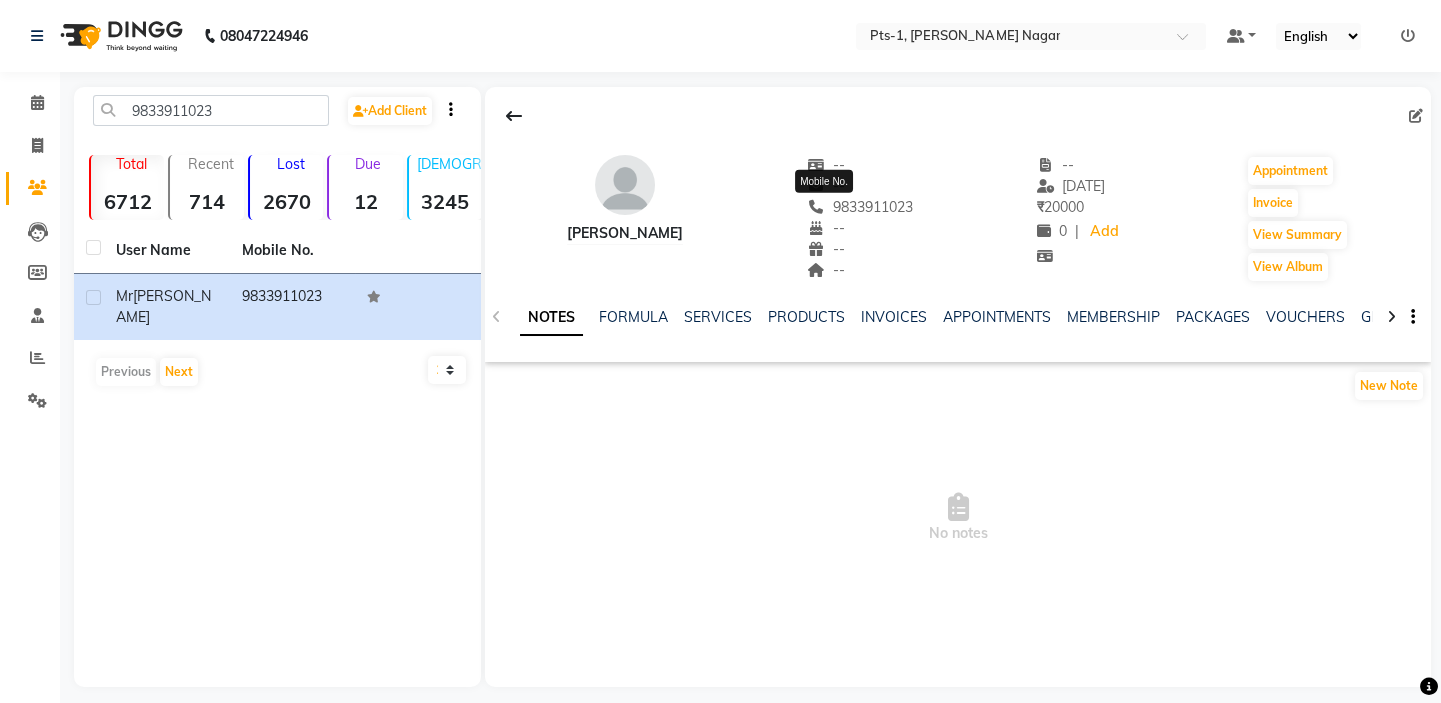 drag, startPoint x: 885, startPoint y: 207, endPoint x: 787, endPoint y: 210, distance: 98.045906 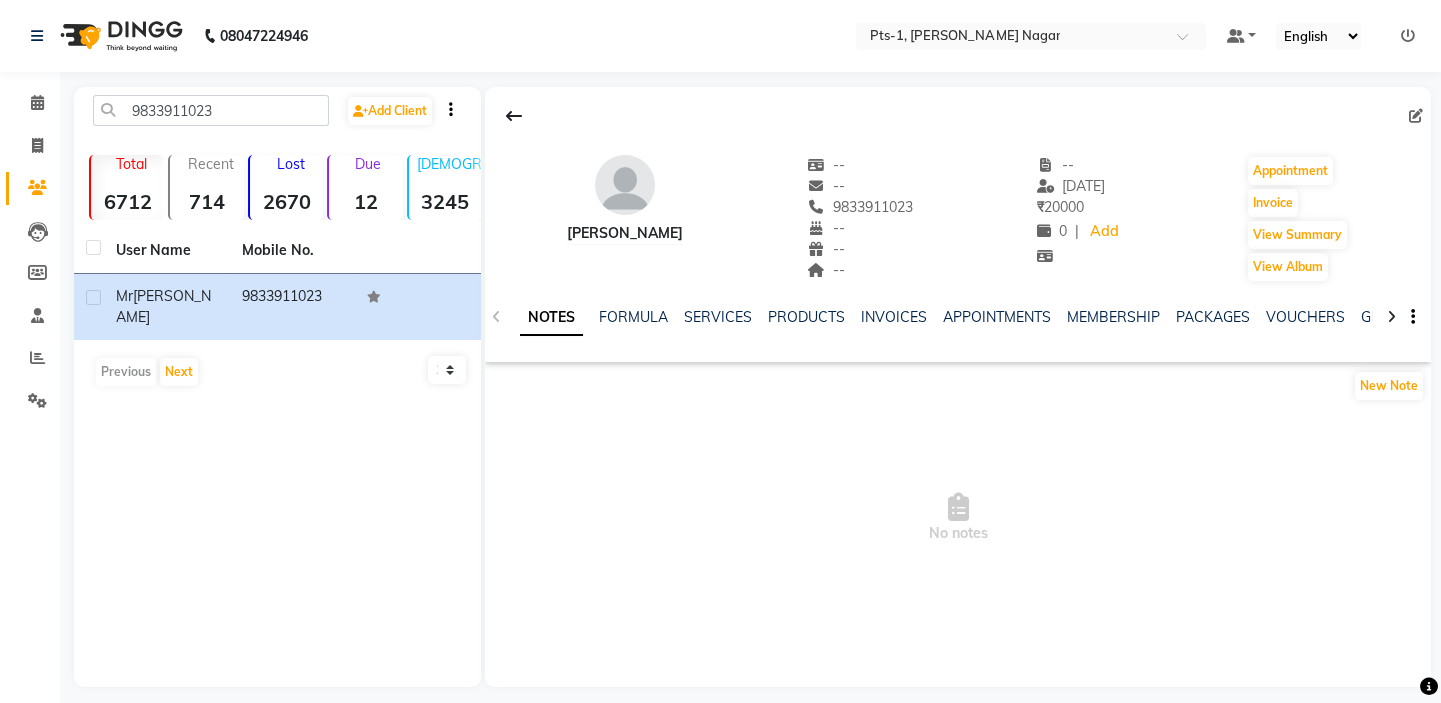 copy on "9833911023" 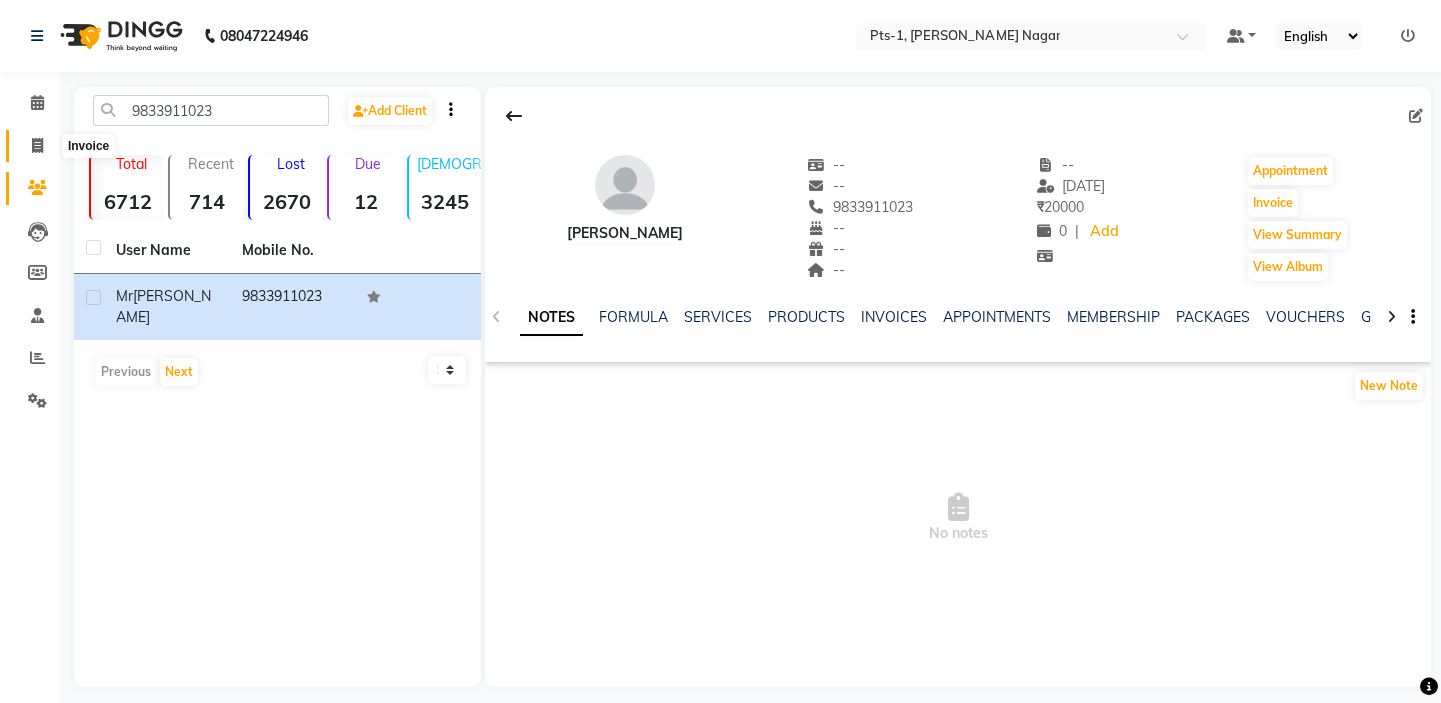 click 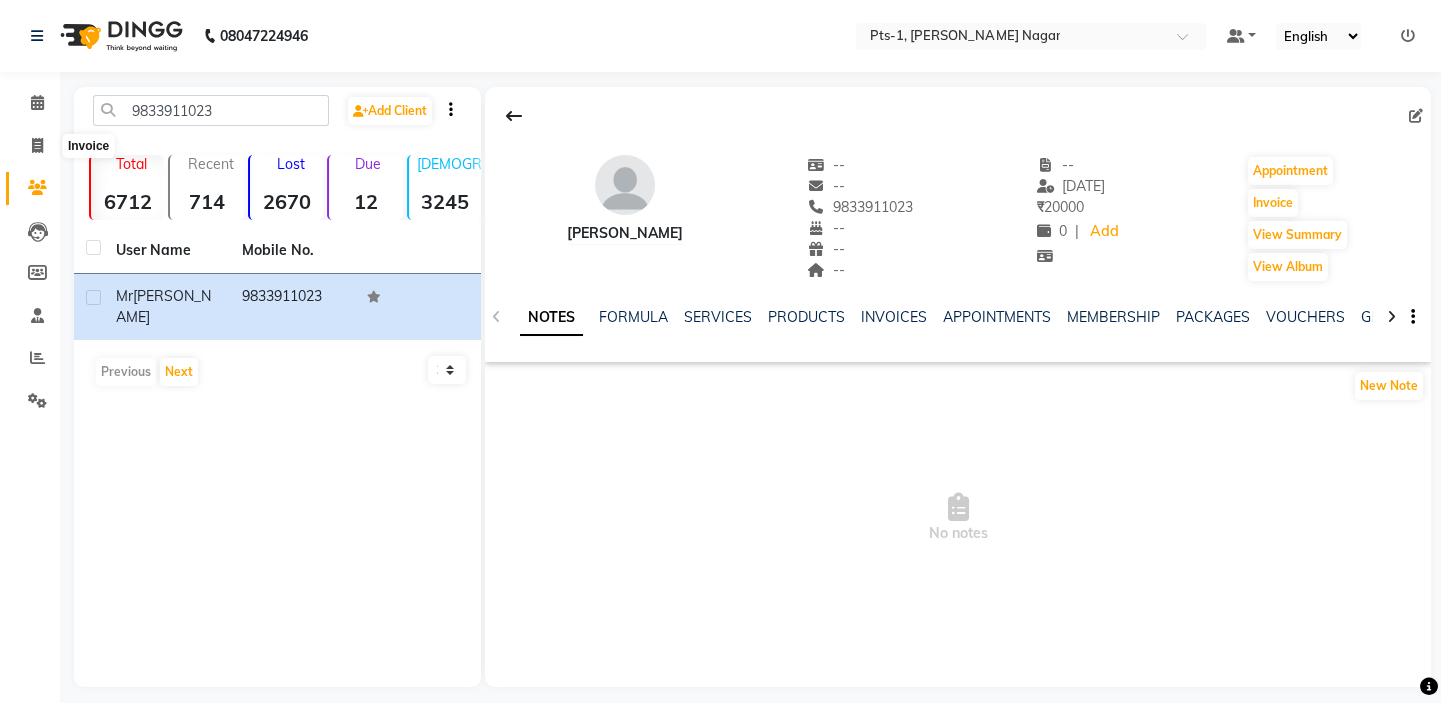 select on "service" 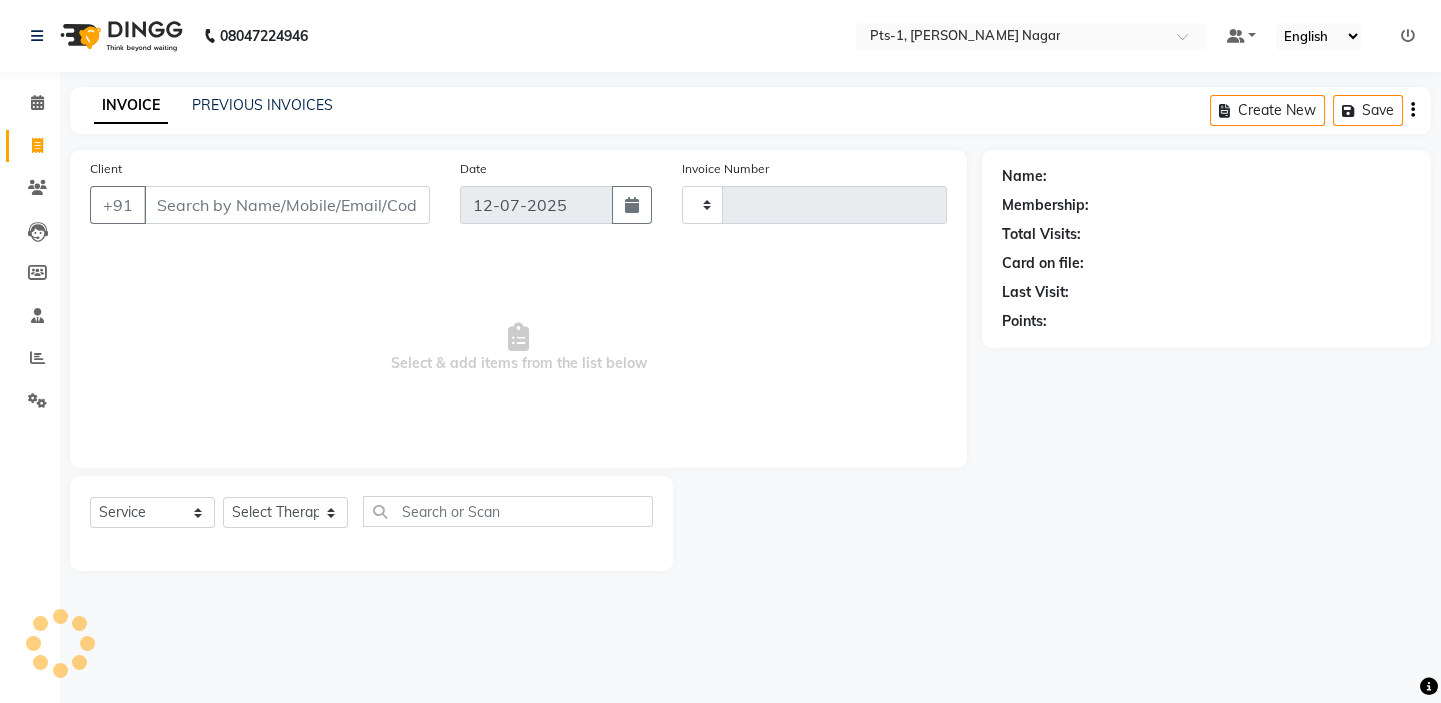 type on "1914" 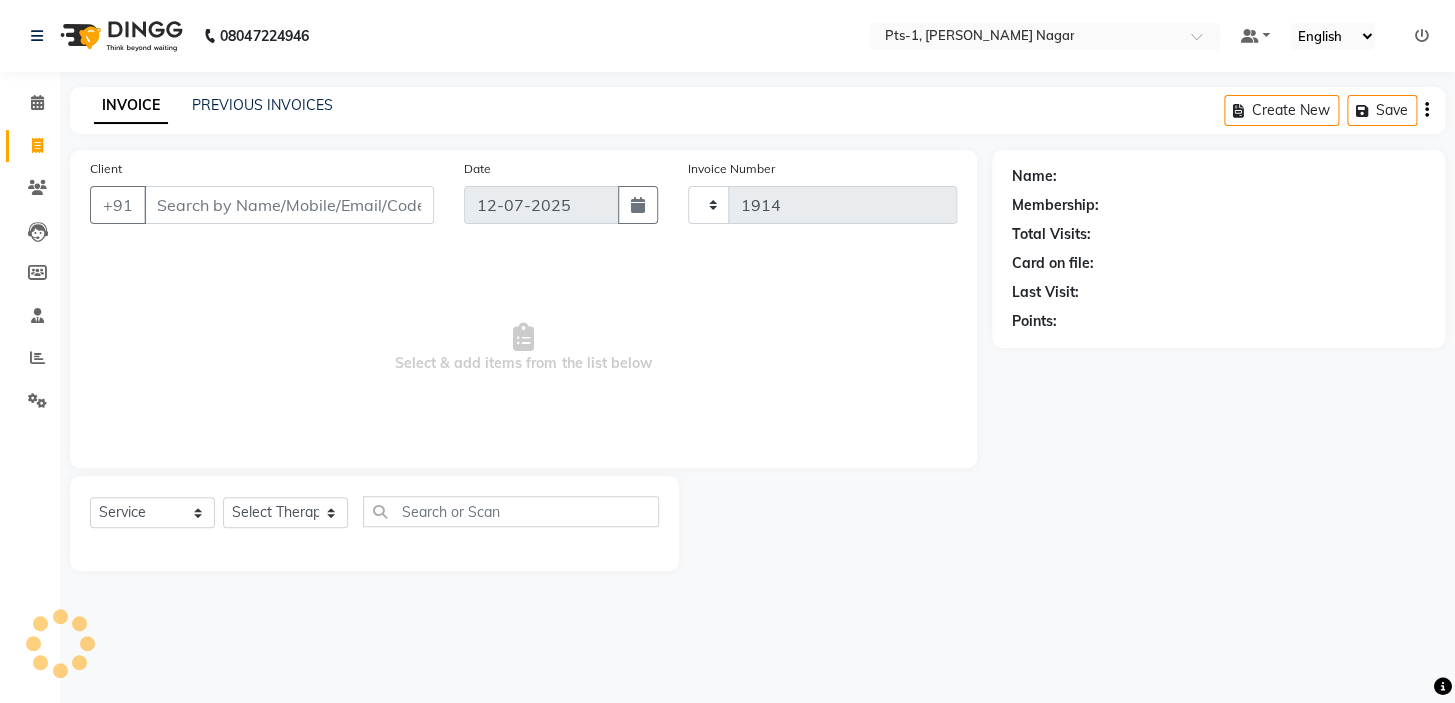 select on "5296" 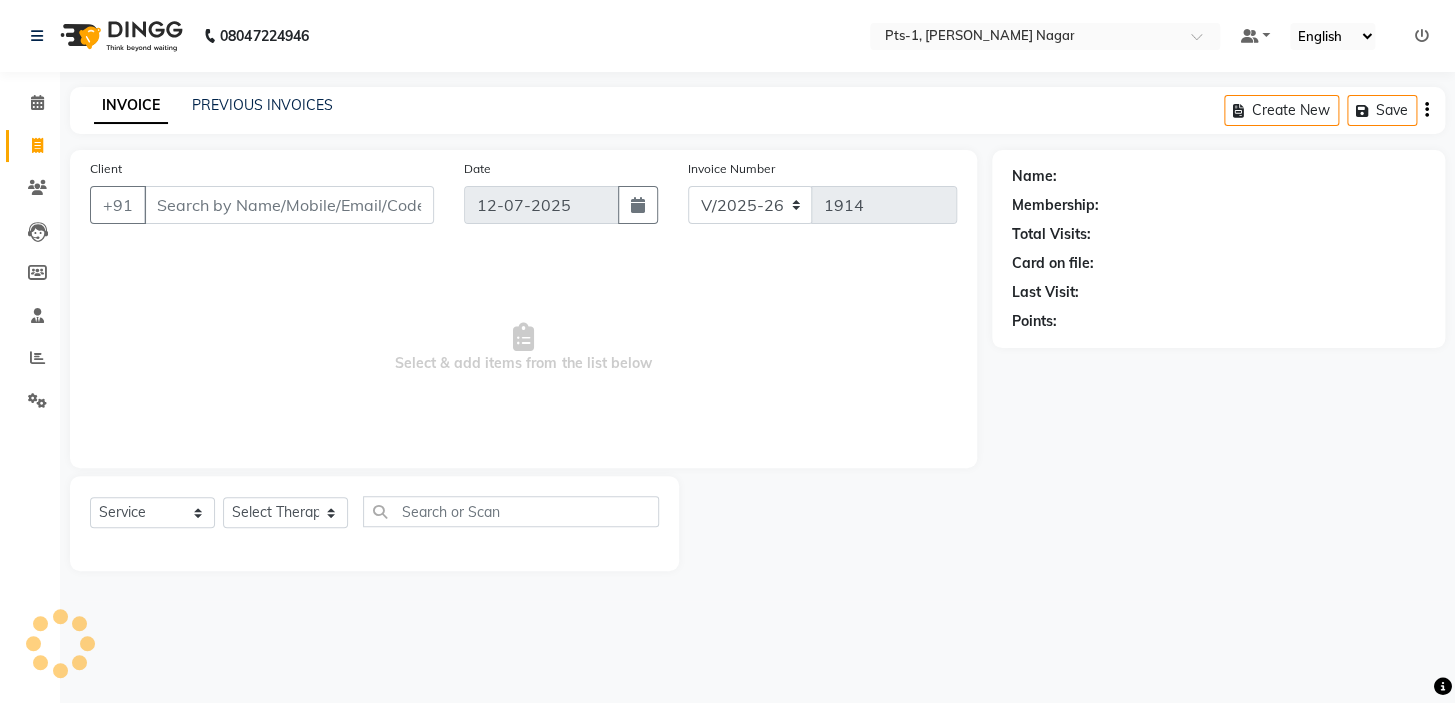 click on "Client" at bounding box center [289, 205] 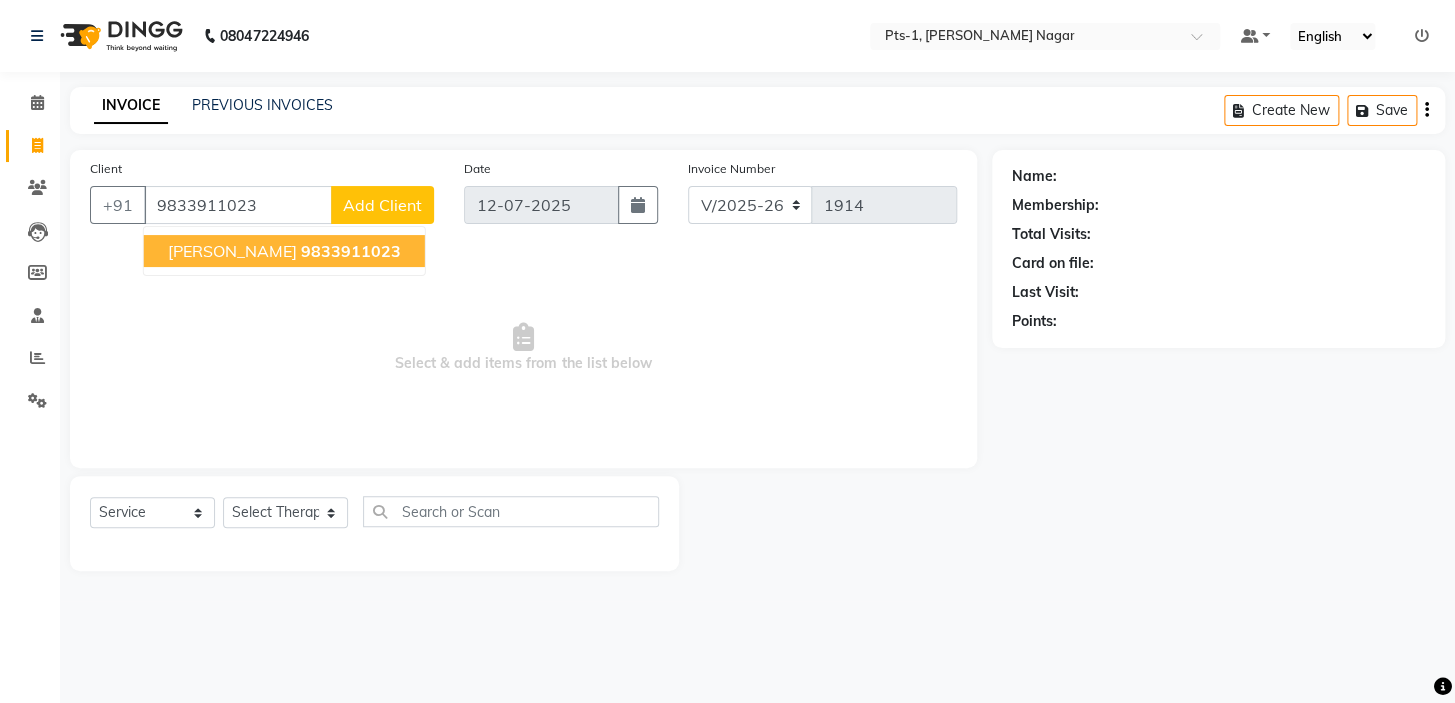 click on "9833911023" 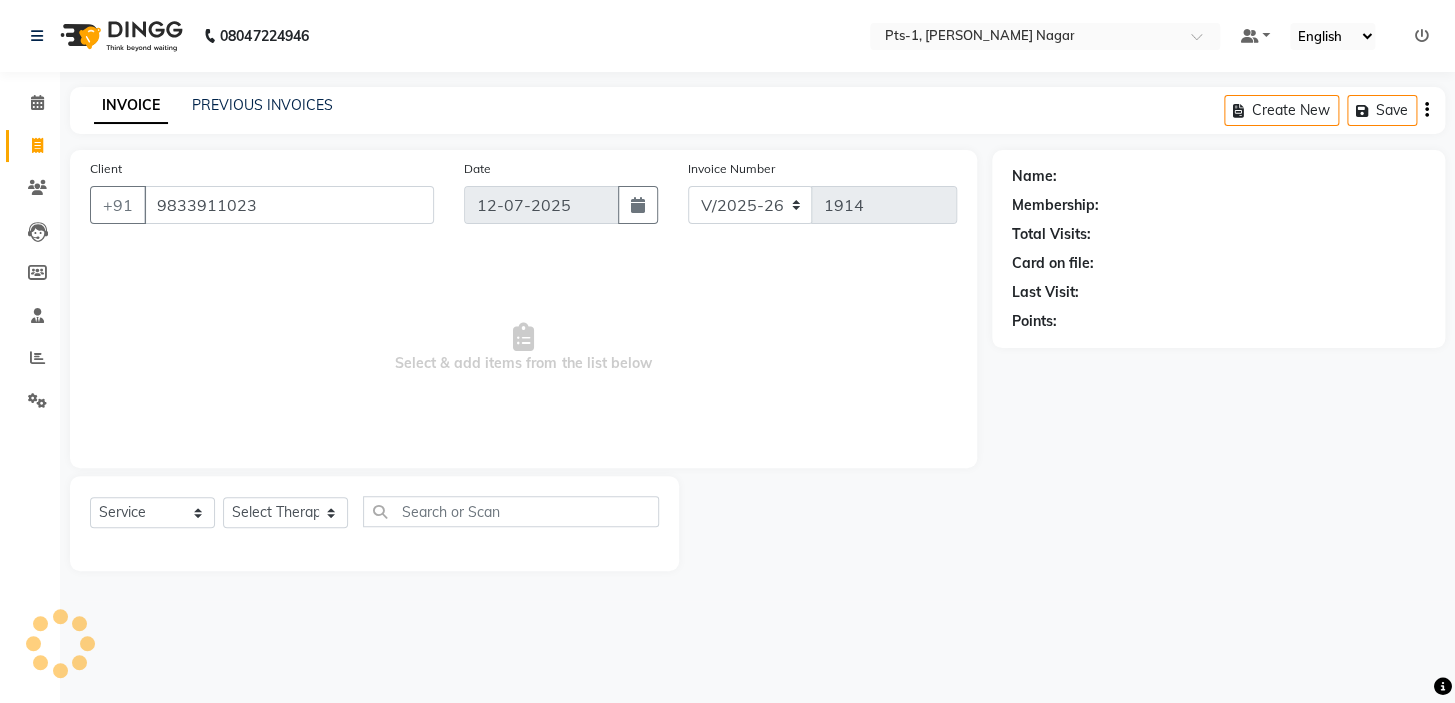 type on "9833911023" 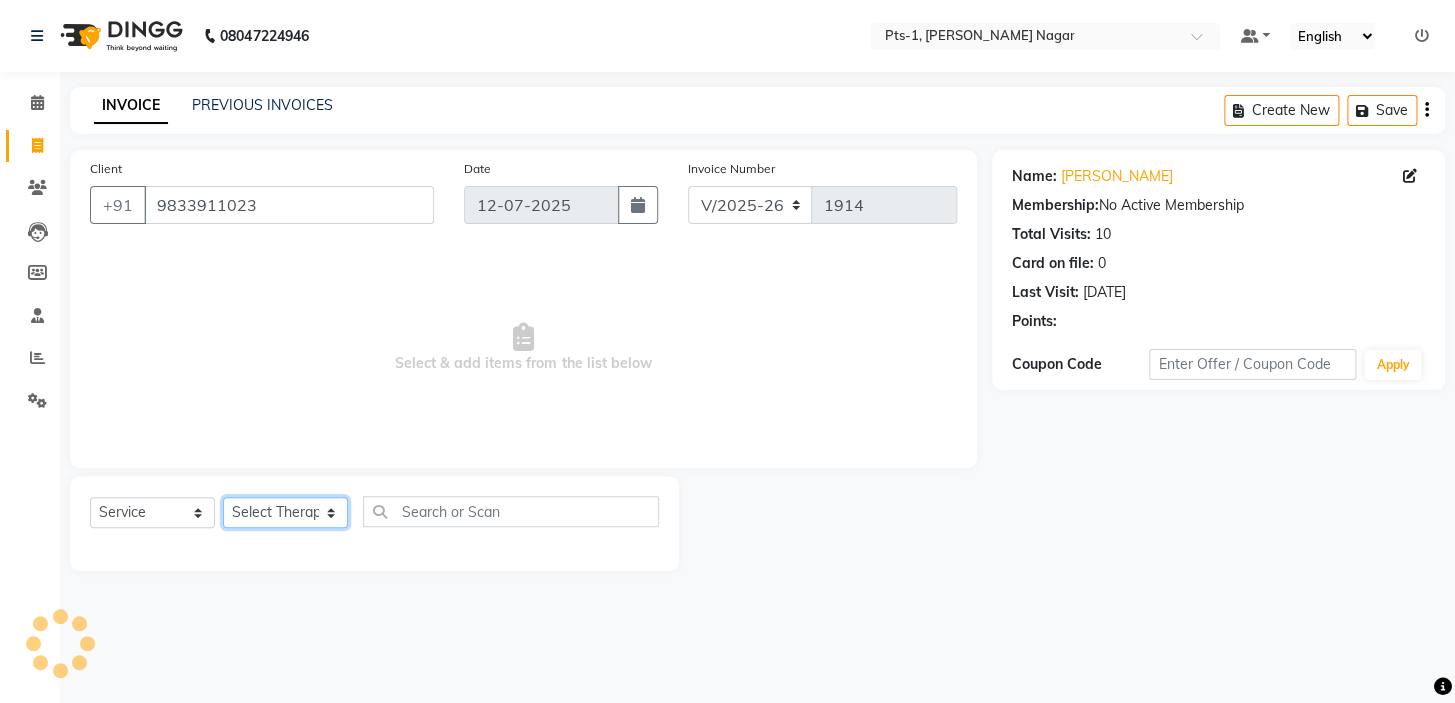 click on "Select Therapist [PERSON_NAME] anyone Babu Bela [PERSON_NAME] [PERSON_NAME] [PERSON_NAME] Sun [PERSON_NAME] [PERSON_NAME]" 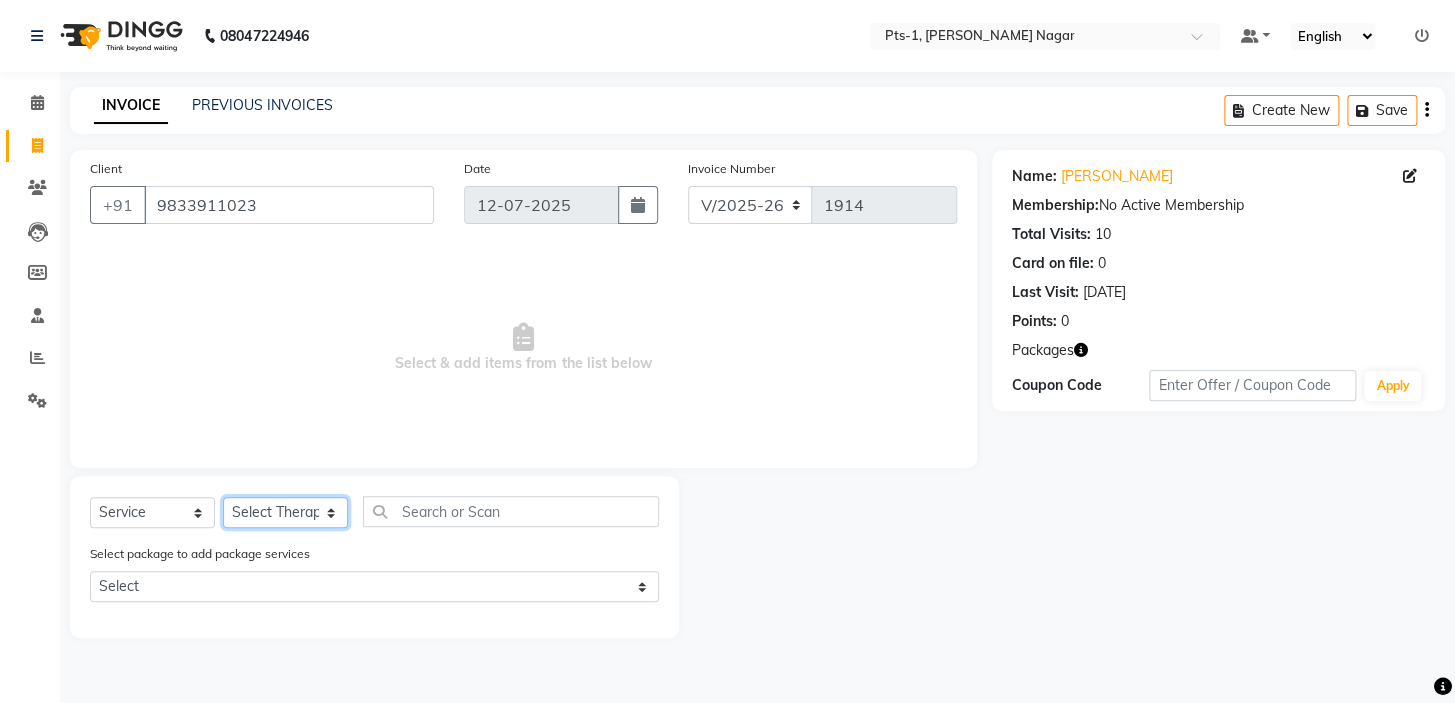 select on "61895" 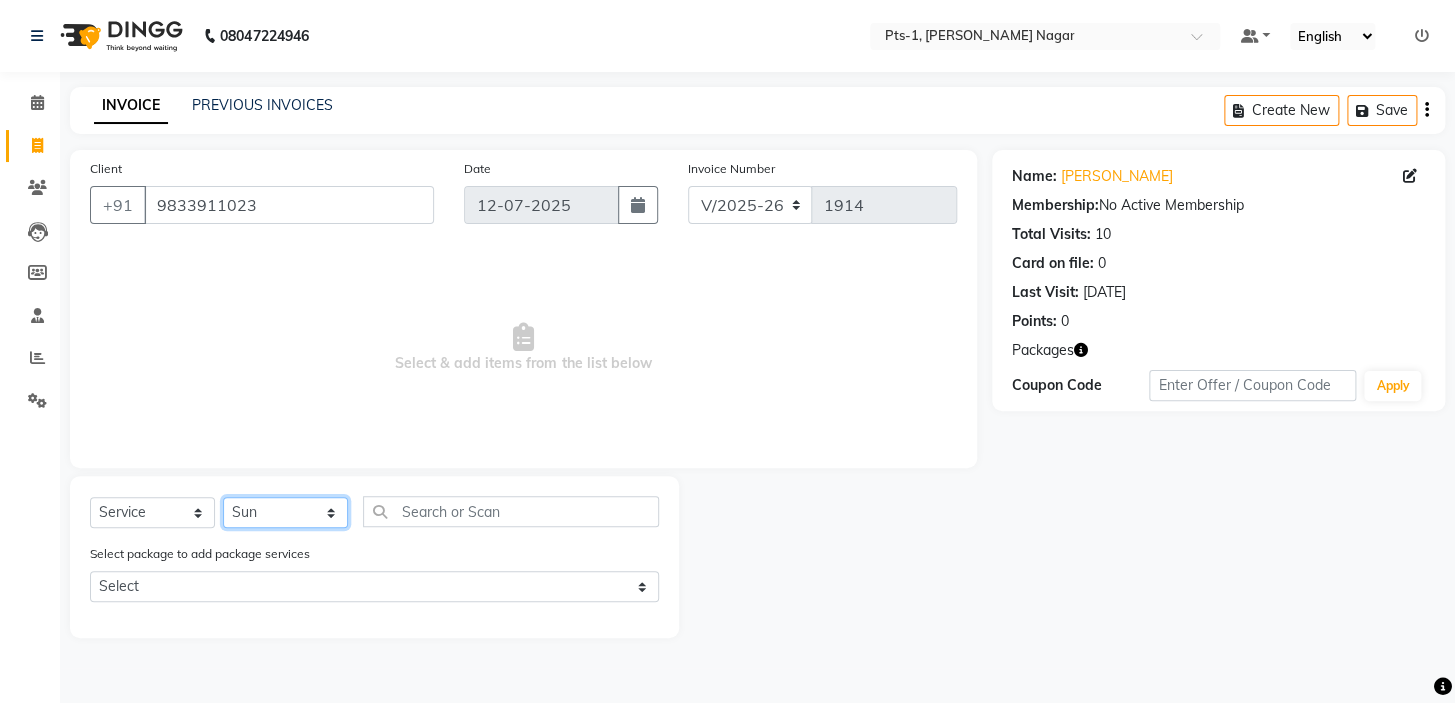 click on "Select Therapist [PERSON_NAME] anyone Babu Bela [PERSON_NAME] [PERSON_NAME] [PERSON_NAME] Sun [PERSON_NAME] [PERSON_NAME]" 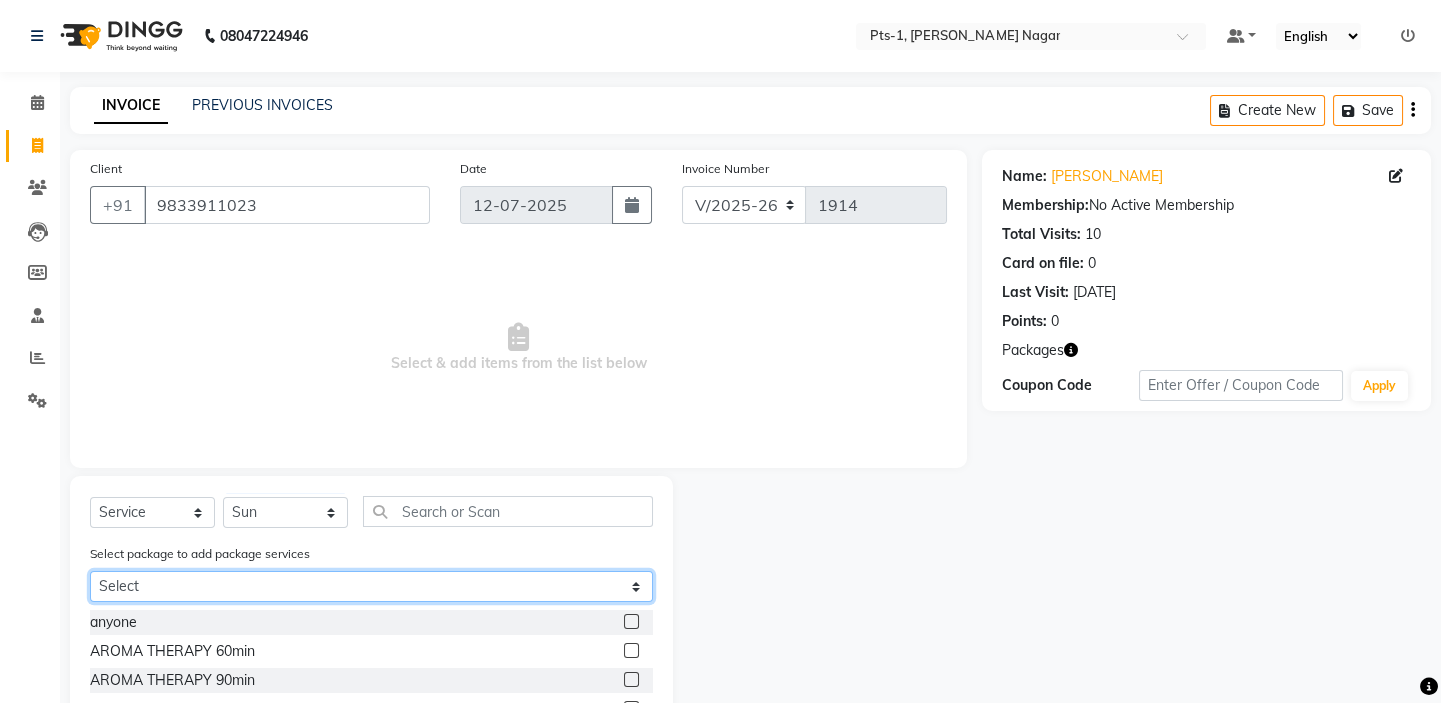 click on "Select PTS PACKAGE (10K) 10 SERVICES" 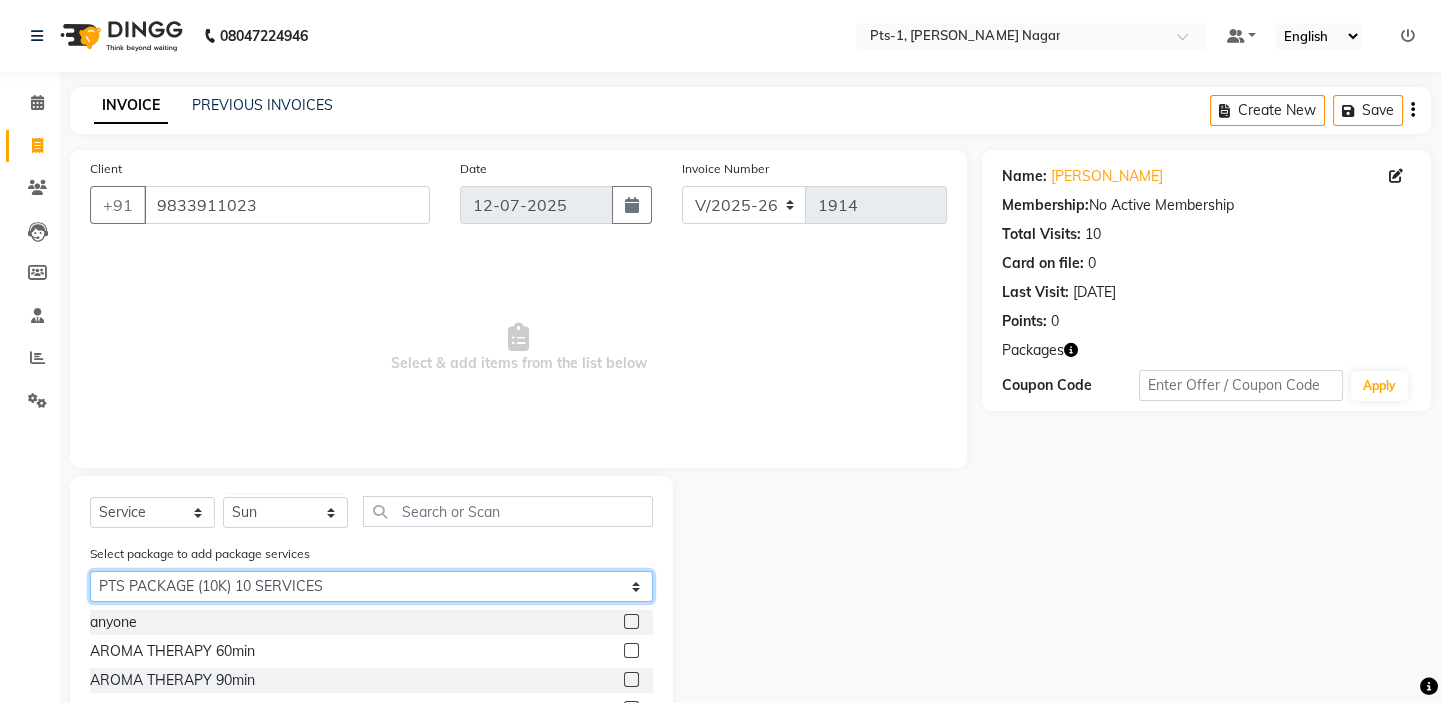 click on "Select PTS PACKAGE (10K) 10 SERVICES" 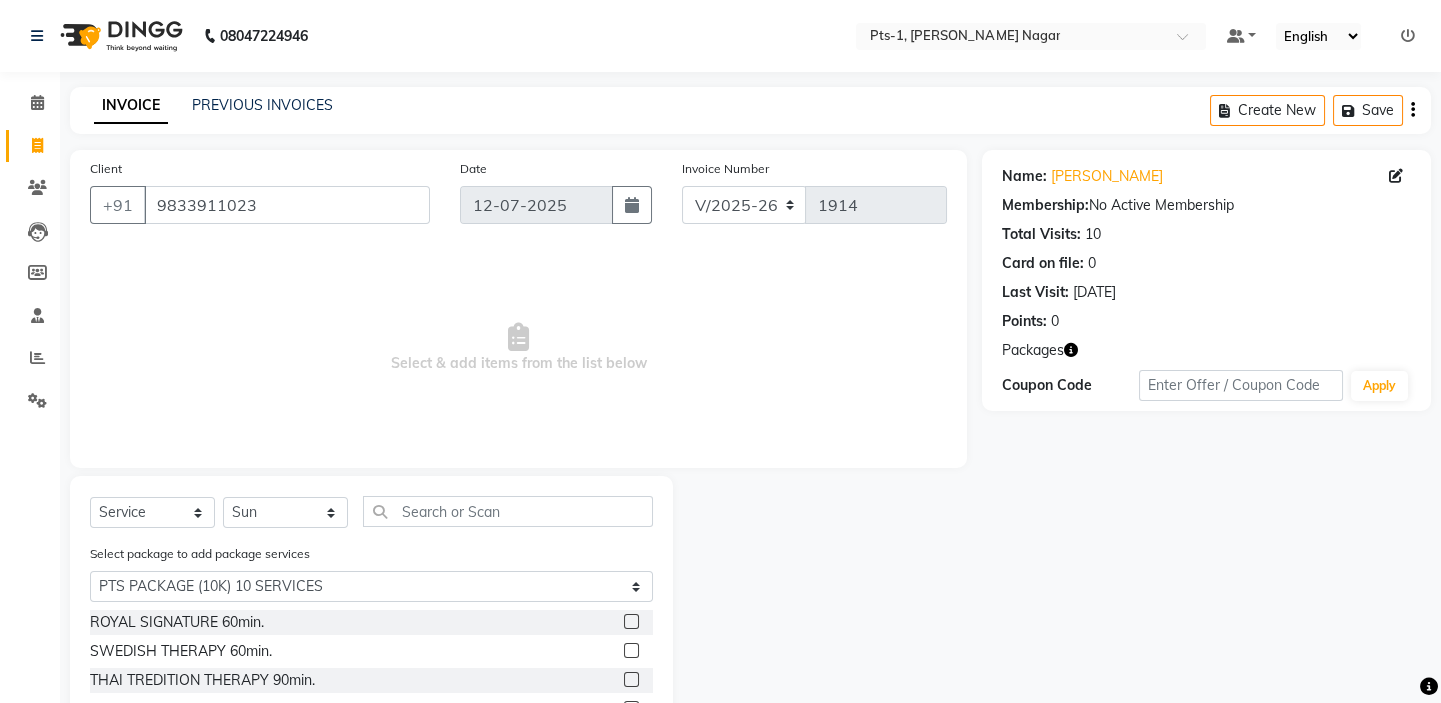 click 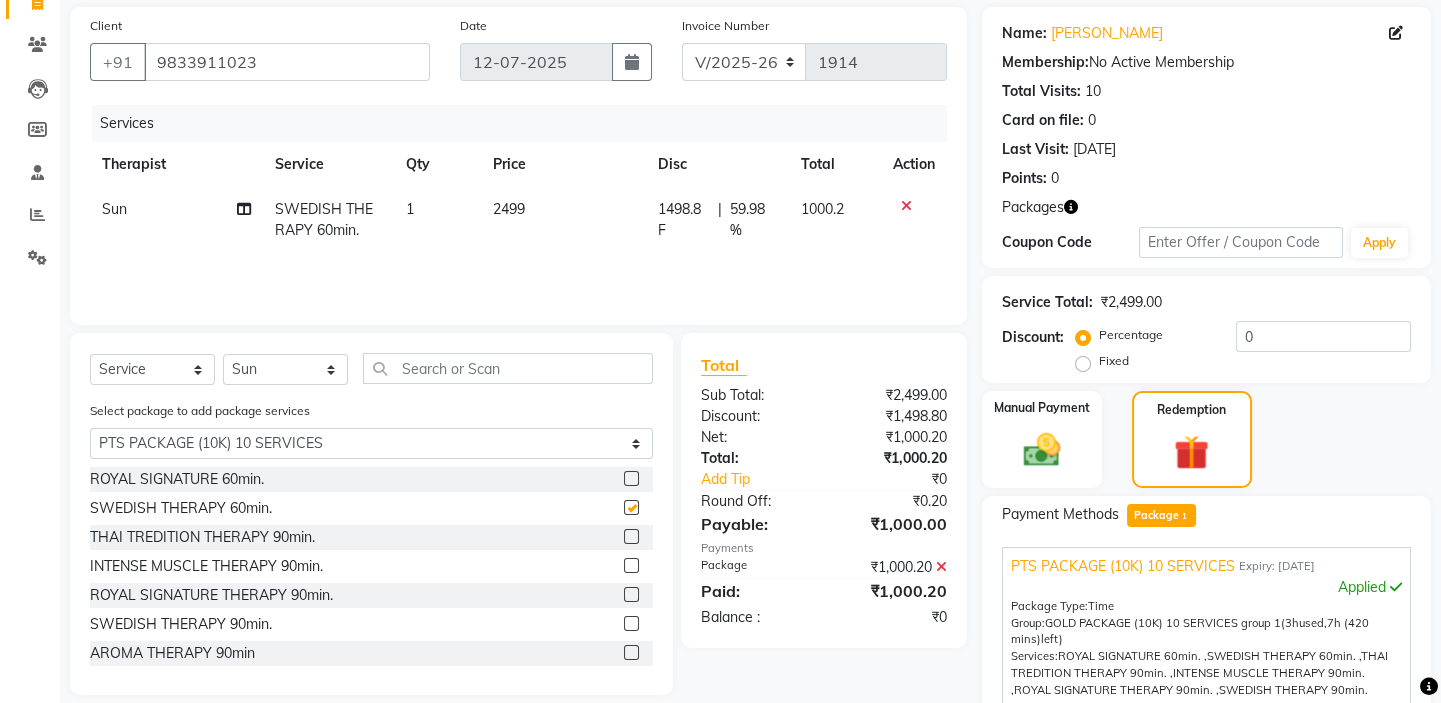 checkbox on "false" 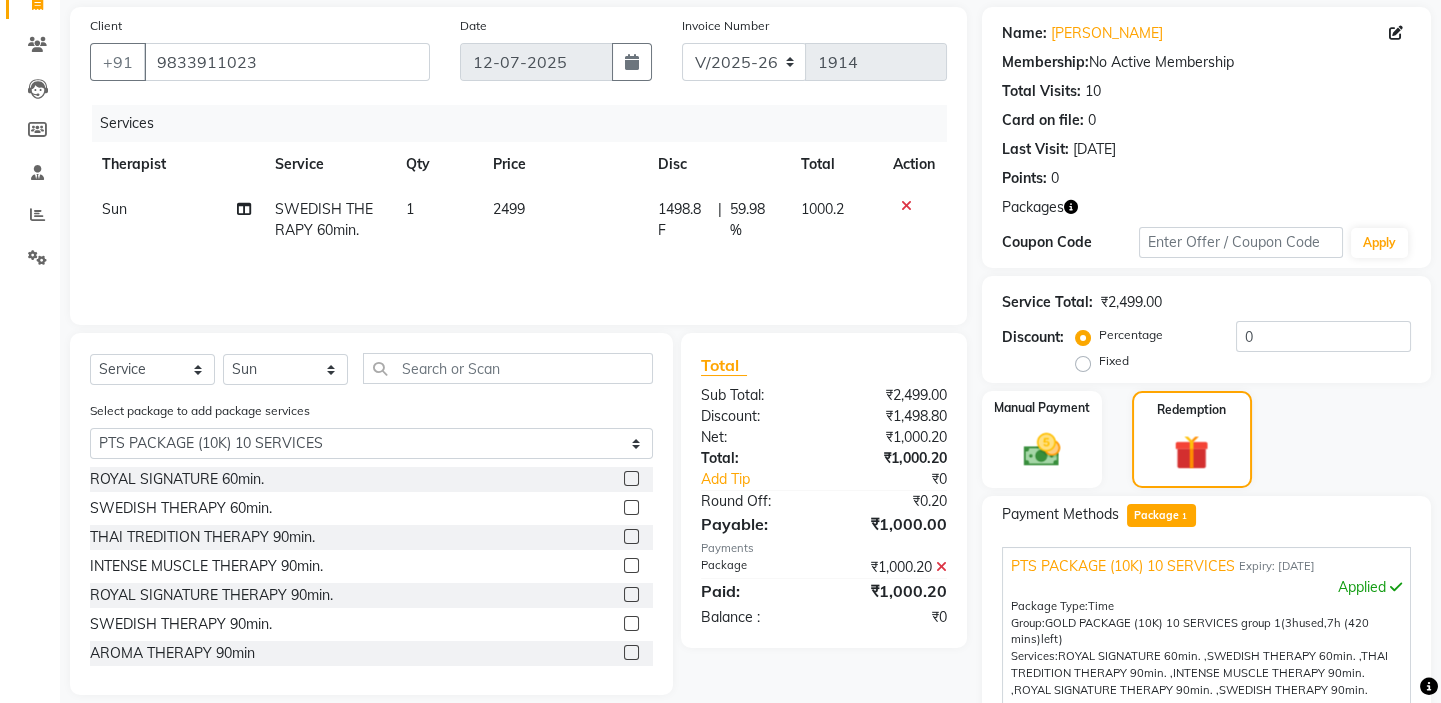 scroll, scrollTop: 363, scrollLeft: 0, axis: vertical 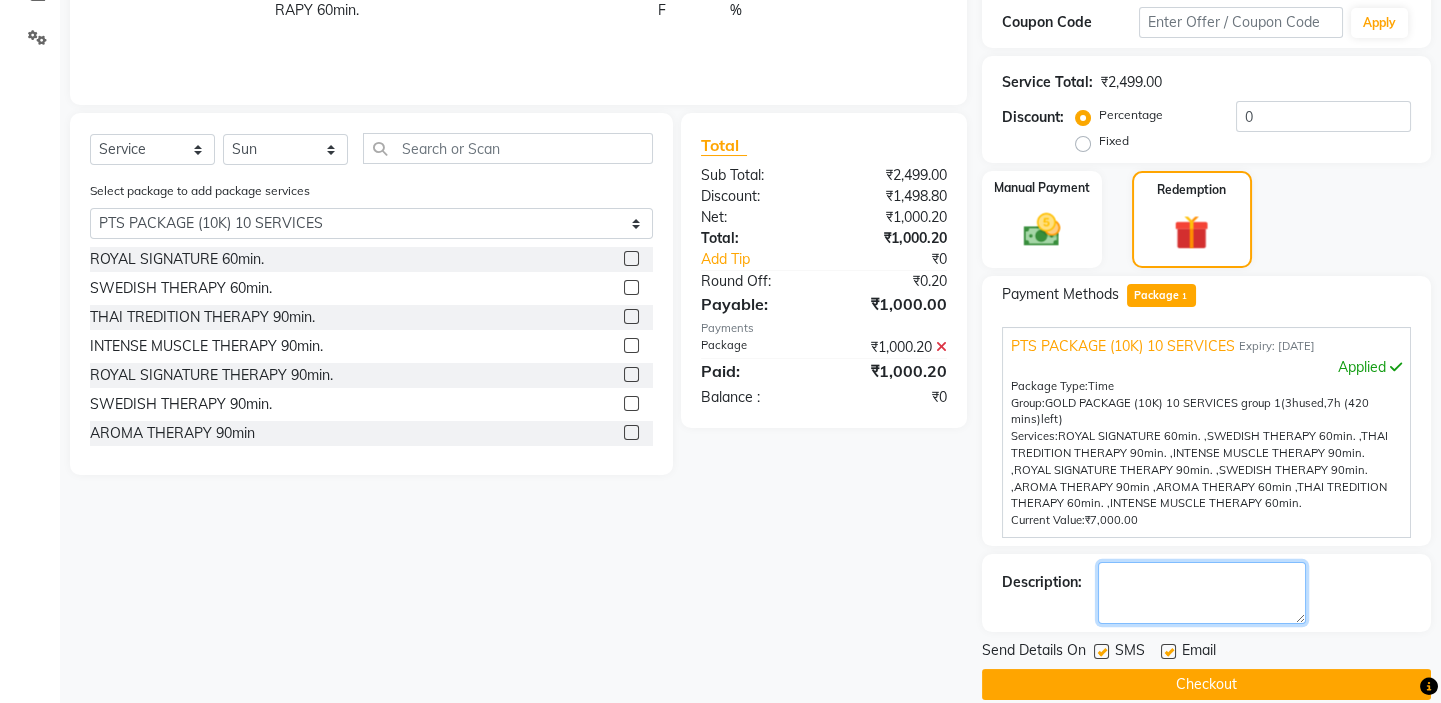 click 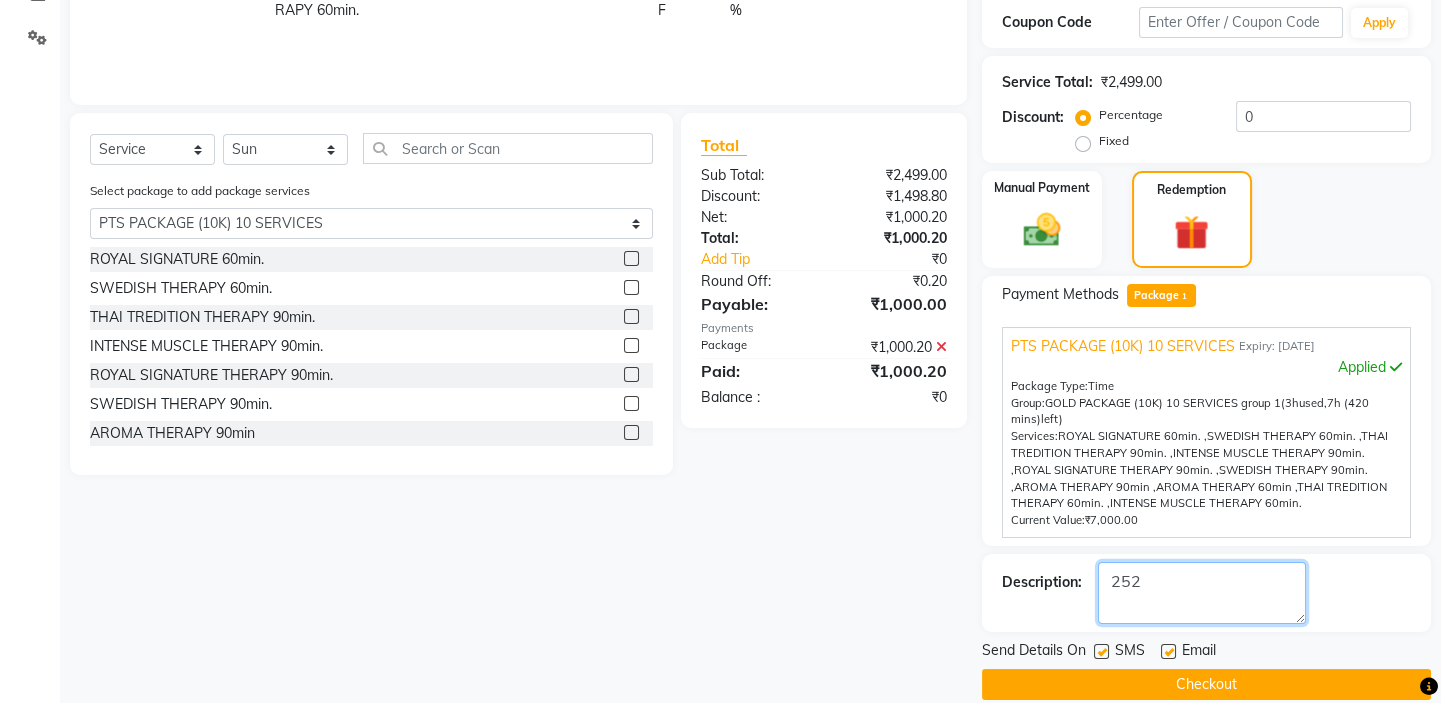 type on "252" 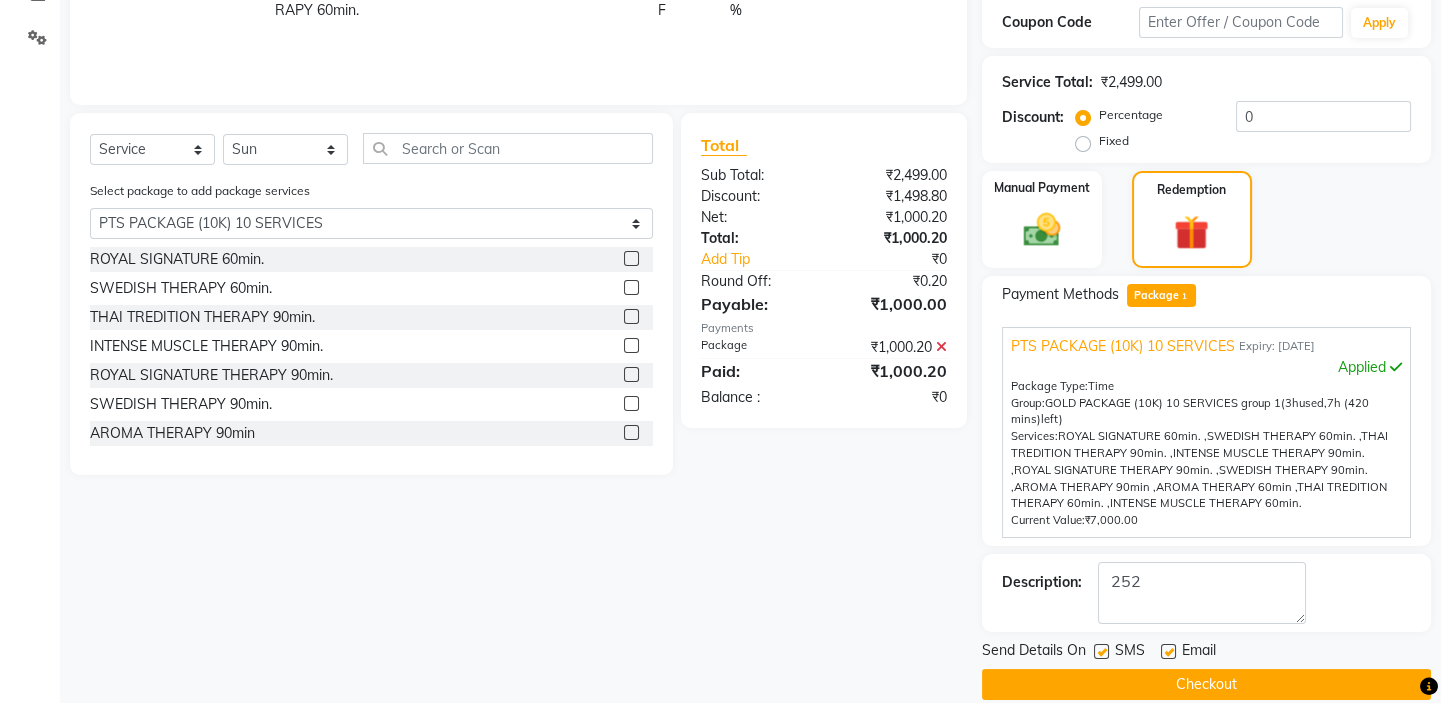 click 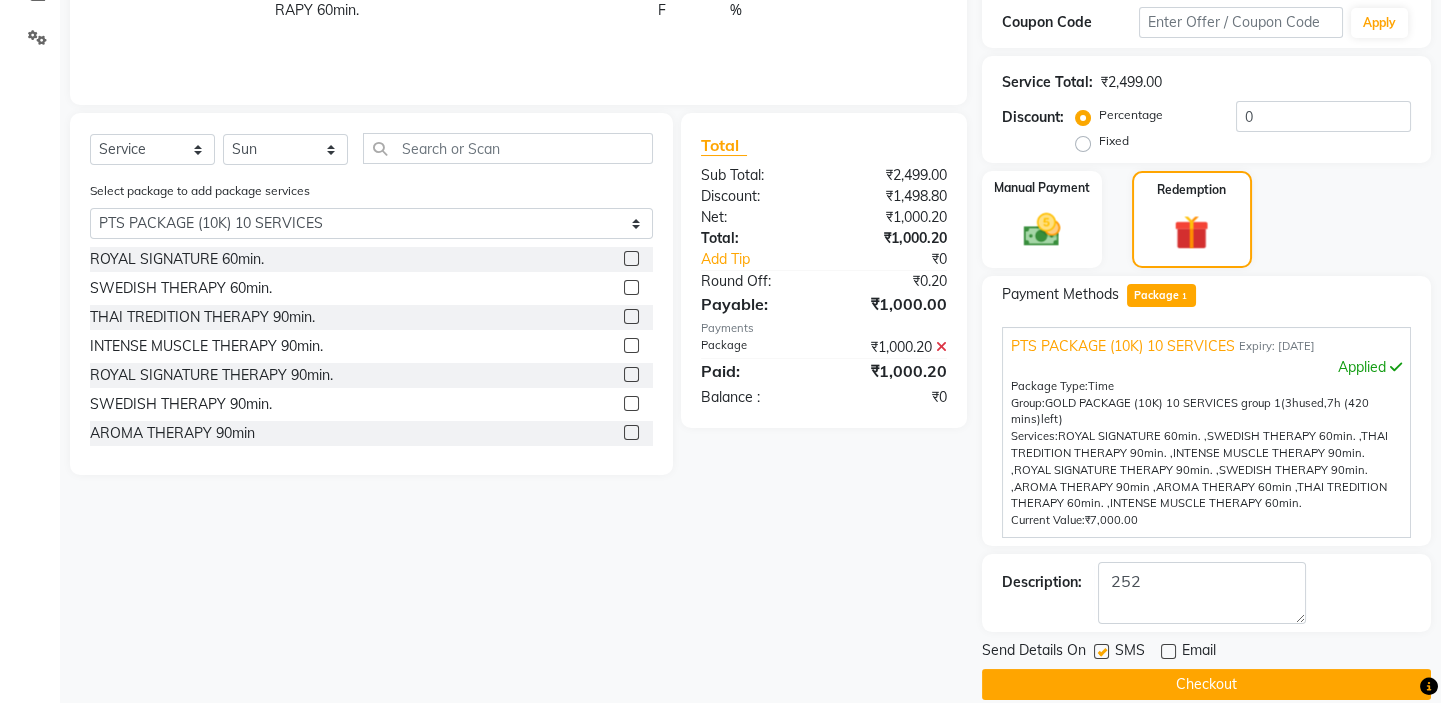 click 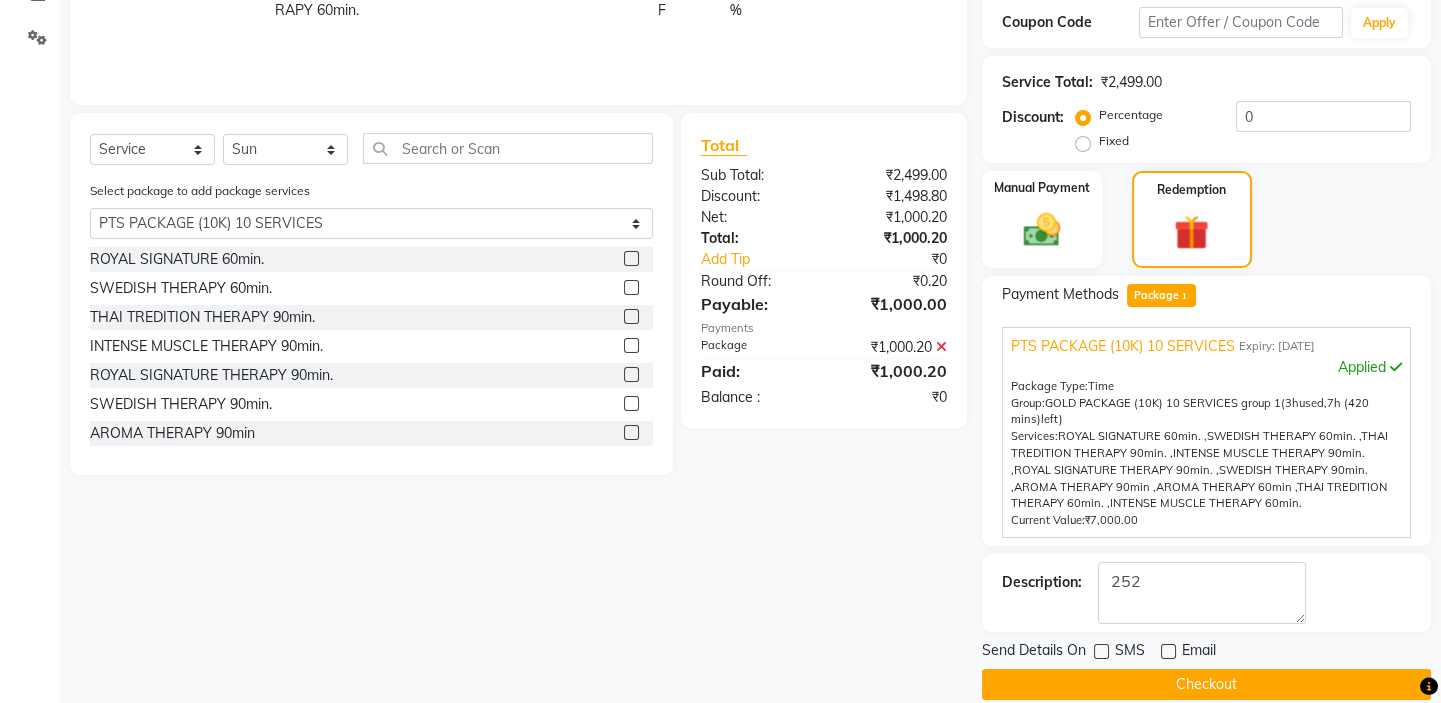 click on "Checkout" 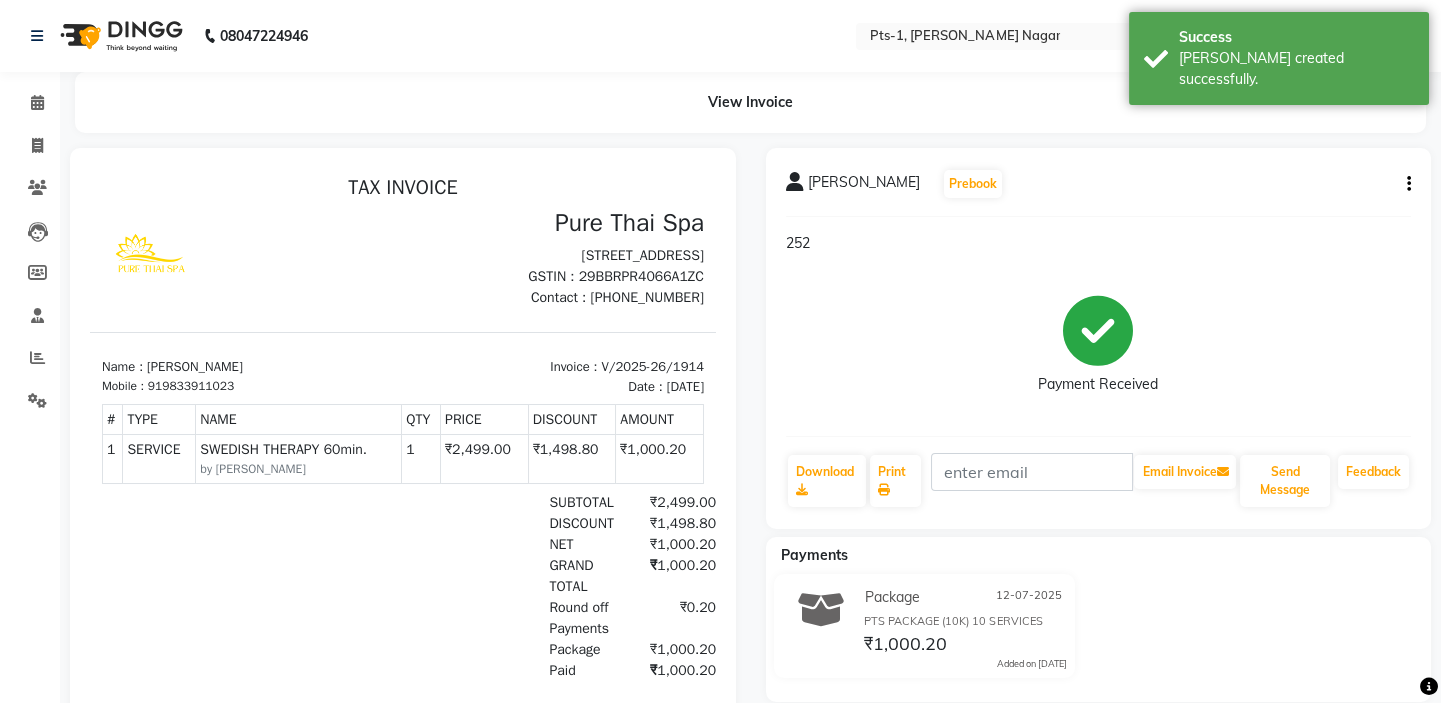 scroll, scrollTop: 0, scrollLeft: 0, axis: both 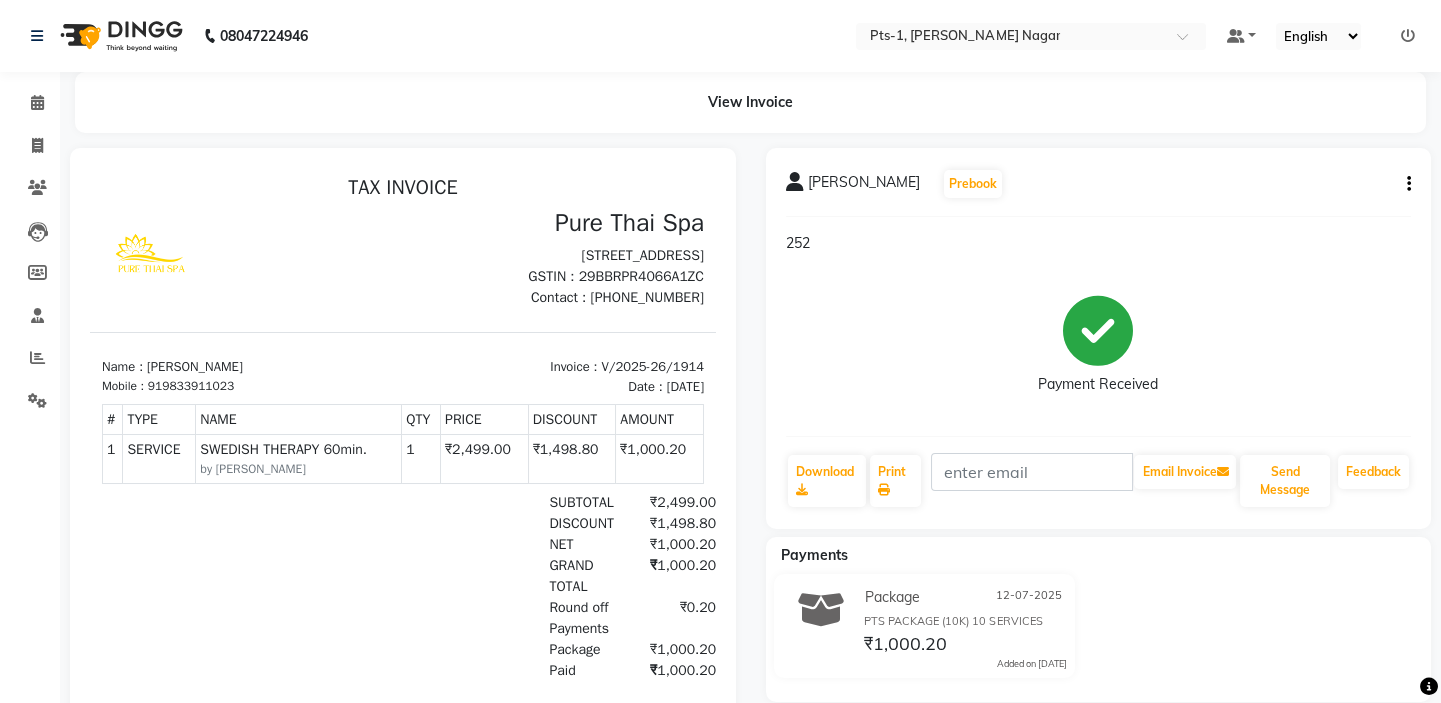 drag, startPoint x: 1158, startPoint y: 698, endPoint x: 1453, endPoint y: 633, distance: 302.07614 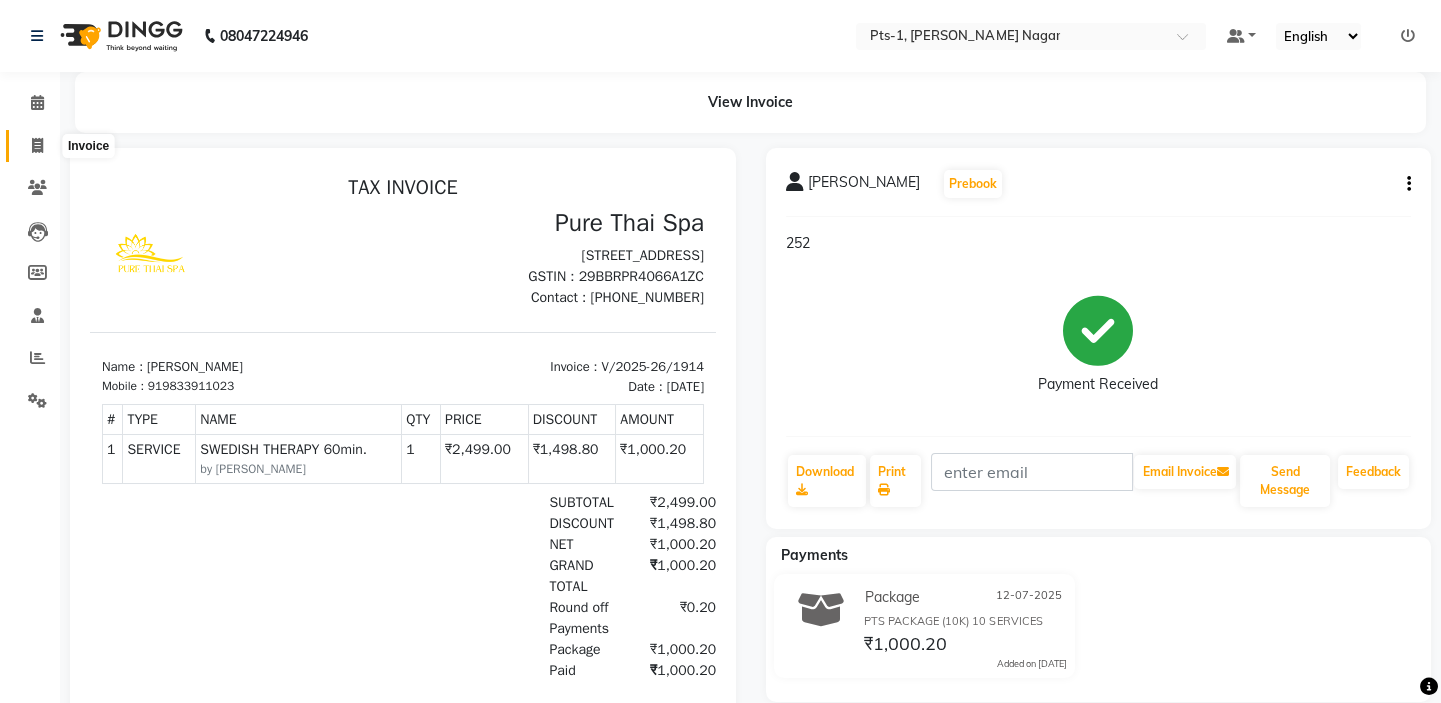 click 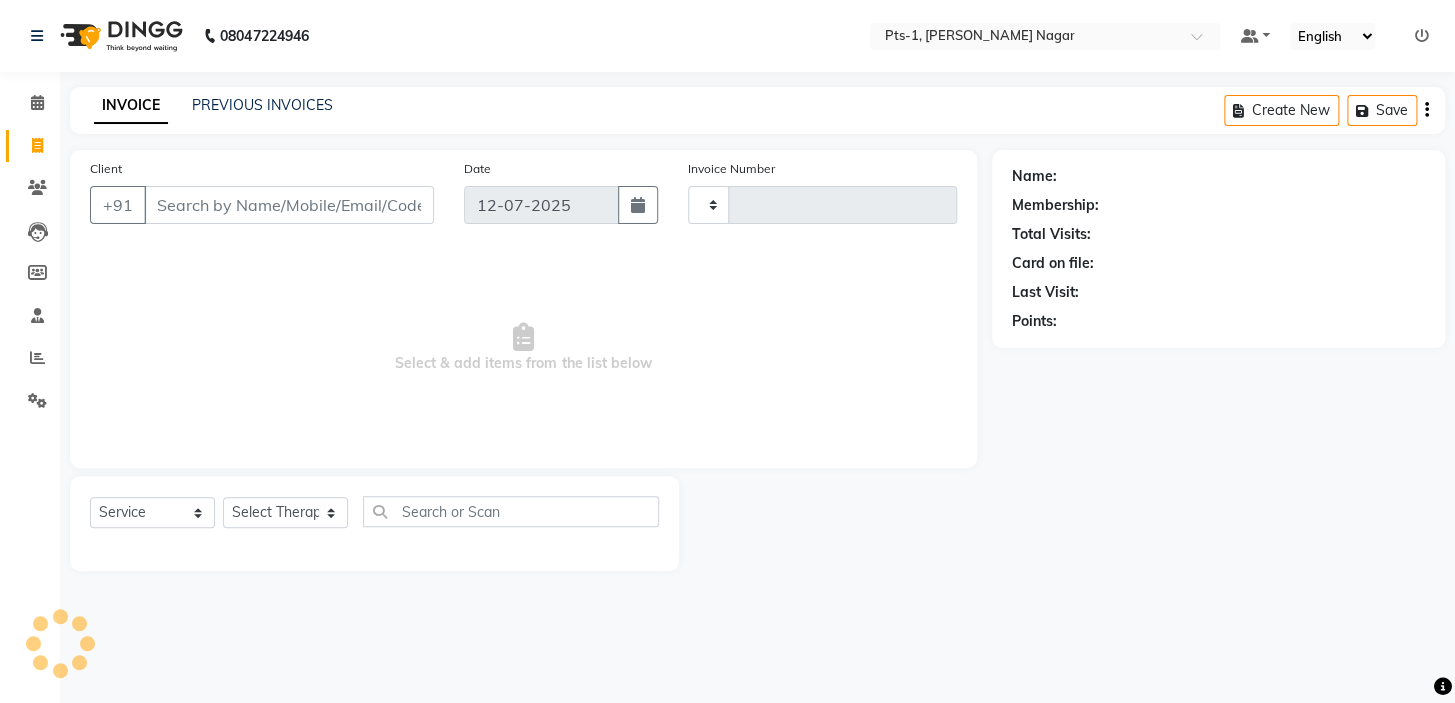 type on "1915" 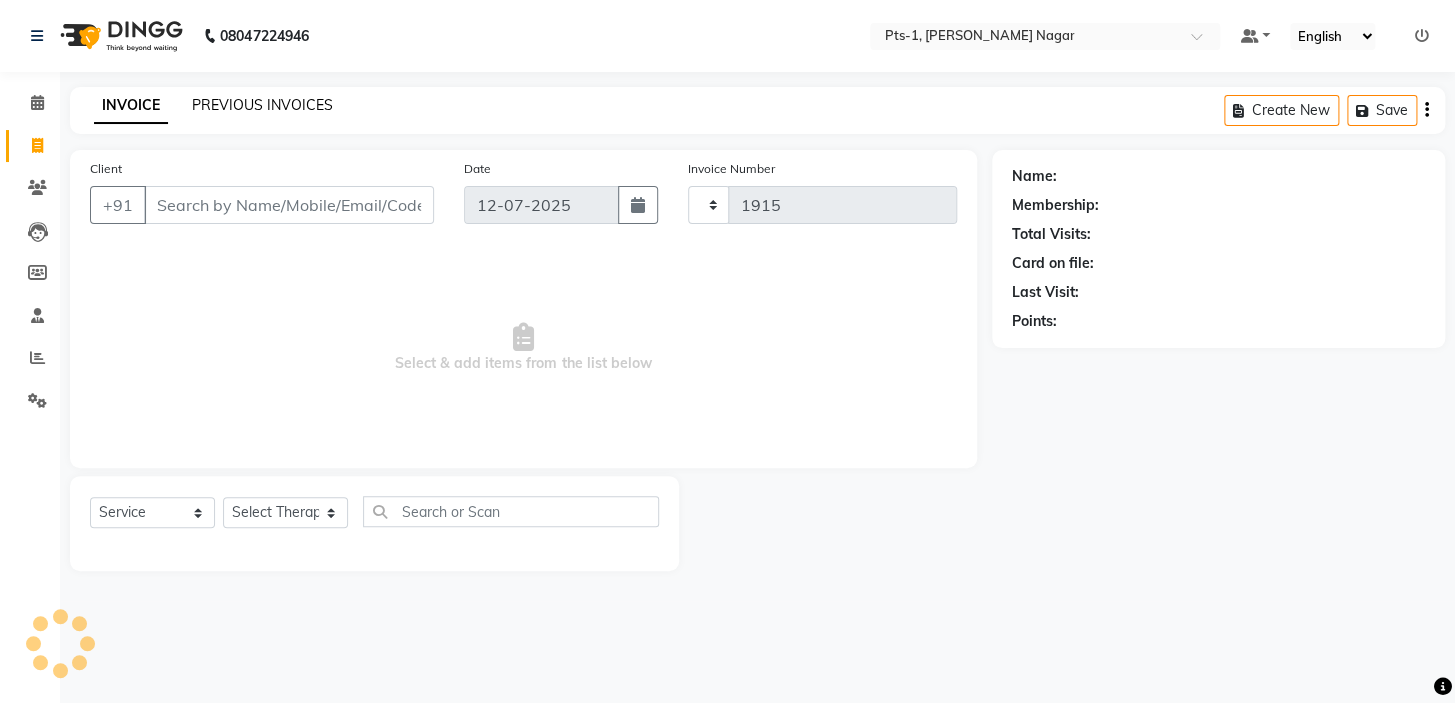 select on "5296" 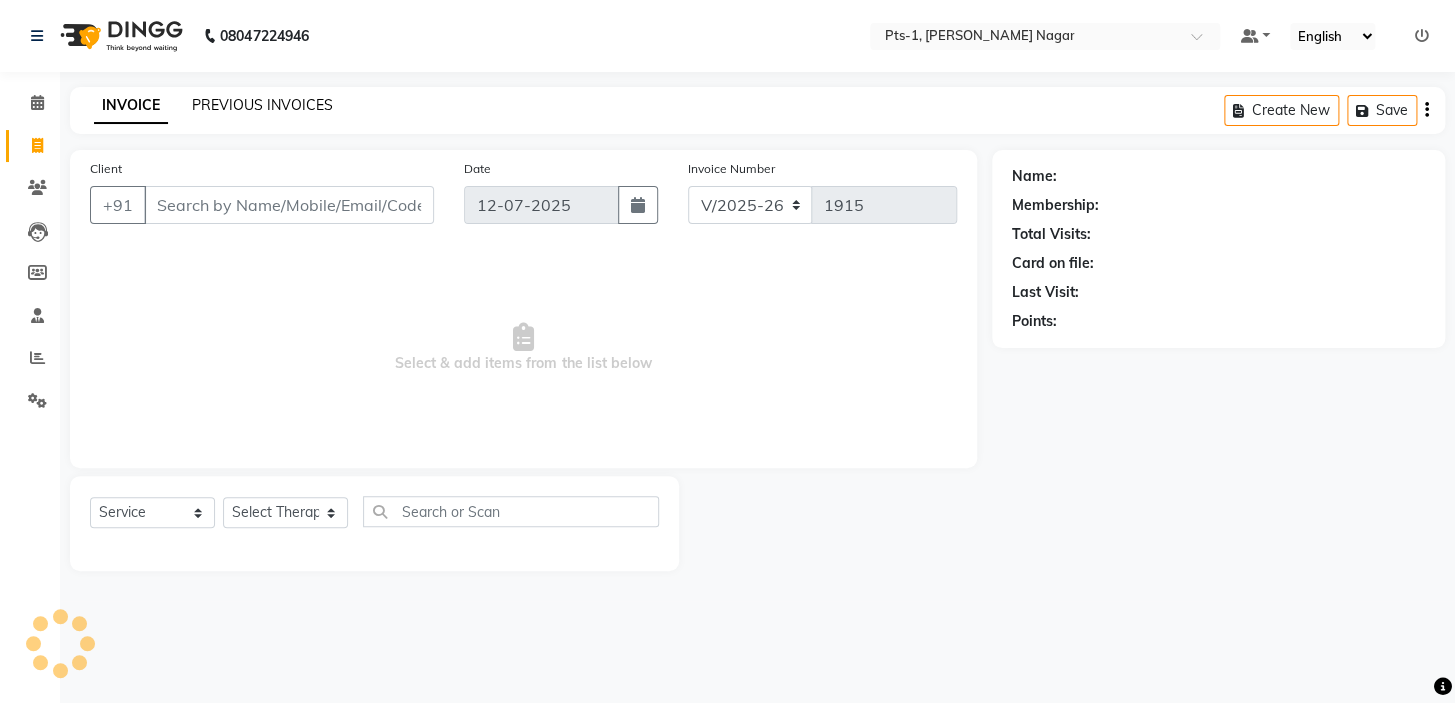 click on "PREVIOUS INVOICES" 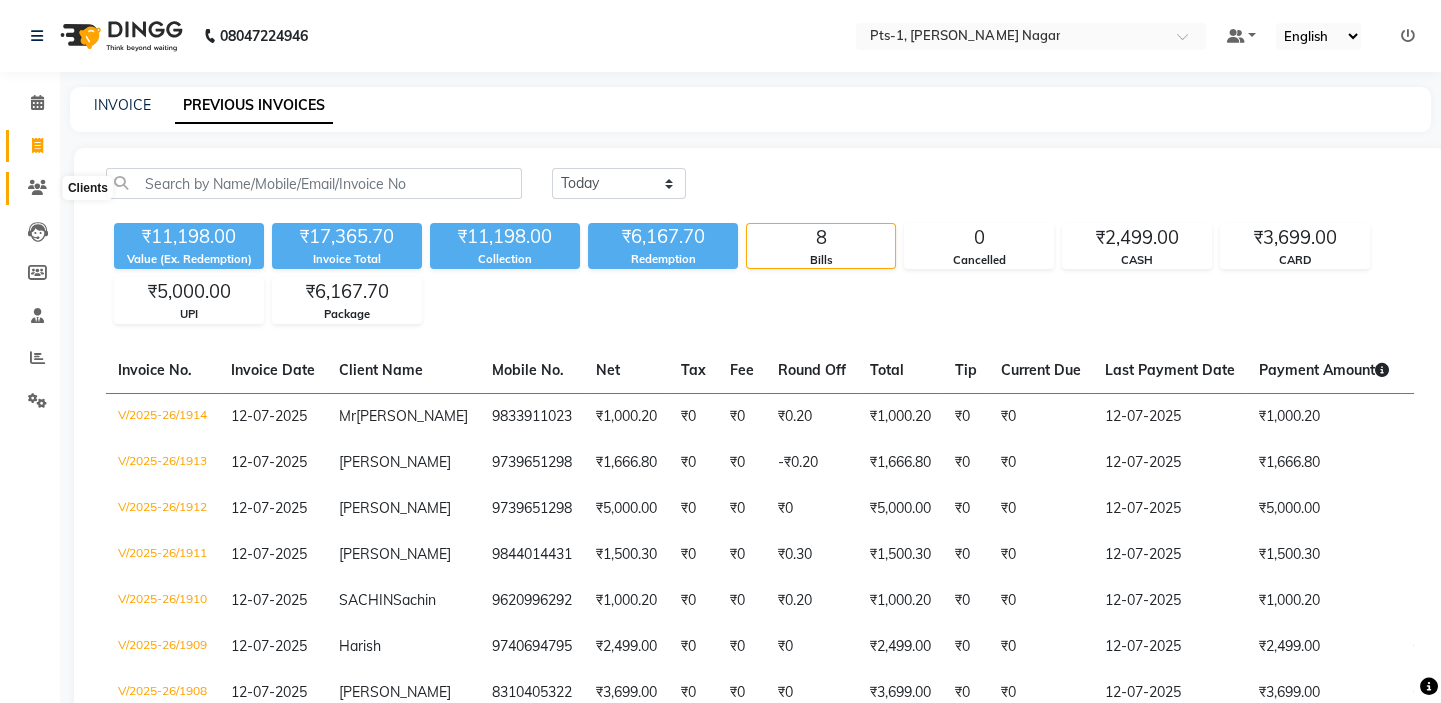 click 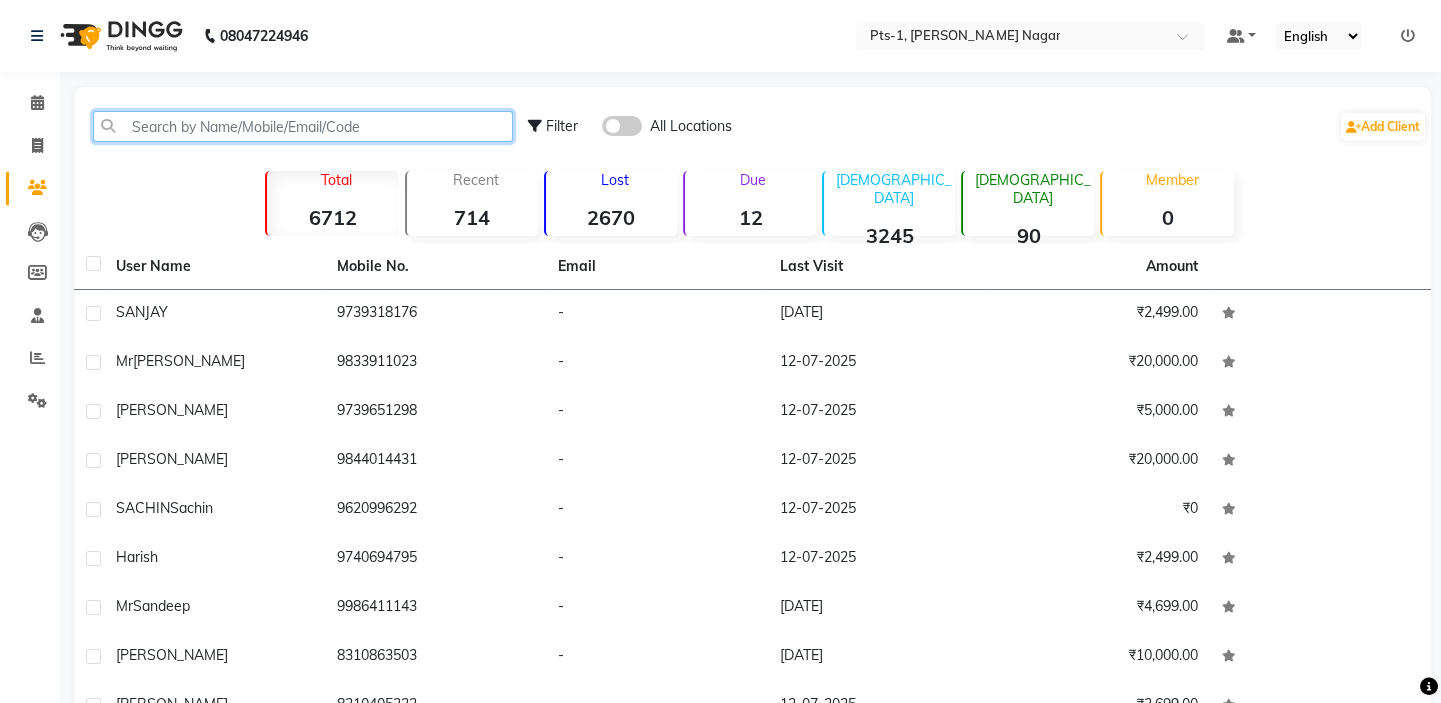 click 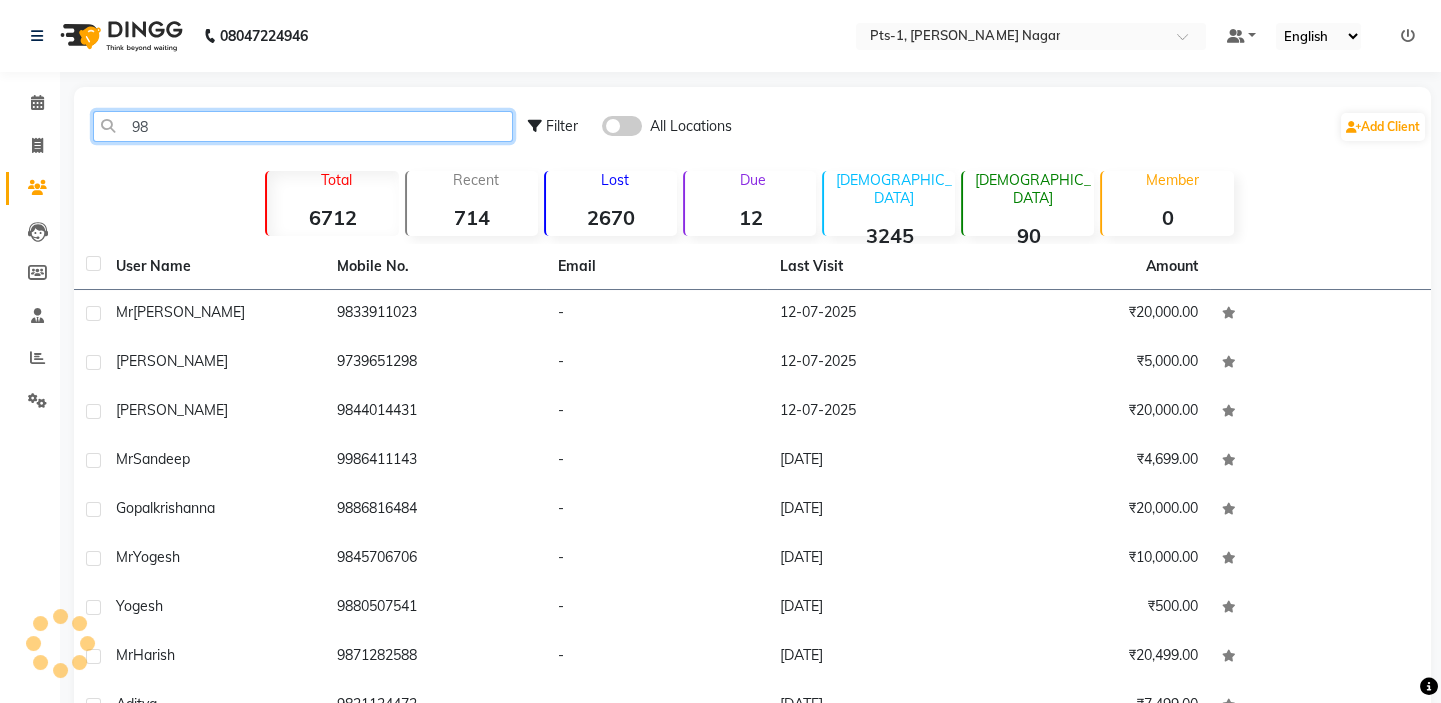 type on "9" 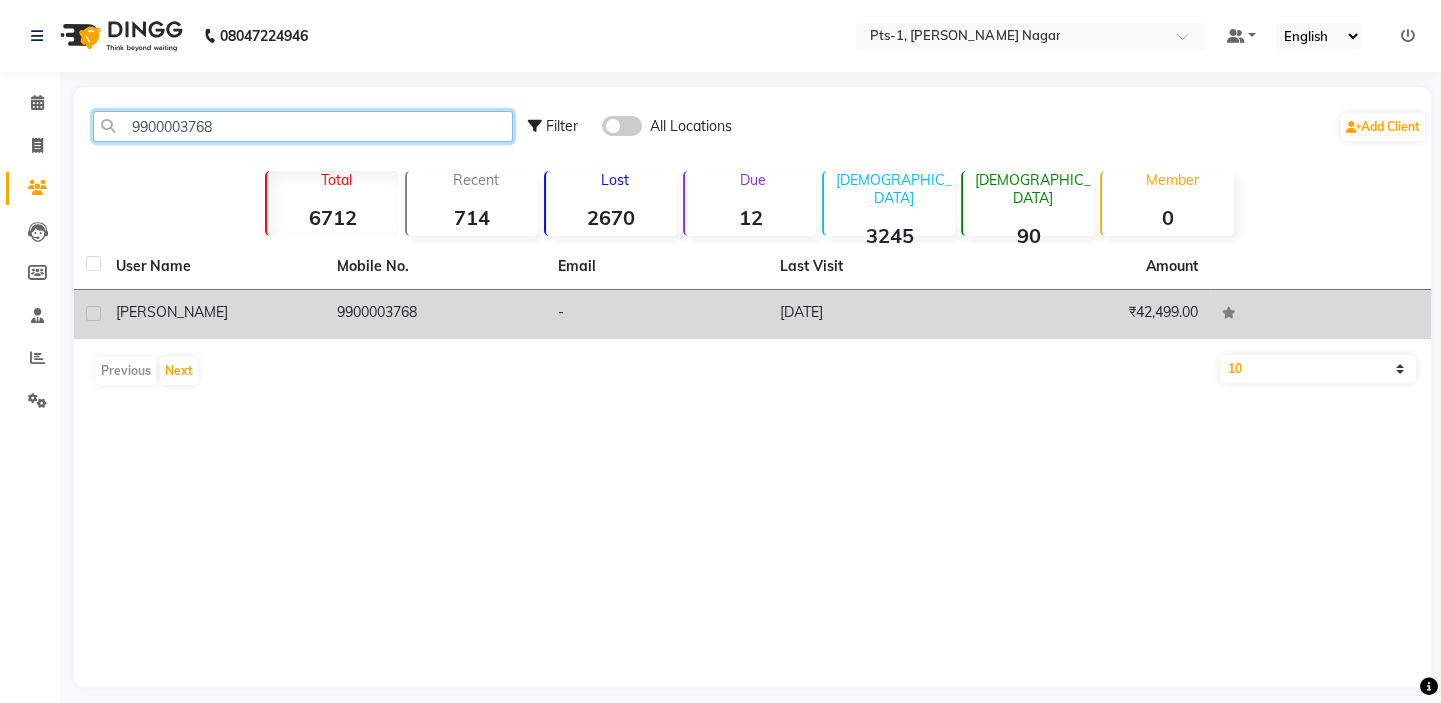 type on "9900003768" 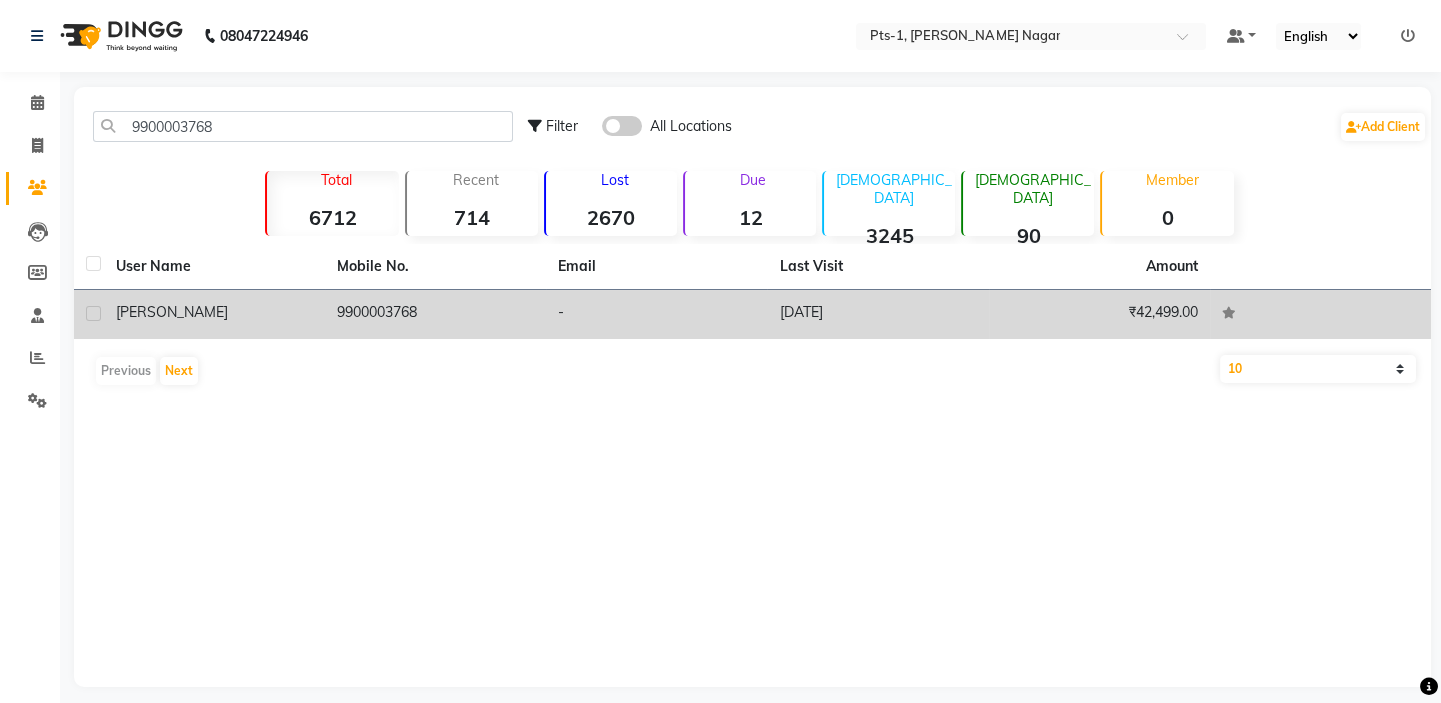 click on "9900003768" 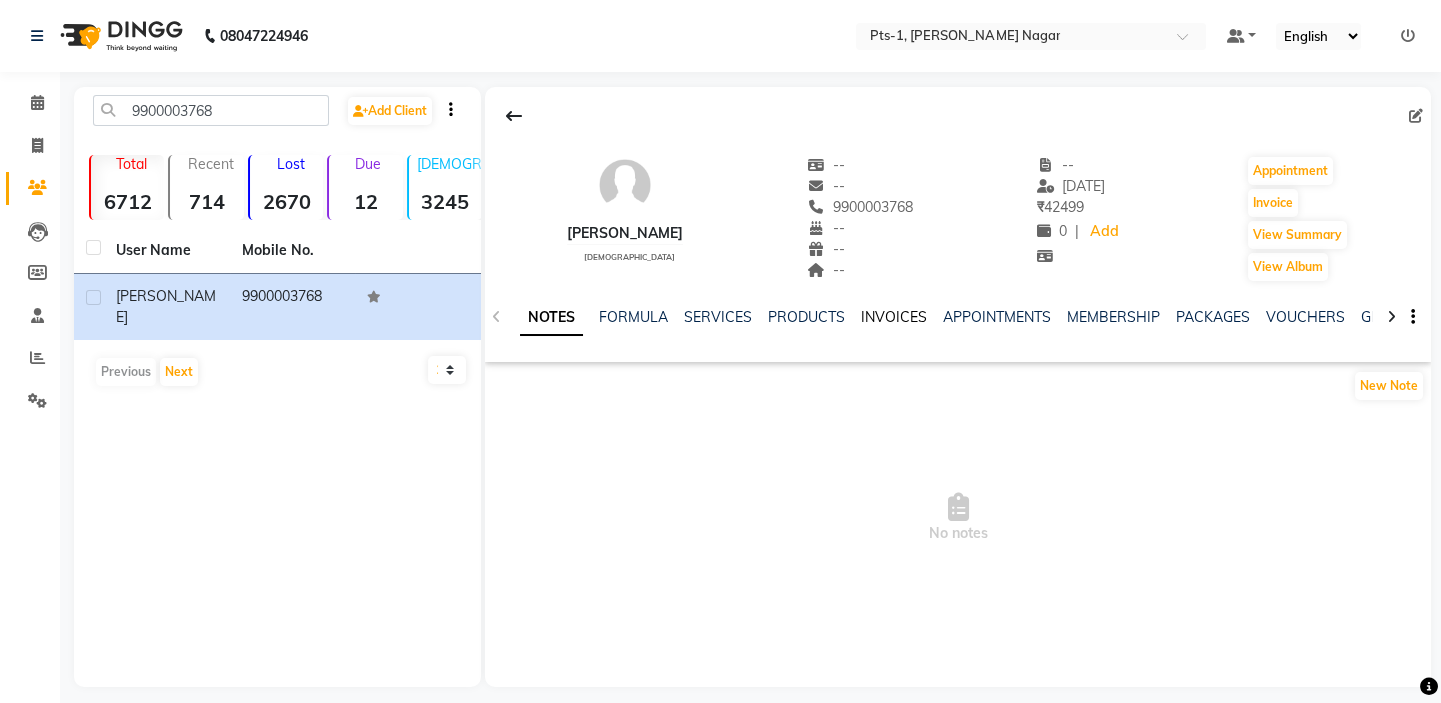 click on "INVOICES" 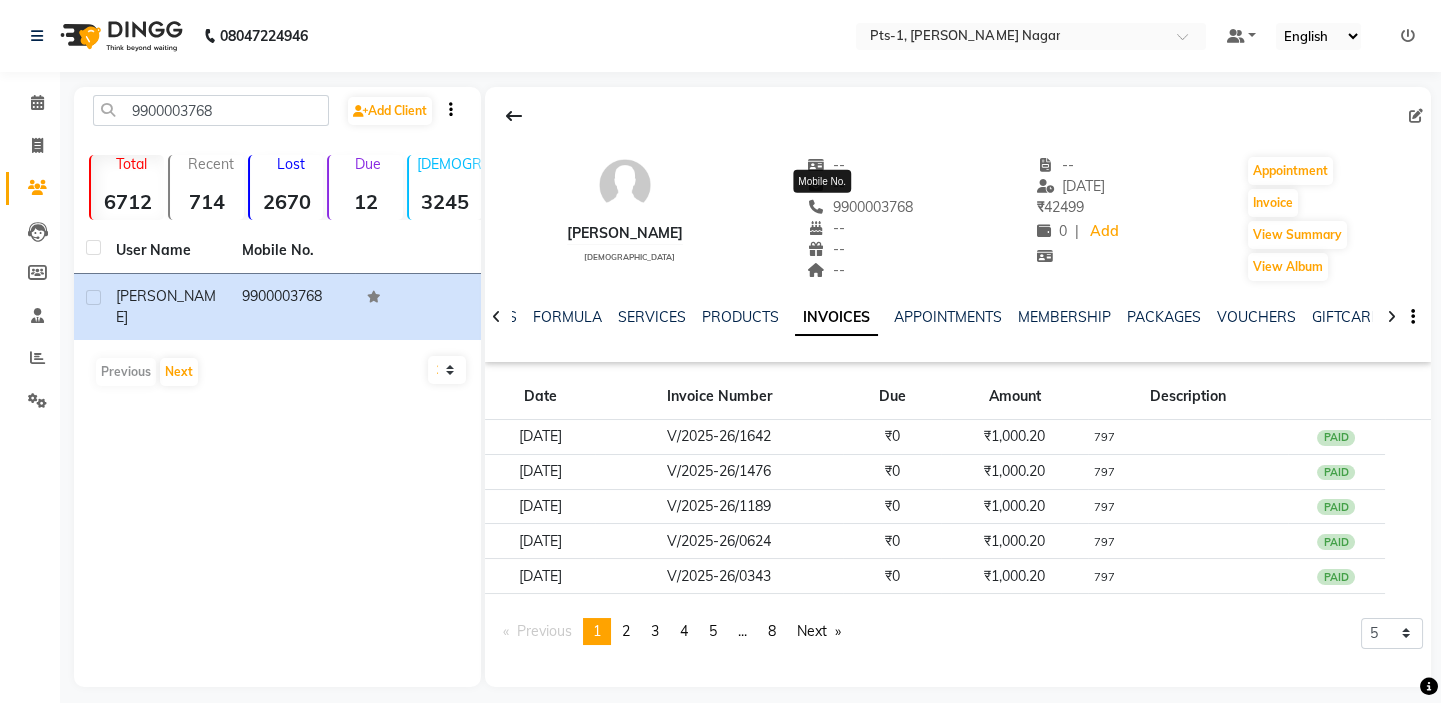 drag, startPoint x: 881, startPoint y: 203, endPoint x: 793, endPoint y: 202, distance: 88.005684 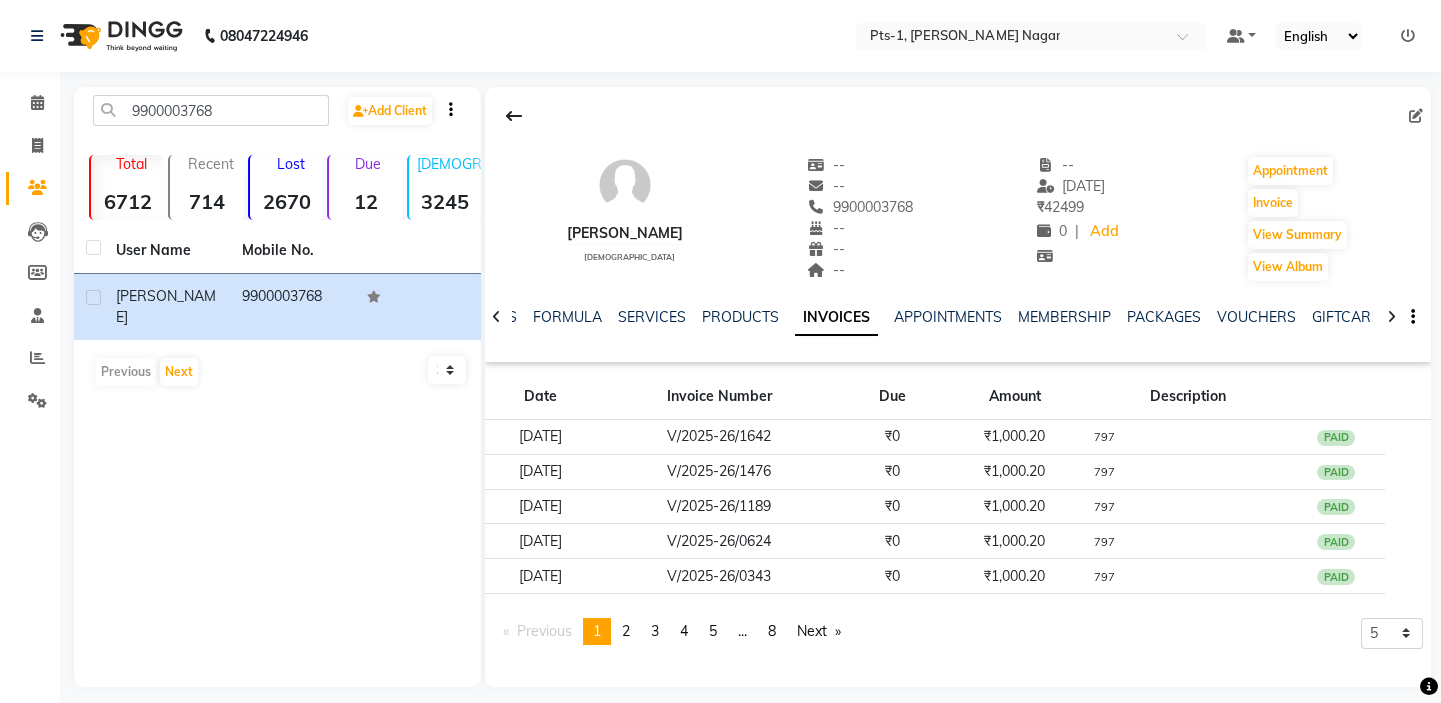 copy on "9900003768" 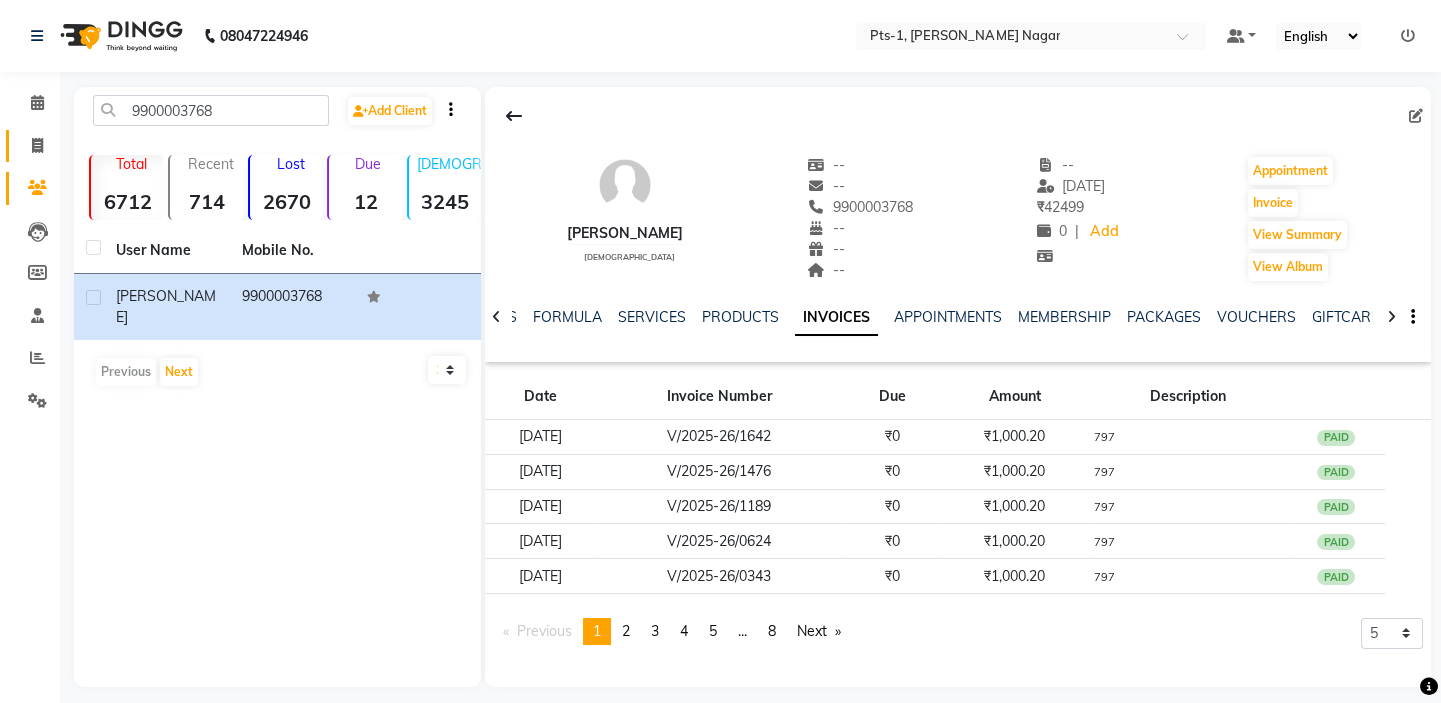 click 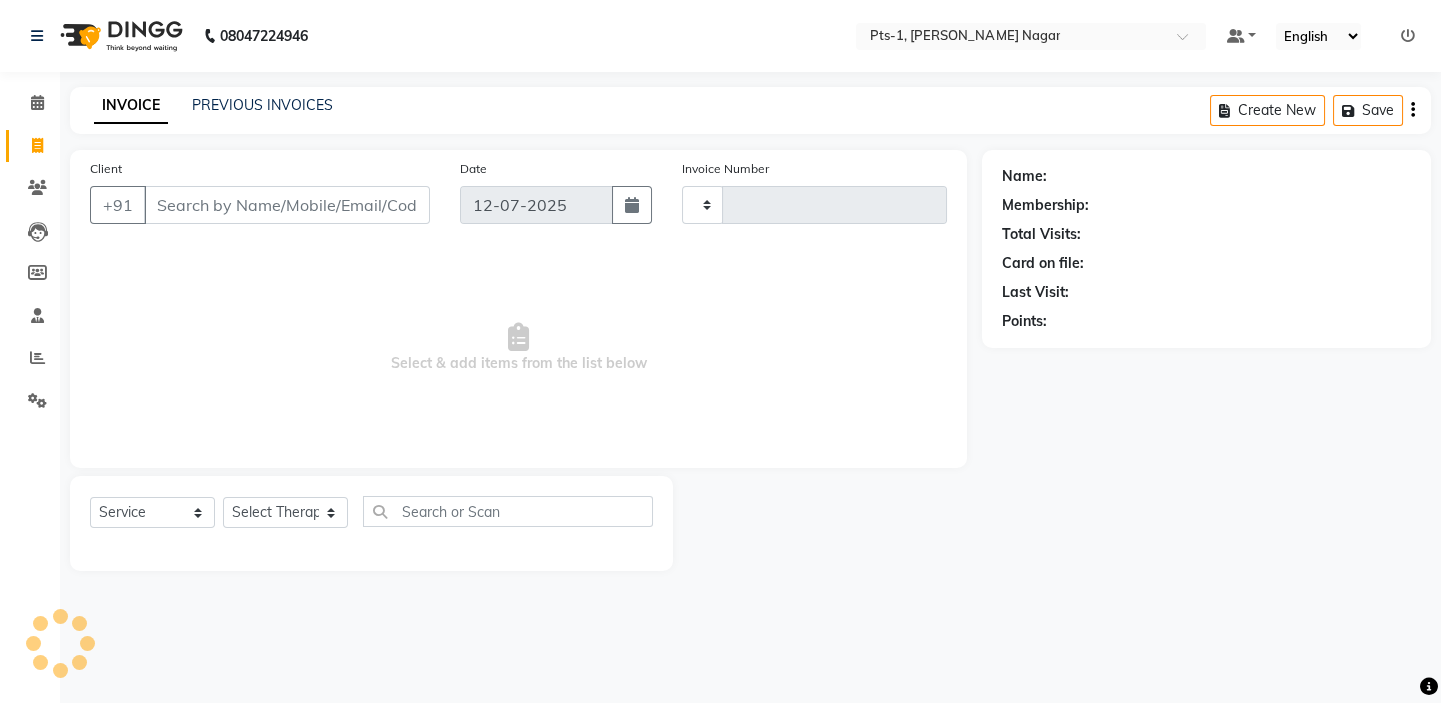 type on "1915" 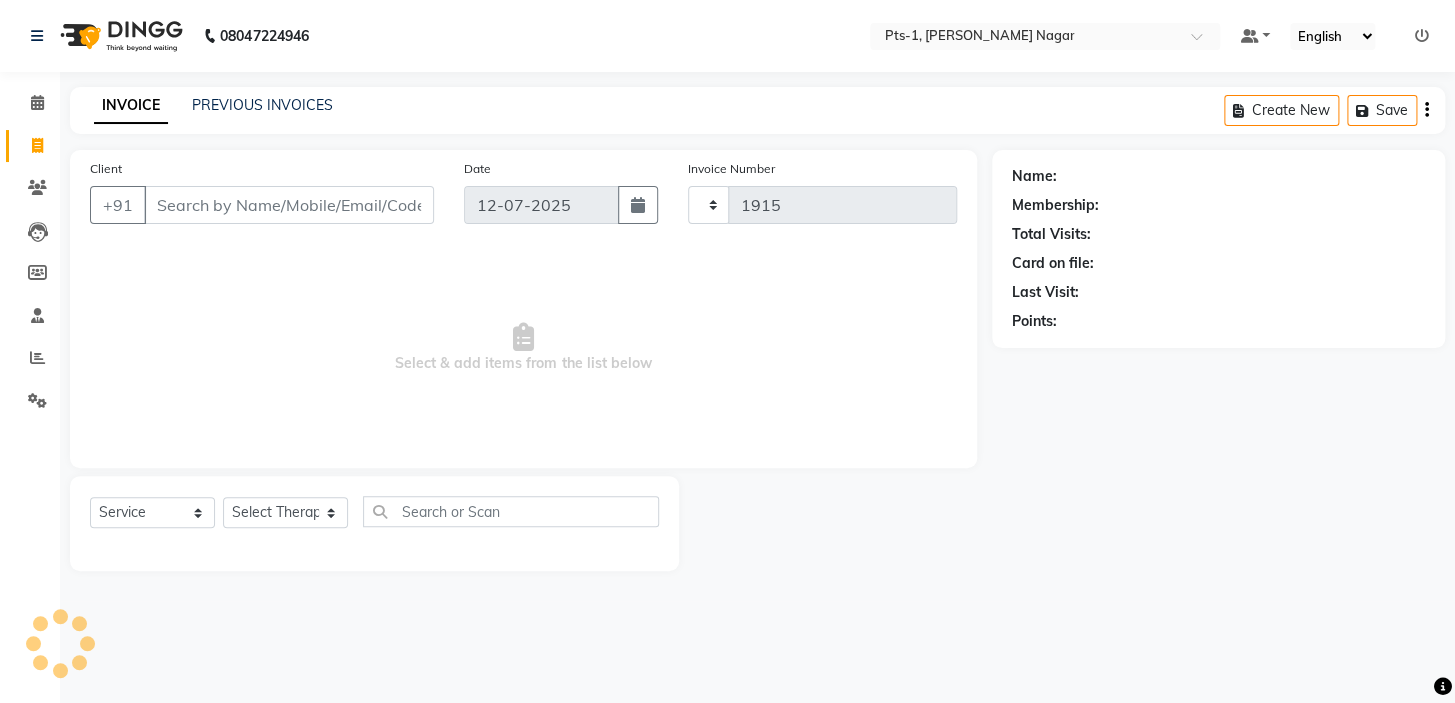 select on "5296" 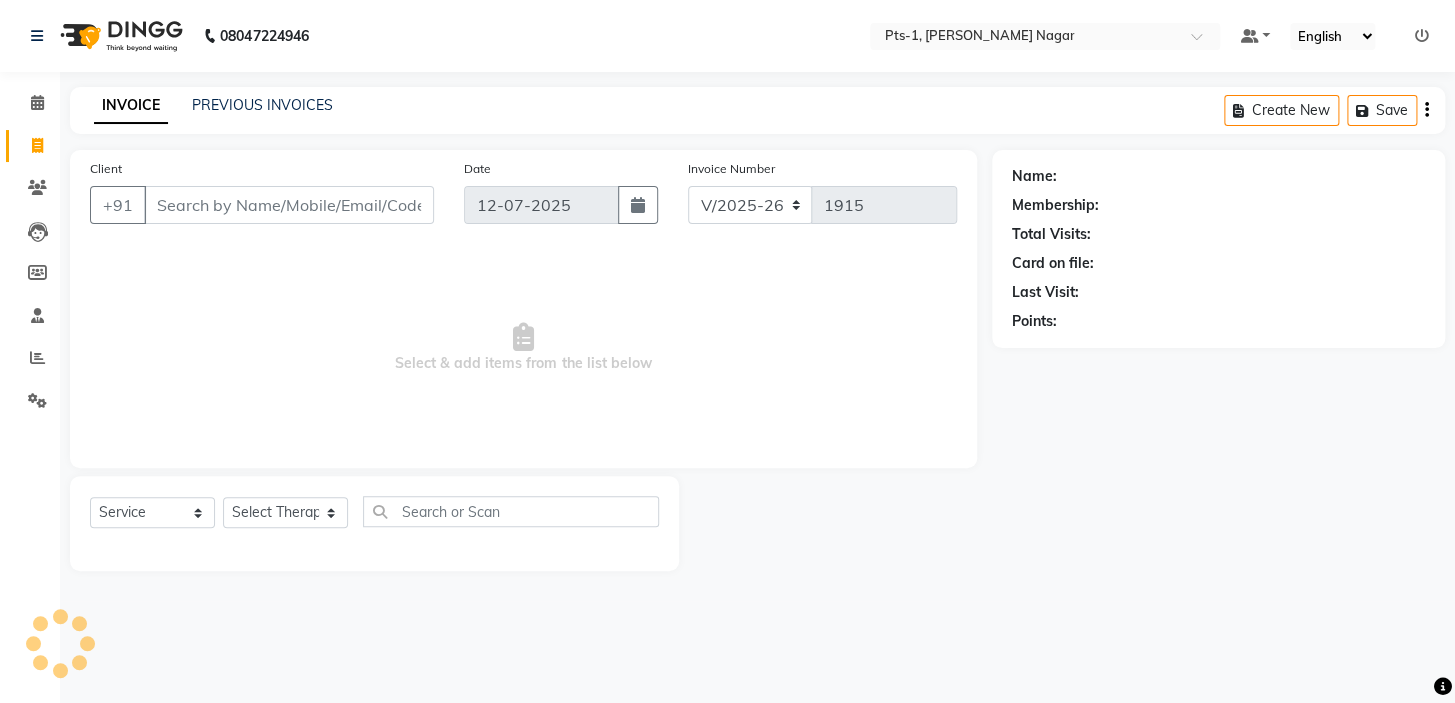 click on "Client" at bounding box center (289, 205) 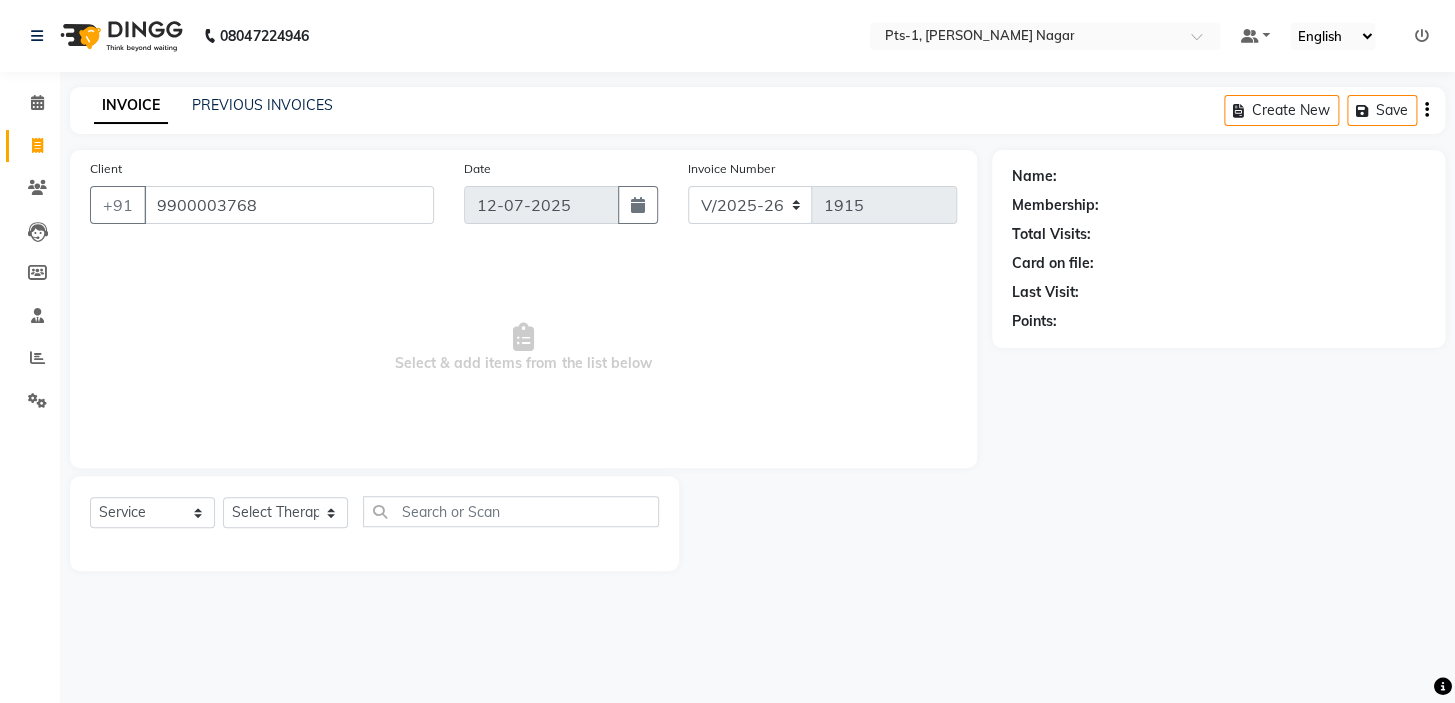 type on "9900003768" 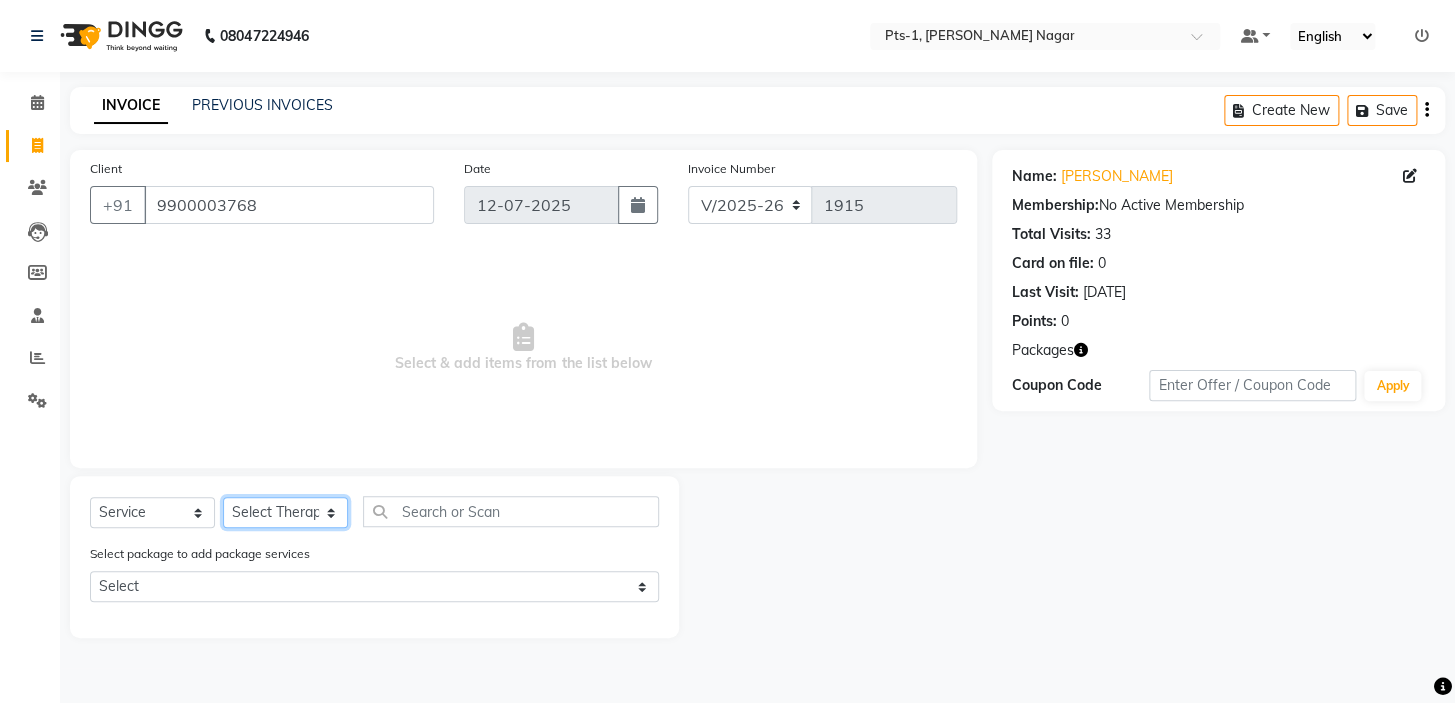 click on "Select Therapist [PERSON_NAME] anyone Babu Bela [PERSON_NAME] [PERSON_NAME] [PERSON_NAME] Sun [PERSON_NAME] [PERSON_NAME]" 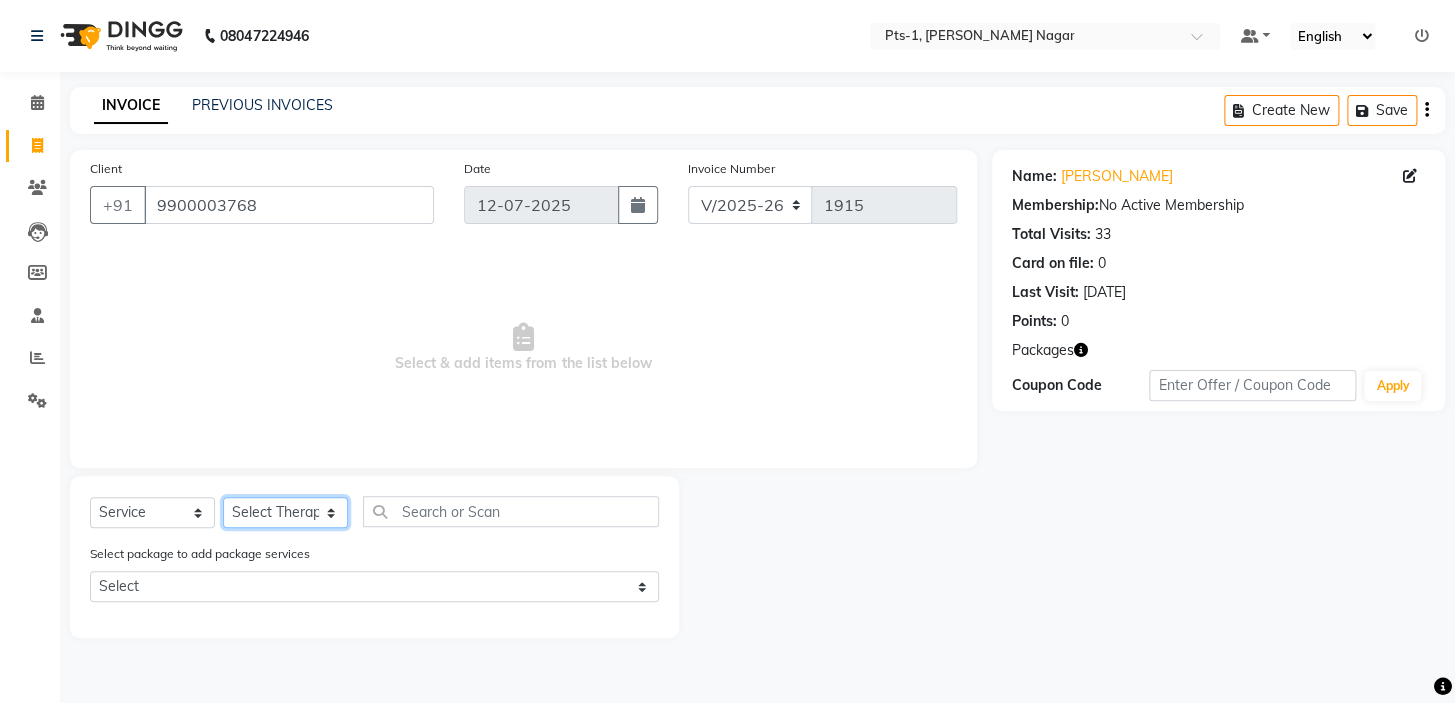 select on "61014" 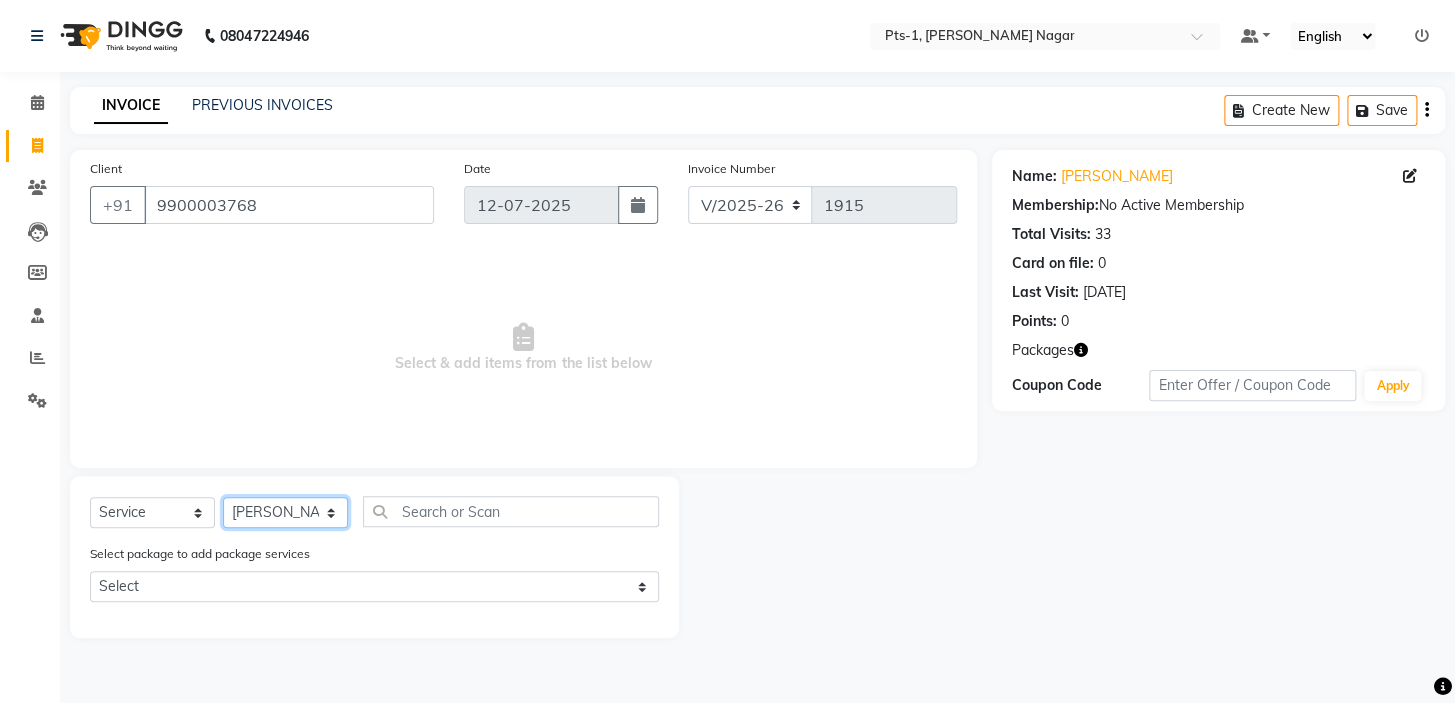 click on "Select Therapist [PERSON_NAME] anyone Babu Bela [PERSON_NAME] [PERSON_NAME] [PERSON_NAME] Sun [PERSON_NAME] [PERSON_NAME]" 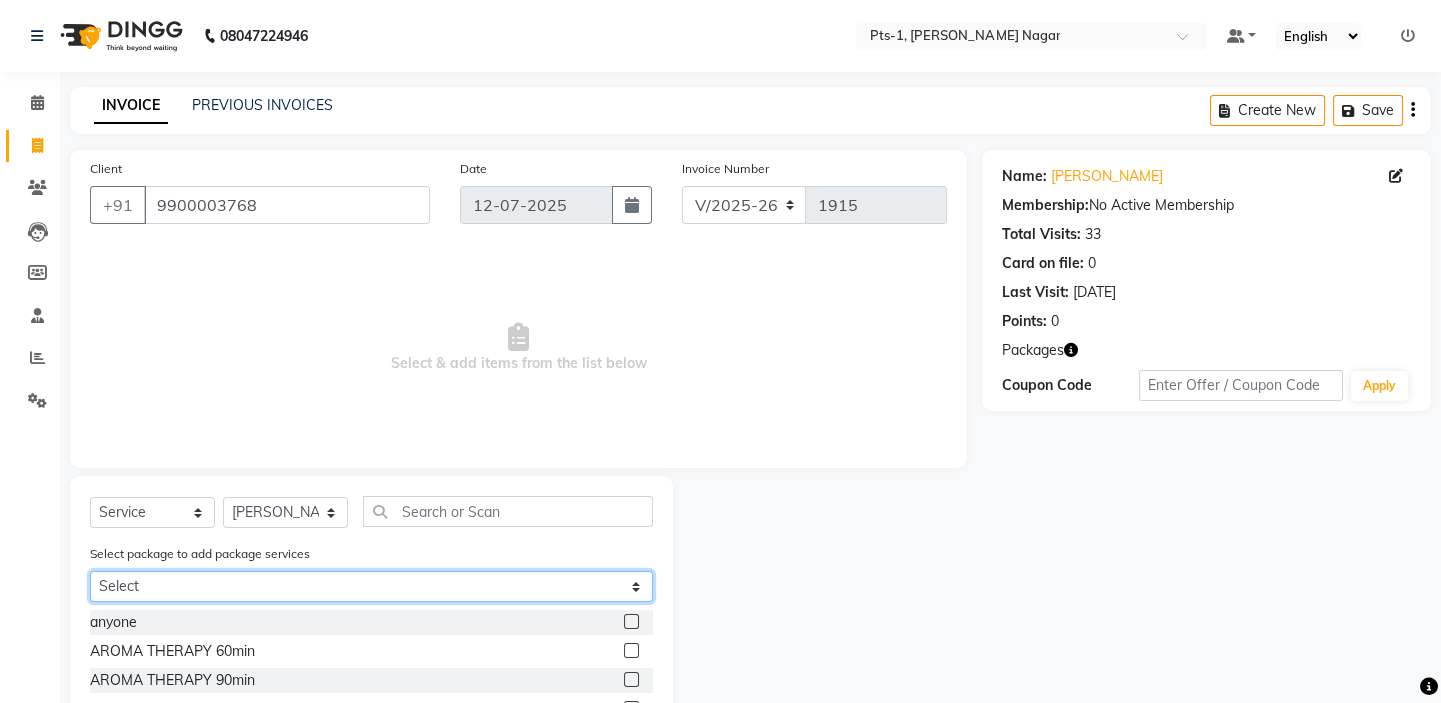 click on "Select PTS PACKAGE (10K) 10 SERVICES" 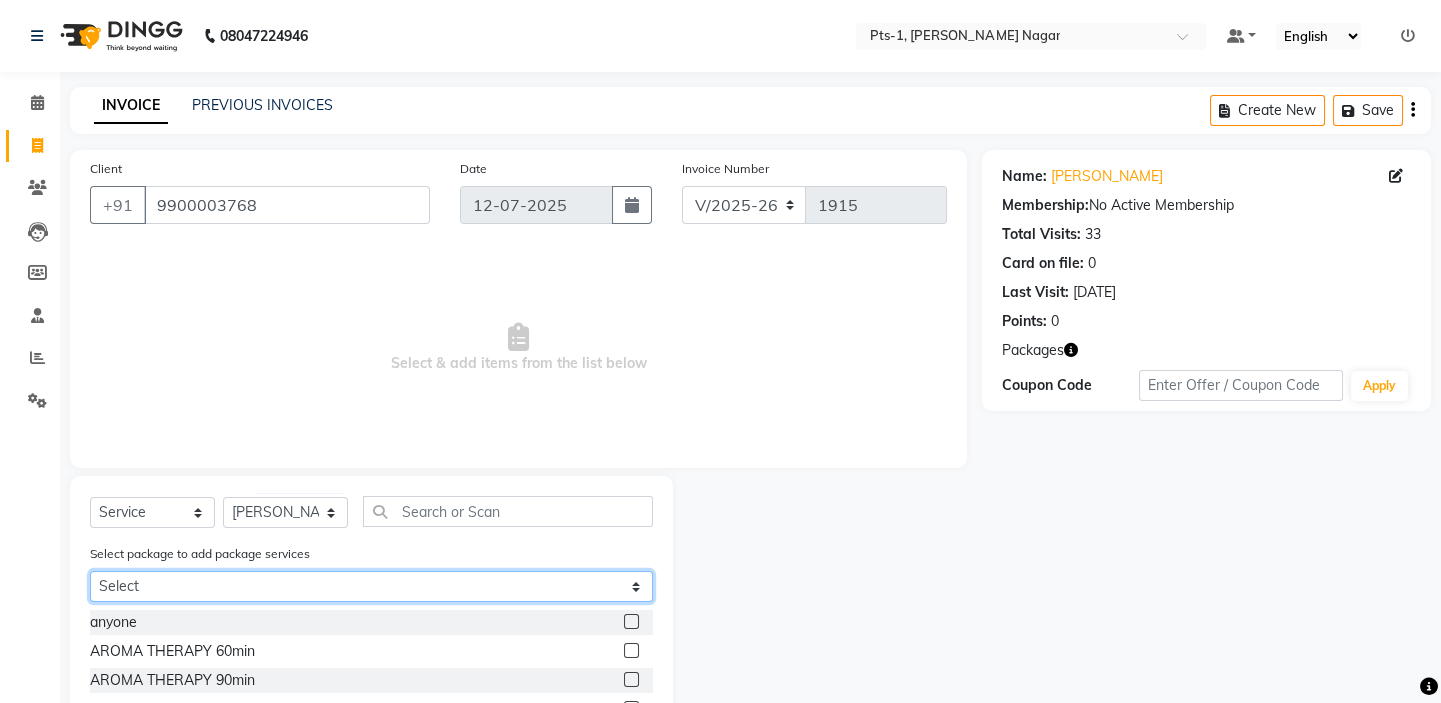 select on "1: Object" 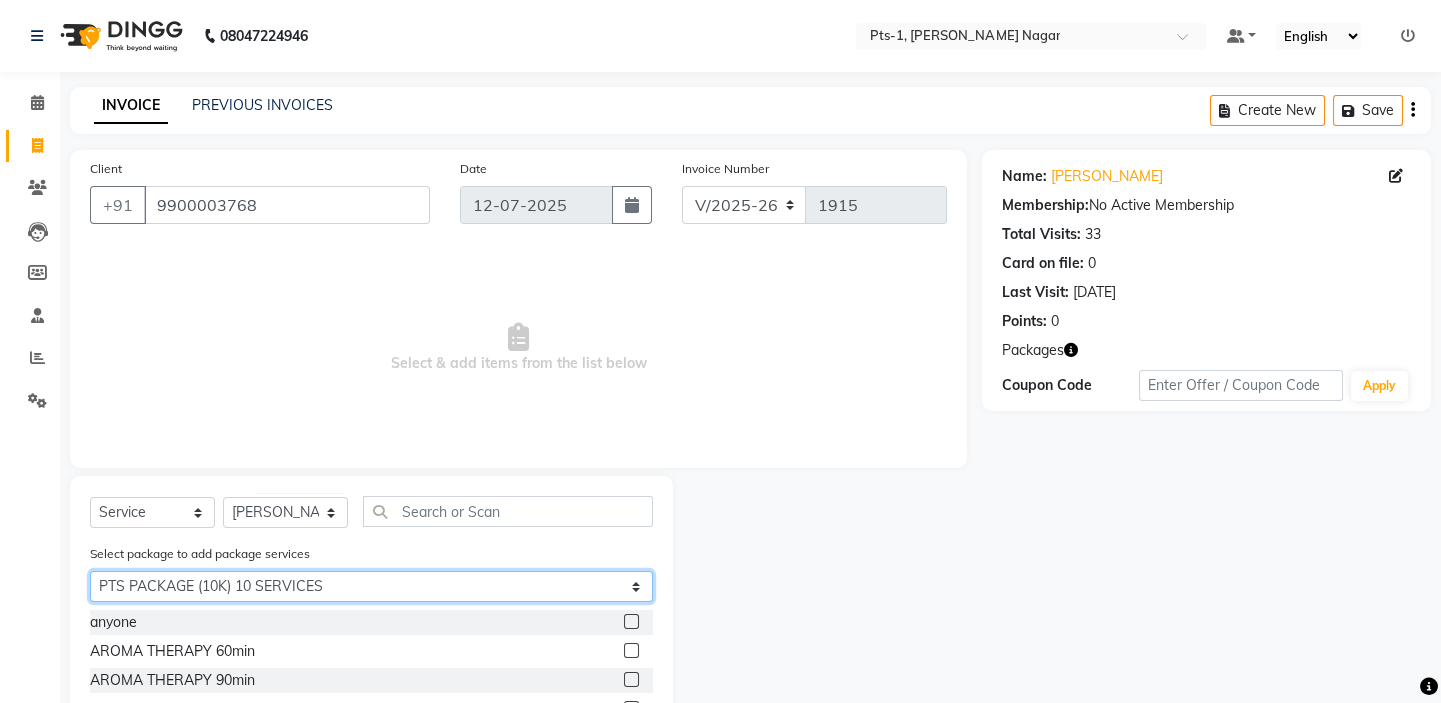 click on "Select PTS PACKAGE (10K) 10 SERVICES" 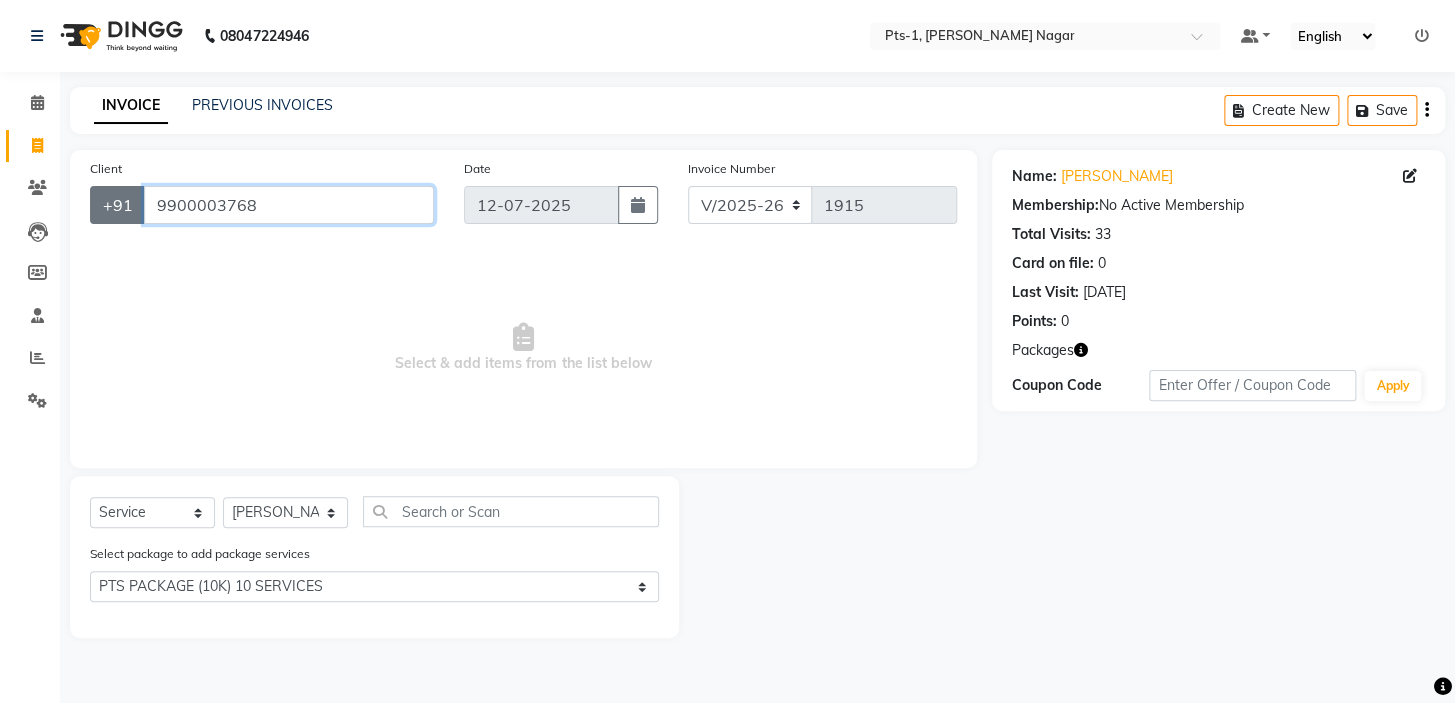 drag, startPoint x: 281, startPoint y: 208, endPoint x: 124, endPoint y: 214, distance: 157.11461 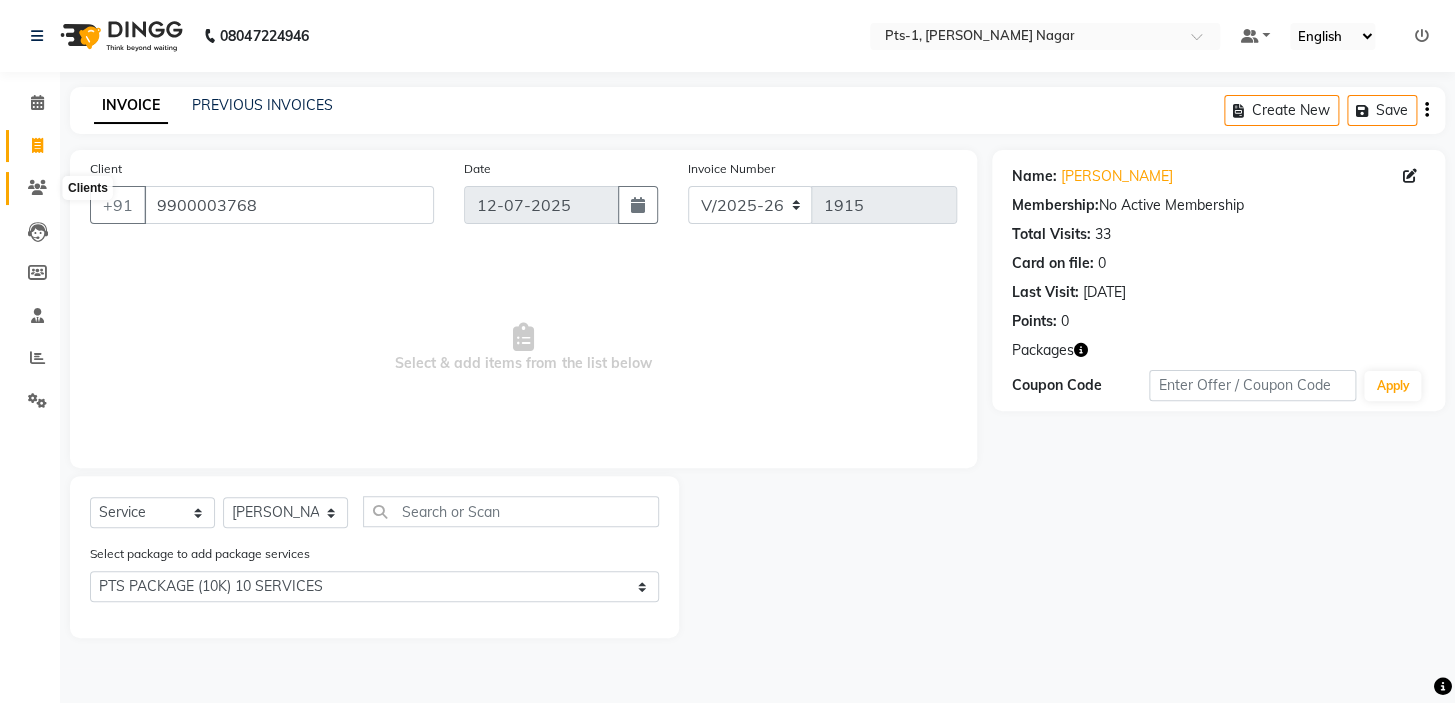 click 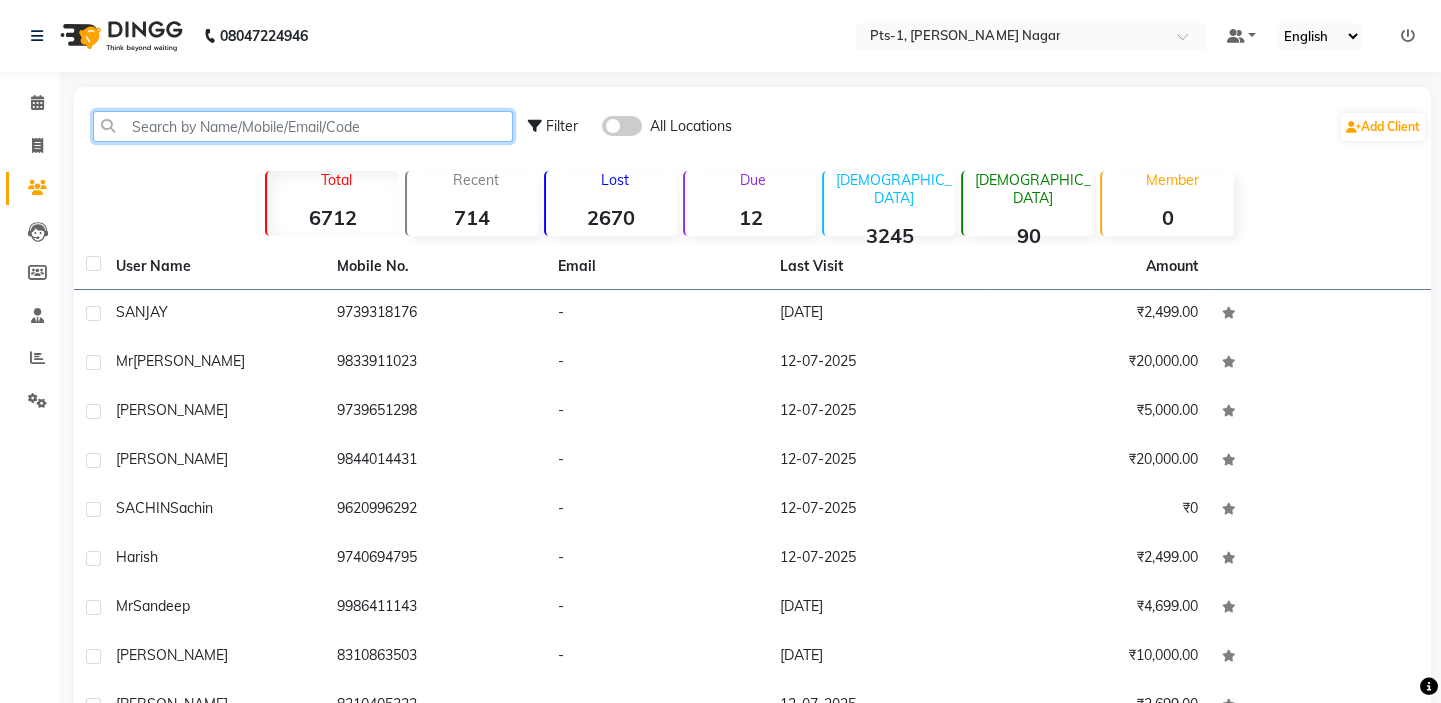 click 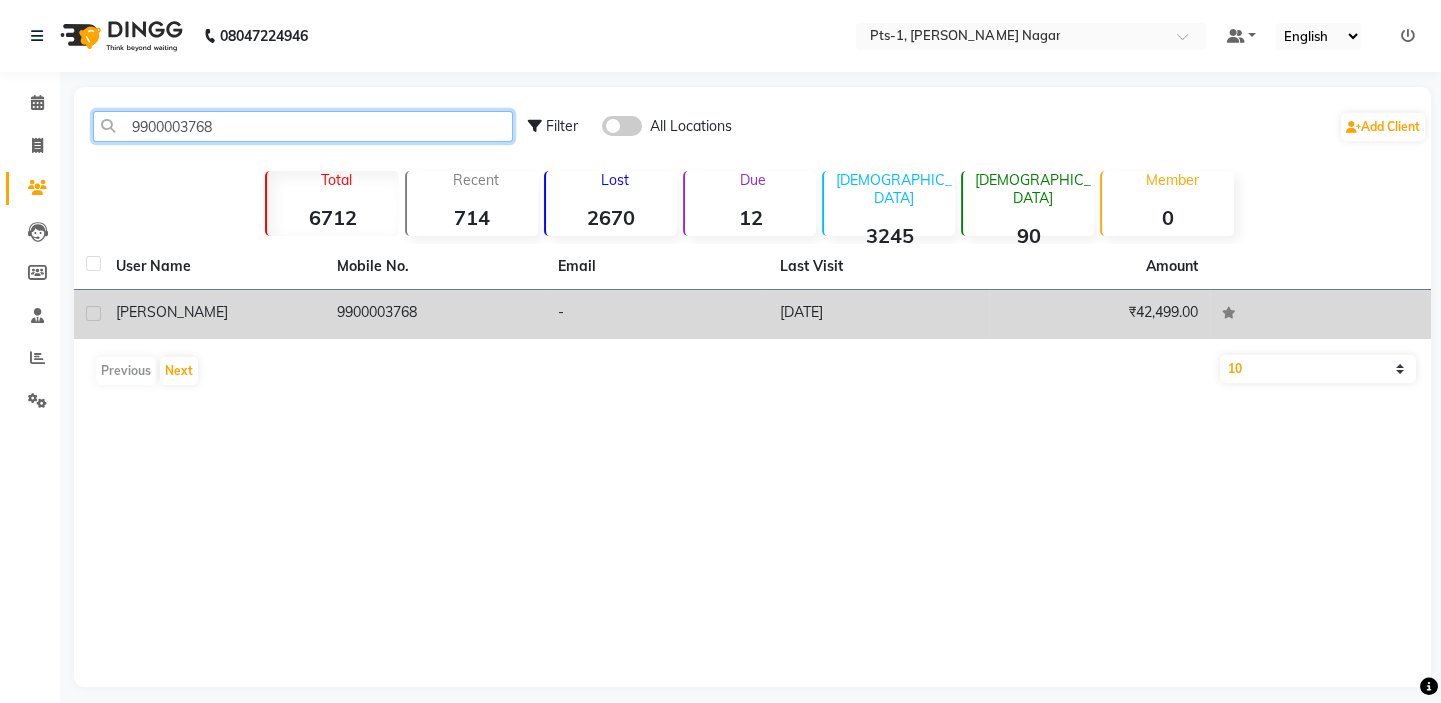 type on "9900003768" 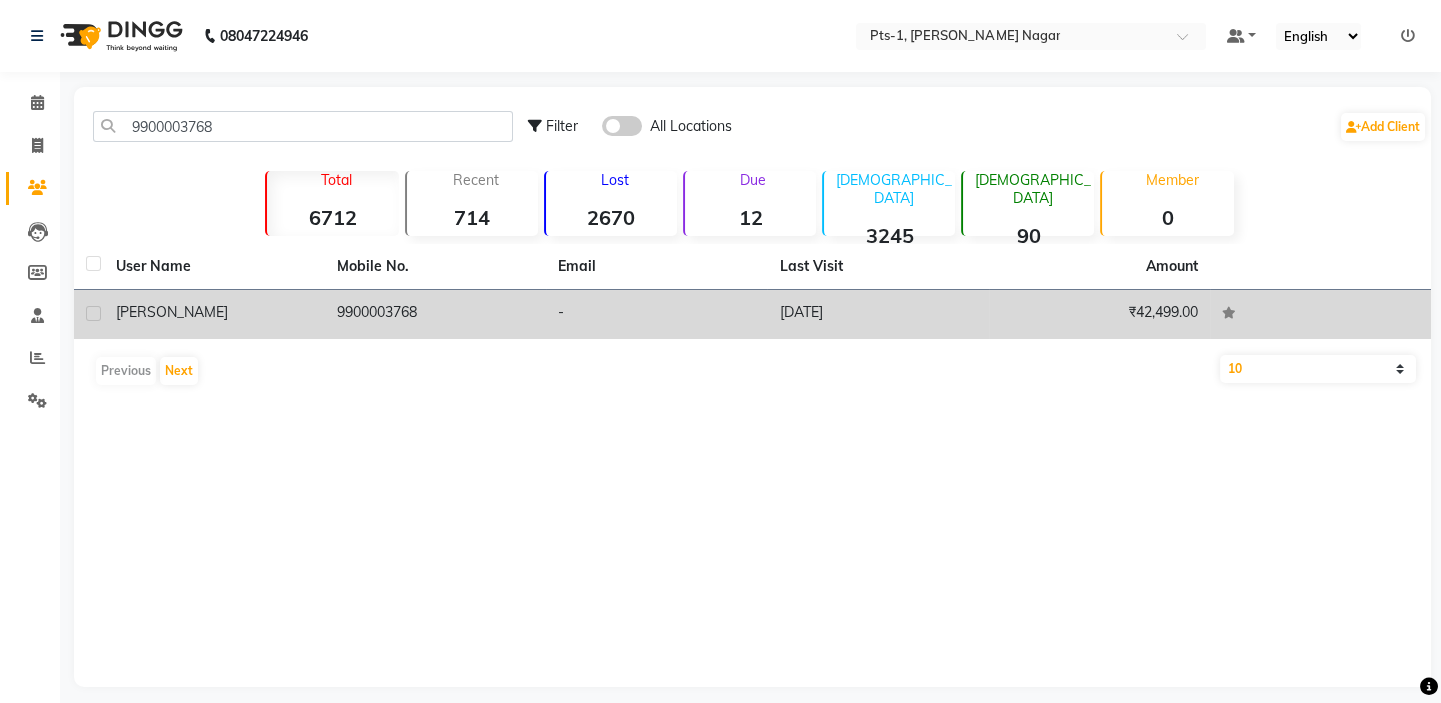 click on "9900003768" 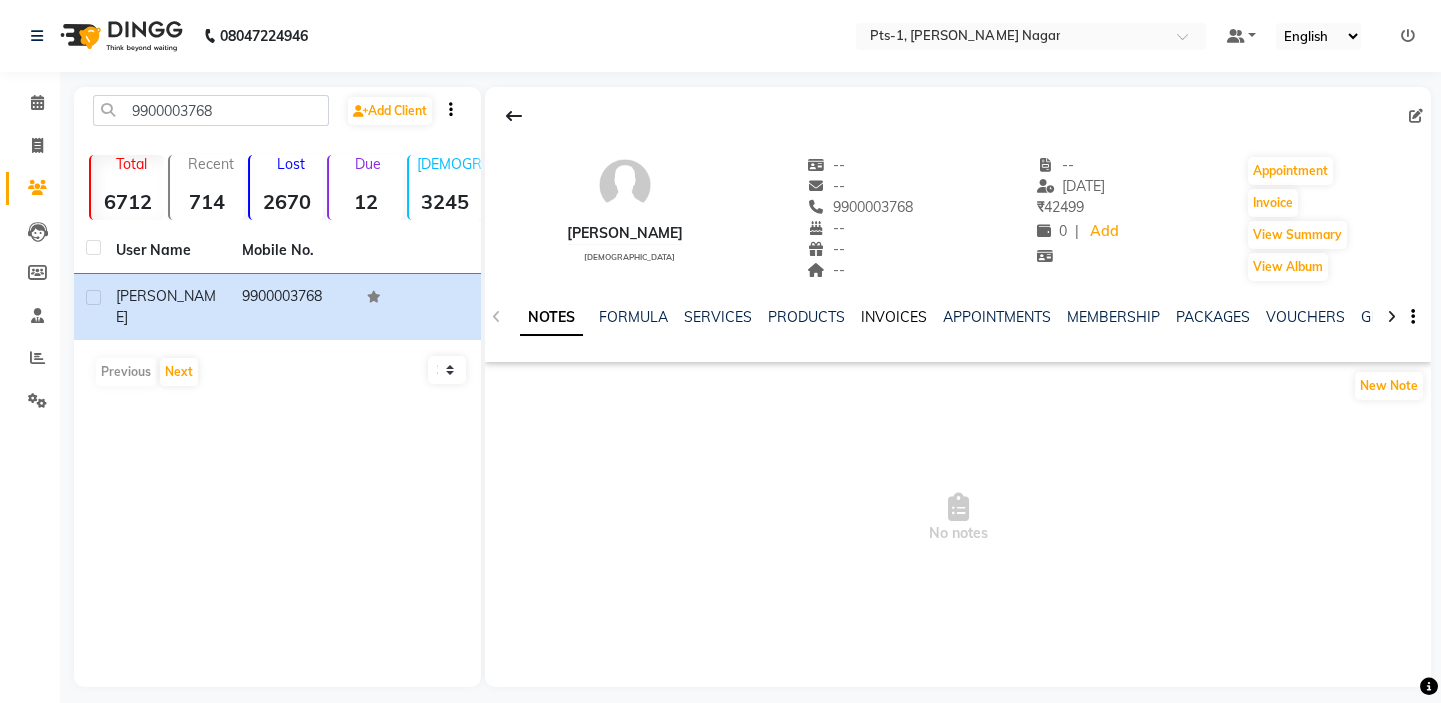 click on "INVOICES" 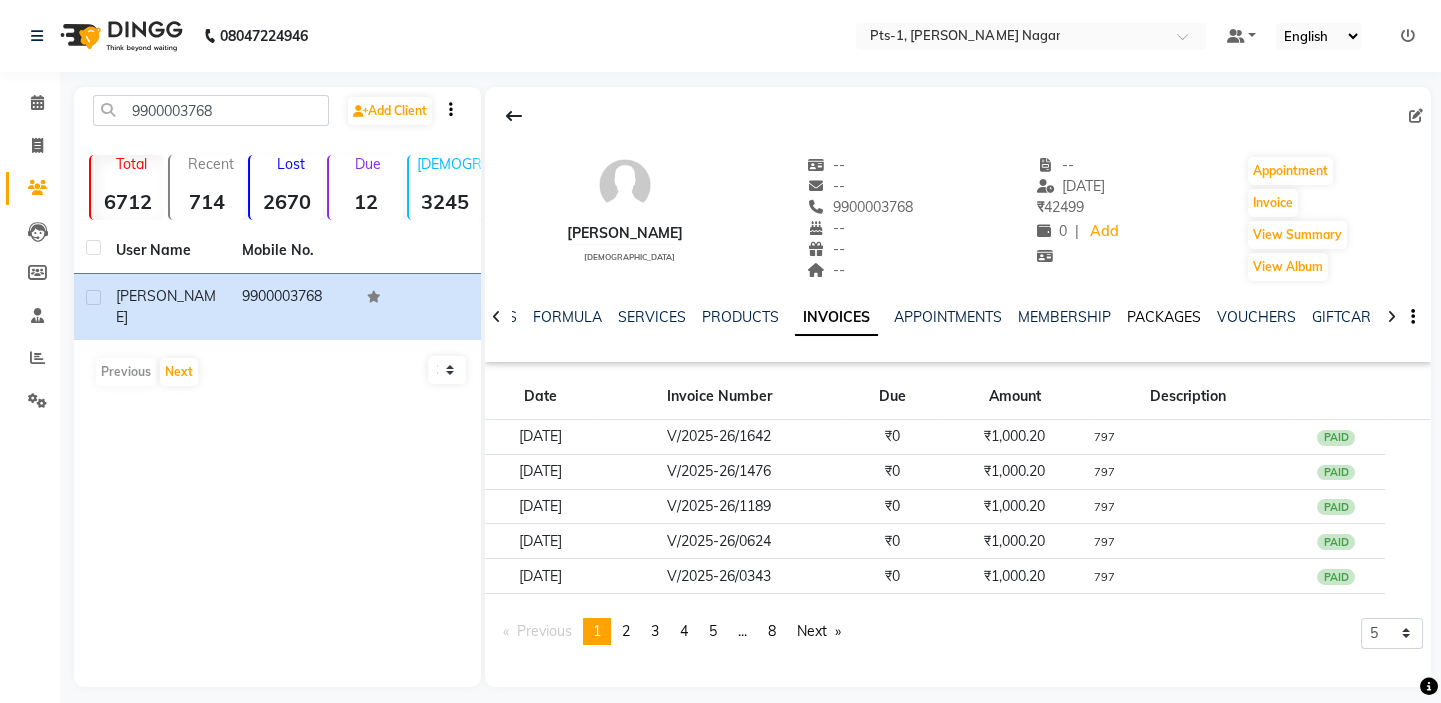 click on "PACKAGES" 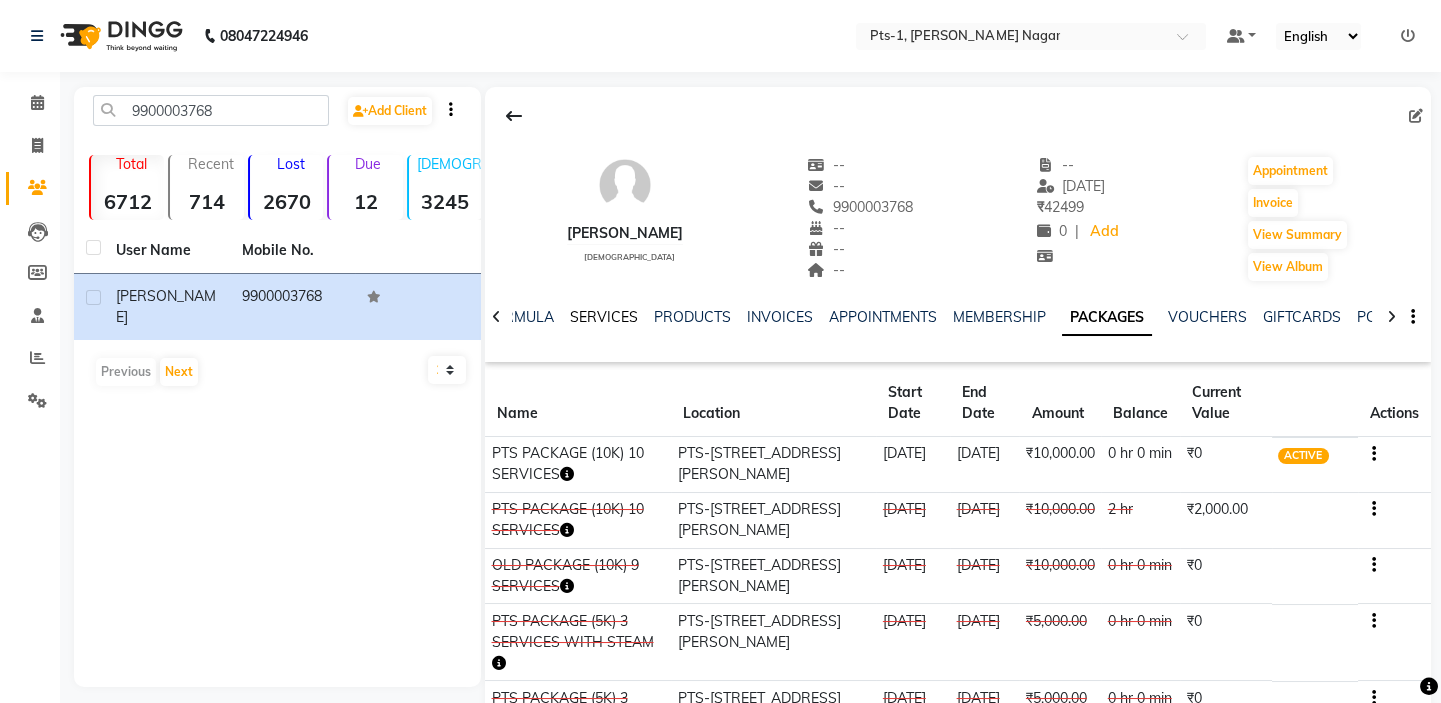 click on "SERVICES" 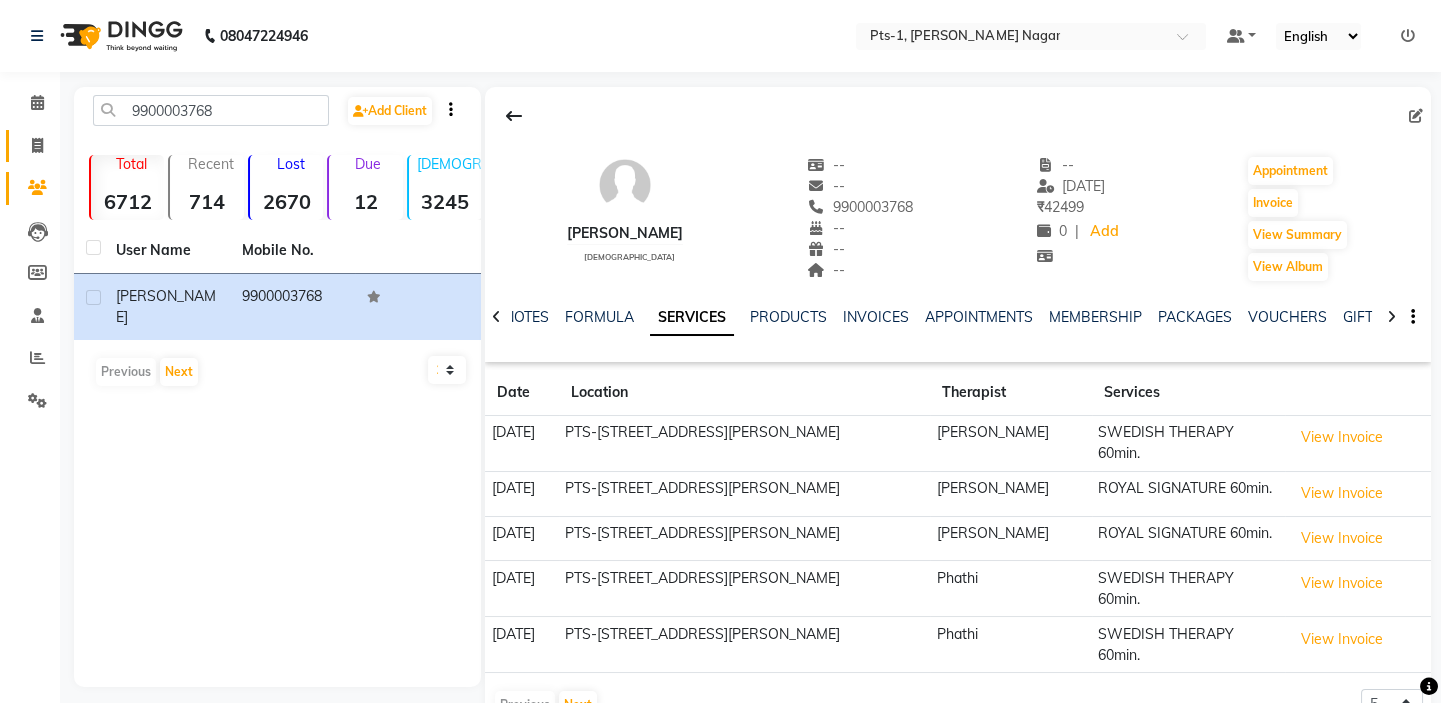 click 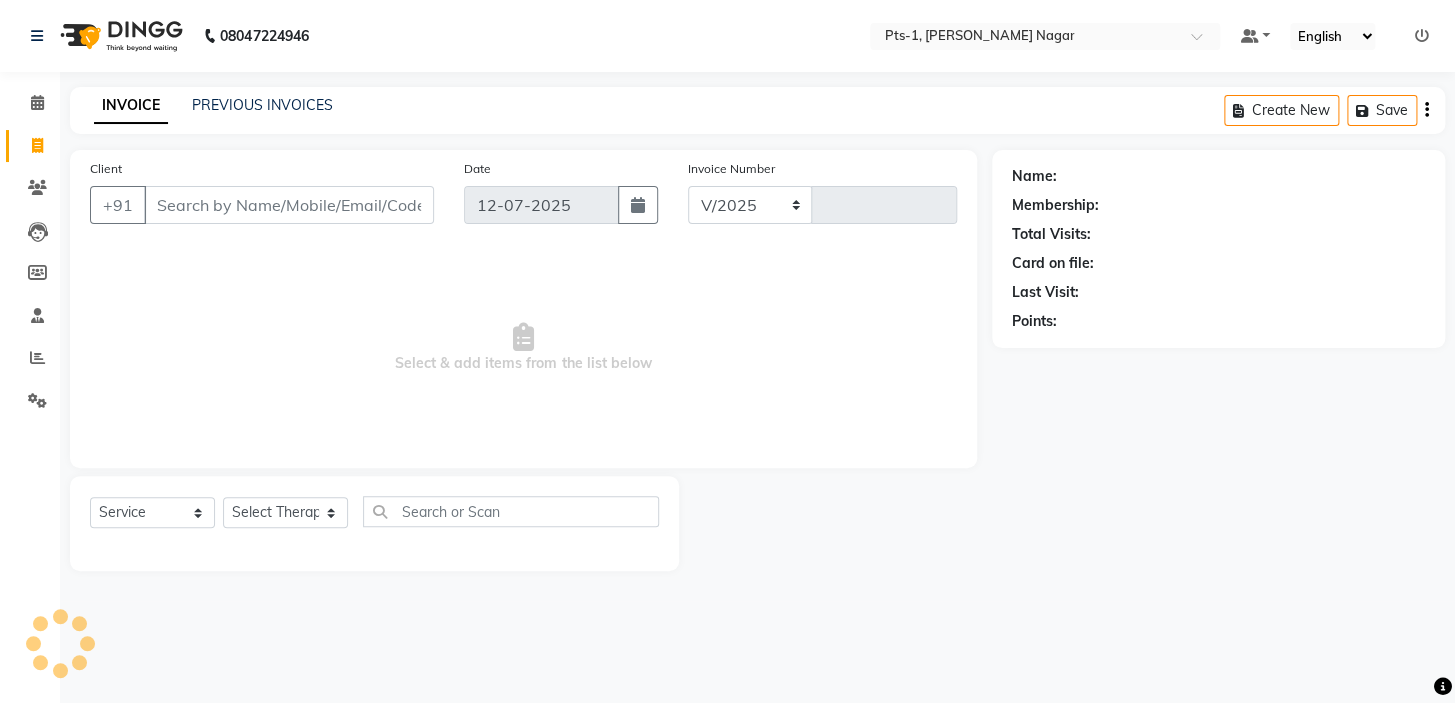 select on "5296" 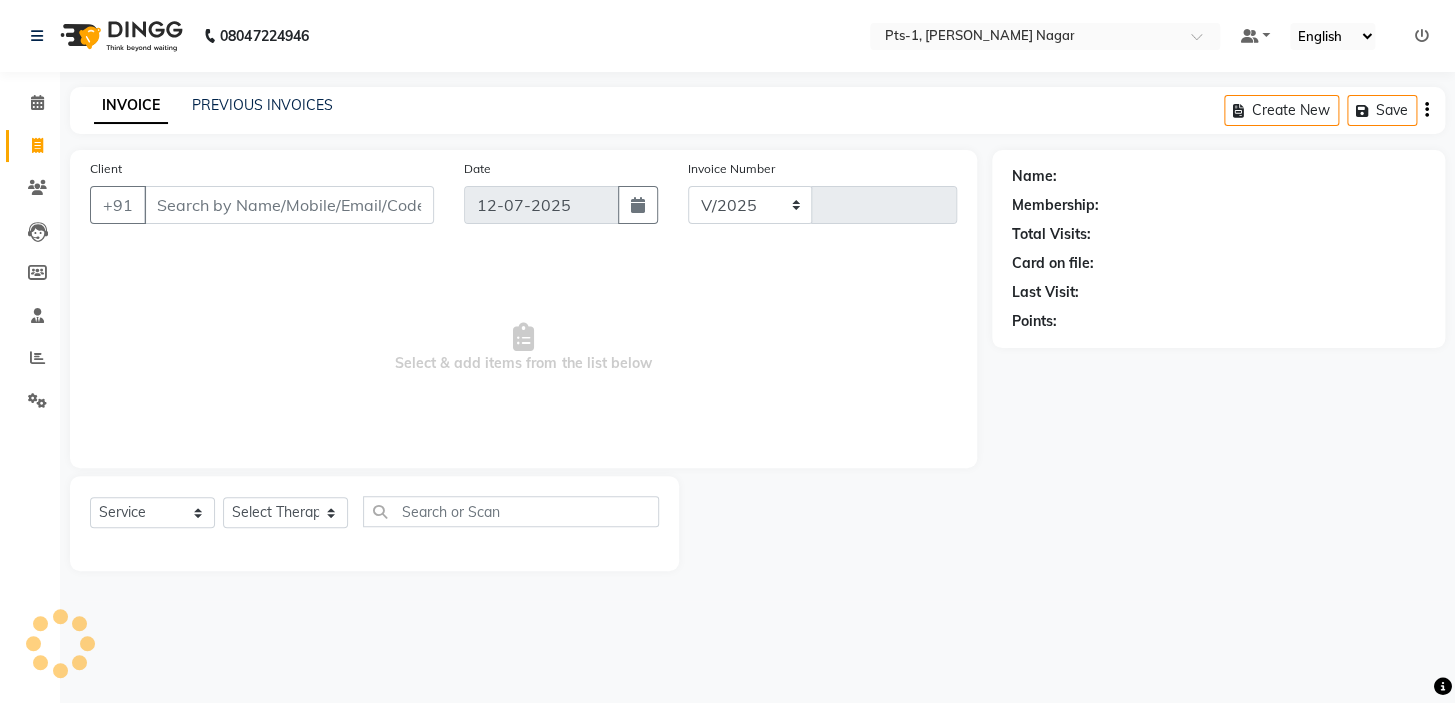 type on "1915" 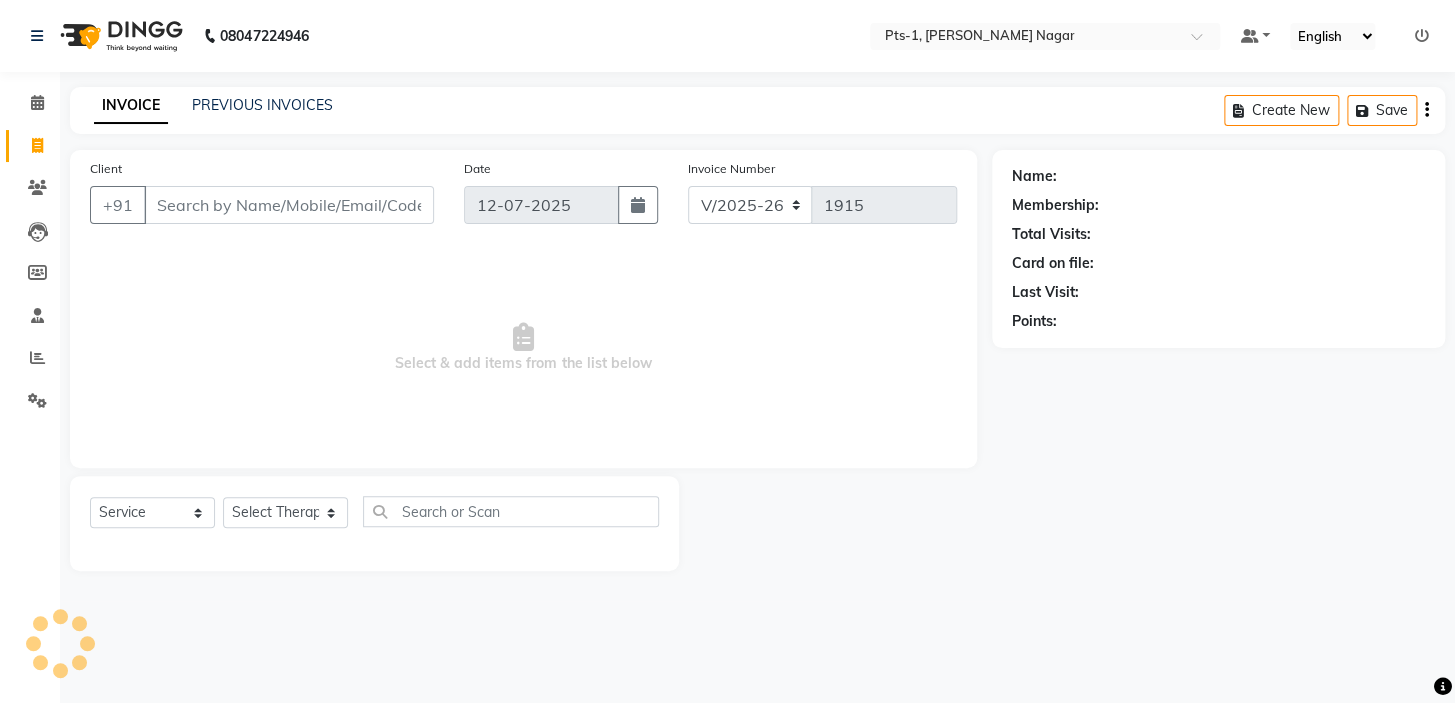 click on "Client" at bounding box center [289, 205] 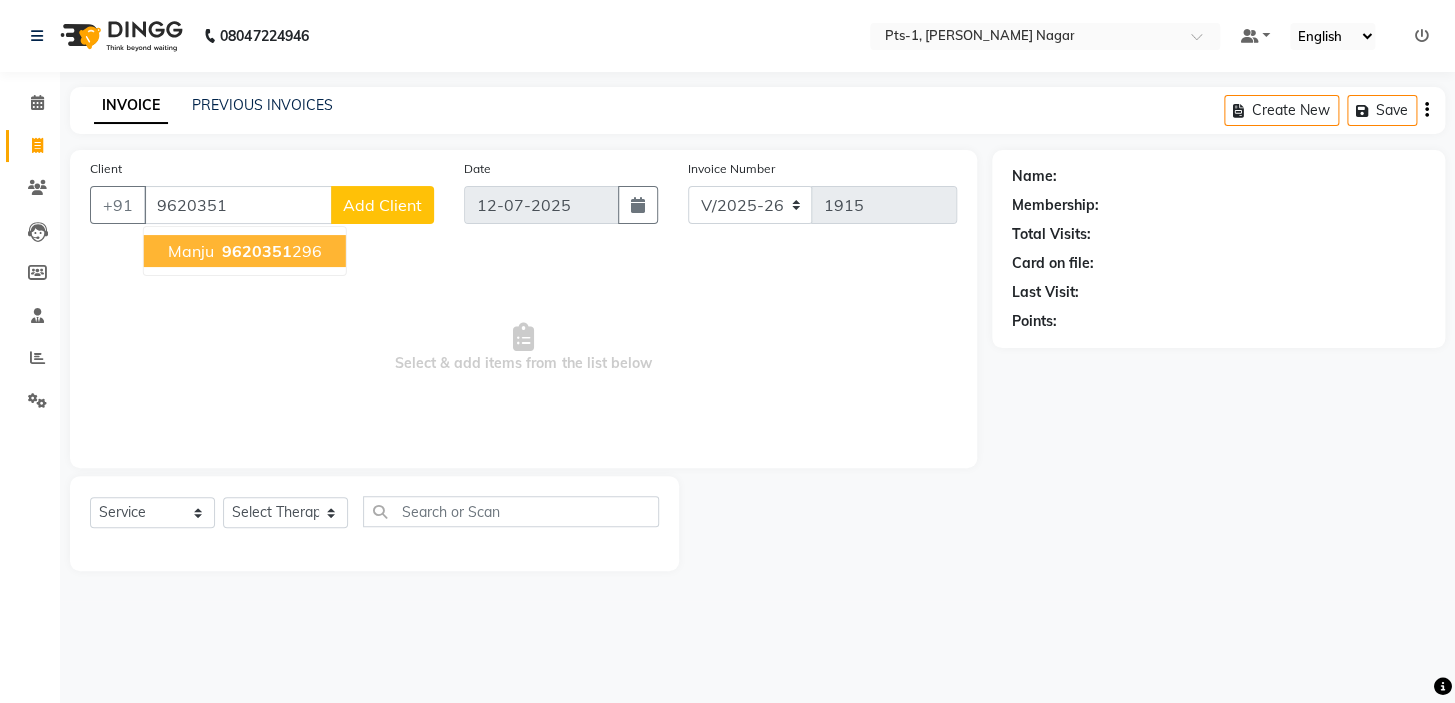 click on "9620351 296" at bounding box center (270, 251) 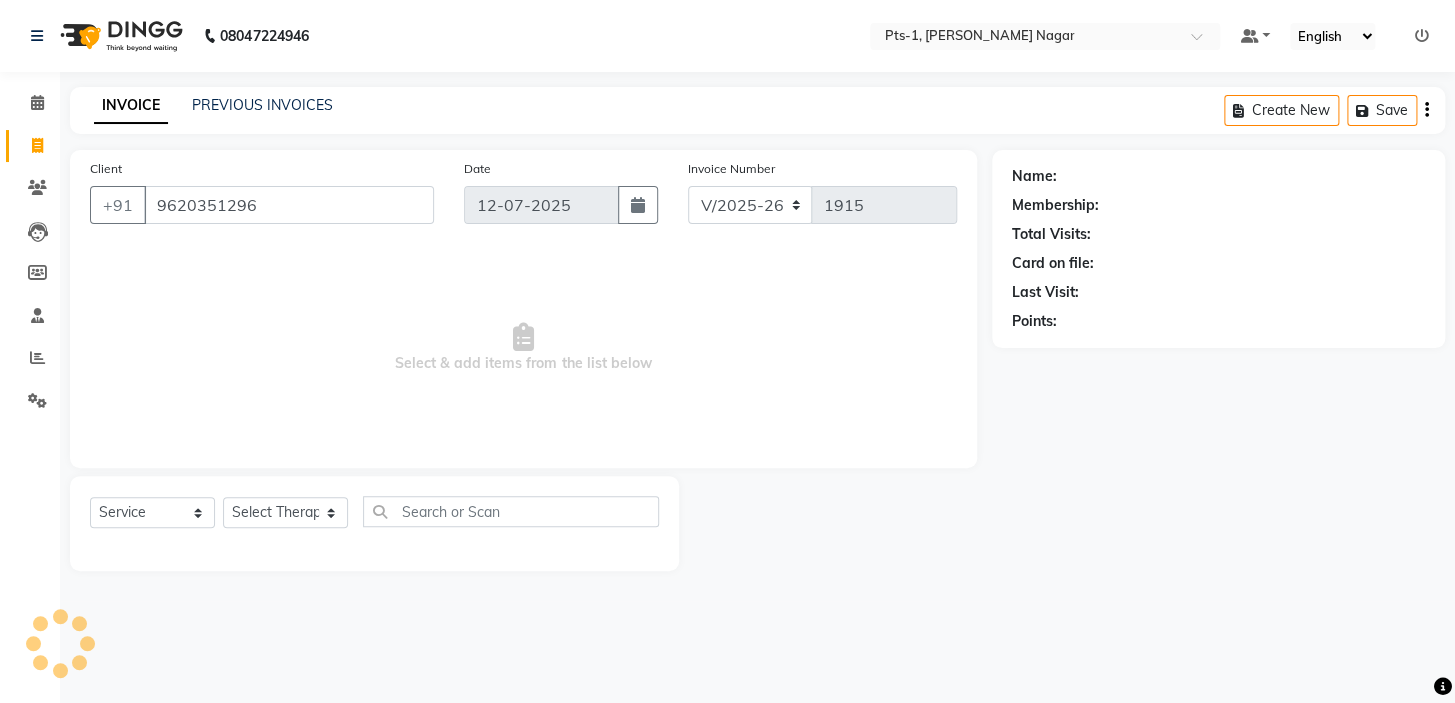 type on "9620351296" 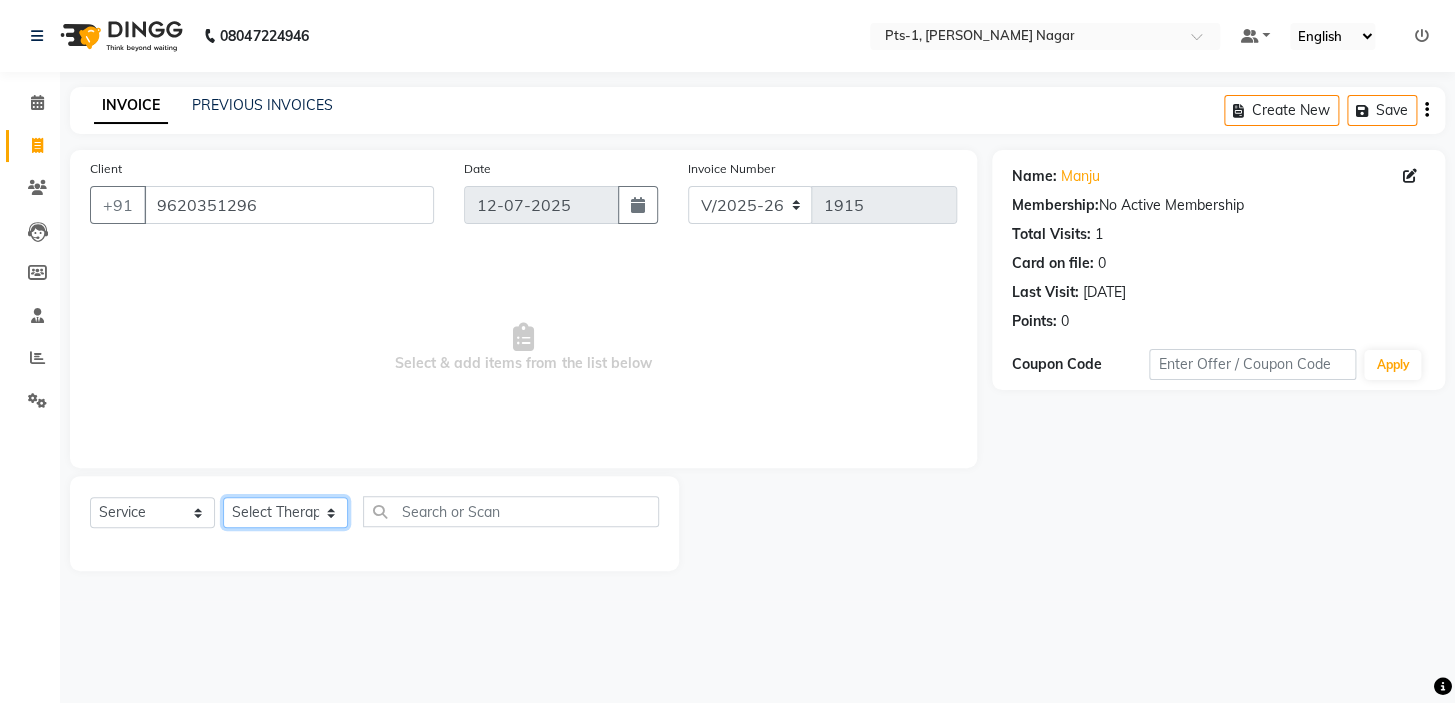 click on "Select Therapist [PERSON_NAME] anyone Babu Bela [PERSON_NAME] [PERSON_NAME] [PERSON_NAME] Sun [PERSON_NAME] [PERSON_NAME]" 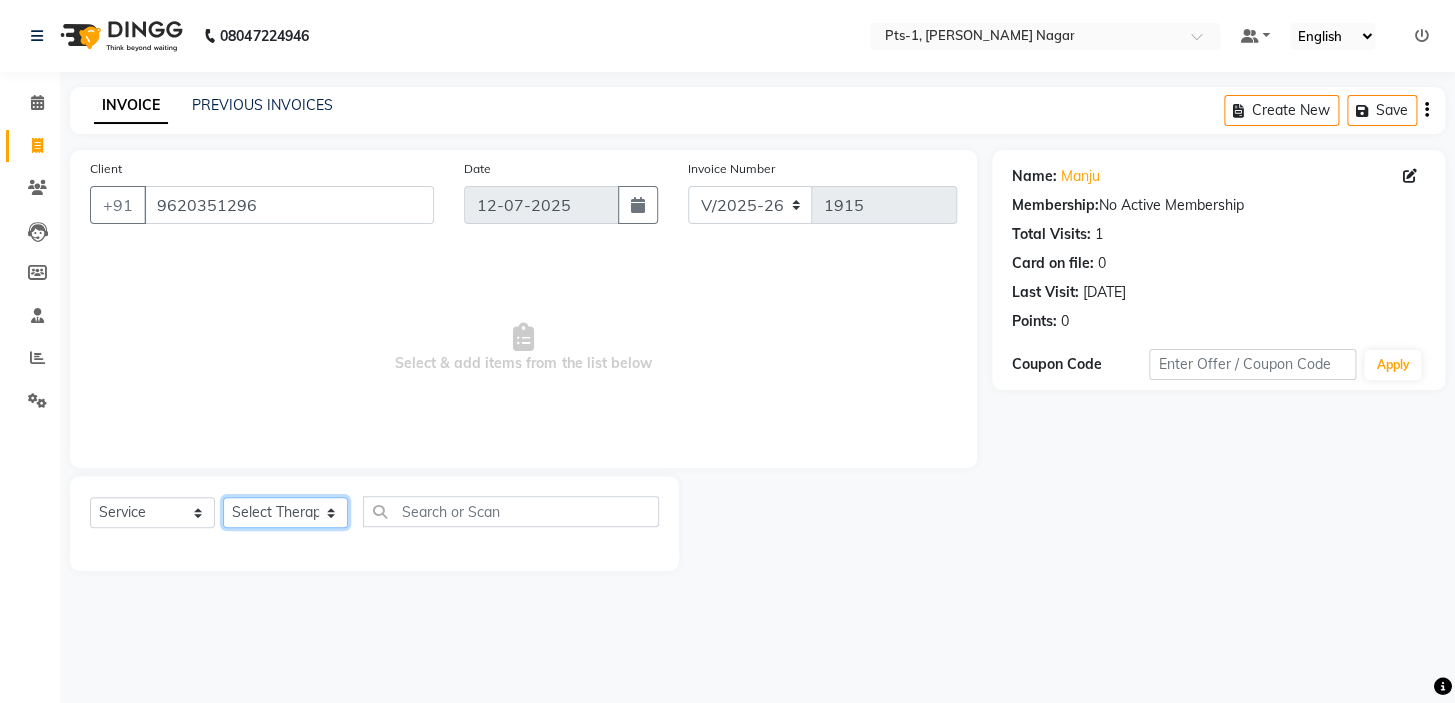 select on "80827" 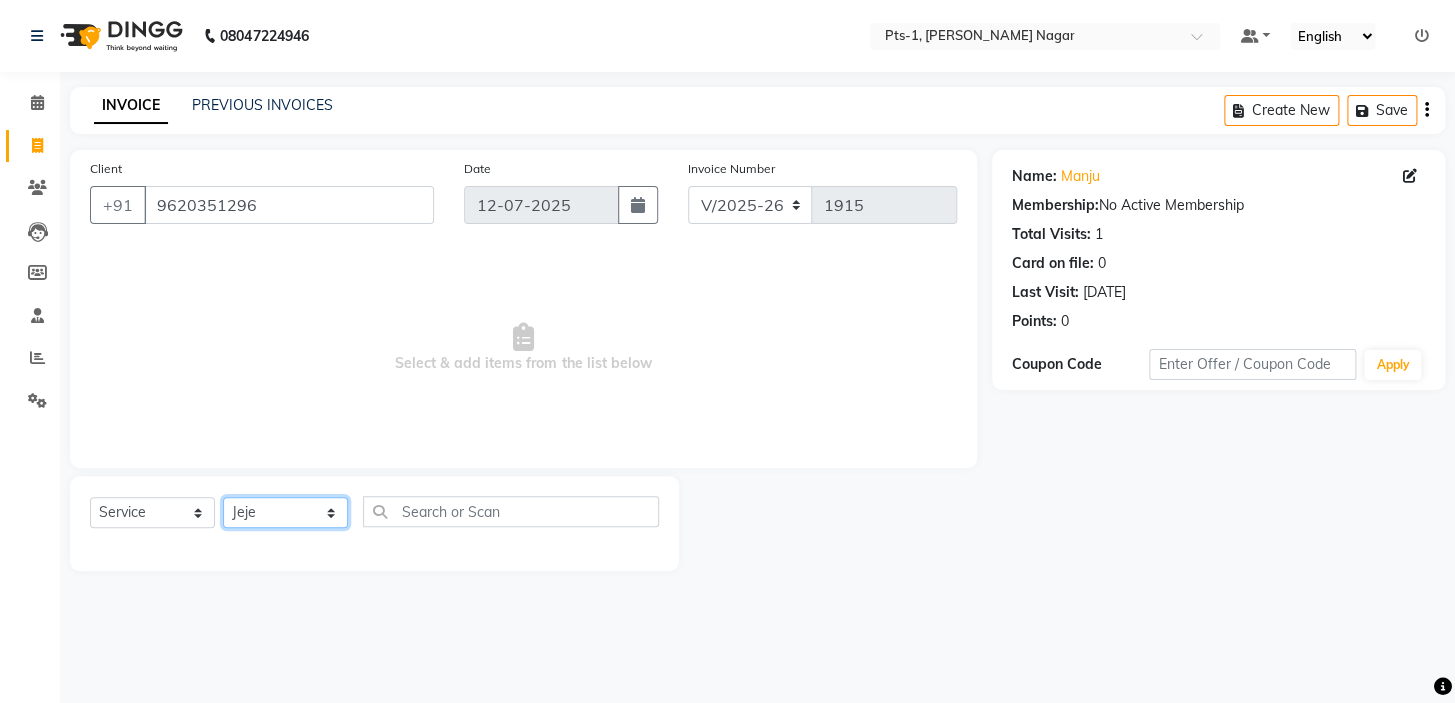 click on "Select Therapist [PERSON_NAME] anyone Babu Bela [PERSON_NAME] [PERSON_NAME] [PERSON_NAME] Sun [PERSON_NAME] [PERSON_NAME]" 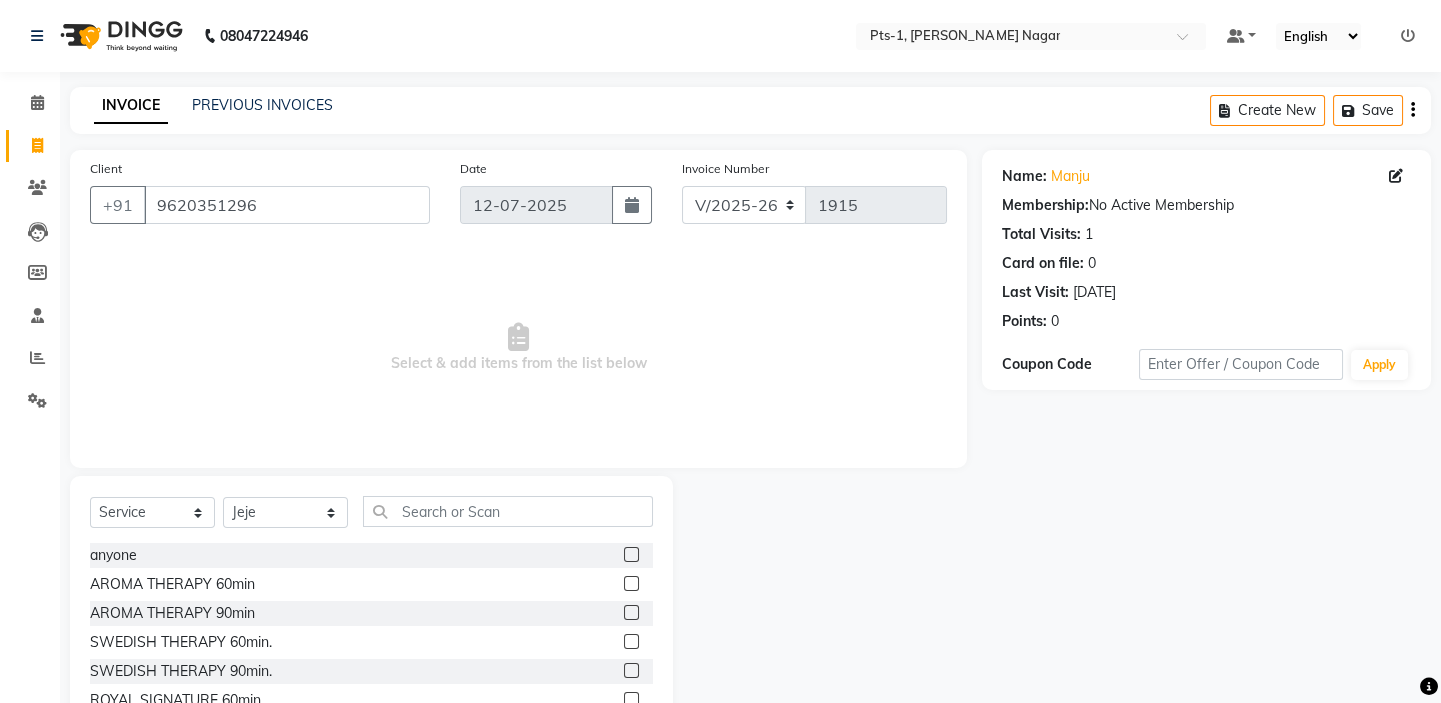 click 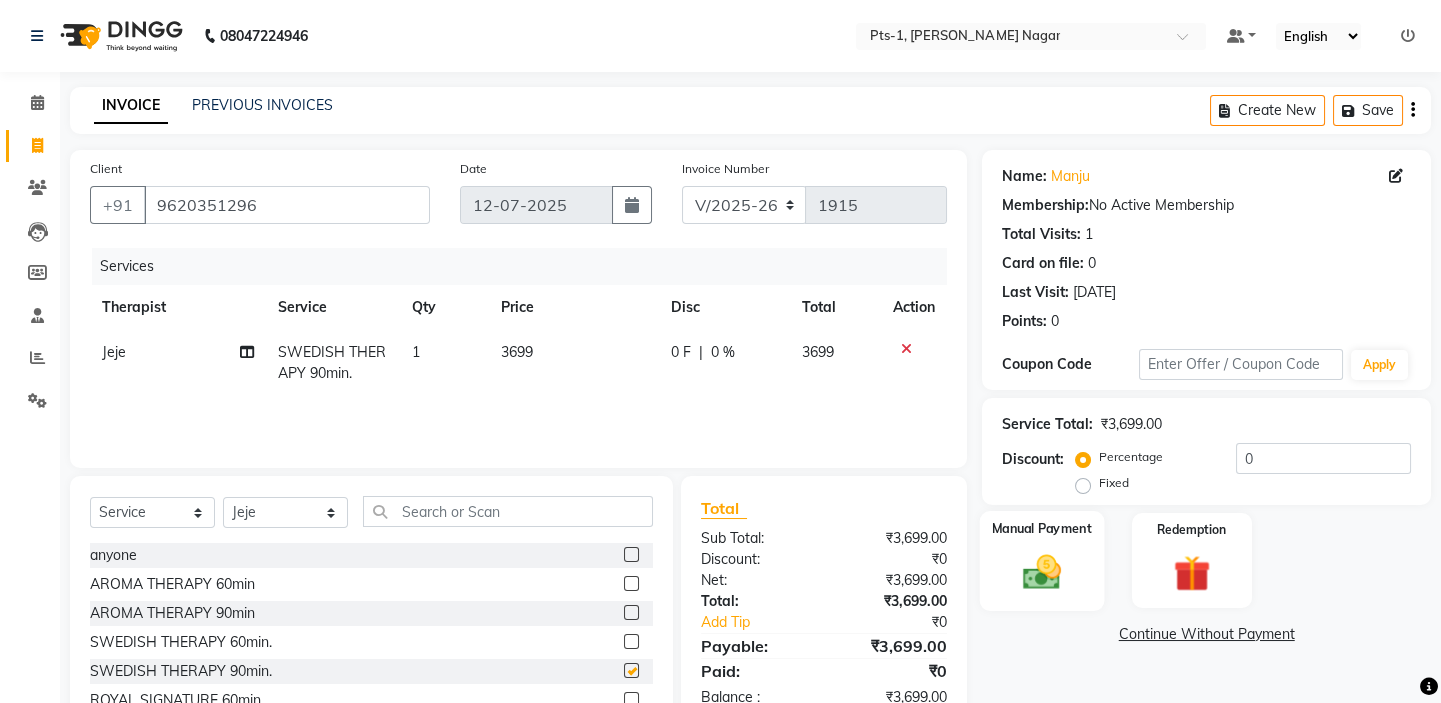 checkbox on "false" 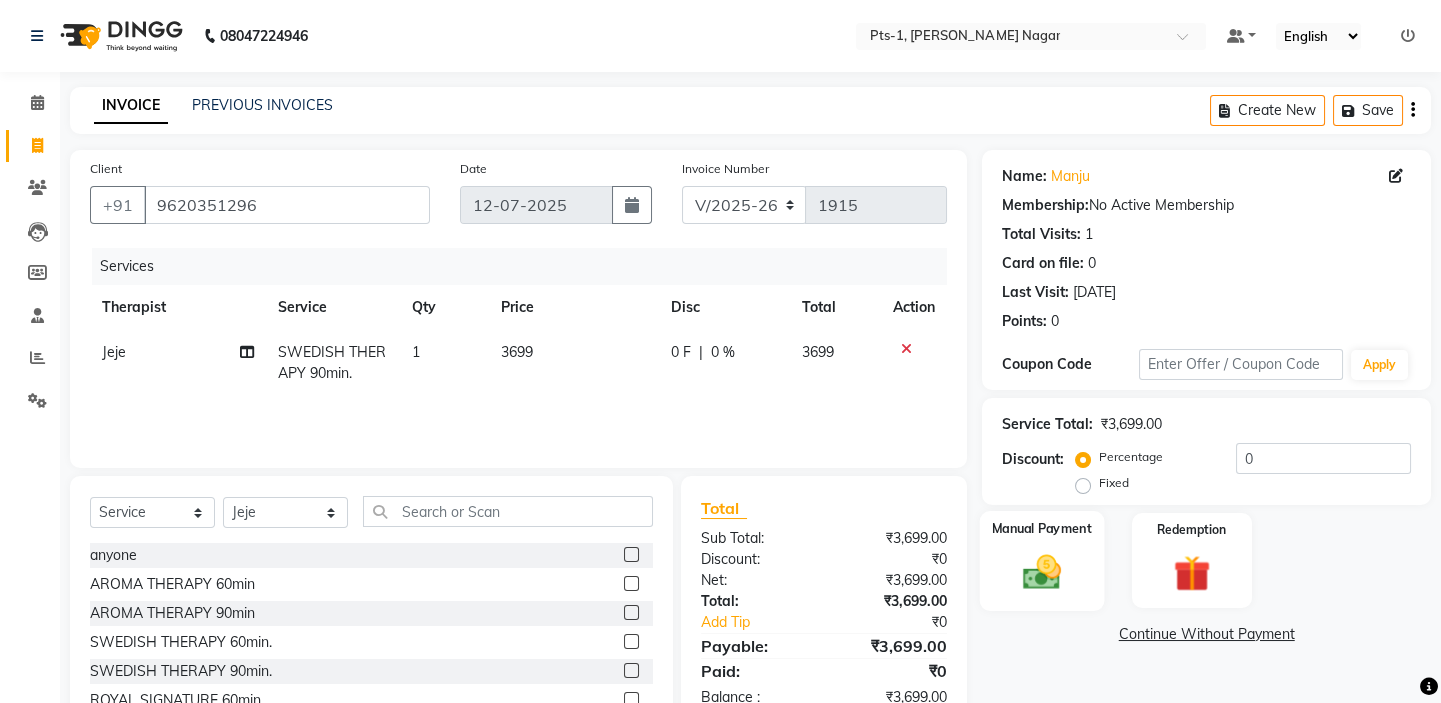 click on "Manual Payment" 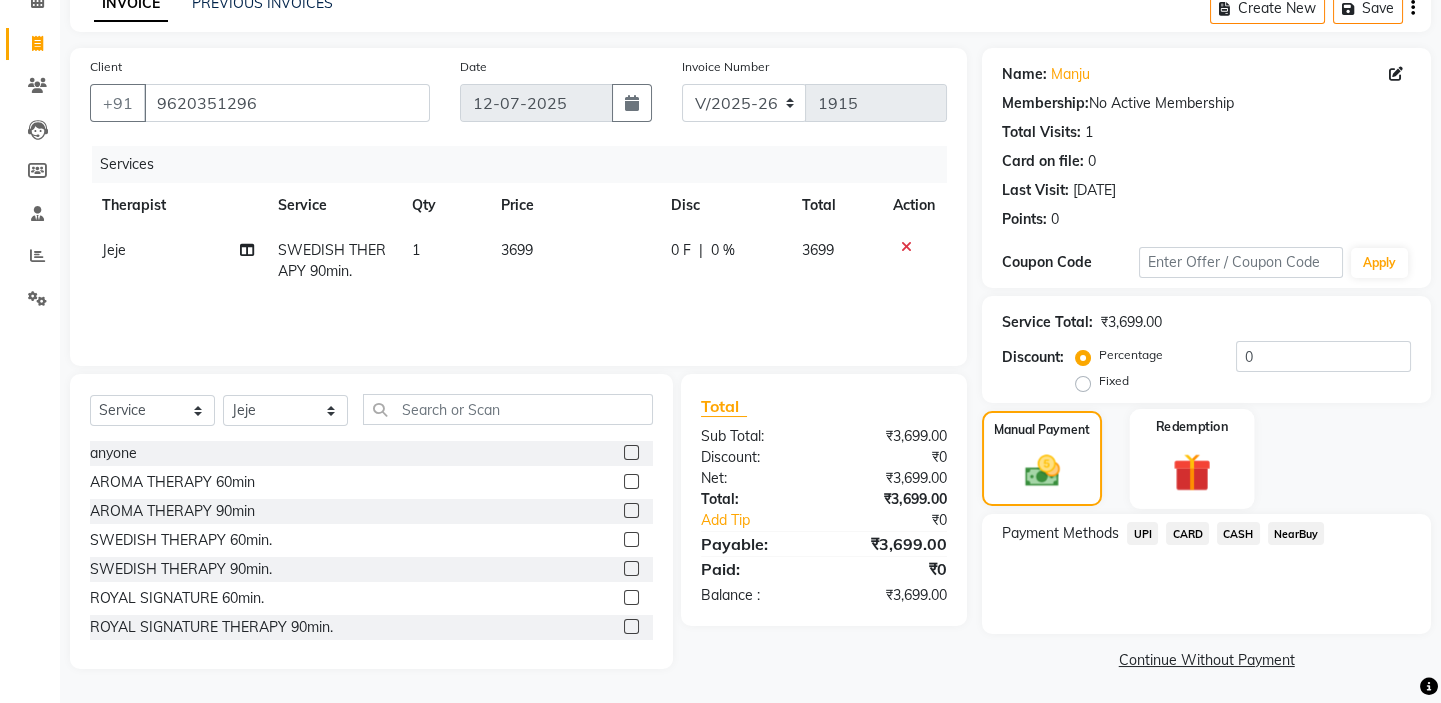 scroll, scrollTop: 104, scrollLeft: 0, axis: vertical 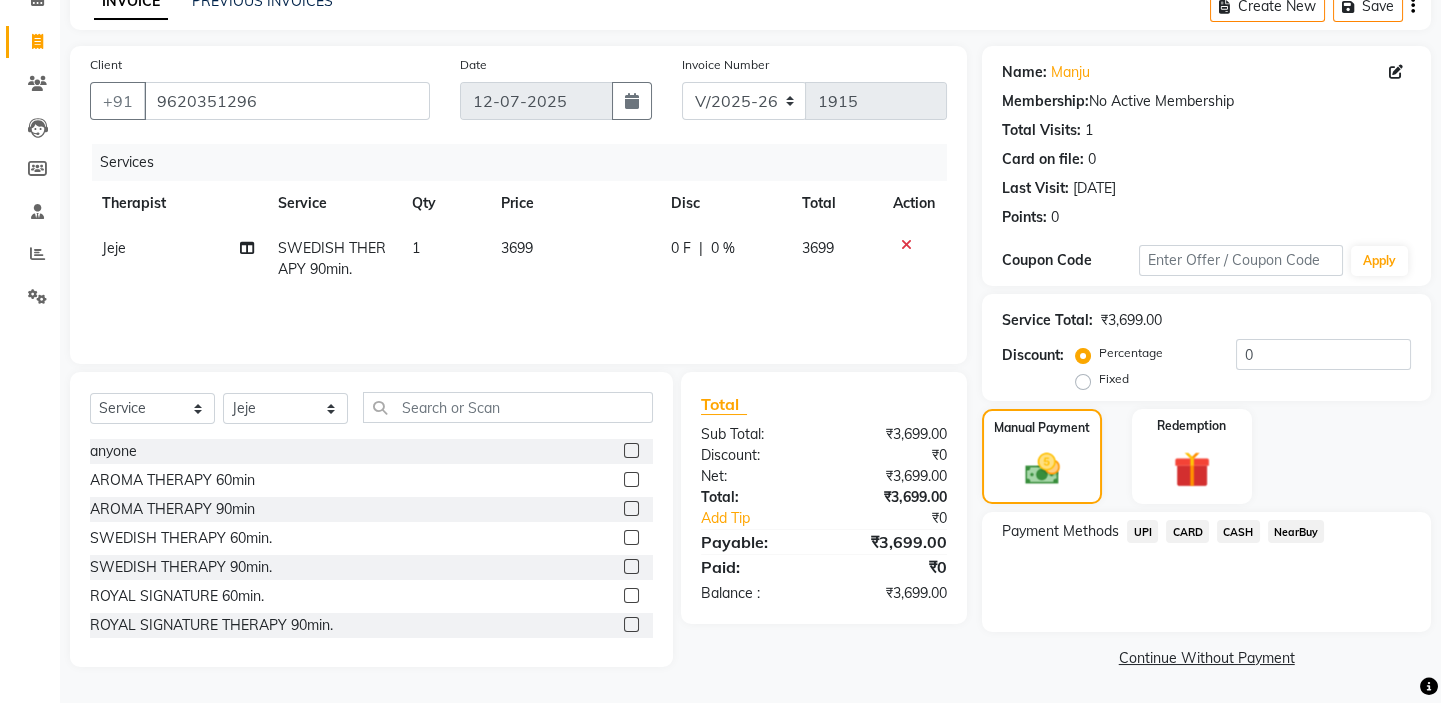 click on "UPI" 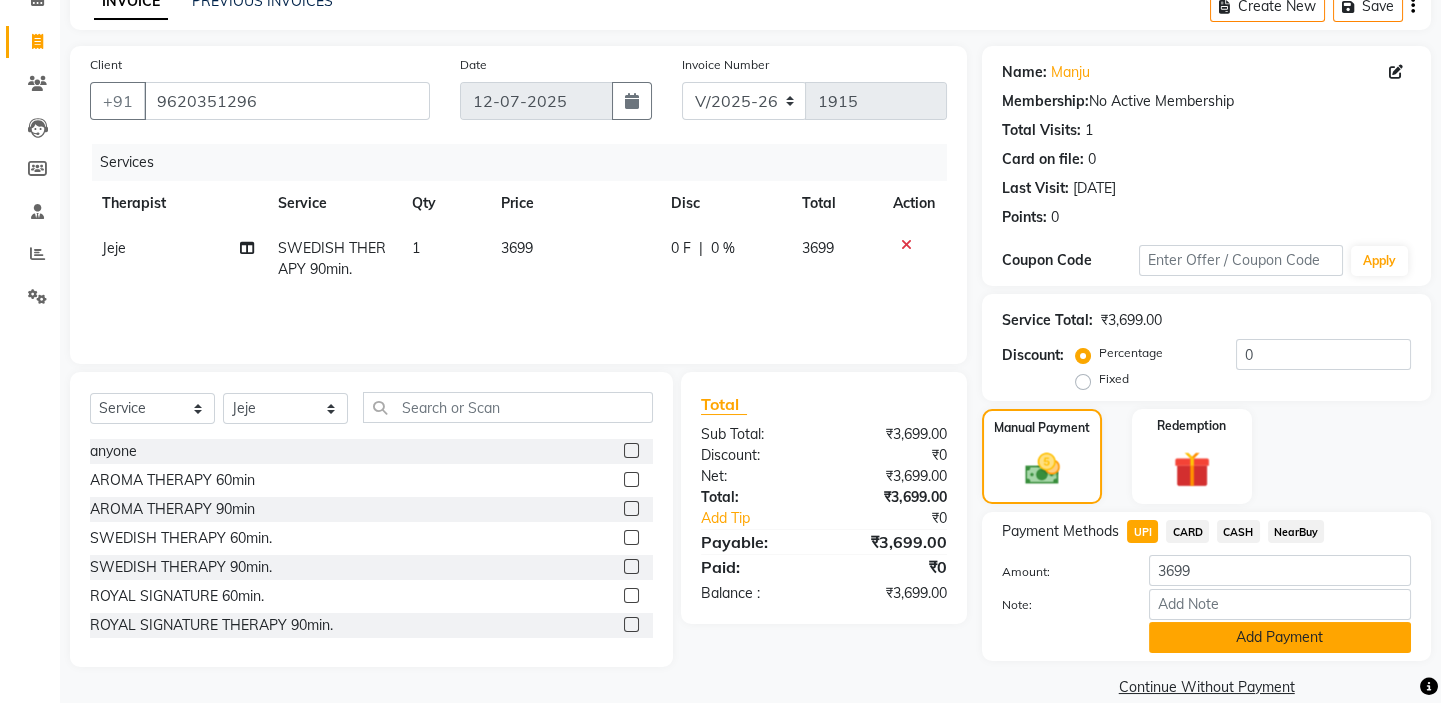 click on "Add Payment" 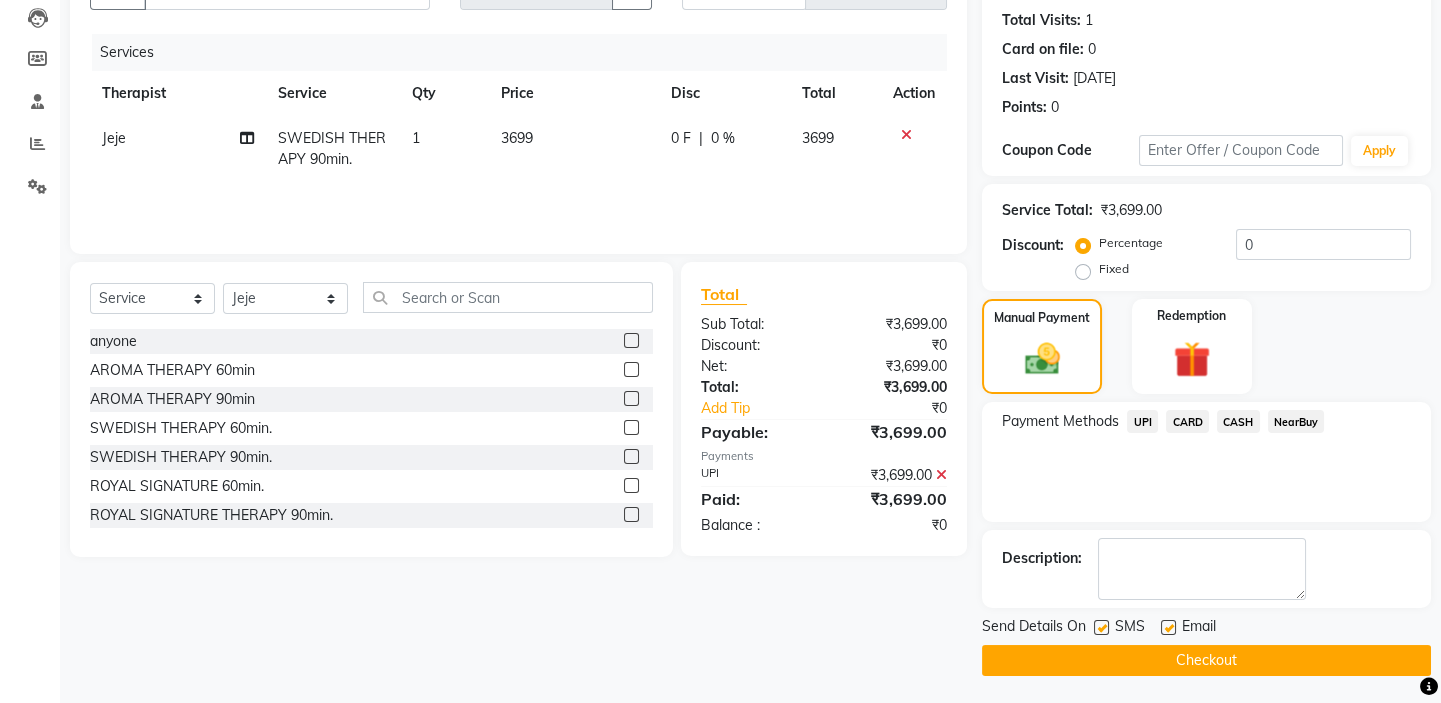 scroll, scrollTop: 216, scrollLeft: 0, axis: vertical 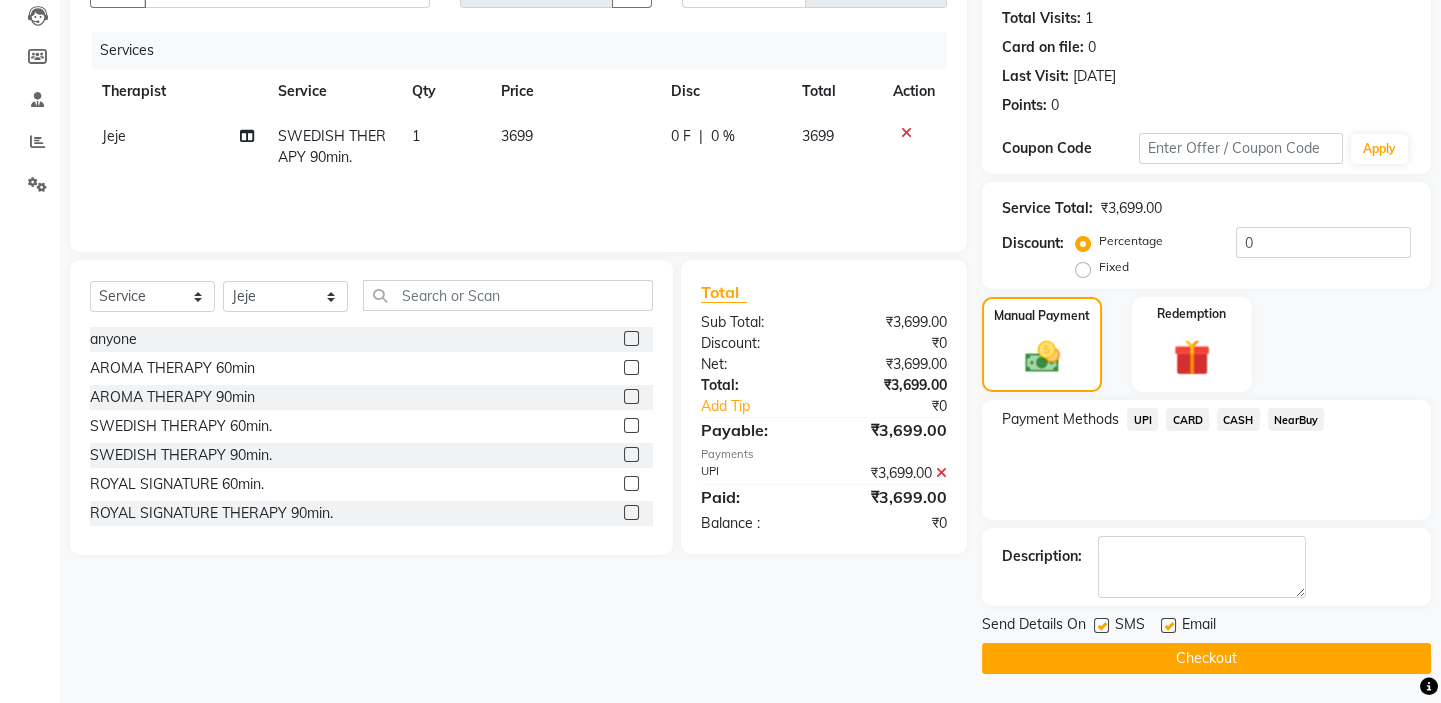 click 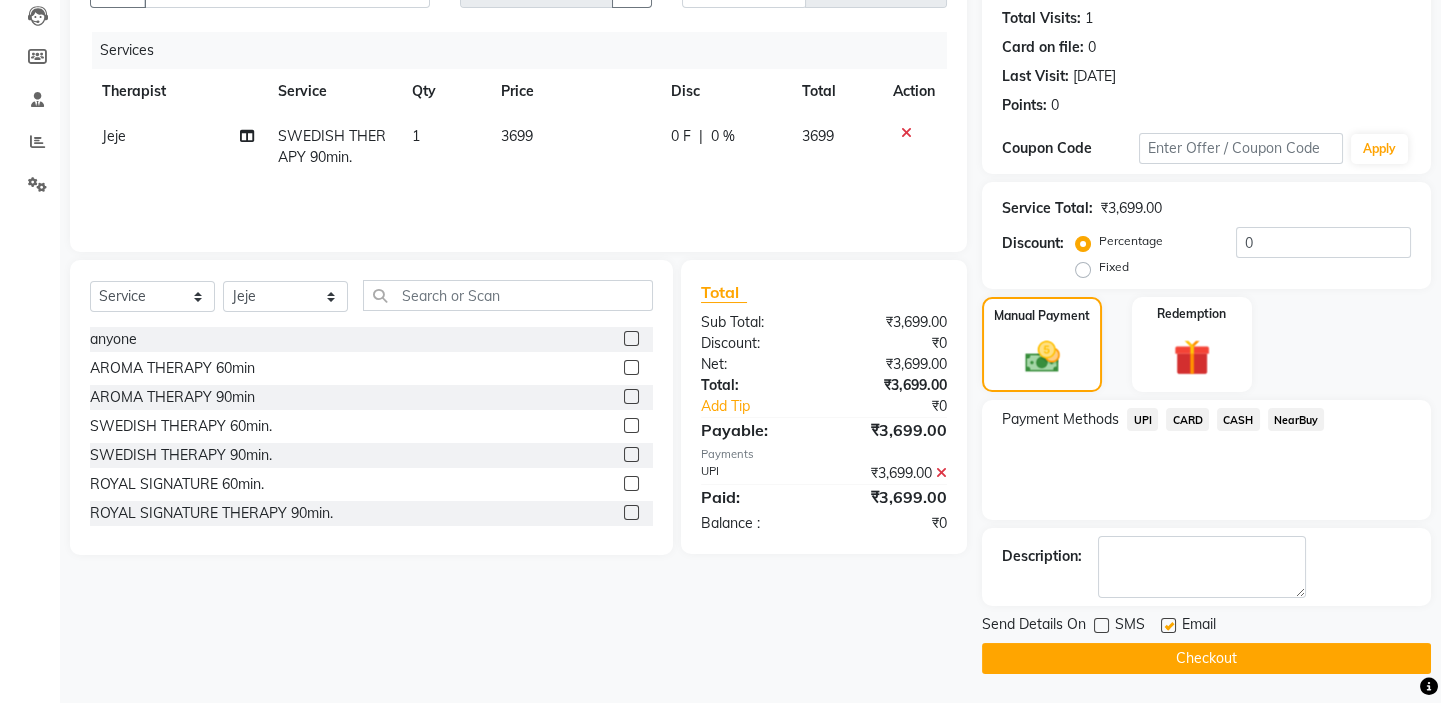 click 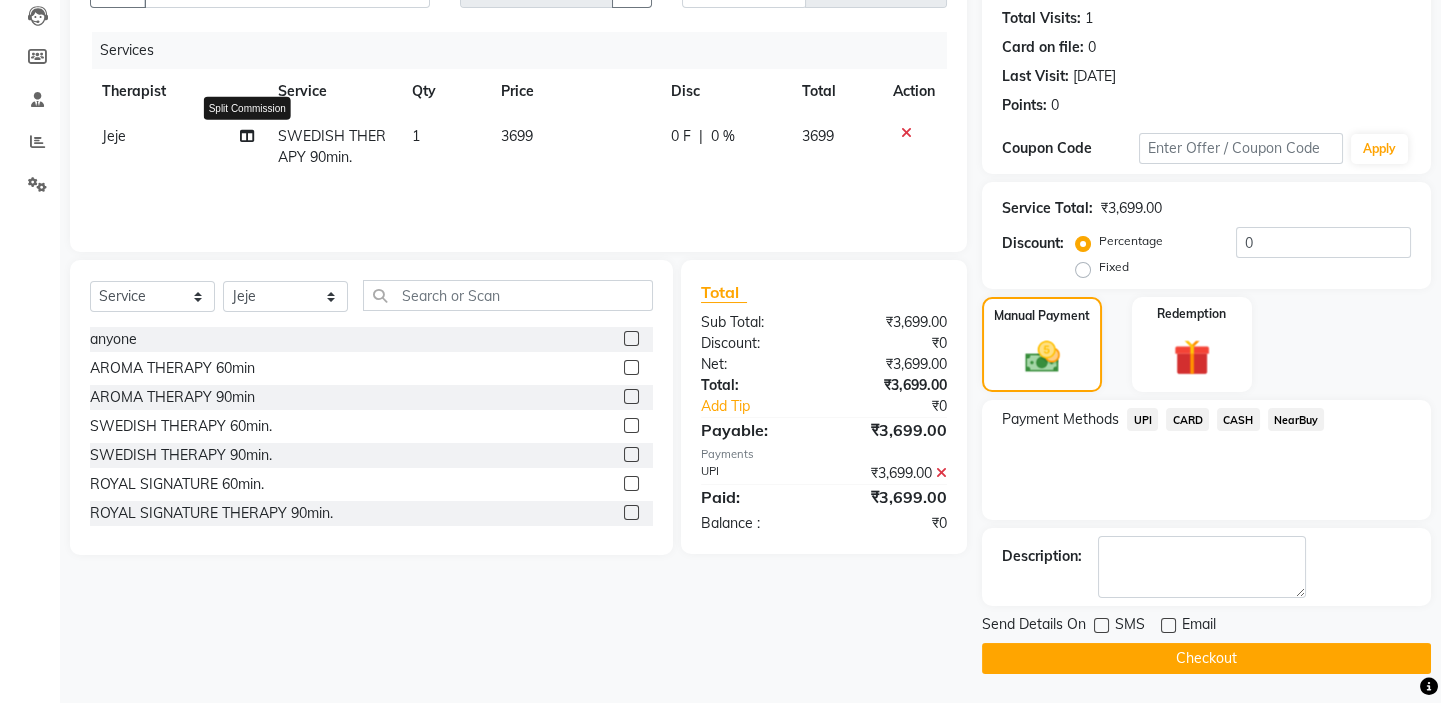 click 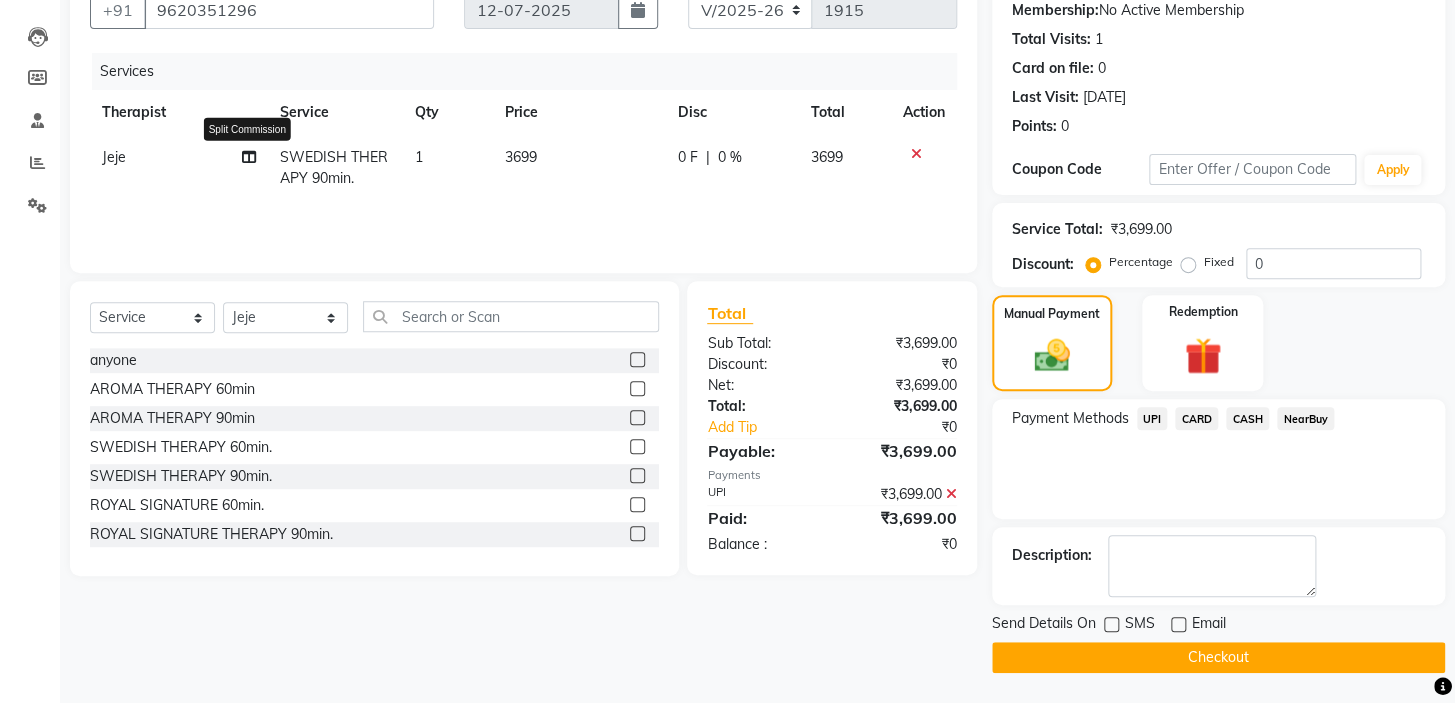 select on "80827" 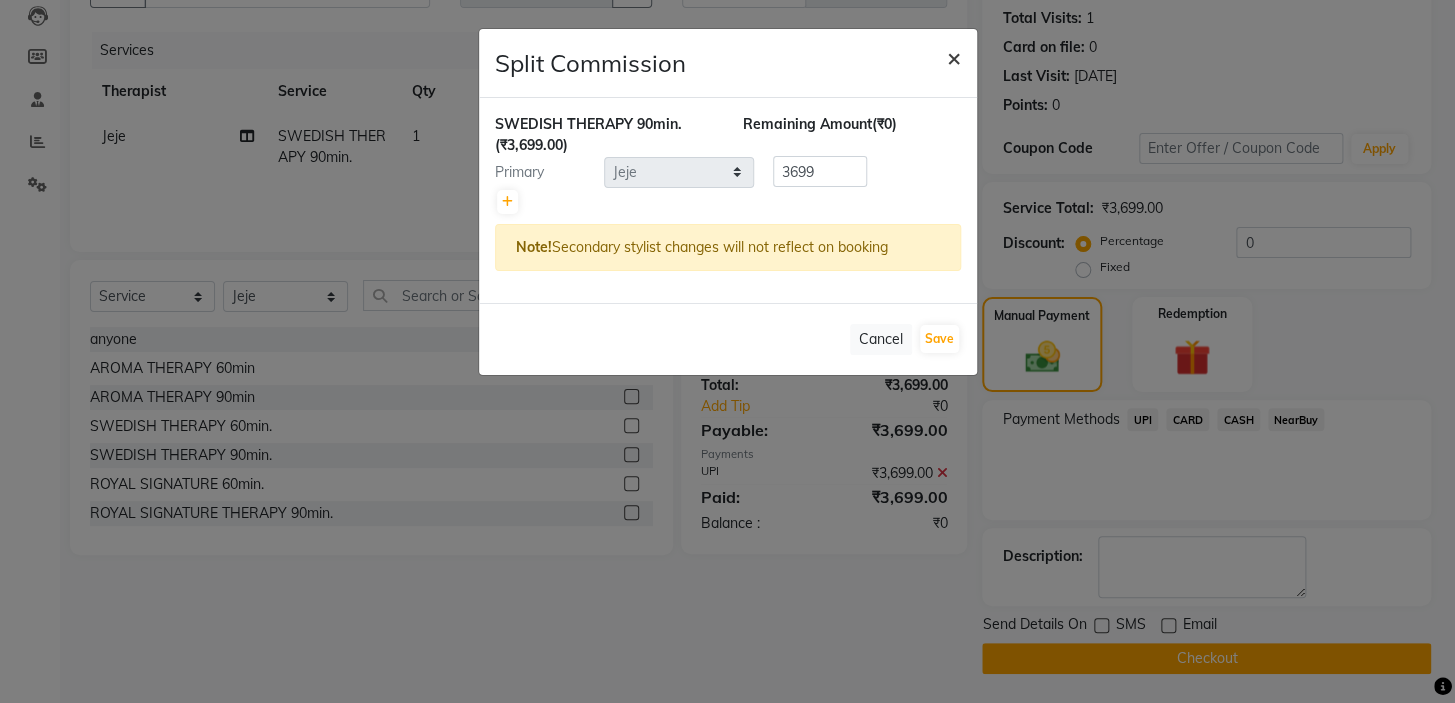 click on "×" 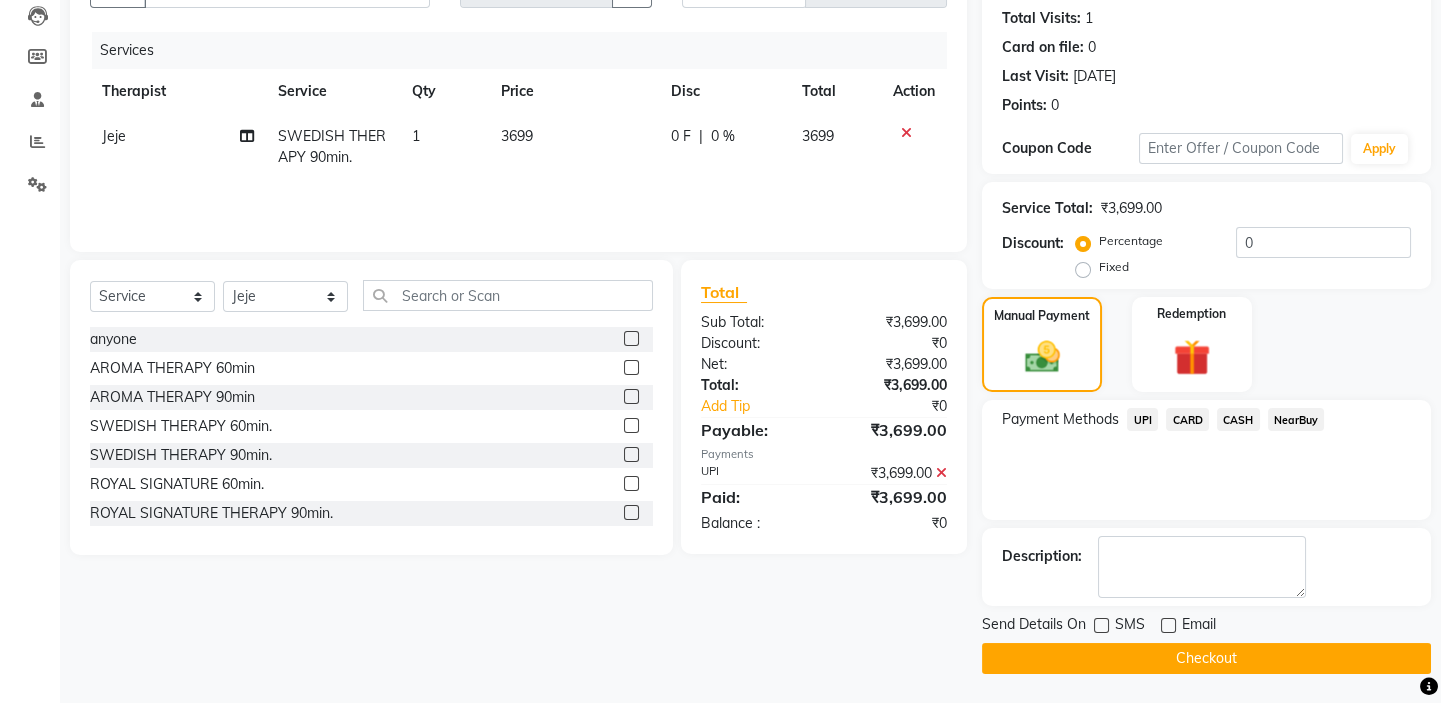 click on "Jeje" 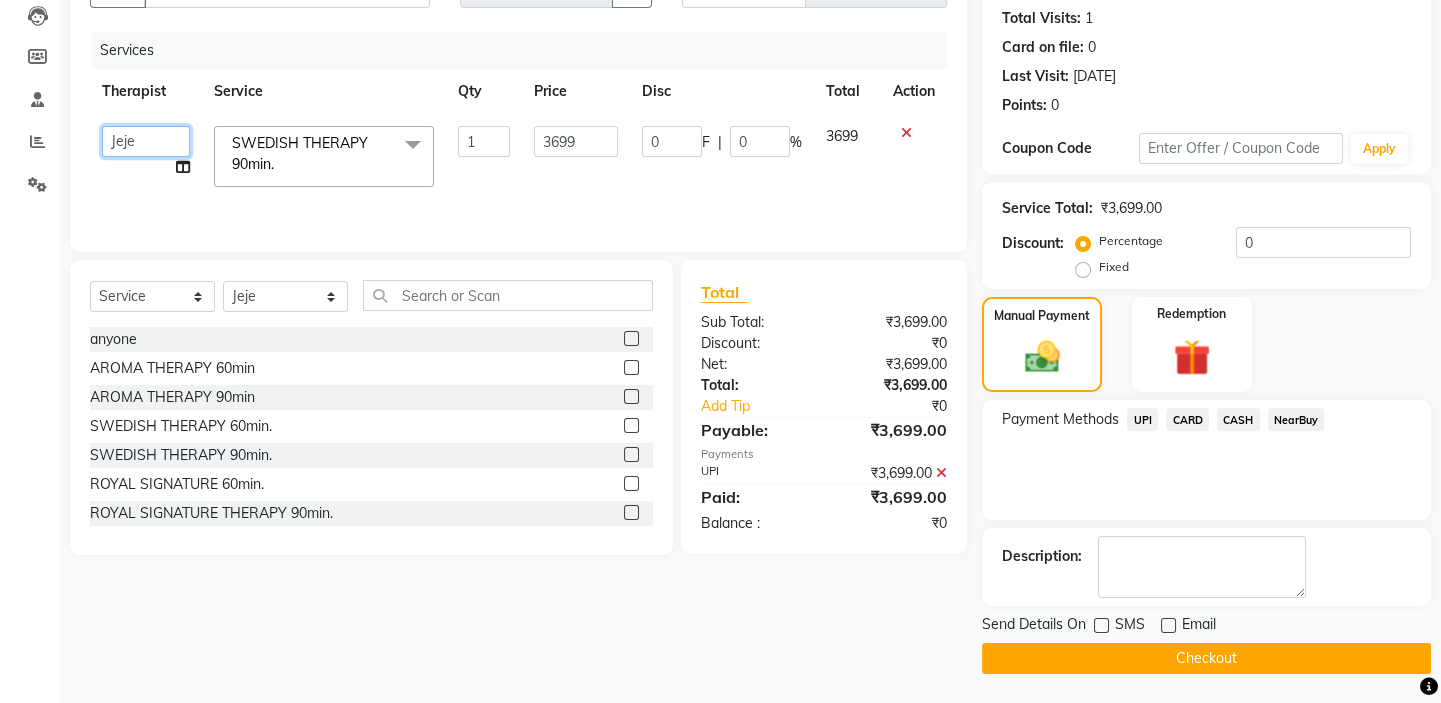 click on "Anand   Annie   anyone   Babu   Bela   Gia   Jeje   Jincy   JOE   Lilly   Nanny   Rita   Shodika   Sun   Tashi   VINOD KUMAR" 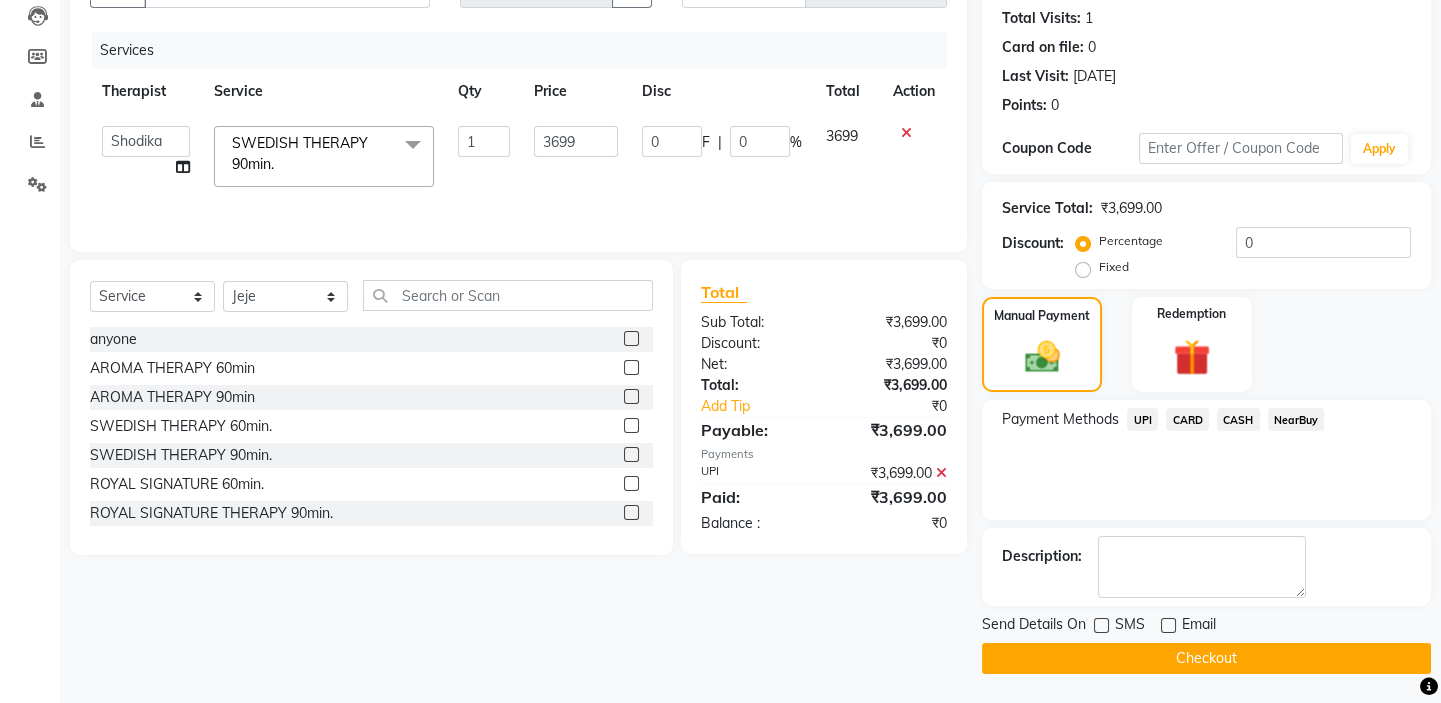 select on "51729" 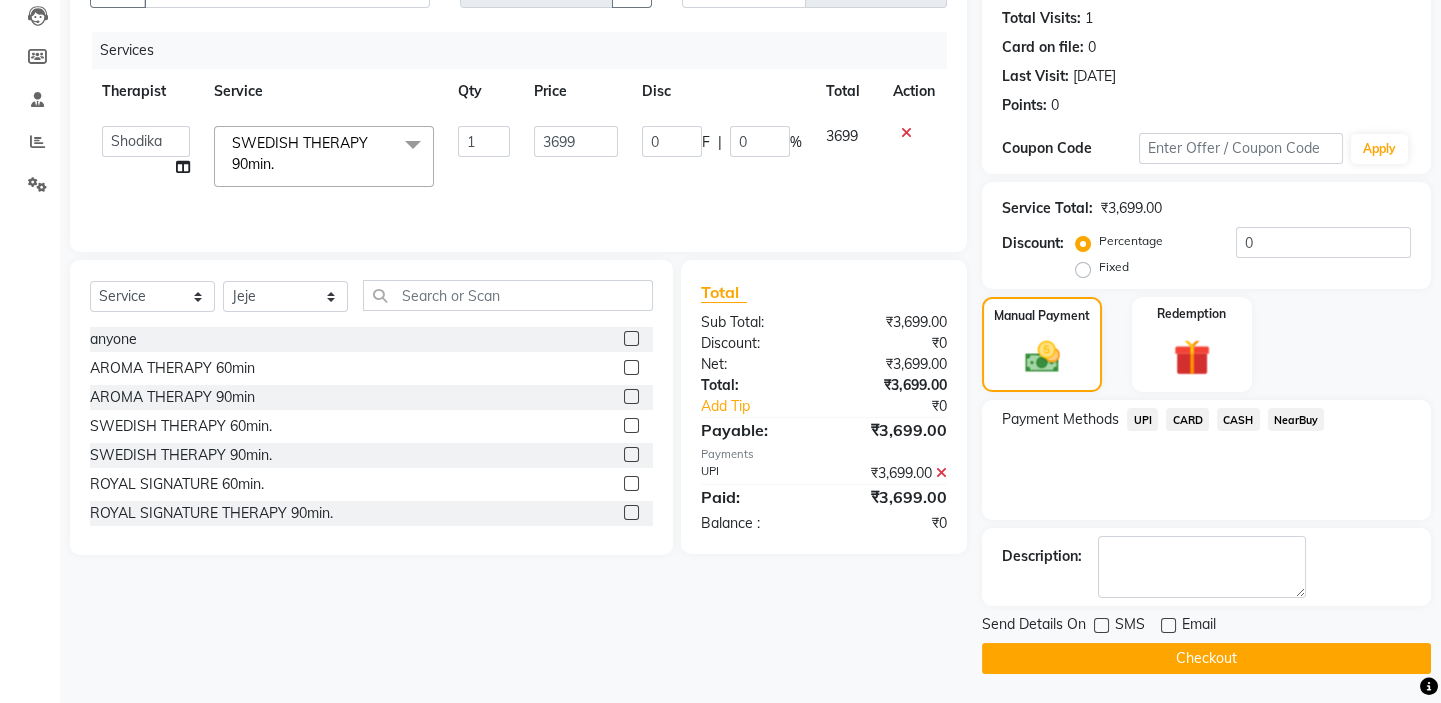 click on "0 F | 0 %" 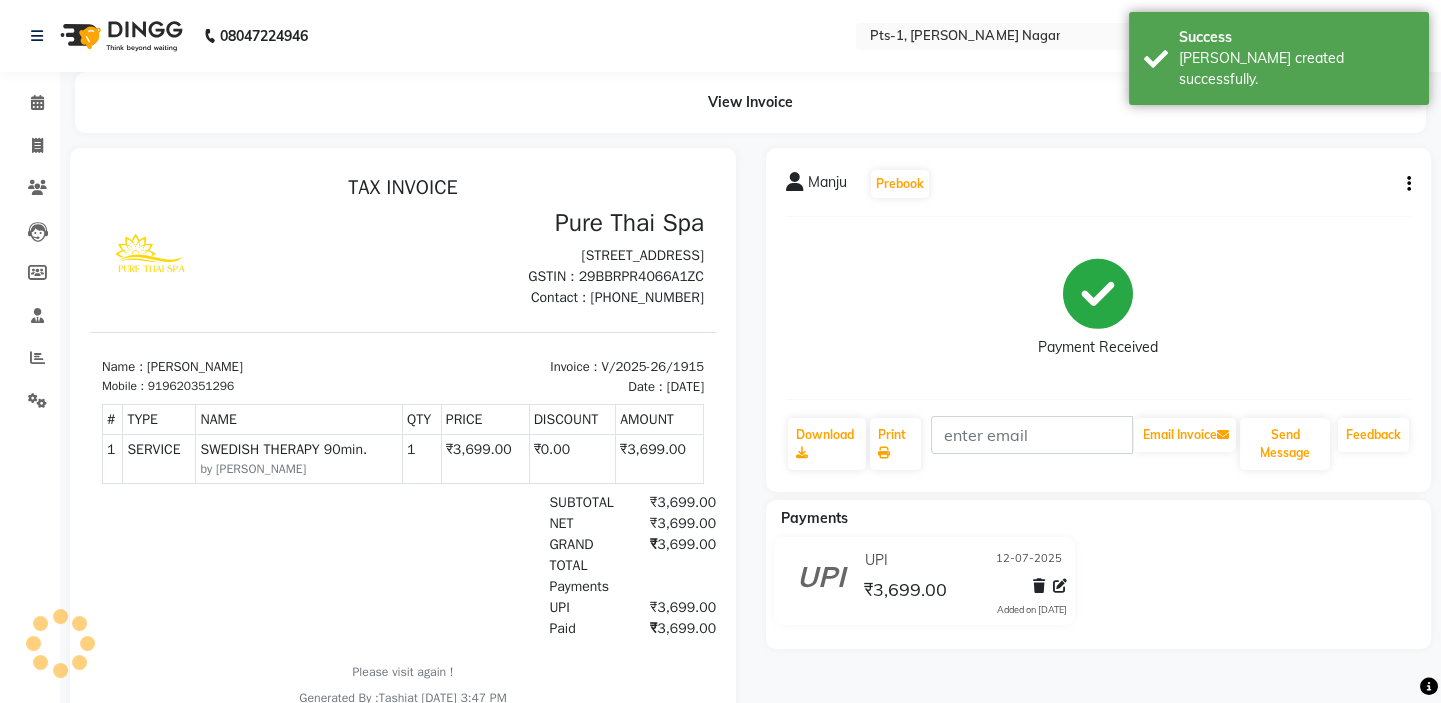 scroll, scrollTop: 0, scrollLeft: 0, axis: both 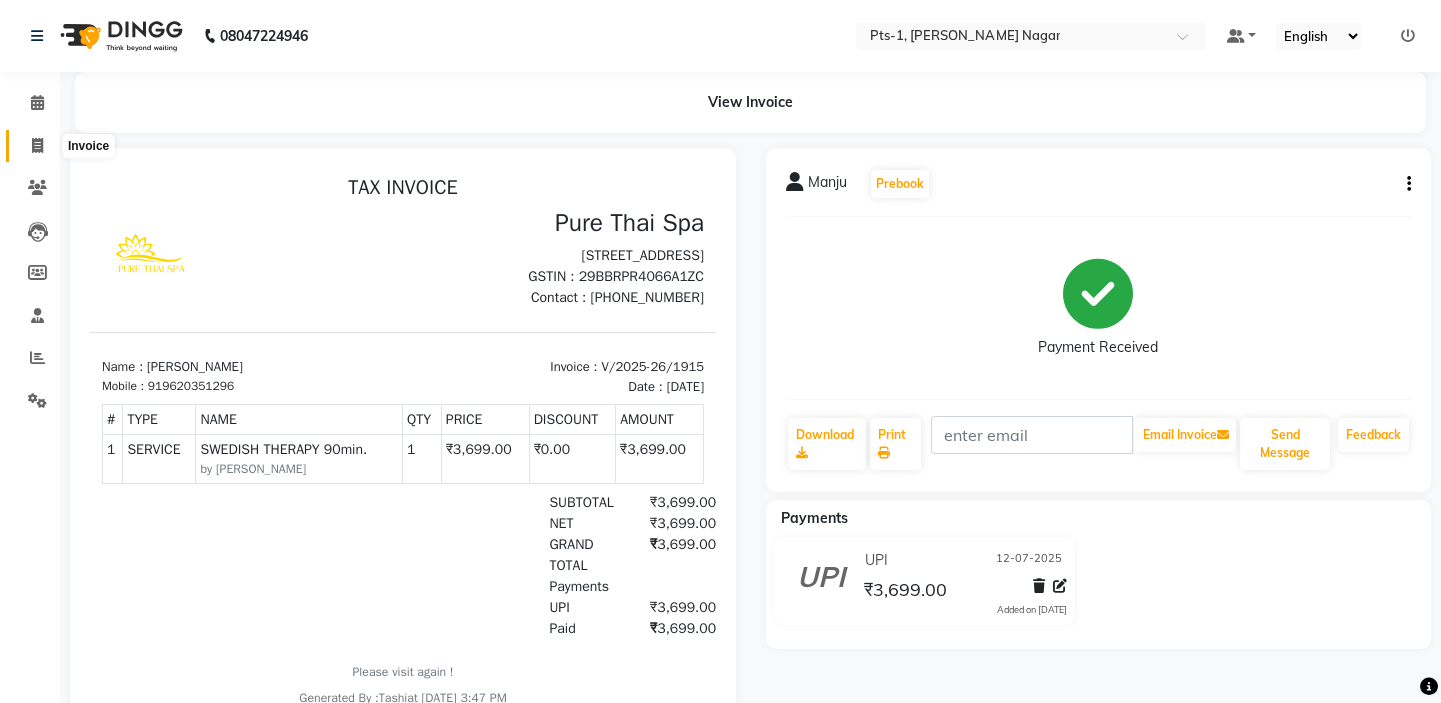 click 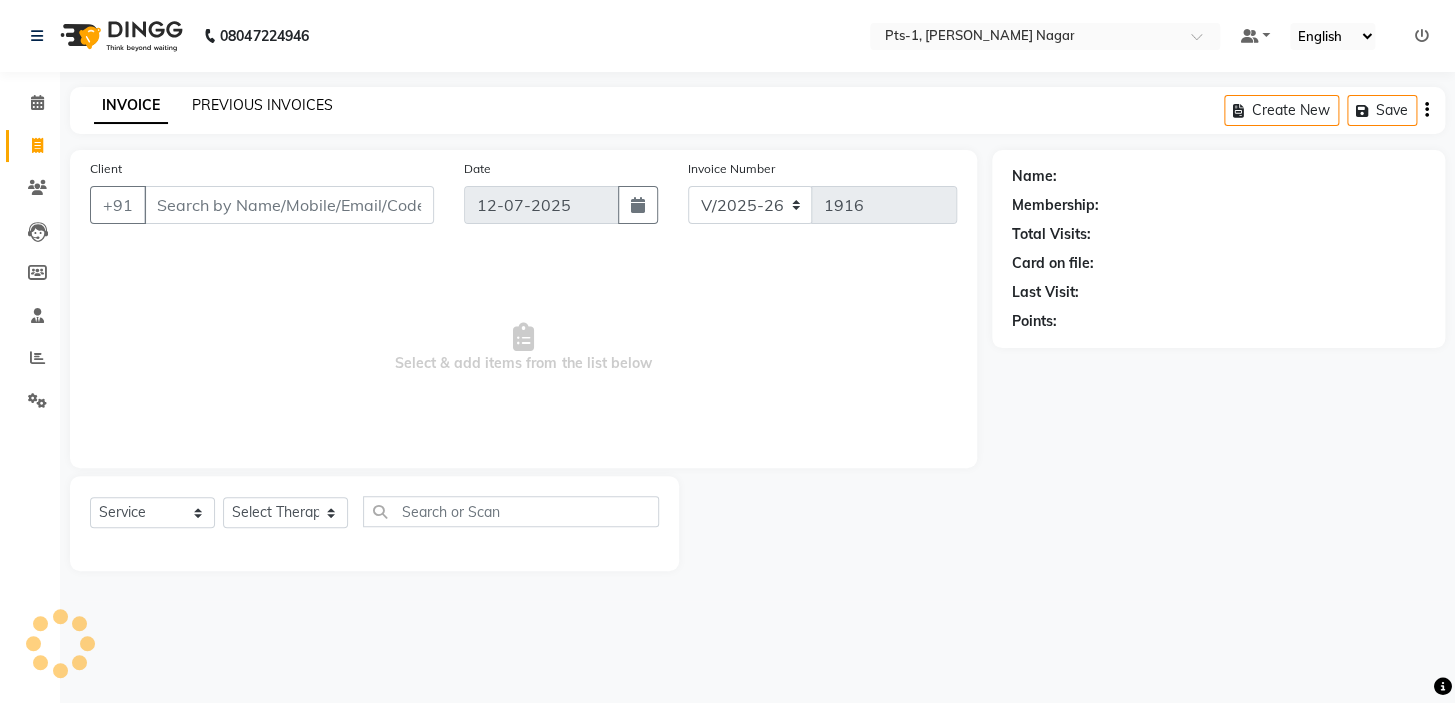 click on "PREVIOUS INVOICES" 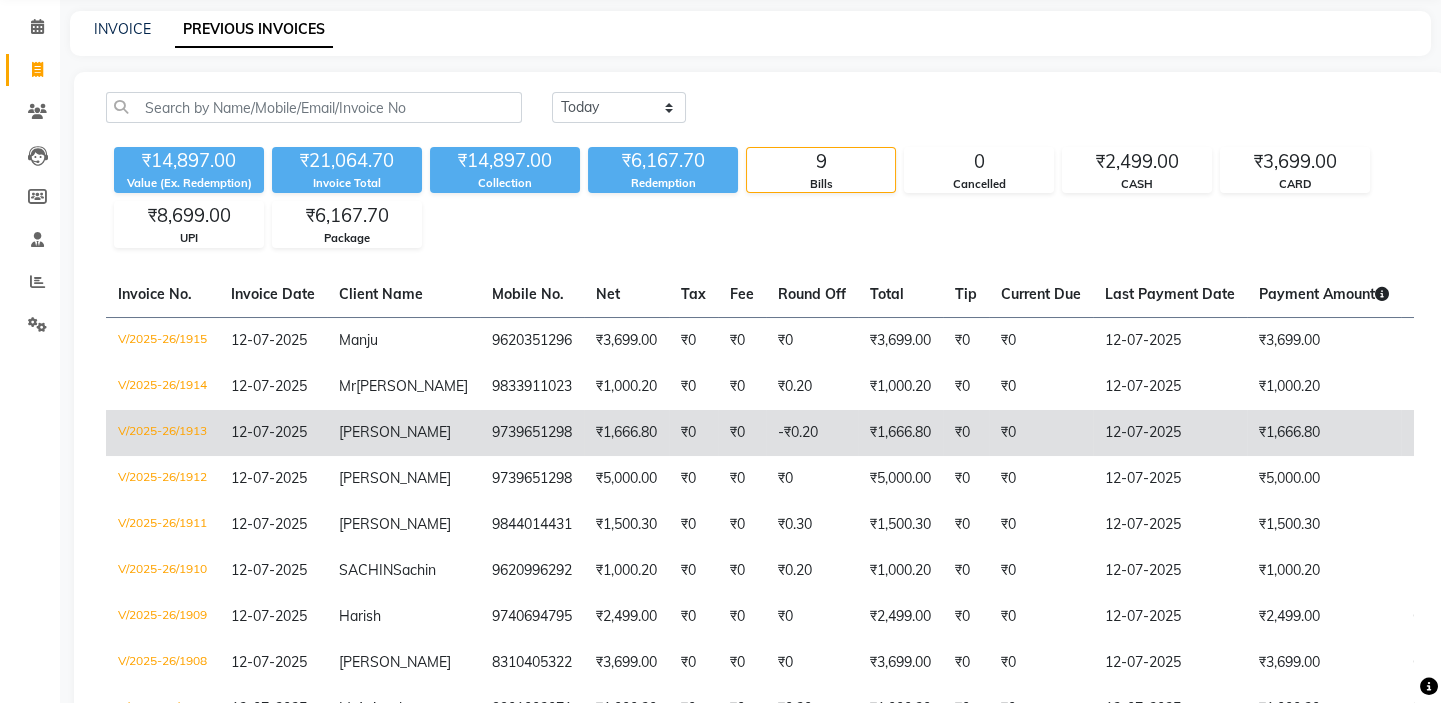 scroll, scrollTop: 67, scrollLeft: 0, axis: vertical 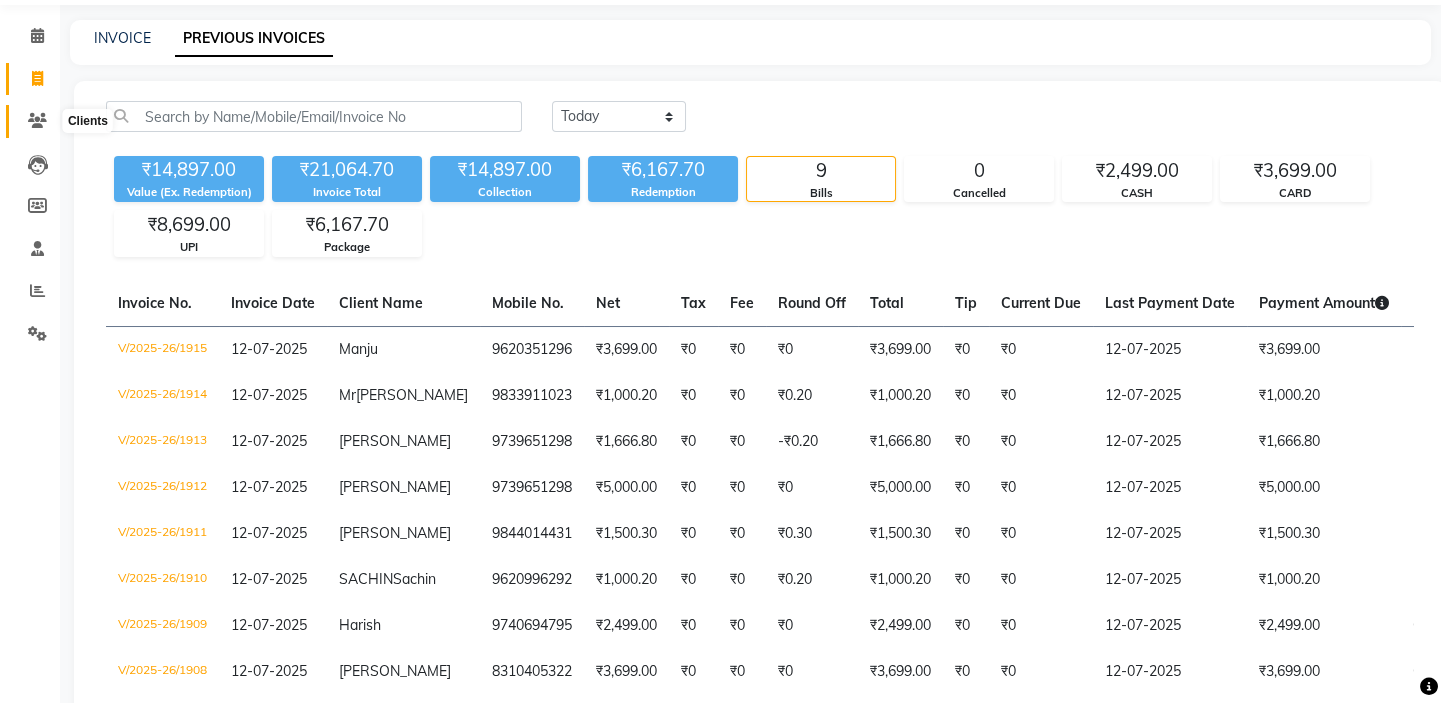 click 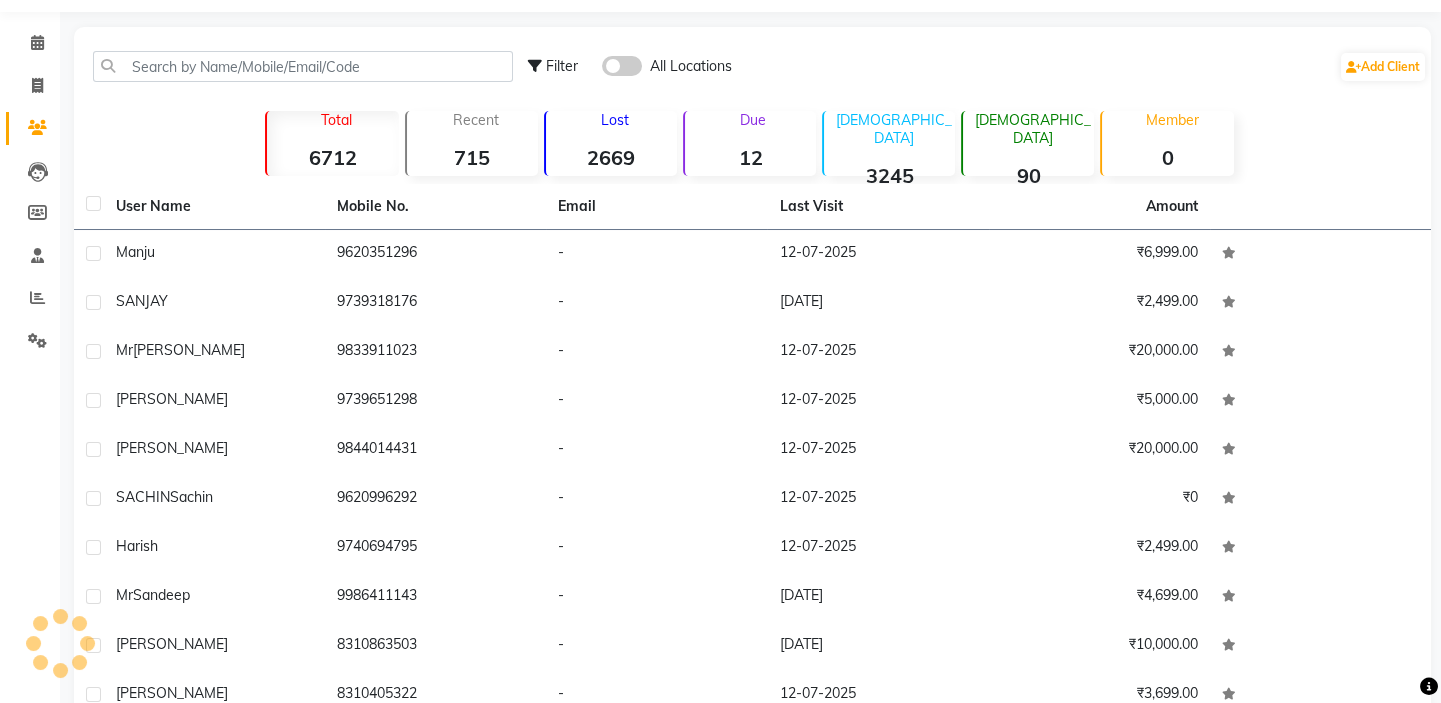 scroll, scrollTop: 67, scrollLeft: 0, axis: vertical 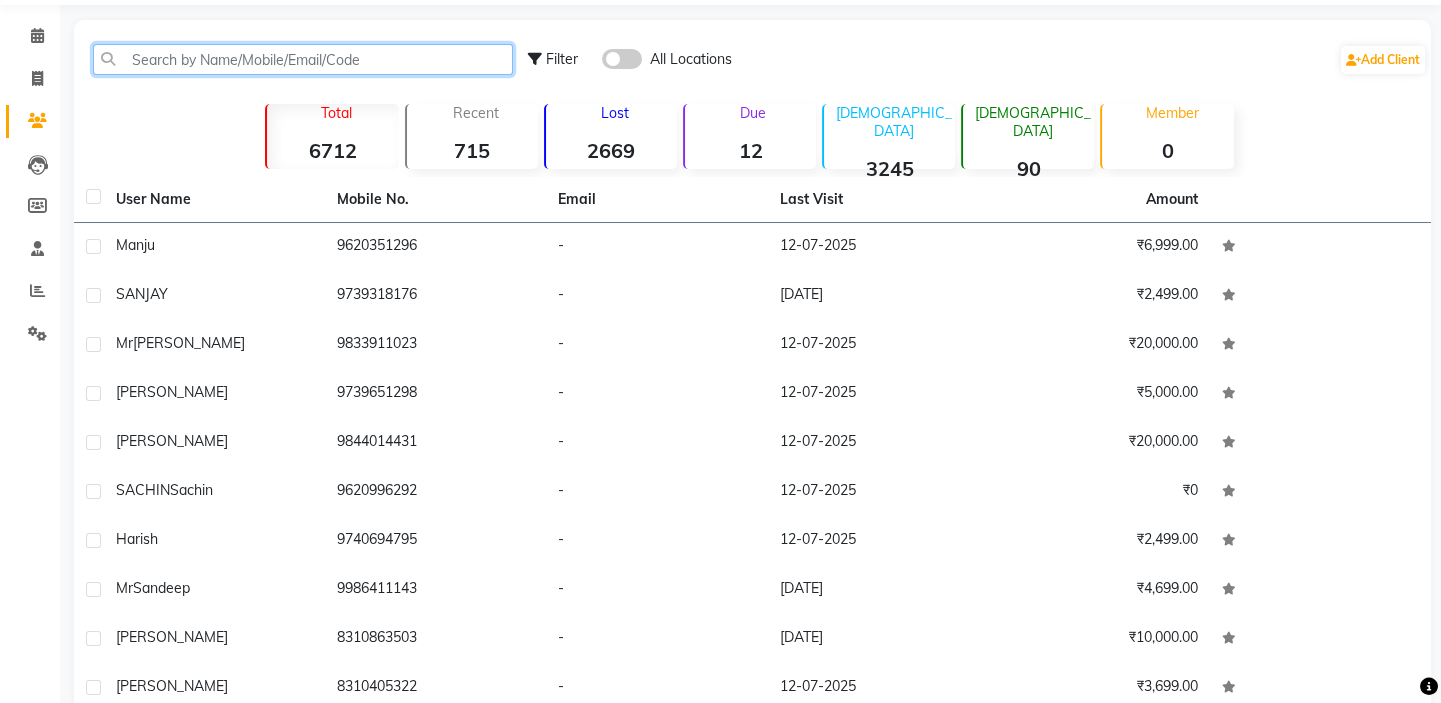 click 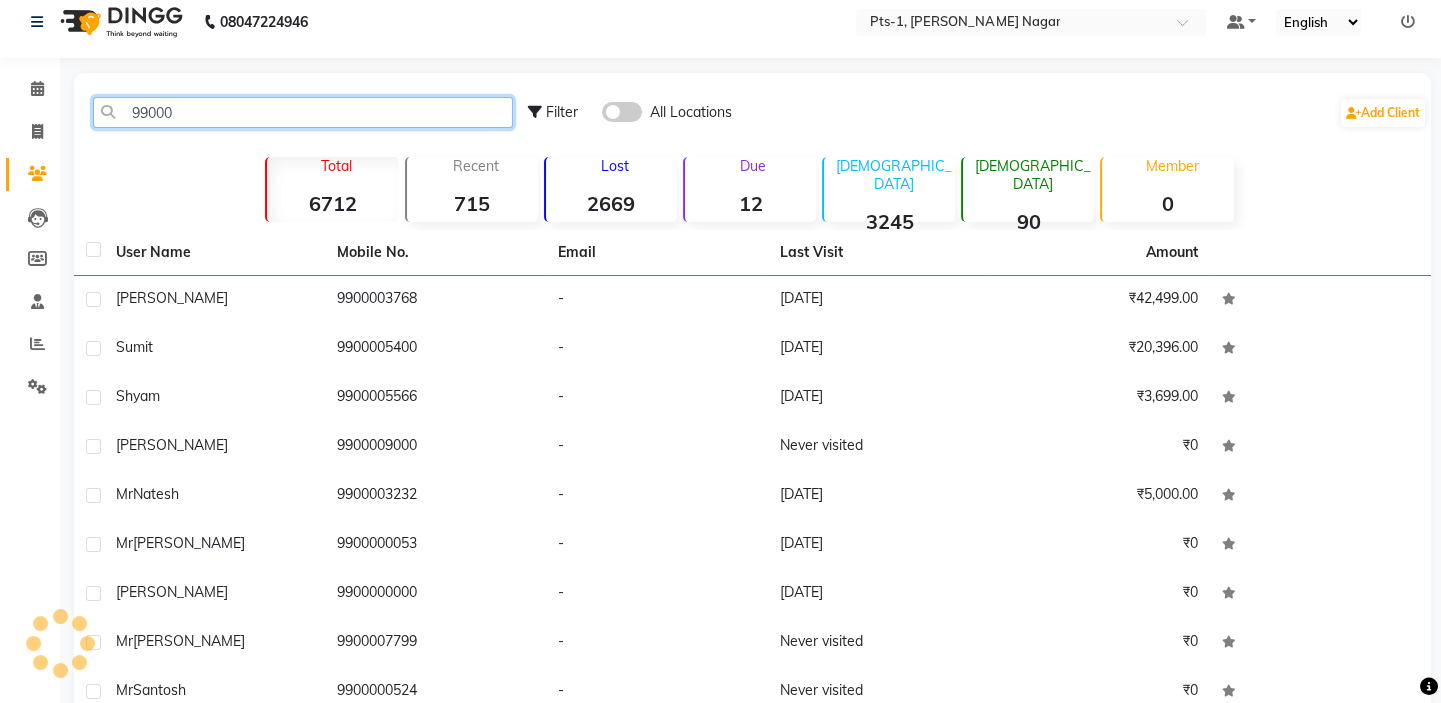 scroll, scrollTop: 67, scrollLeft: 0, axis: vertical 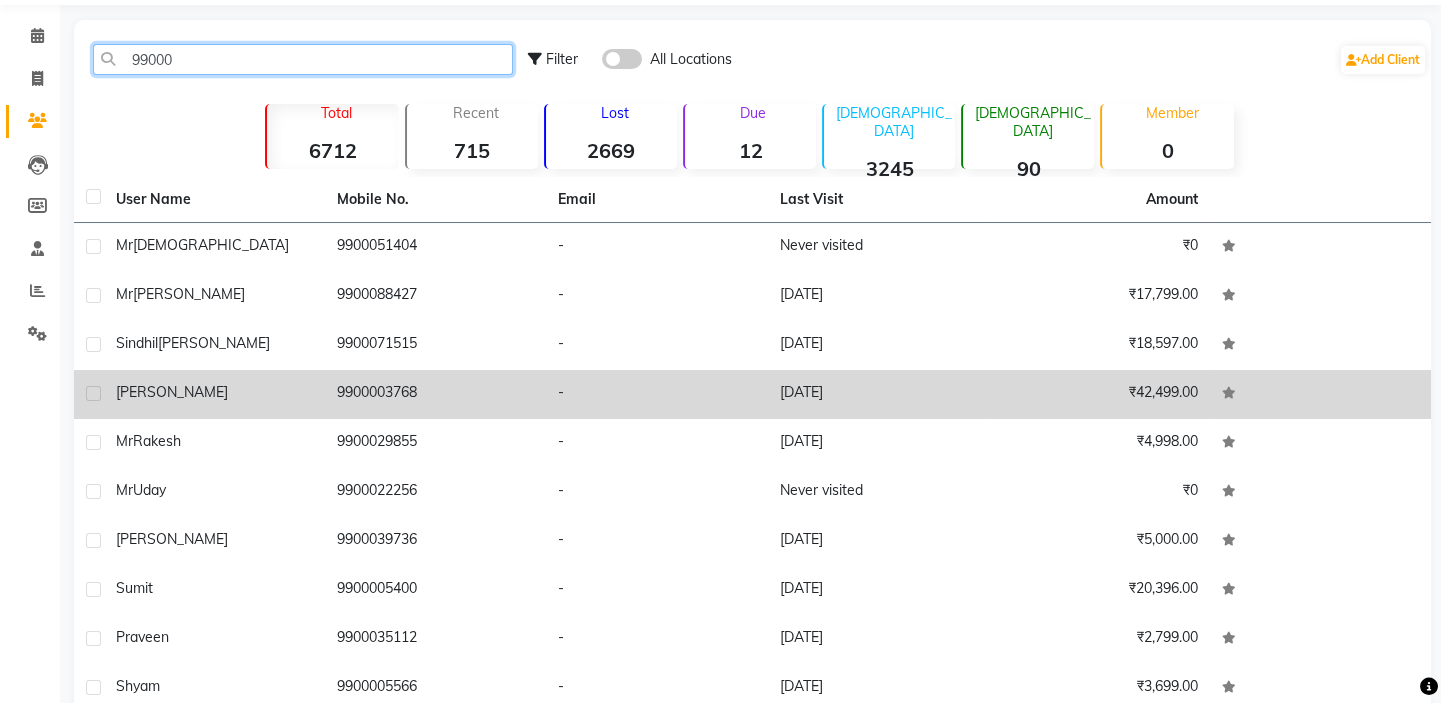 type on "99000" 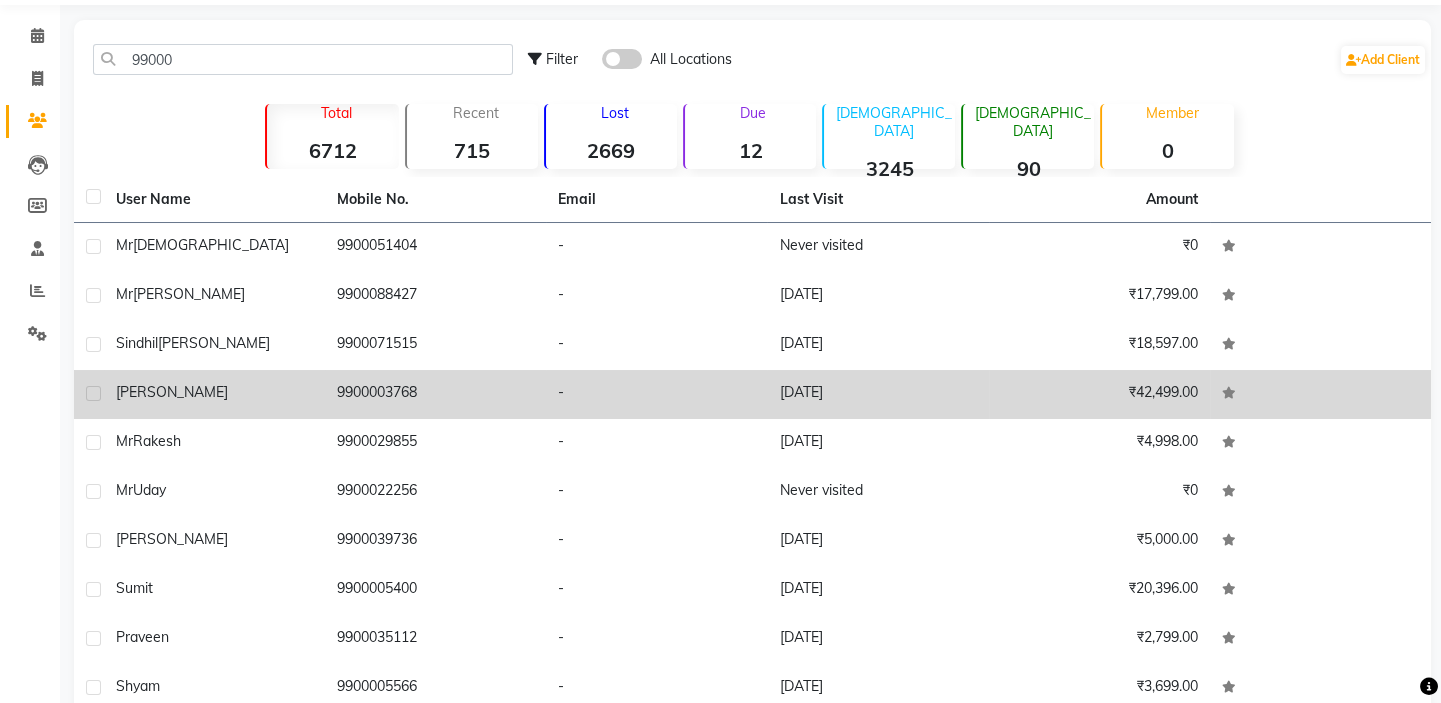 click on "9900003768" 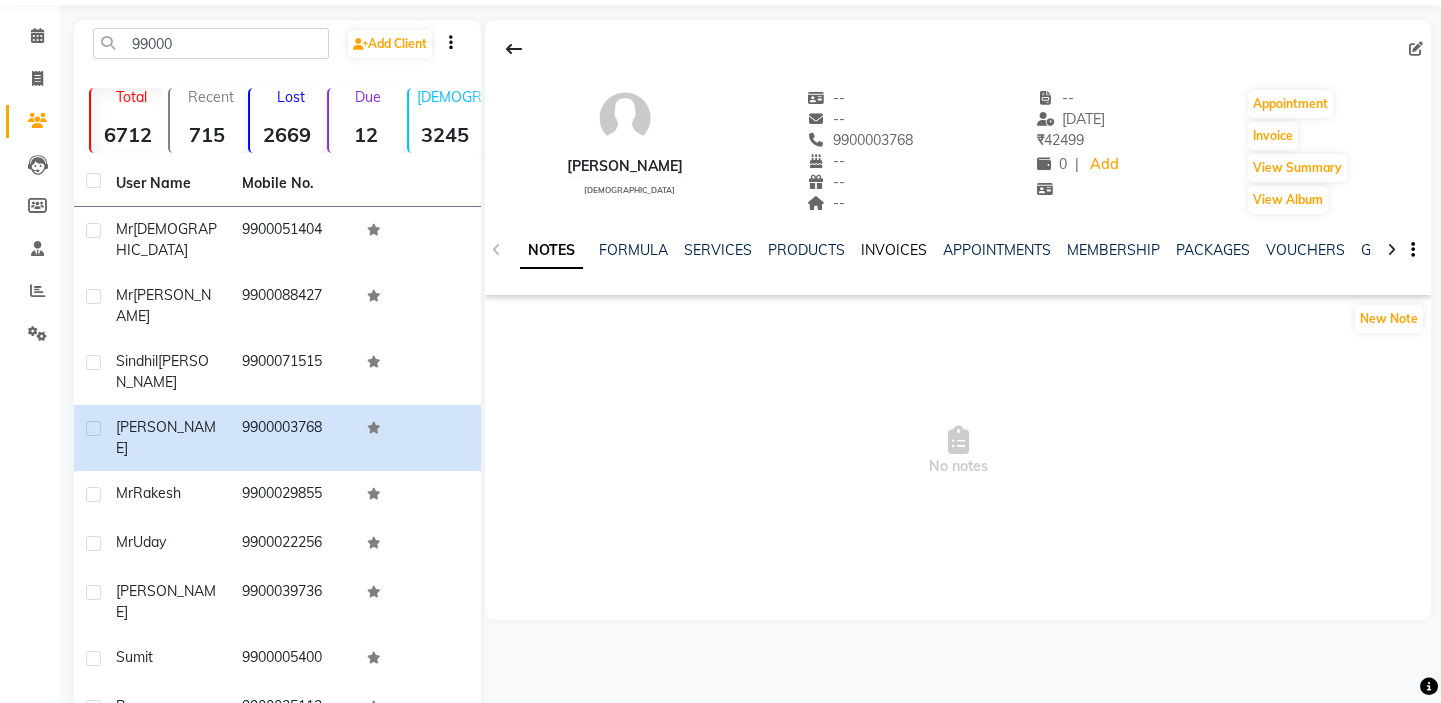 click on "INVOICES" 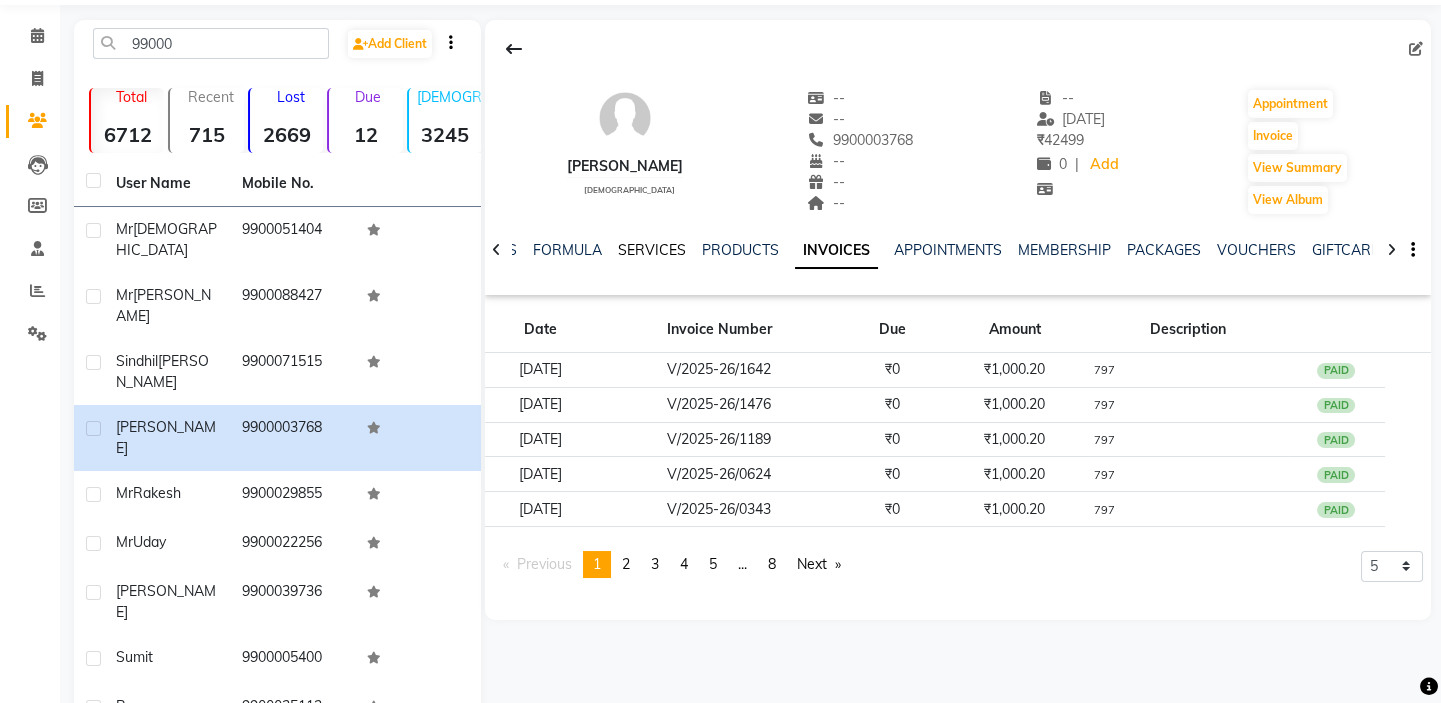 click on "SERVICES" 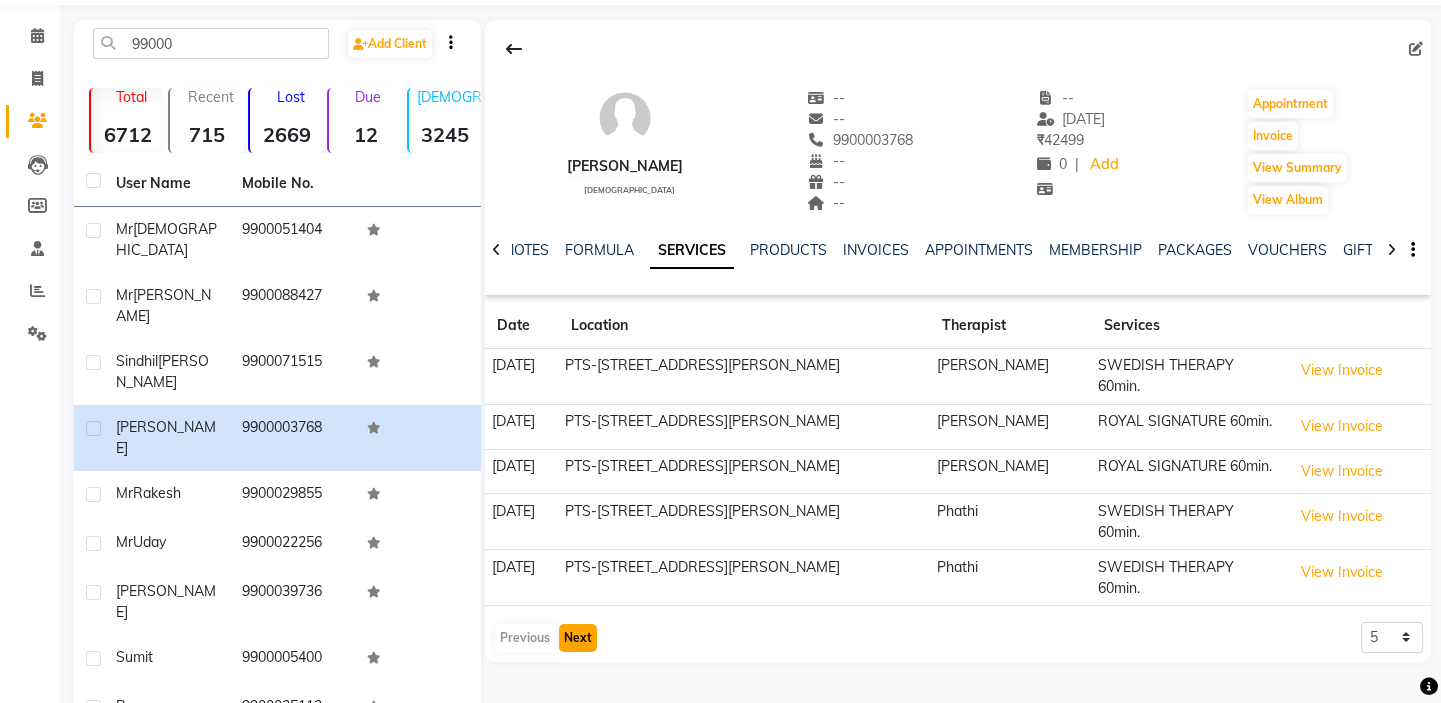 click on "Next" 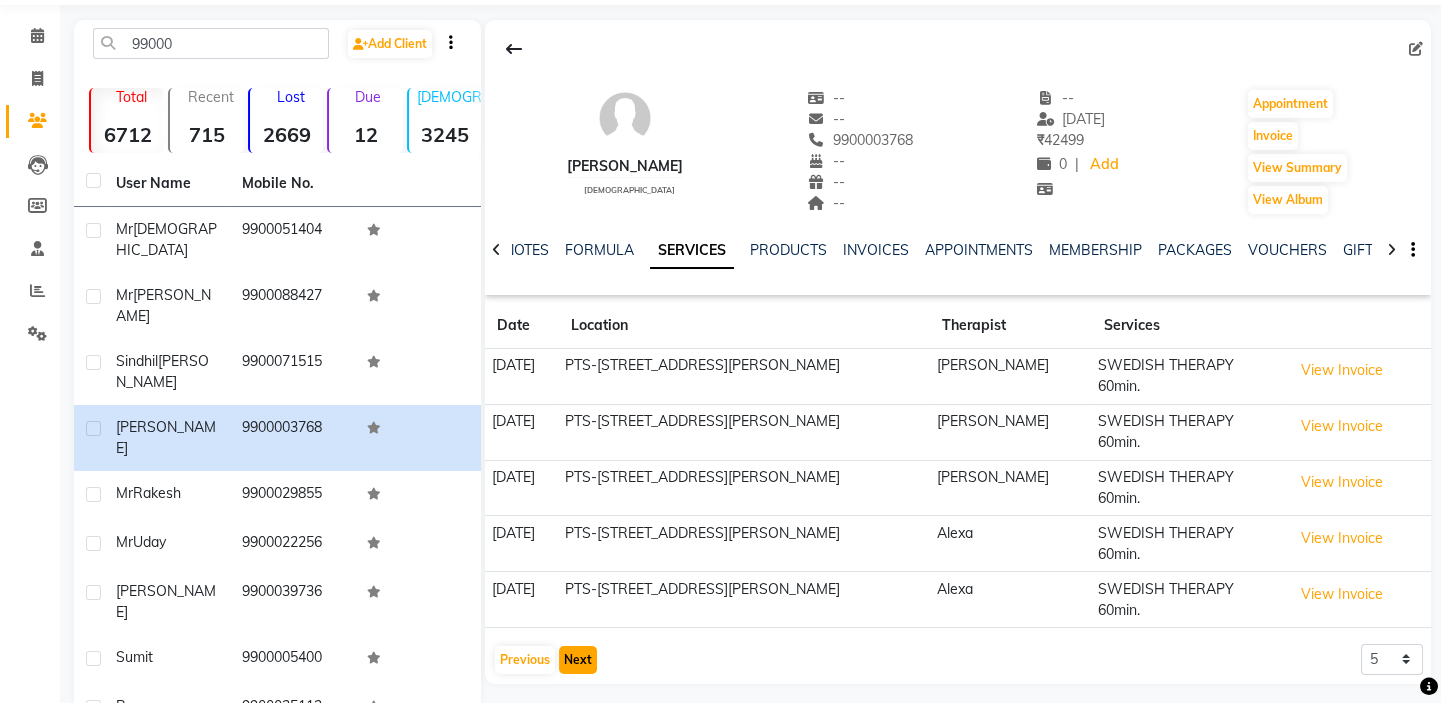 click on "Next" 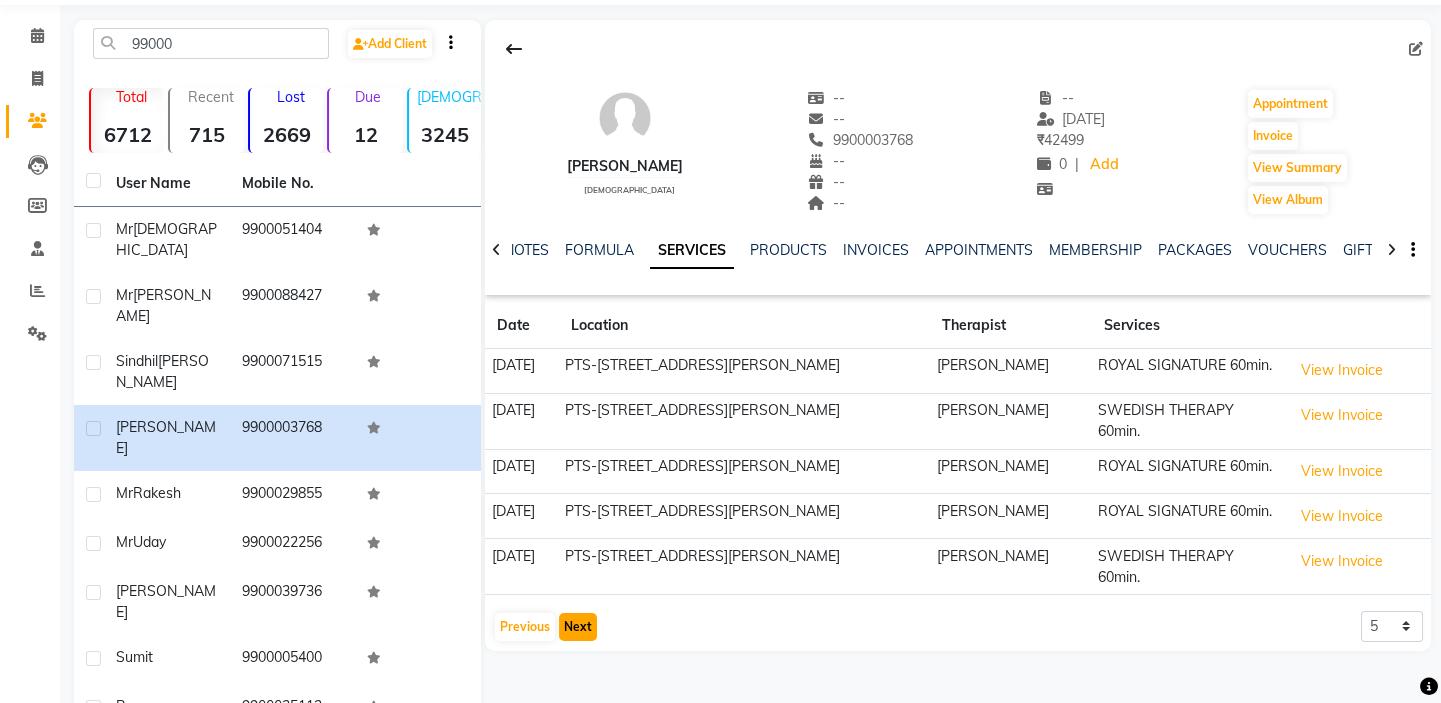 click on "Next" 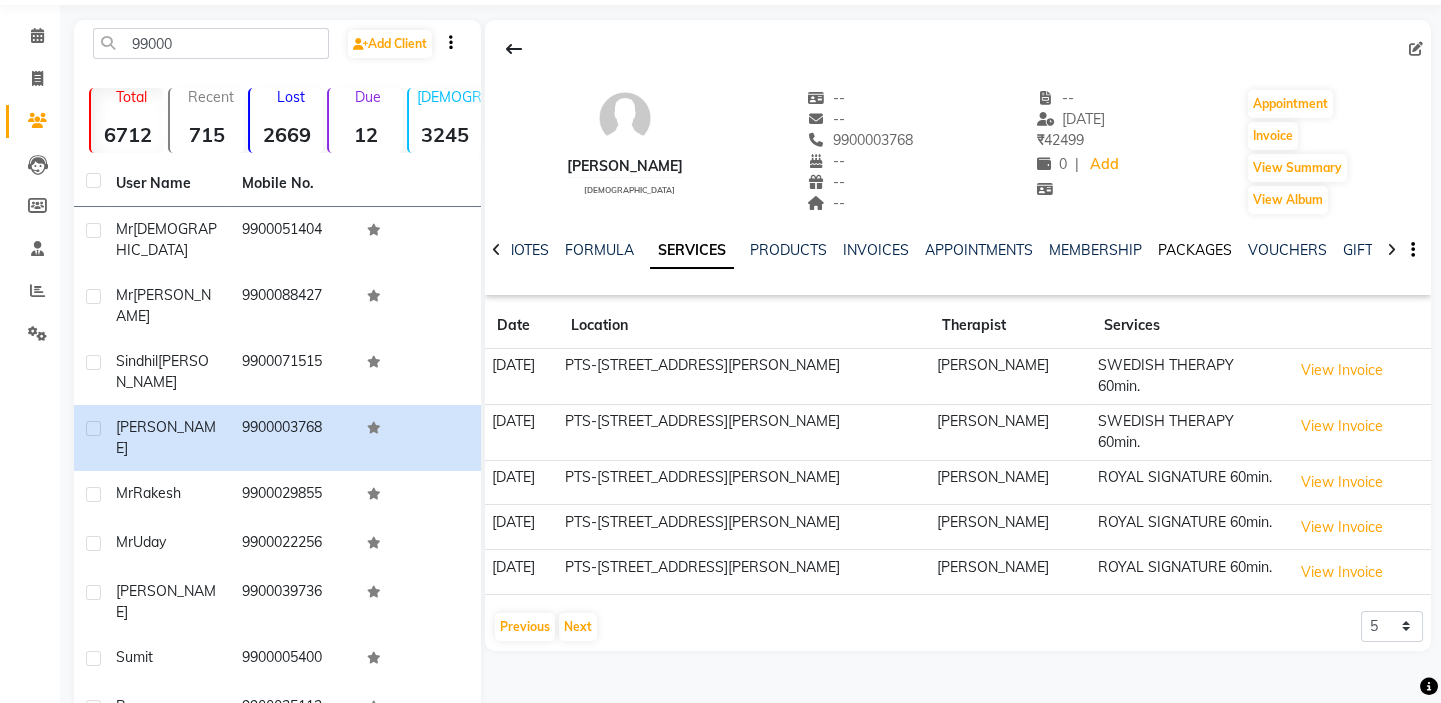 click on "PACKAGES" 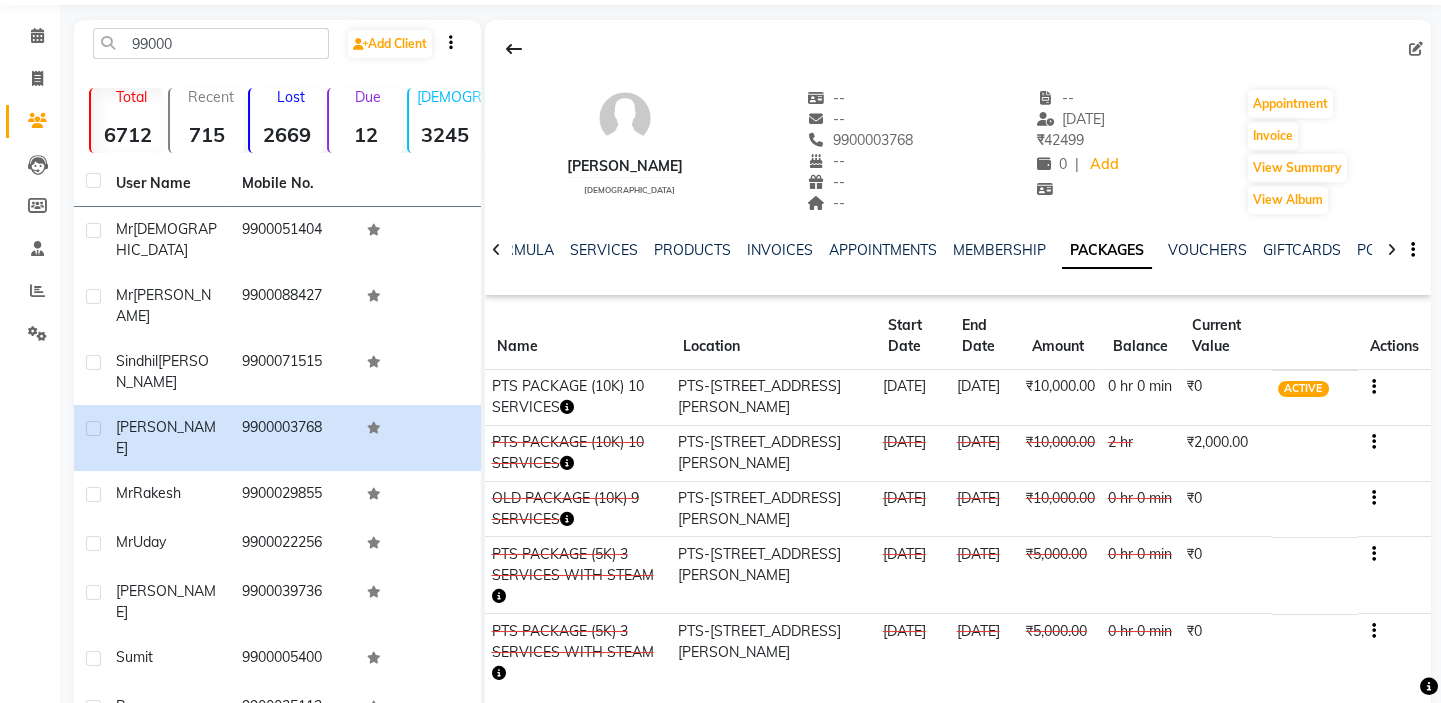 click 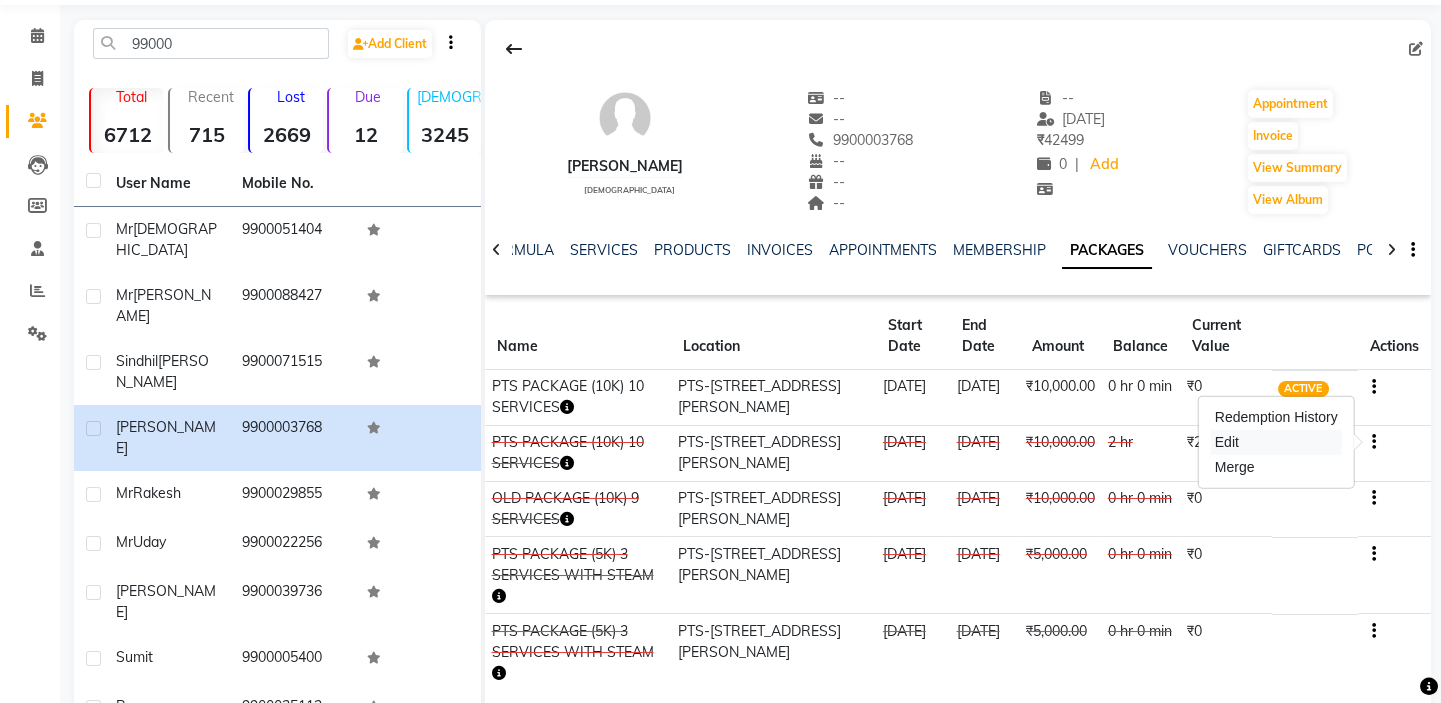 click on "Edit" at bounding box center (1276, 442) 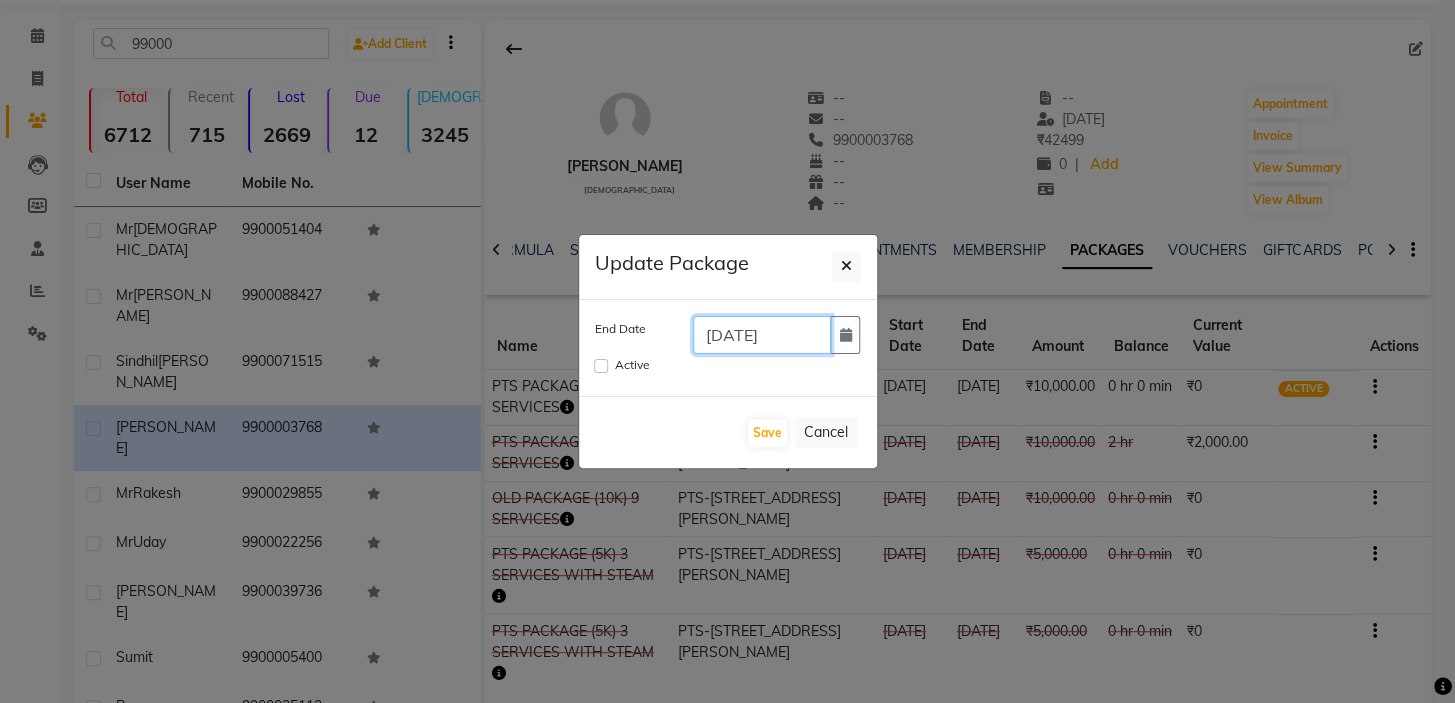 click on "15-05-2025" 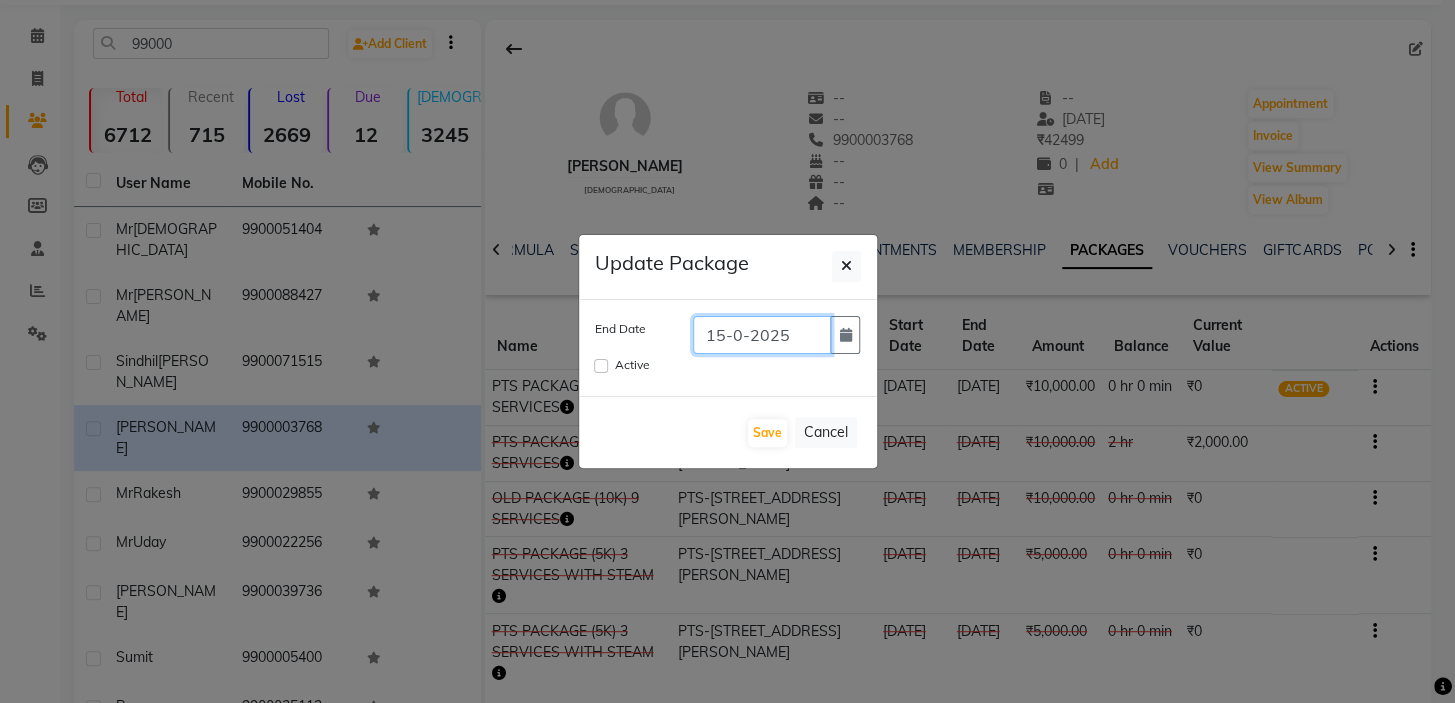 click on "15-0-2025" 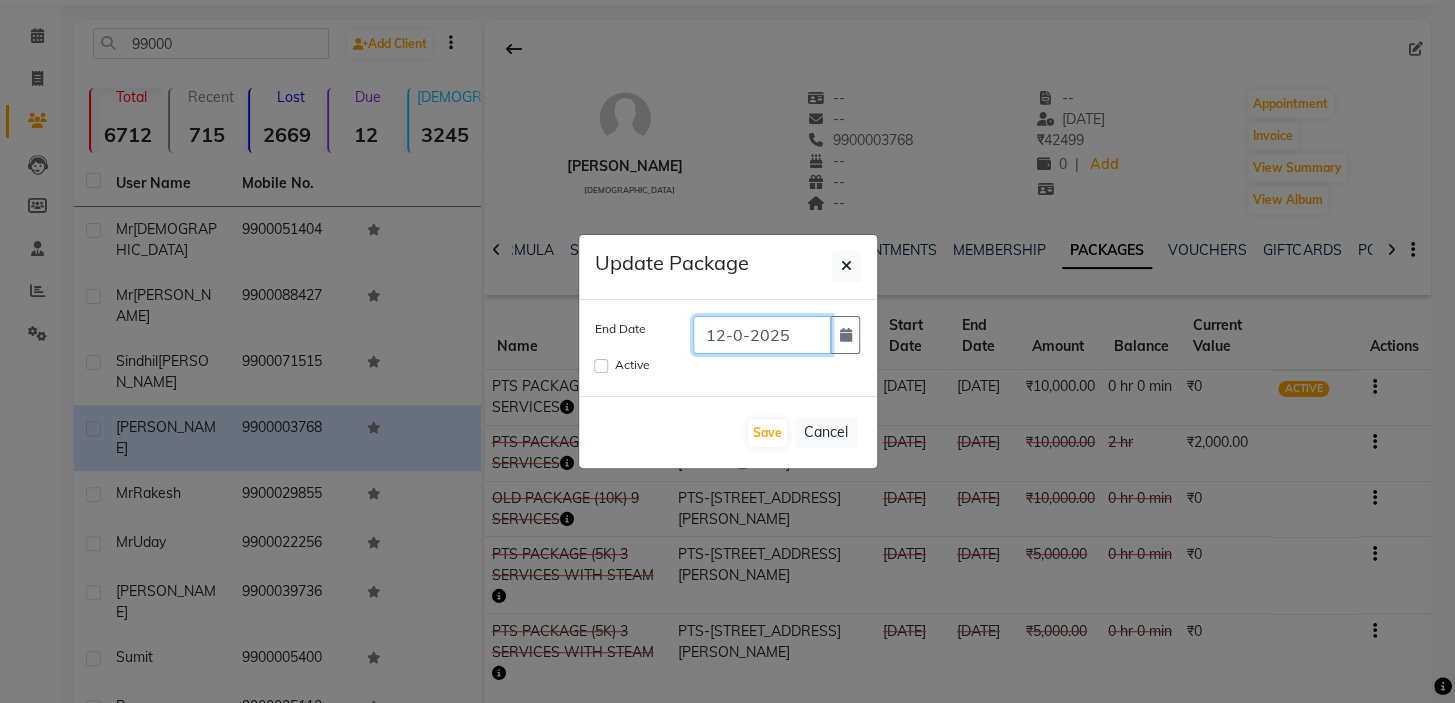click on "12-0-2025" 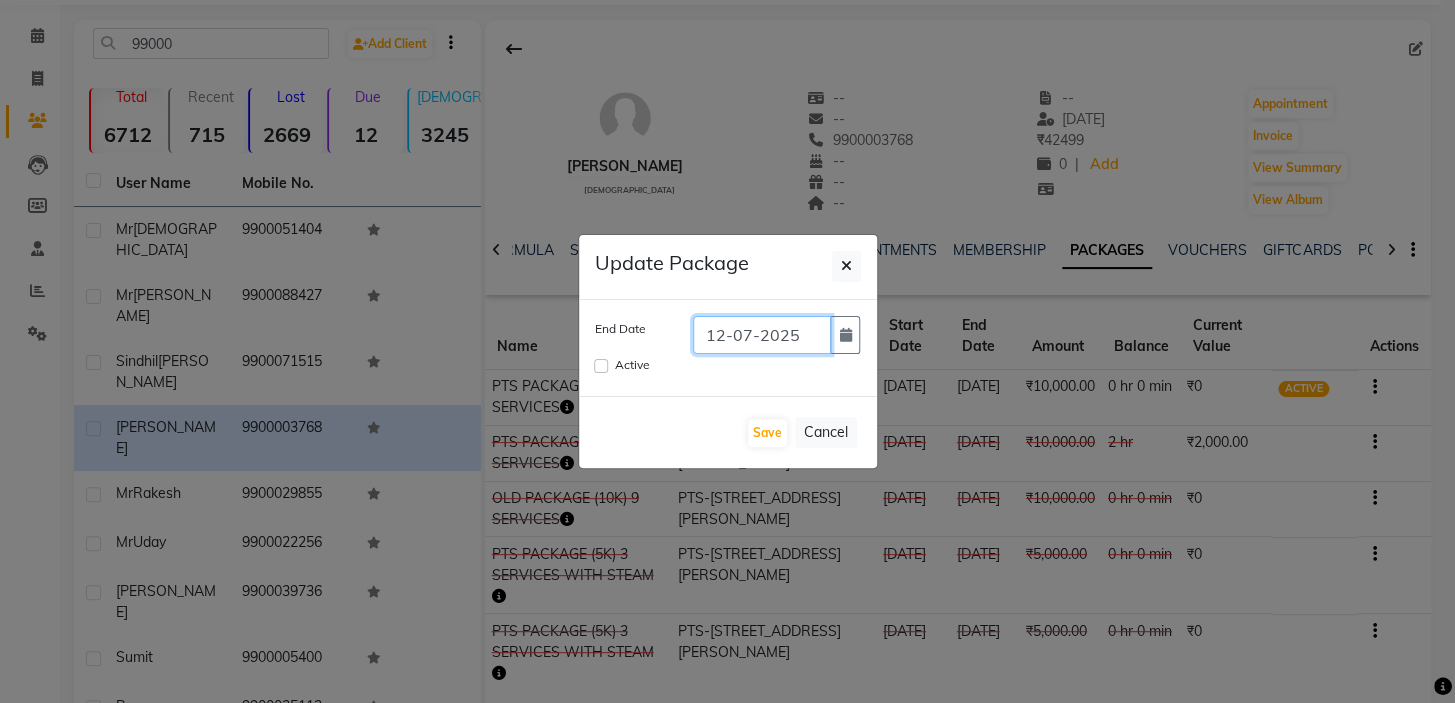 type on "12-07-2025" 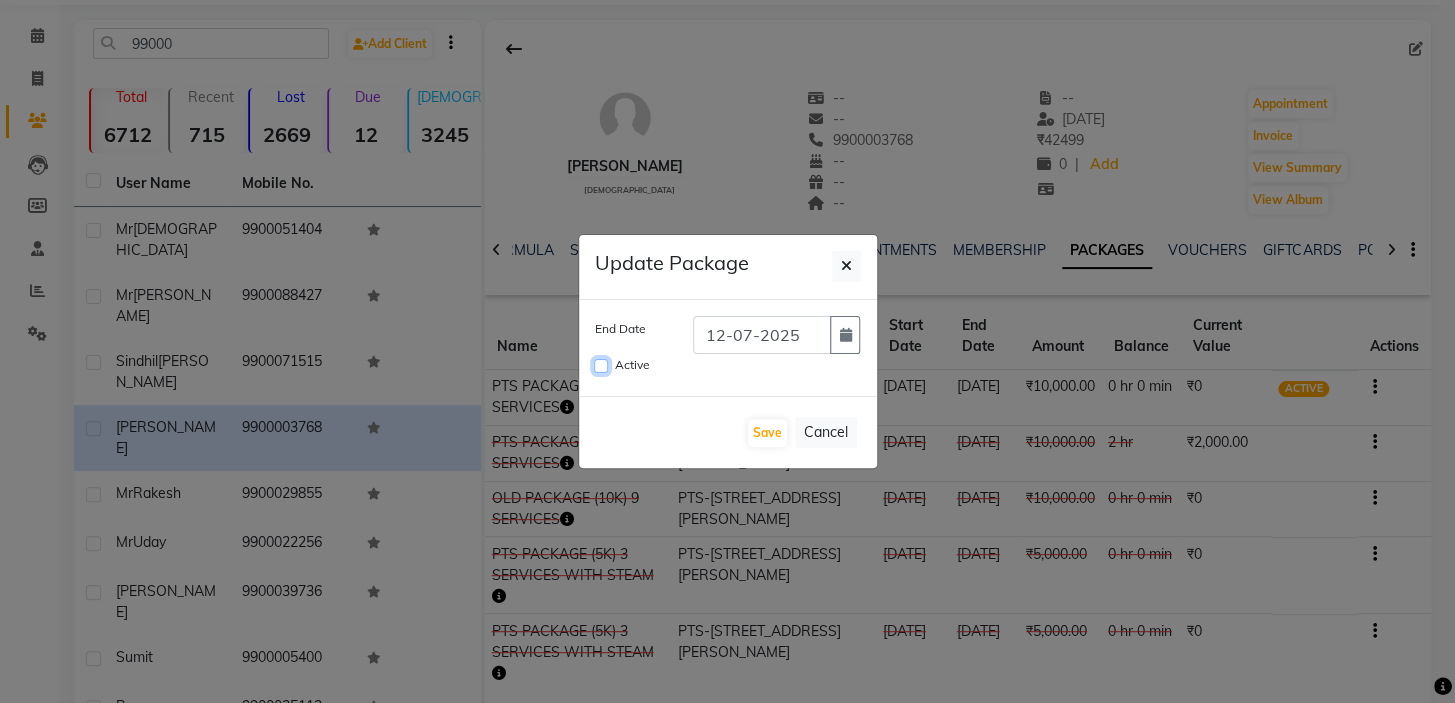 click on "Active" at bounding box center (601, 366) 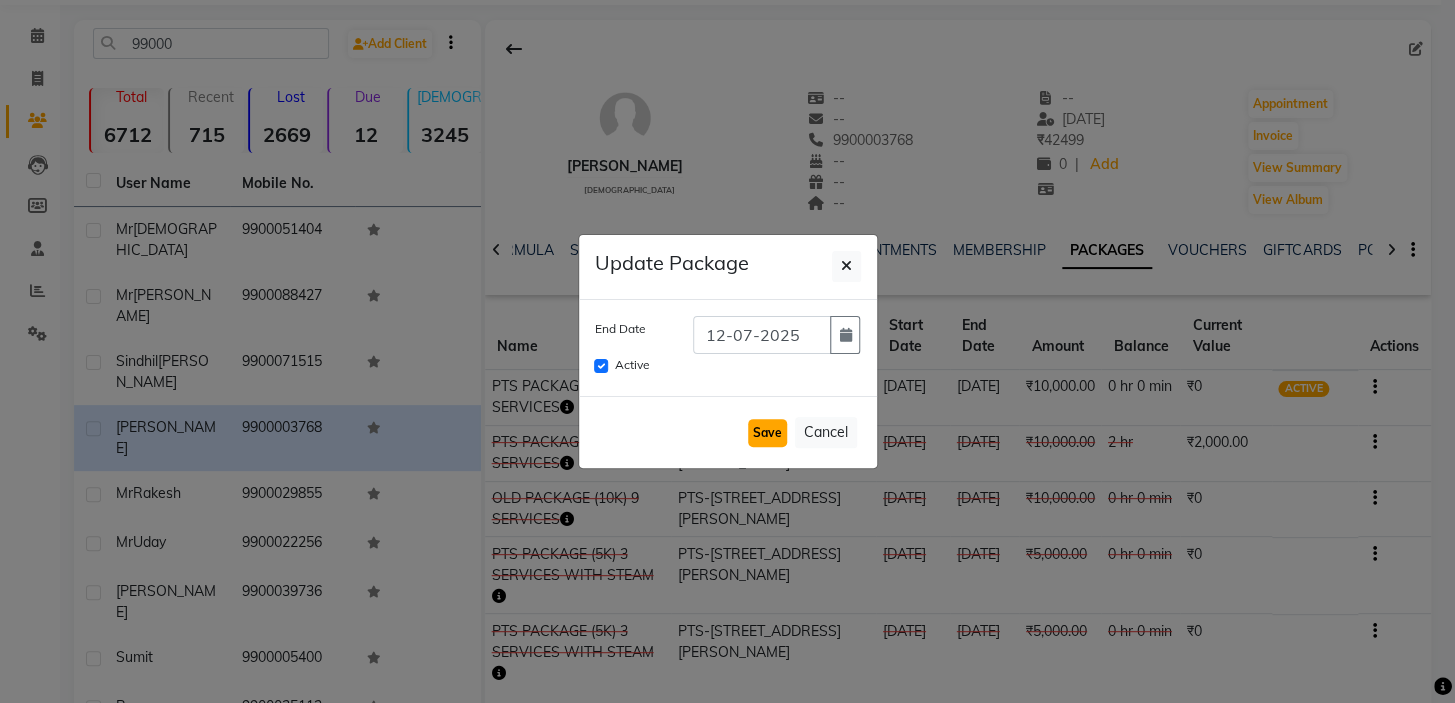 click on "Save" 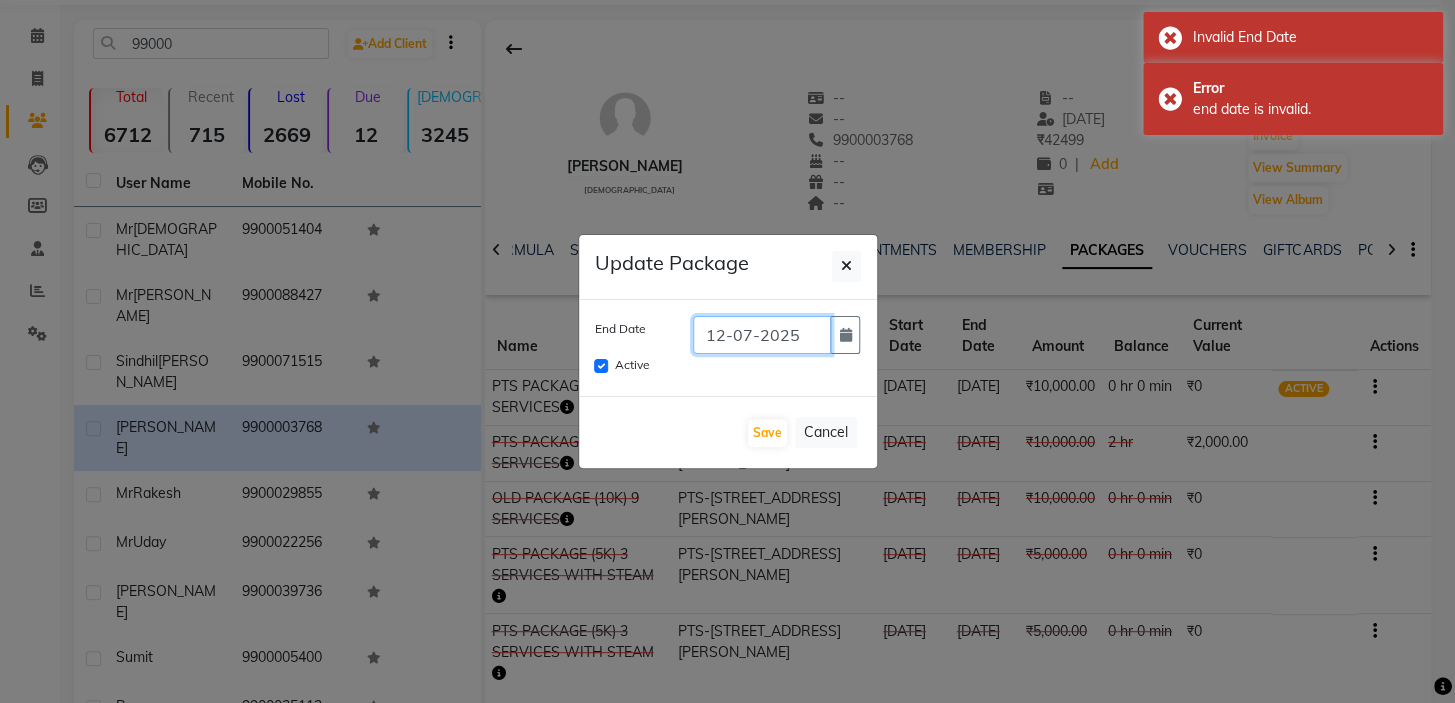click on "12-07-2025" 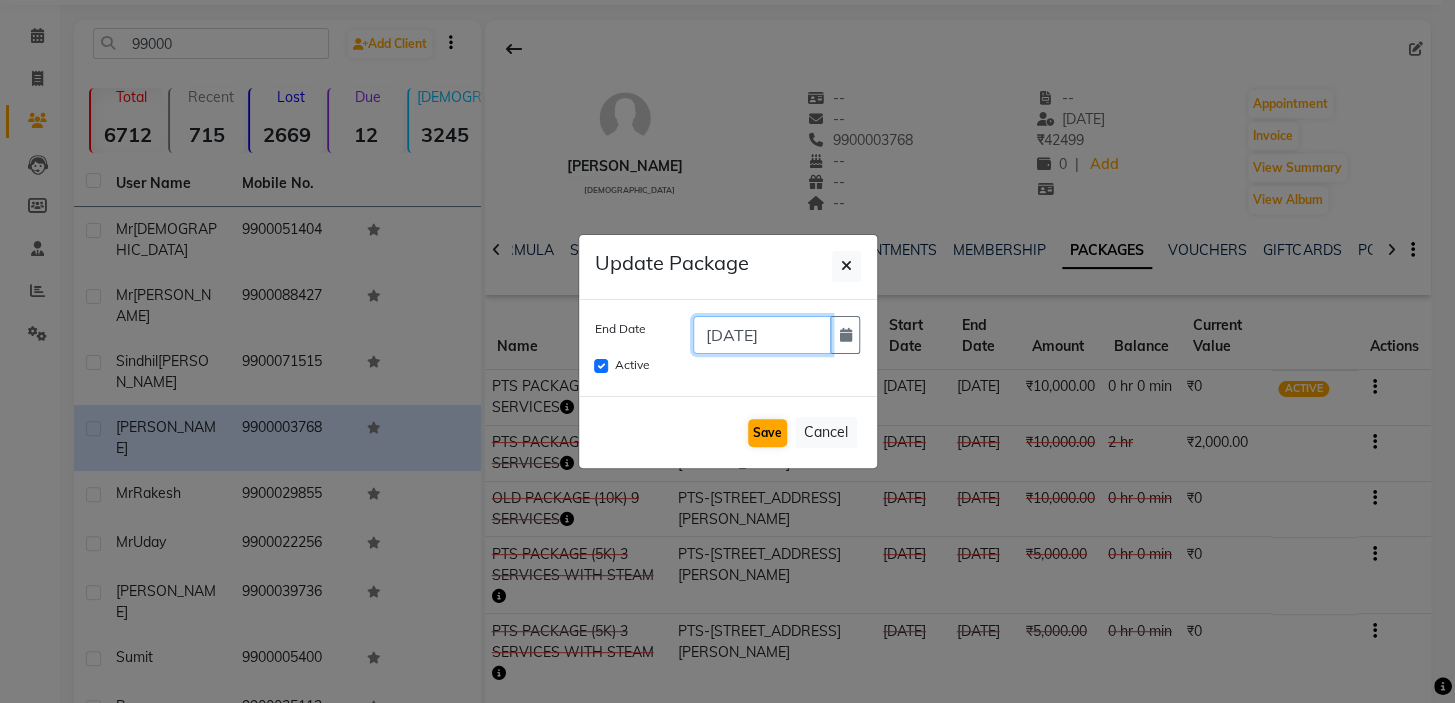 type on "12-08-2025" 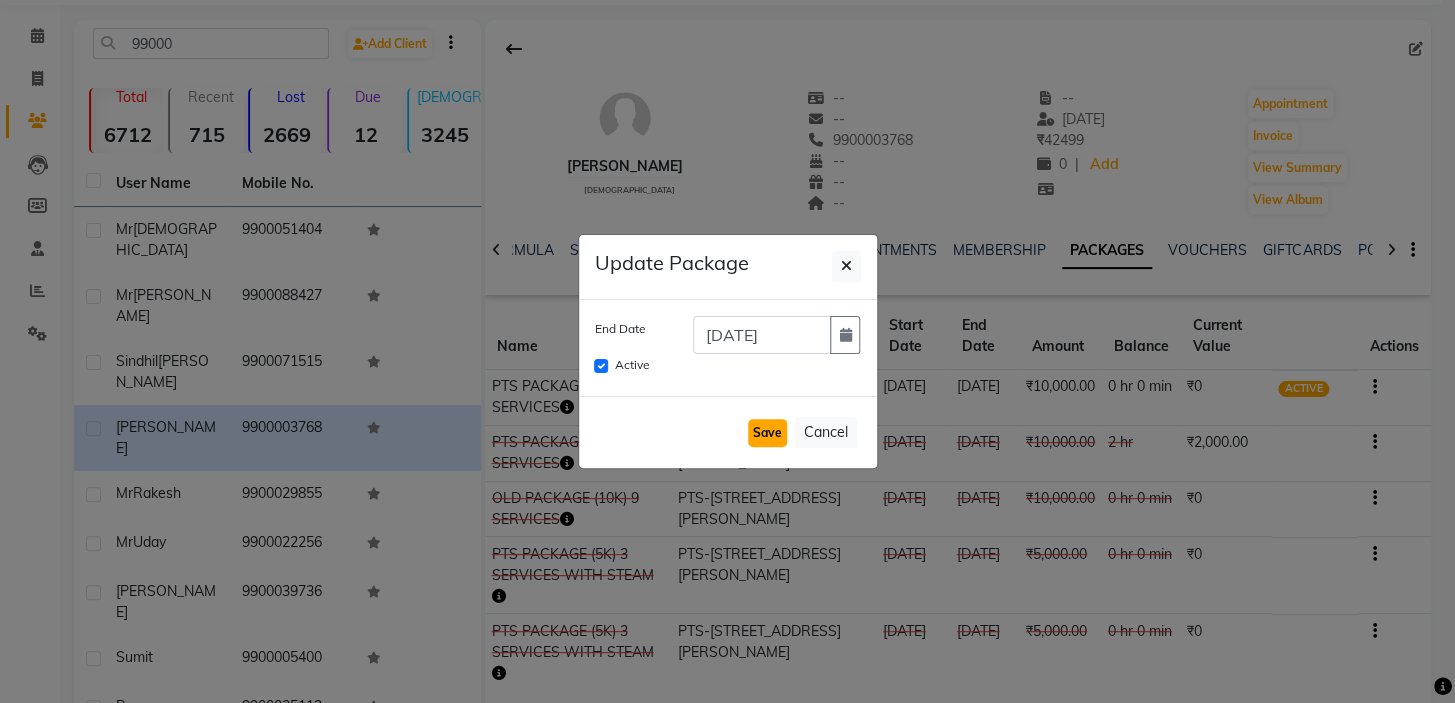 click on "Save" 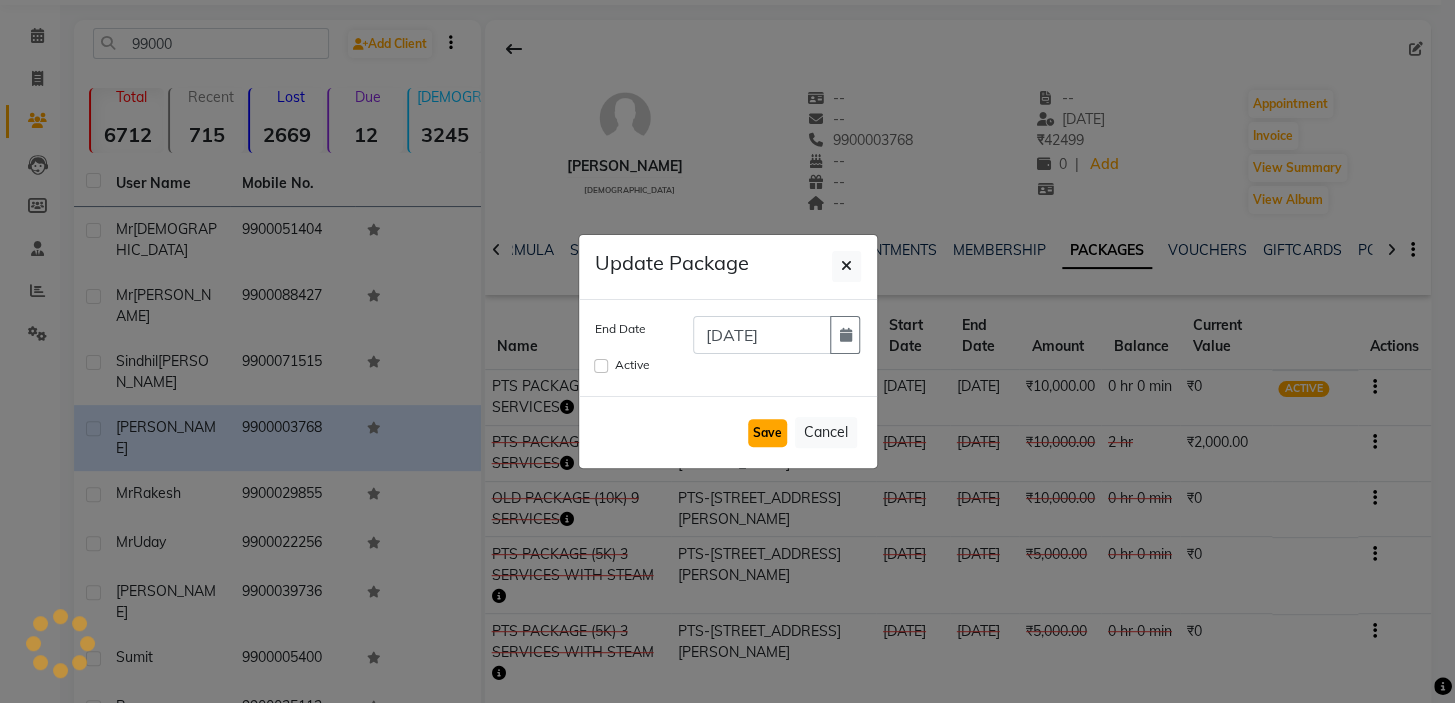 type 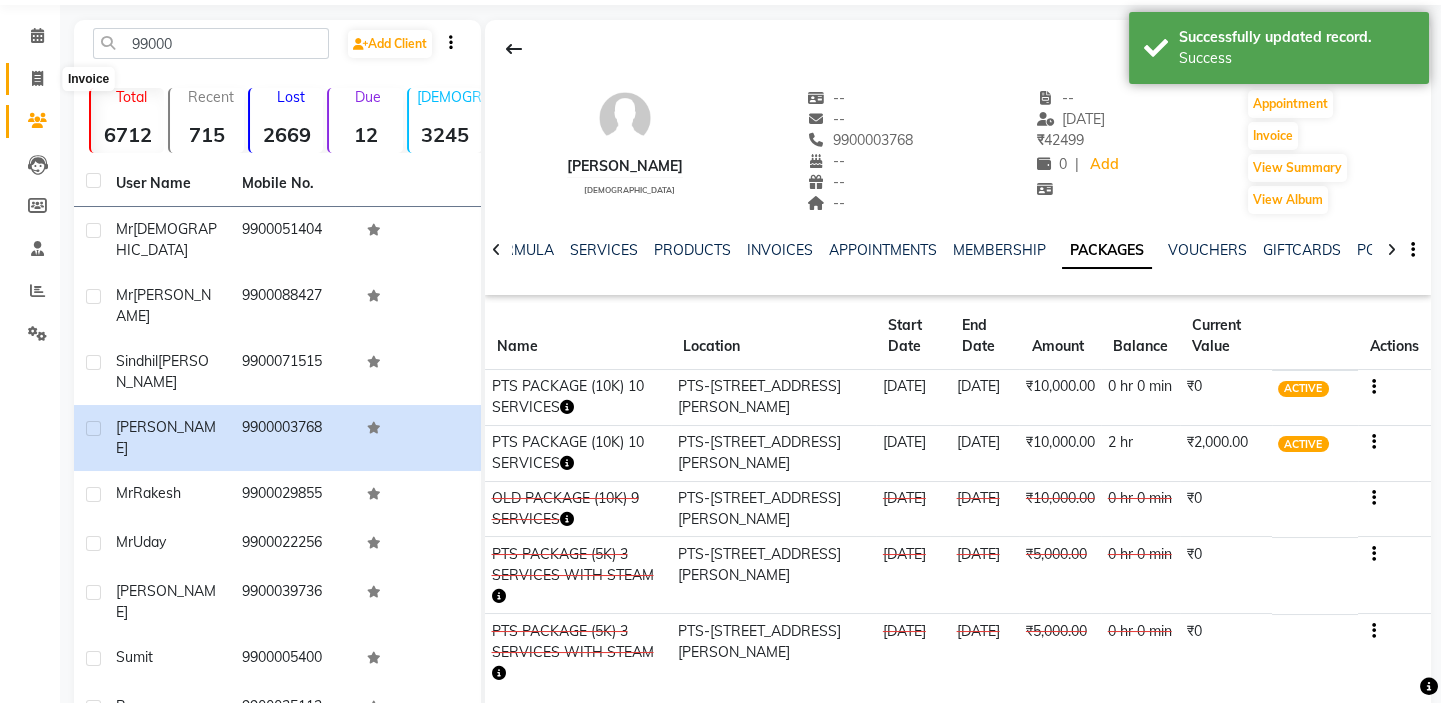 click 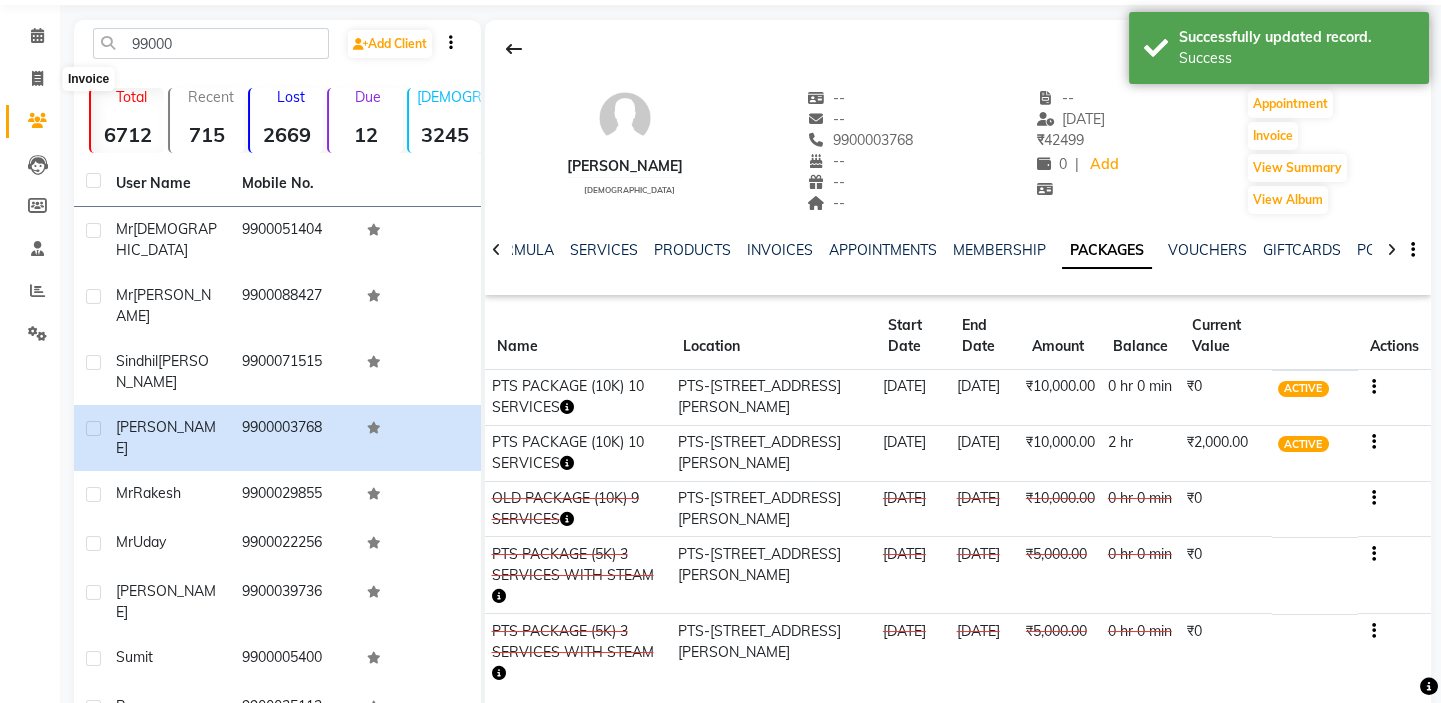 select on "service" 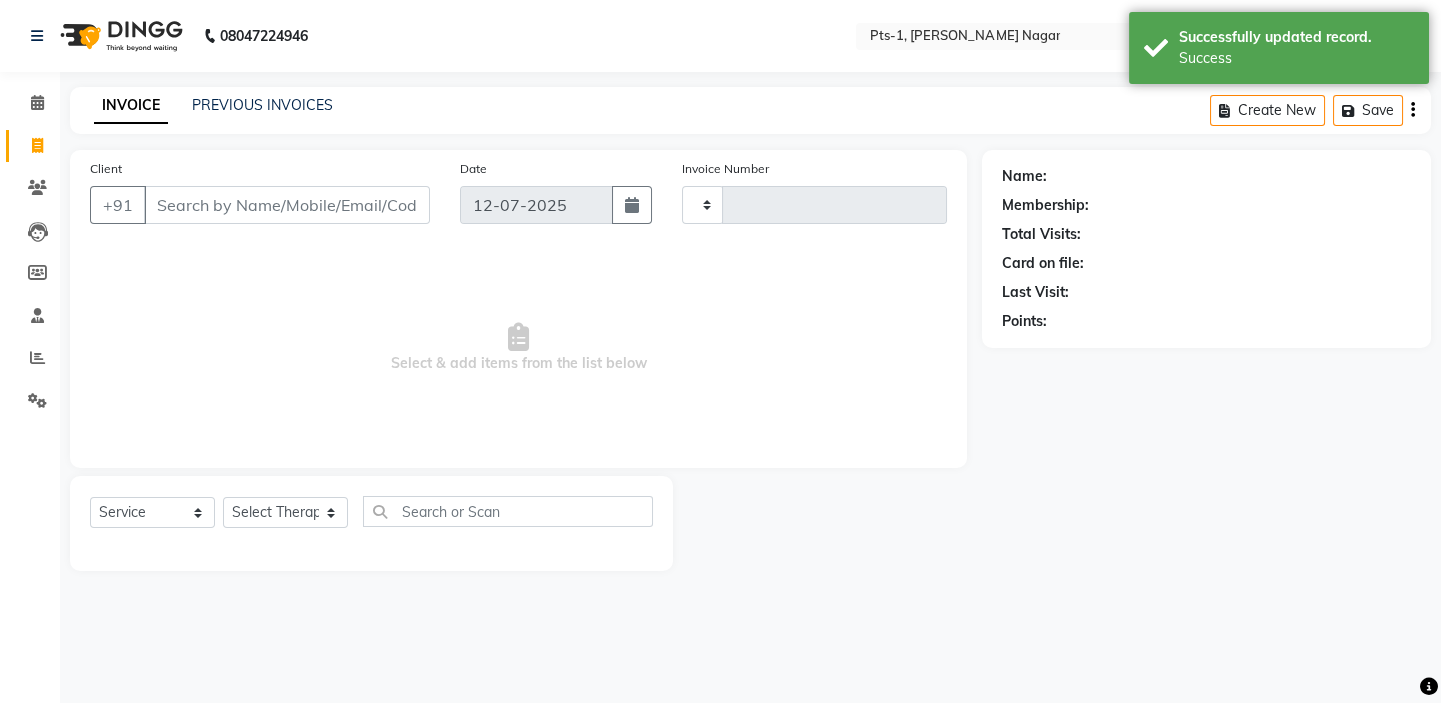 type on "1916" 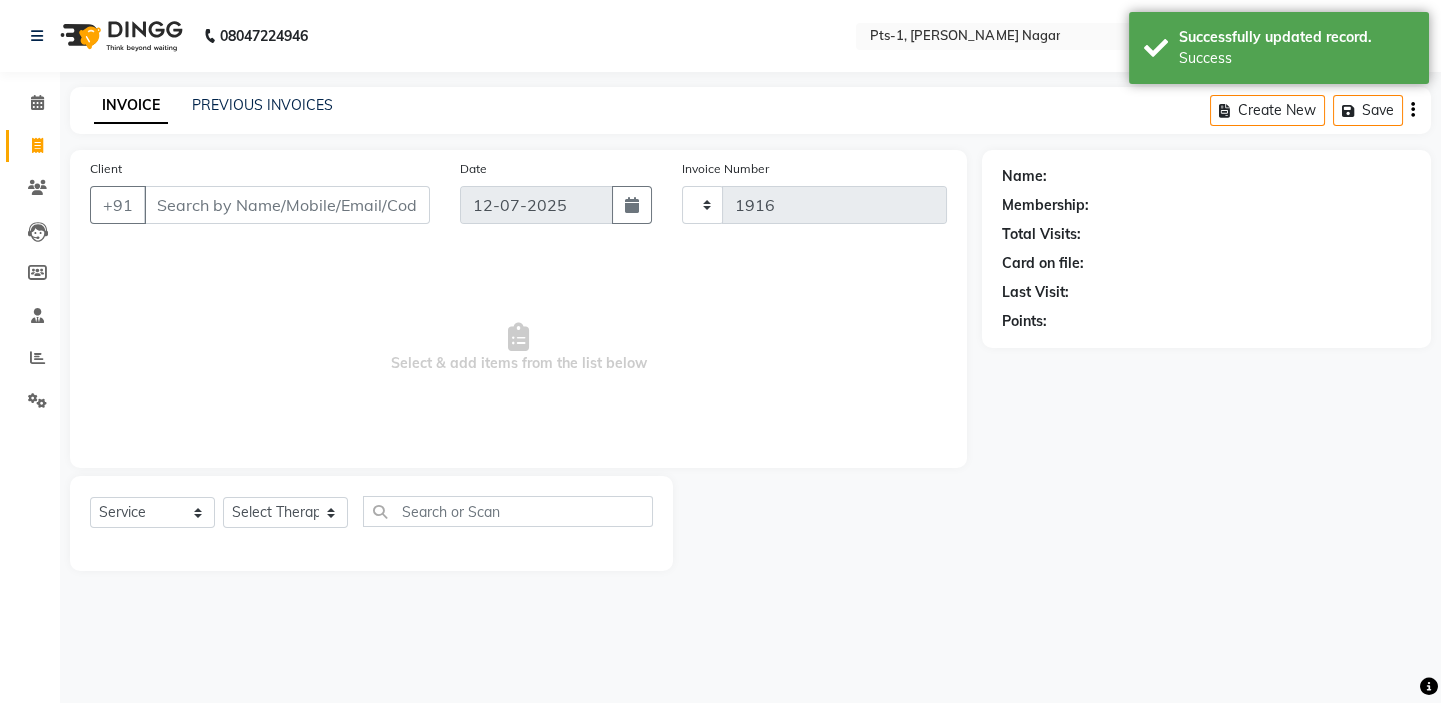 scroll, scrollTop: 0, scrollLeft: 0, axis: both 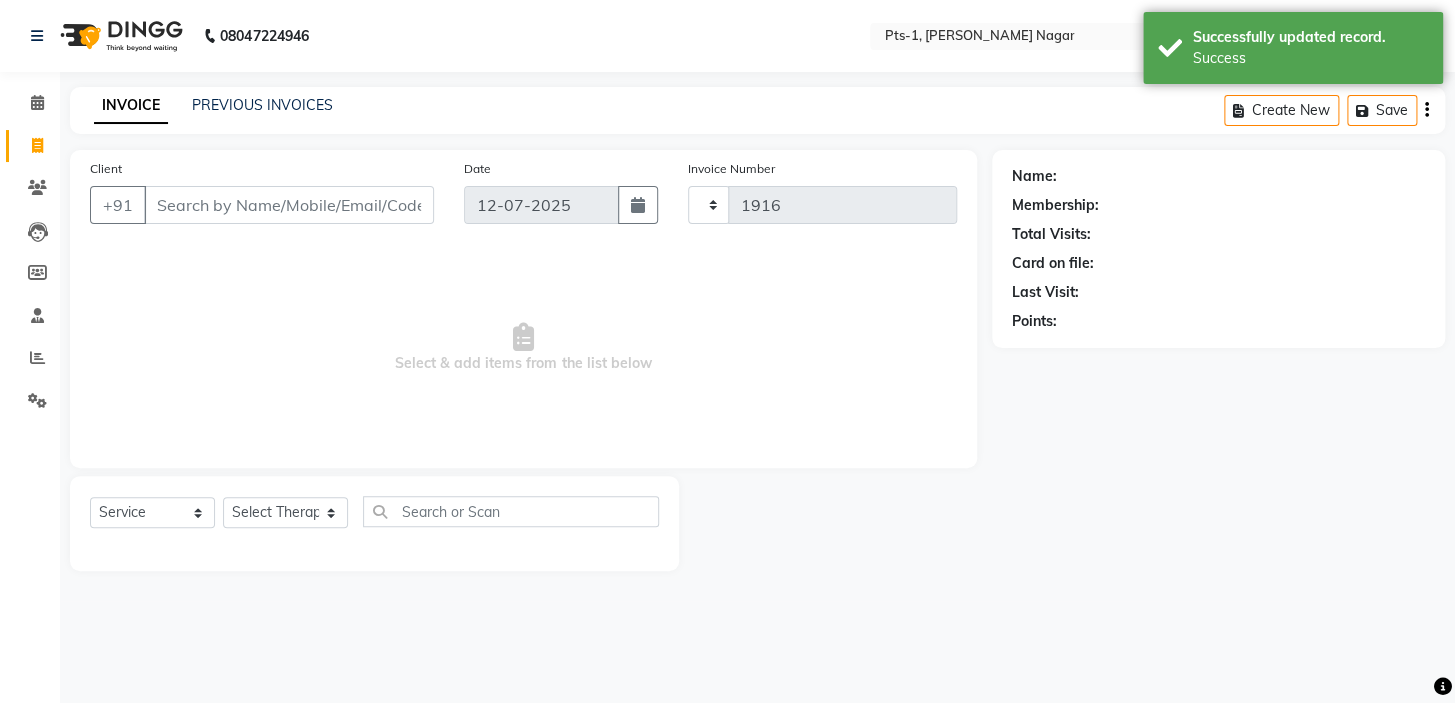 select on "5296" 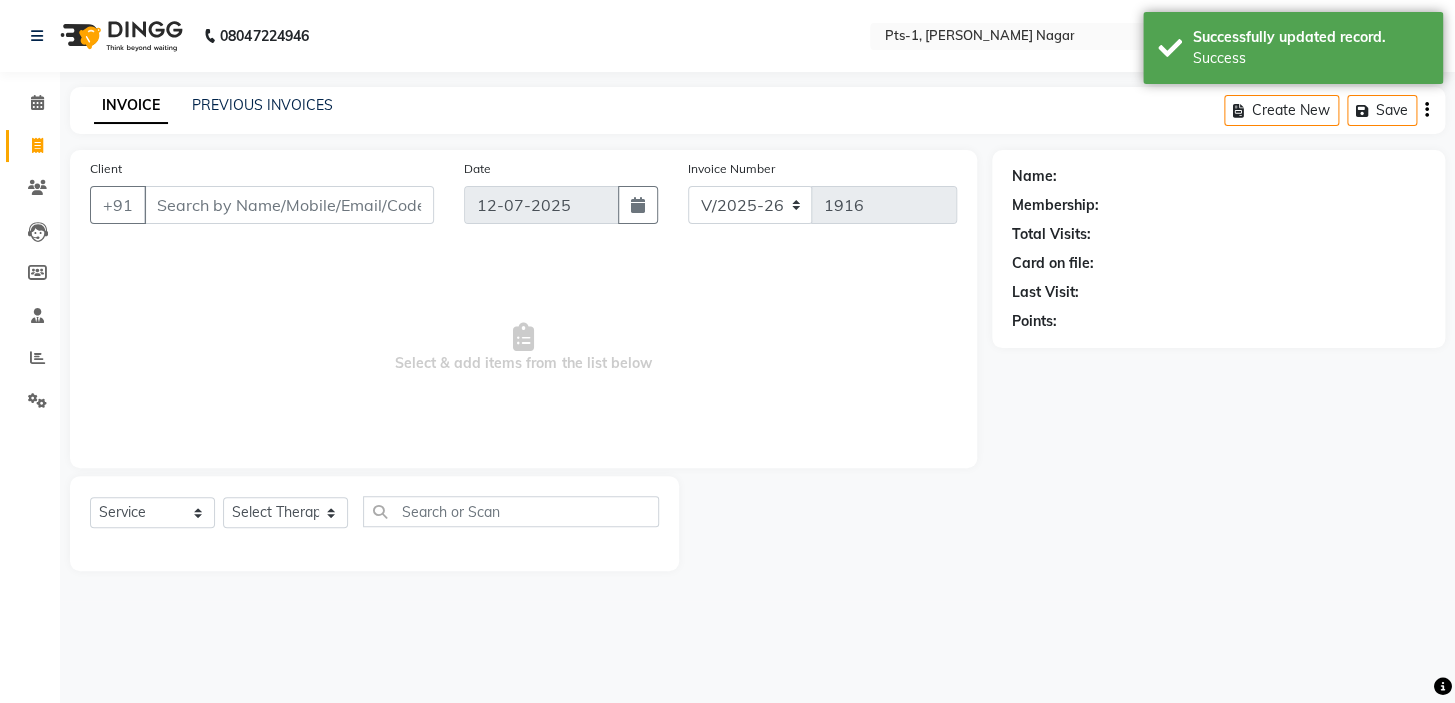 click on "Client" at bounding box center [289, 205] 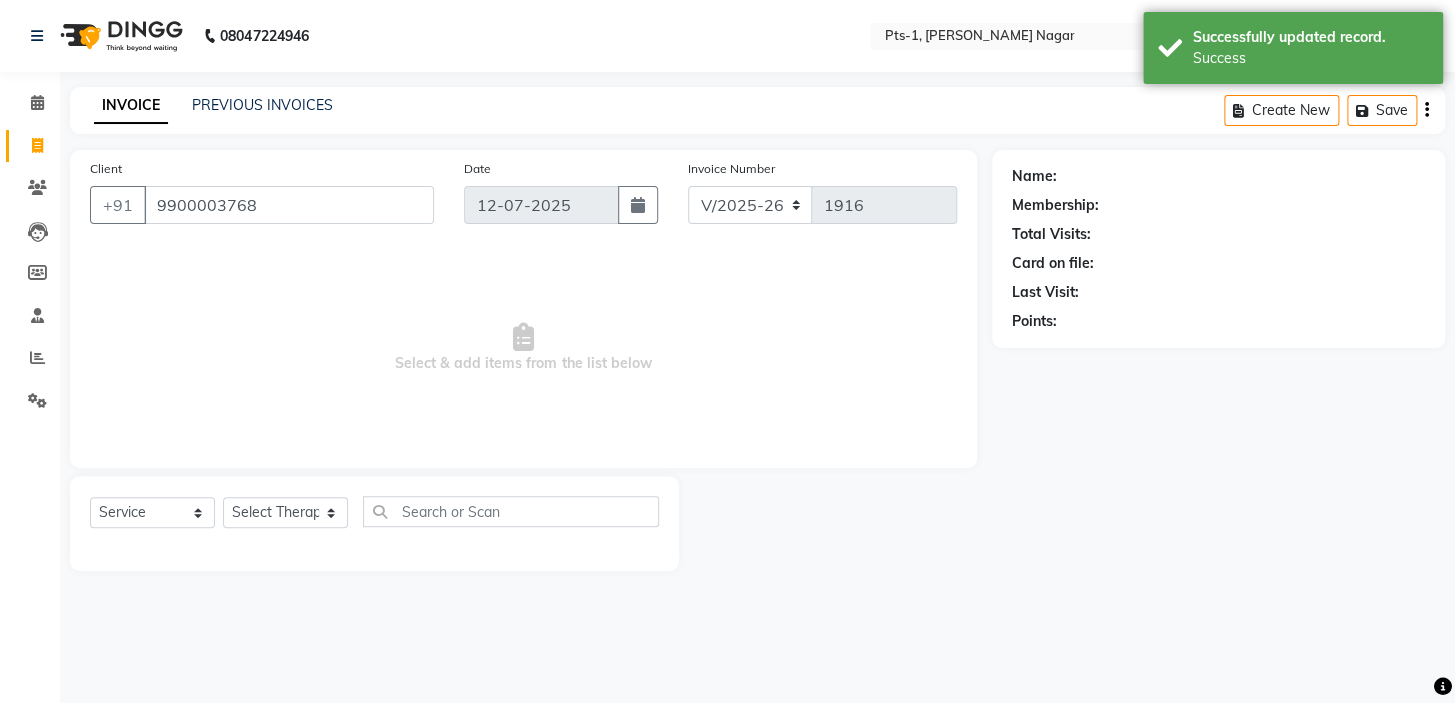 type on "9900003768" 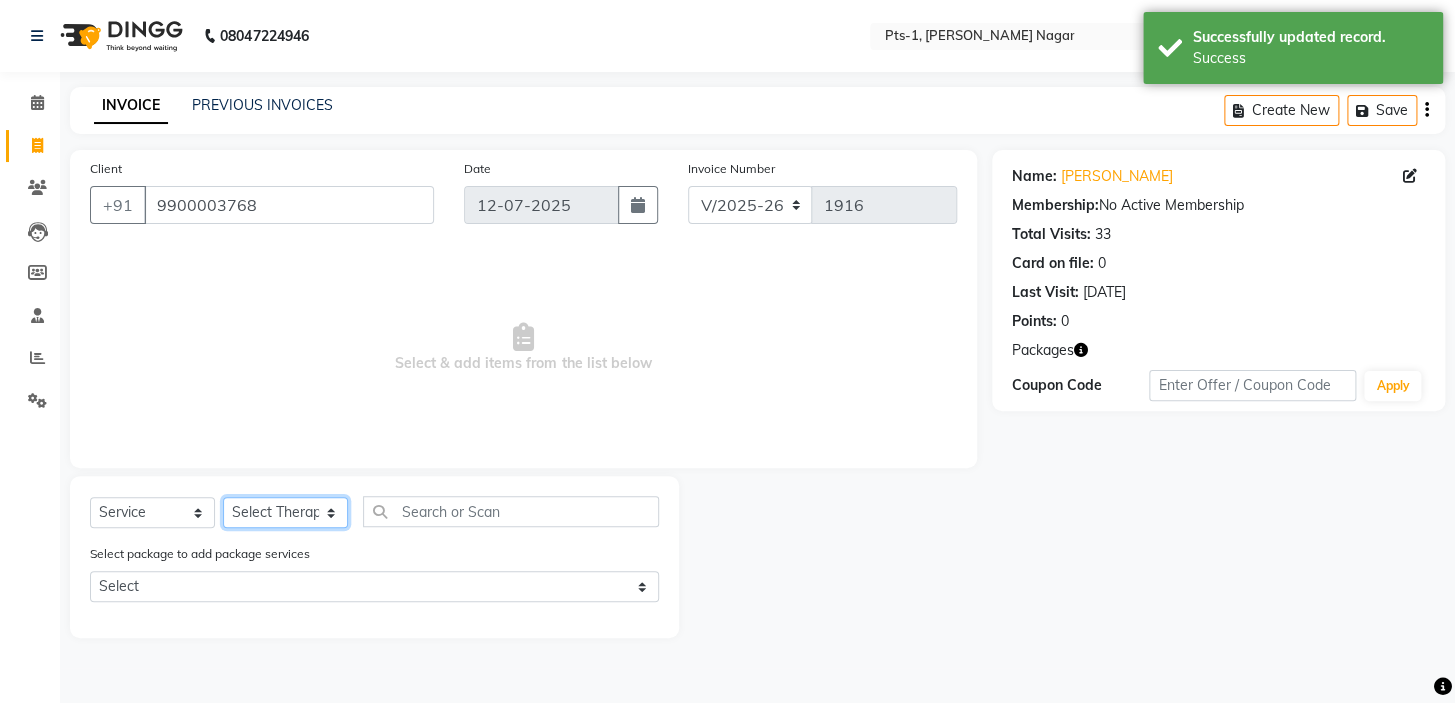 click on "Select Therapist [PERSON_NAME] anyone Babu Bela [PERSON_NAME] [PERSON_NAME] [PERSON_NAME] Sun [PERSON_NAME] [PERSON_NAME]" 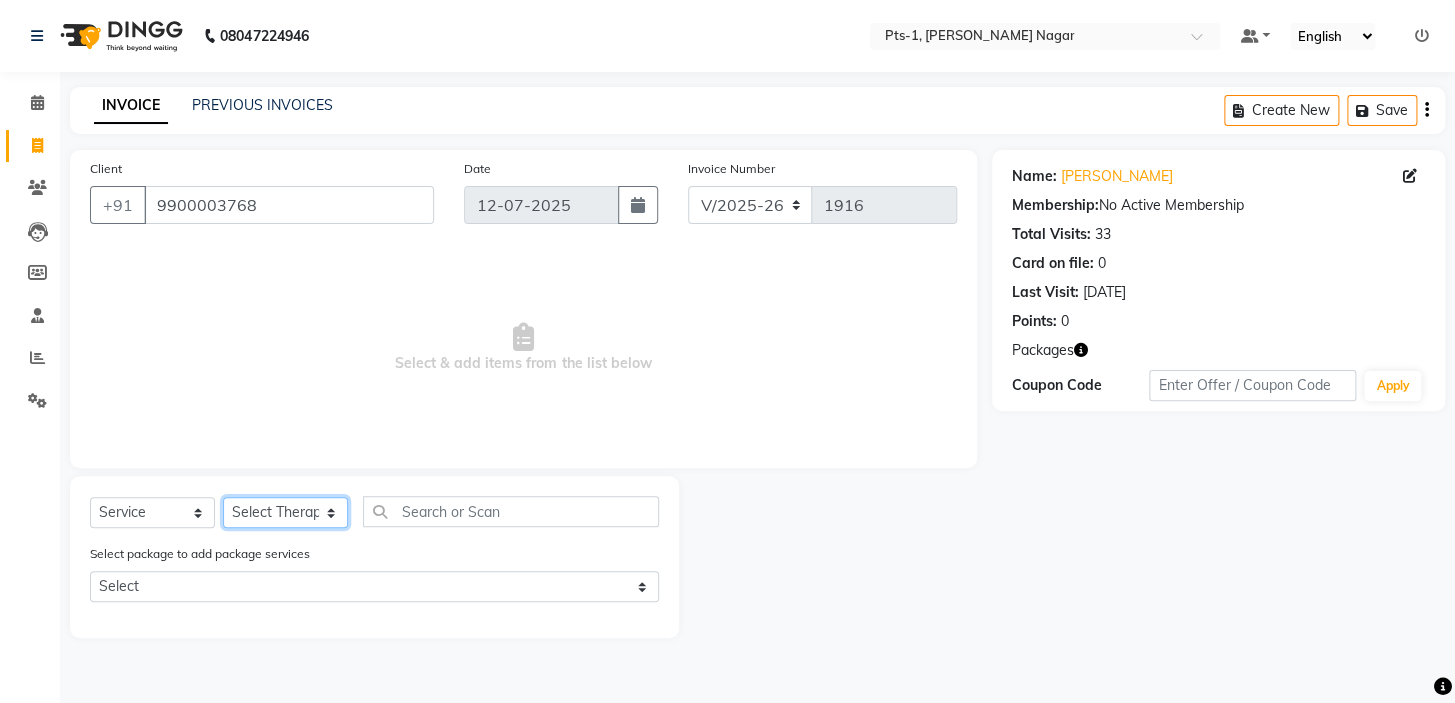 select on "61014" 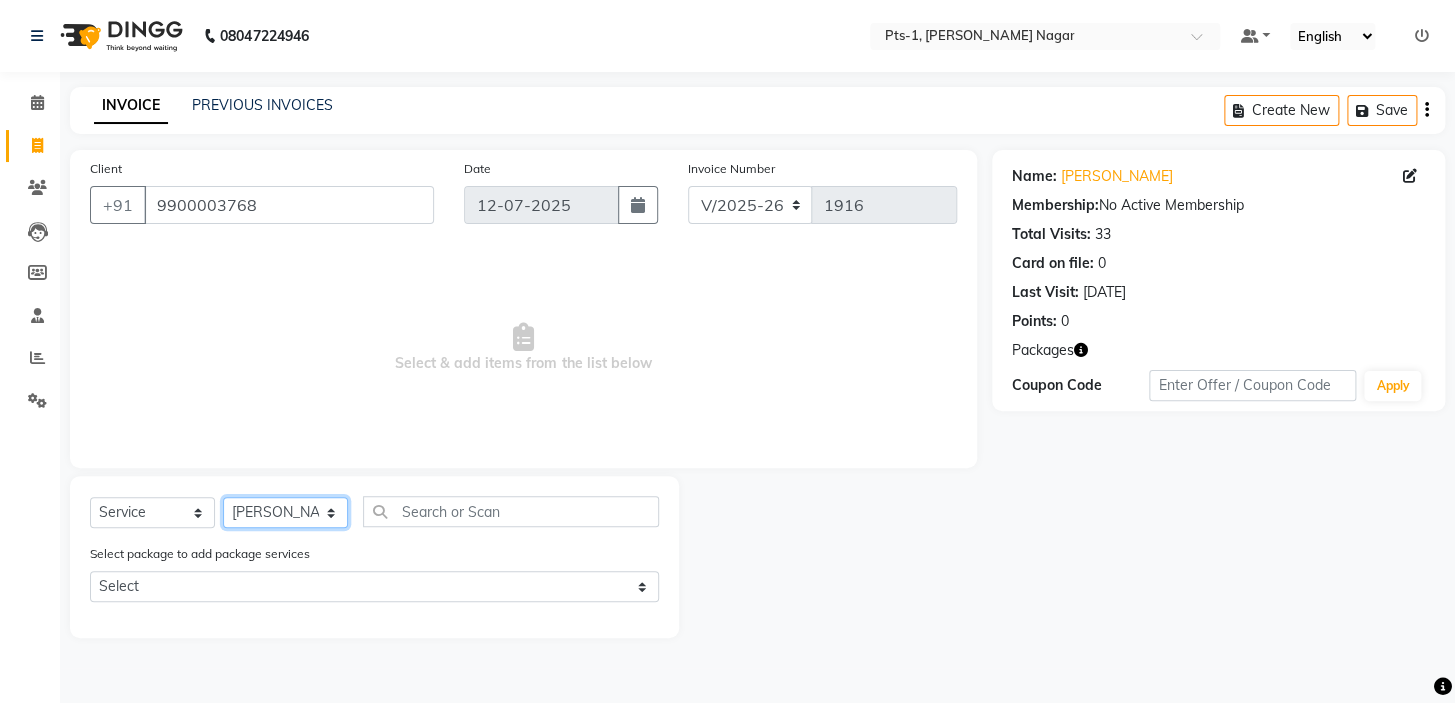 click on "Select Therapist [PERSON_NAME] anyone Babu Bela [PERSON_NAME] [PERSON_NAME] [PERSON_NAME] Sun [PERSON_NAME] [PERSON_NAME]" 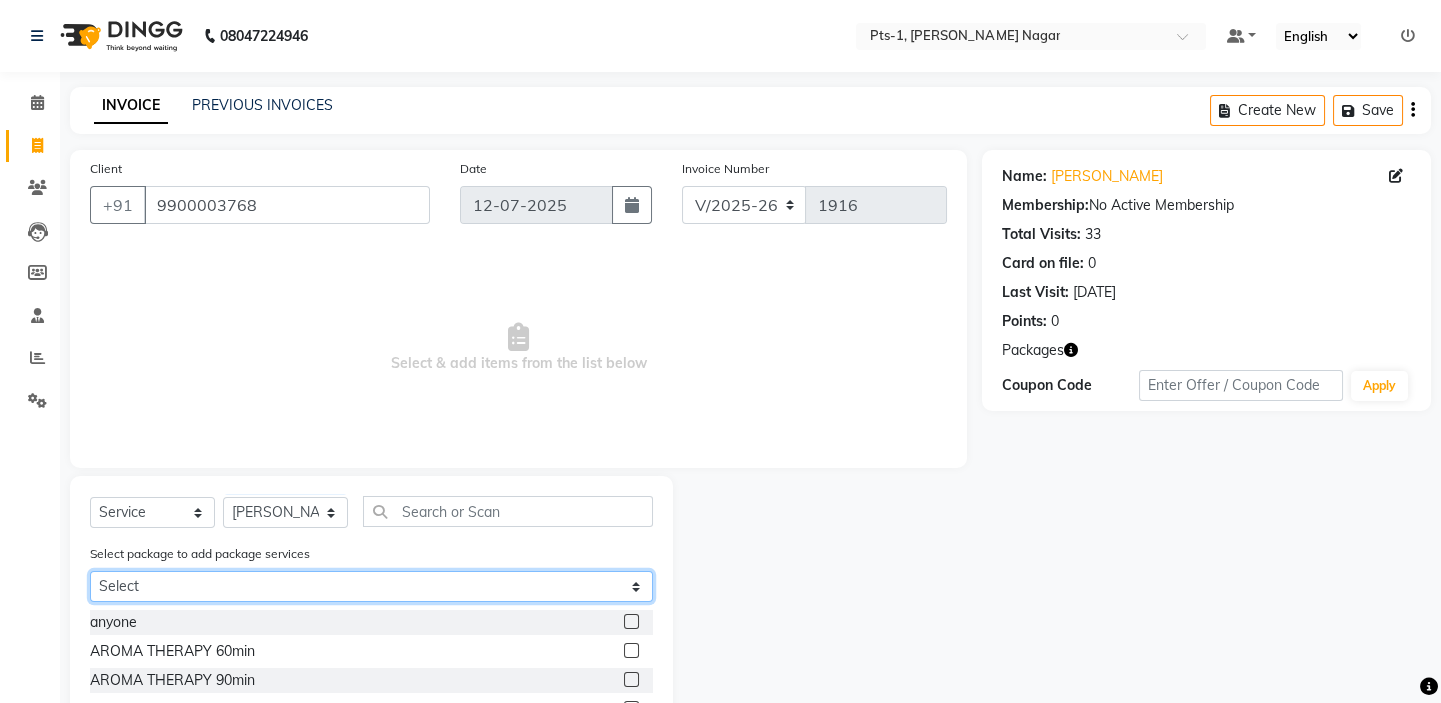 click on "Select PTS PACKAGE (10K) 10 SERVICES PTS PACKAGE (10K) 10 SERVICES" 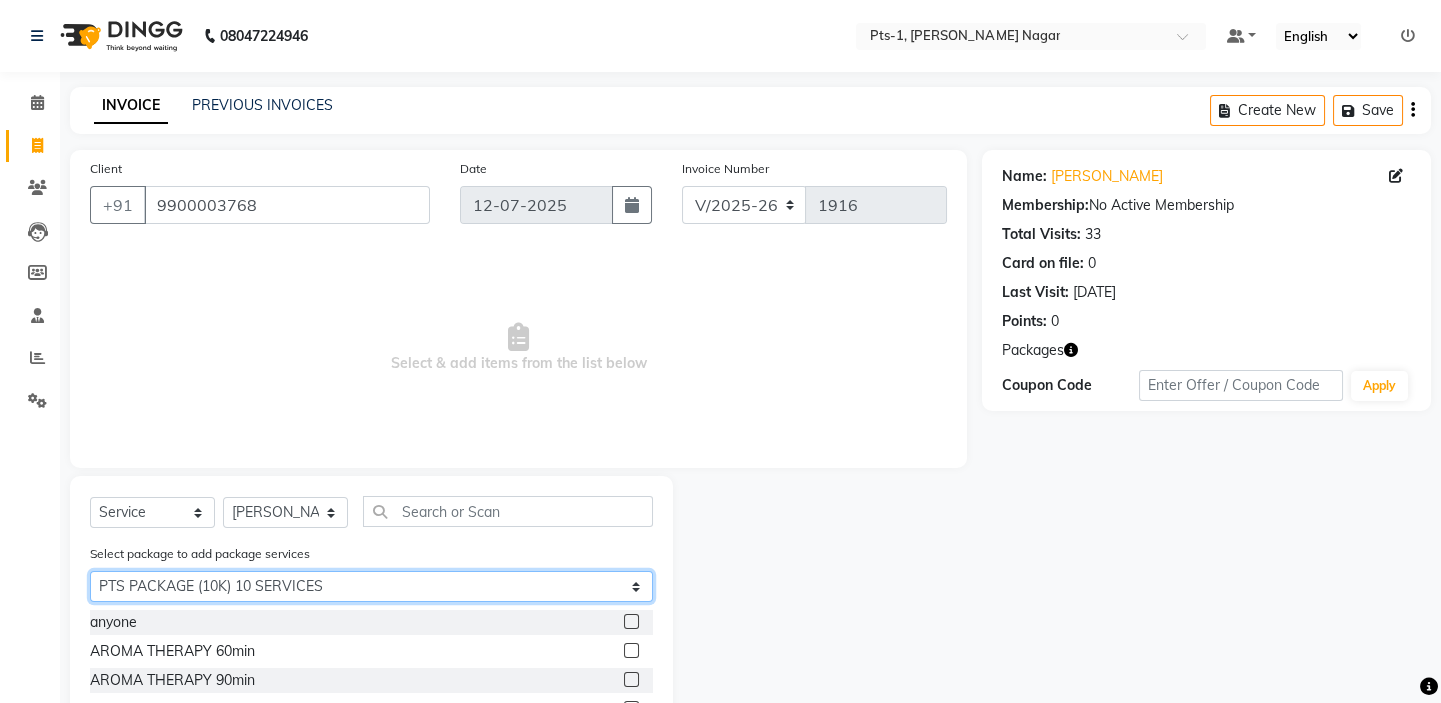 click on "Select PTS PACKAGE (10K) 10 SERVICES PTS PACKAGE (10K) 10 SERVICES" 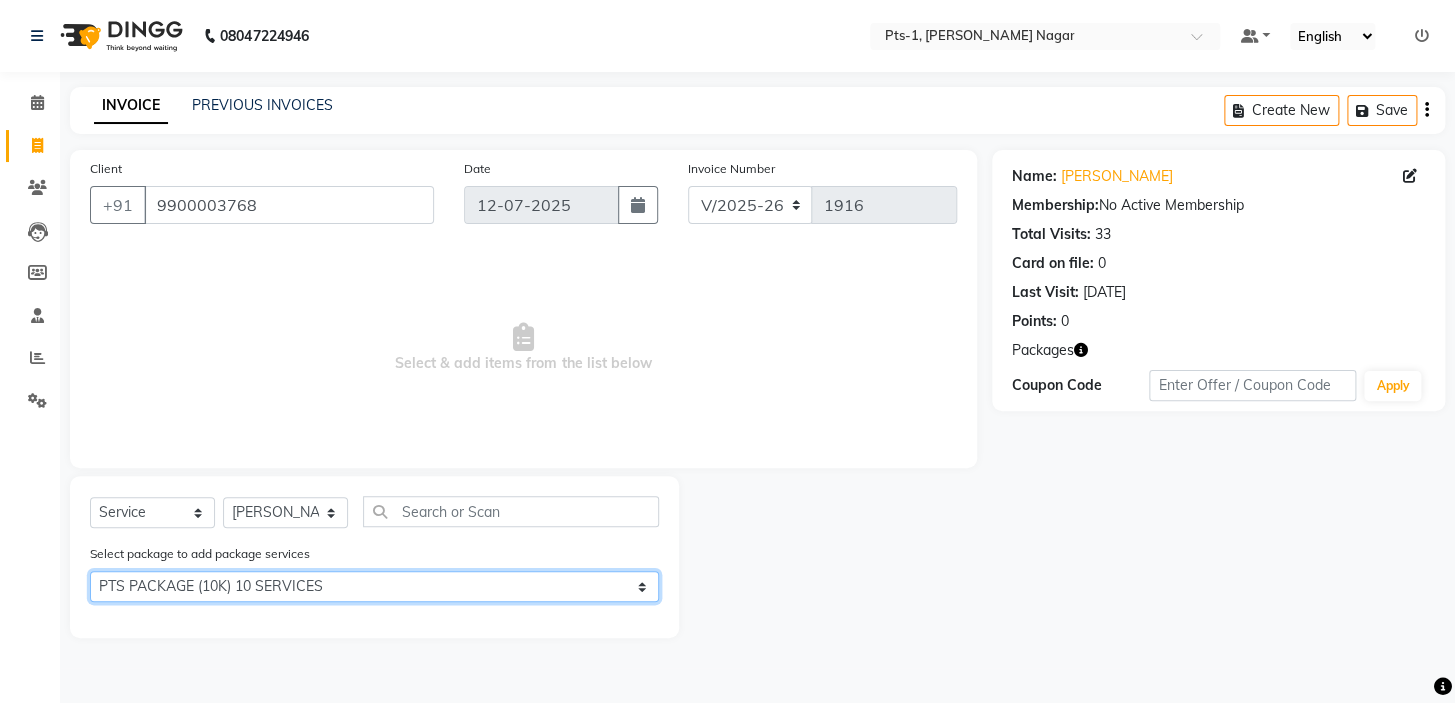 click on "Select PTS PACKAGE (10K) 10 SERVICES PTS PACKAGE (10K) 10 SERVICES" 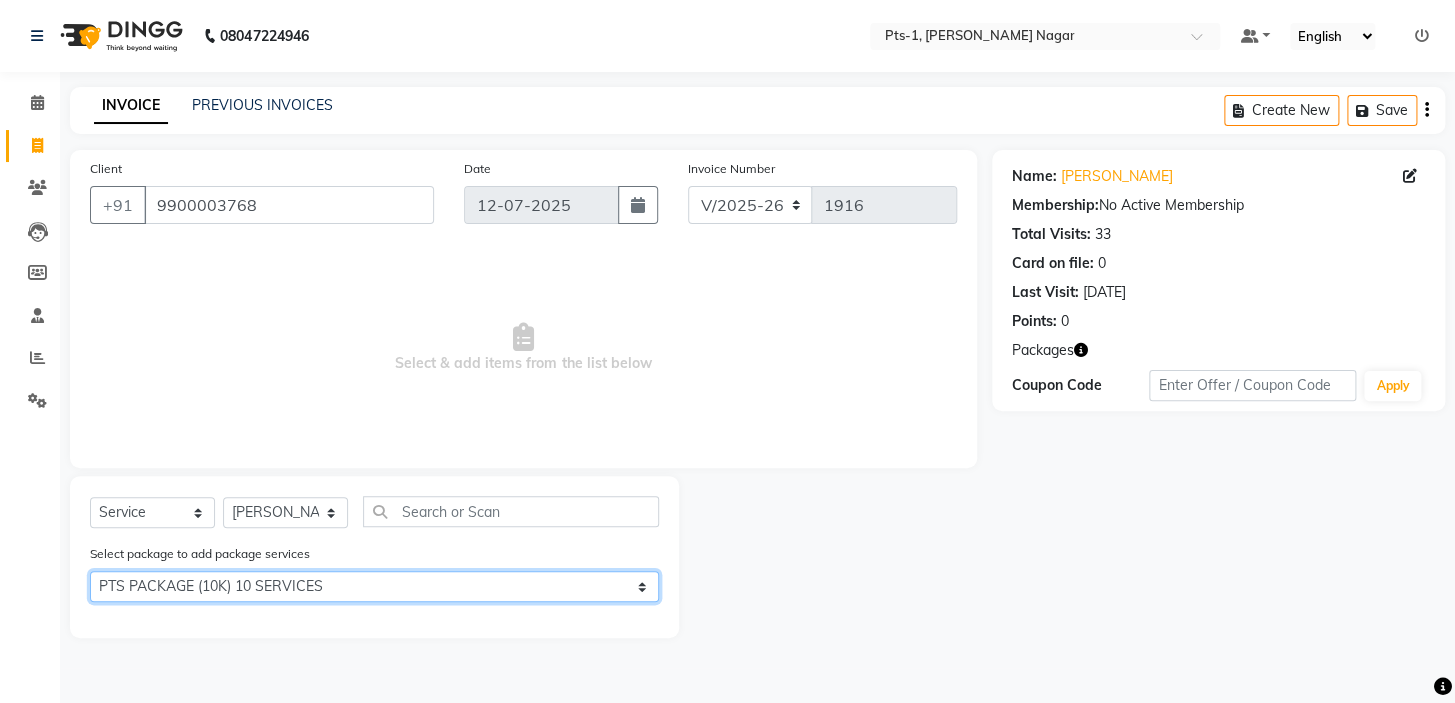 click on "Select PTS PACKAGE (10K) 10 SERVICES PTS PACKAGE (10K) 10 SERVICES" 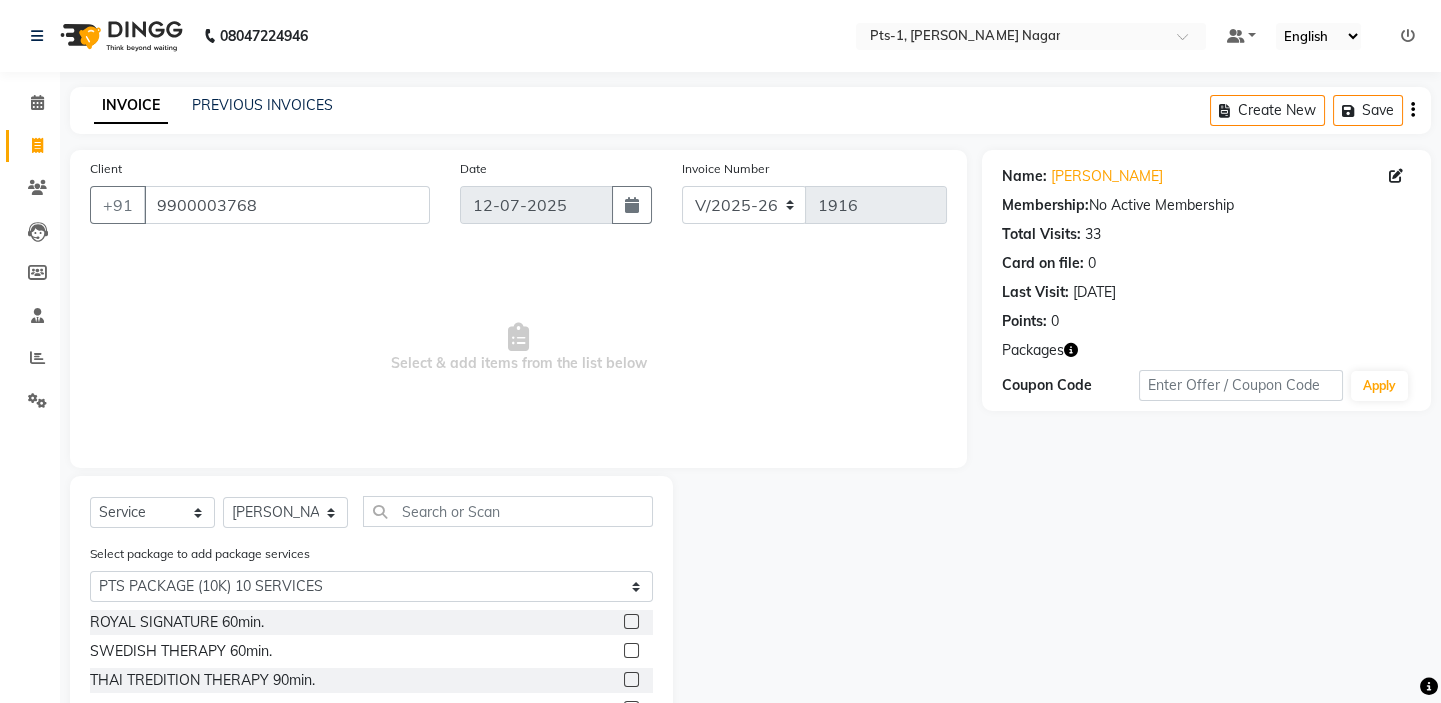 click 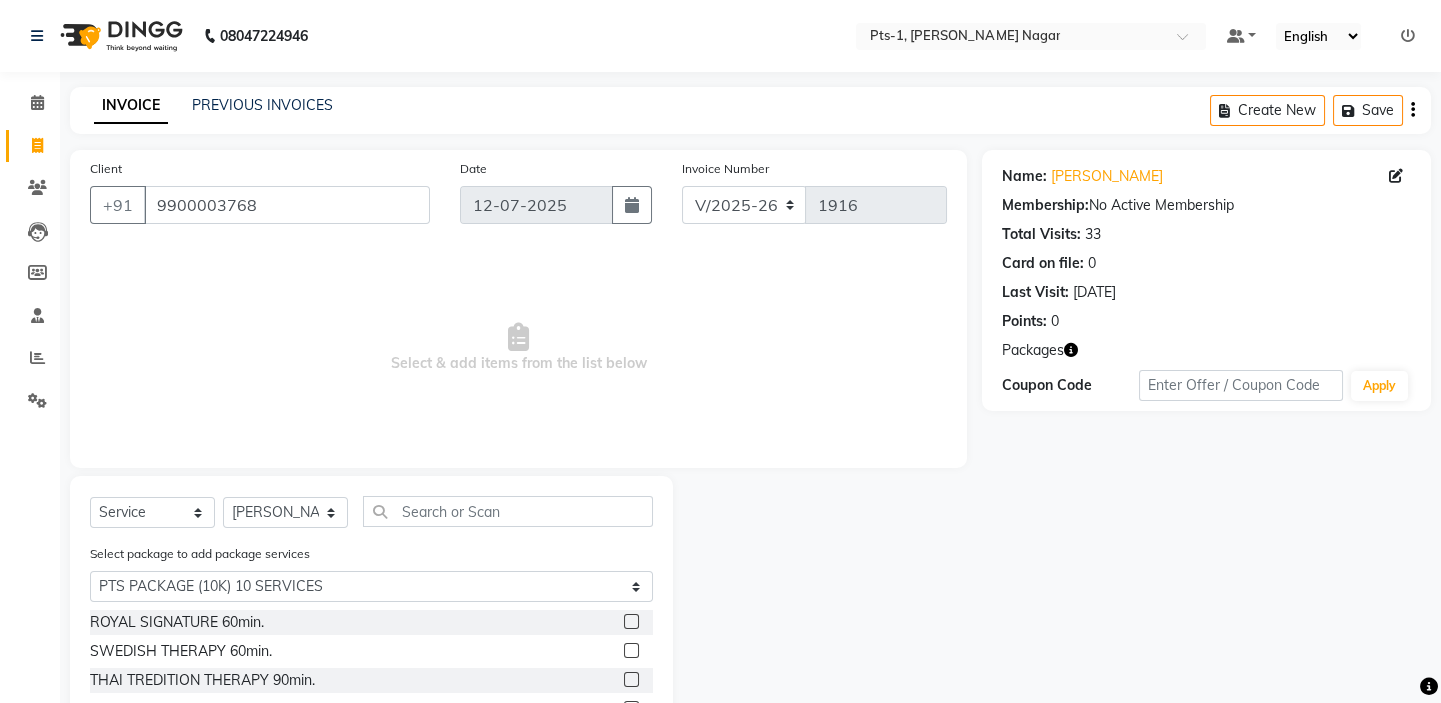 click at bounding box center (630, 622) 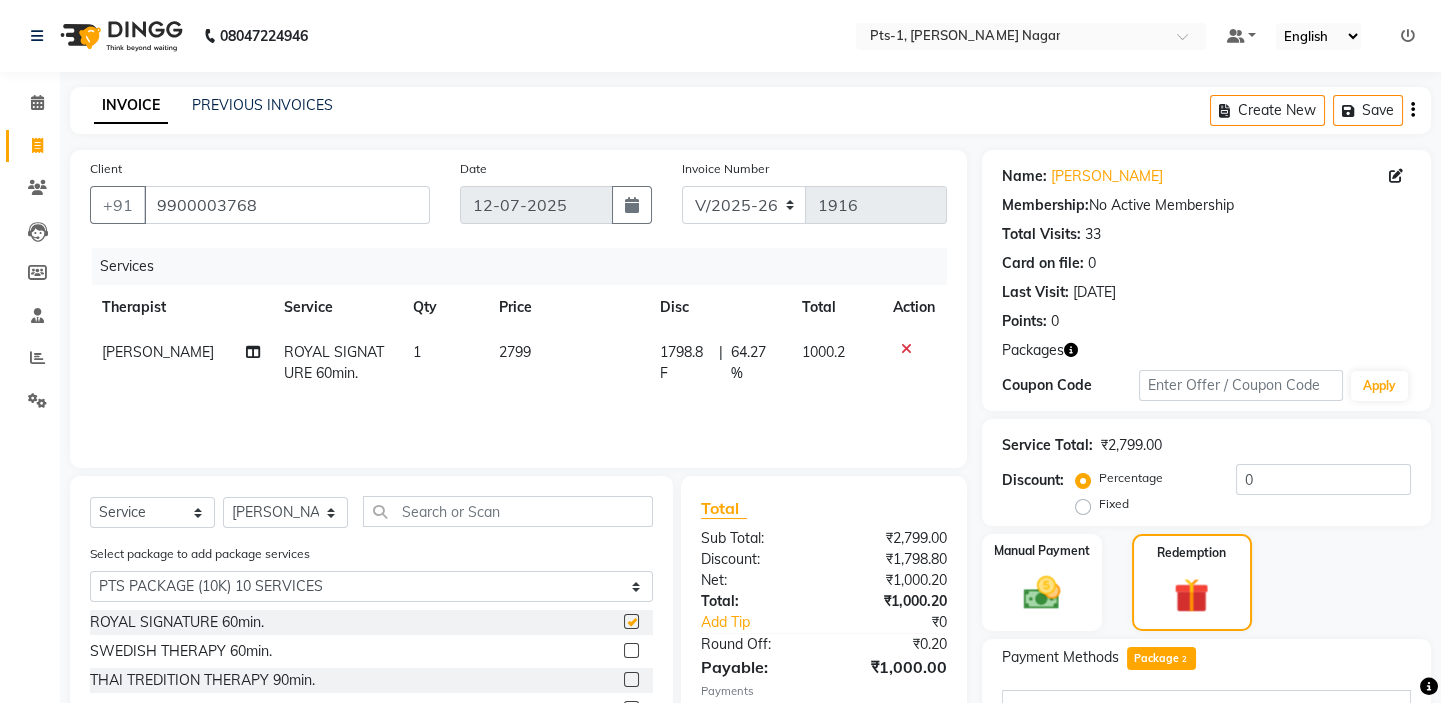checkbox on "false" 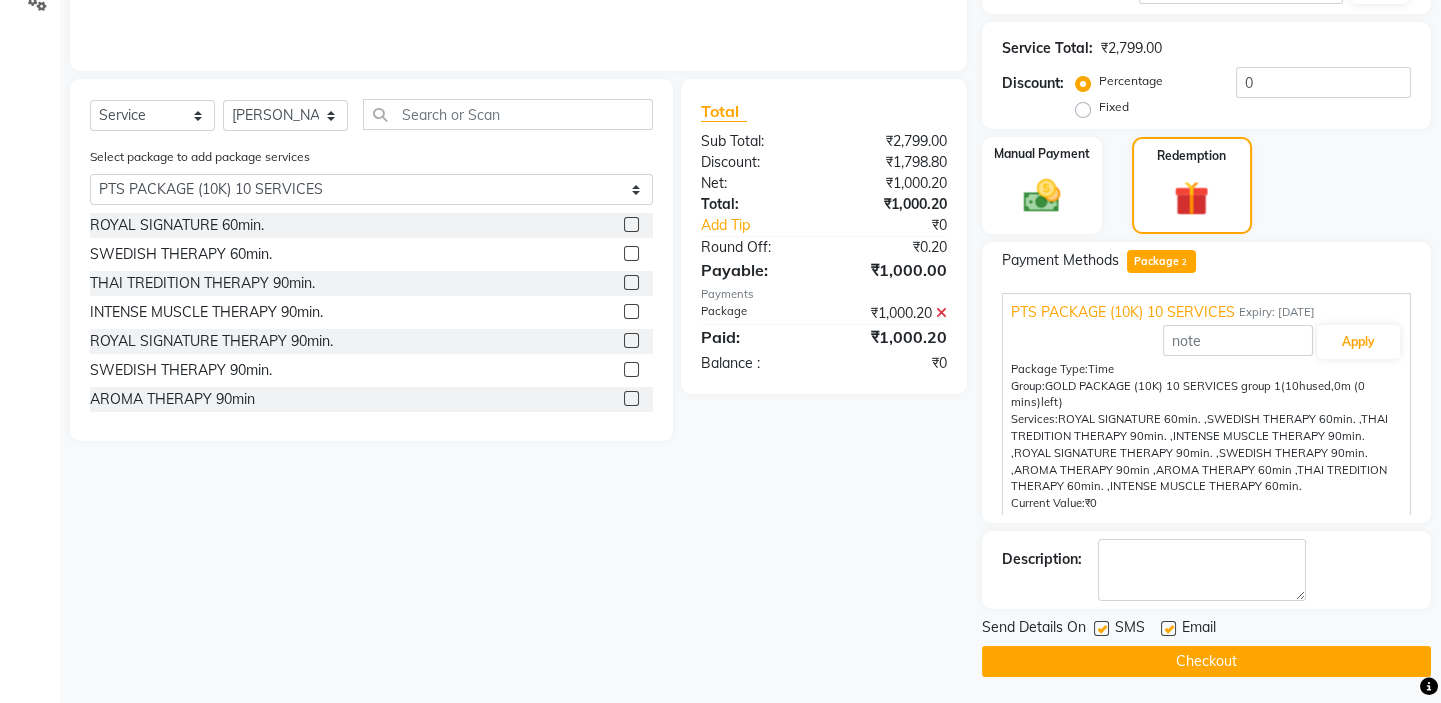 scroll, scrollTop: 400, scrollLeft: 0, axis: vertical 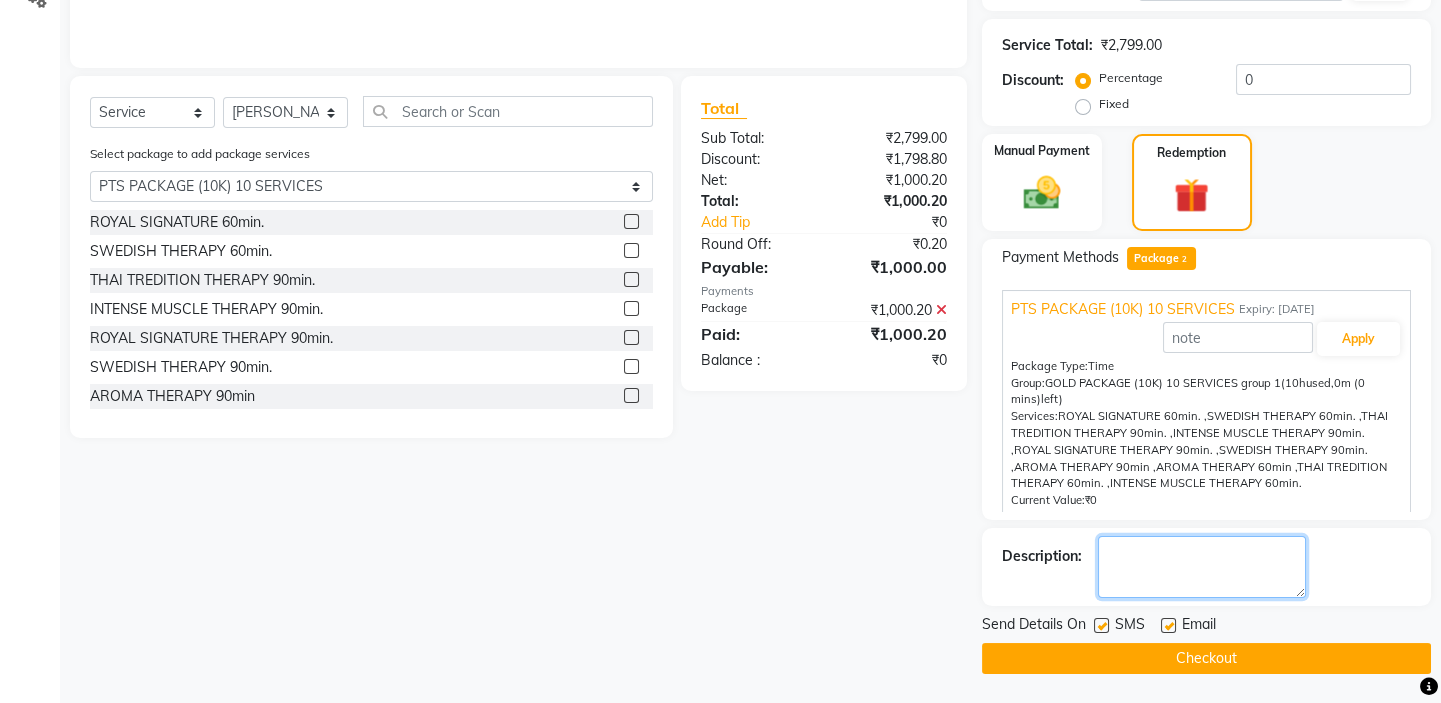 click 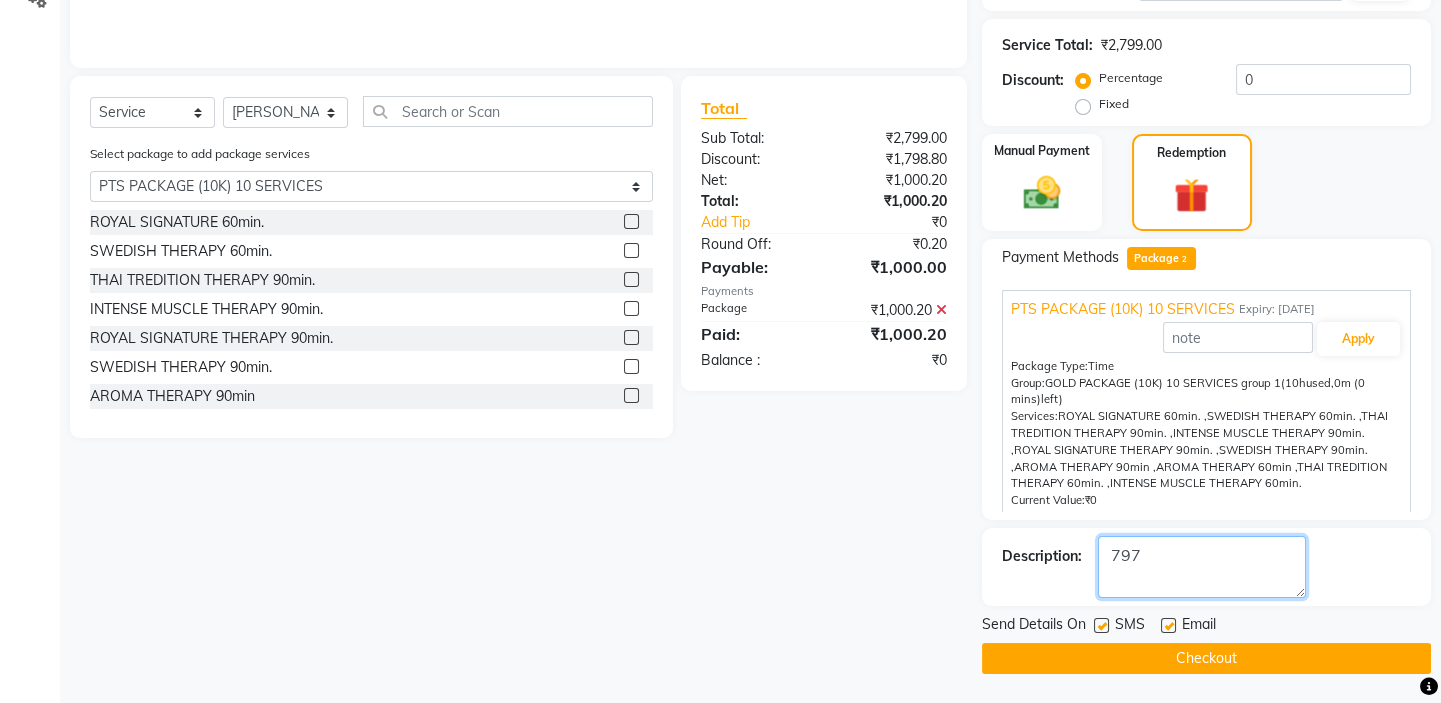 type on "797" 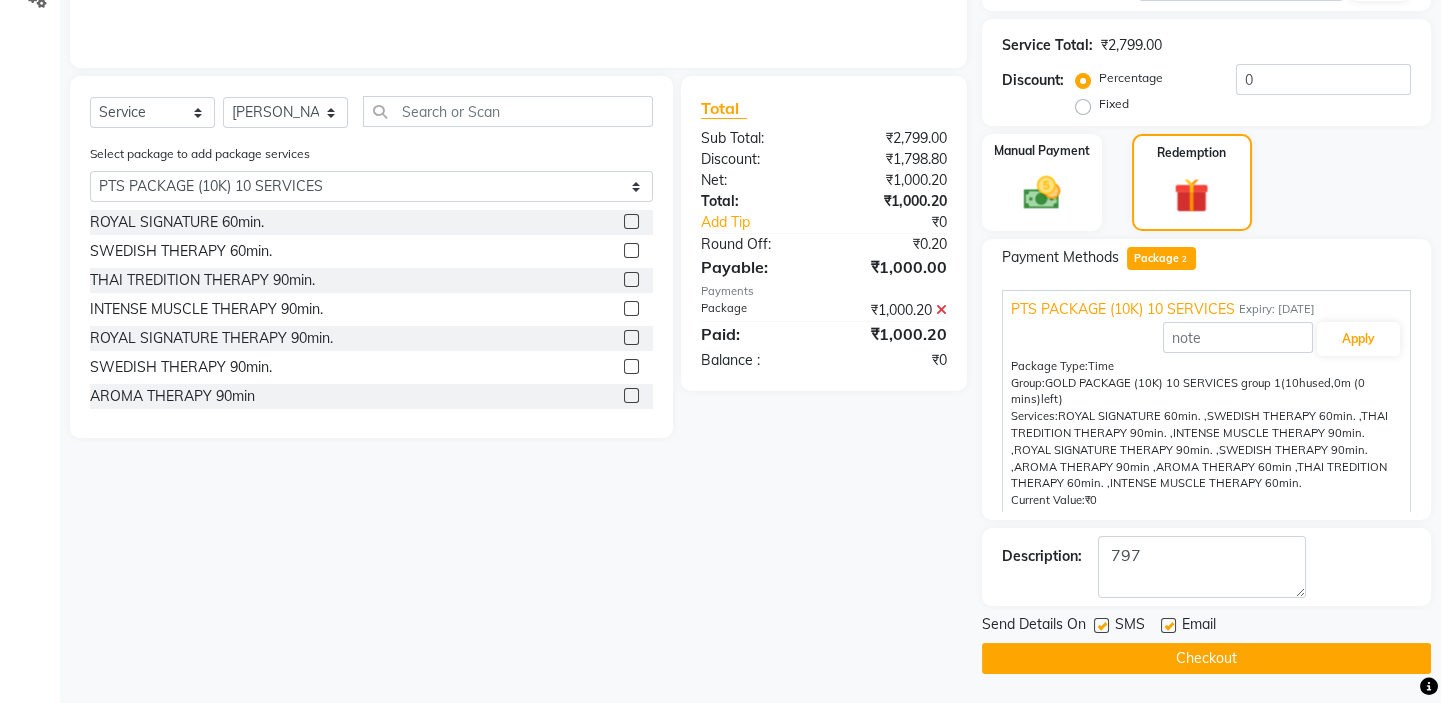 click 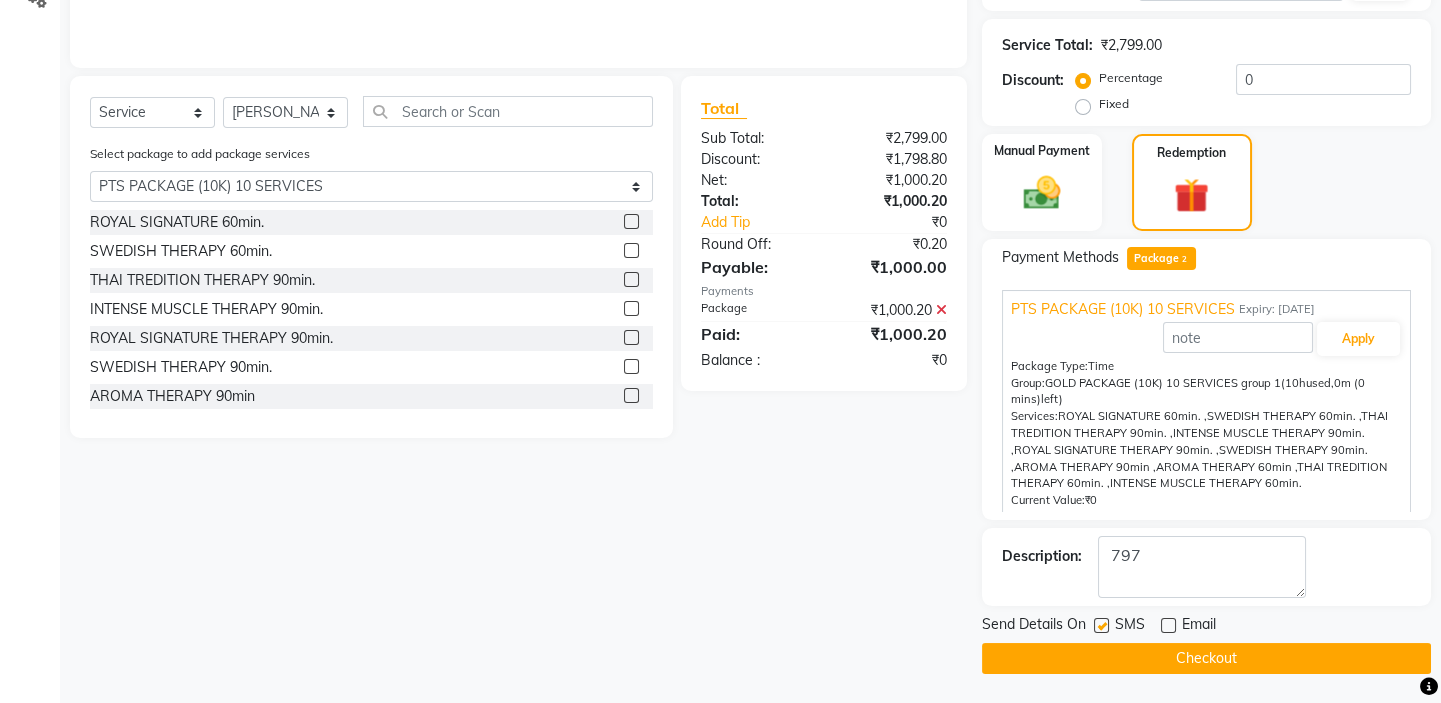 click 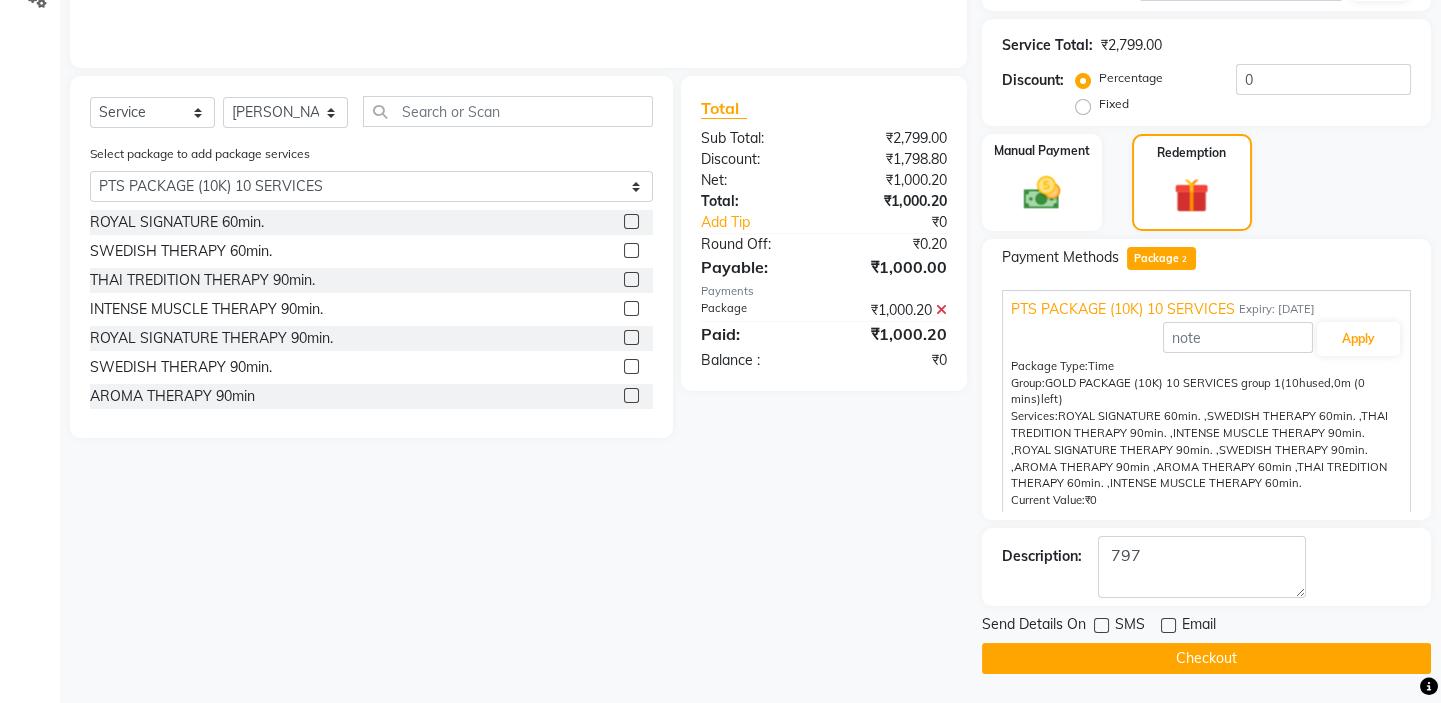 click on "Checkout" 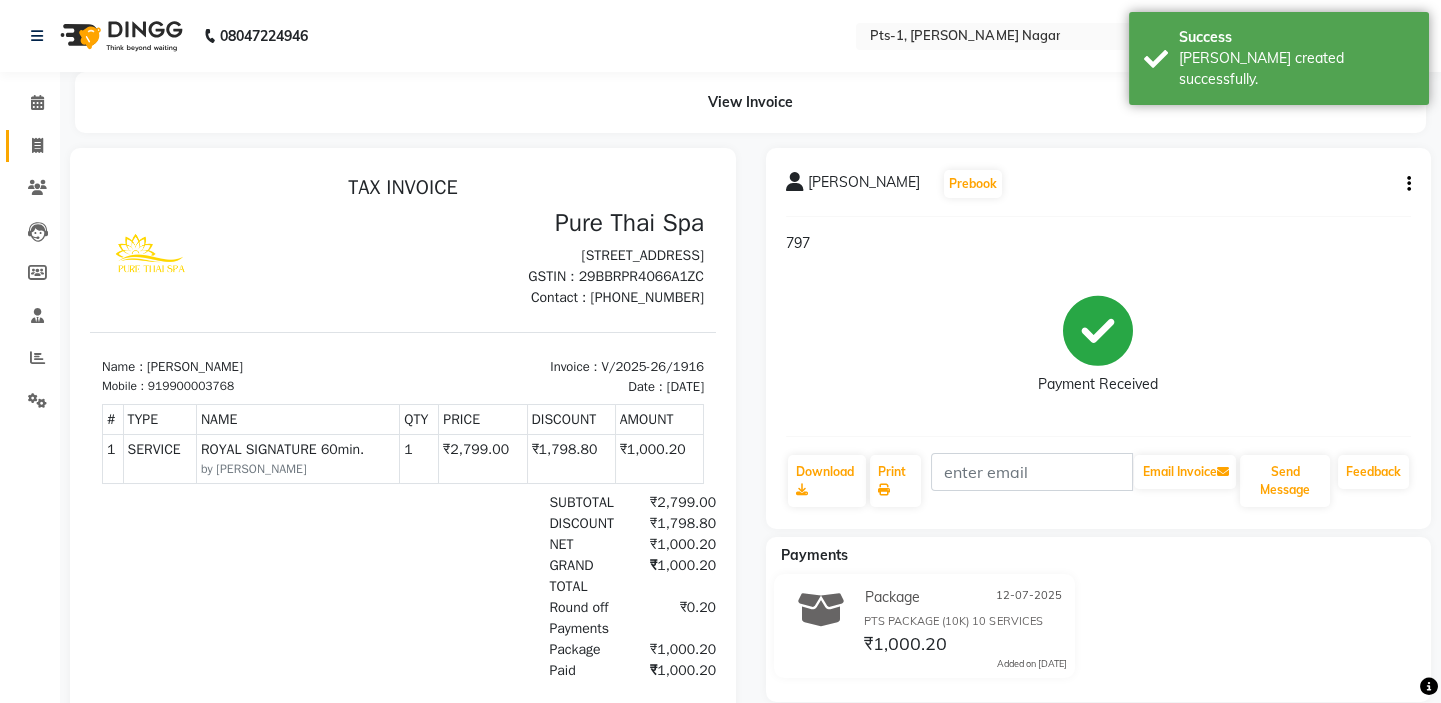 scroll, scrollTop: 0, scrollLeft: 0, axis: both 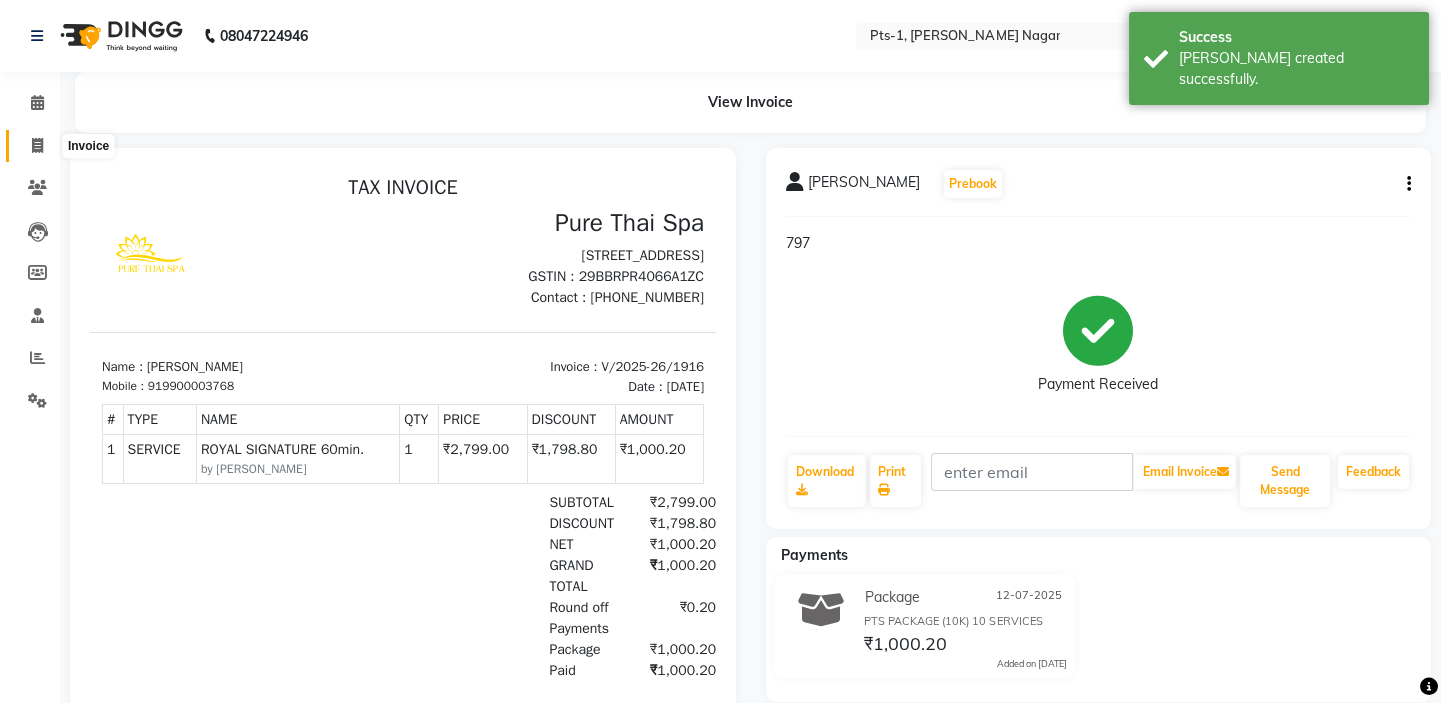 click 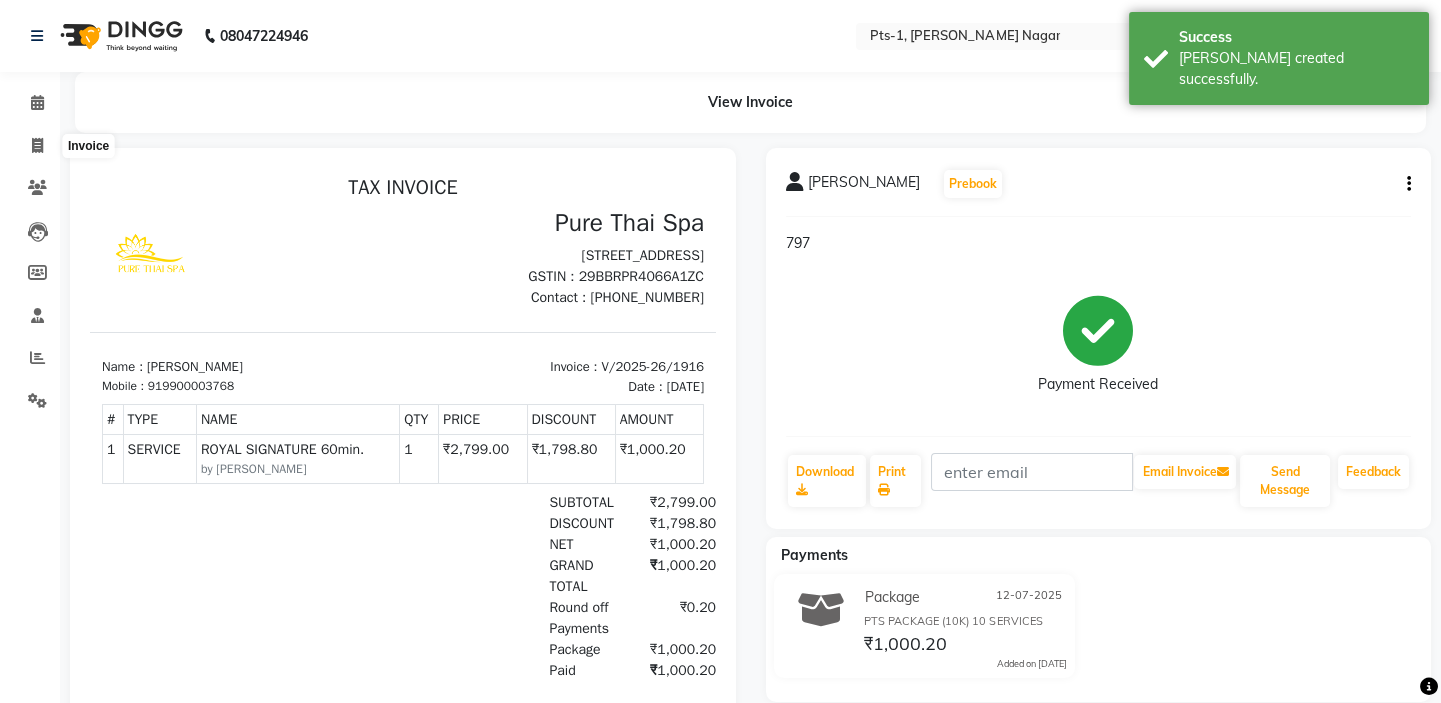 select on "service" 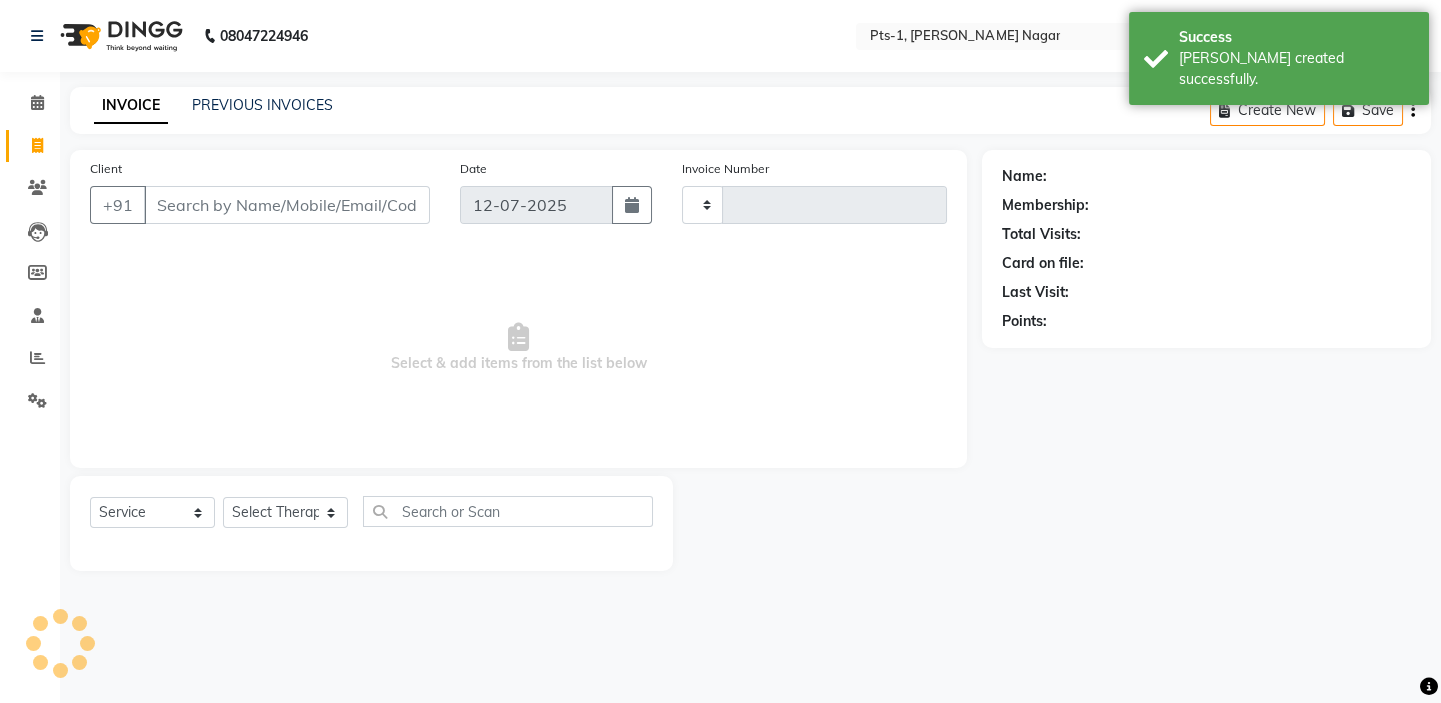 type on "1917" 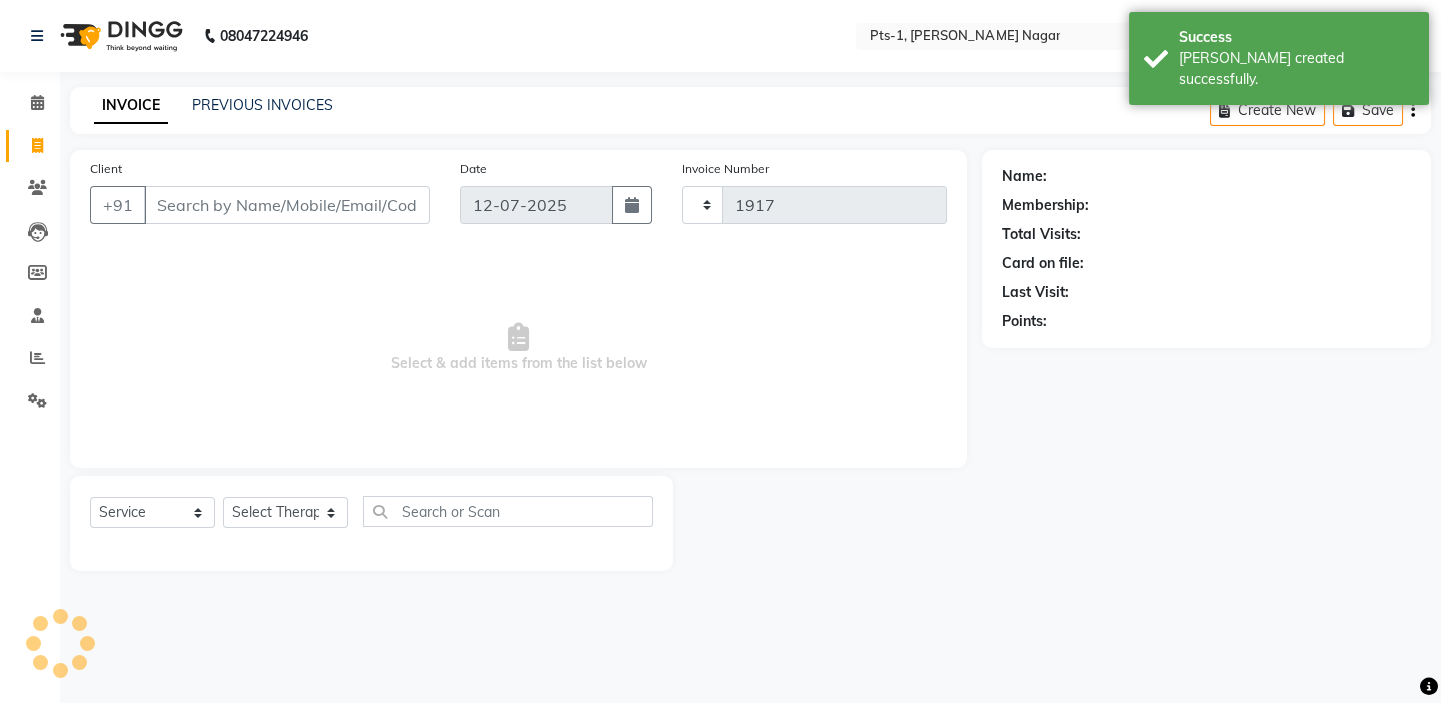 select on "5296" 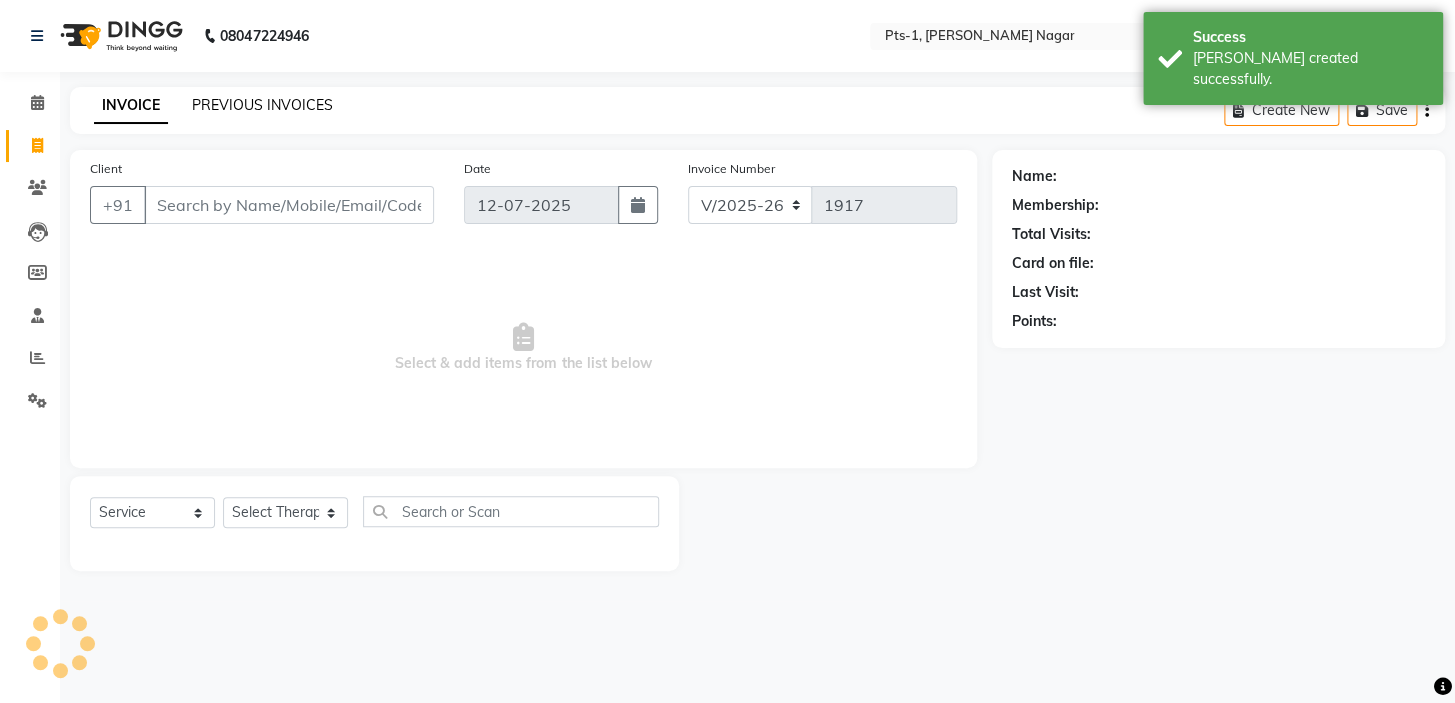 click on "PREVIOUS INVOICES" 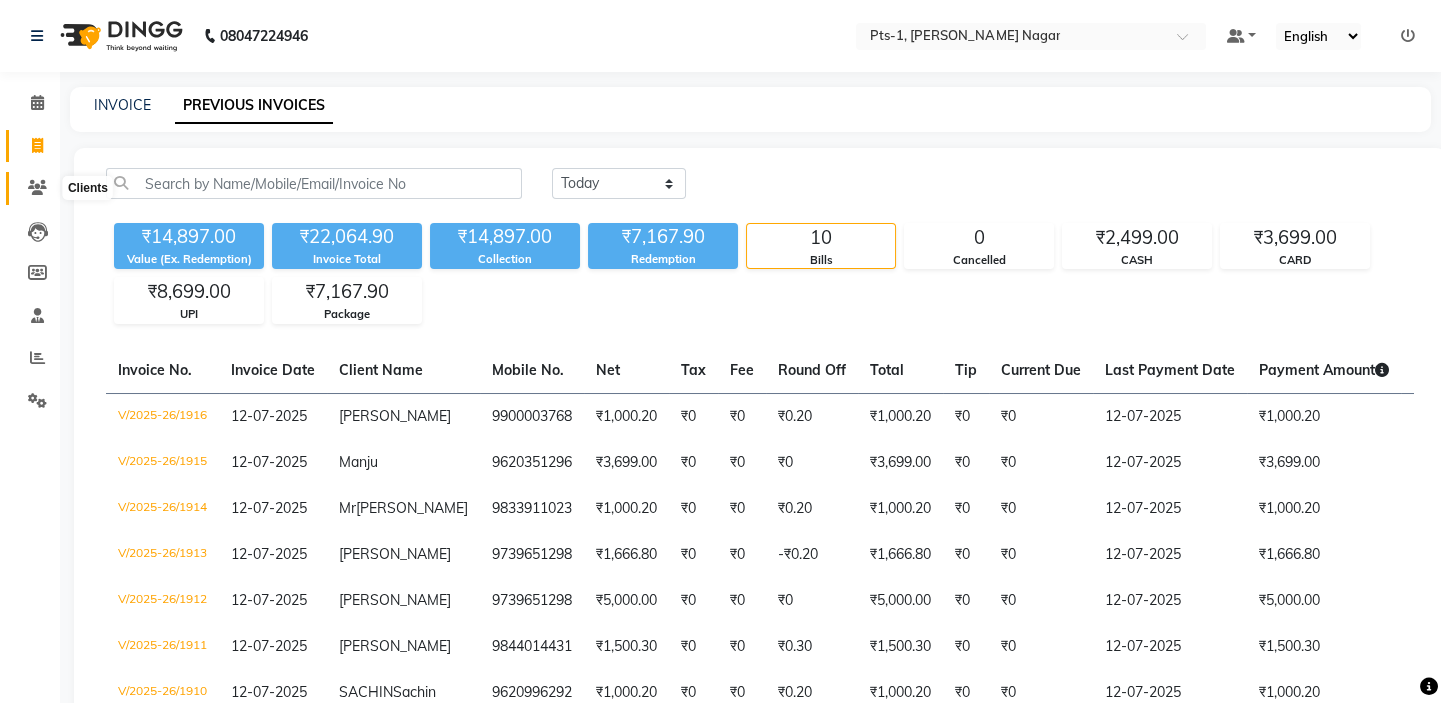click 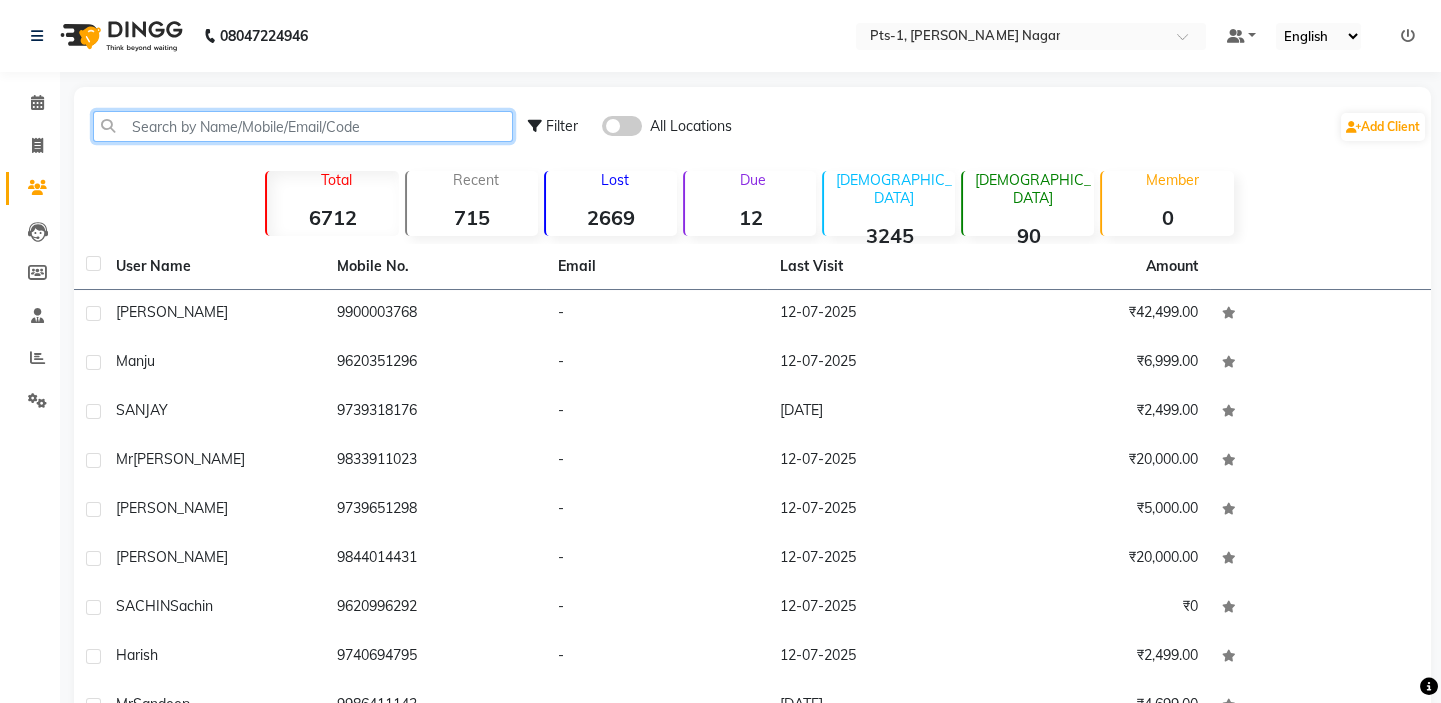 click 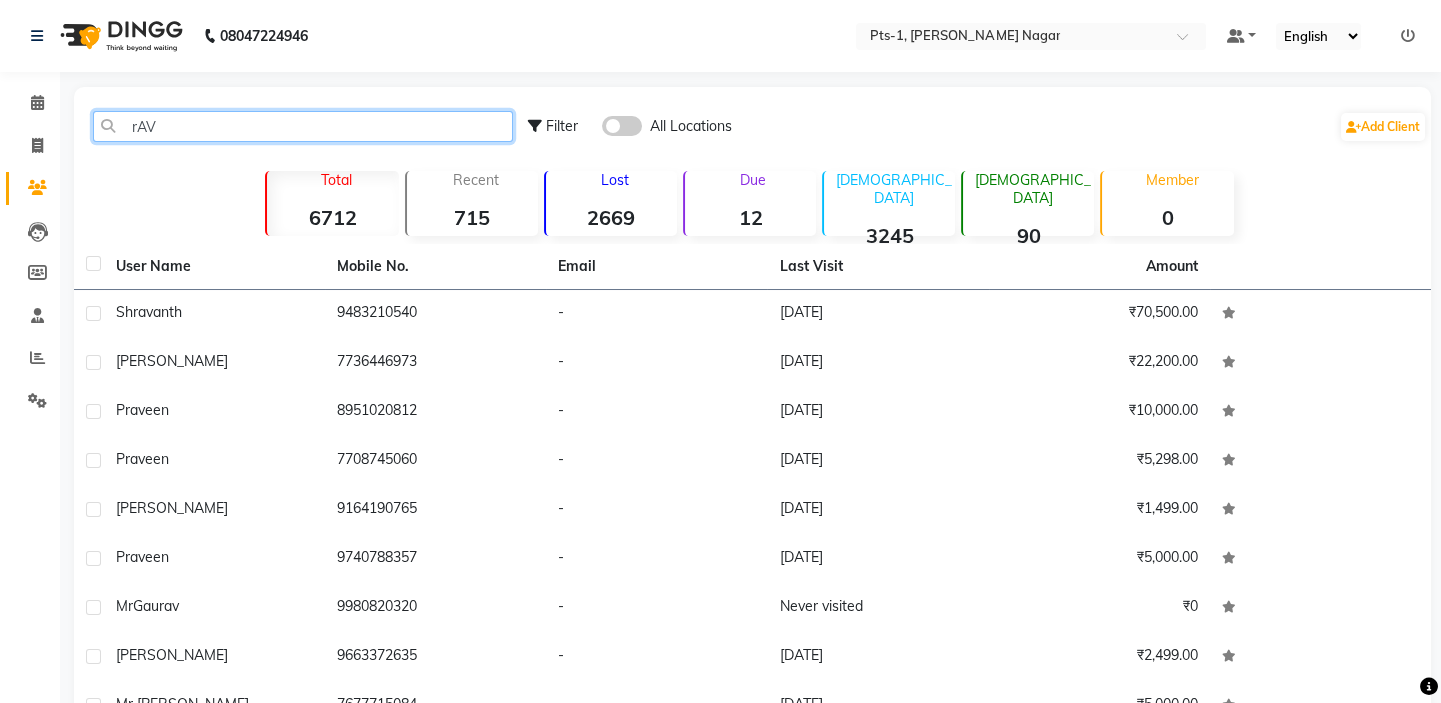 type on "rAVI" 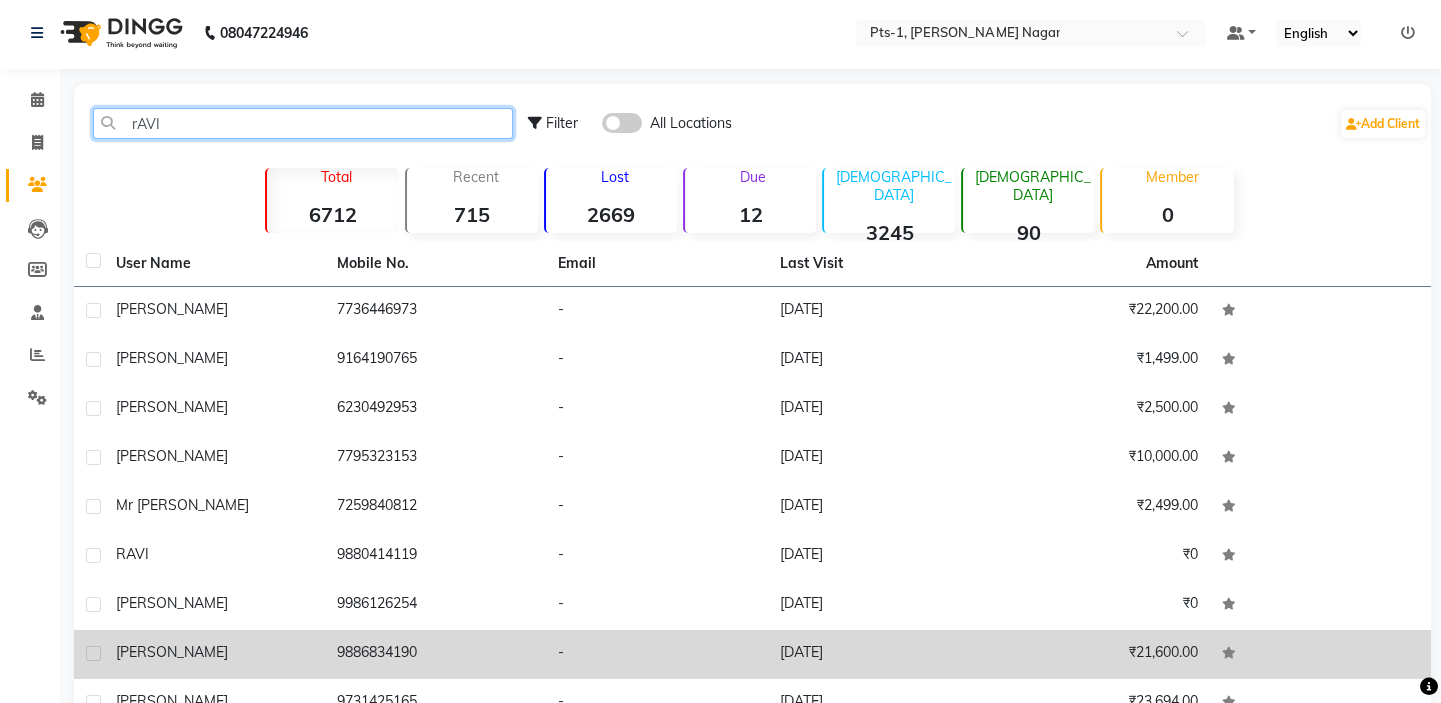 scroll, scrollTop: 0, scrollLeft: 0, axis: both 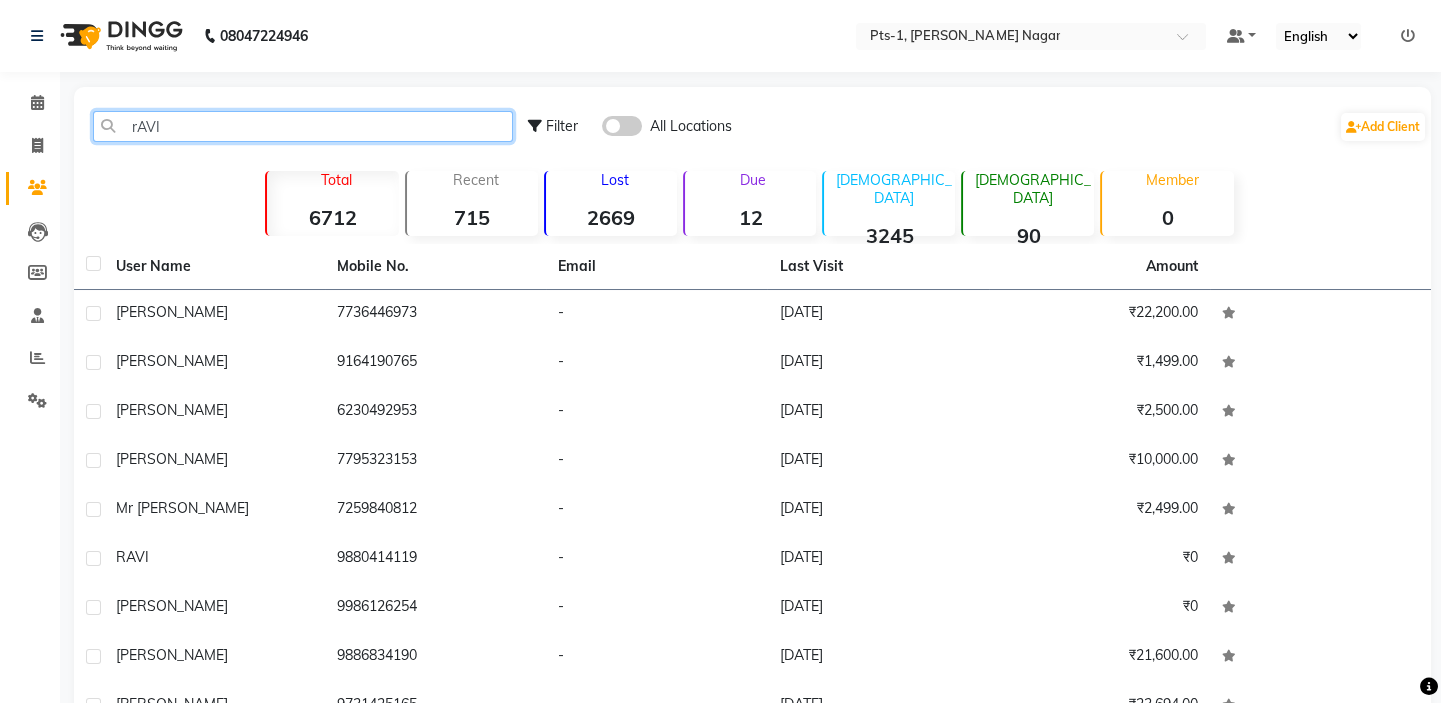 drag, startPoint x: 205, startPoint y: 123, endPoint x: 57, endPoint y: 125, distance: 148.01352 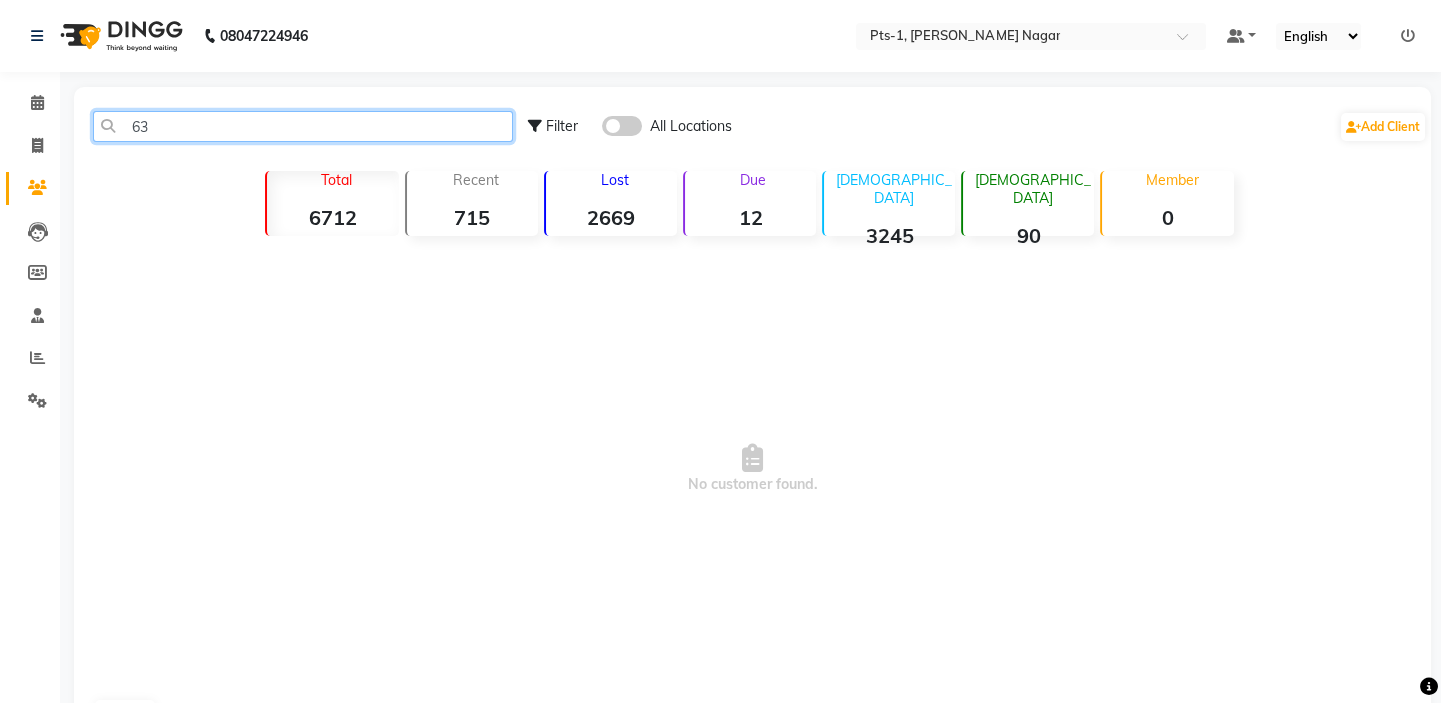 type on "6" 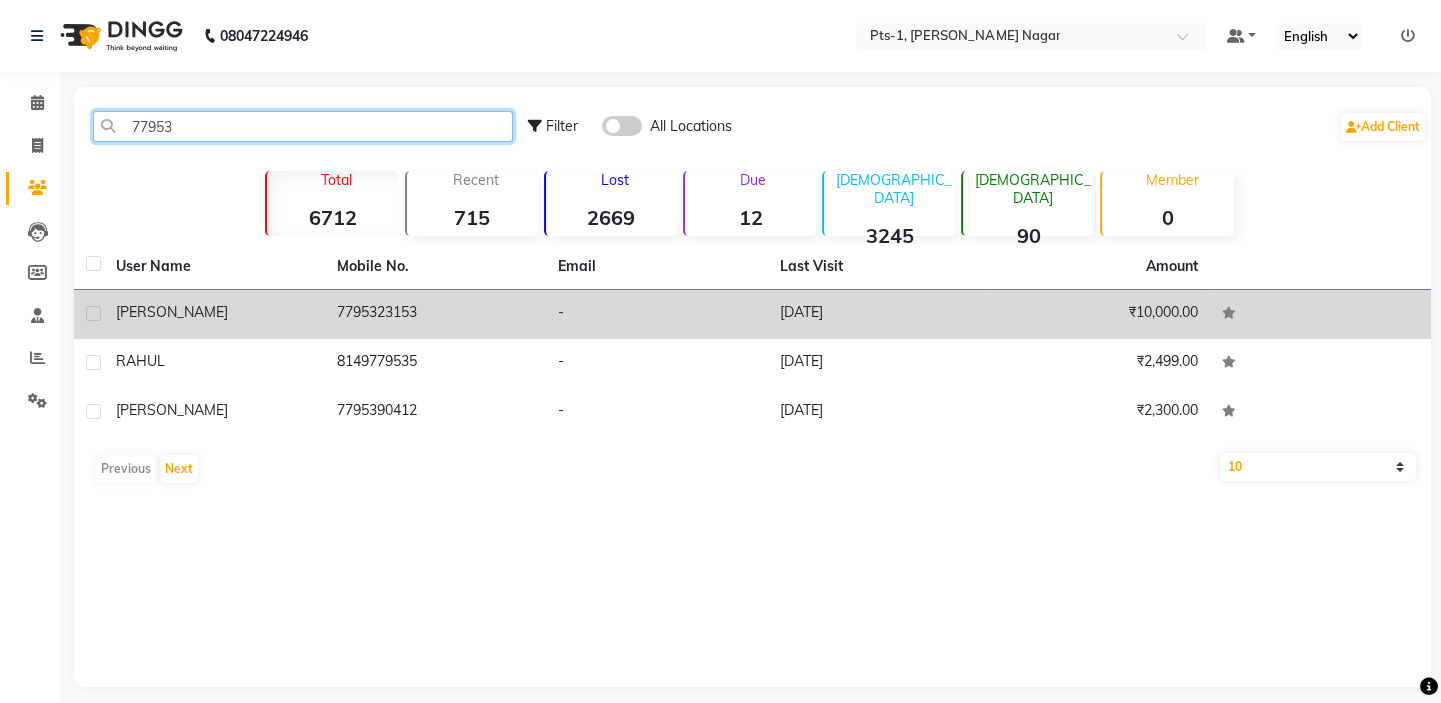 type on "77953" 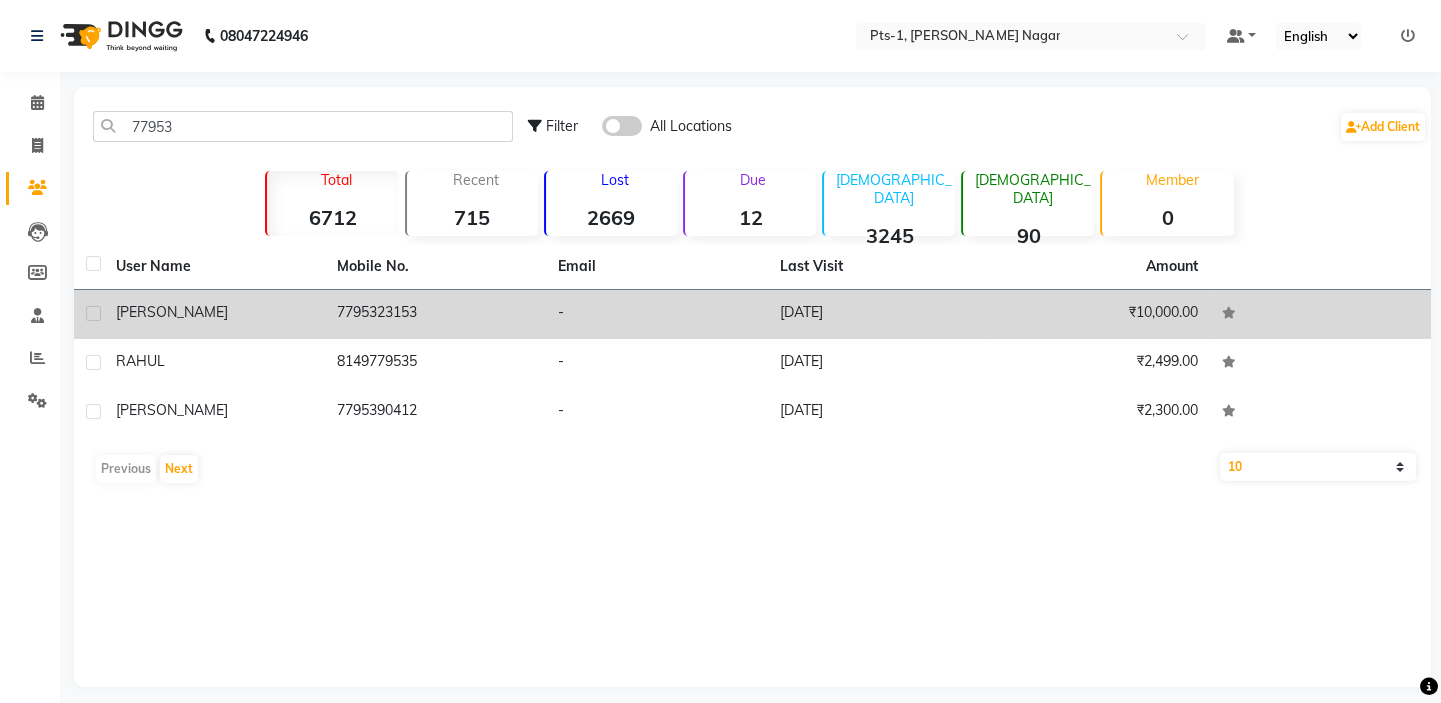 click on "7795323153" 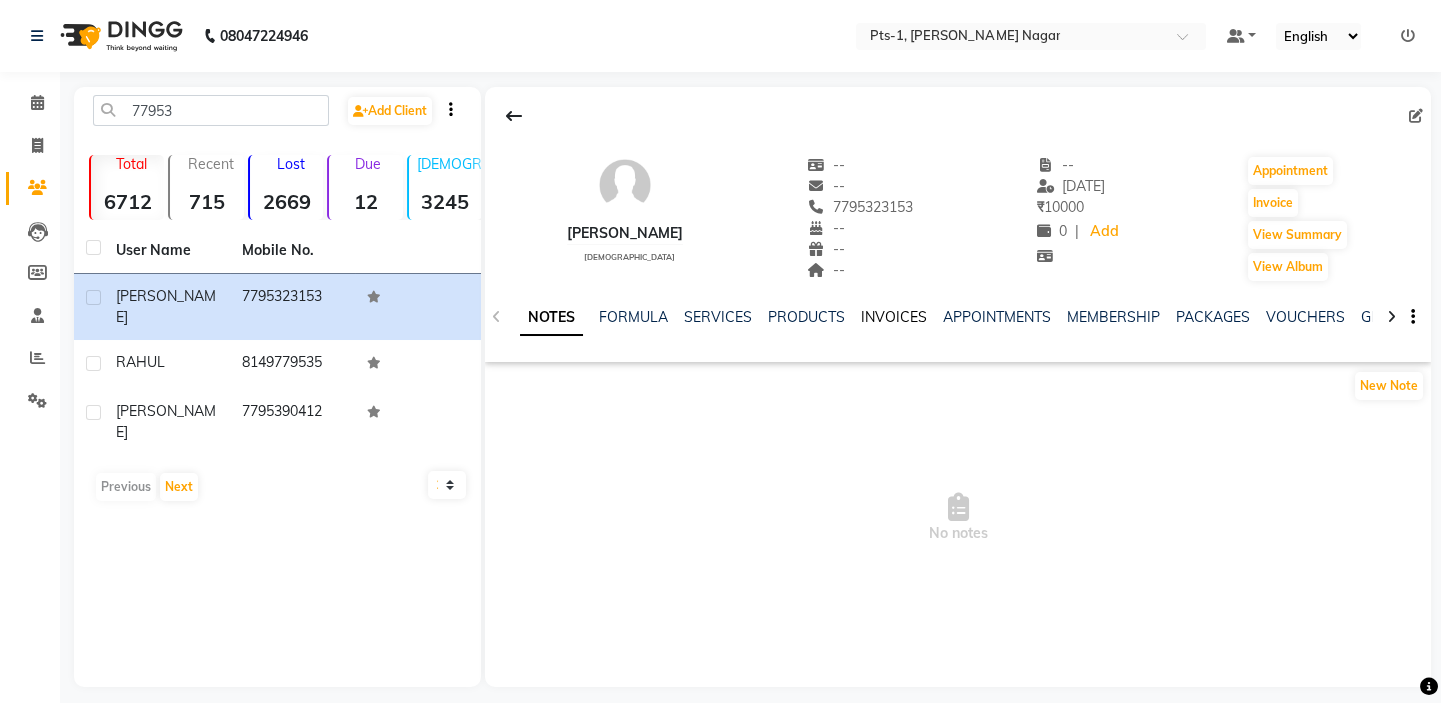 click on "INVOICES" 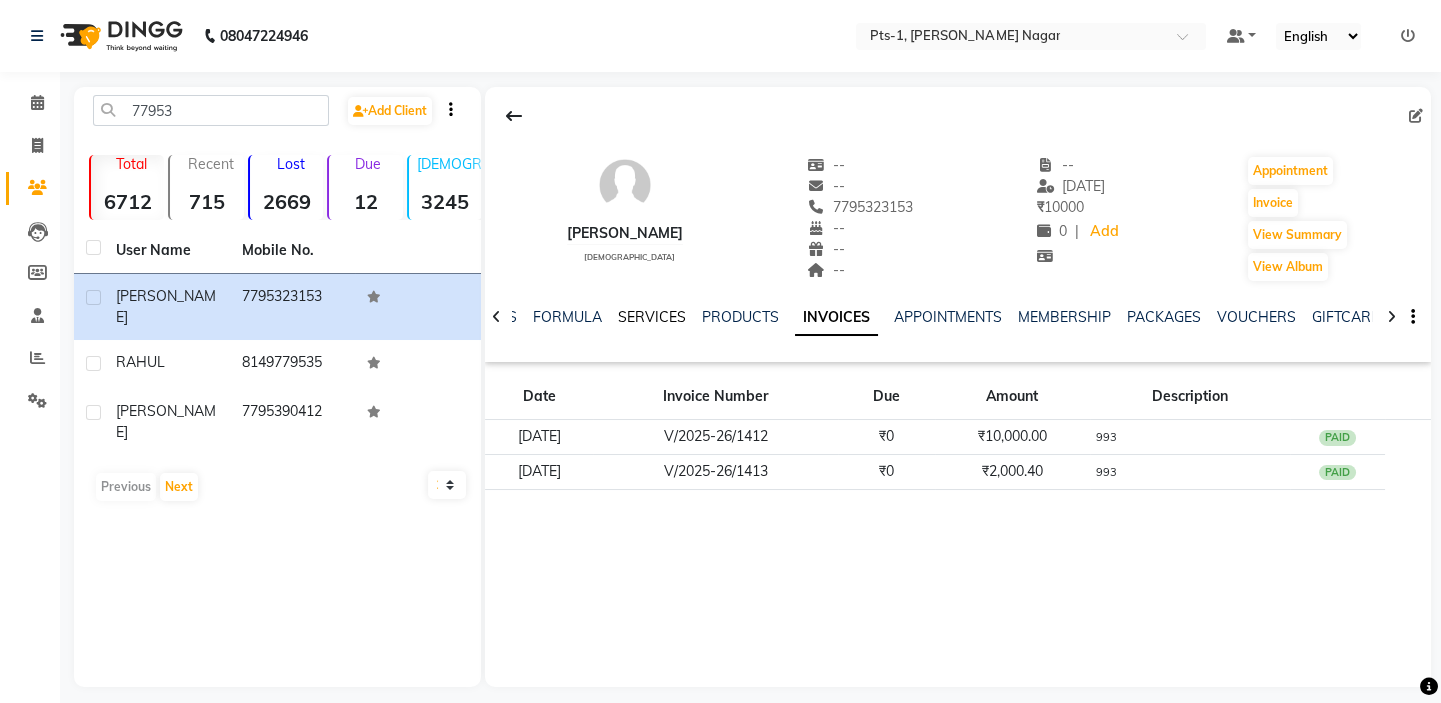 click on "SERVICES" 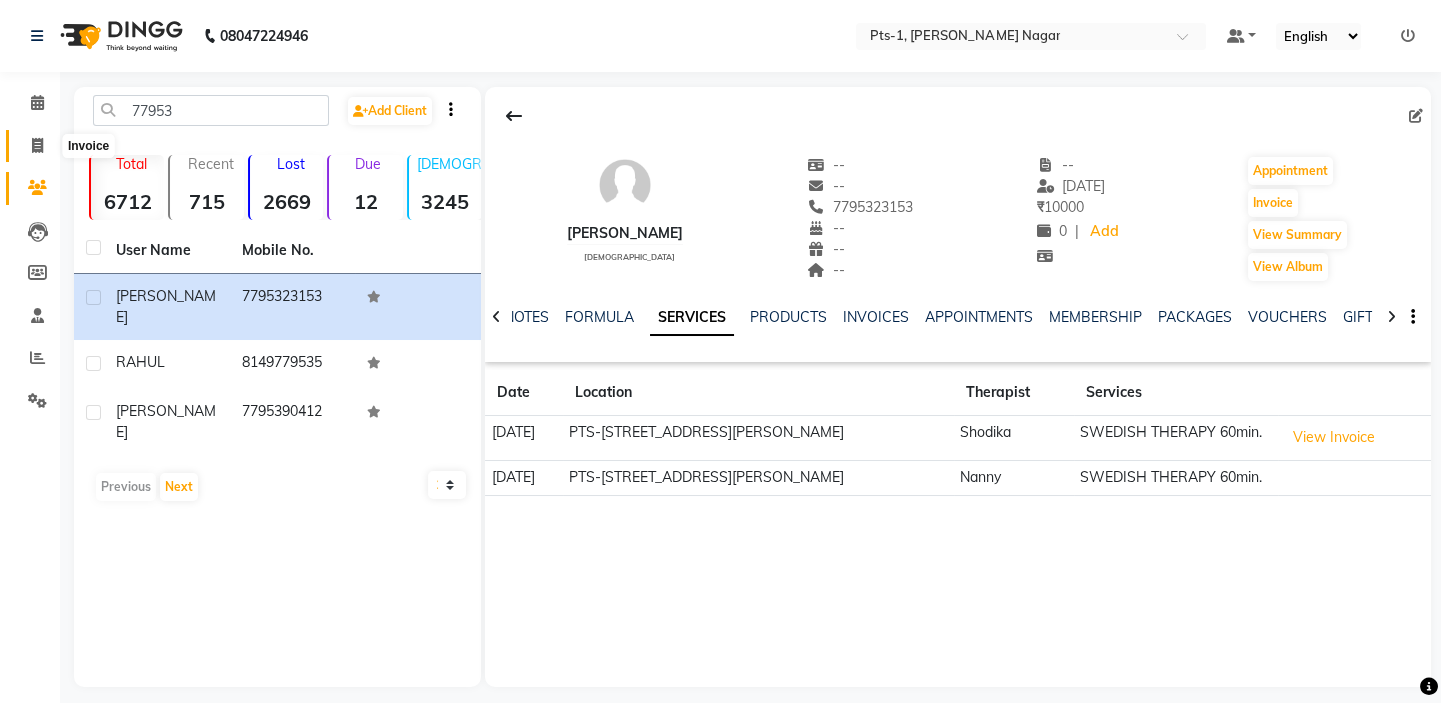 click 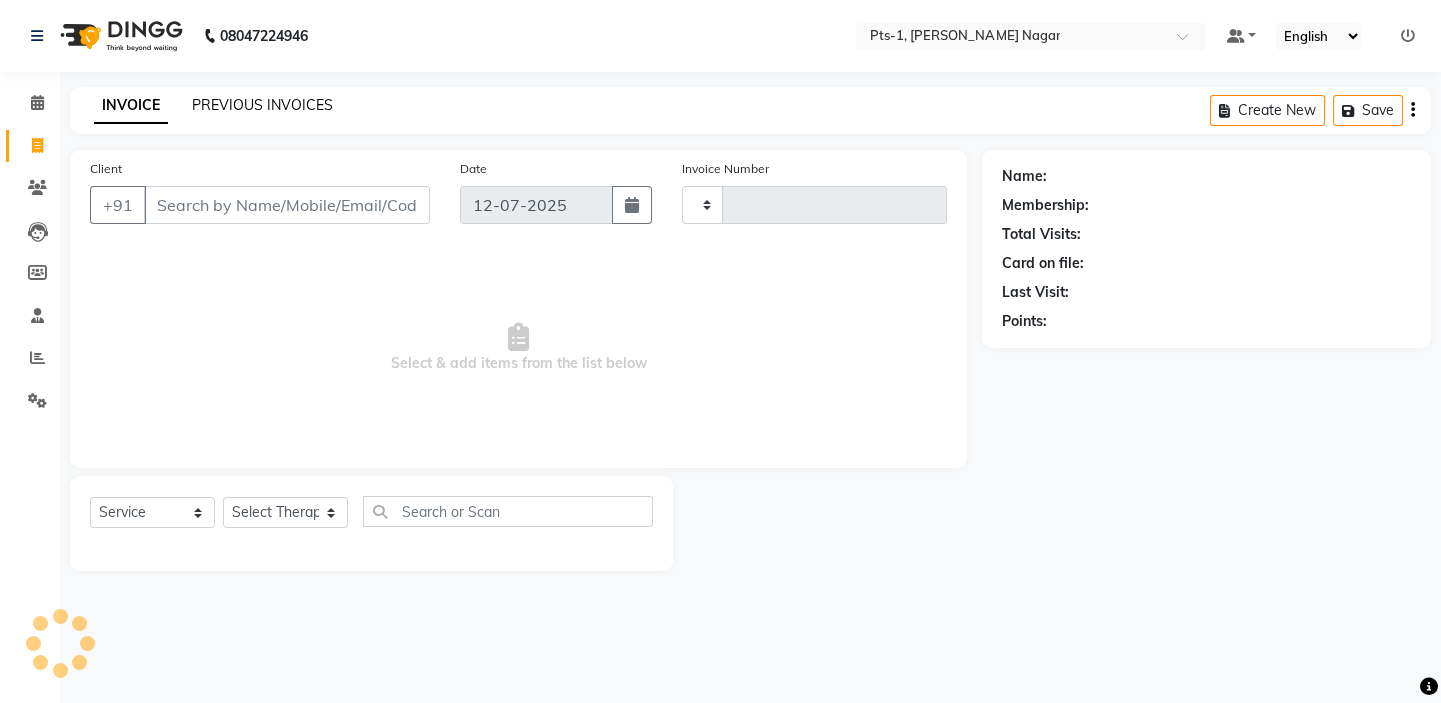 type on "1917" 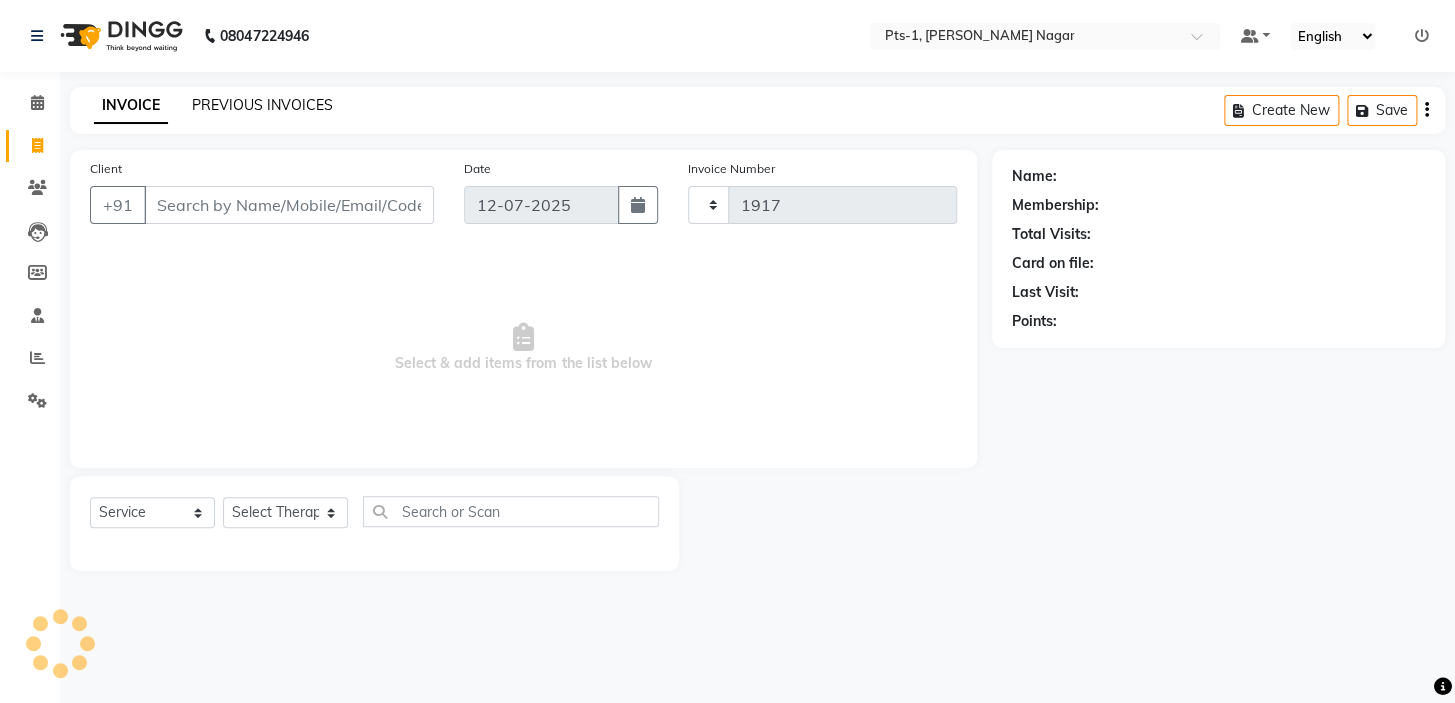 select on "5296" 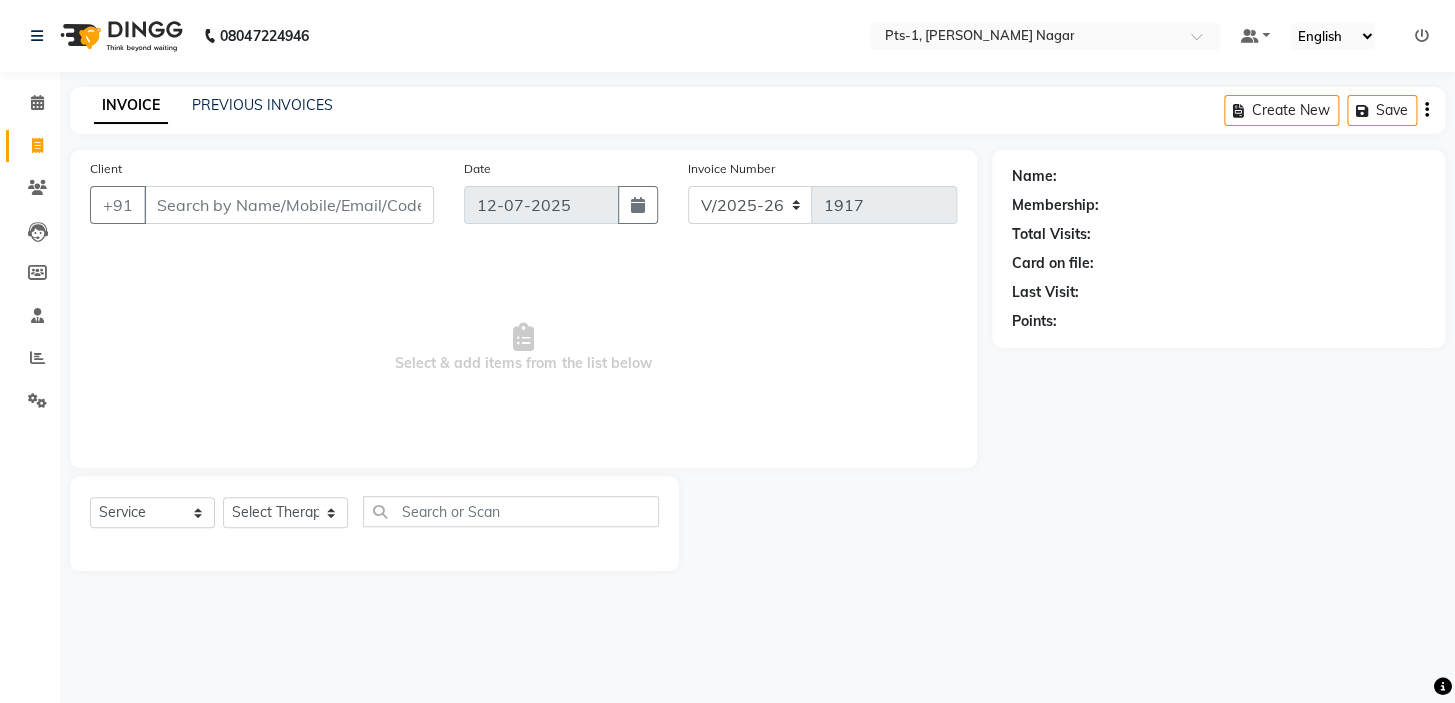 click on "Client" at bounding box center (289, 205) 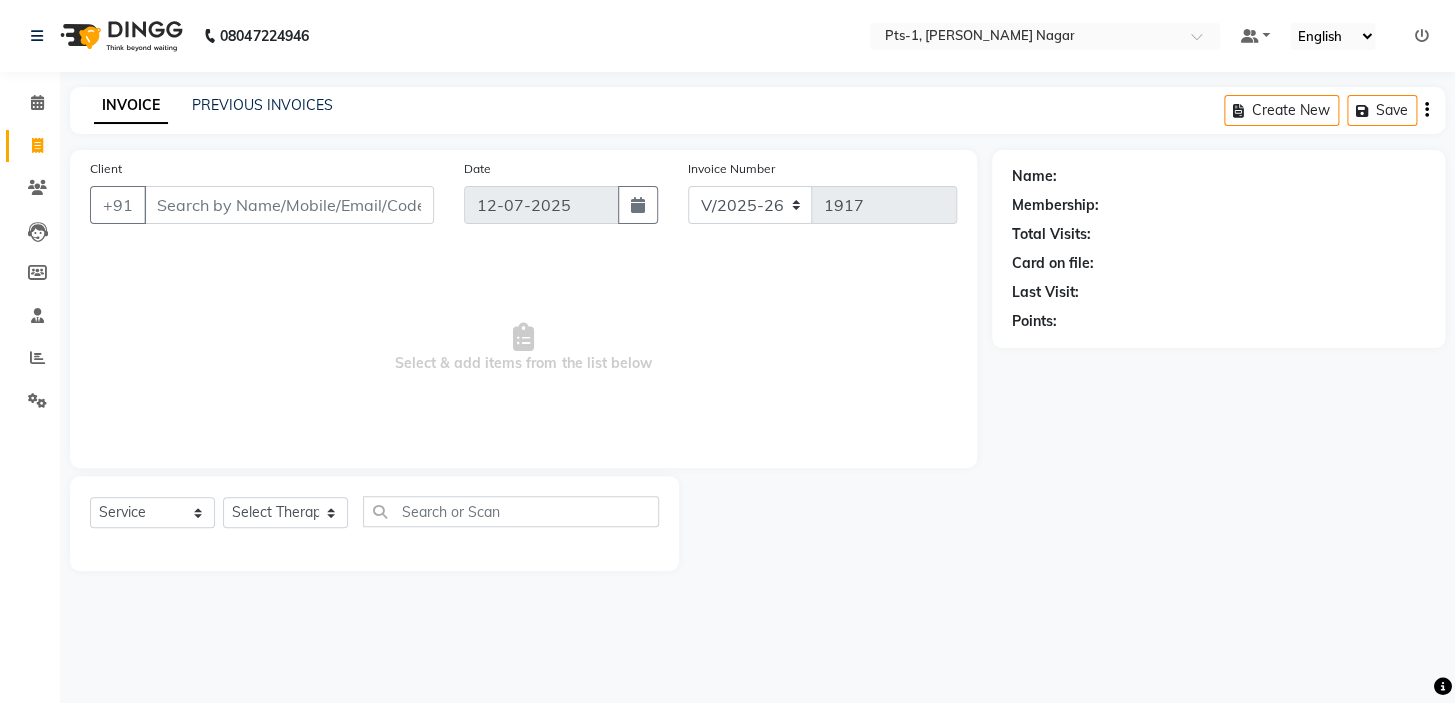 click on "Client" at bounding box center [289, 205] 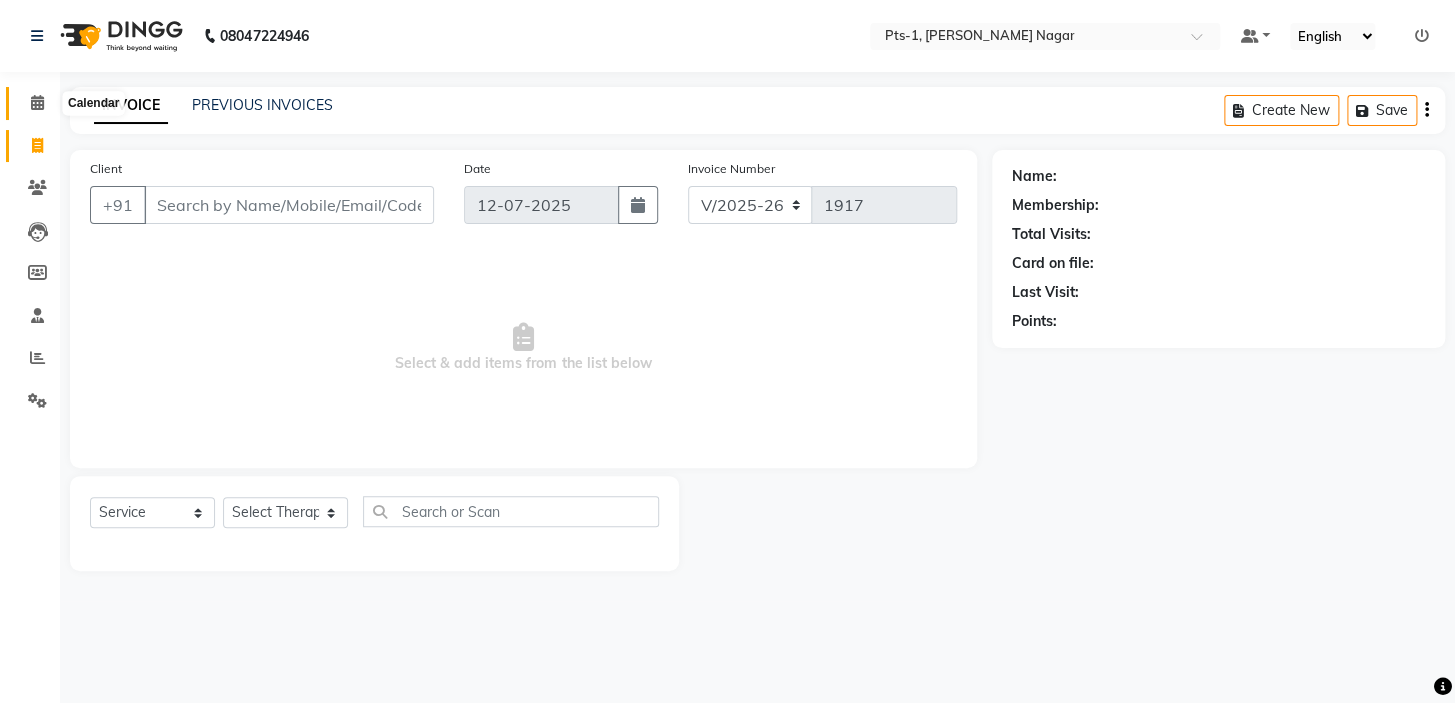click 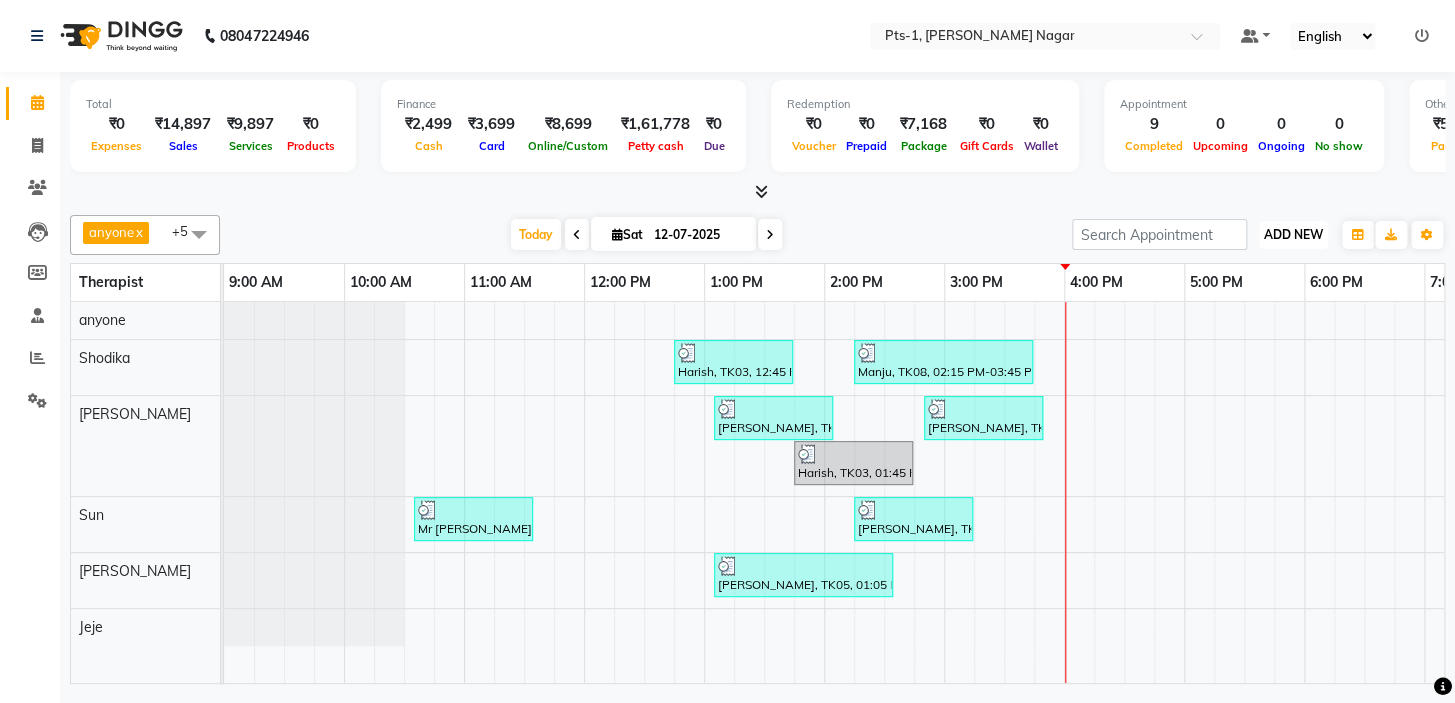 click on "ADD NEW" at bounding box center (1293, 234) 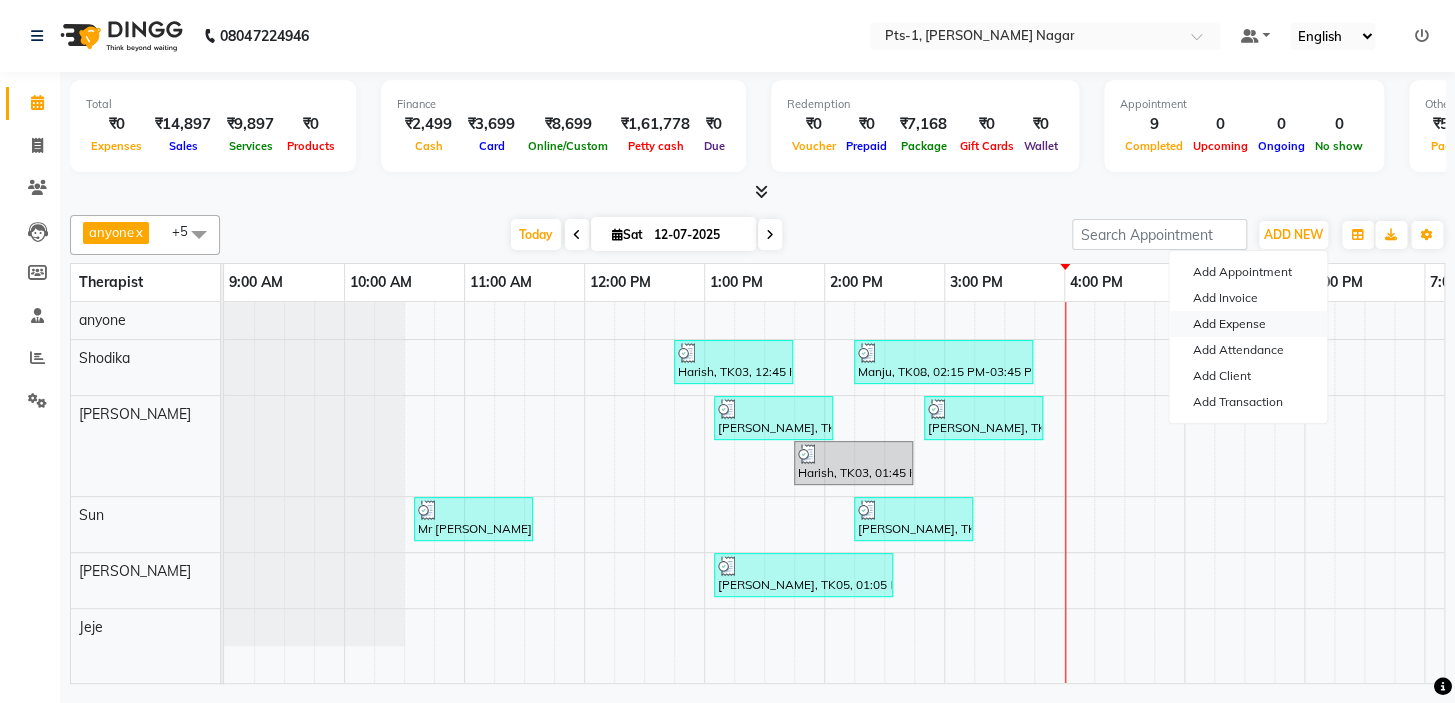 click on "Add Expense" at bounding box center [1248, 324] 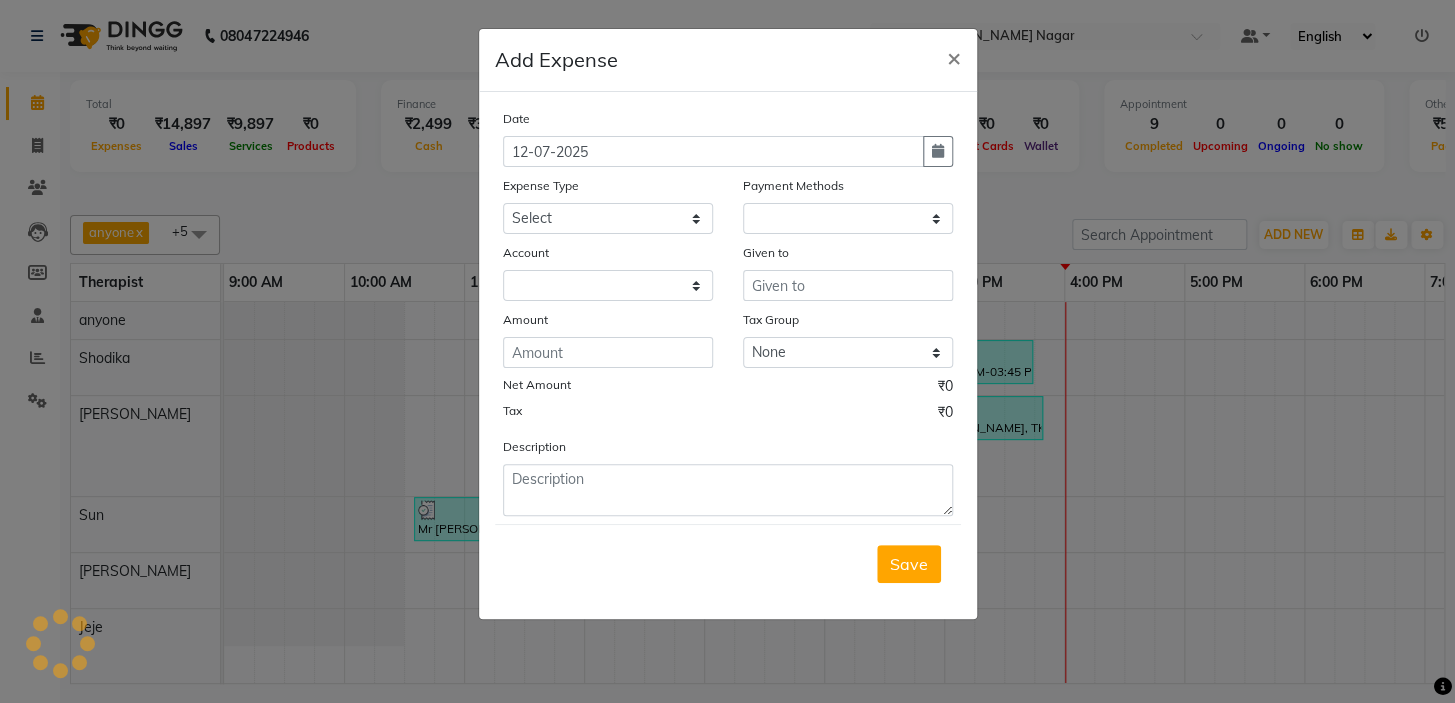 select on "1" 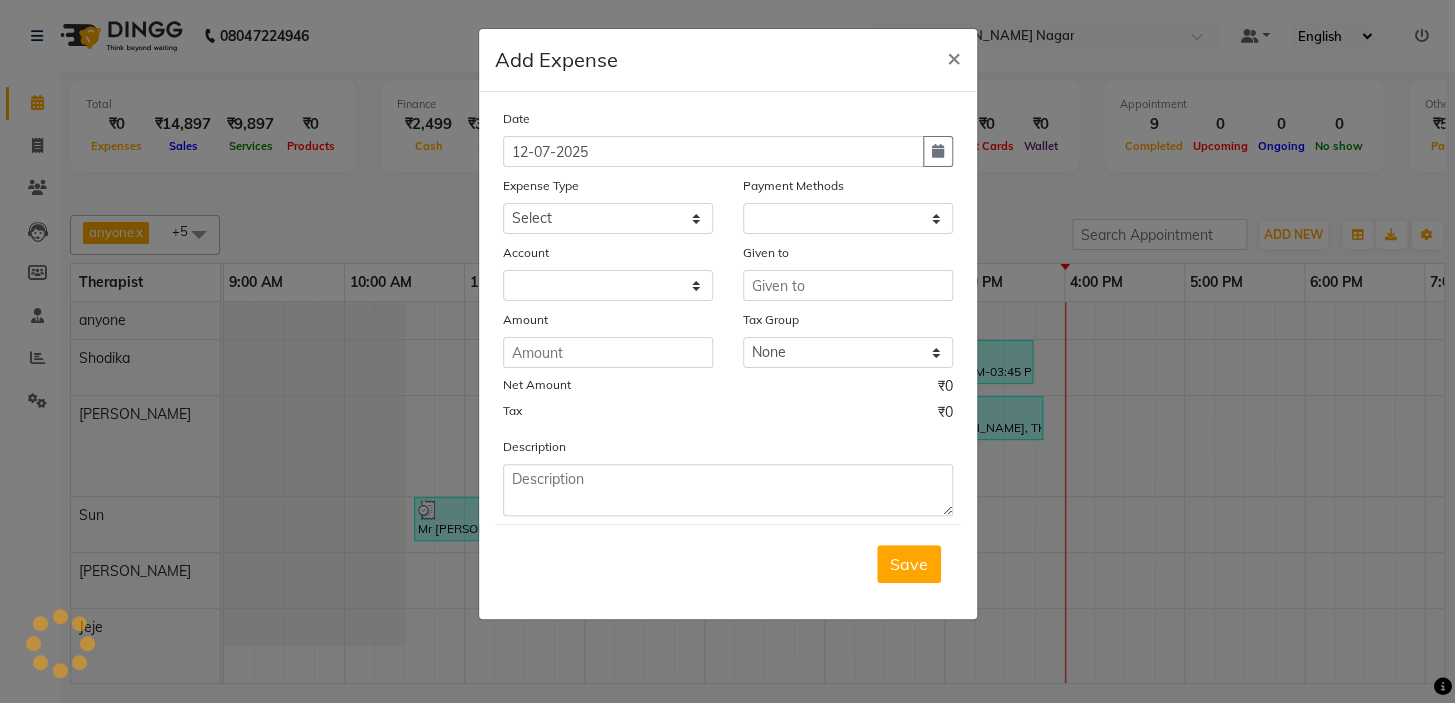 select on "4209" 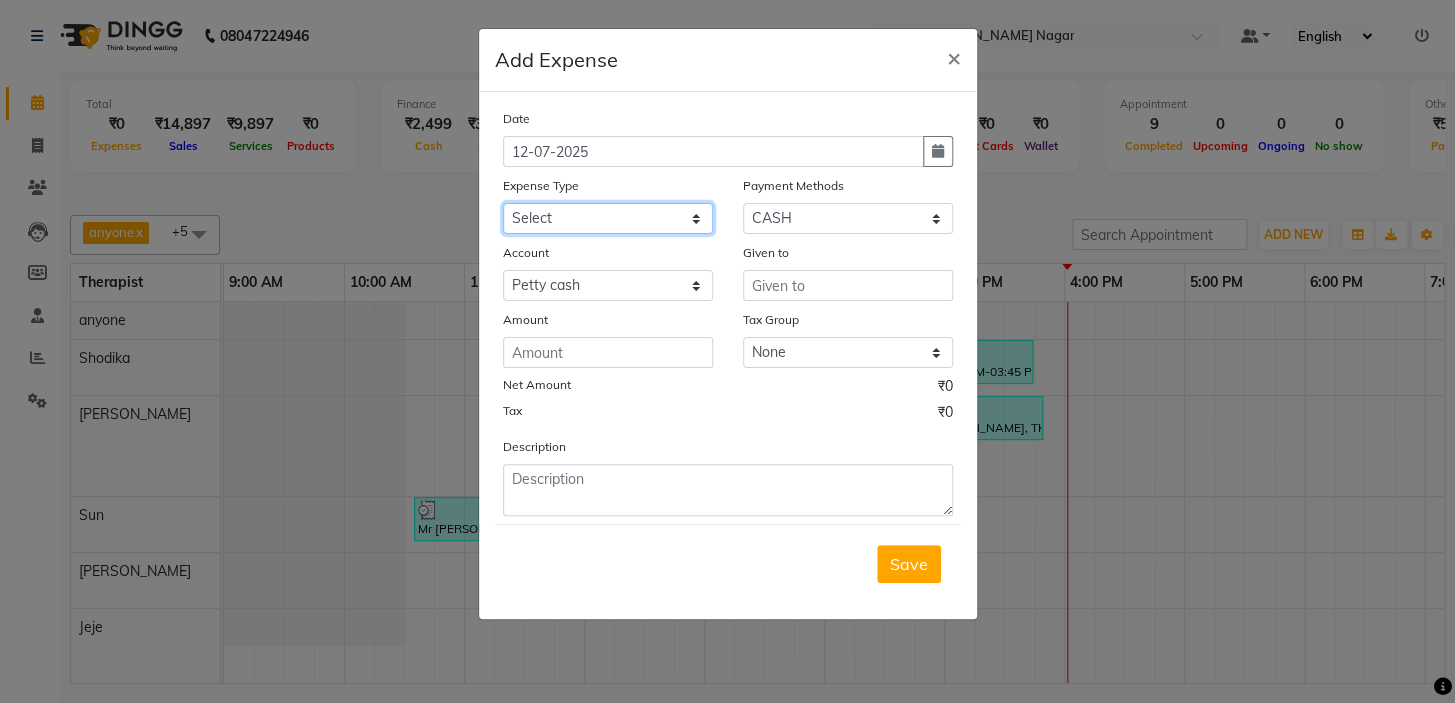 click on "Select Bank charges Cleaning and products Donation Electric and water charge Incentive Laundry Maintenance MAMU FEES Marketing Other P and L Recharge Salary SHOP Product Shop Puja Shop Rent Staff Rent Staff Room Rent and Exp TAX and Fee Tea & Refreshment" 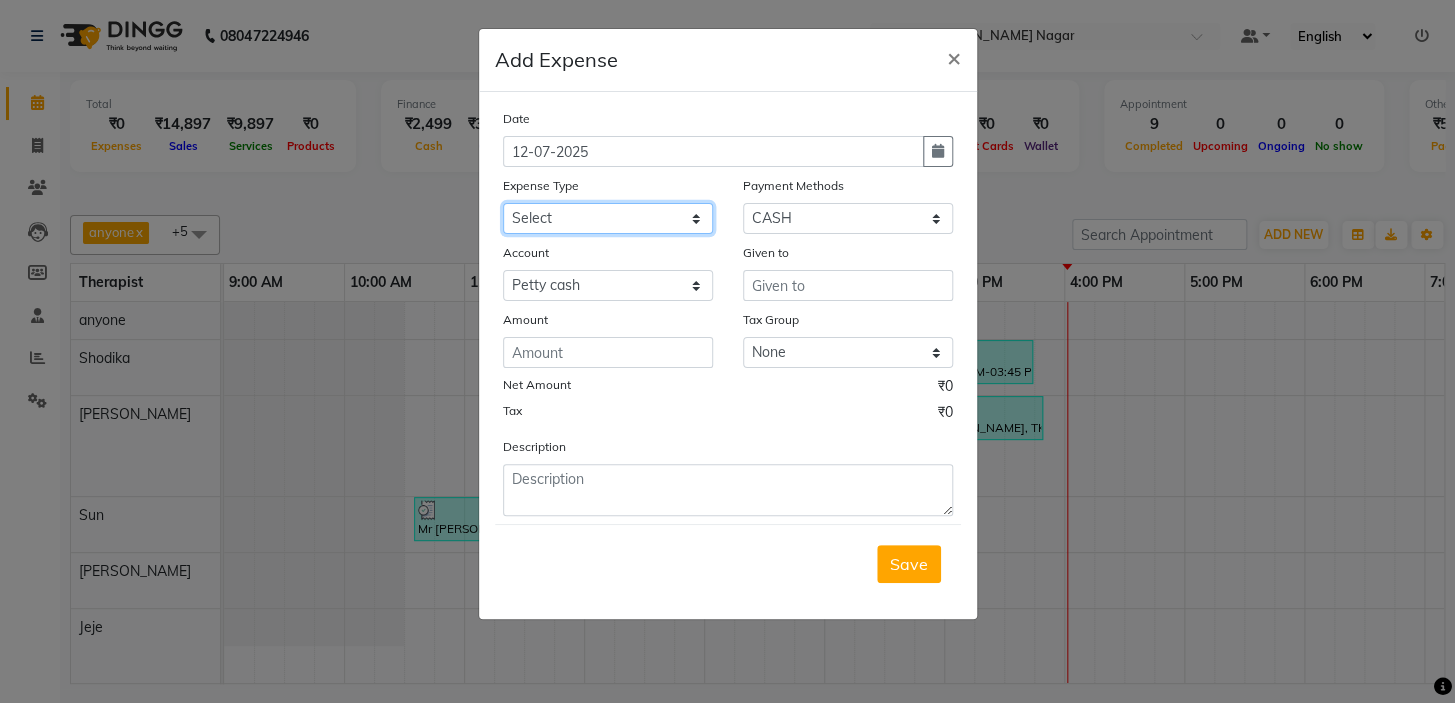 select on "10853" 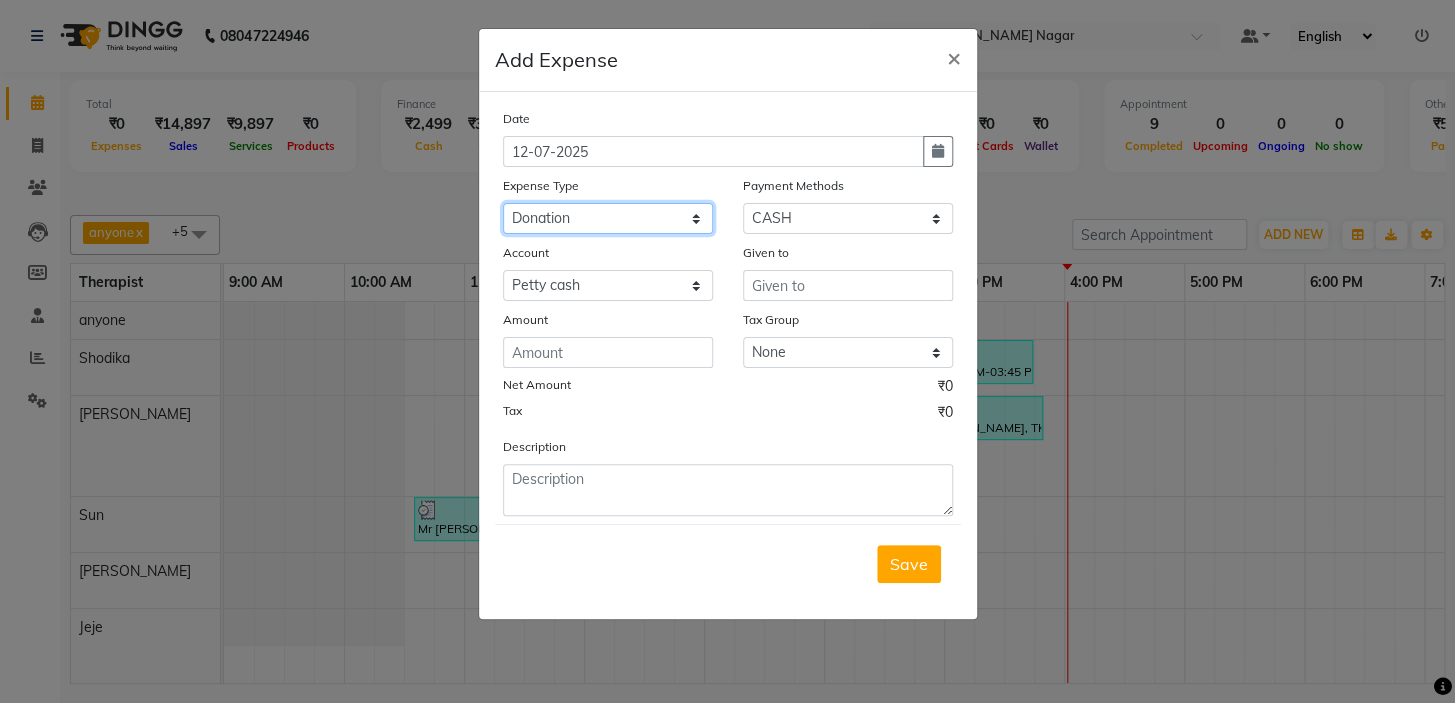 click on "Select Bank charges Cleaning and products Donation Electric and water charge Incentive Laundry Maintenance MAMU FEES Marketing Other P and L Recharge Salary SHOP Product Shop Puja Shop Rent Staff Rent Staff Room Rent and Exp TAX and Fee Tea & Refreshment" 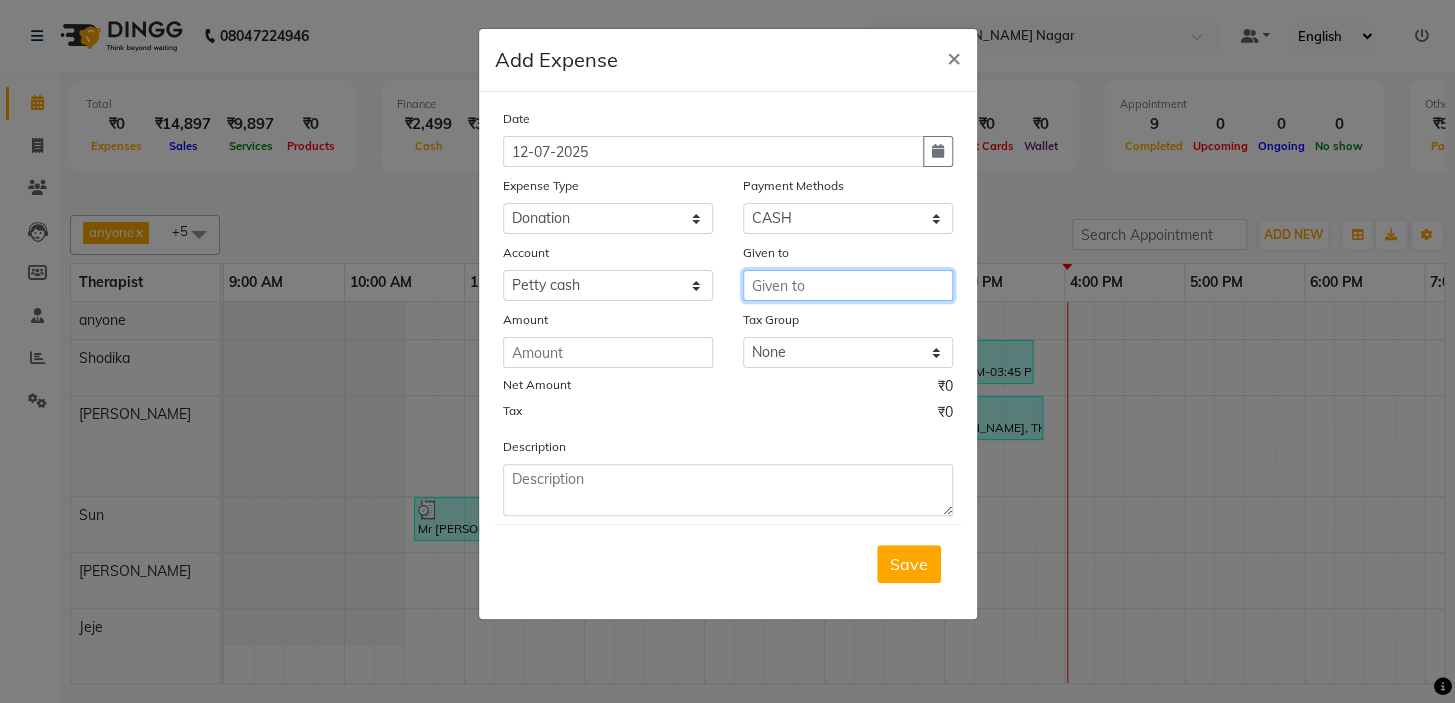 click at bounding box center [848, 285] 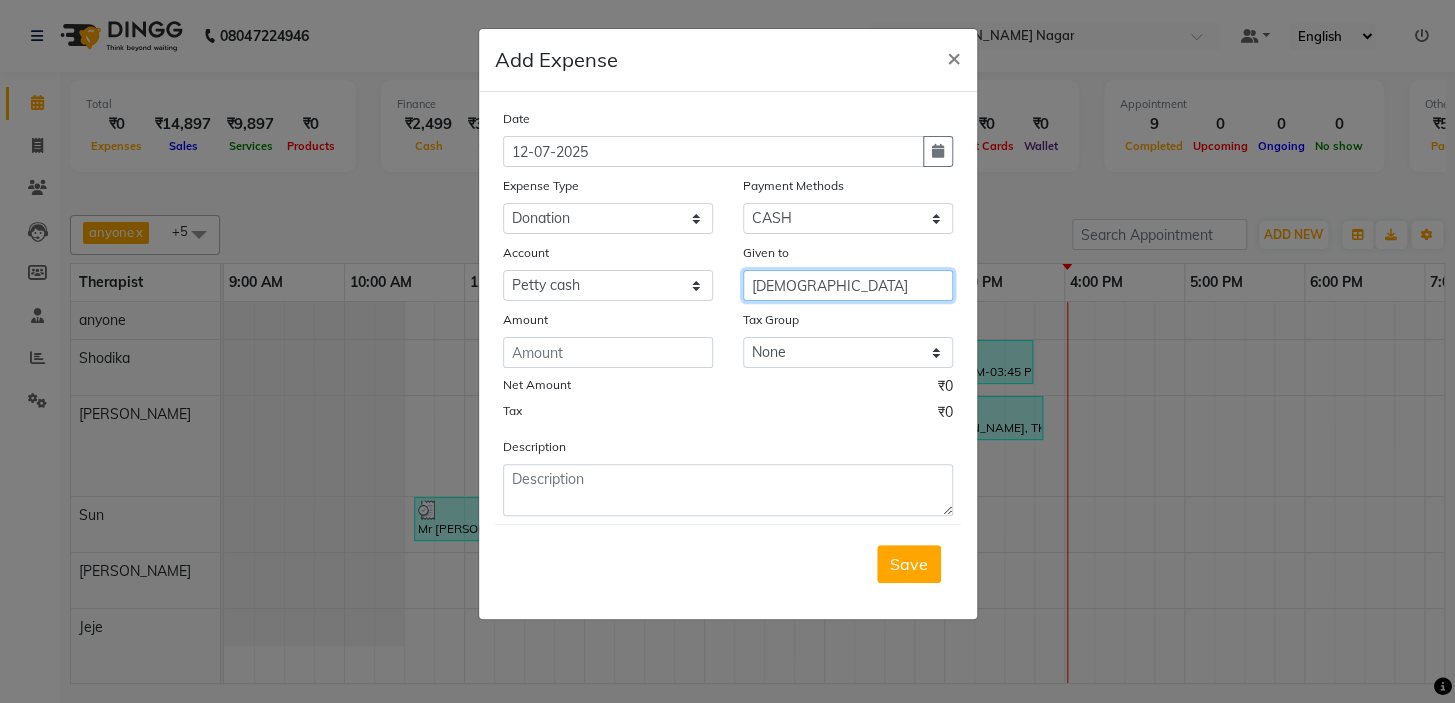 type on "Ganesha" 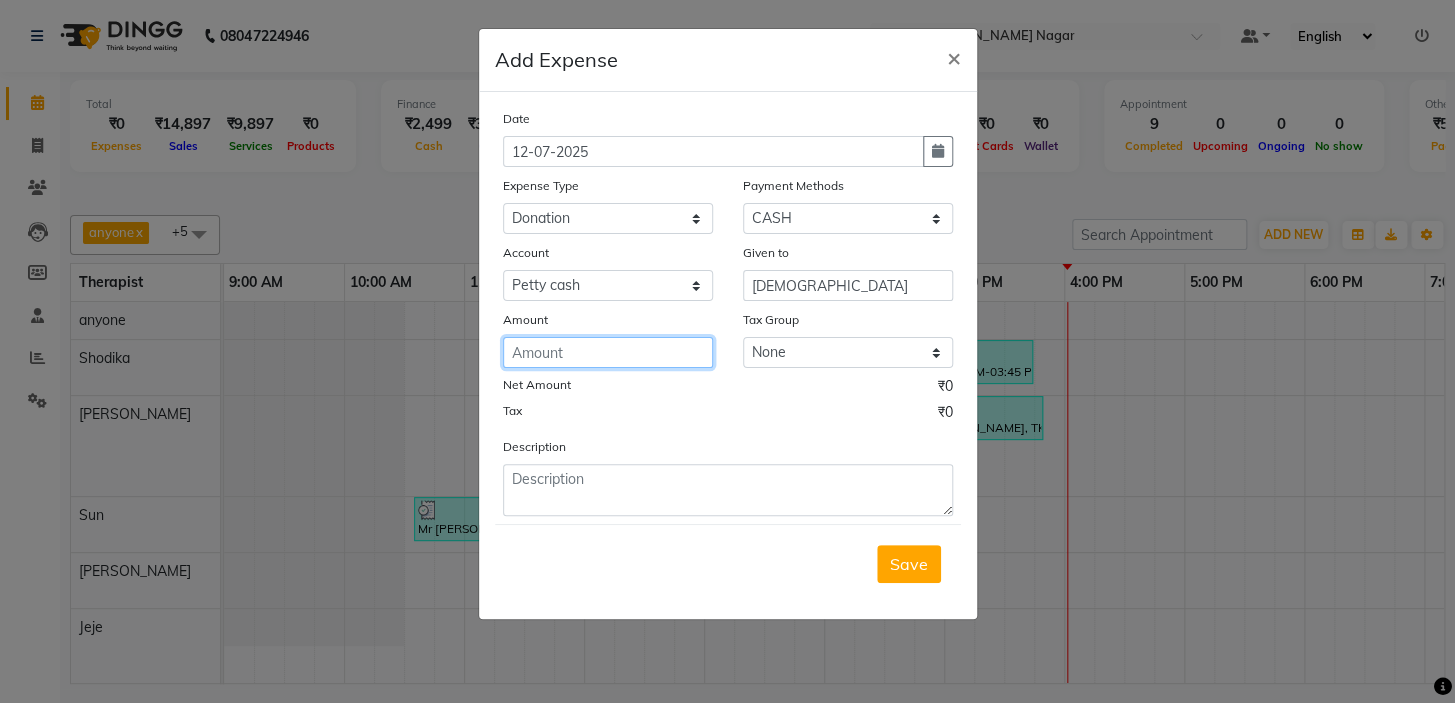 click 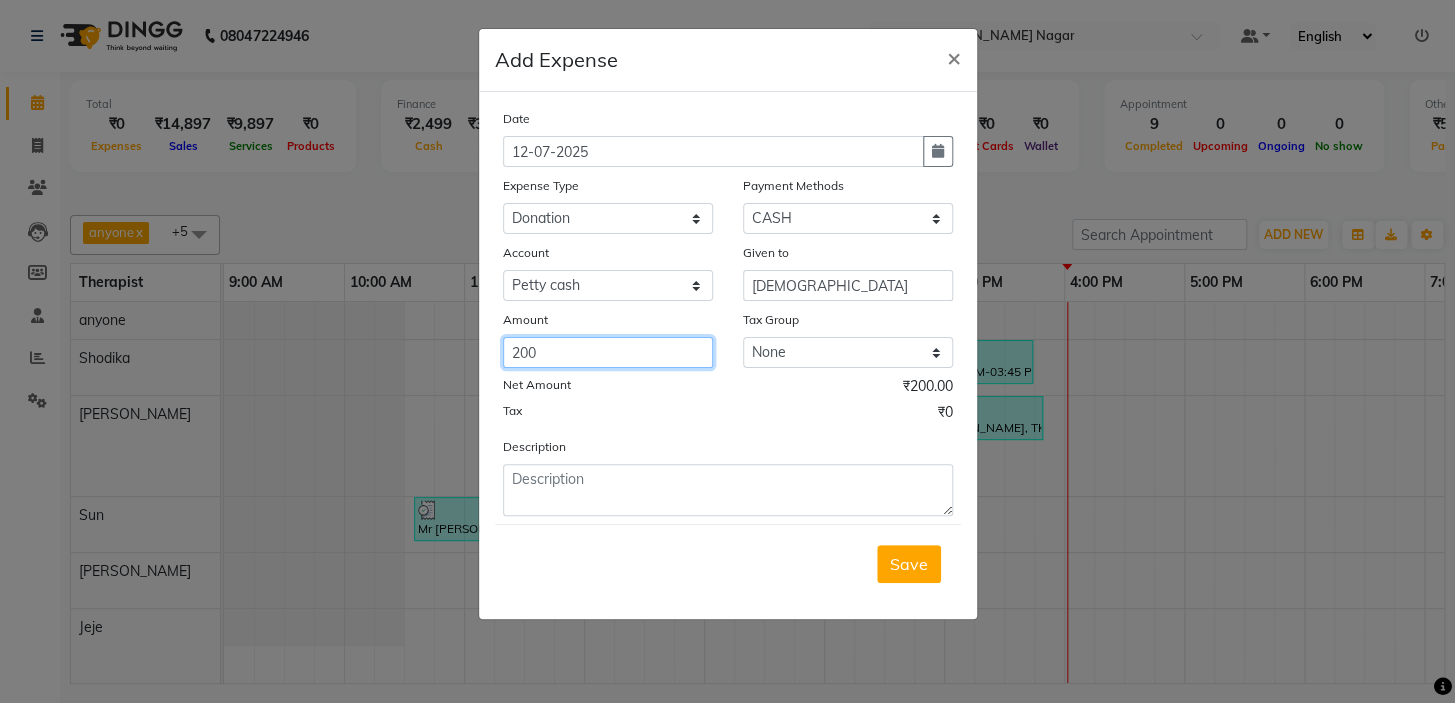 type on "200" 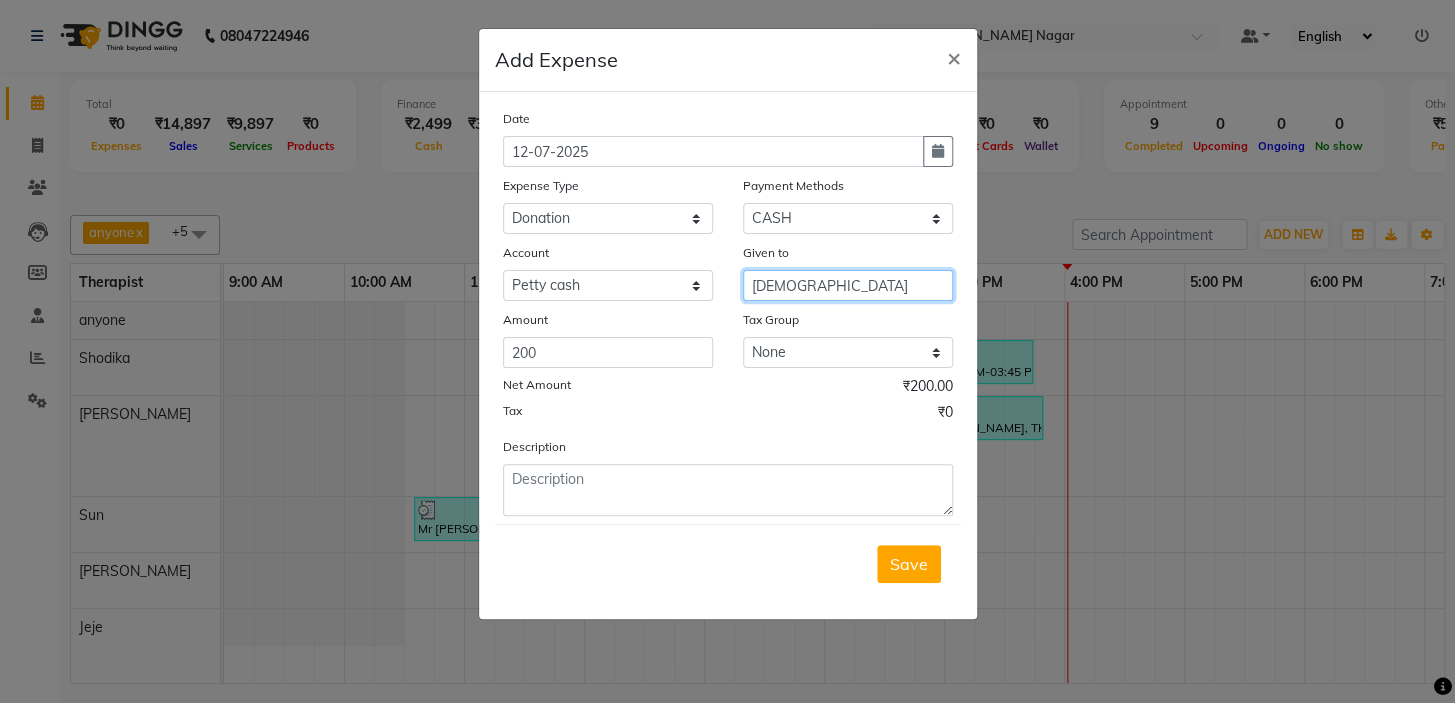 drag, startPoint x: 822, startPoint y: 286, endPoint x: 640, endPoint y: 299, distance: 182.4637 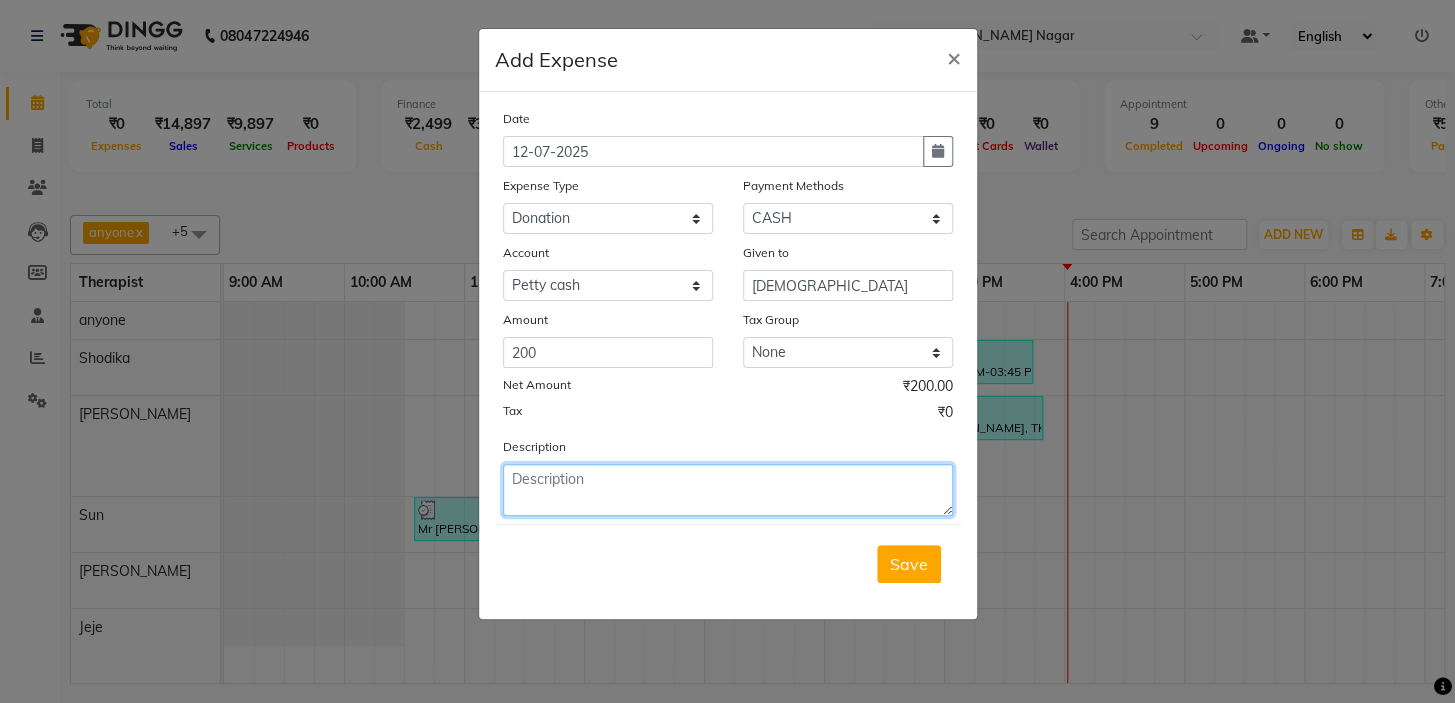 click 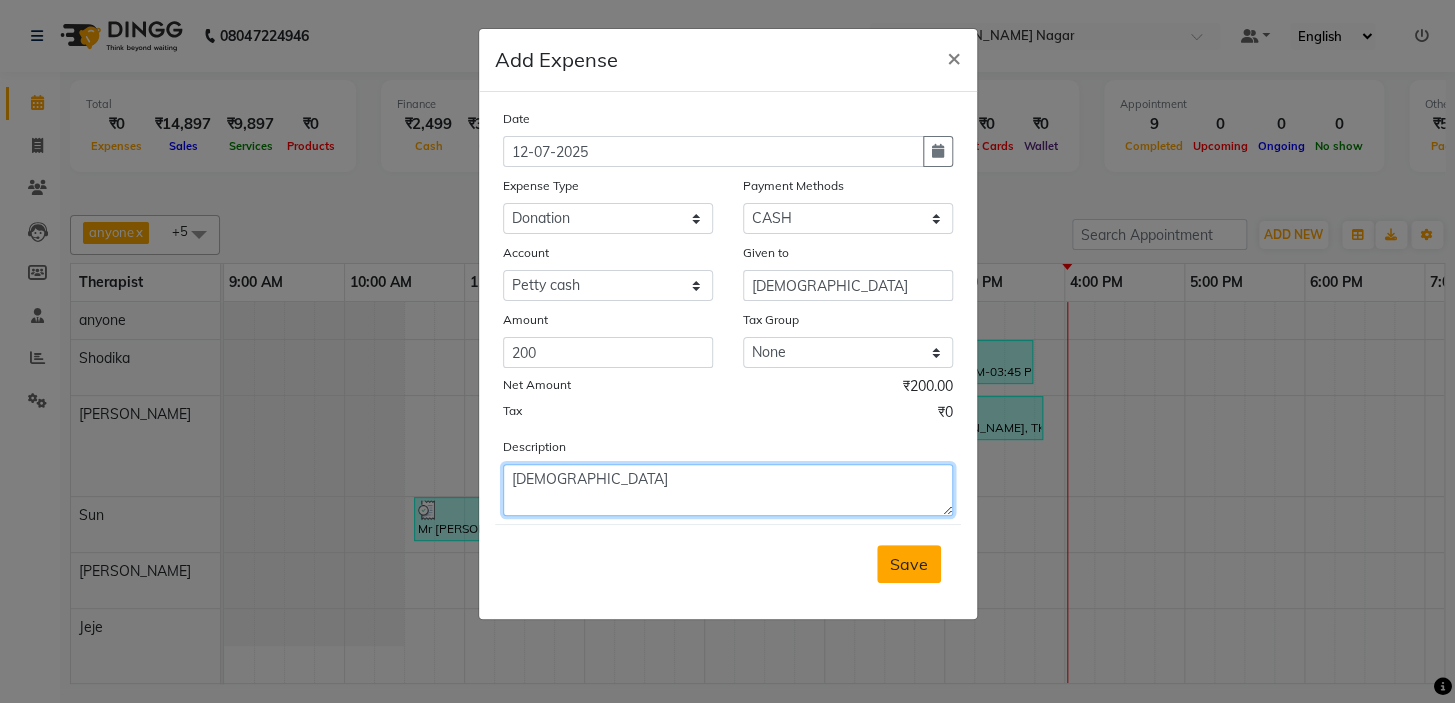 type on "Ganesha" 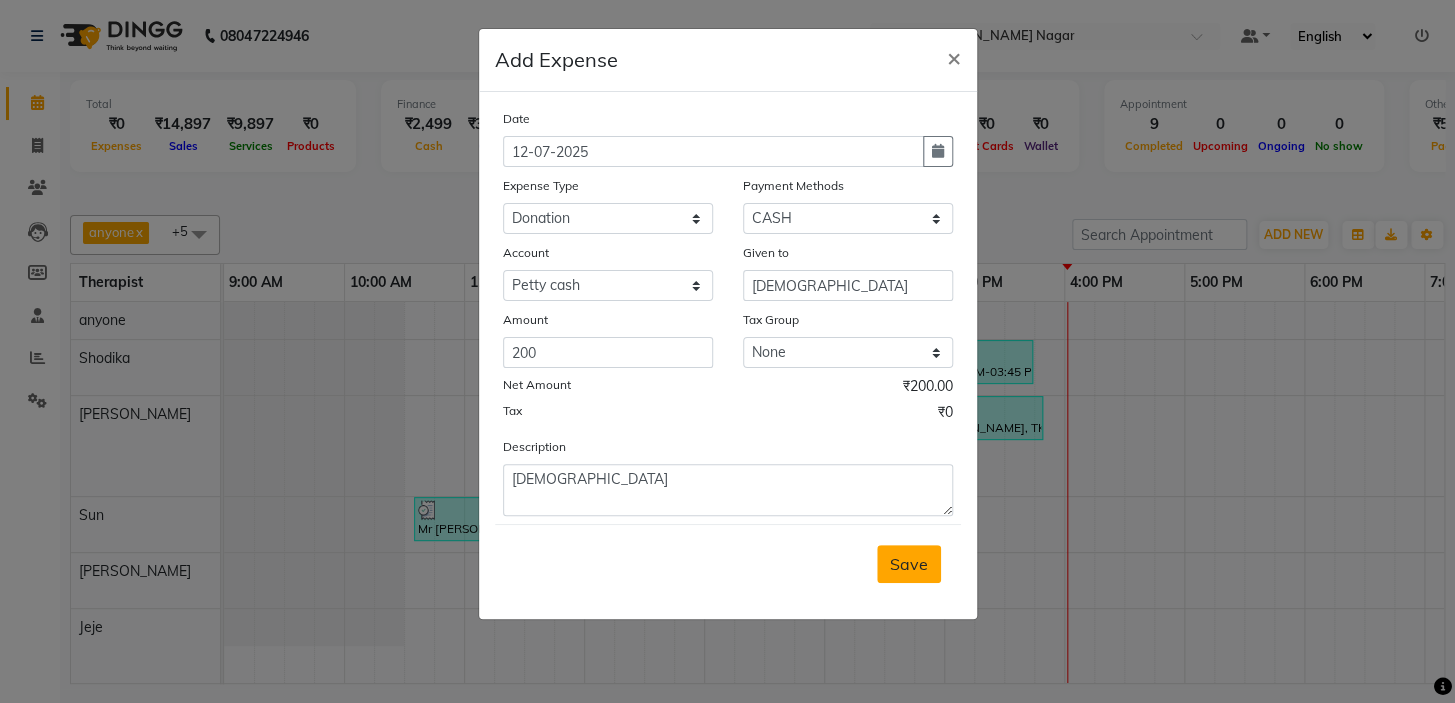 click on "Save" at bounding box center (909, 564) 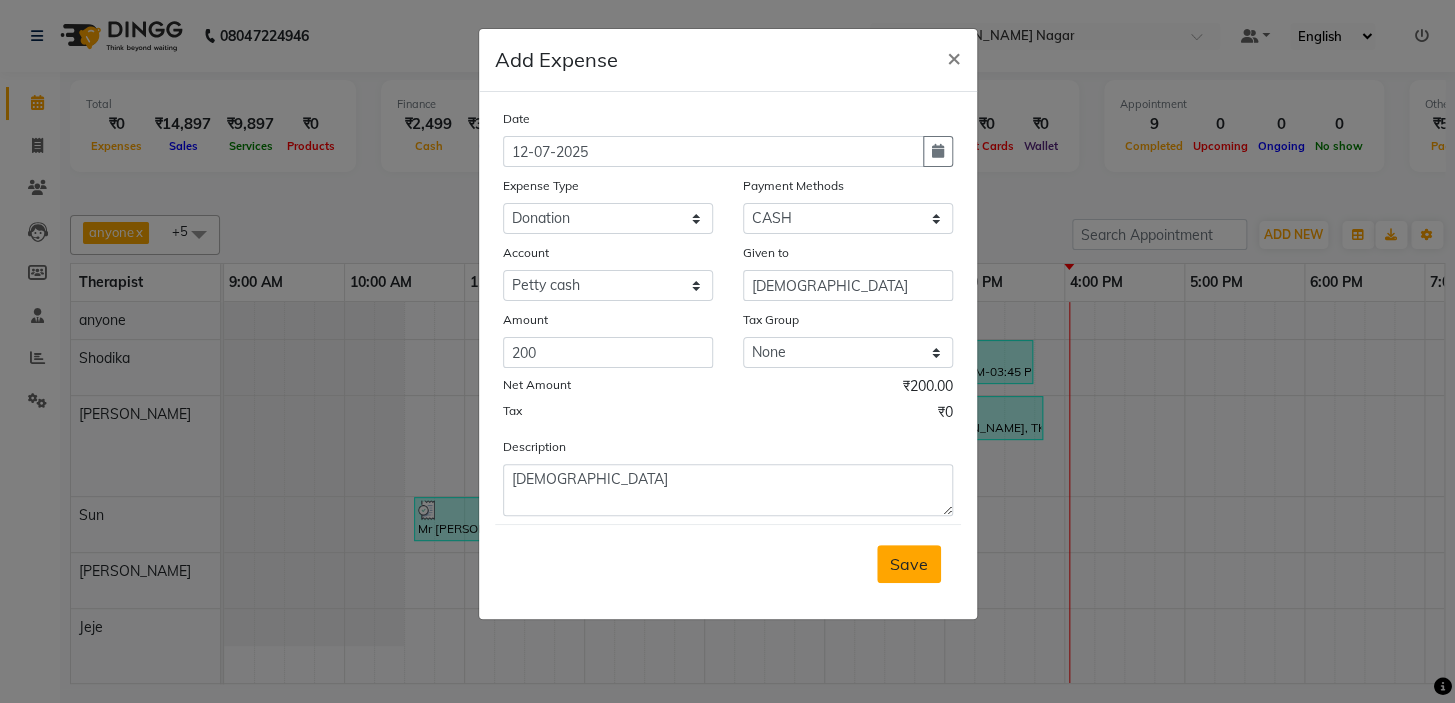 click on "Save" at bounding box center (909, 564) 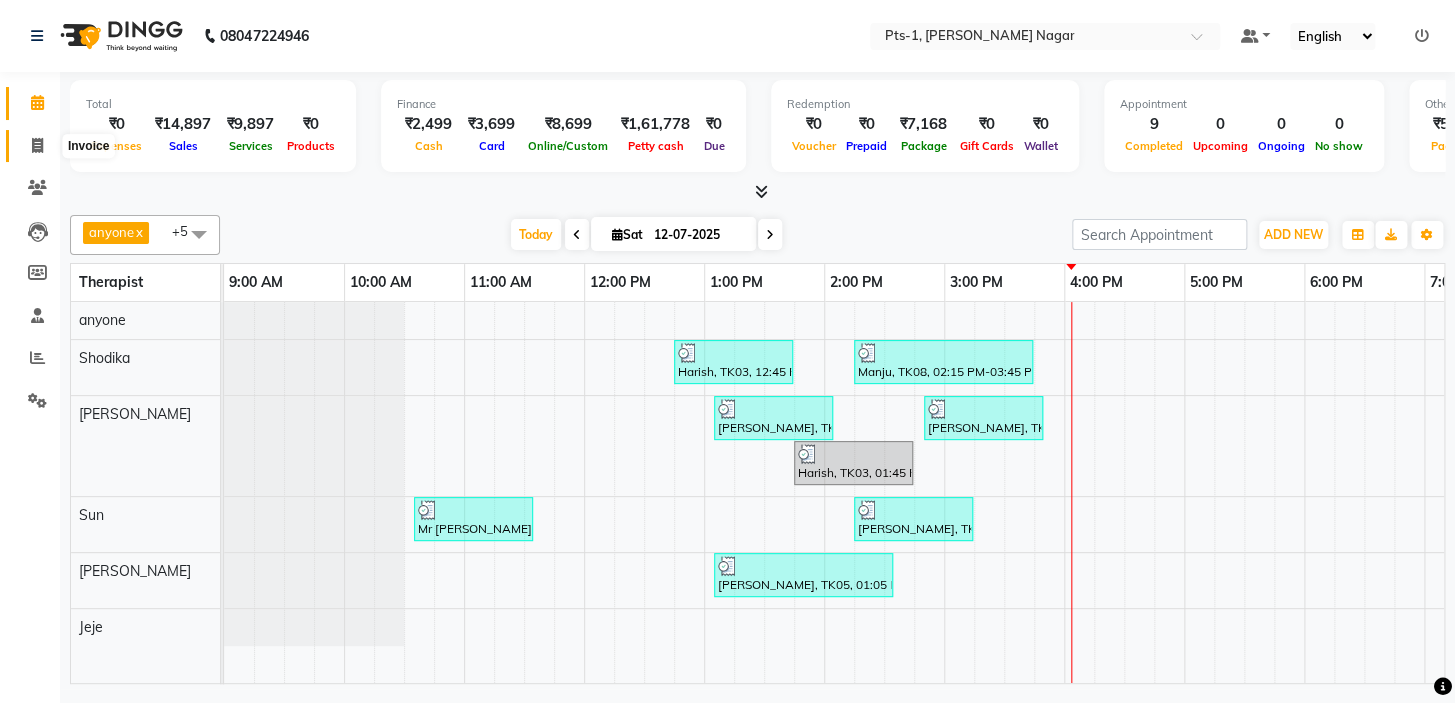 click 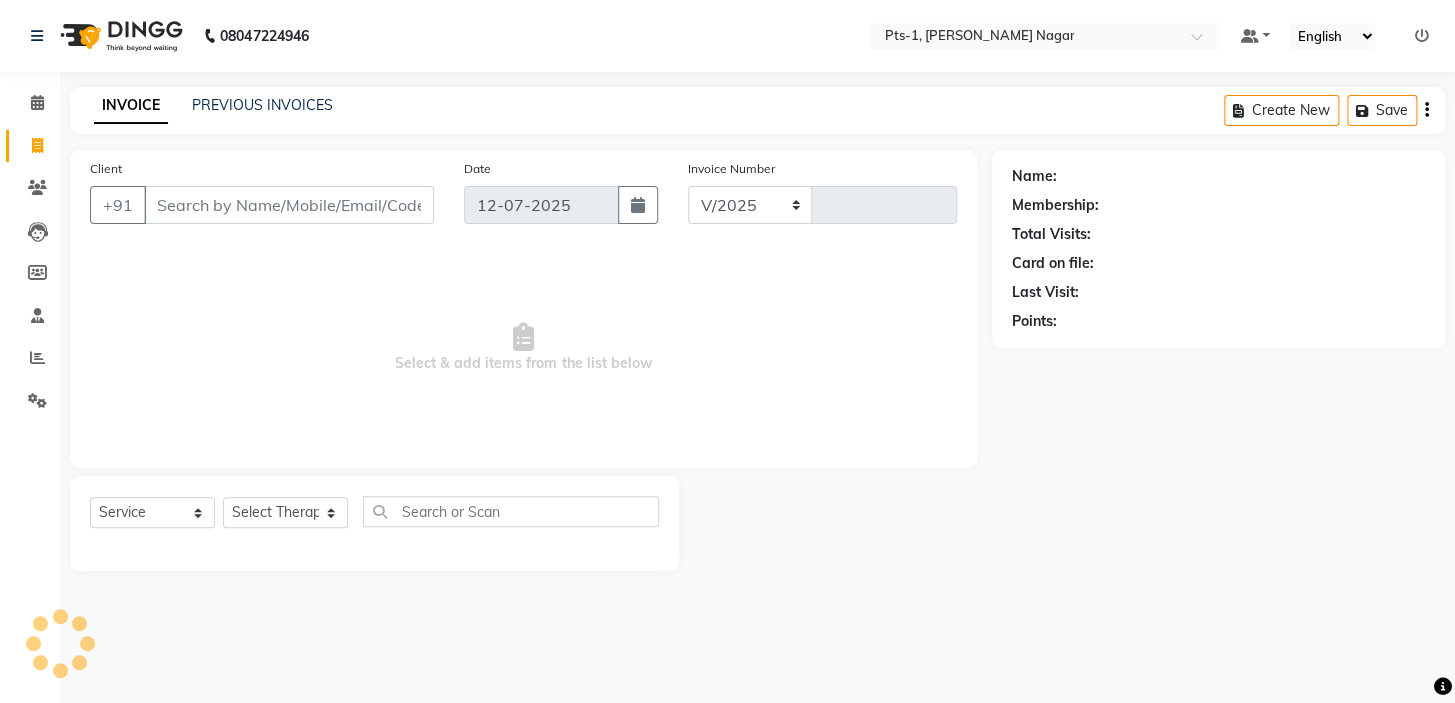 select on "5296" 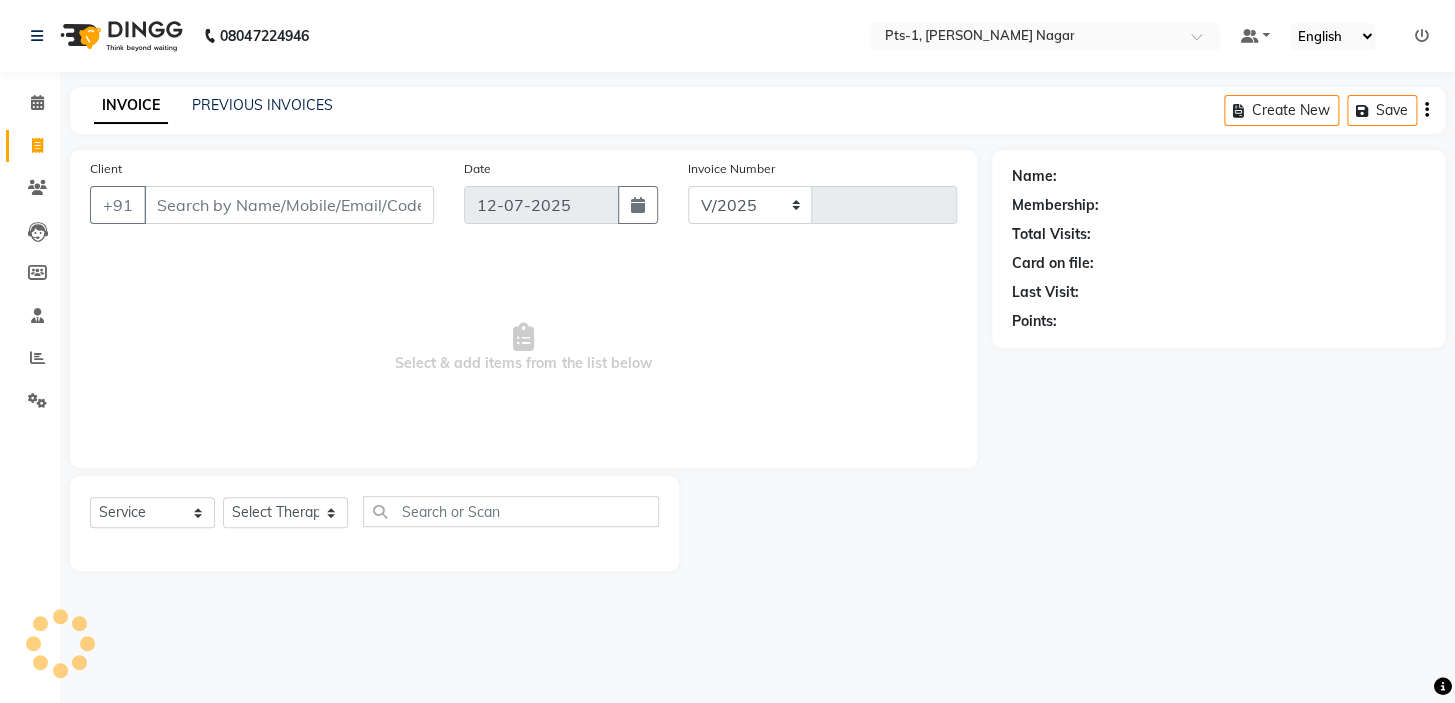 type on "1917" 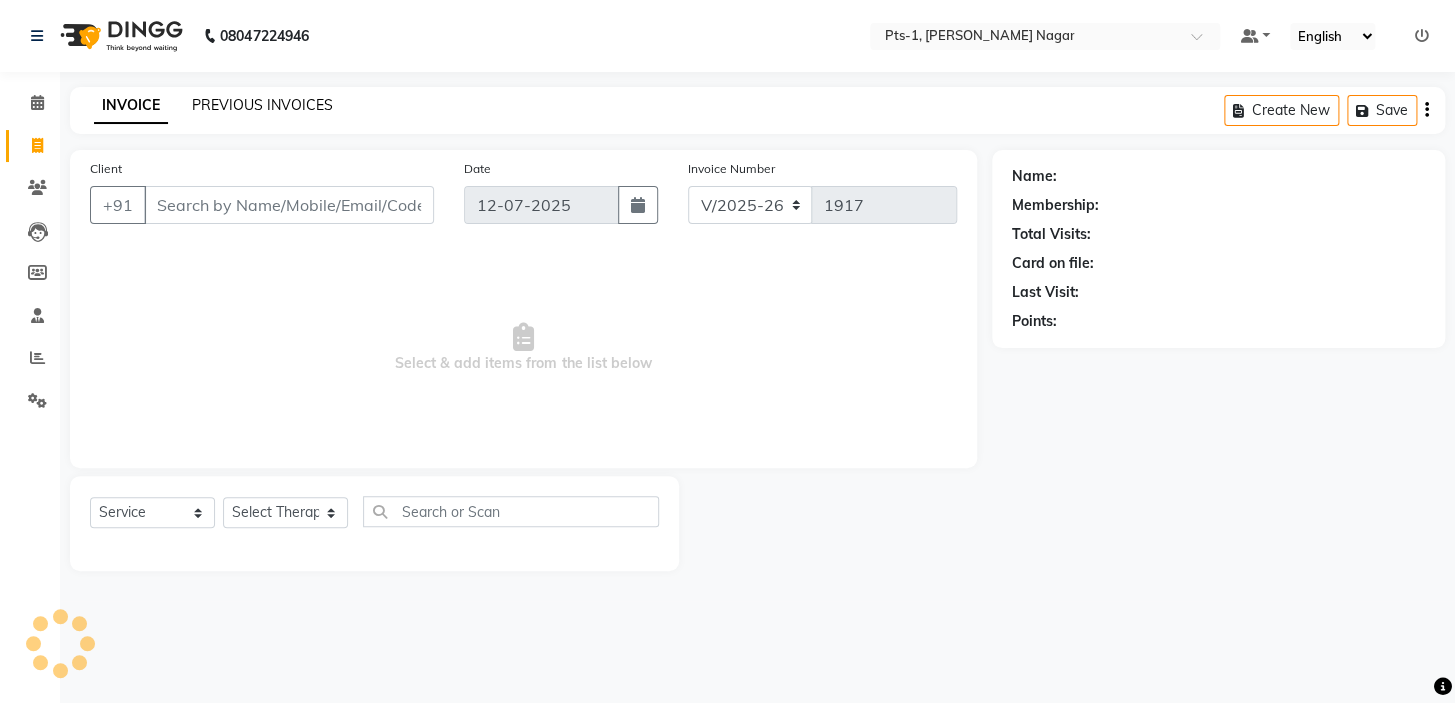 click on "PREVIOUS INVOICES" 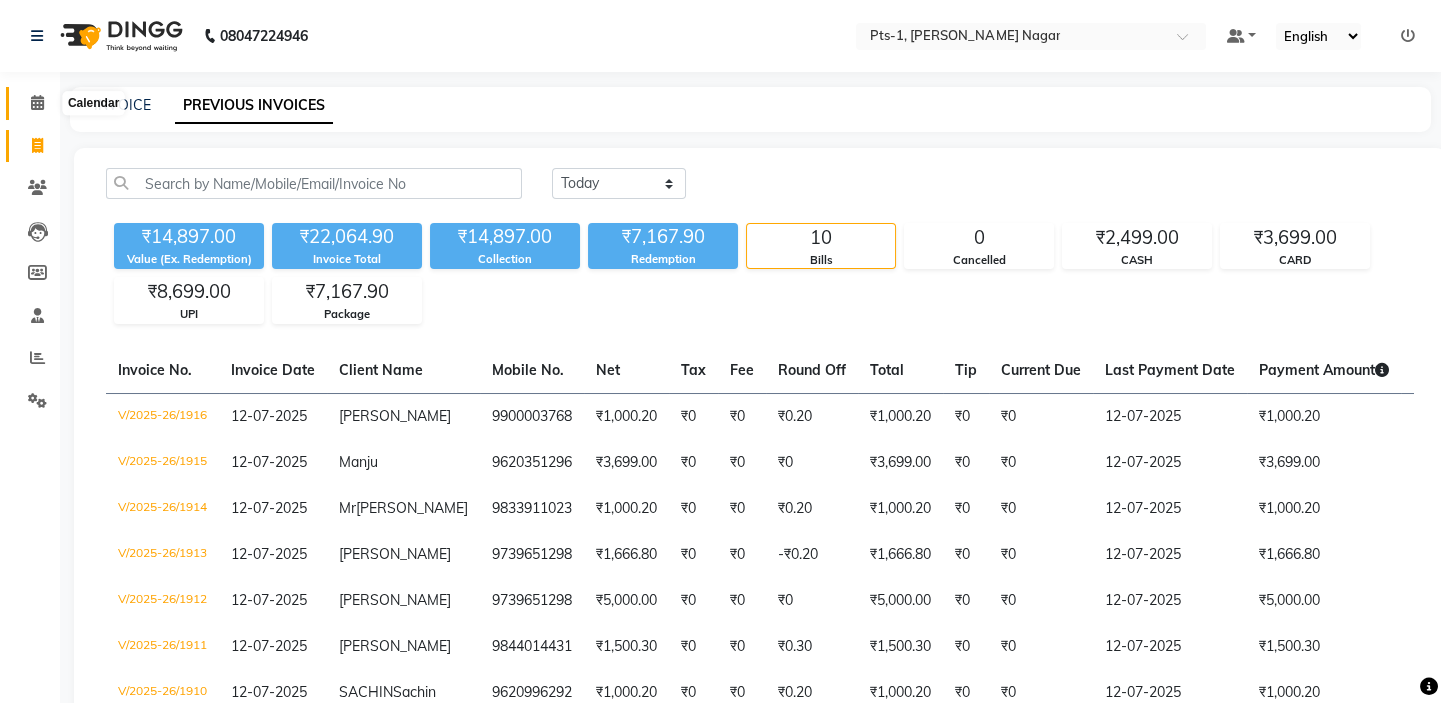 click 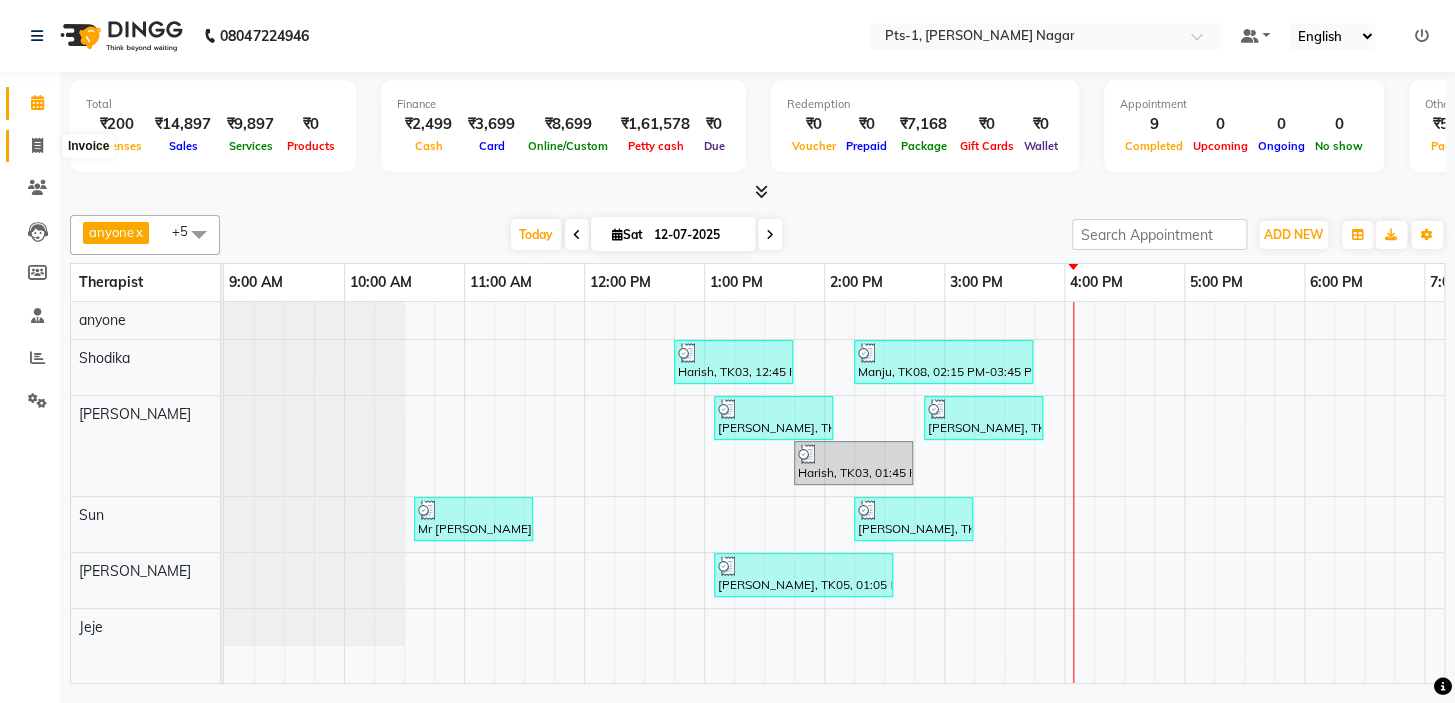 click 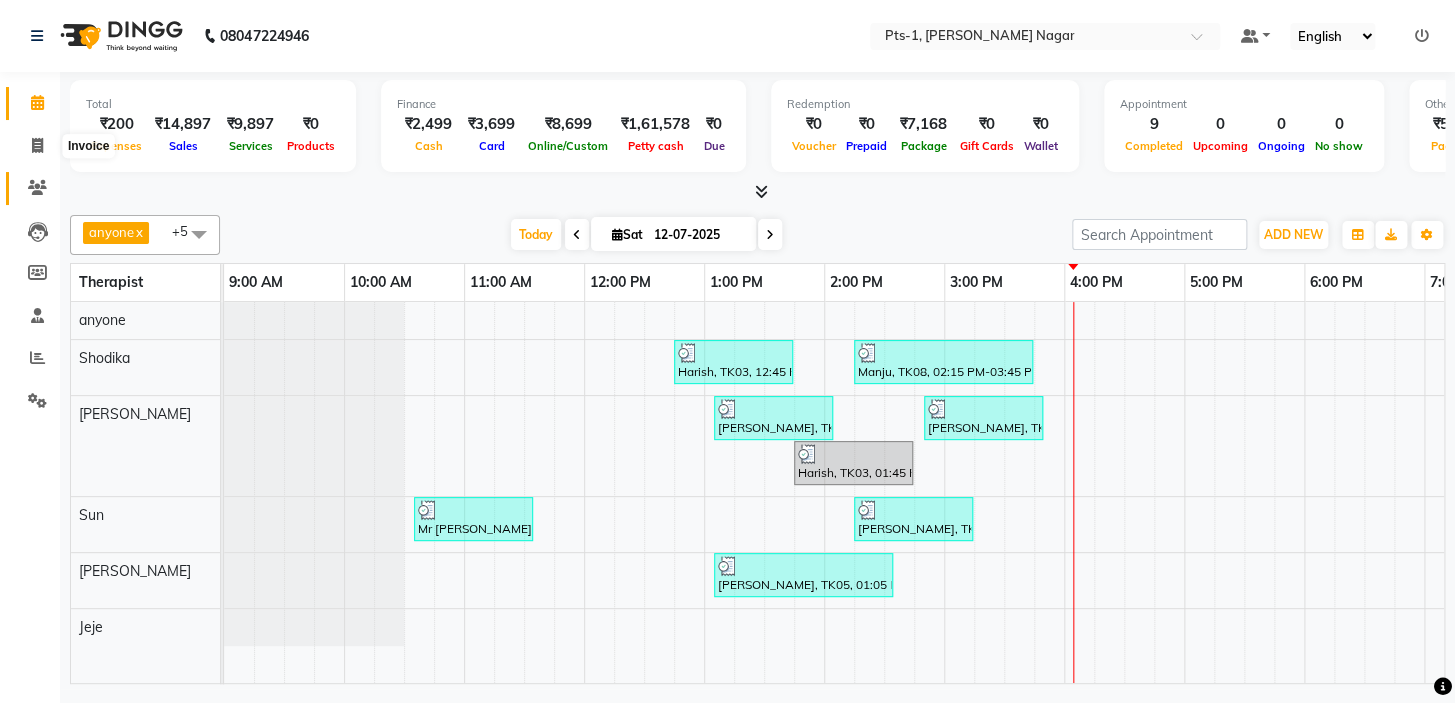 select on "service" 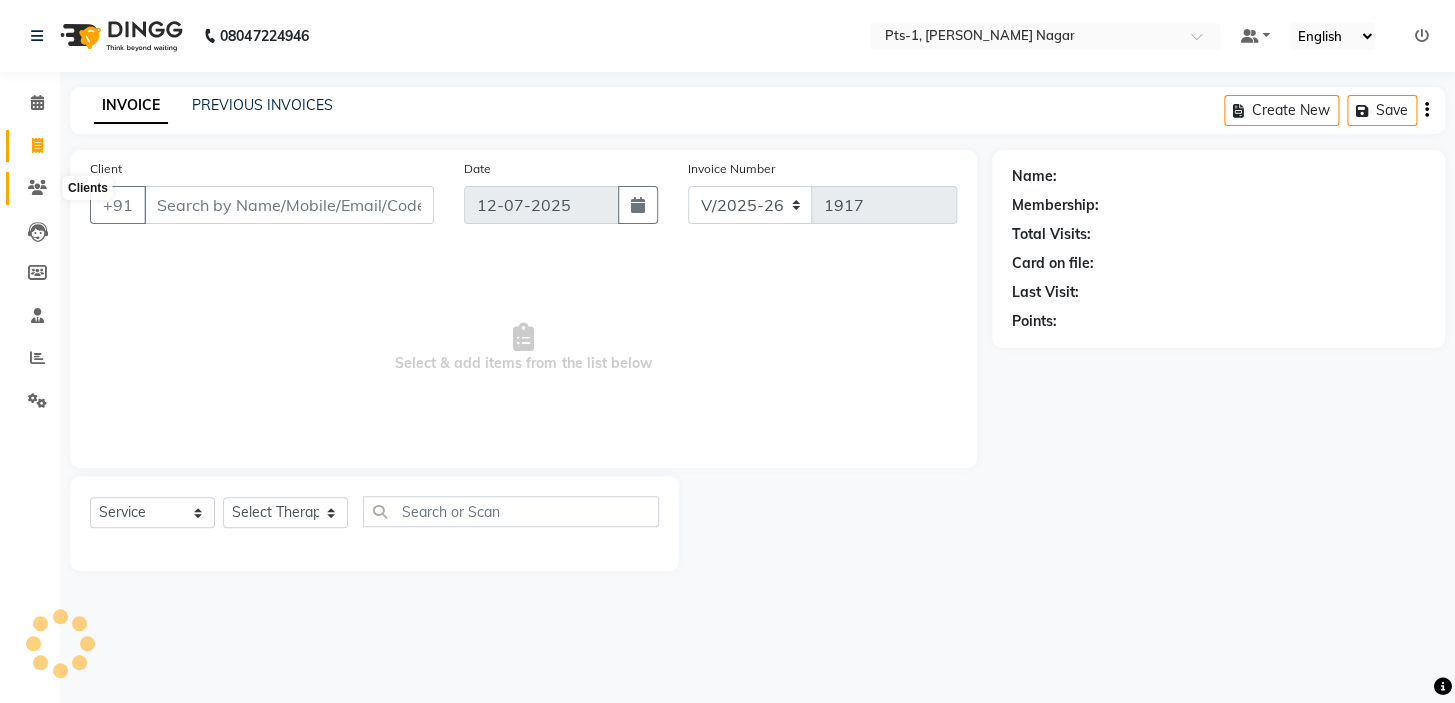 click 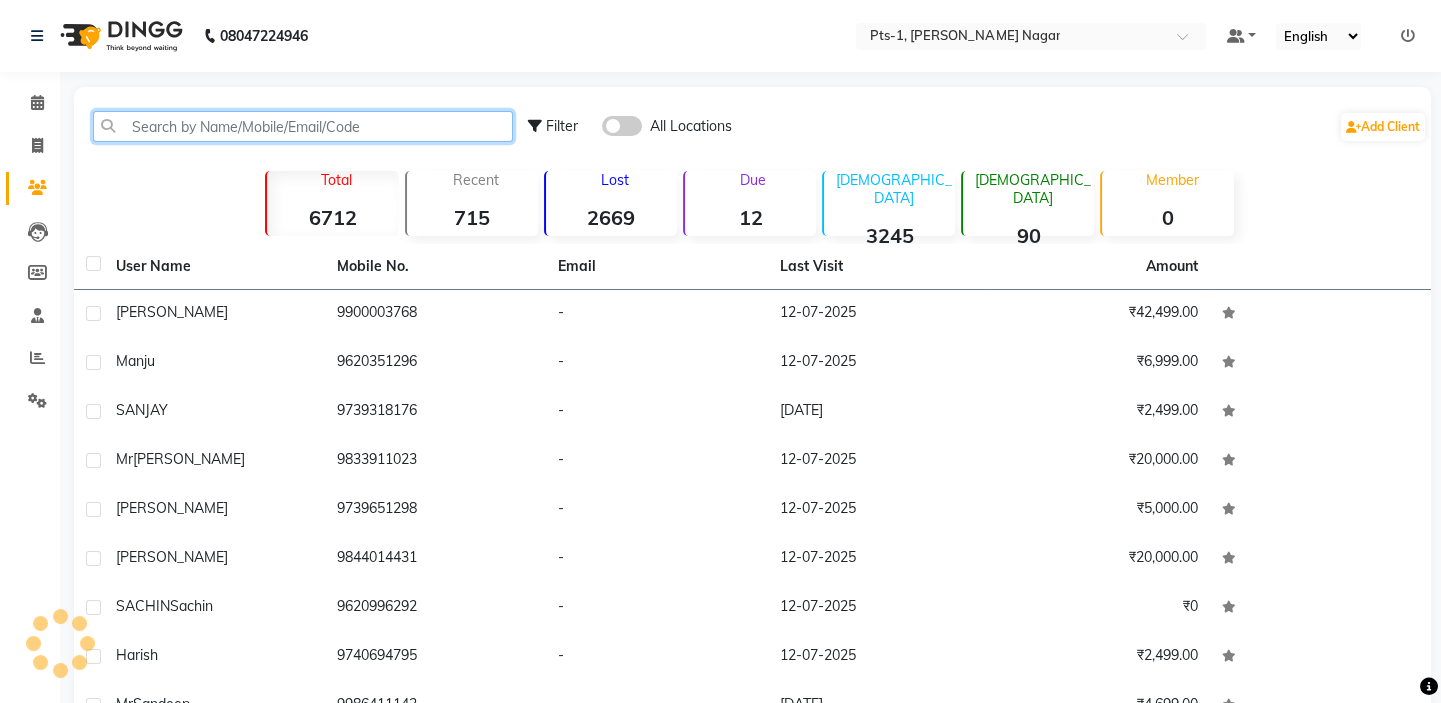 click 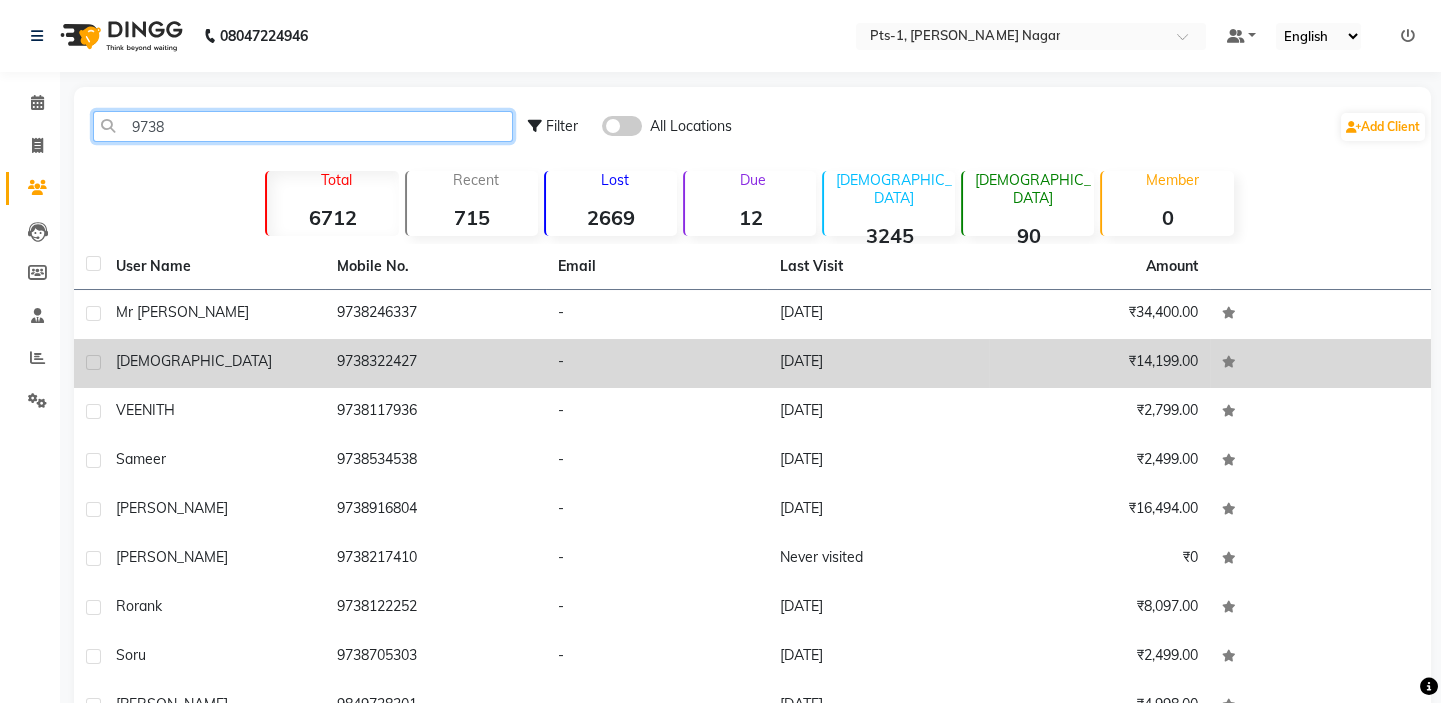type on "9738" 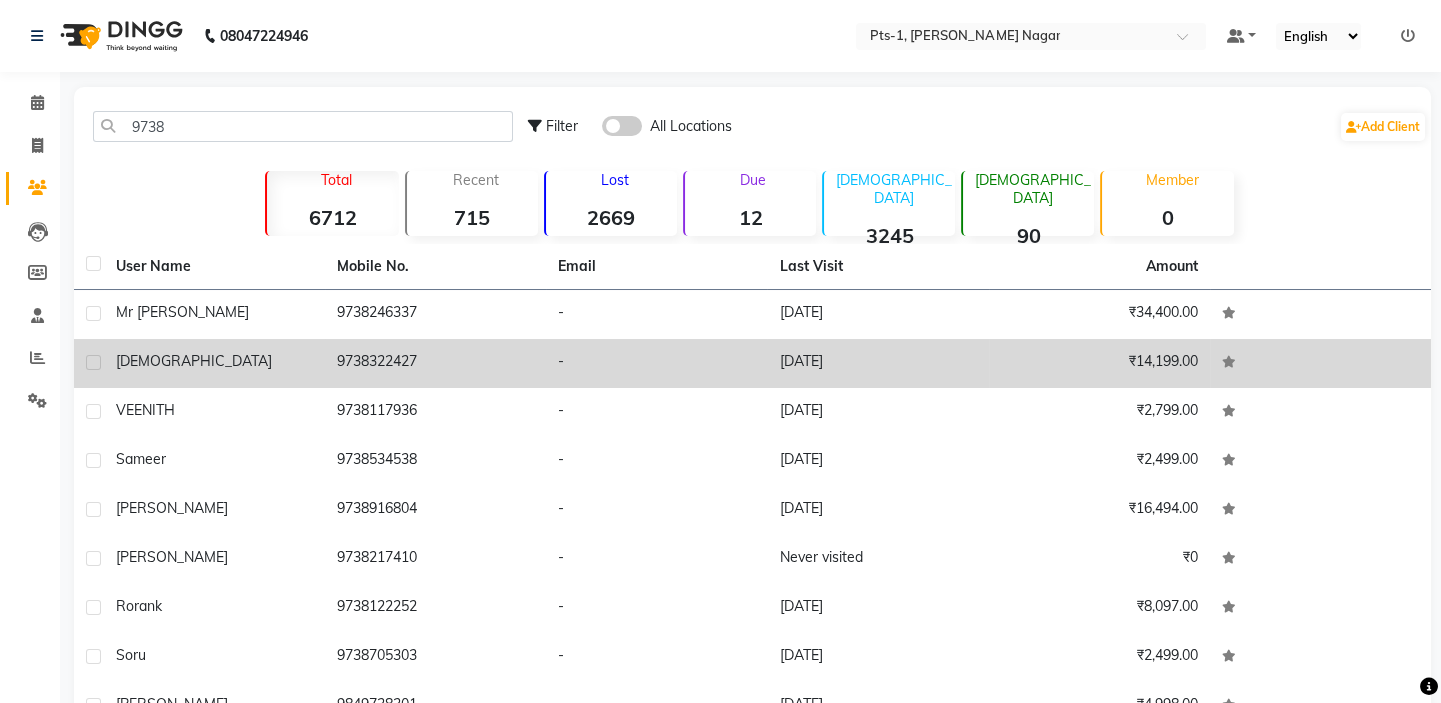 click on "9738322427" 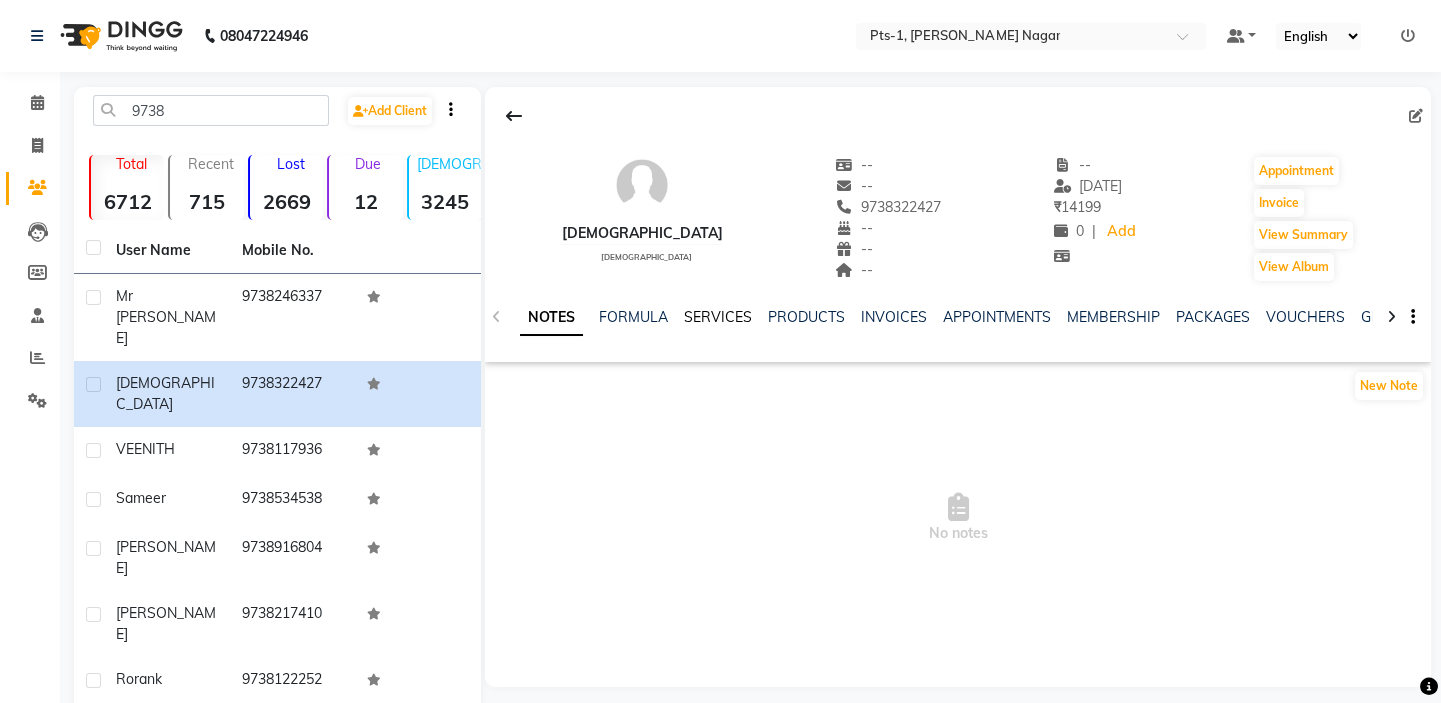 click on "SERVICES" 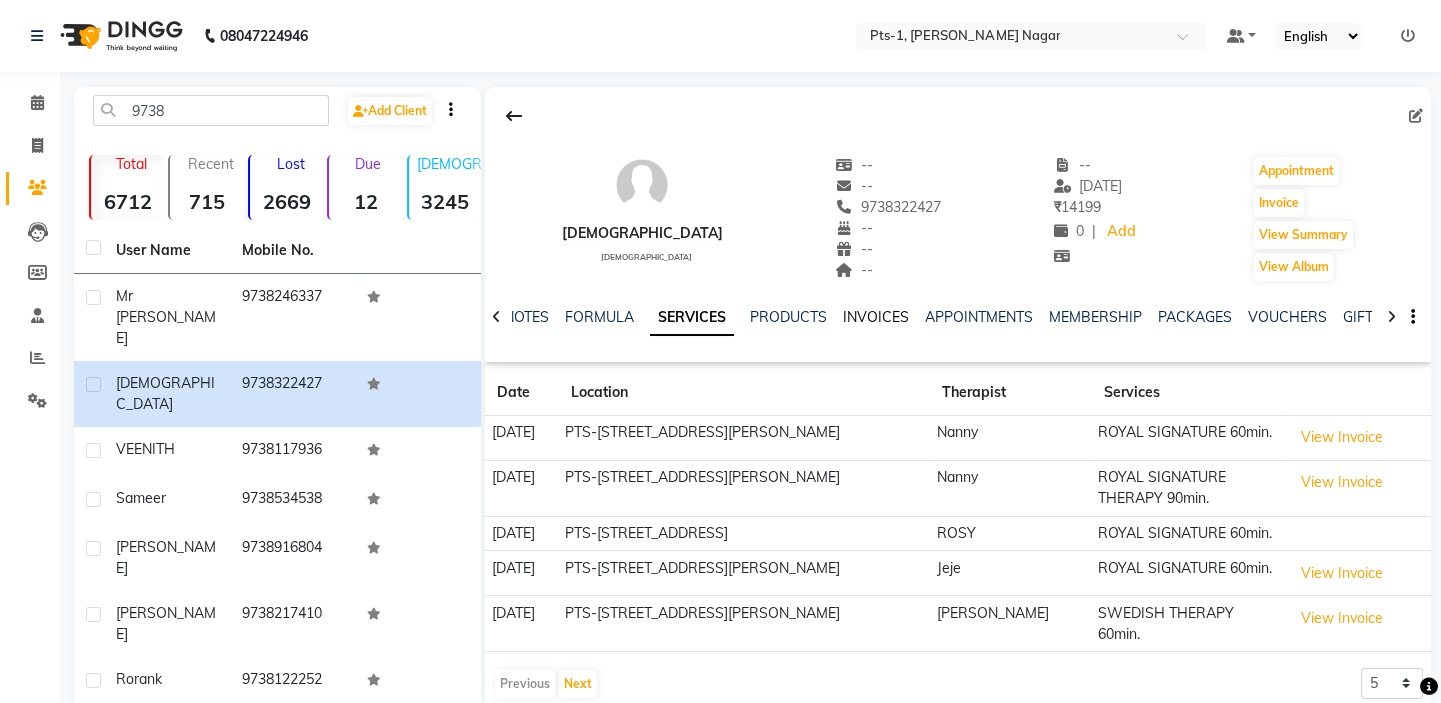 click on "INVOICES" 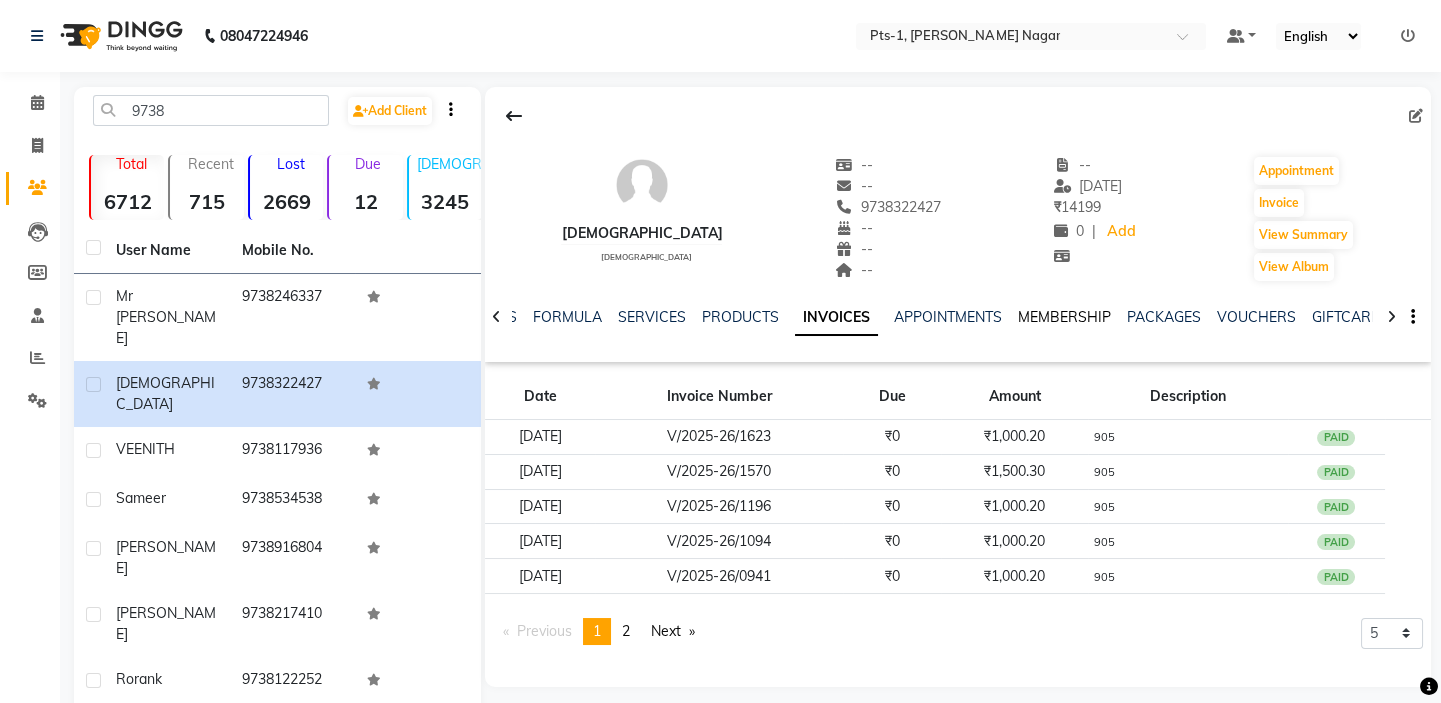 click on "MEMBERSHIP" 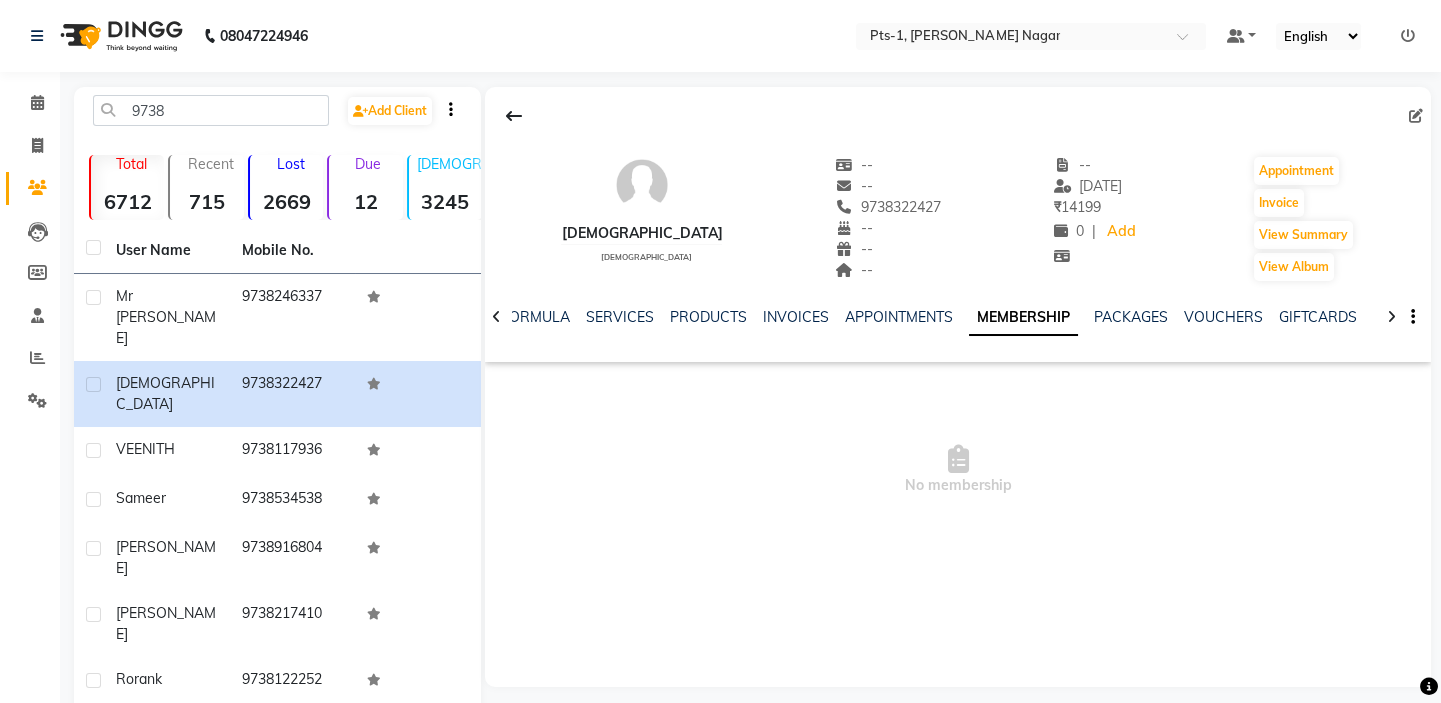 click on "INVOICES" 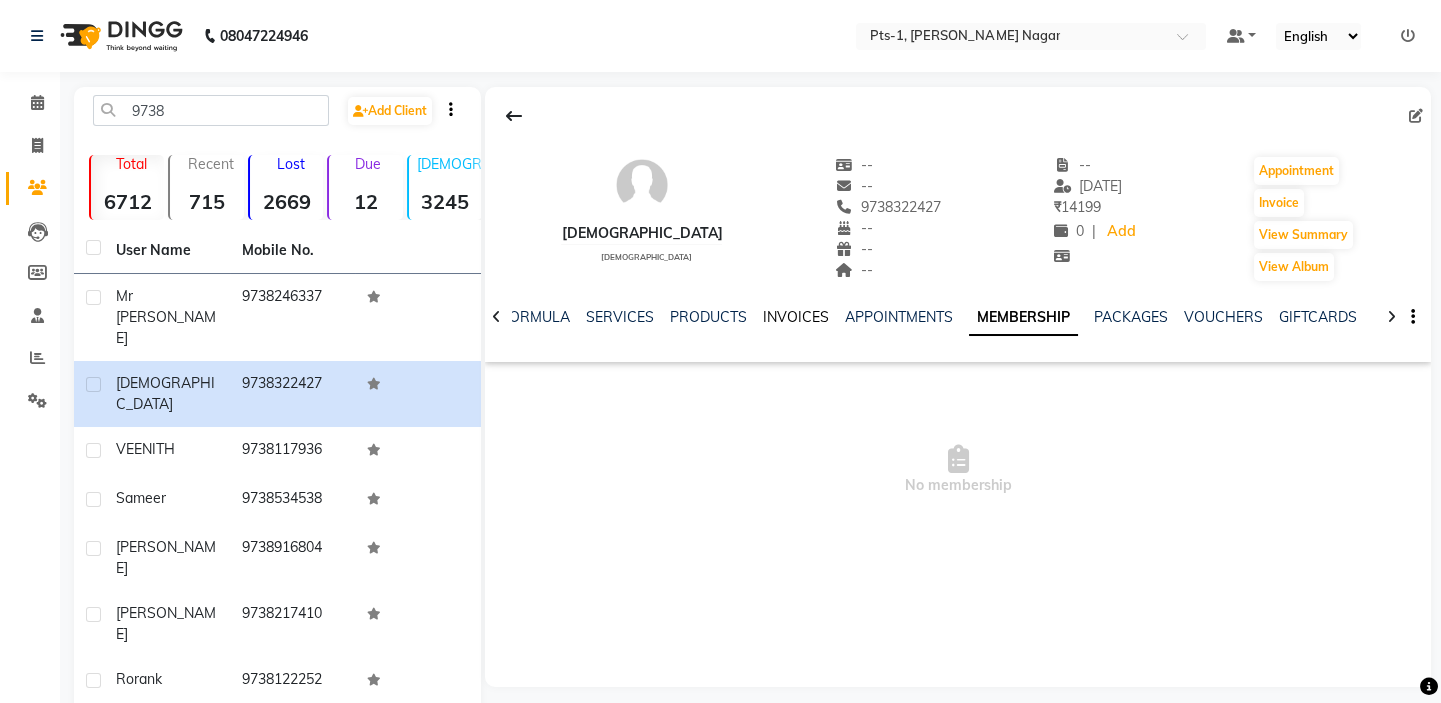 click on "INVOICES" 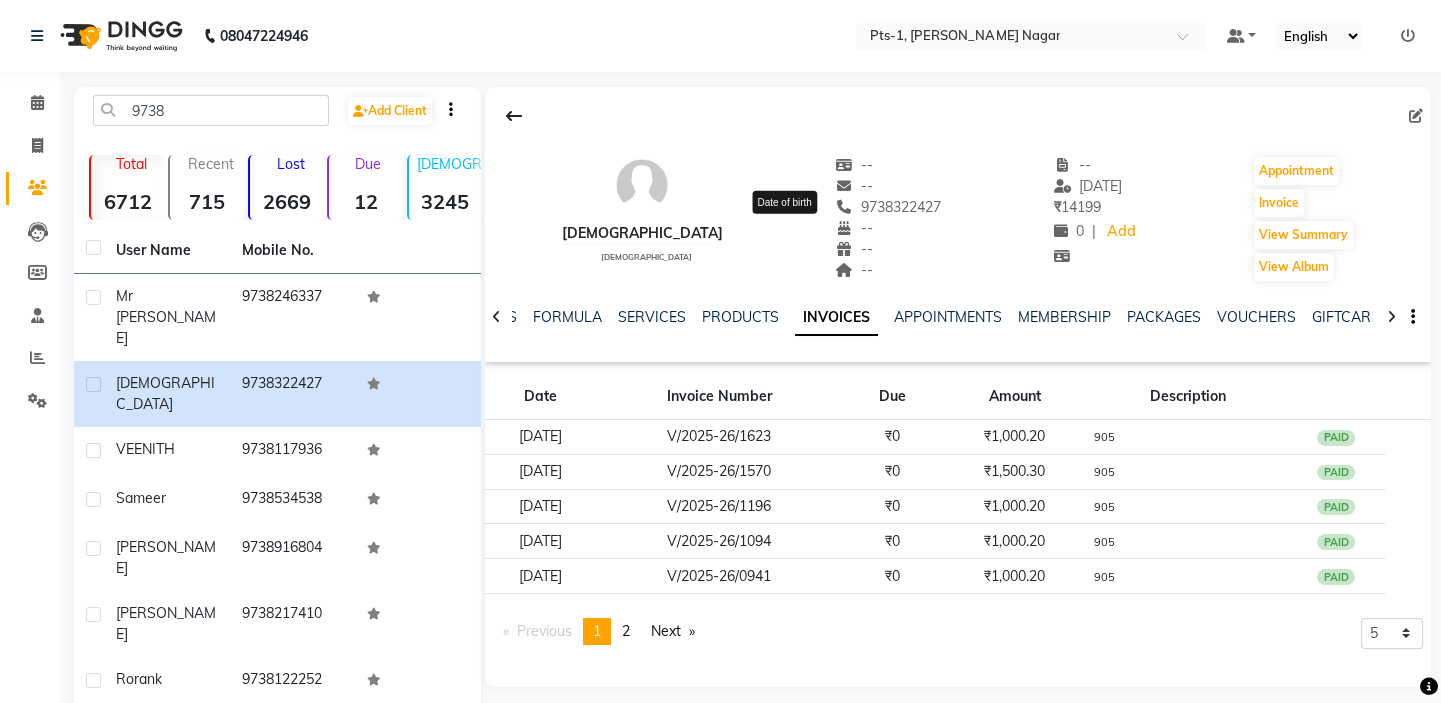 drag, startPoint x: 889, startPoint y: 210, endPoint x: 796, endPoint y: 219, distance: 93.43447 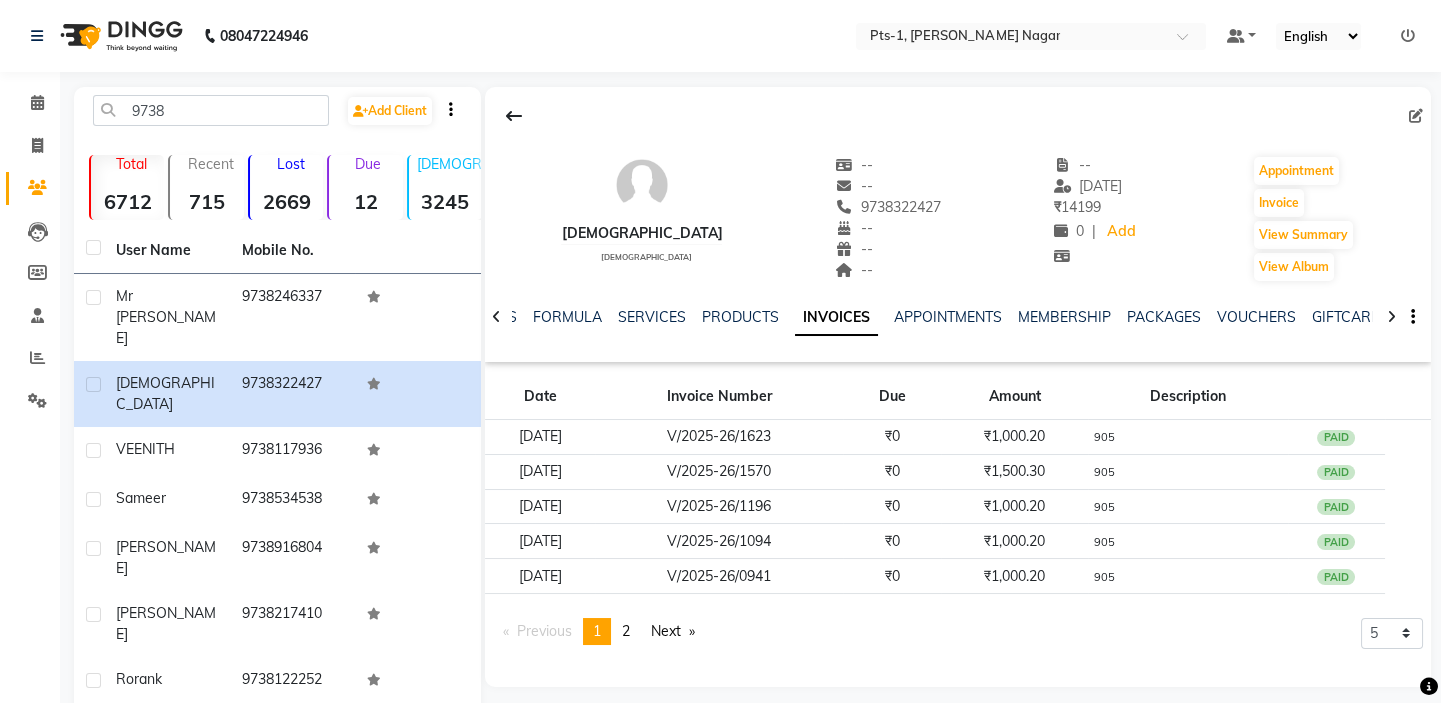 click on "Krishna    male  --   --   9738322427  --  --  --  -- 29-06-2025 ₹    14199 0 |  Add   Appointment   Invoice  View Summary  View Album" 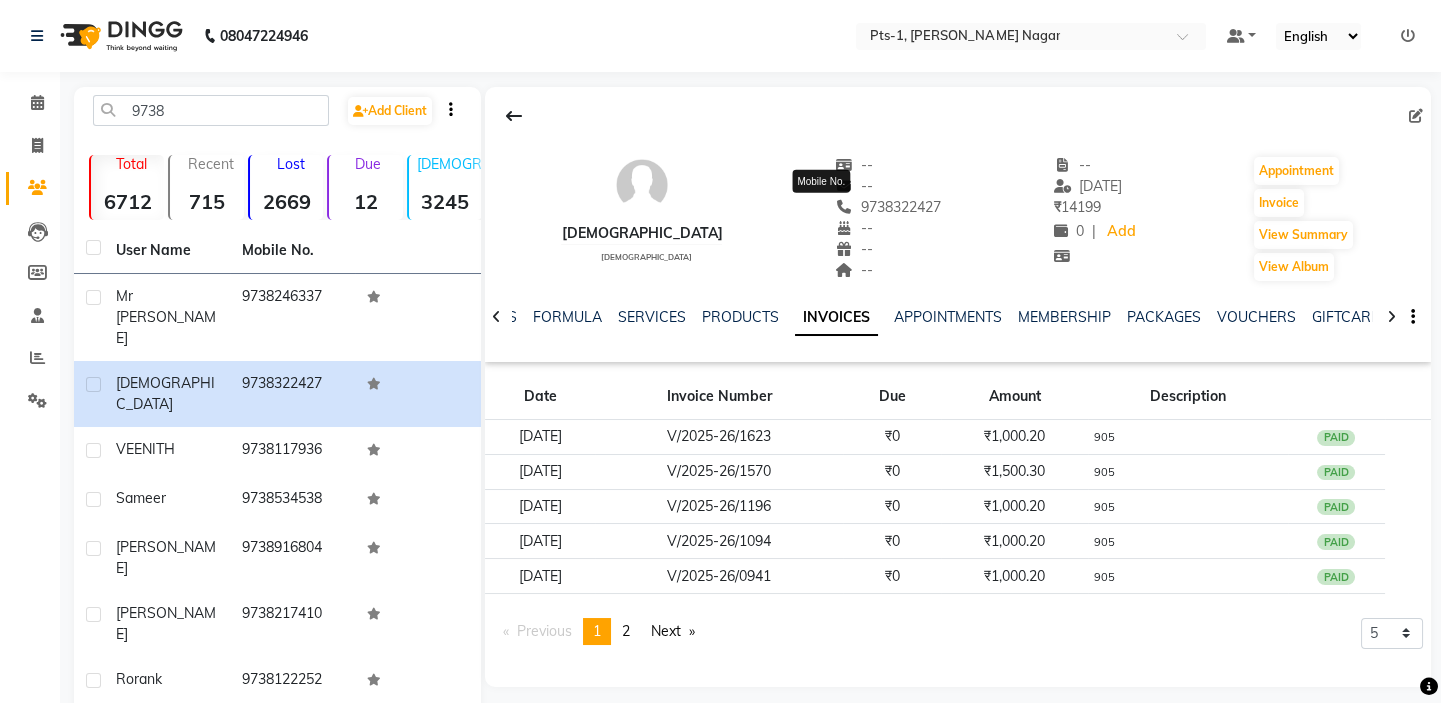 drag, startPoint x: 888, startPoint y: 203, endPoint x: 784, endPoint y: 200, distance: 104.04326 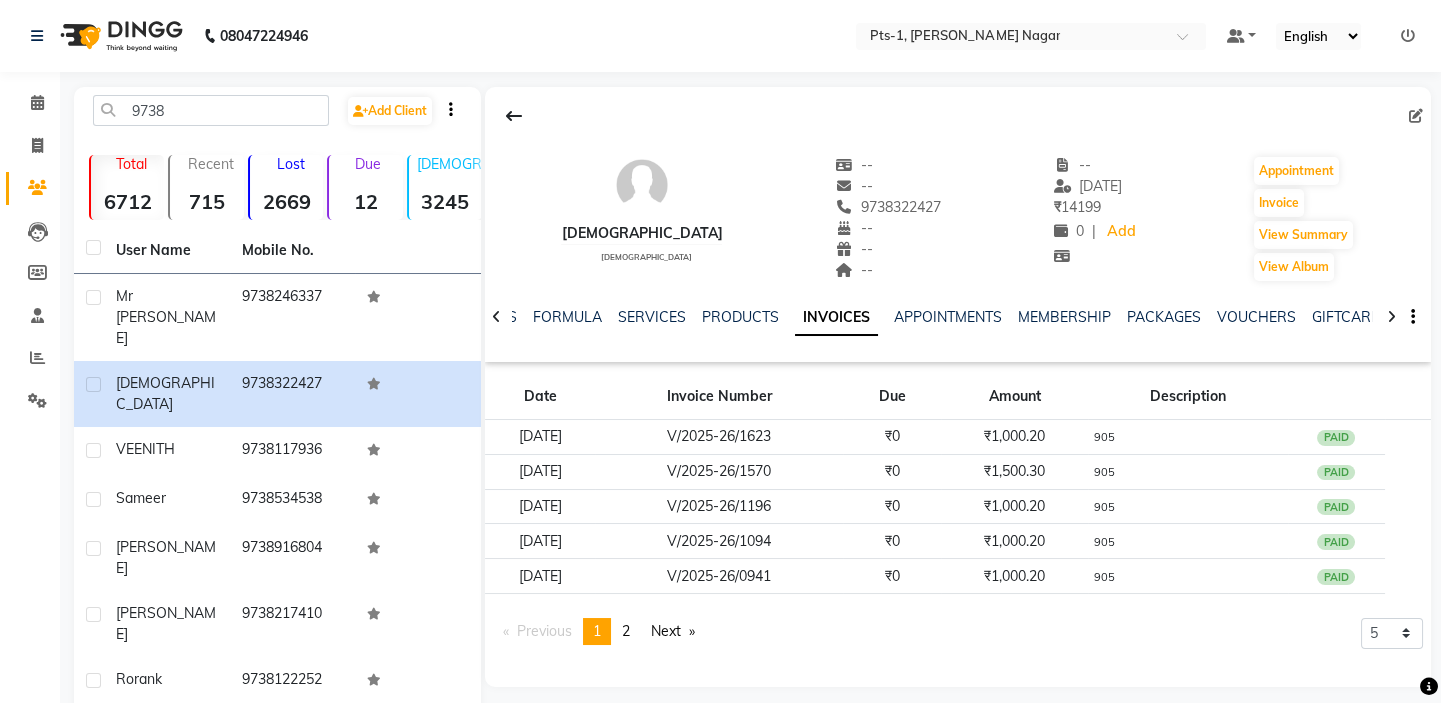 copy on "9738322427" 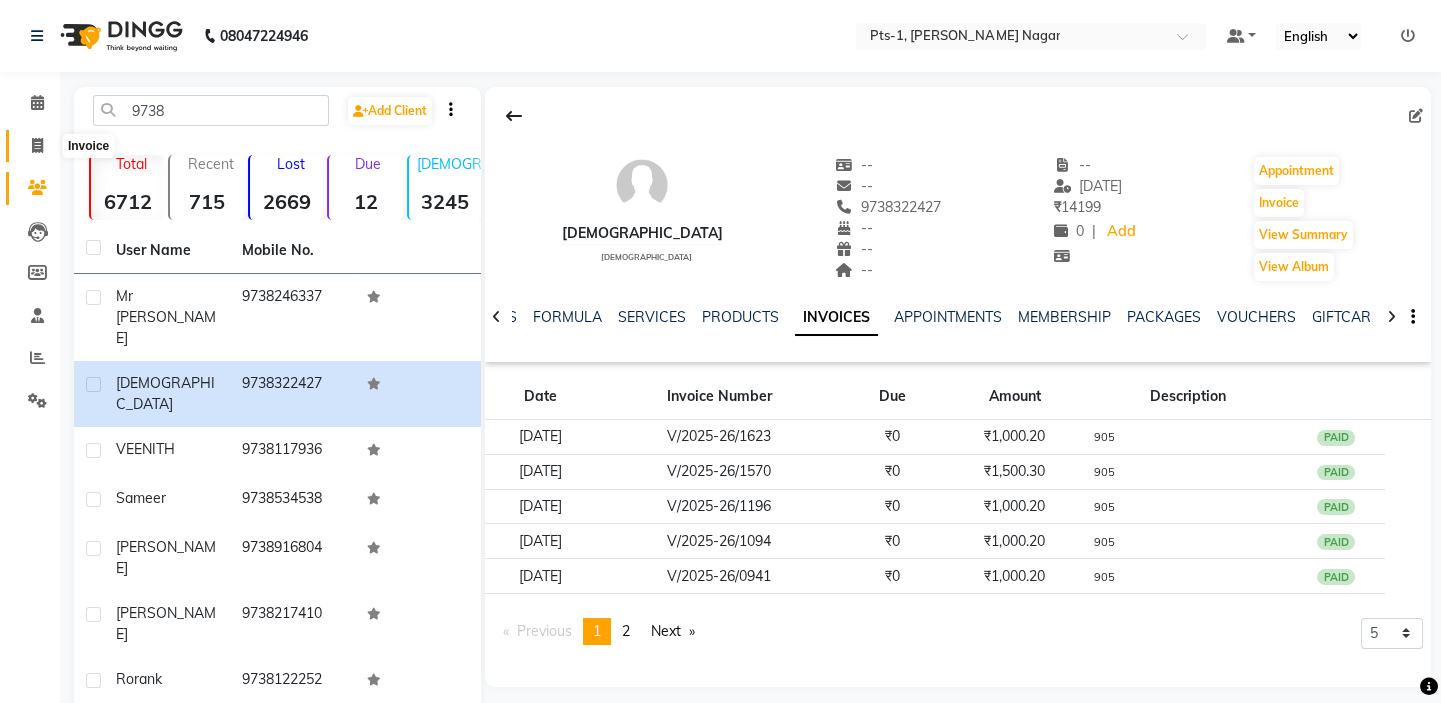 click 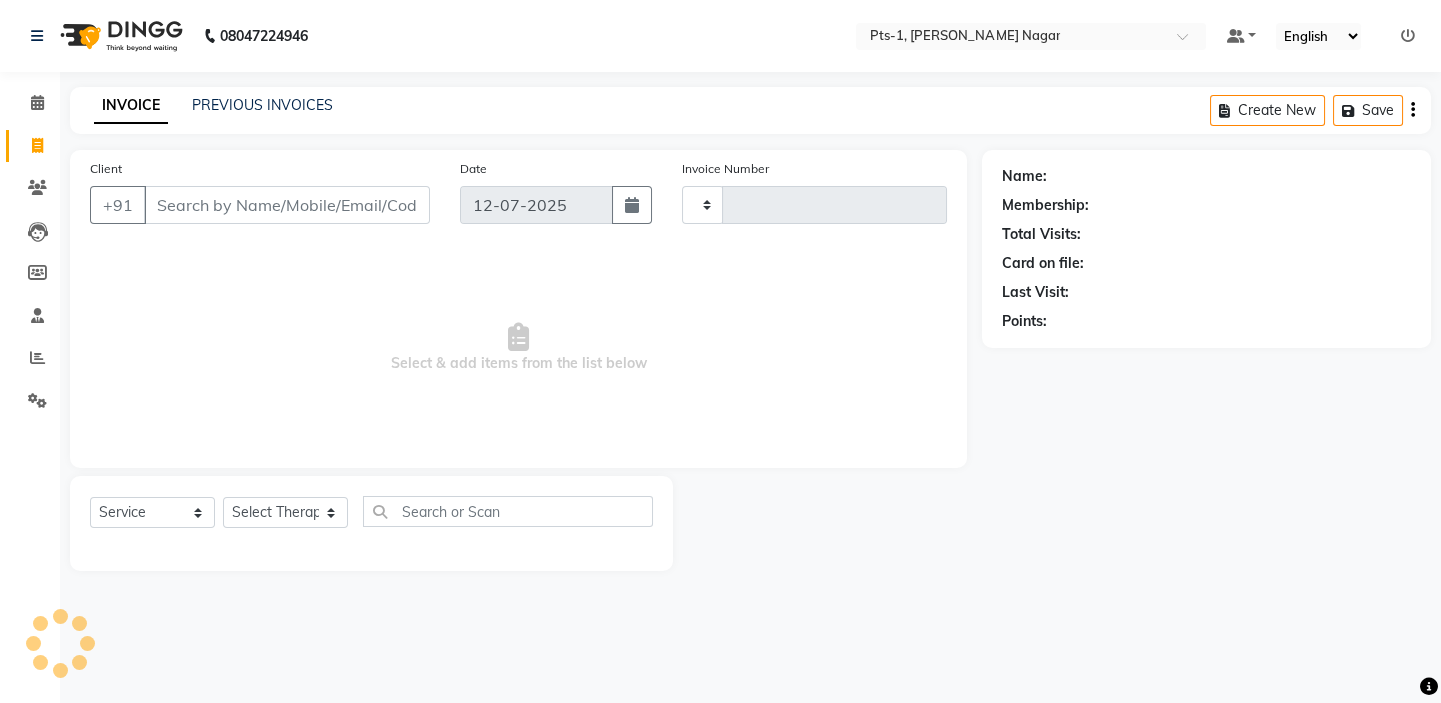 type on "1917" 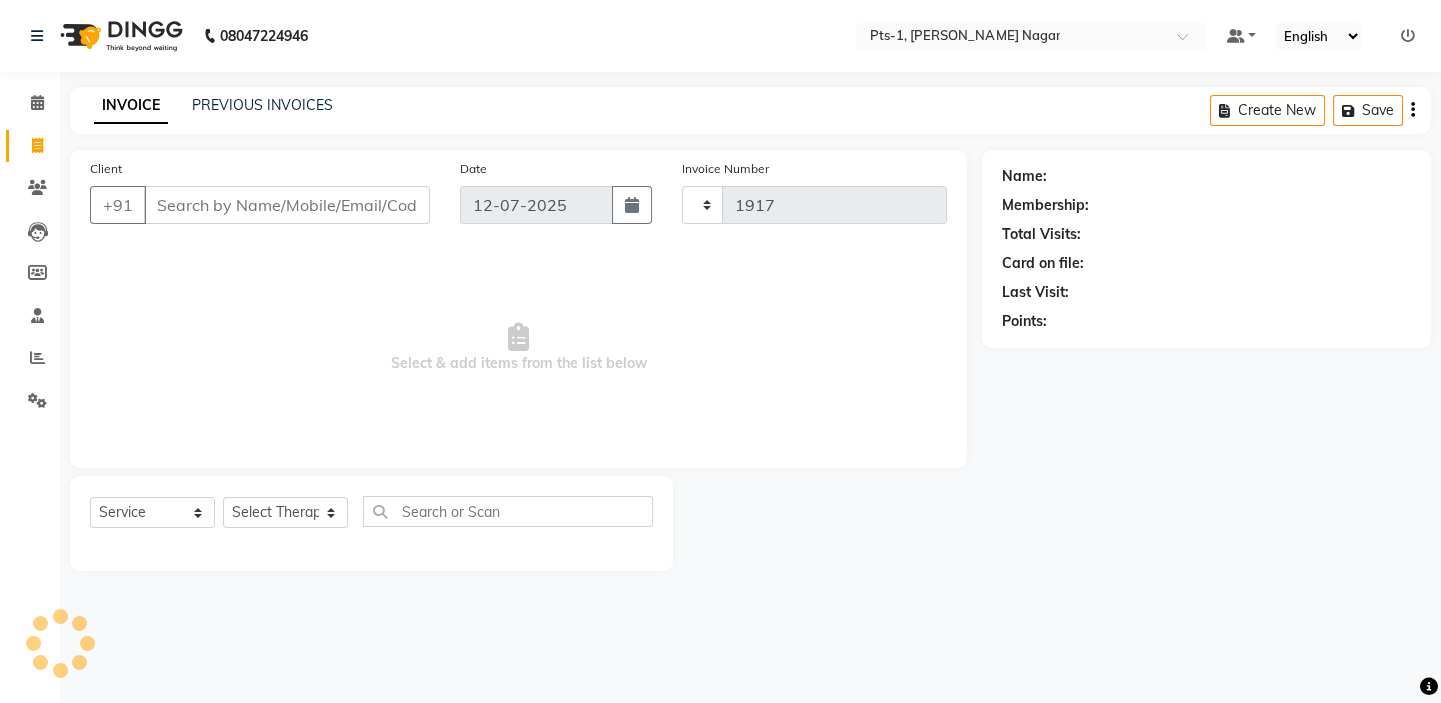select on "5296" 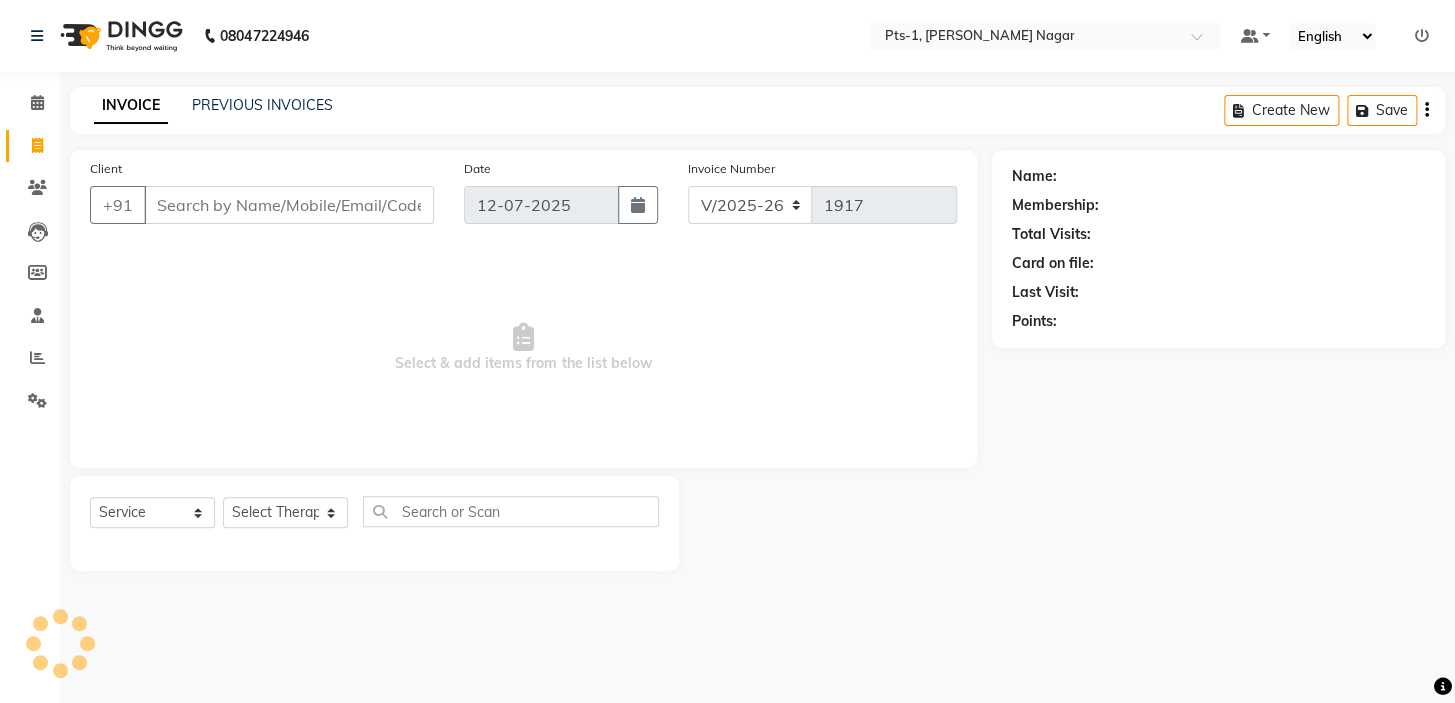 click on "Client" at bounding box center [289, 205] 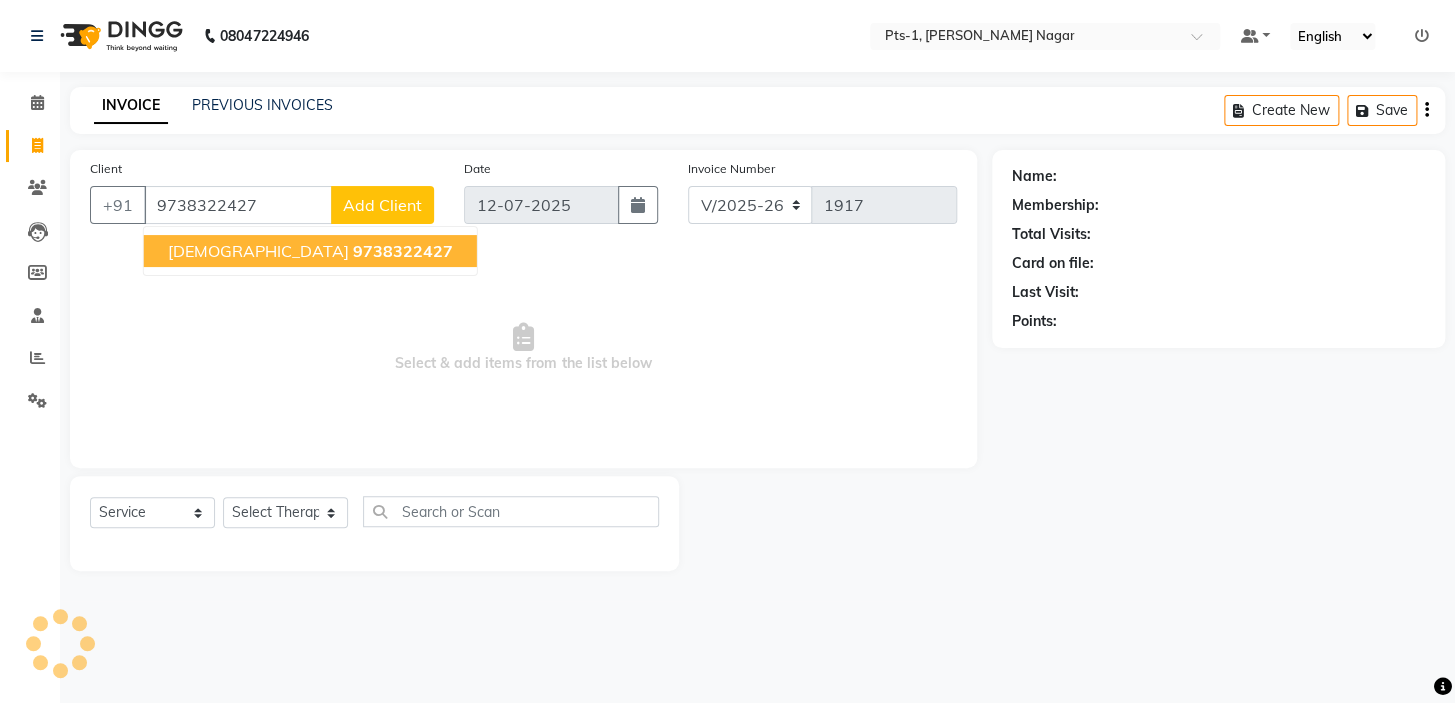 click on "9738322427" 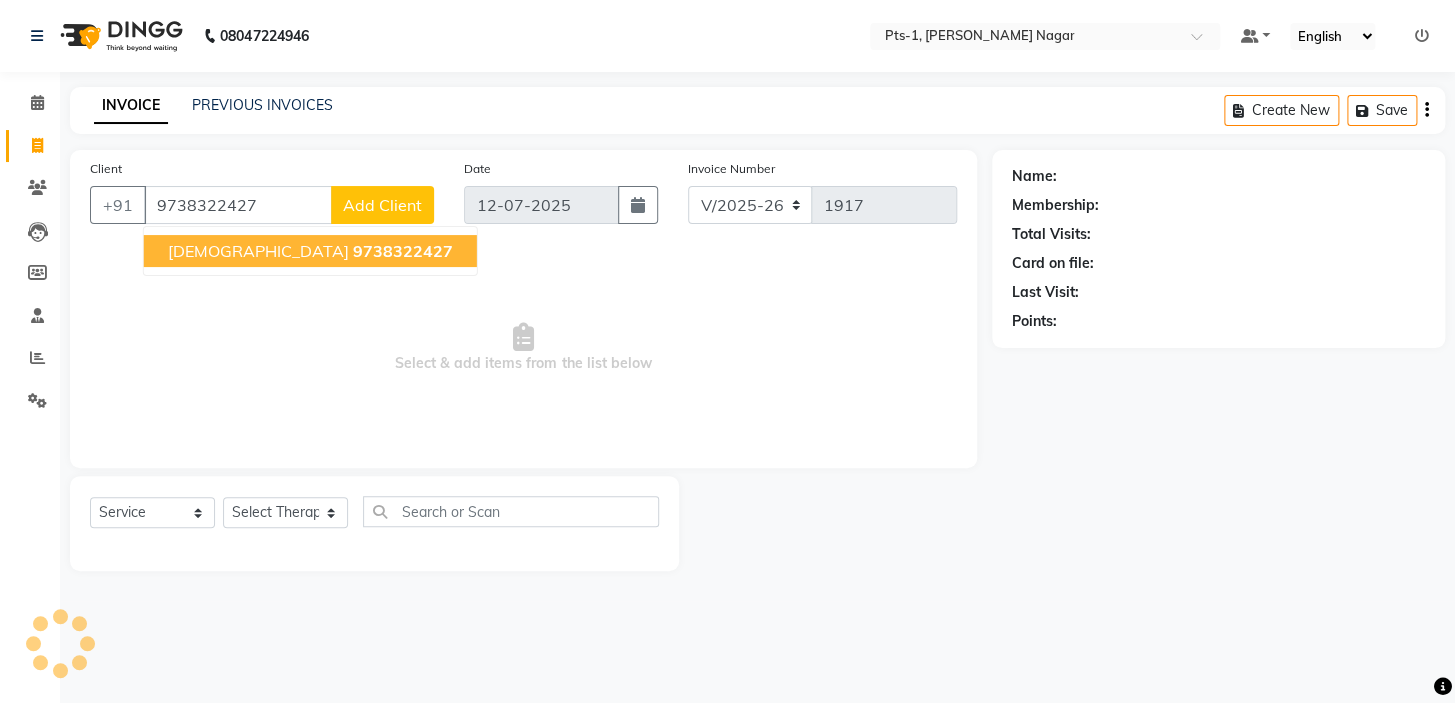 type on "9738322427" 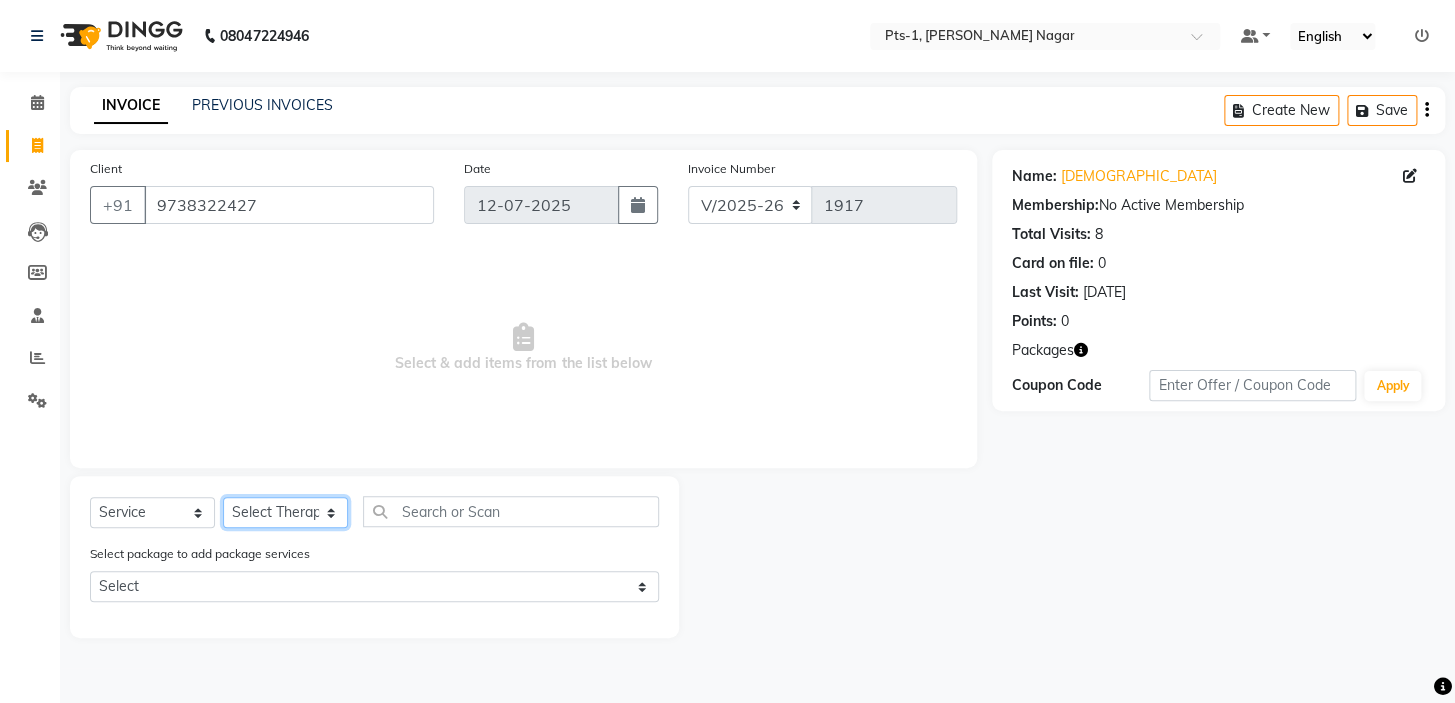 click on "Select Therapist [PERSON_NAME] anyone Babu Bela [PERSON_NAME] [PERSON_NAME] [PERSON_NAME] Sun [PERSON_NAME] [PERSON_NAME]" 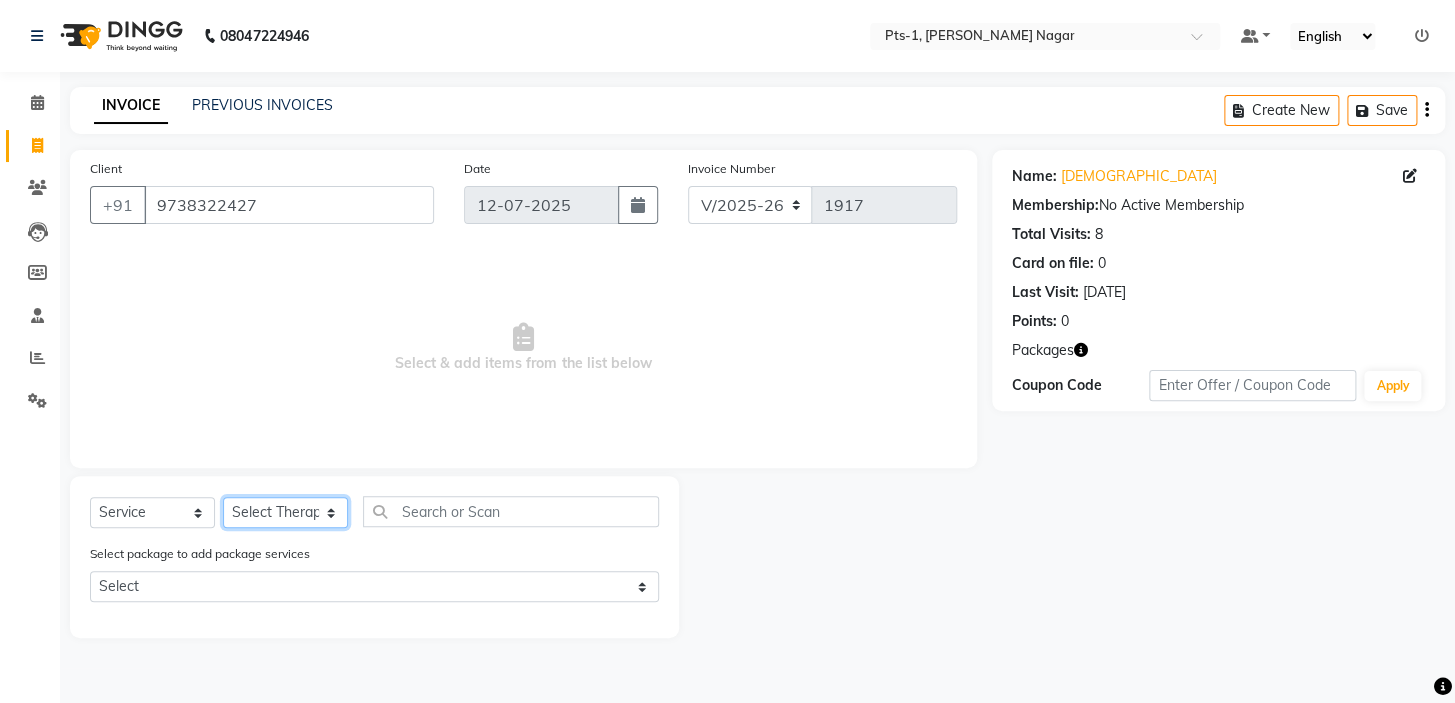 select on "68494" 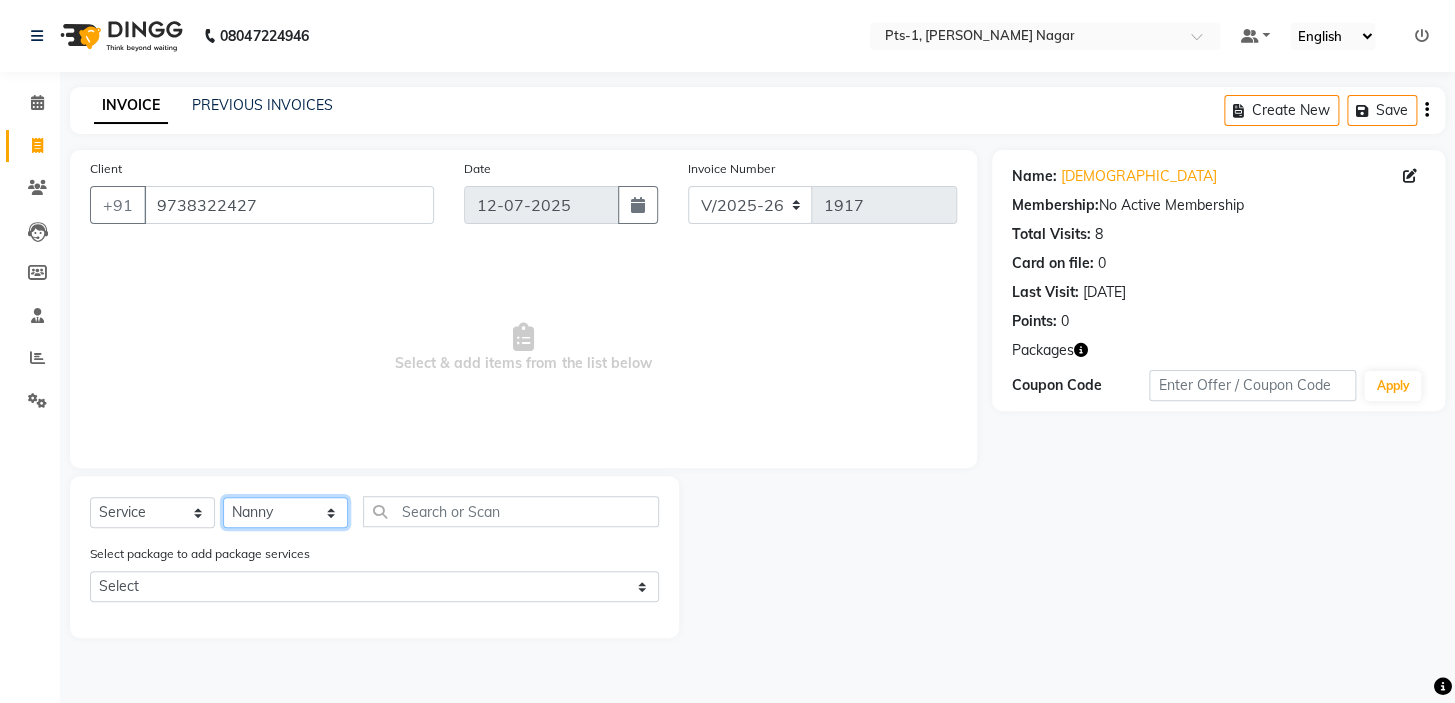 click on "Select Therapist [PERSON_NAME] anyone Babu Bela [PERSON_NAME] [PERSON_NAME] [PERSON_NAME] Sun [PERSON_NAME] [PERSON_NAME]" 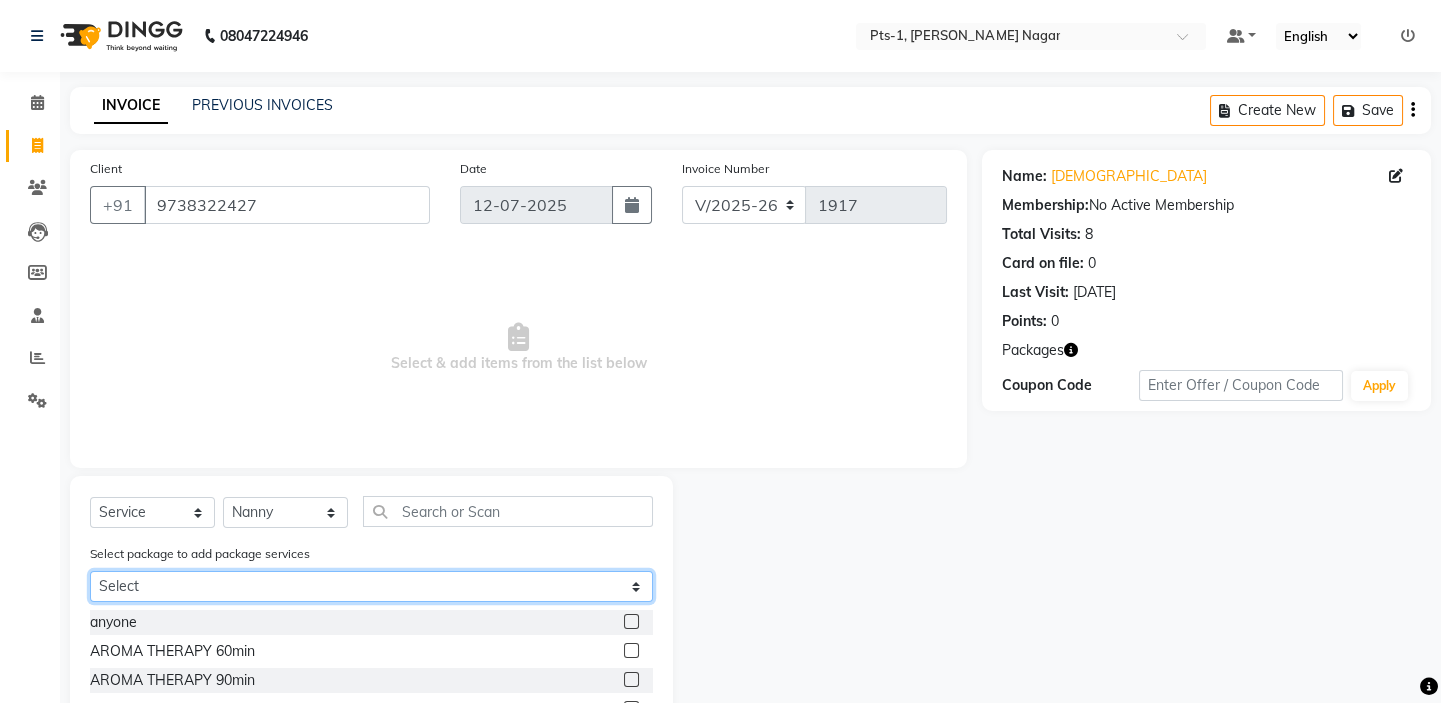 drag, startPoint x: 220, startPoint y: 584, endPoint x: 222, endPoint y: 601, distance: 17.117243 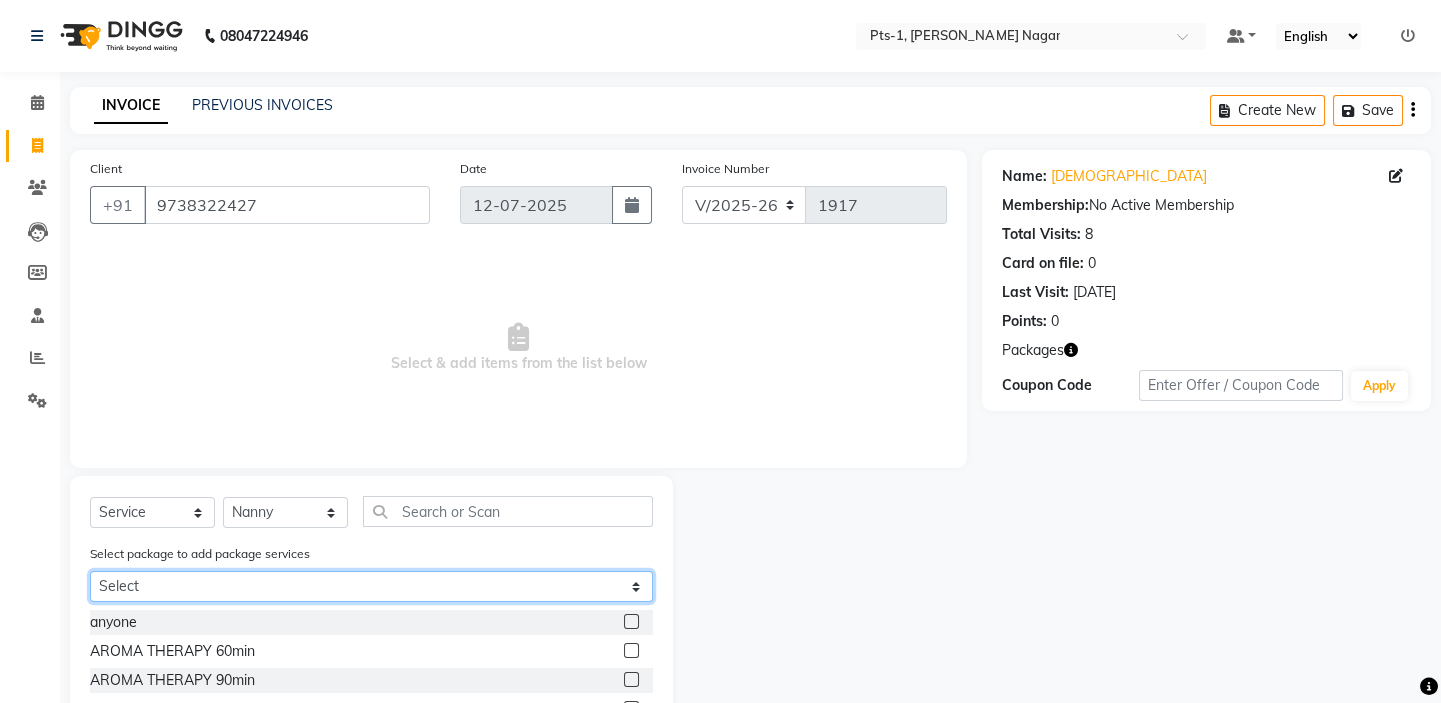 click on "Select PTS PACKAGE (10K) 10 SERVICES" 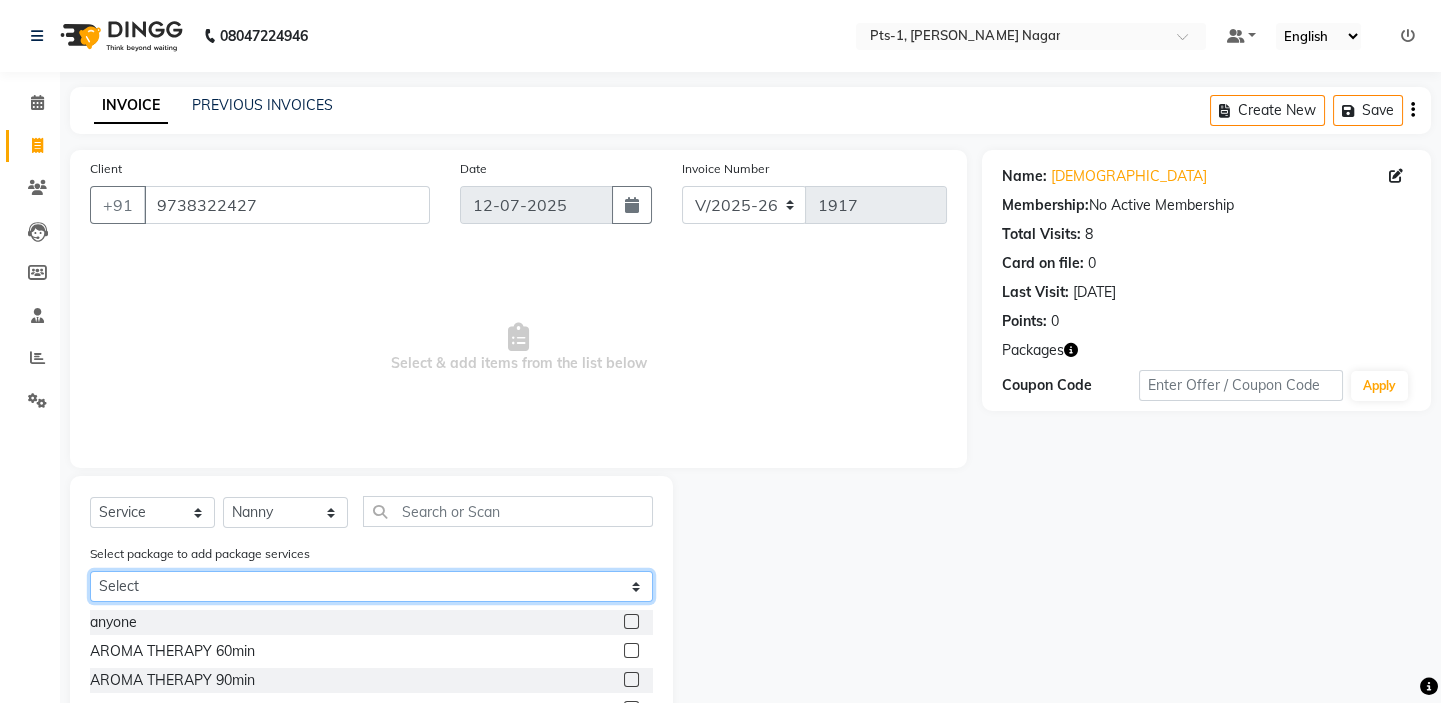 select on "1: Object" 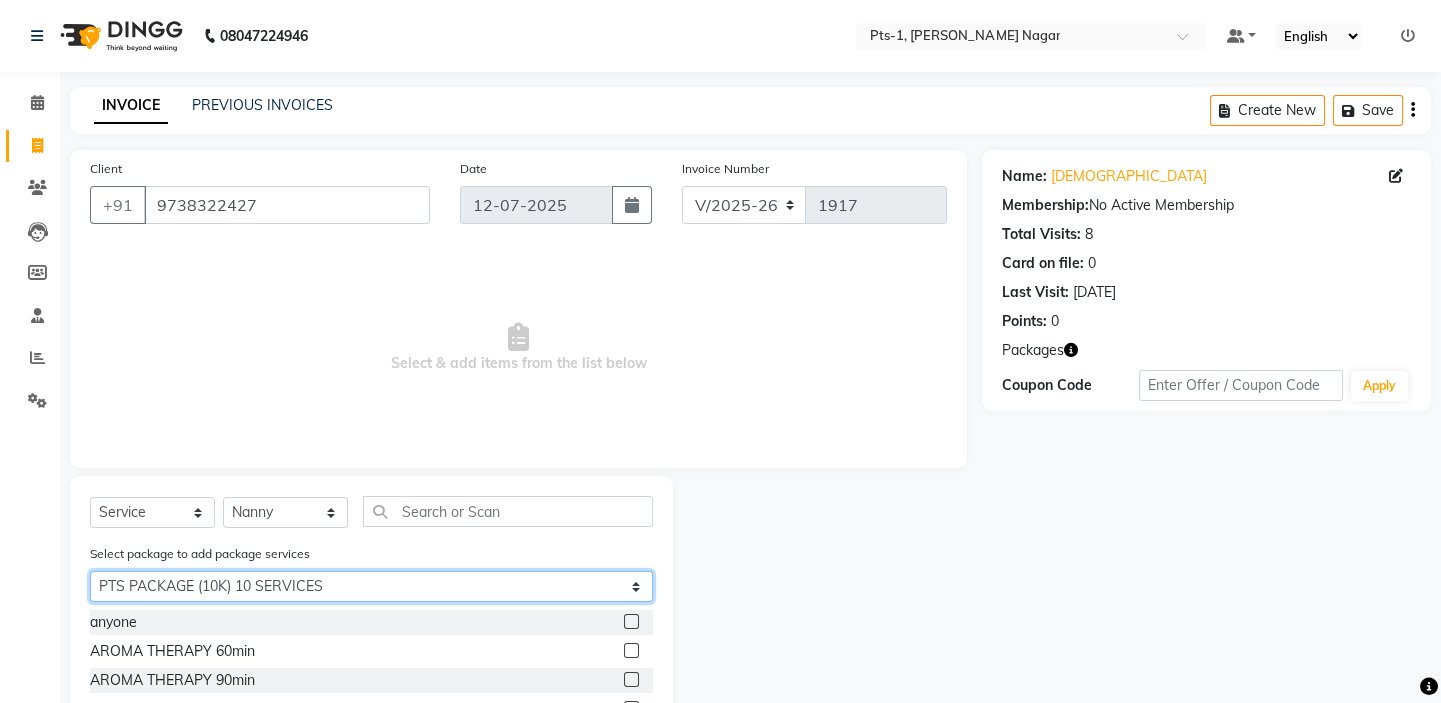 click on "Select PTS PACKAGE (10K) 10 SERVICES" 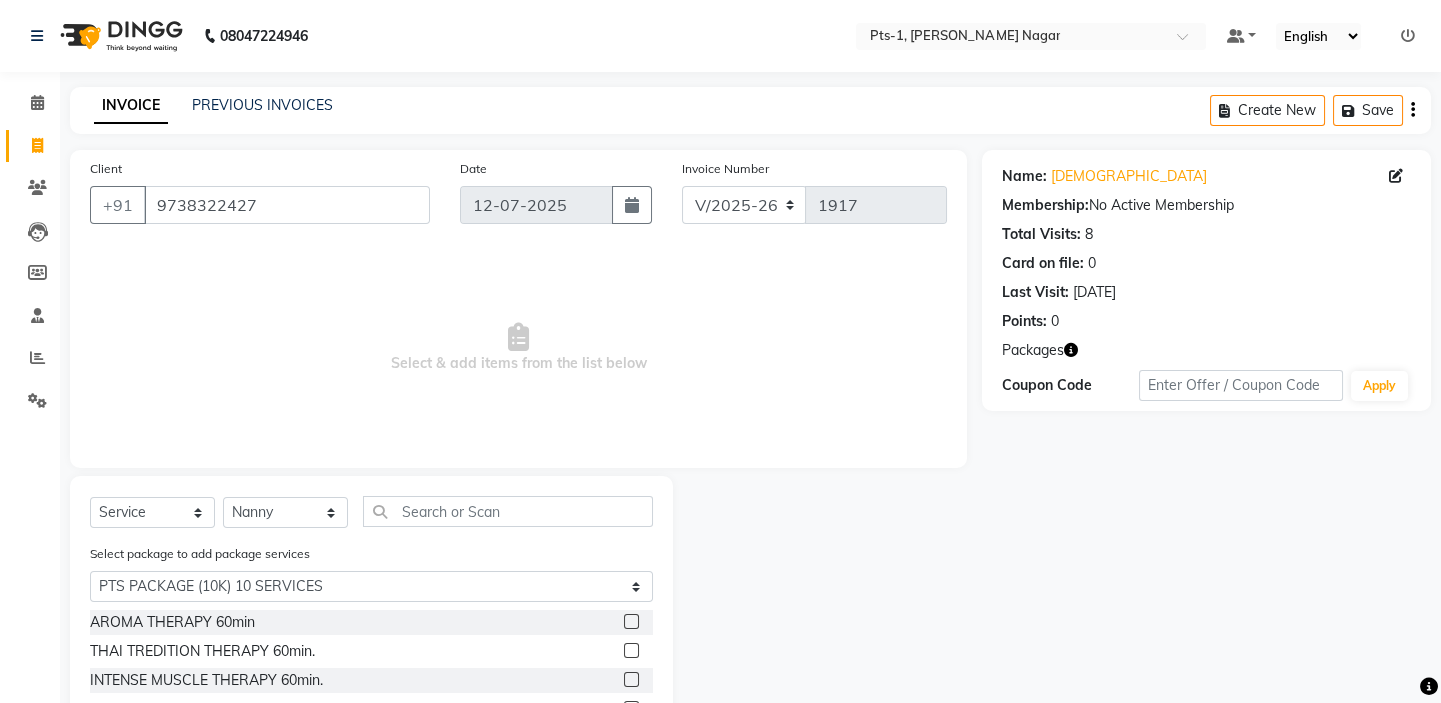 click 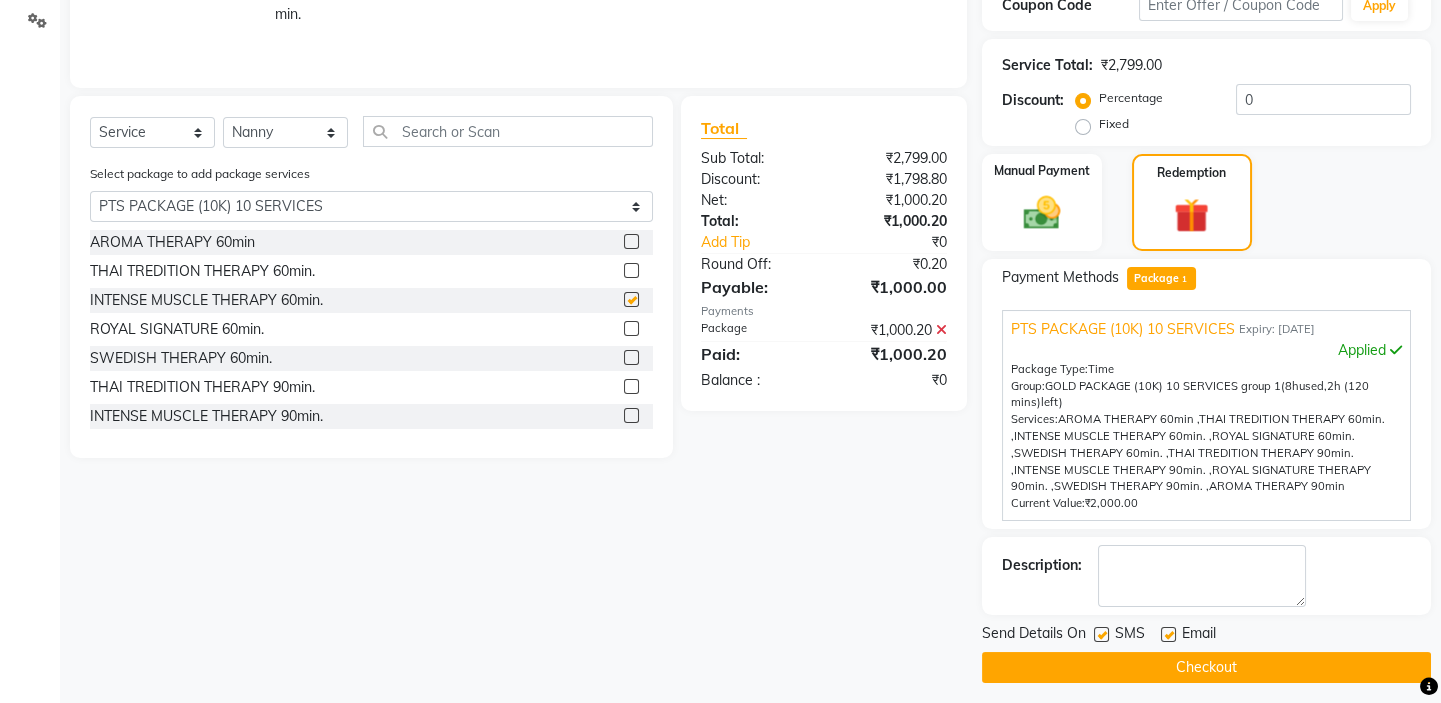 checkbox on "false" 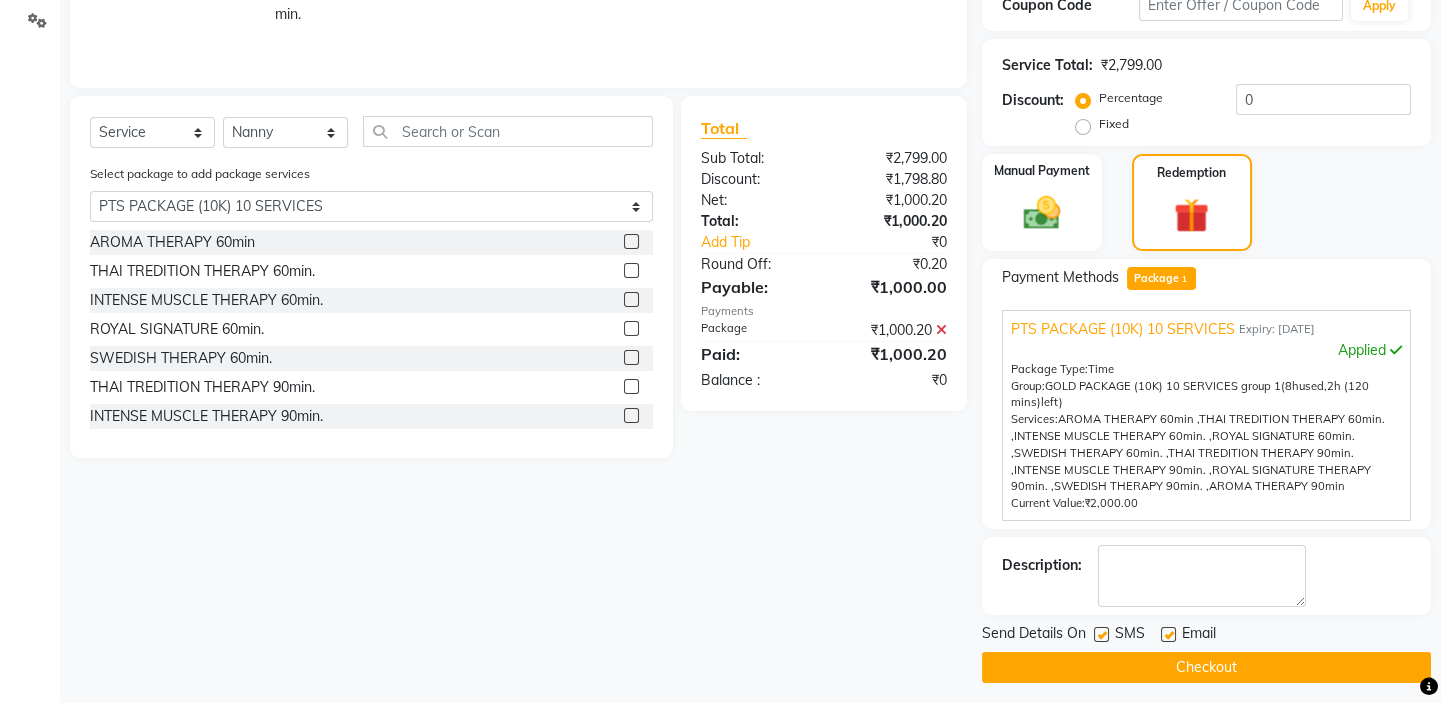 scroll, scrollTop: 389, scrollLeft: 0, axis: vertical 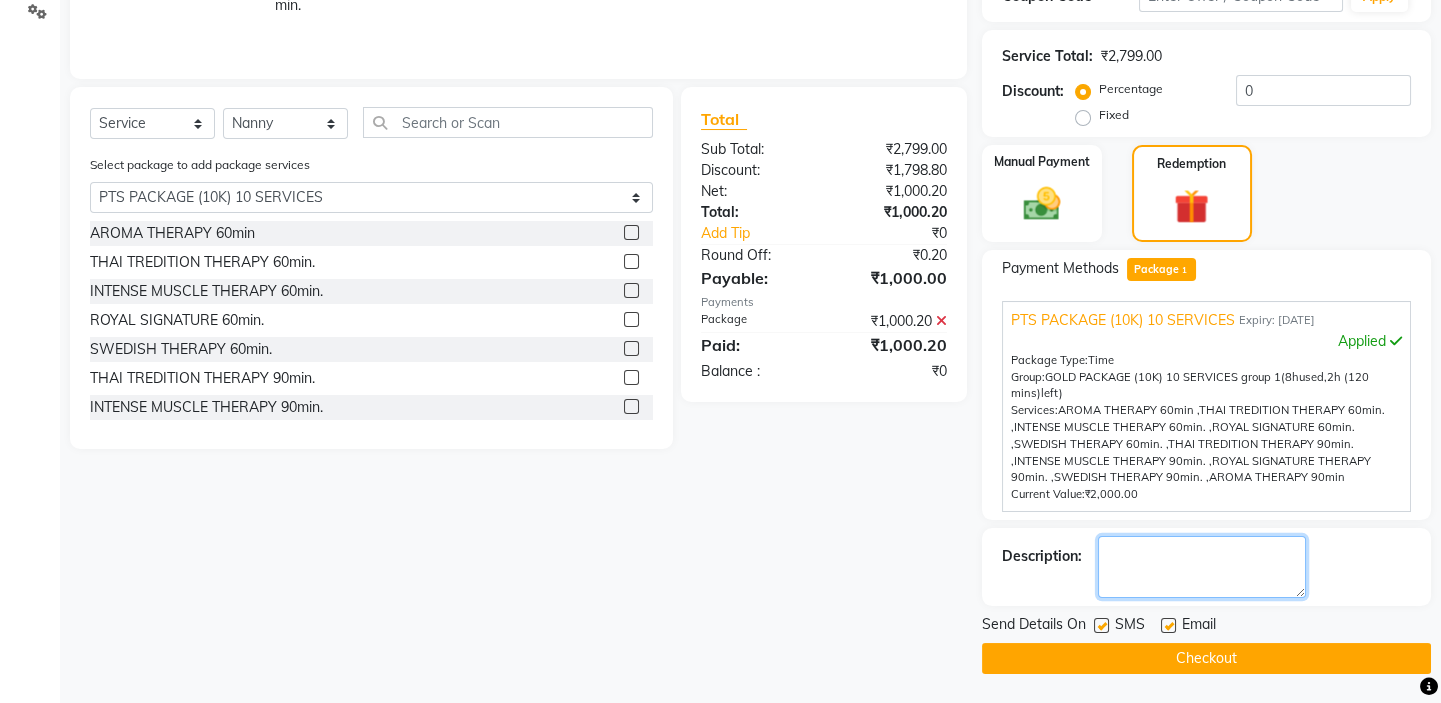 click 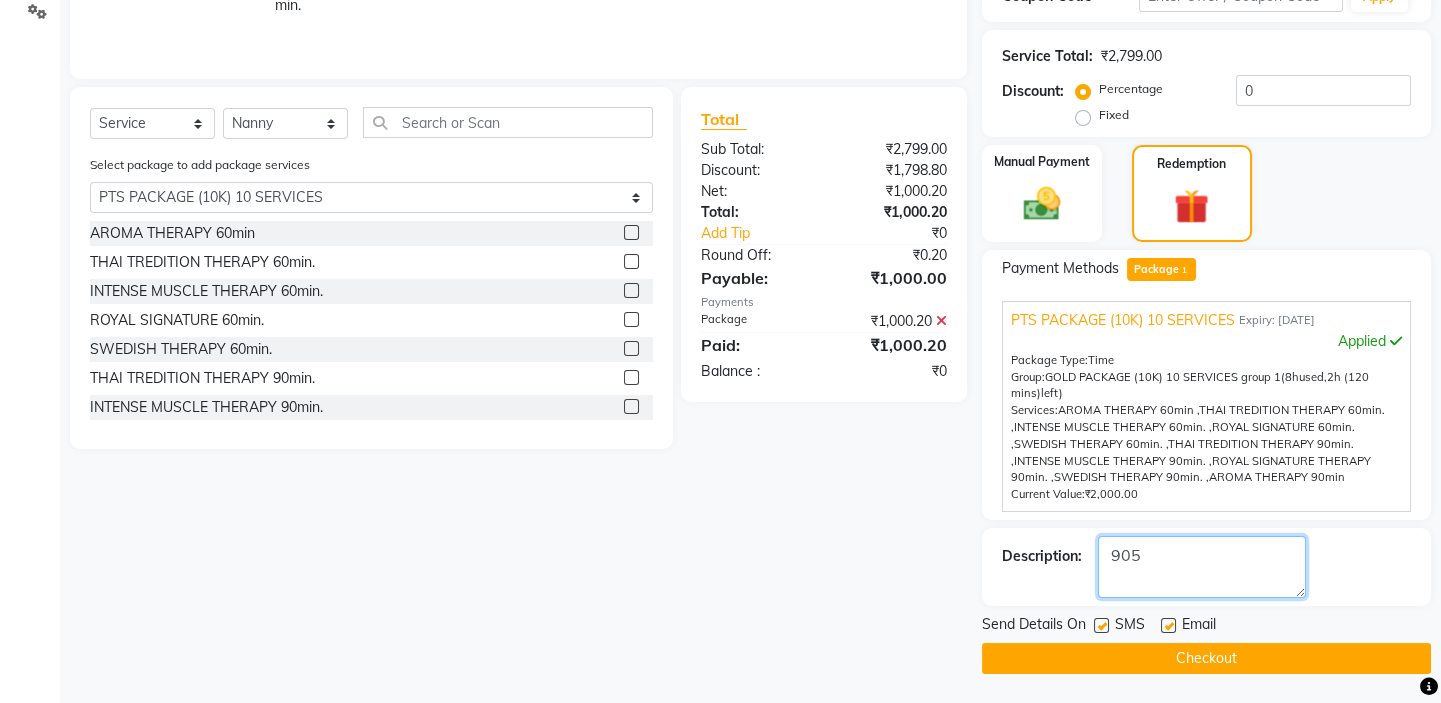 type on "905" 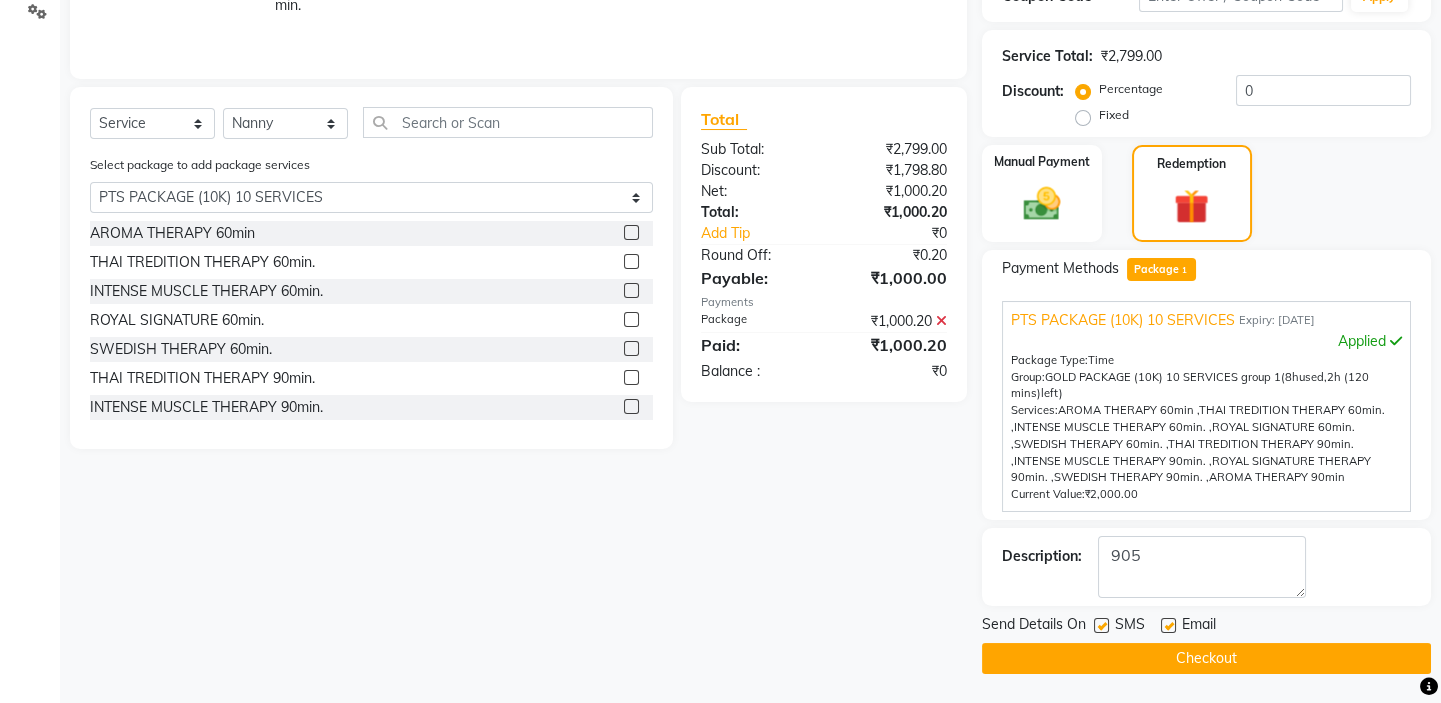 click on "Checkout" 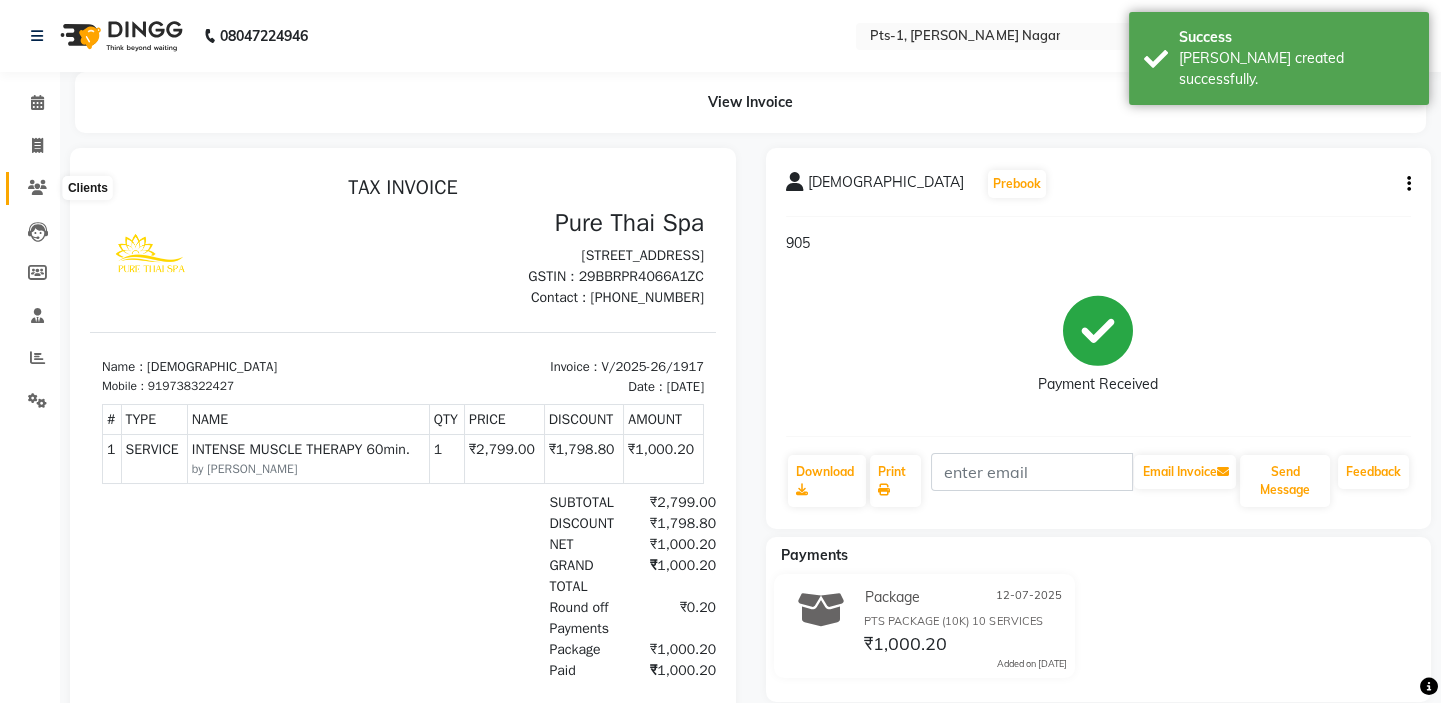 scroll, scrollTop: 0, scrollLeft: 0, axis: both 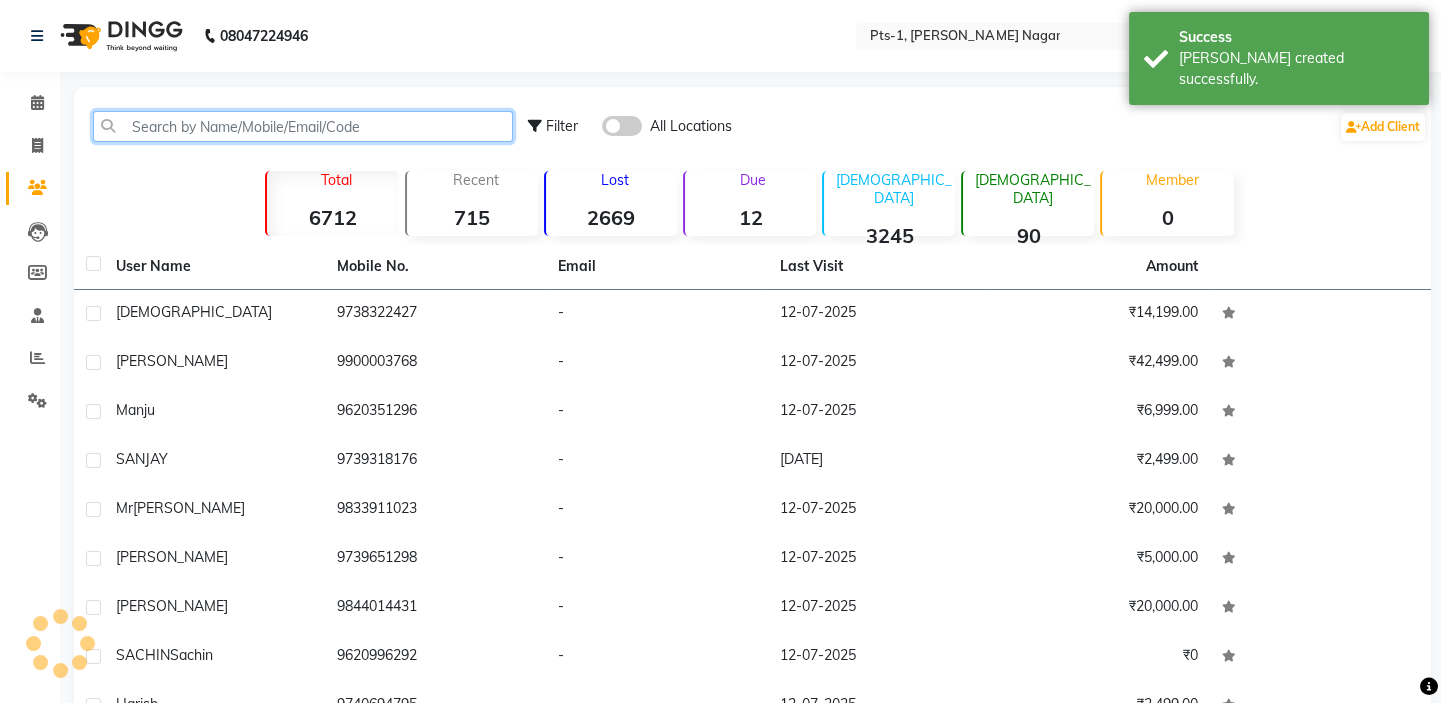 click 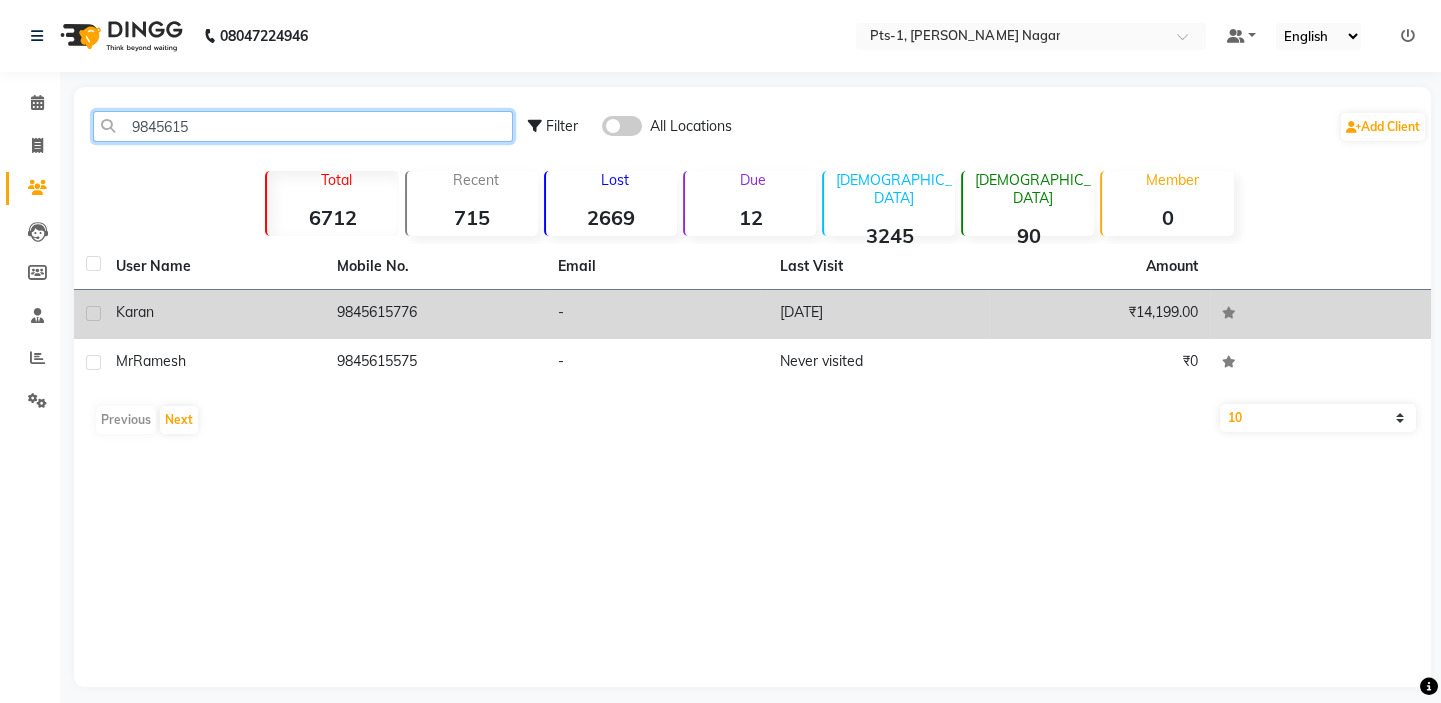 type on "9845615" 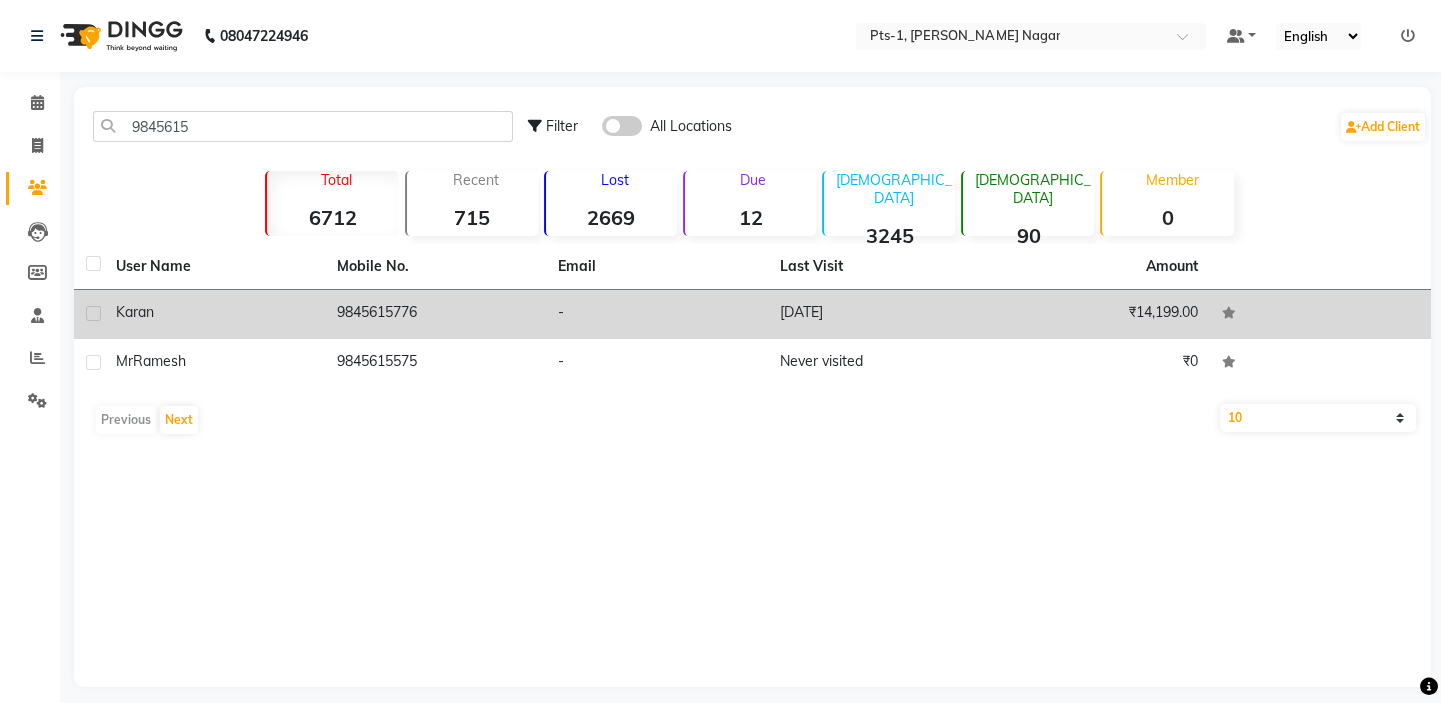 click on "9845615776" 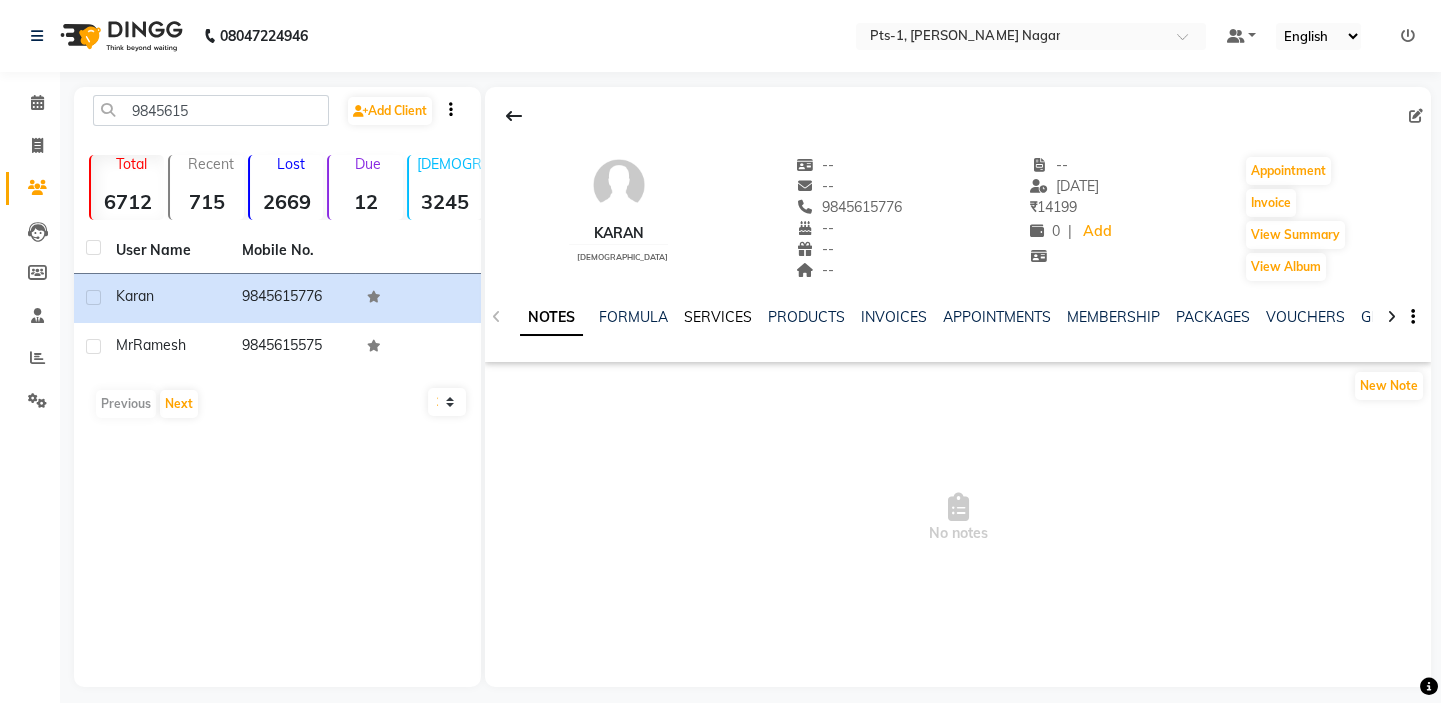 click on "SERVICES" 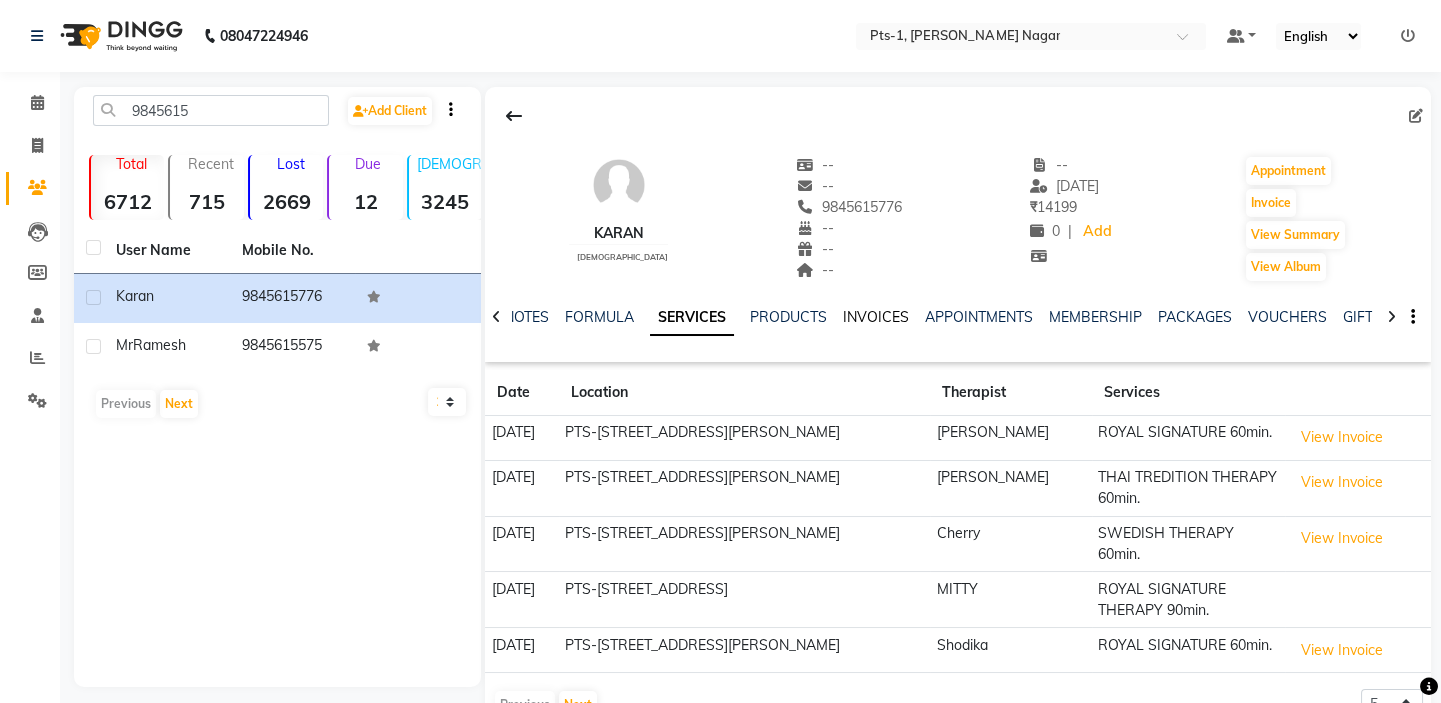 click on "INVOICES" 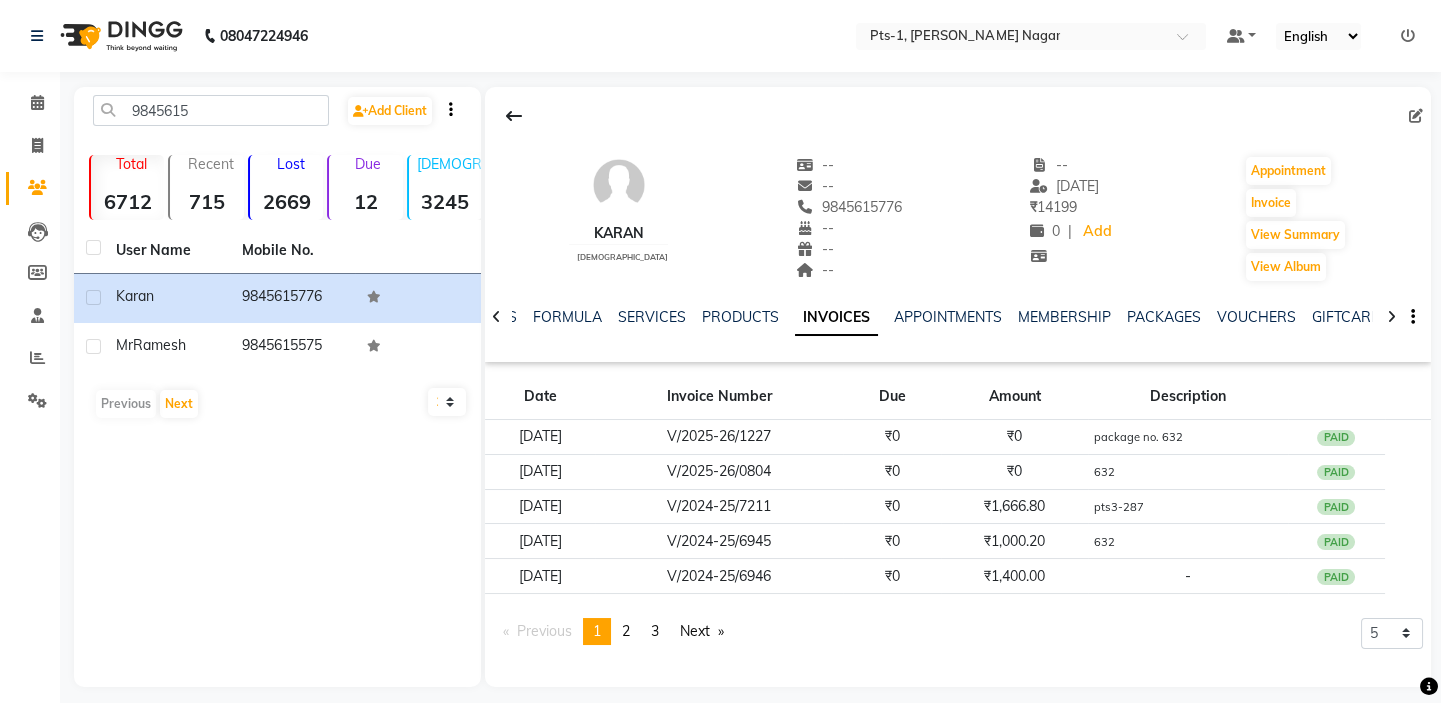 drag, startPoint x: 899, startPoint y: 203, endPoint x: 737, endPoint y: 199, distance: 162.04938 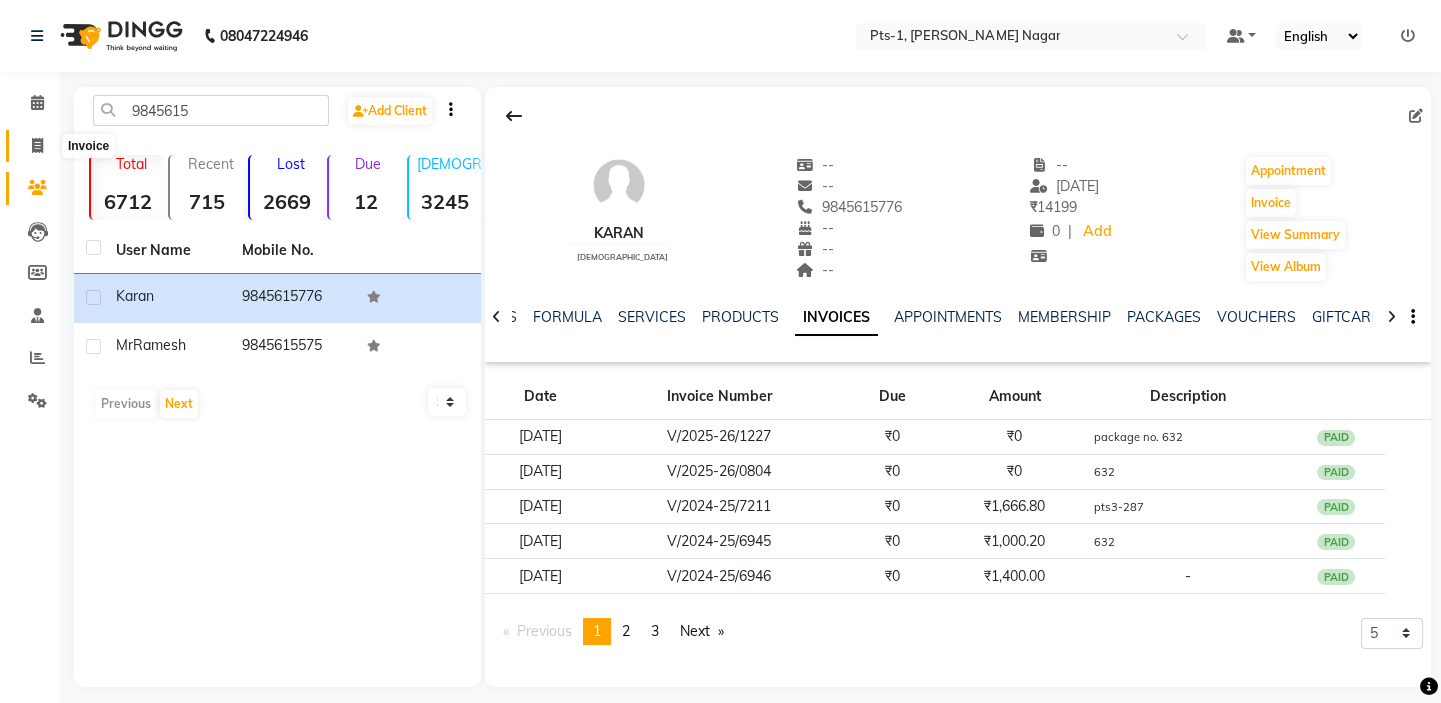 click 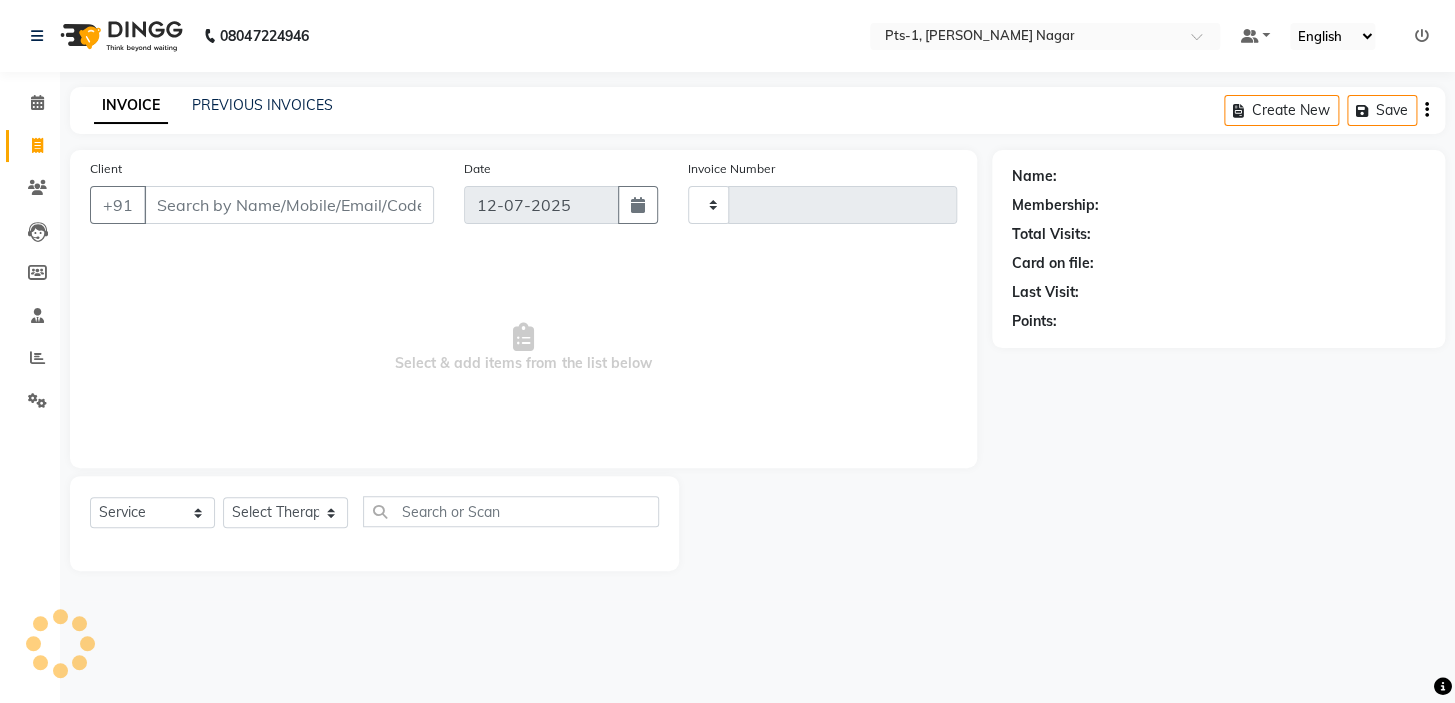 type on "1918" 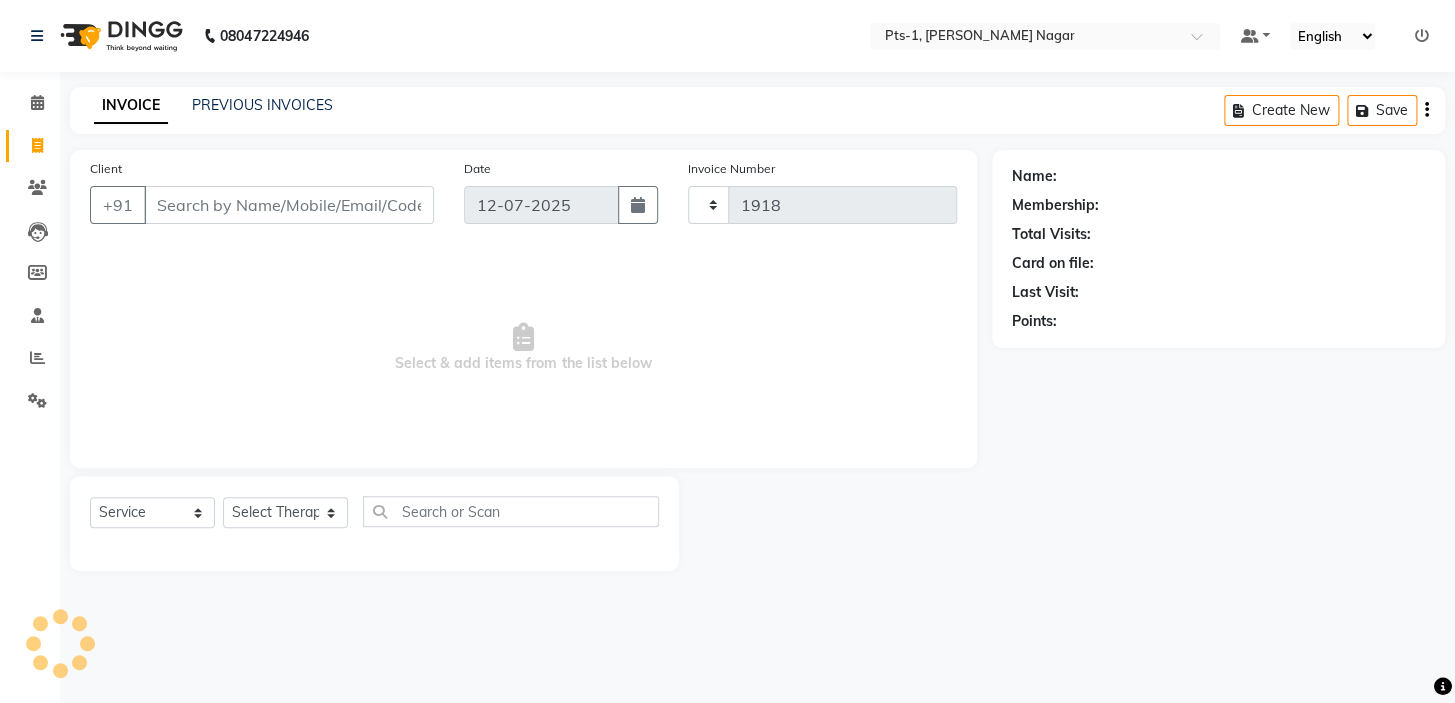 select on "5296" 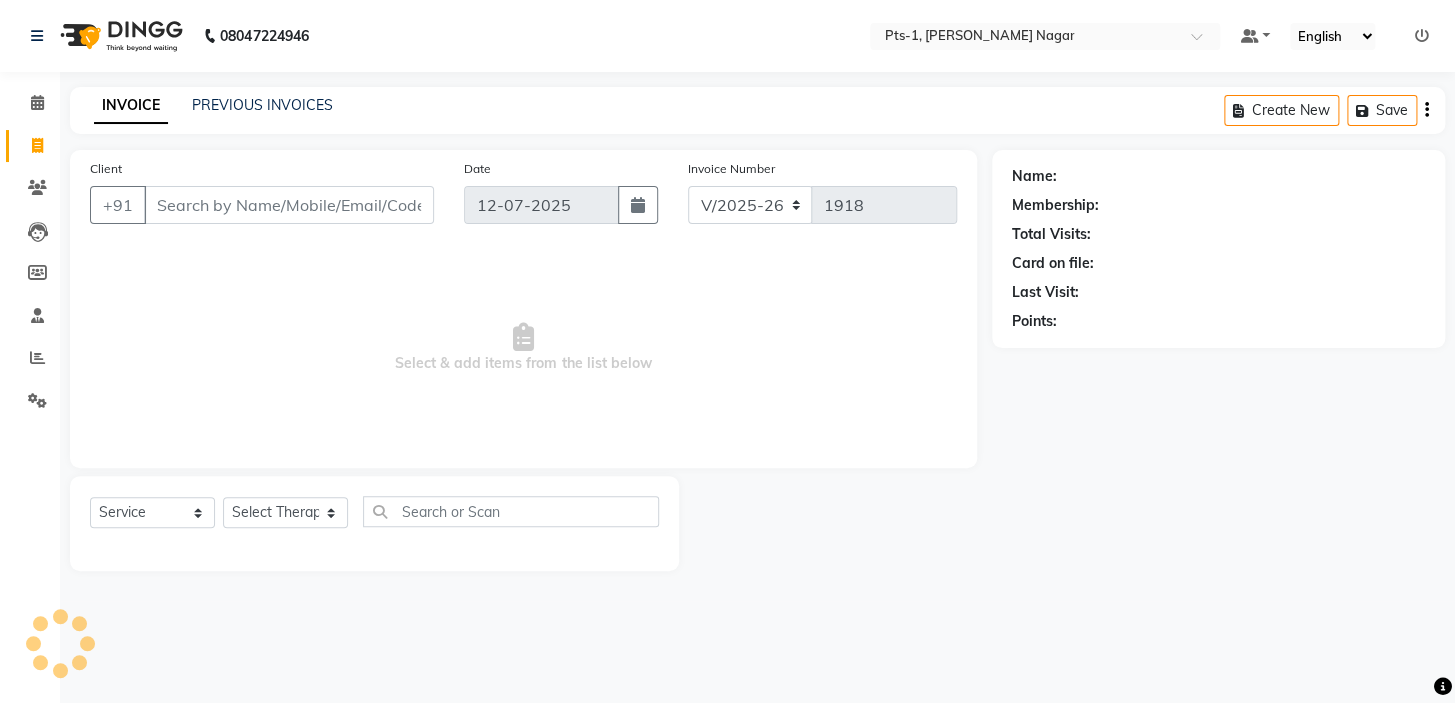 click on "Client" at bounding box center (289, 205) 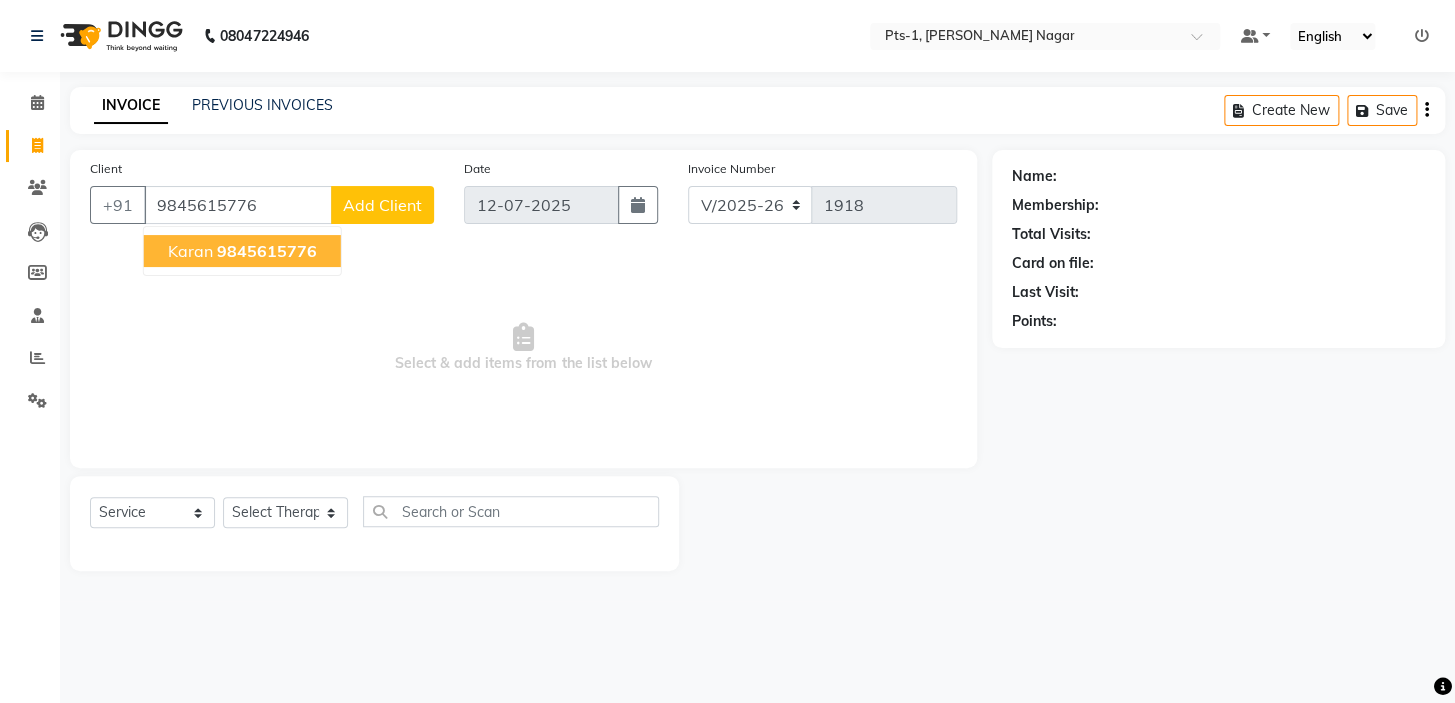 click on "9845615776" 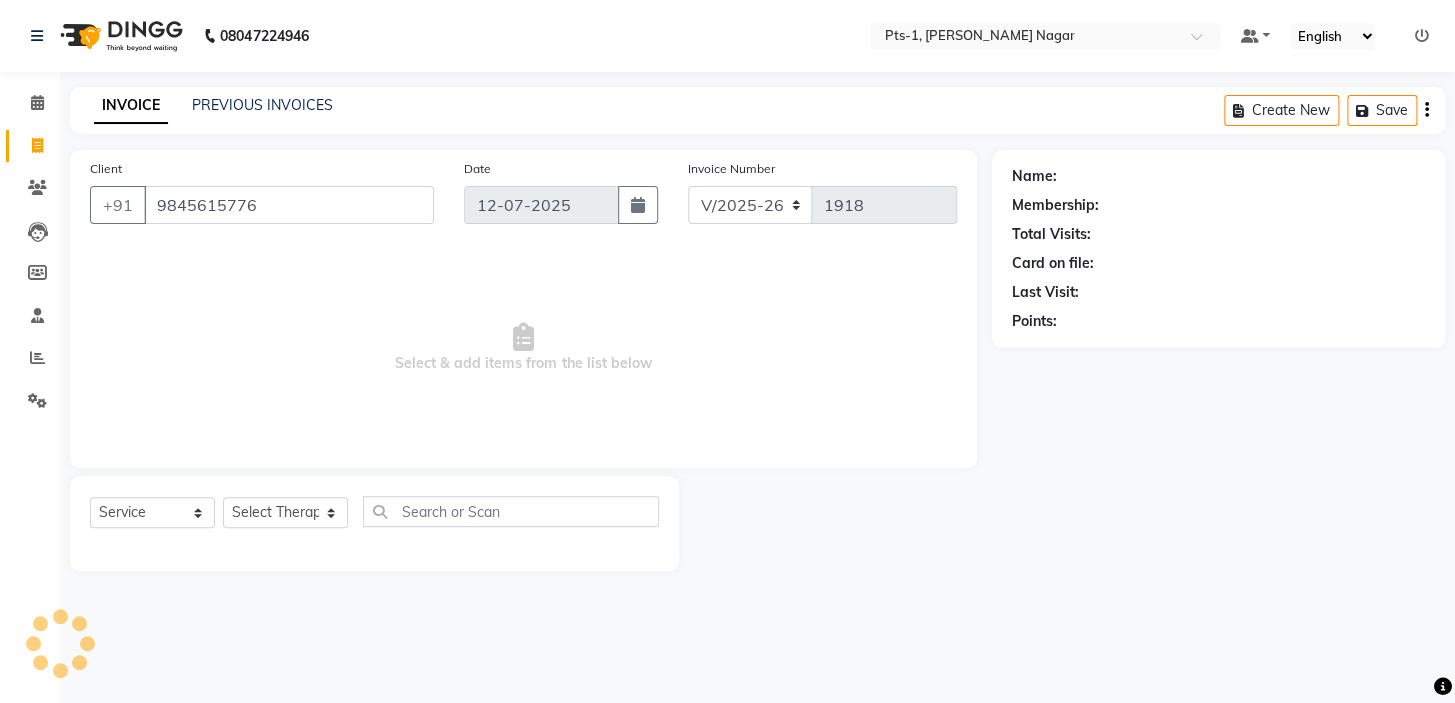 type on "9845615776" 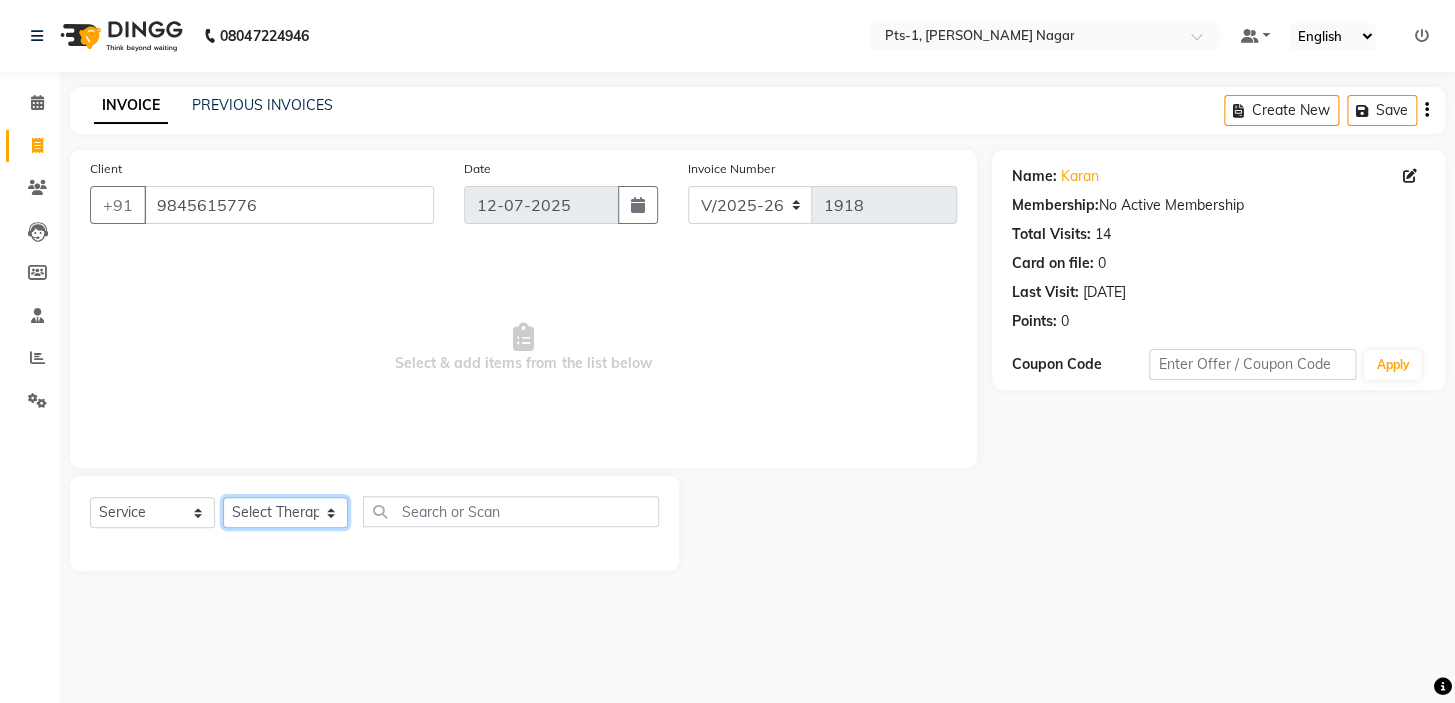 click on "Select Therapist [PERSON_NAME] anyone Babu Bela [PERSON_NAME] [PERSON_NAME] [PERSON_NAME] Sun [PERSON_NAME] [PERSON_NAME]" 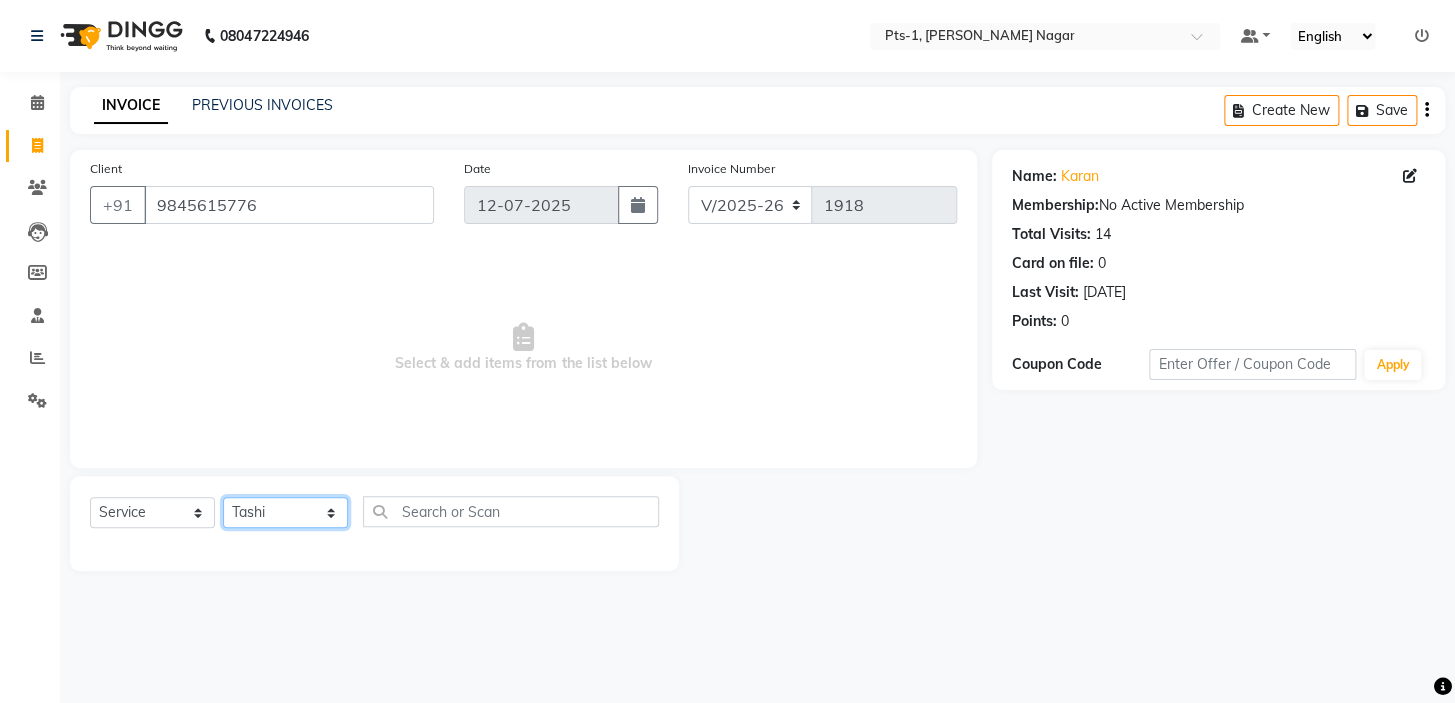 click on "Select Therapist [PERSON_NAME] anyone Babu Bela [PERSON_NAME] [PERSON_NAME] [PERSON_NAME] Sun [PERSON_NAME] [PERSON_NAME]" 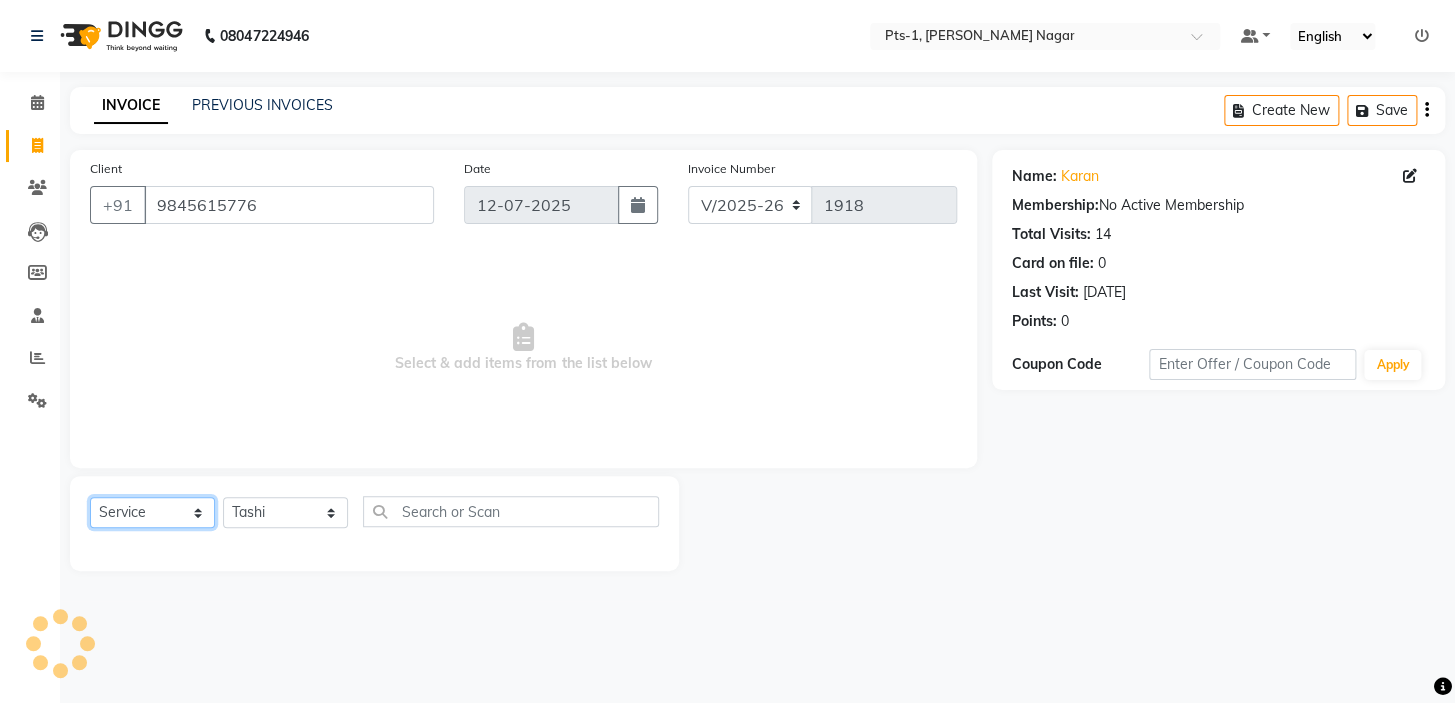 click on "Select  Service  Product  Membership  Package Voucher Prepaid Gift Card" 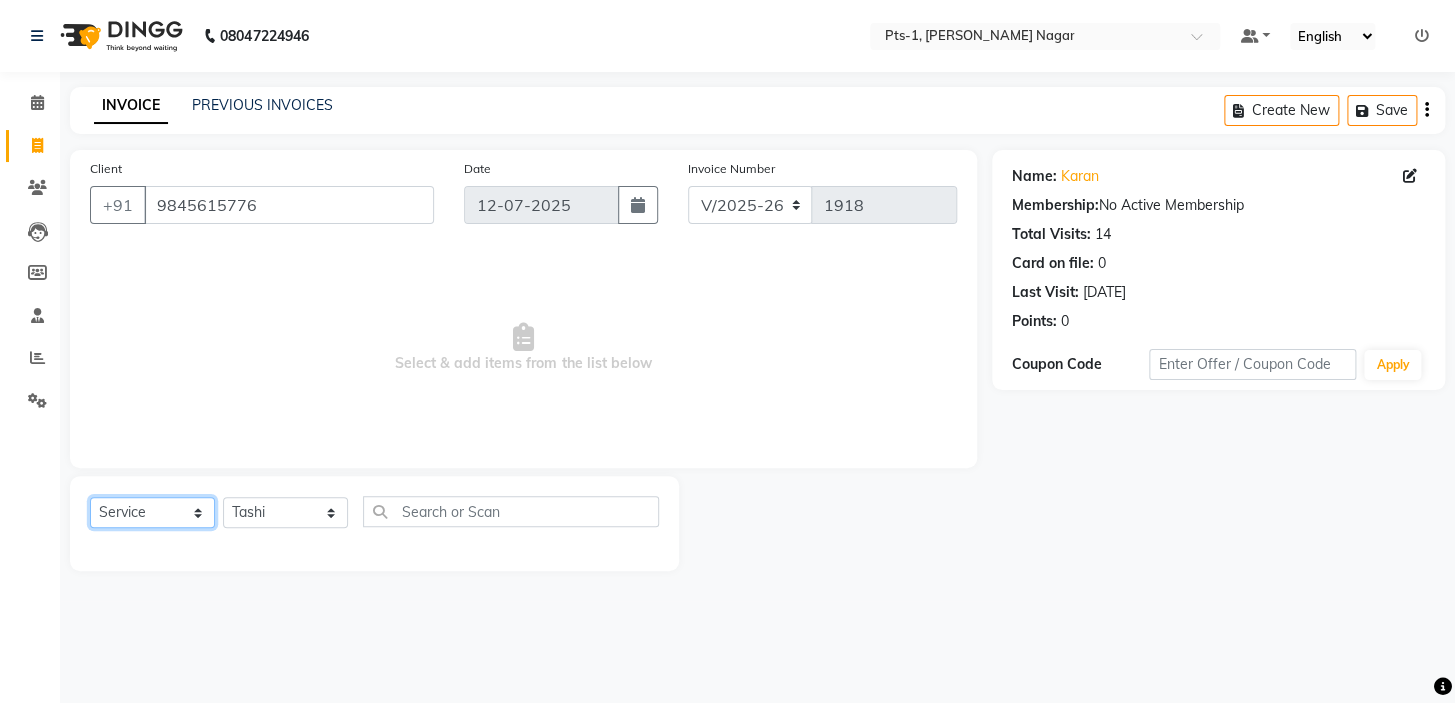 select on "package" 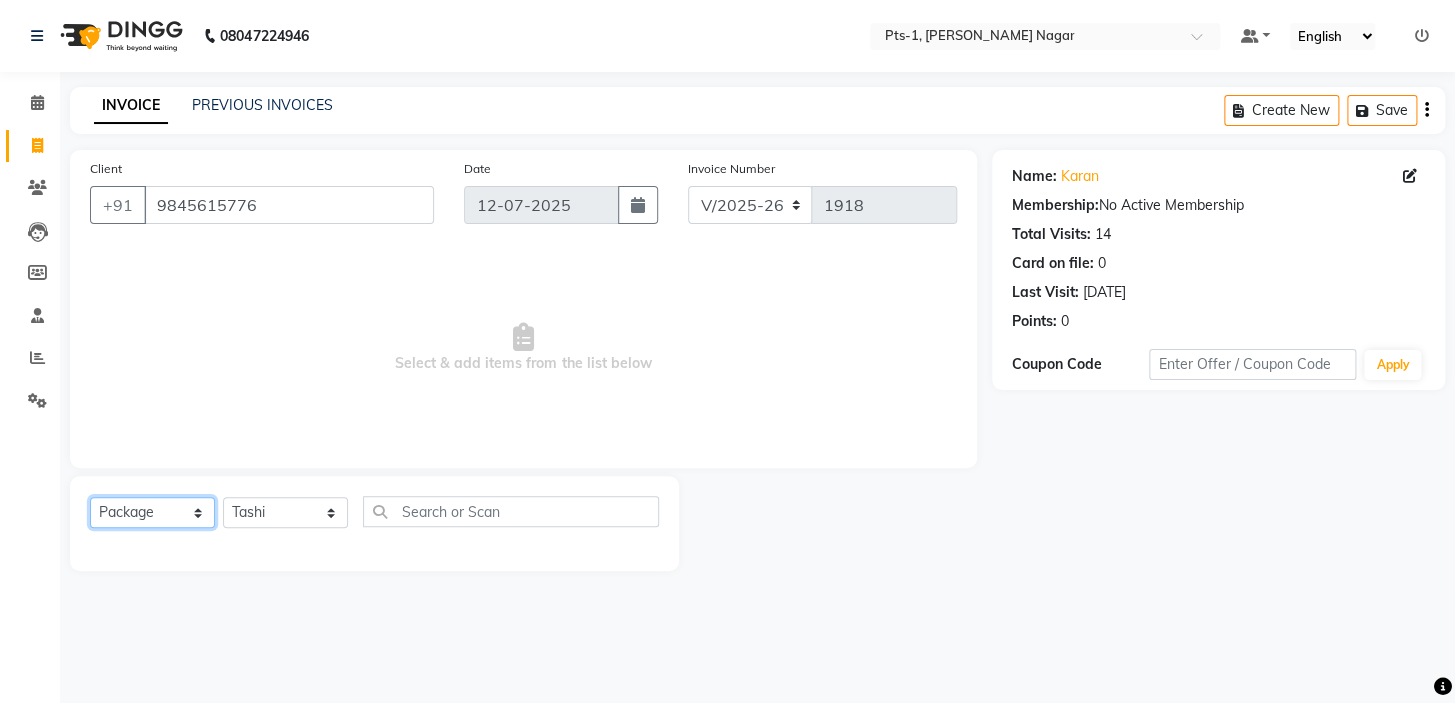 click on "Select  Service  Product  Membership  Package Voucher Prepaid Gift Card" 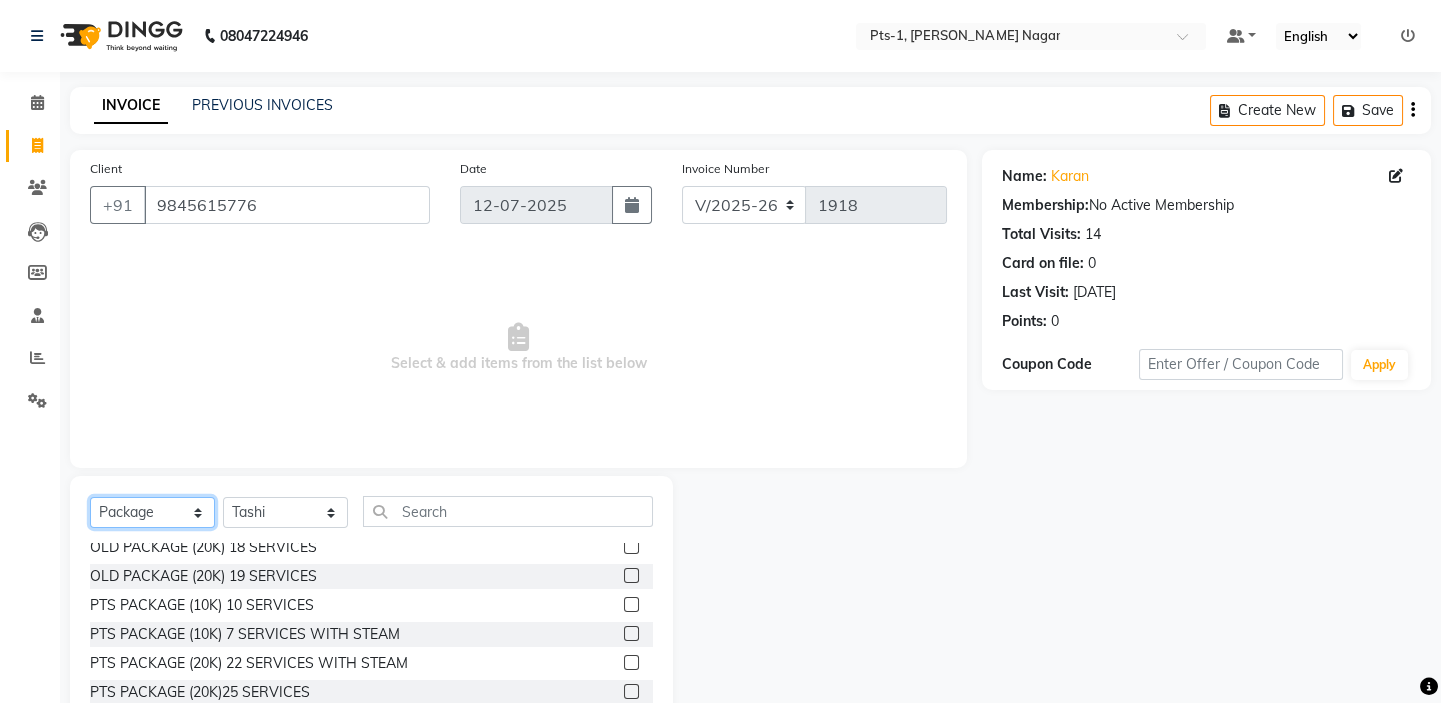 scroll, scrollTop: 181, scrollLeft: 0, axis: vertical 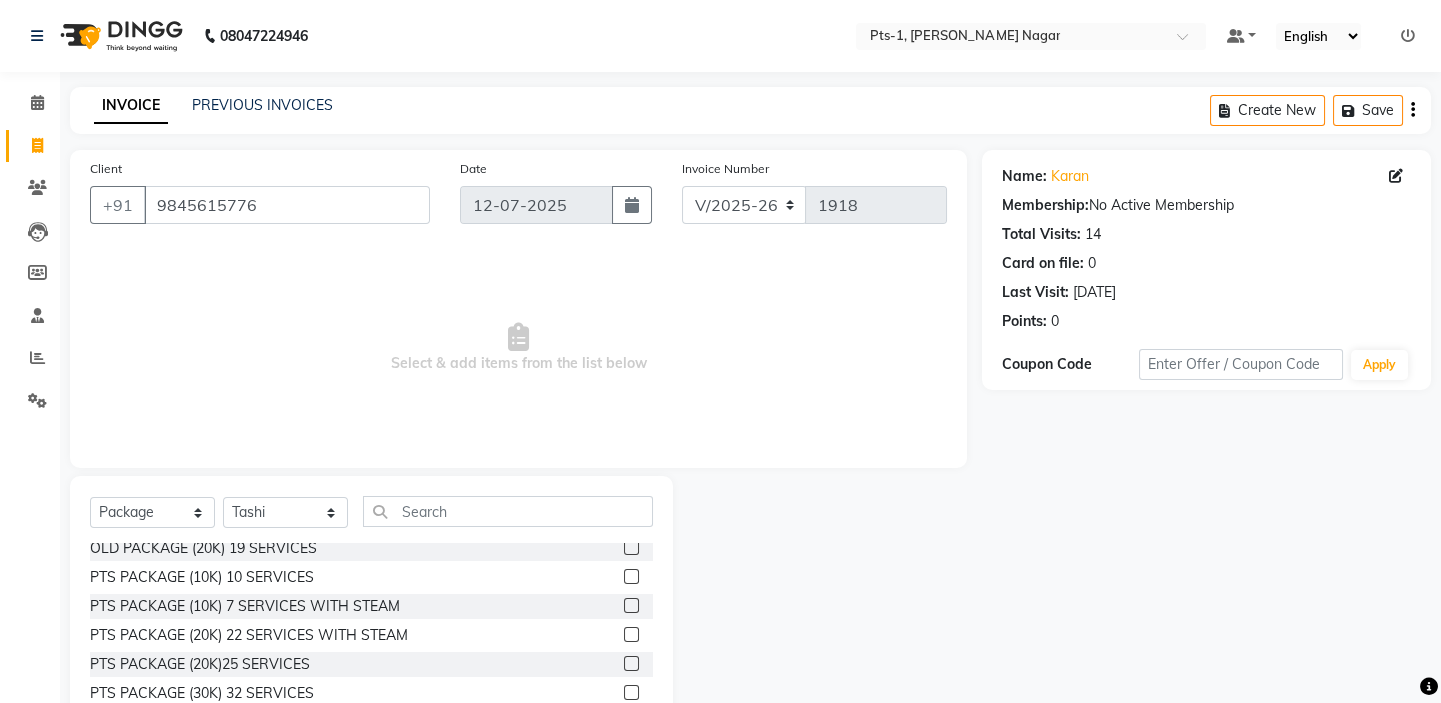 click 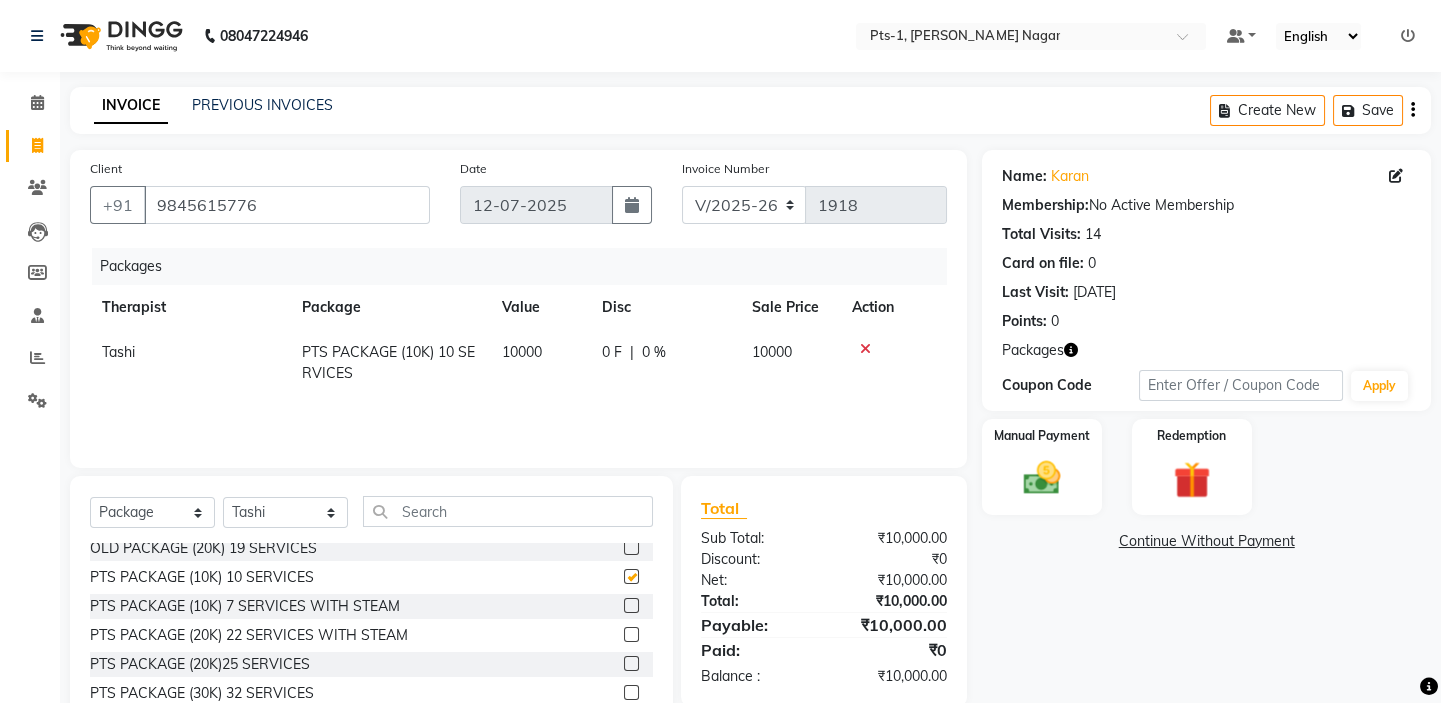 checkbox on "false" 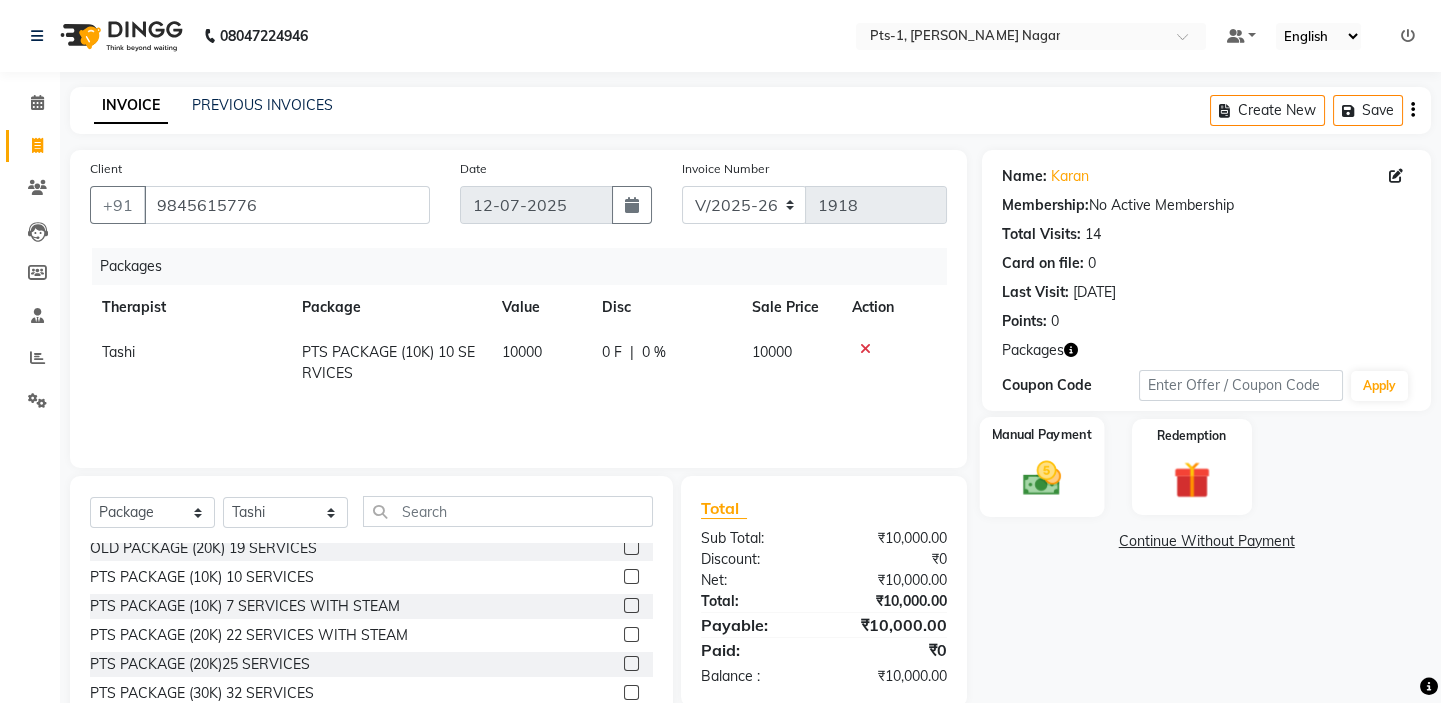 click on "Manual Payment" 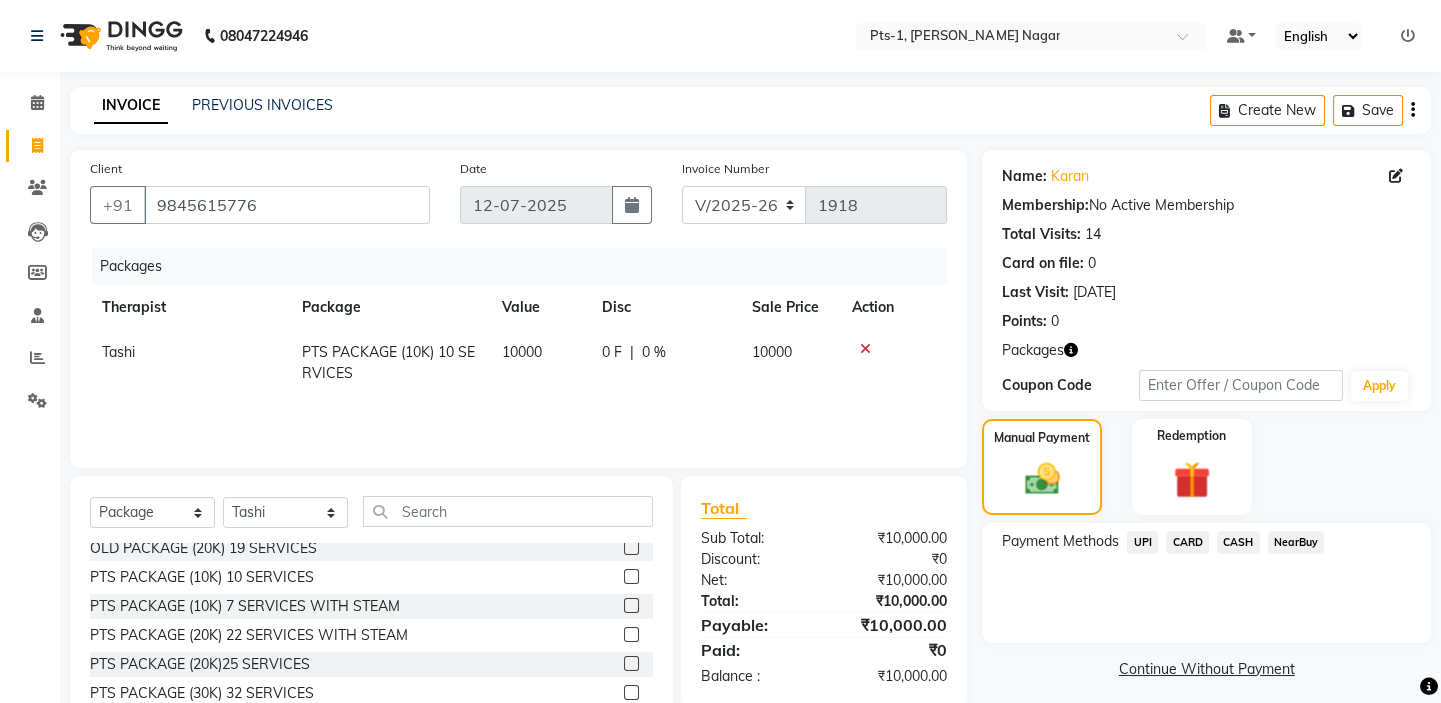 click on "UPI" 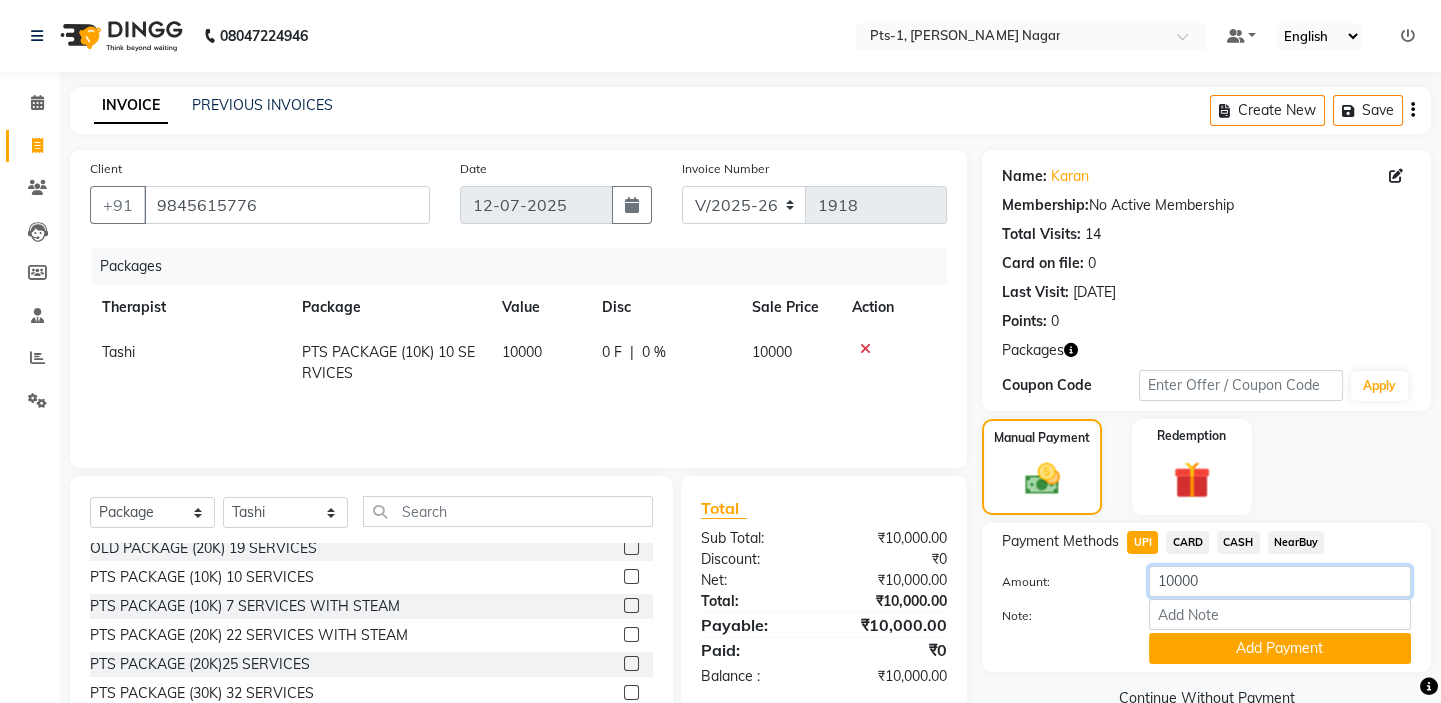 drag, startPoint x: 1218, startPoint y: 583, endPoint x: 1083, endPoint y: 574, distance: 135.29967 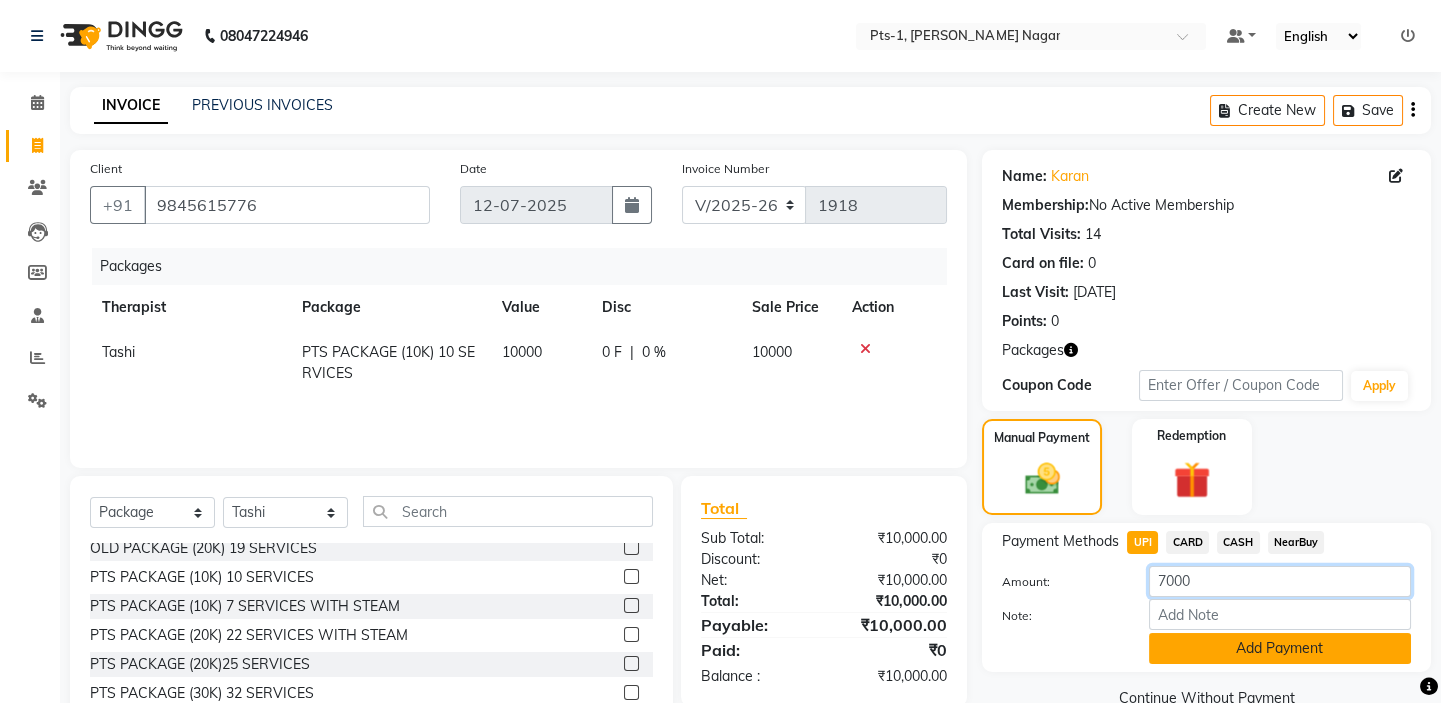 type on "7000" 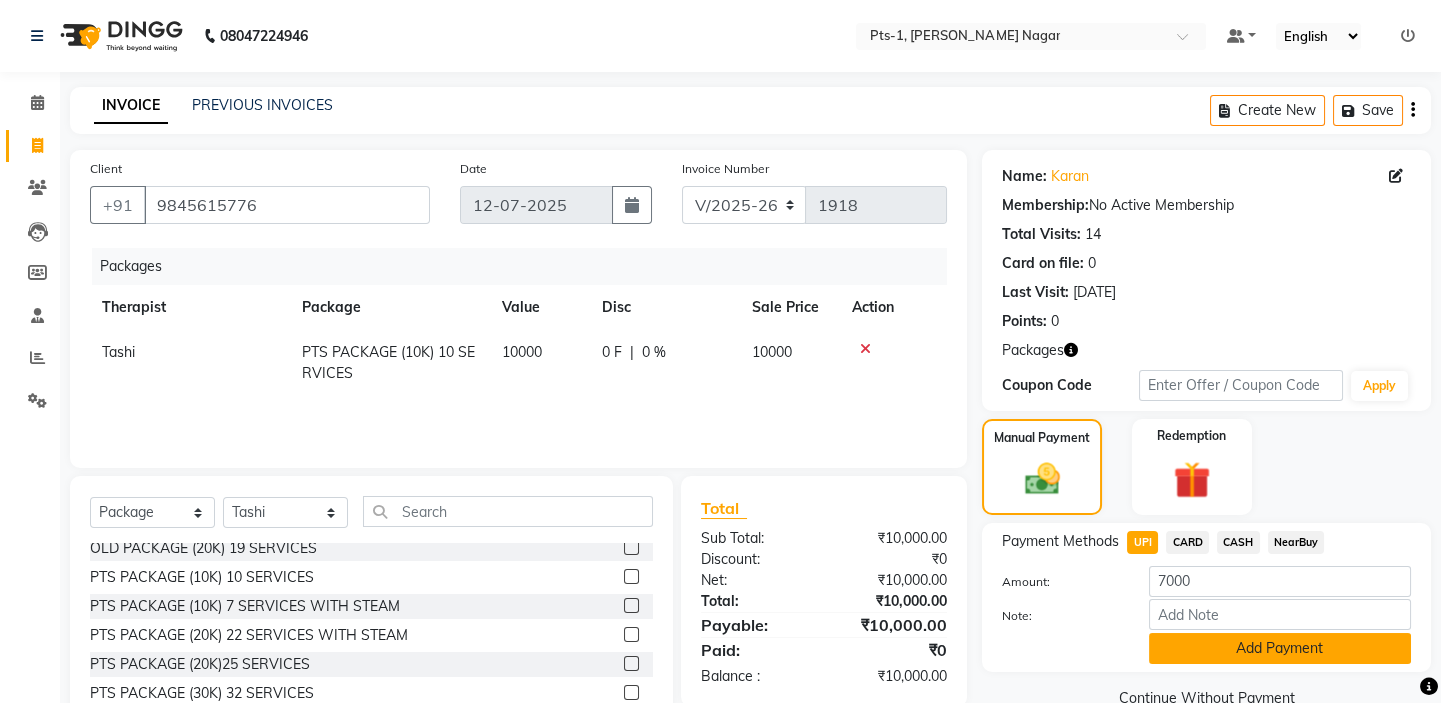 click on "Add Payment" 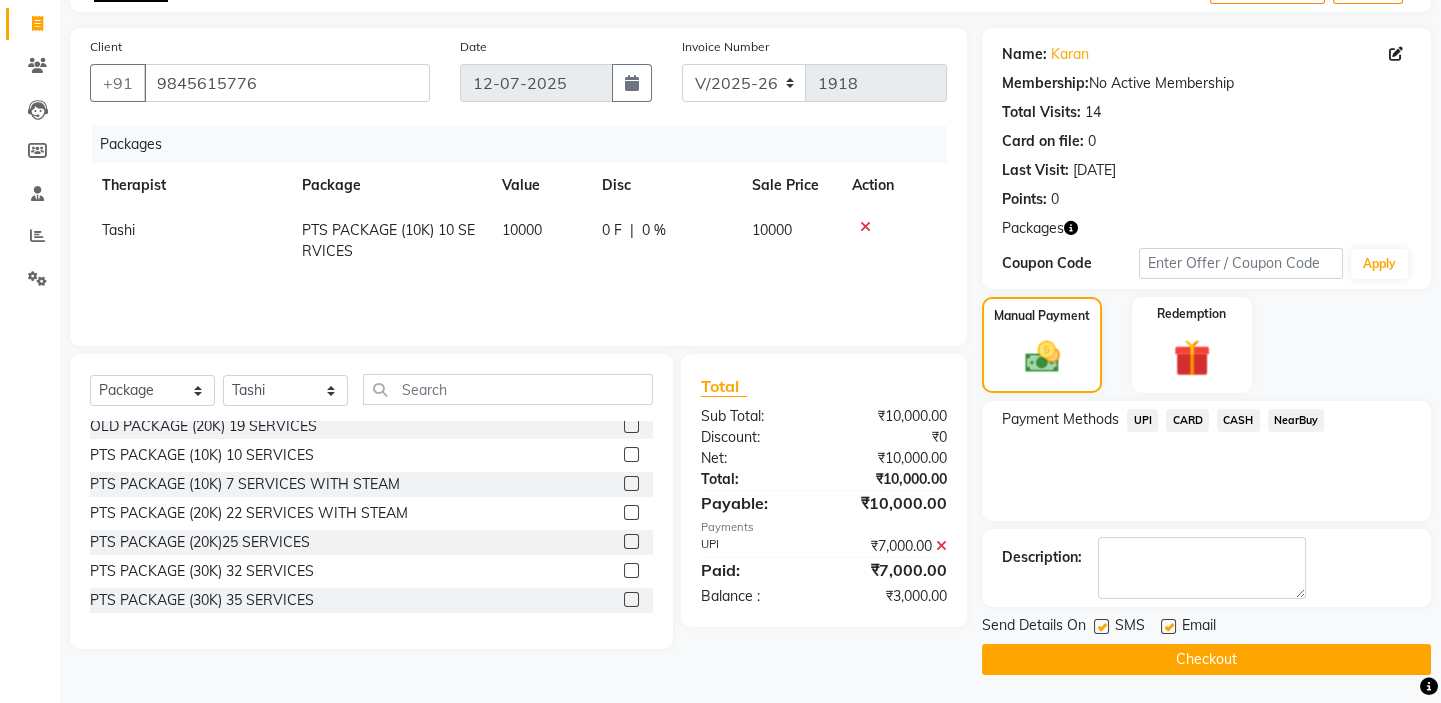 scroll, scrollTop: 123, scrollLeft: 0, axis: vertical 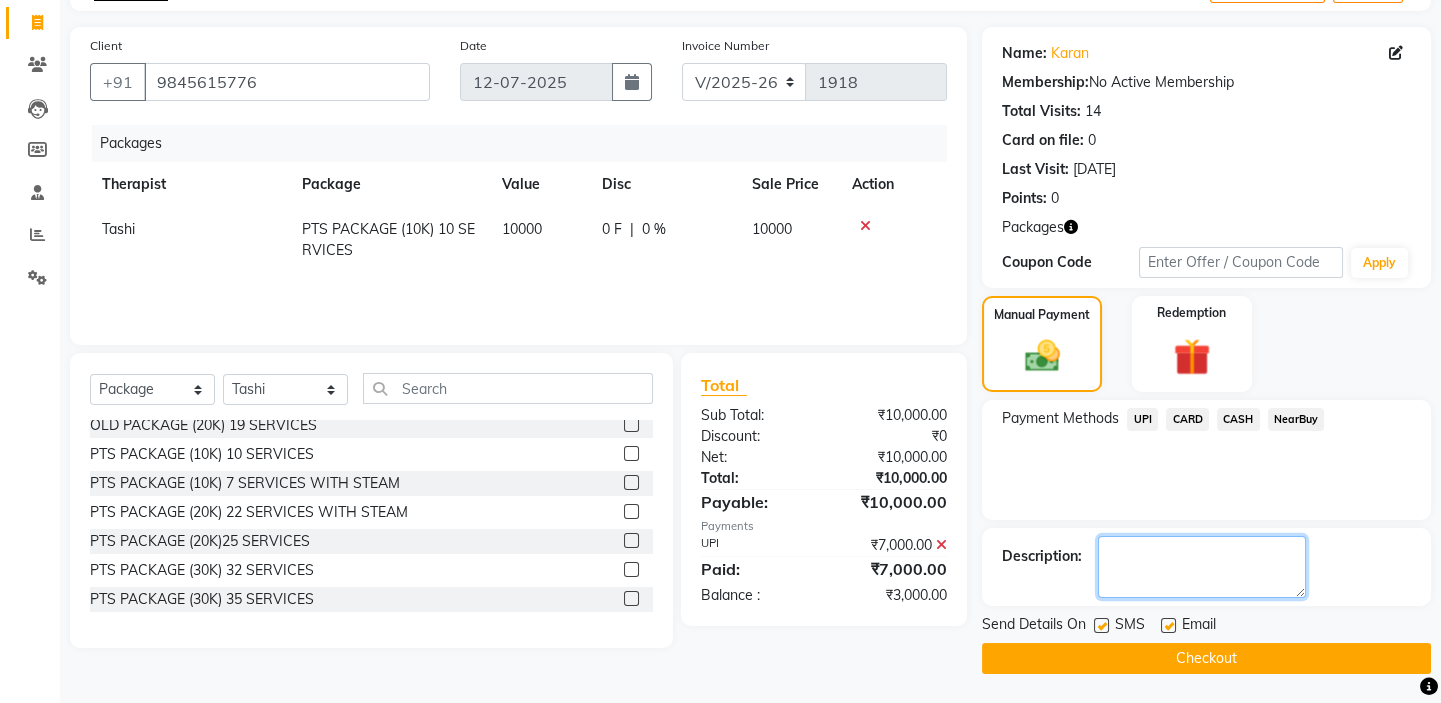 click 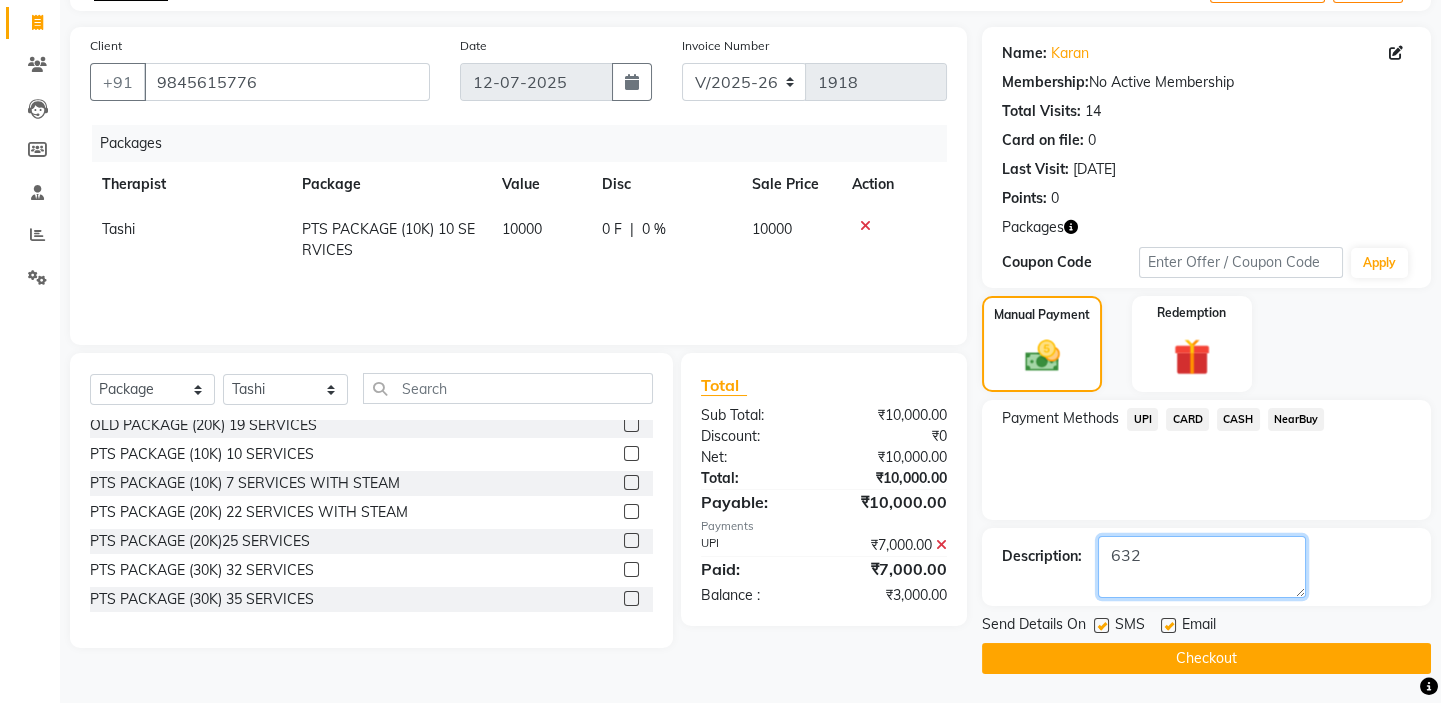 type on "632" 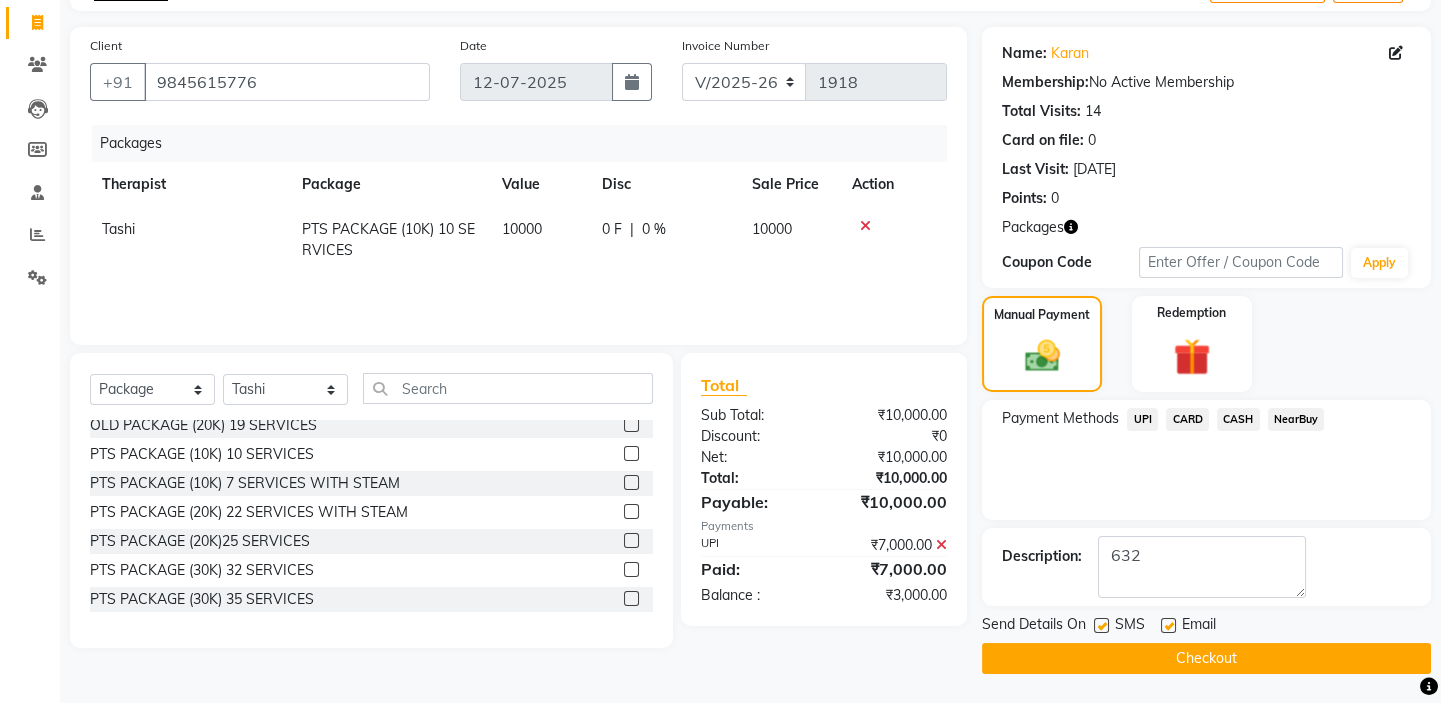 click 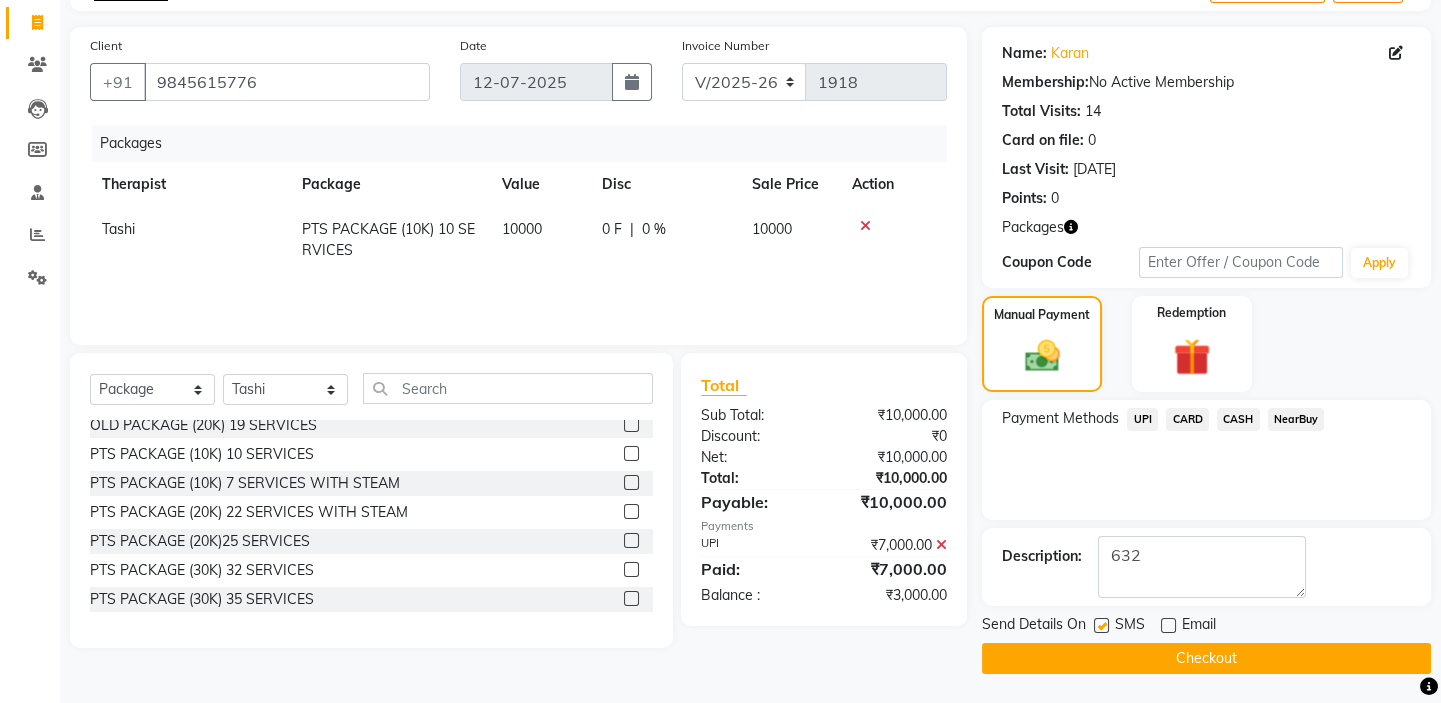 click 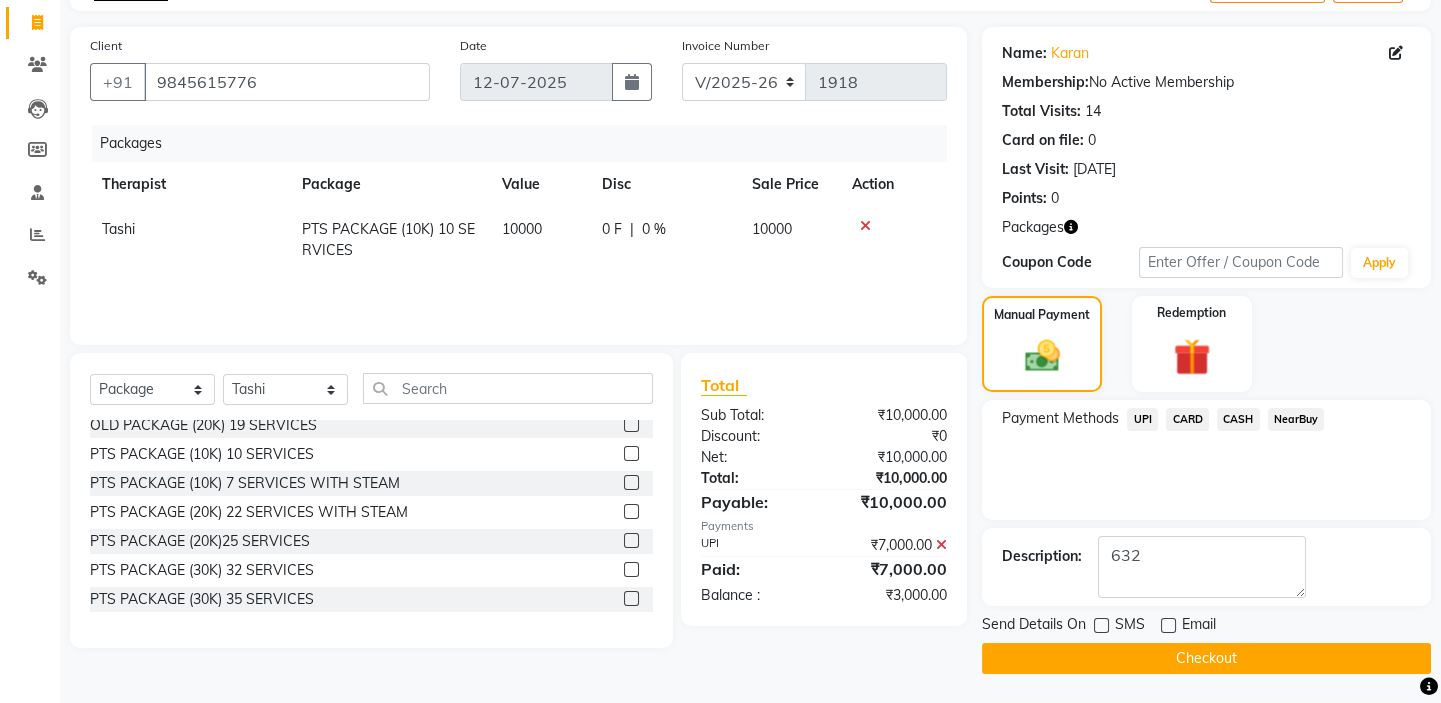 click on "Checkout" 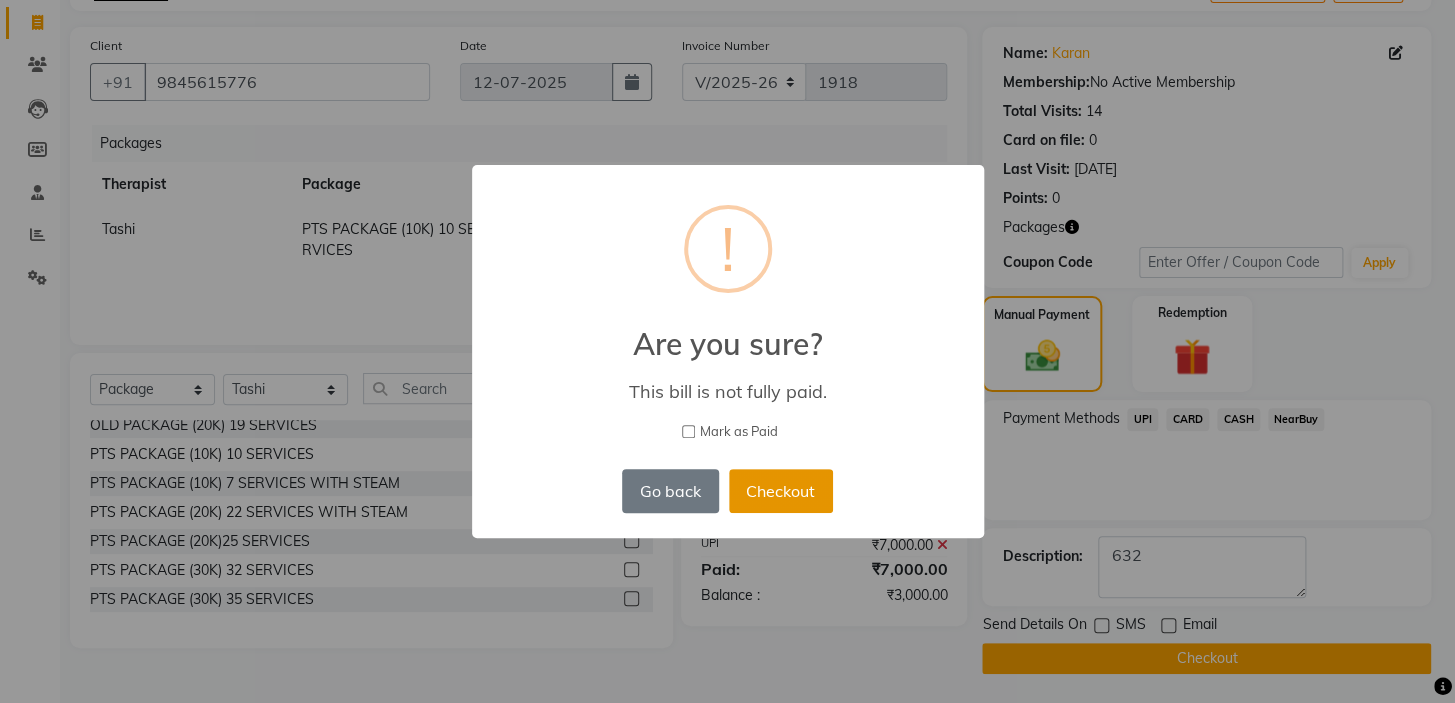 click on "Checkout" at bounding box center (781, 491) 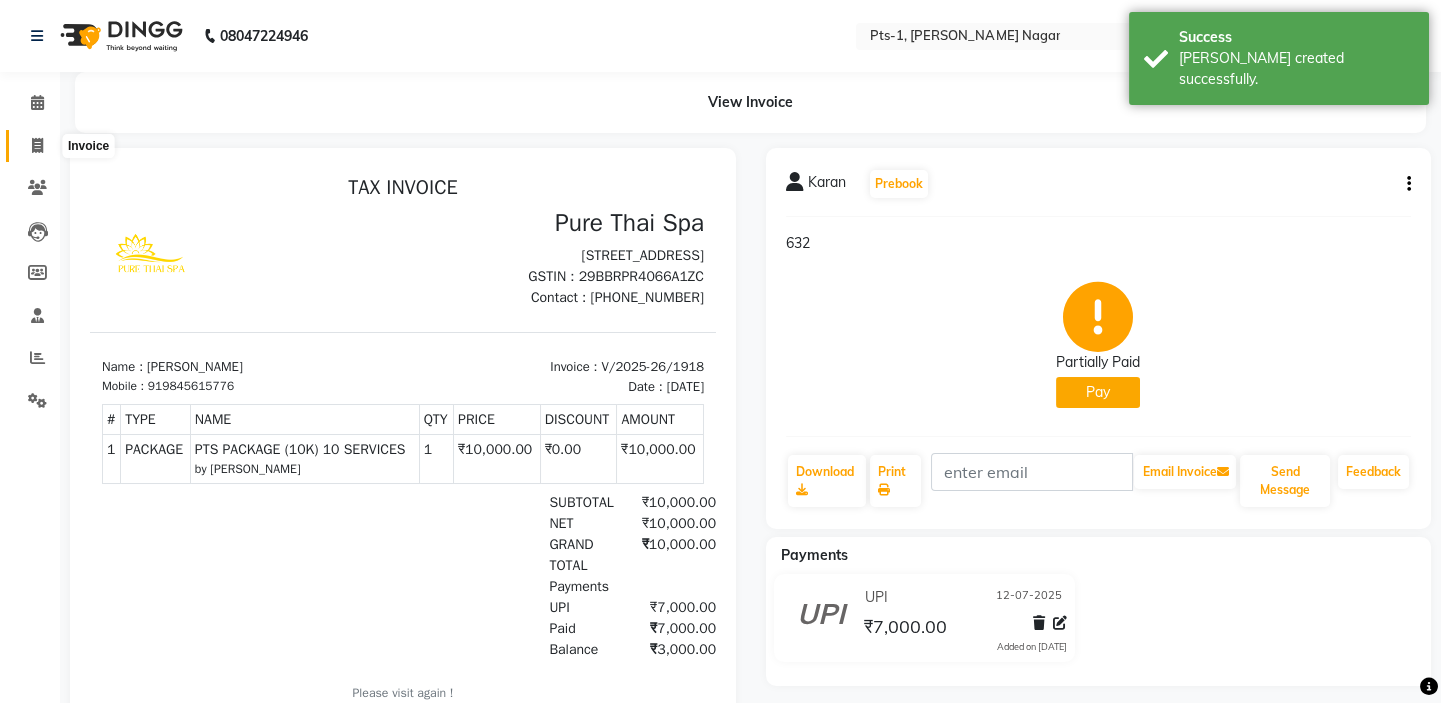 scroll, scrollTop: 0, scrollLeft: 0, axis: both 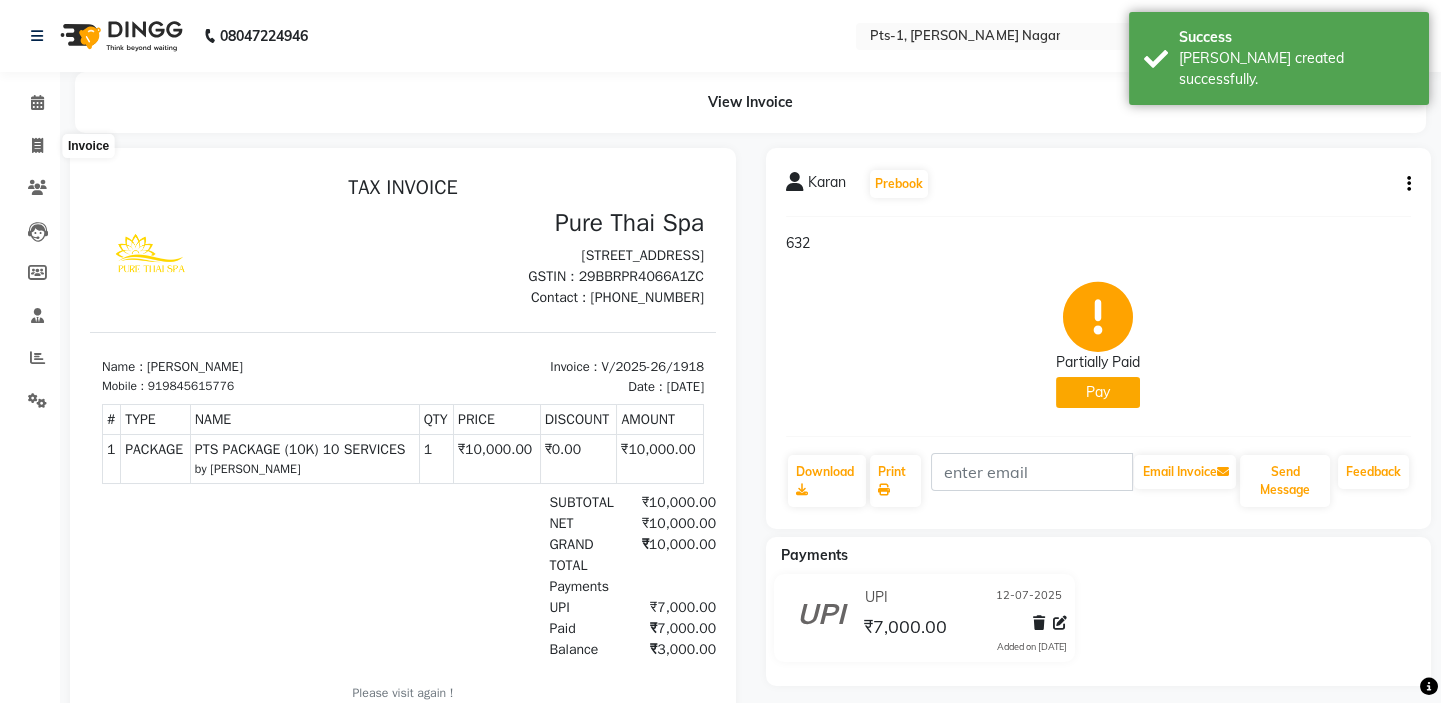 select on "5296" 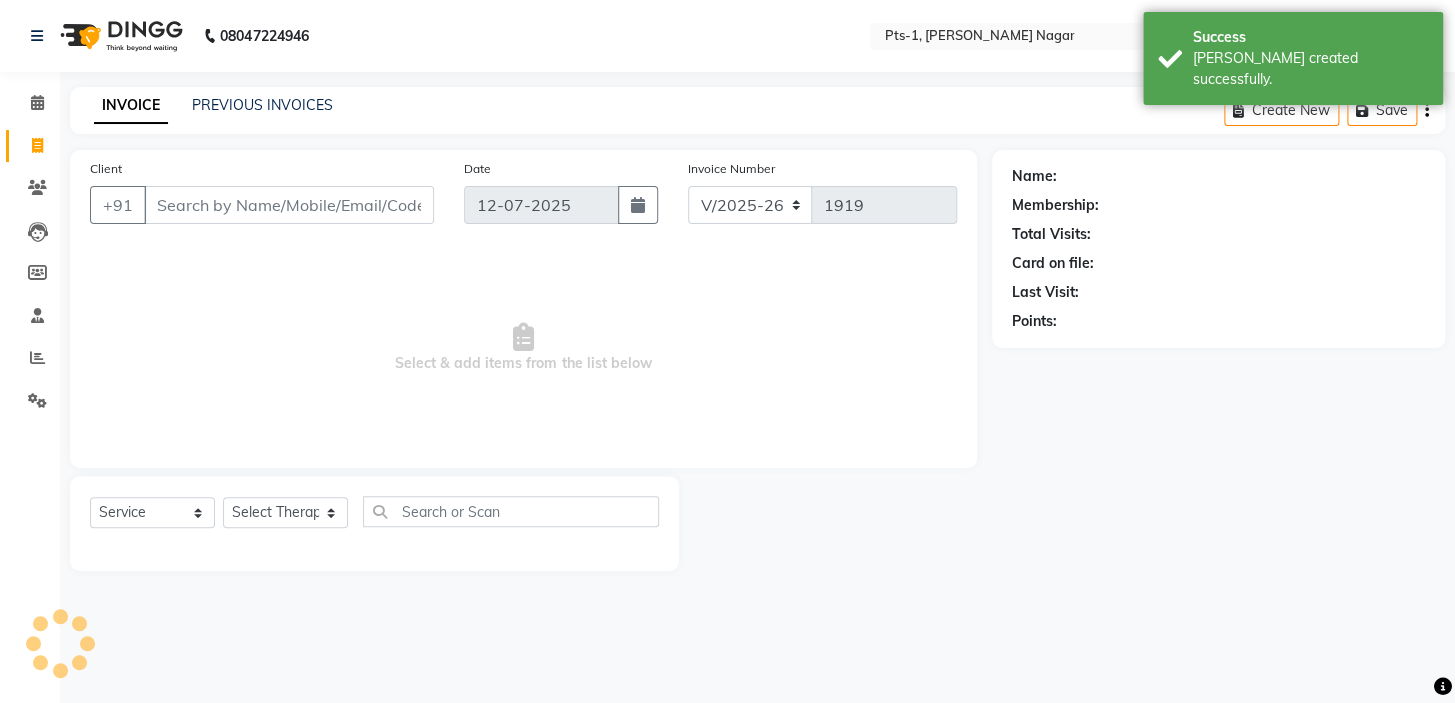 drag, startPoint x: 172, startPoint y: 177, endPoint x: 179, endPoint y: 190, distance: 14.764823 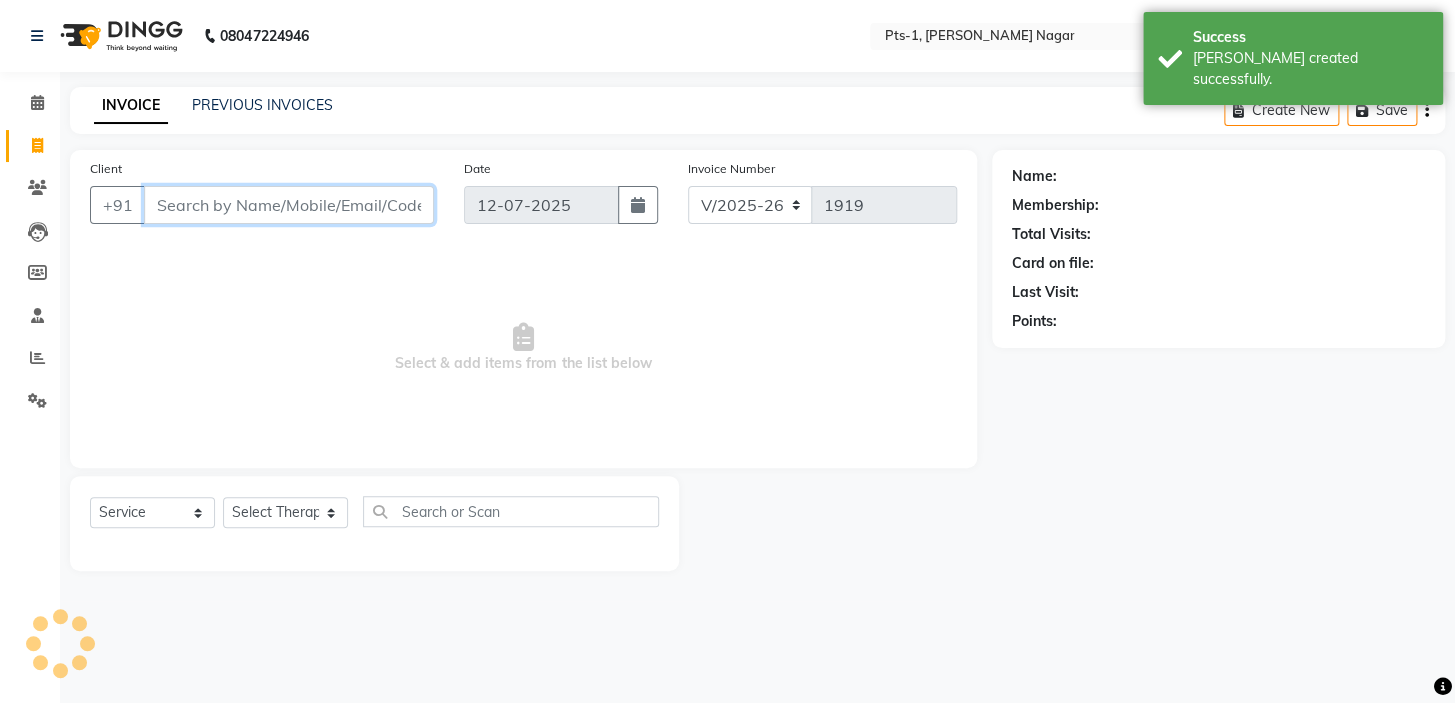 click on "Client" at bounding box center [289, 205] 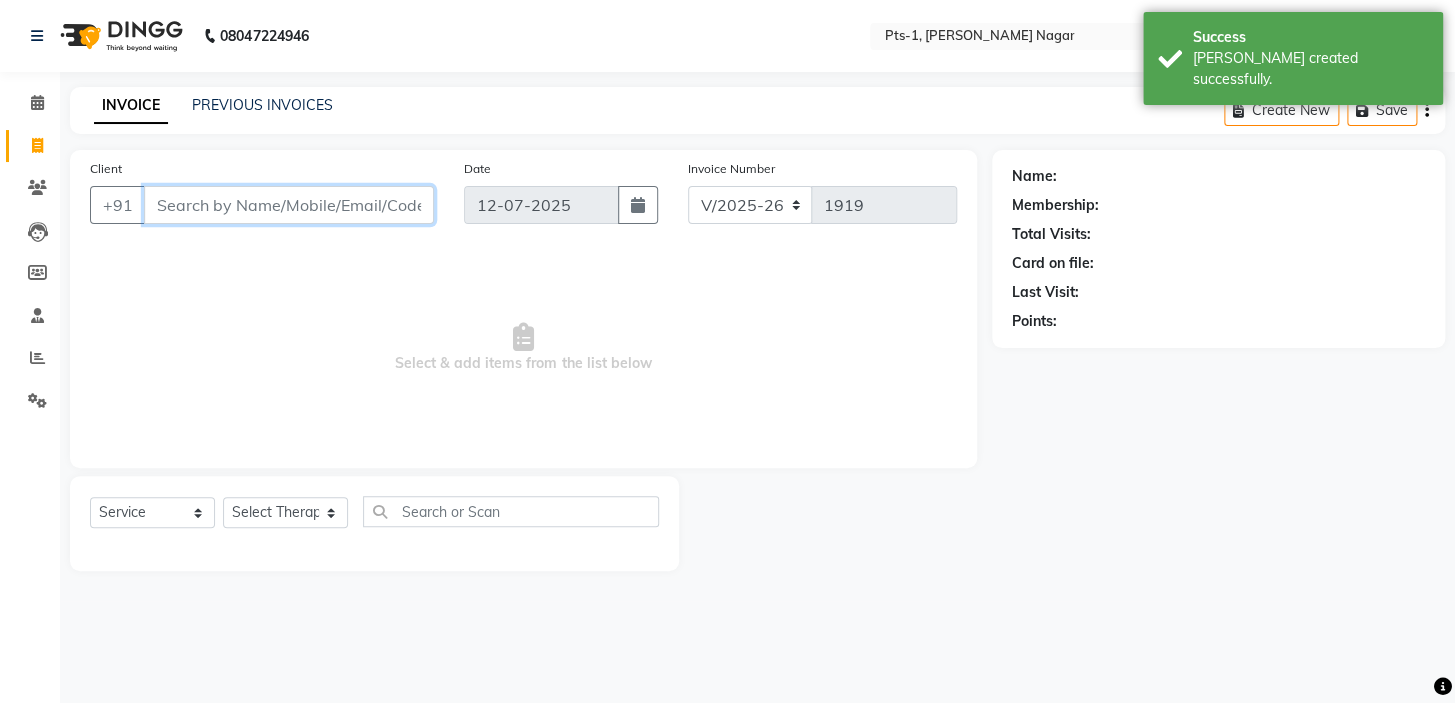 paste on "9845615776" 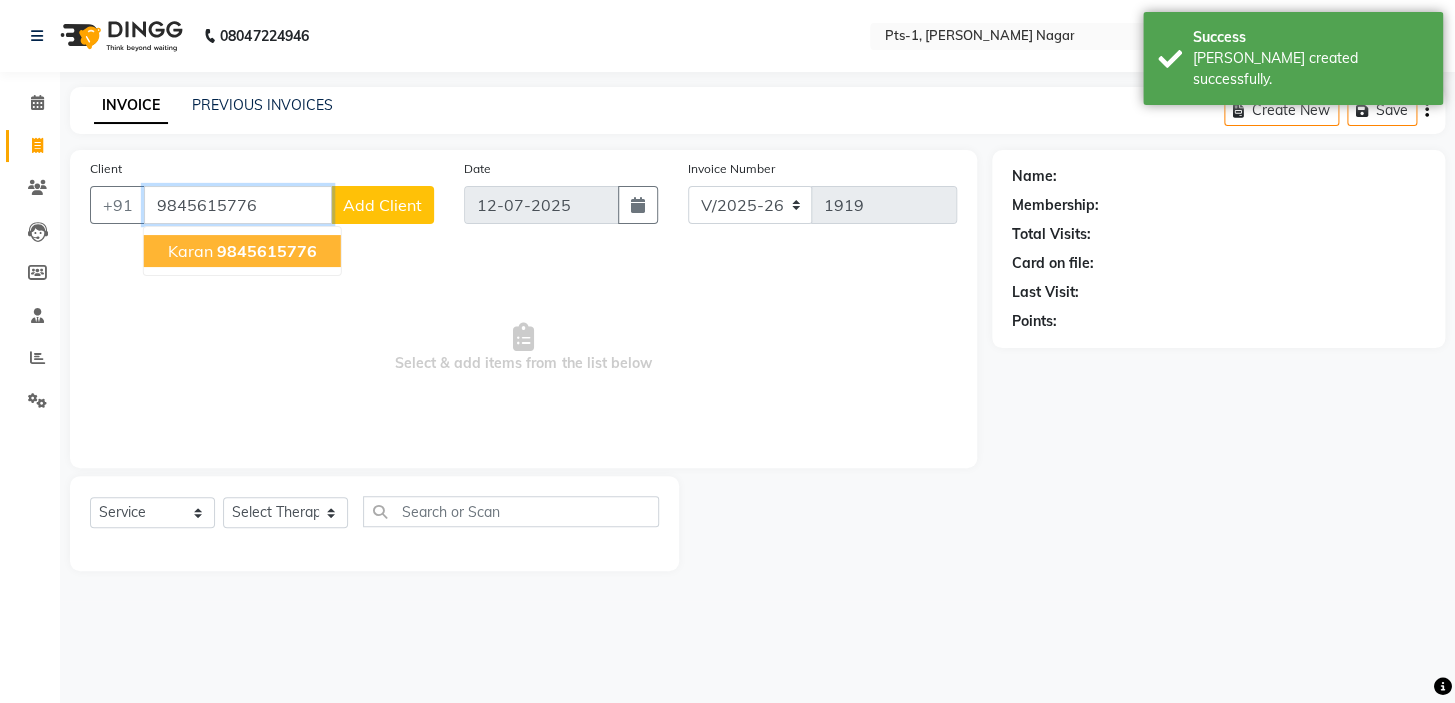 click on "9845615776" 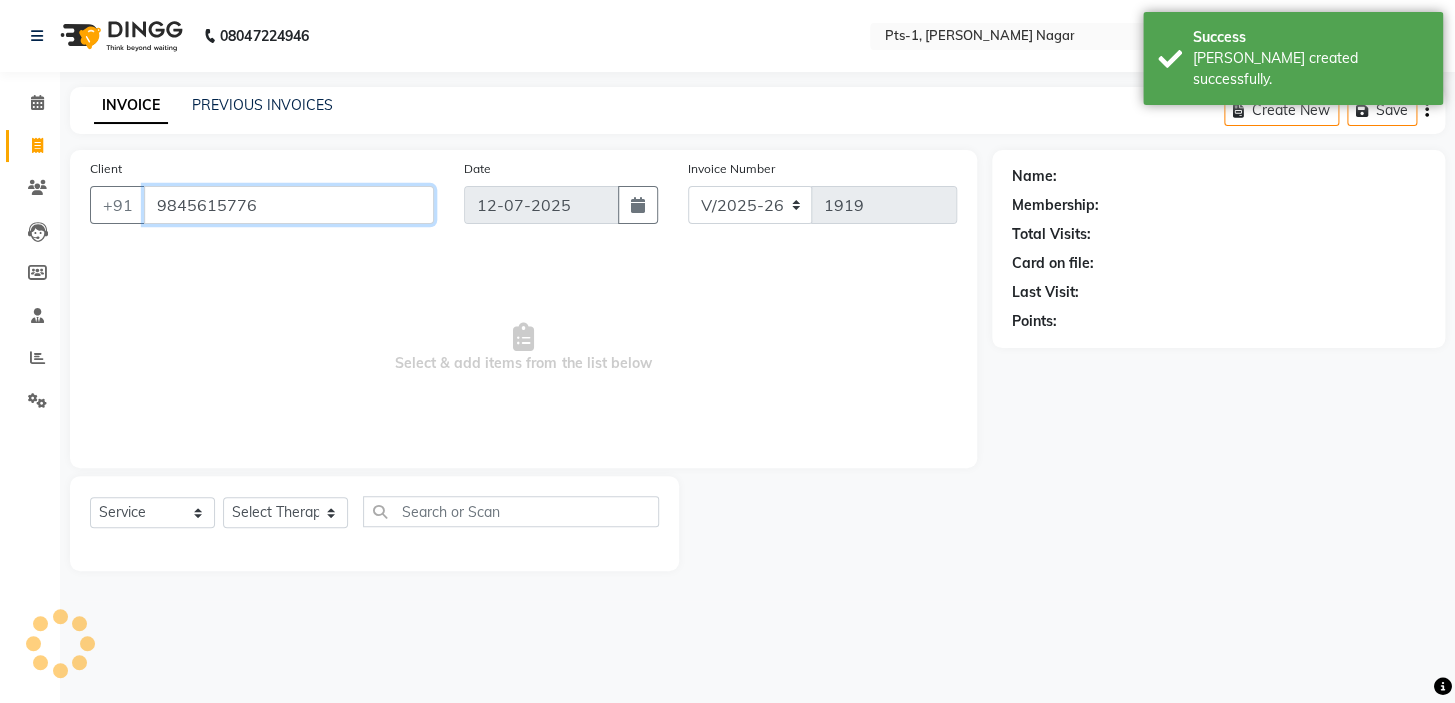 type on "9845615776" 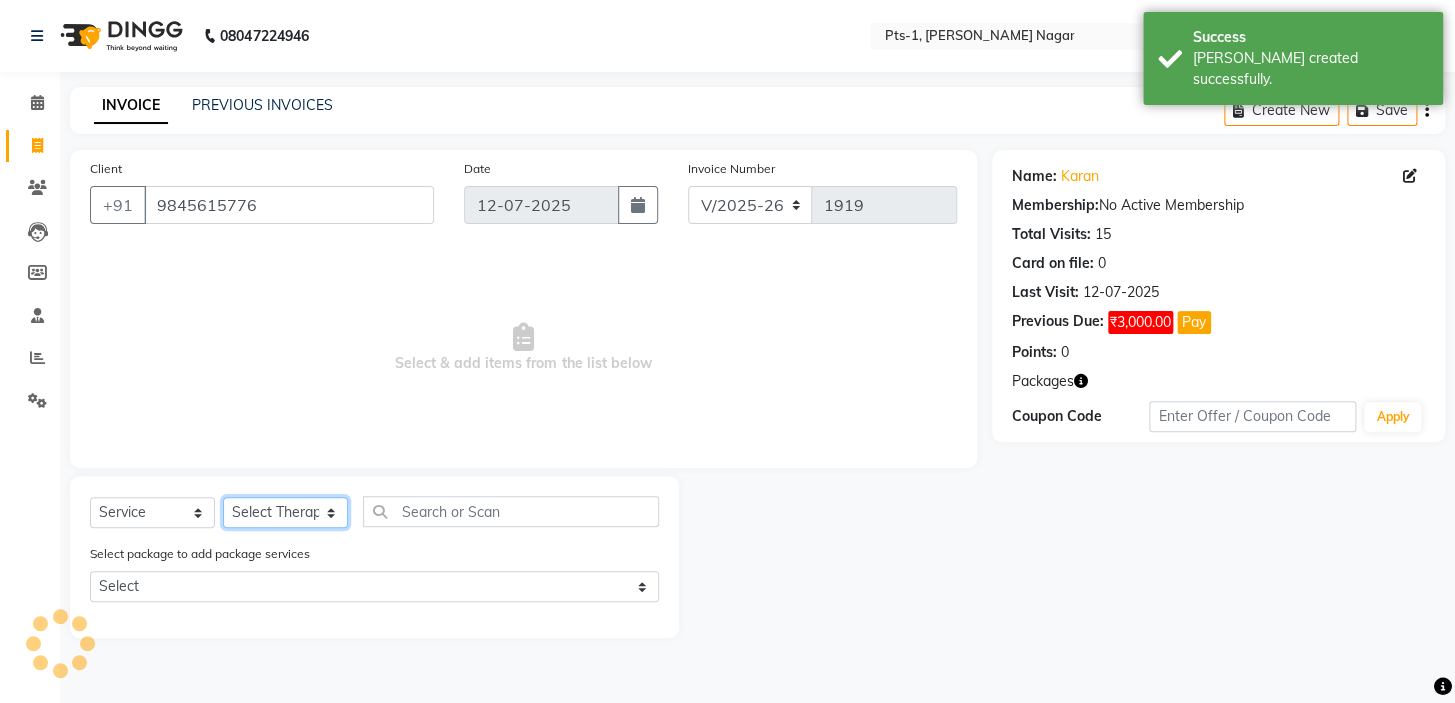 click on "Select Therapist [PERSON_NAME] anyone Babu Bela [PERSON_NAME] [PERSON_NAME] [PERSON_NAME] Sun [PERSON_NAME] [PERSON_NAME]" 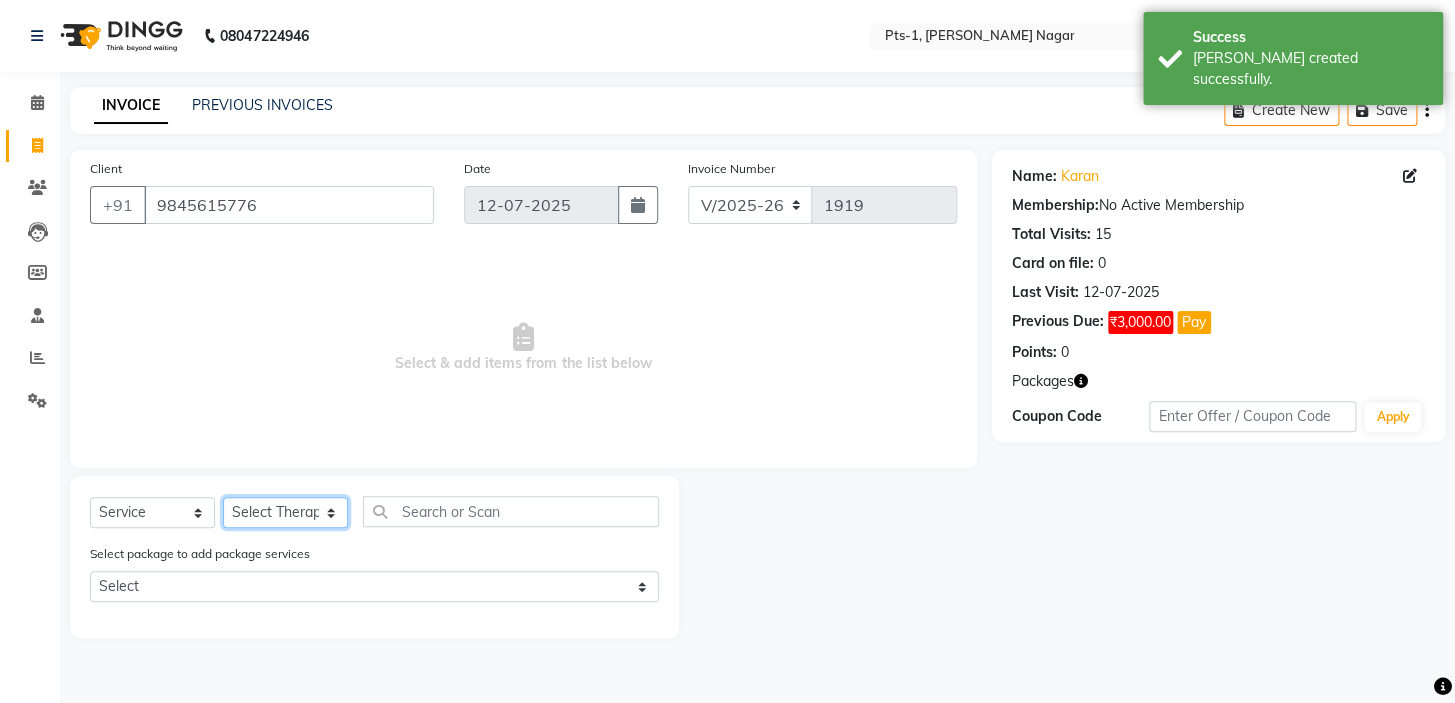 select on "80827" 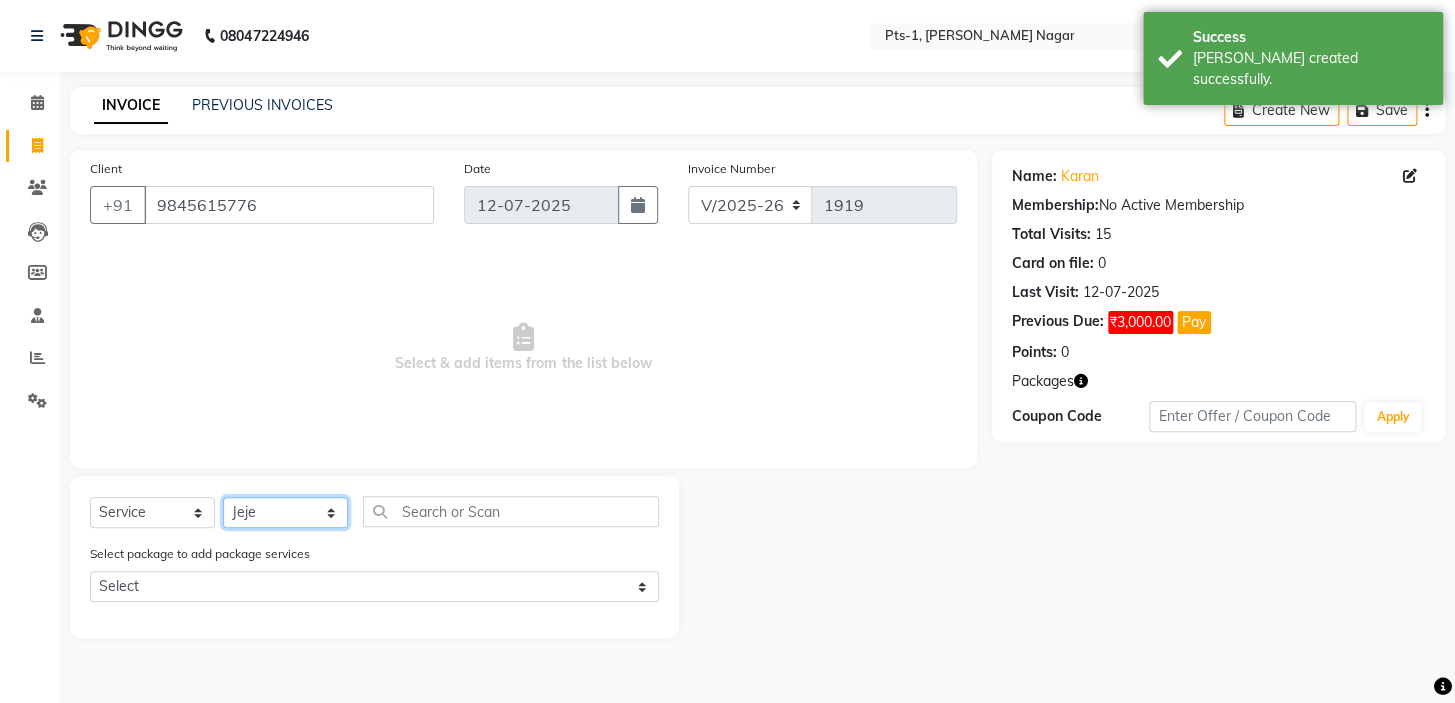 click on "Select Therapist [PERSON_NAME] anyone Babu Bela [PERSON_NAME] [PERSON_NAME] [PERSON_NAME] Sun [PERSON_NAME] [PERSON_NAME]" 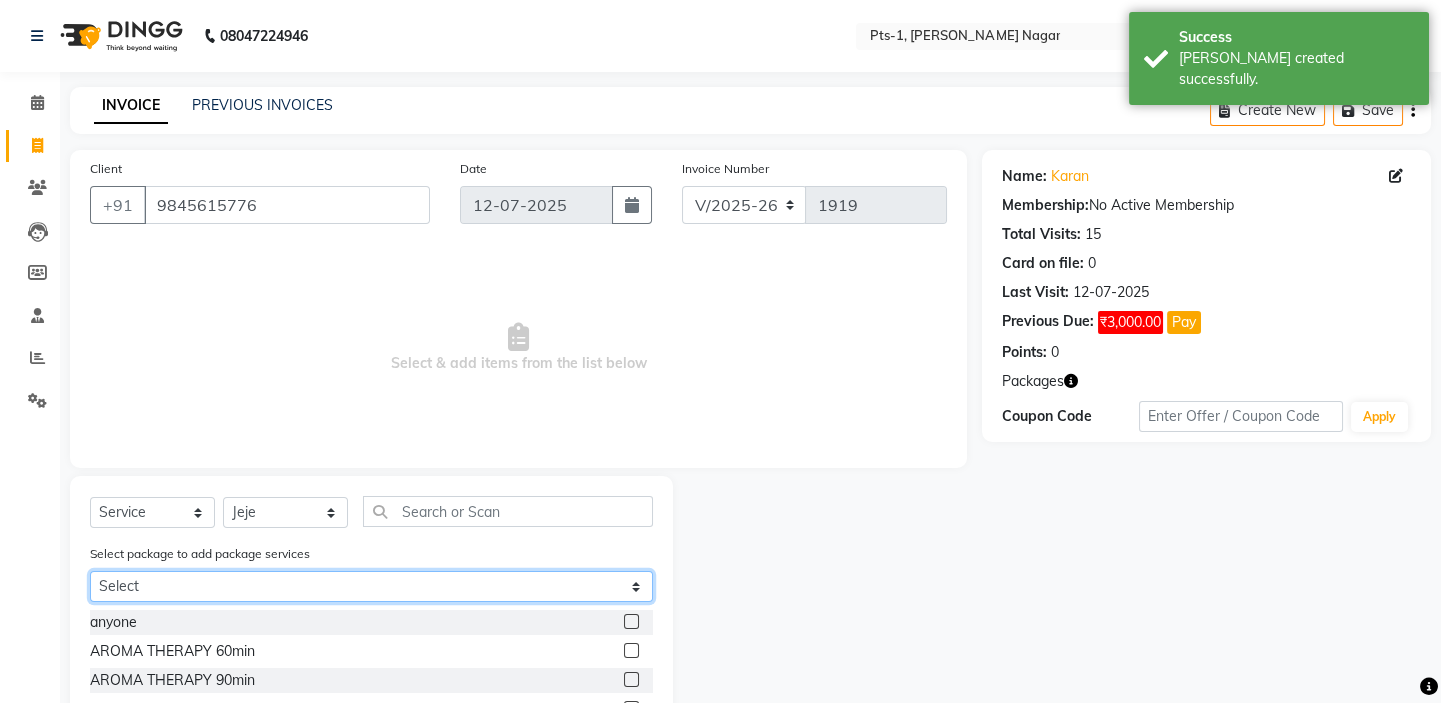click on "Select PTS PACKAGE (10K) 10 SERVICES" 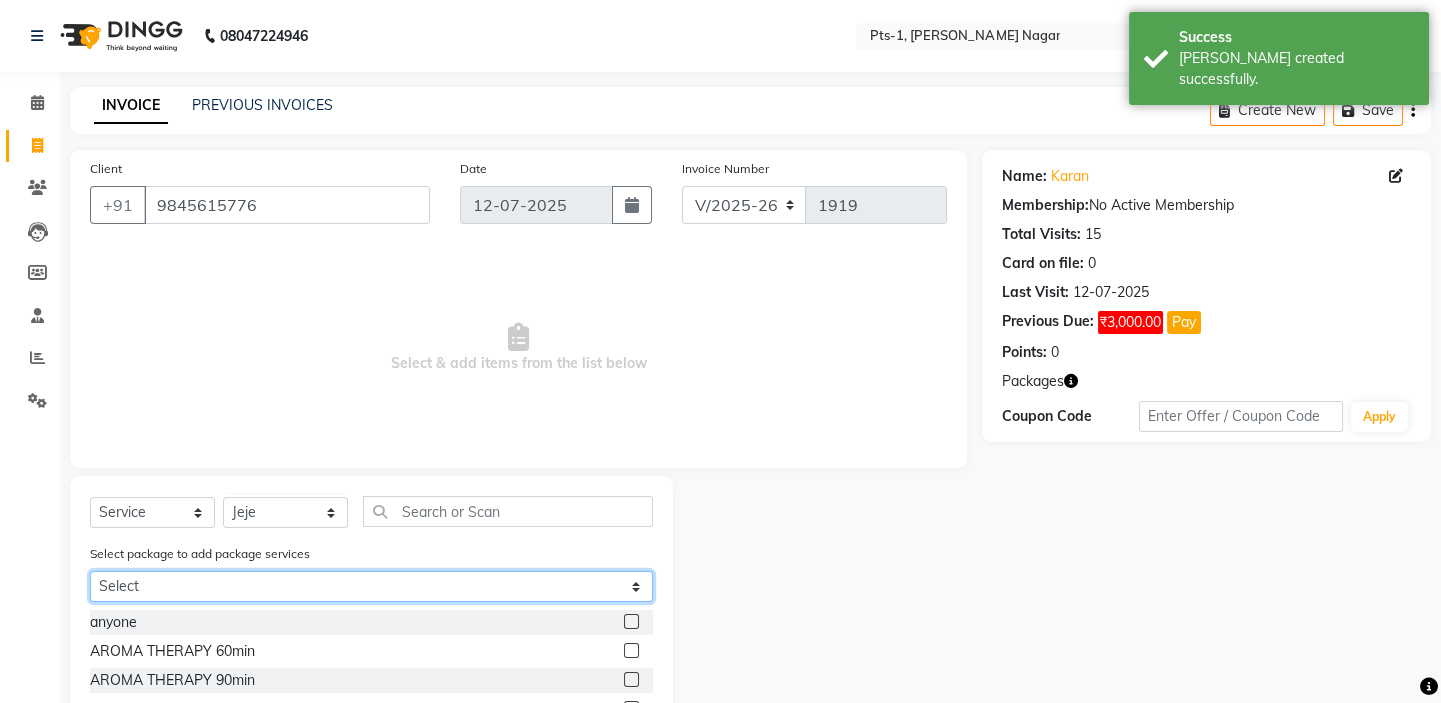 select on "1: Object" 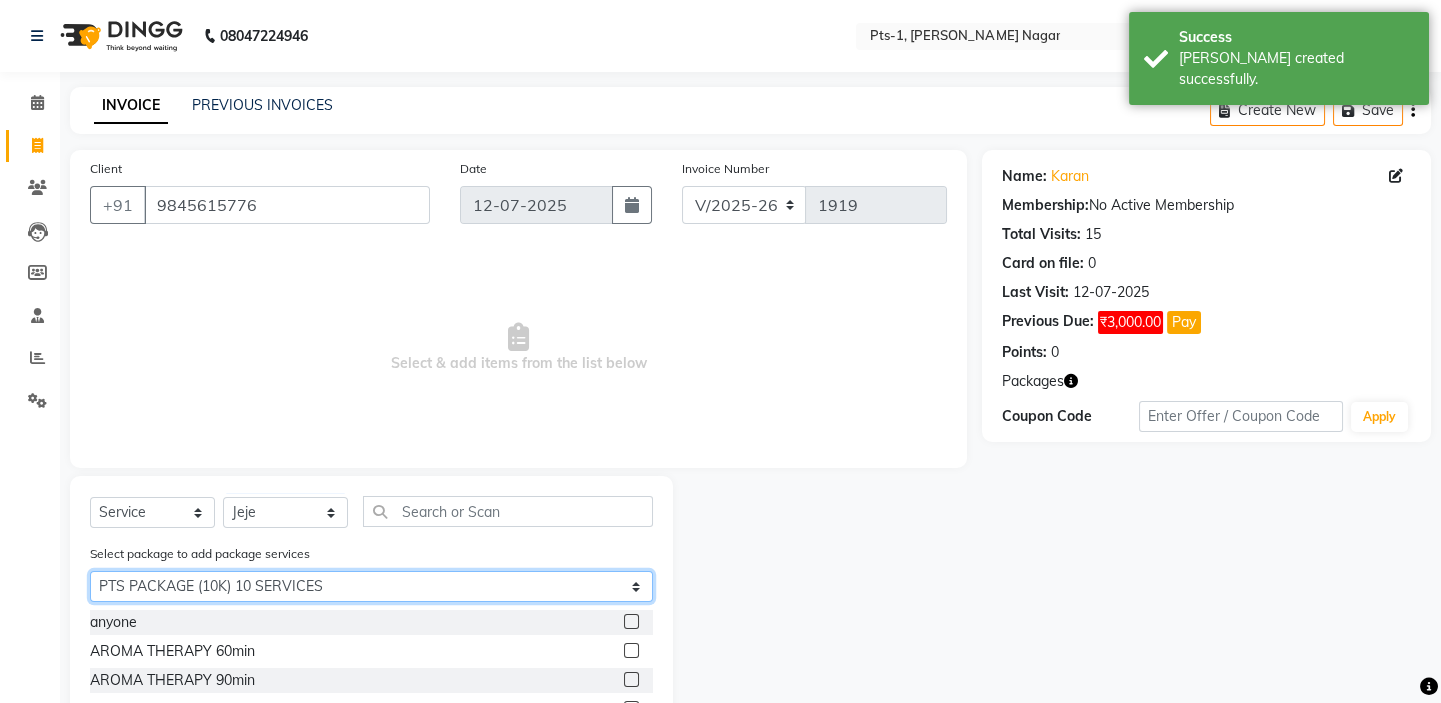 click on "Select PTS PACKAGE (10K) 10 SERVICES" 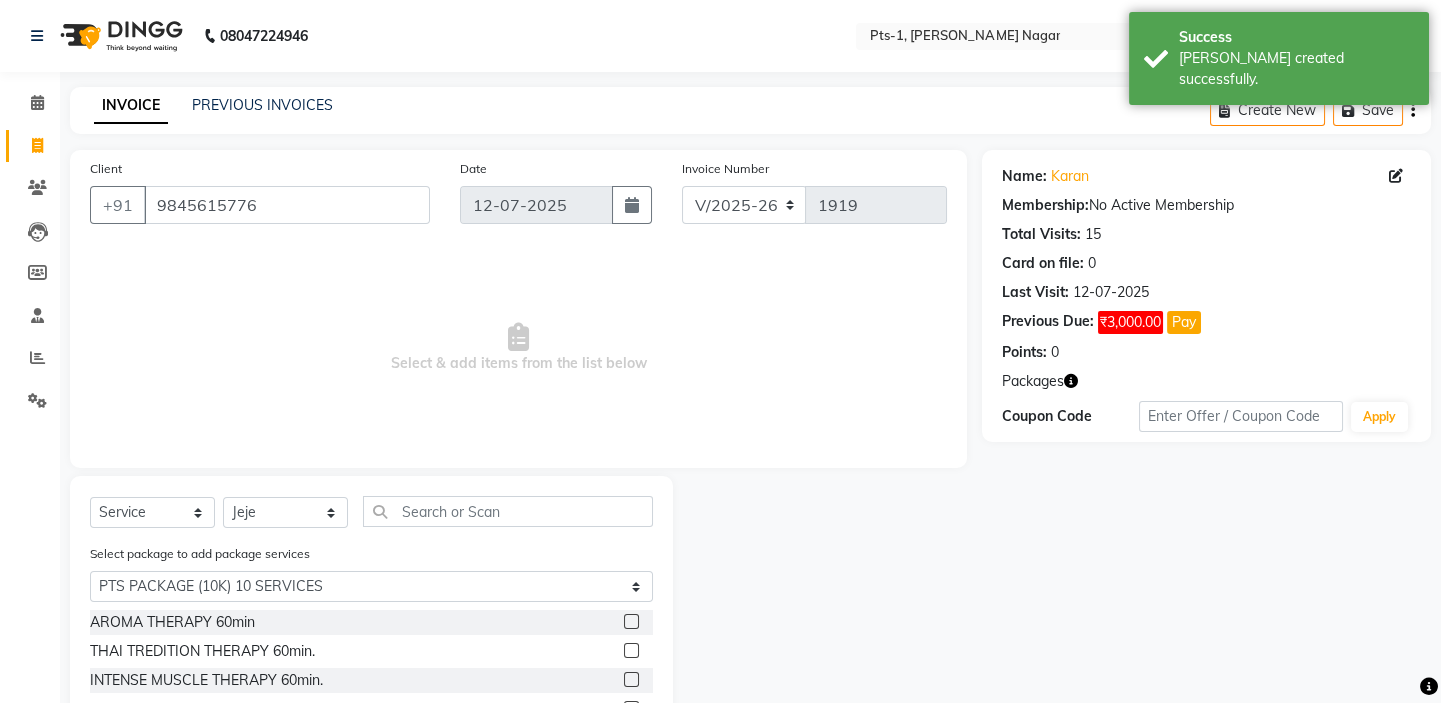 click 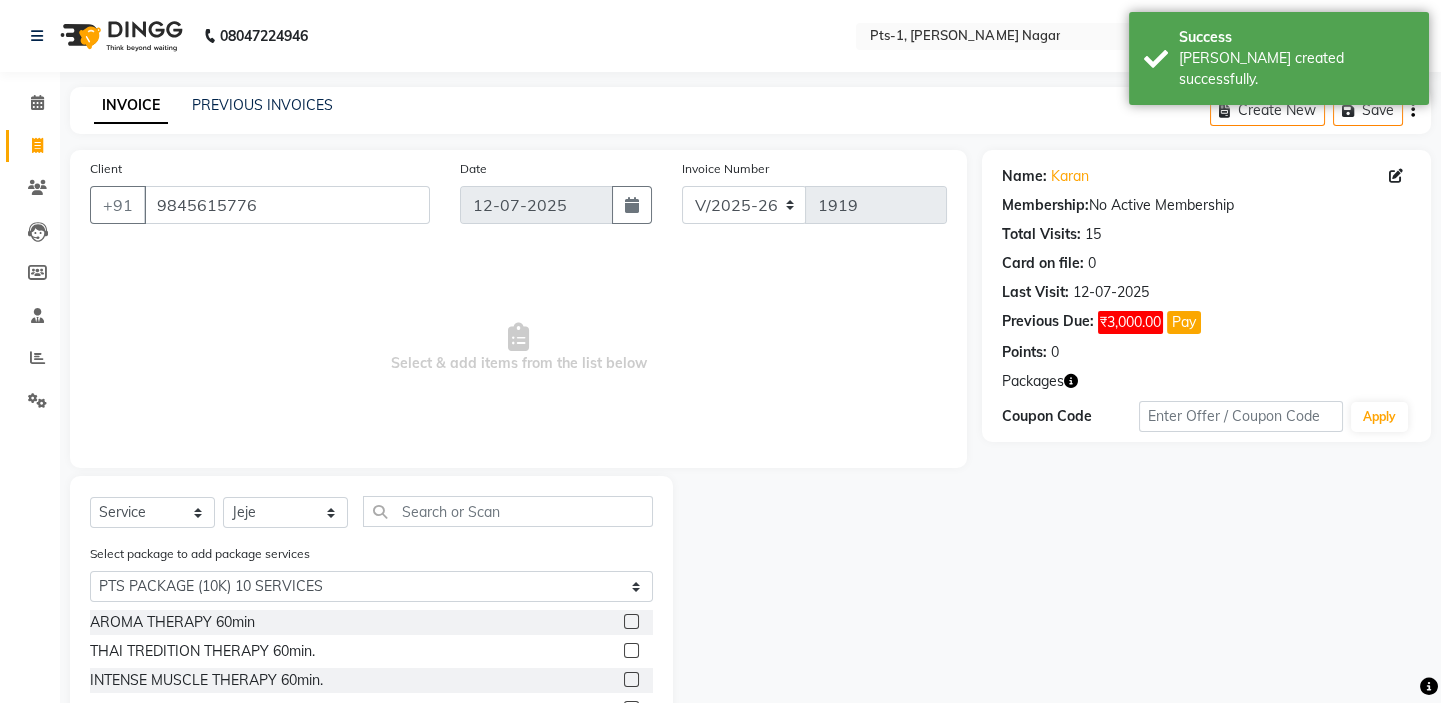 click at bounding box center [630, 651] 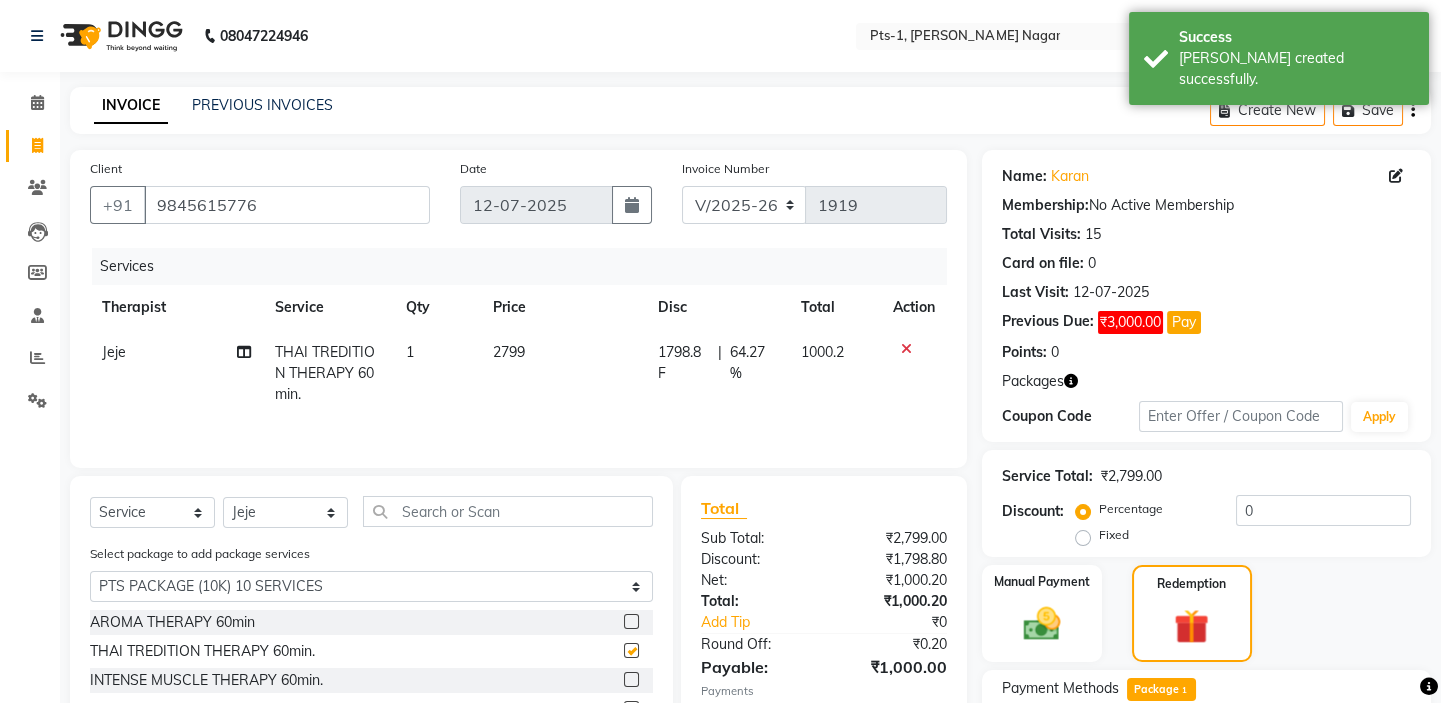 checkbox on "false" 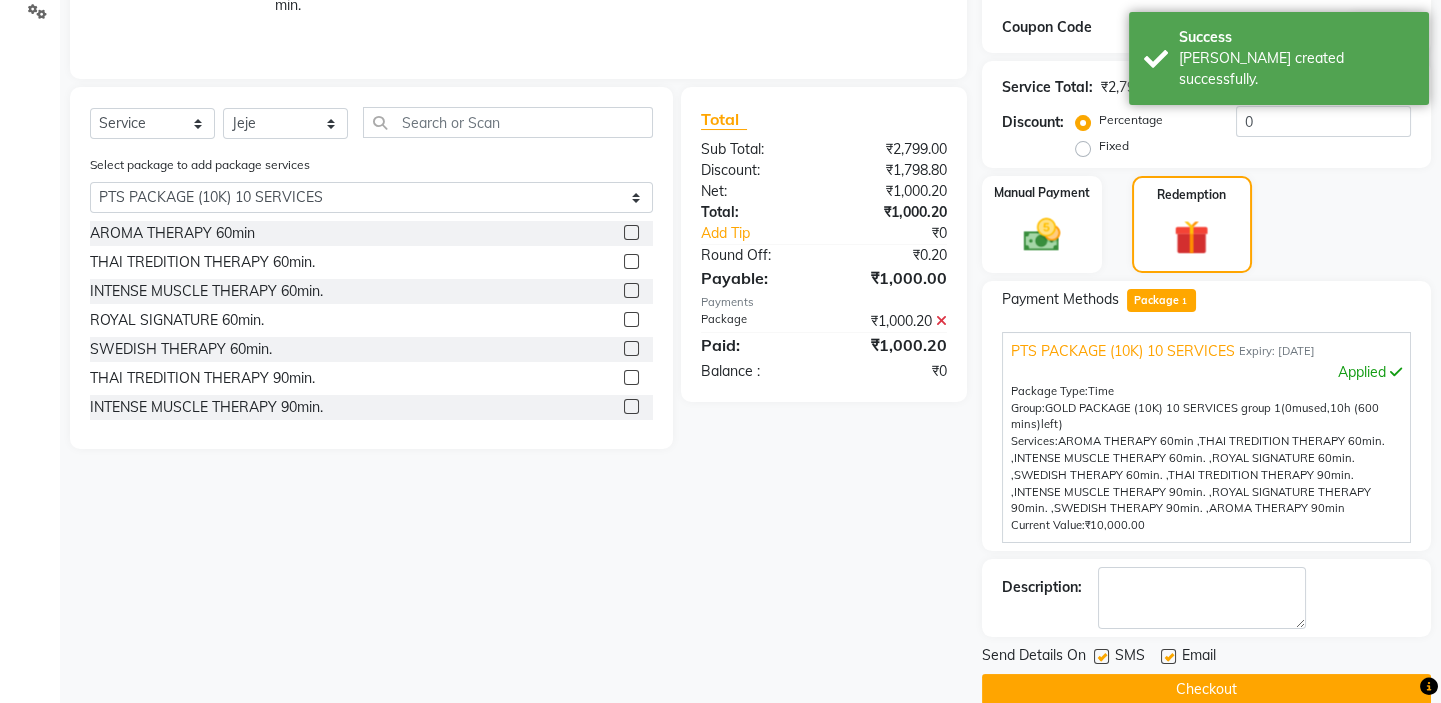 scroll, scrollTop: 420, scrollLeft: 0, axis: vertical 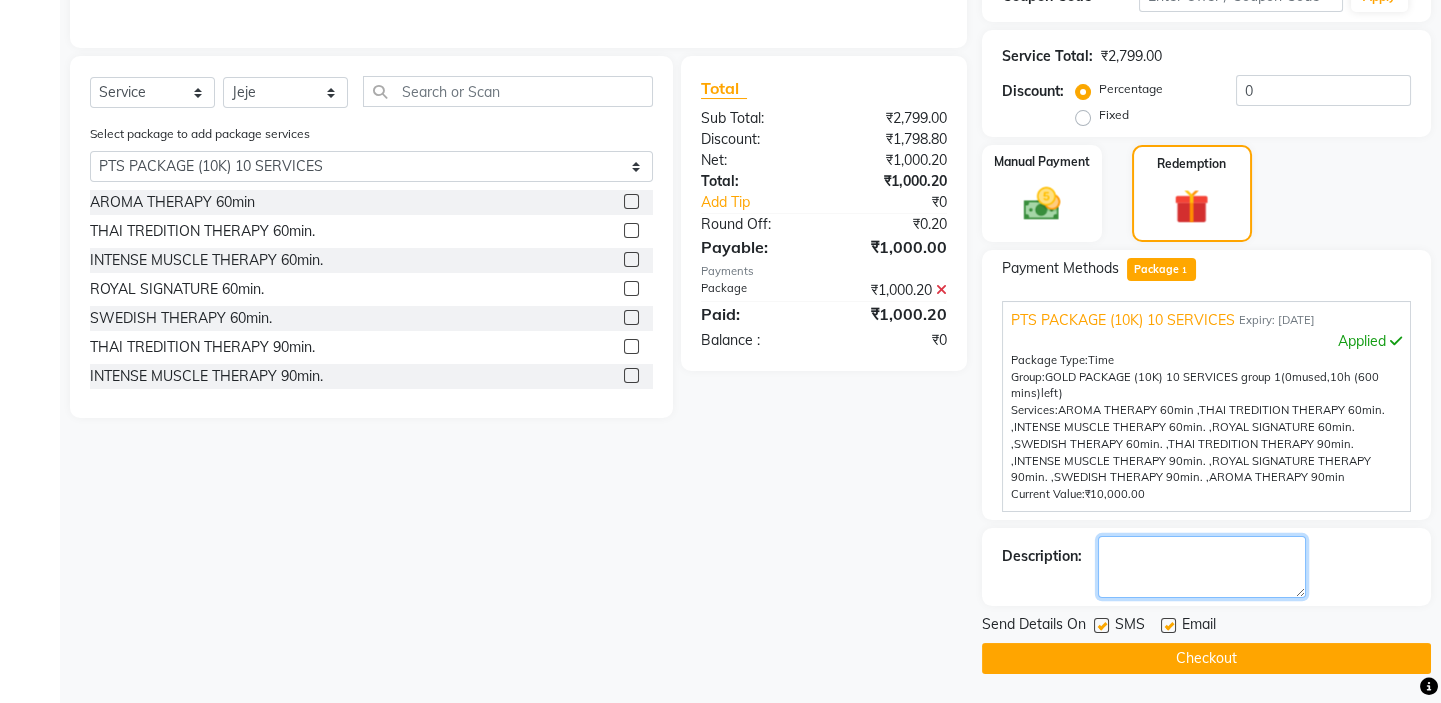 click 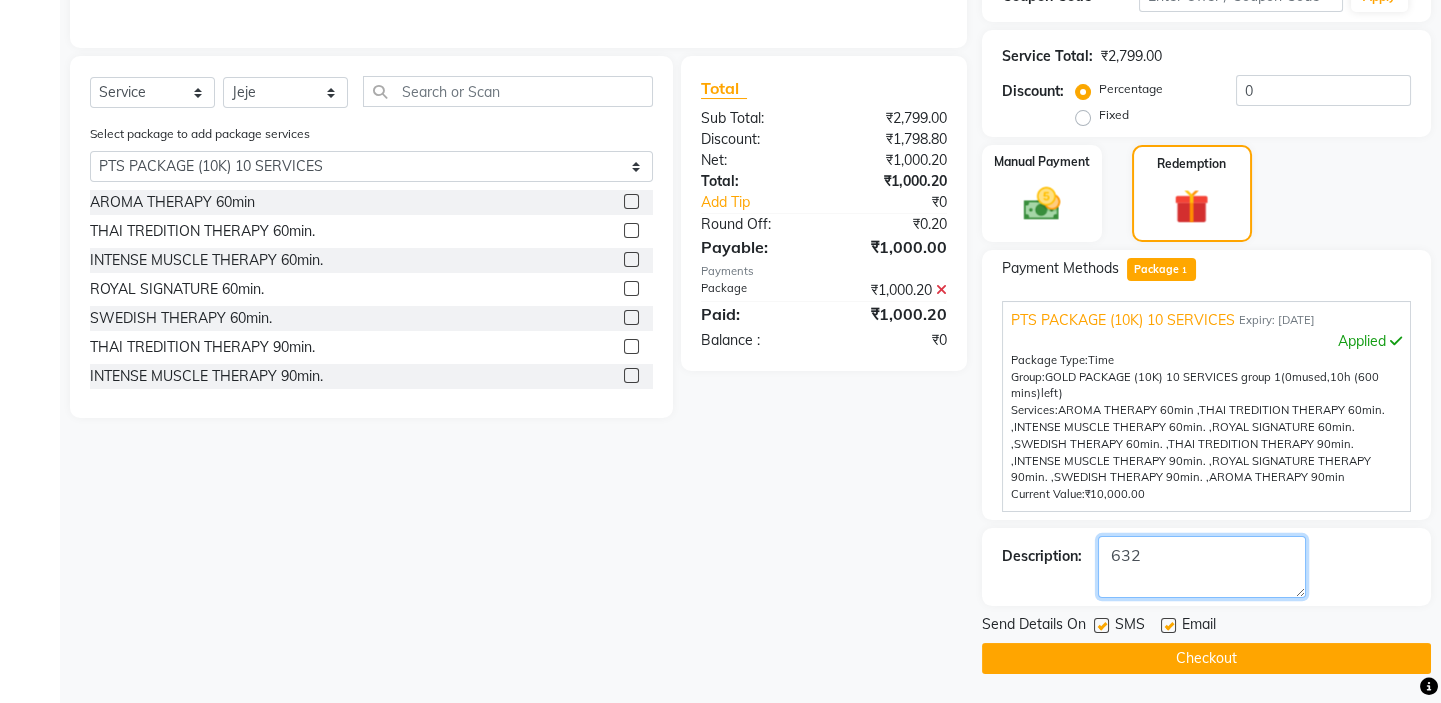 type on "632" 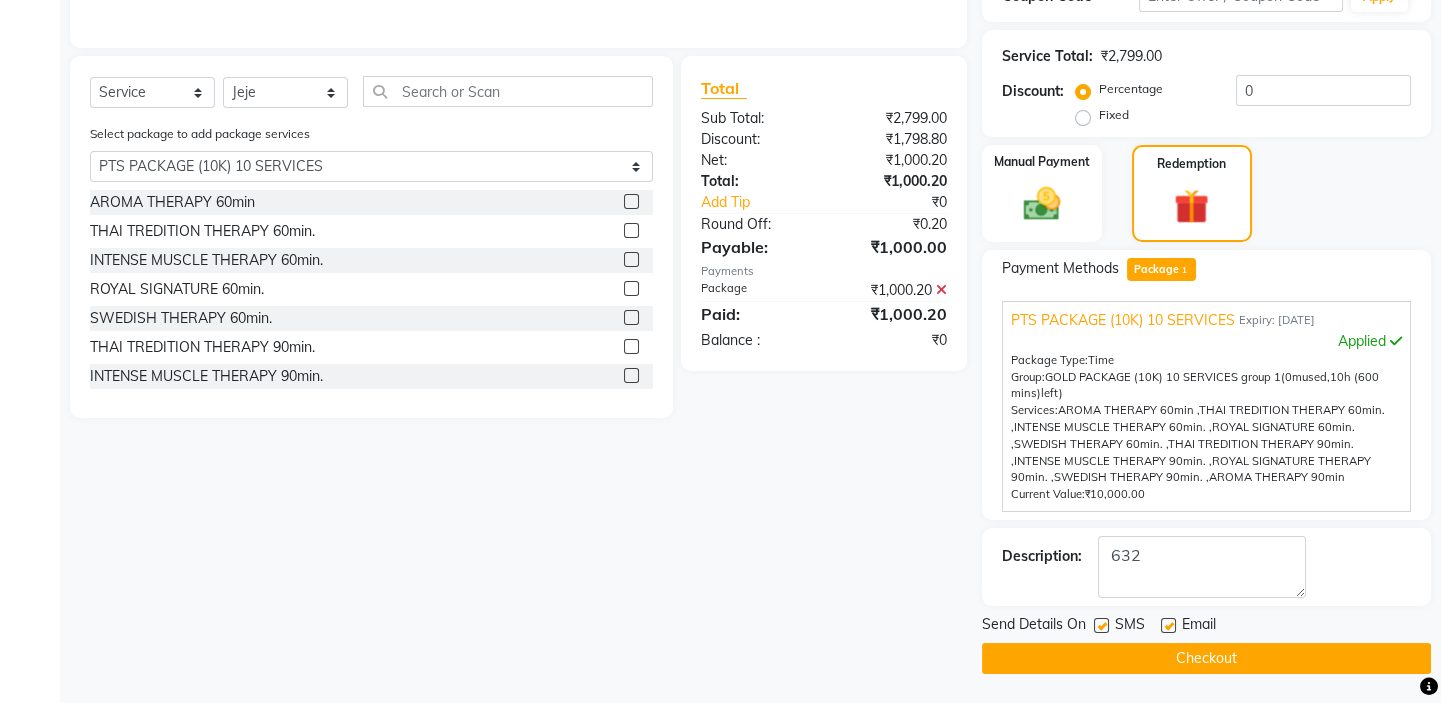 click 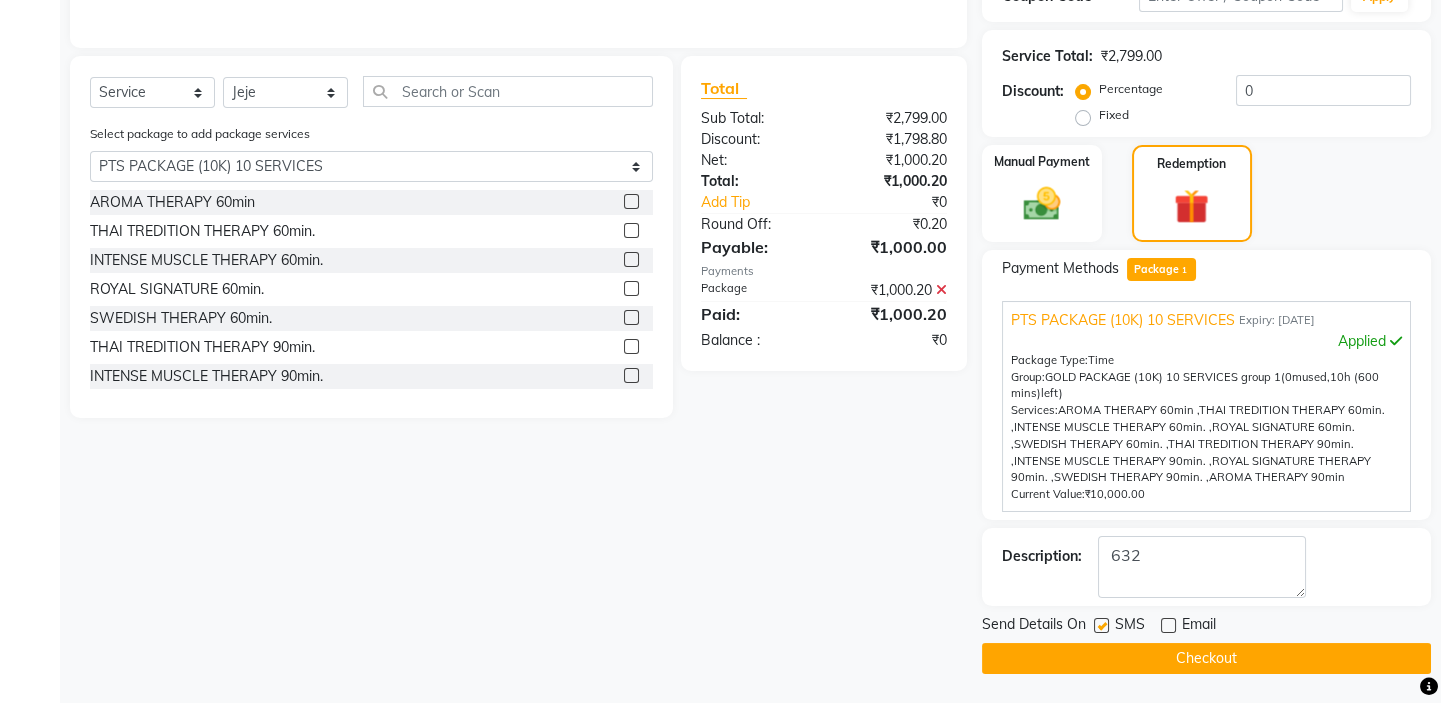 click 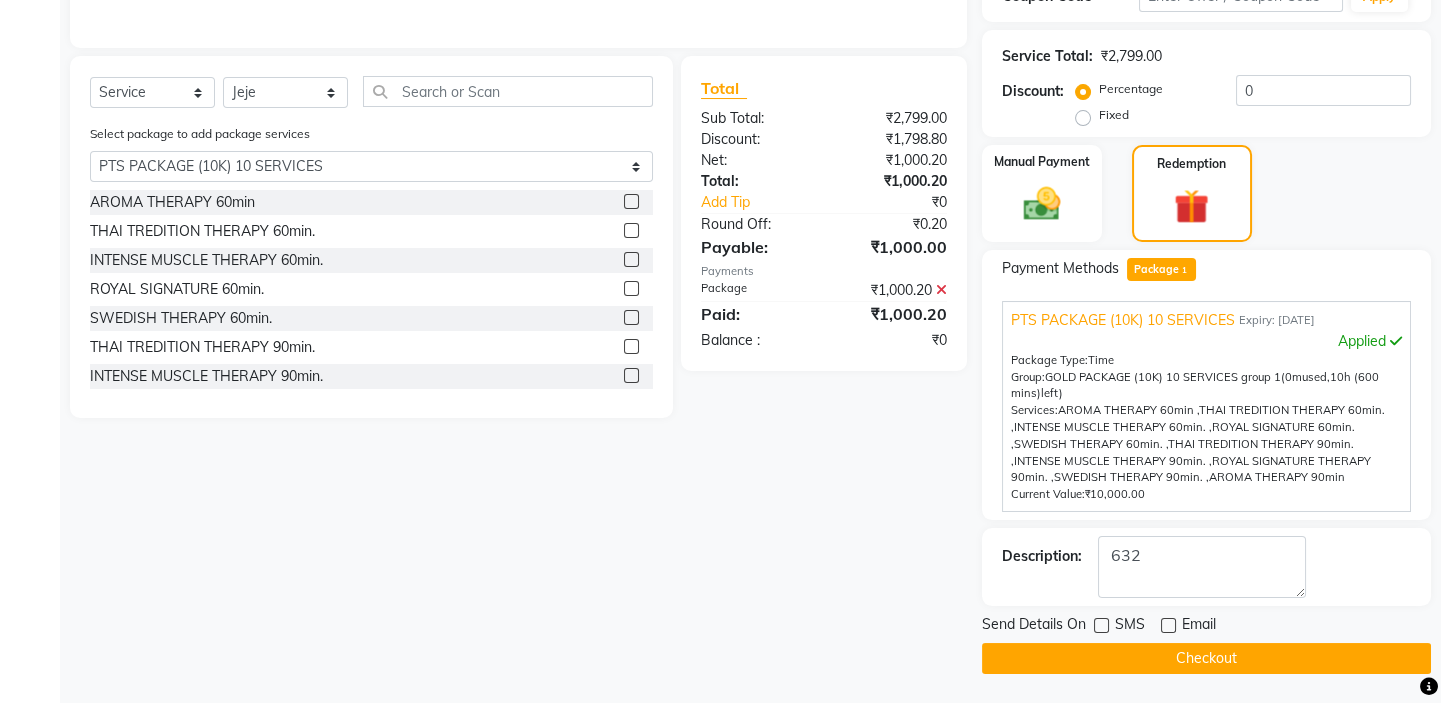 click on "Checkout" 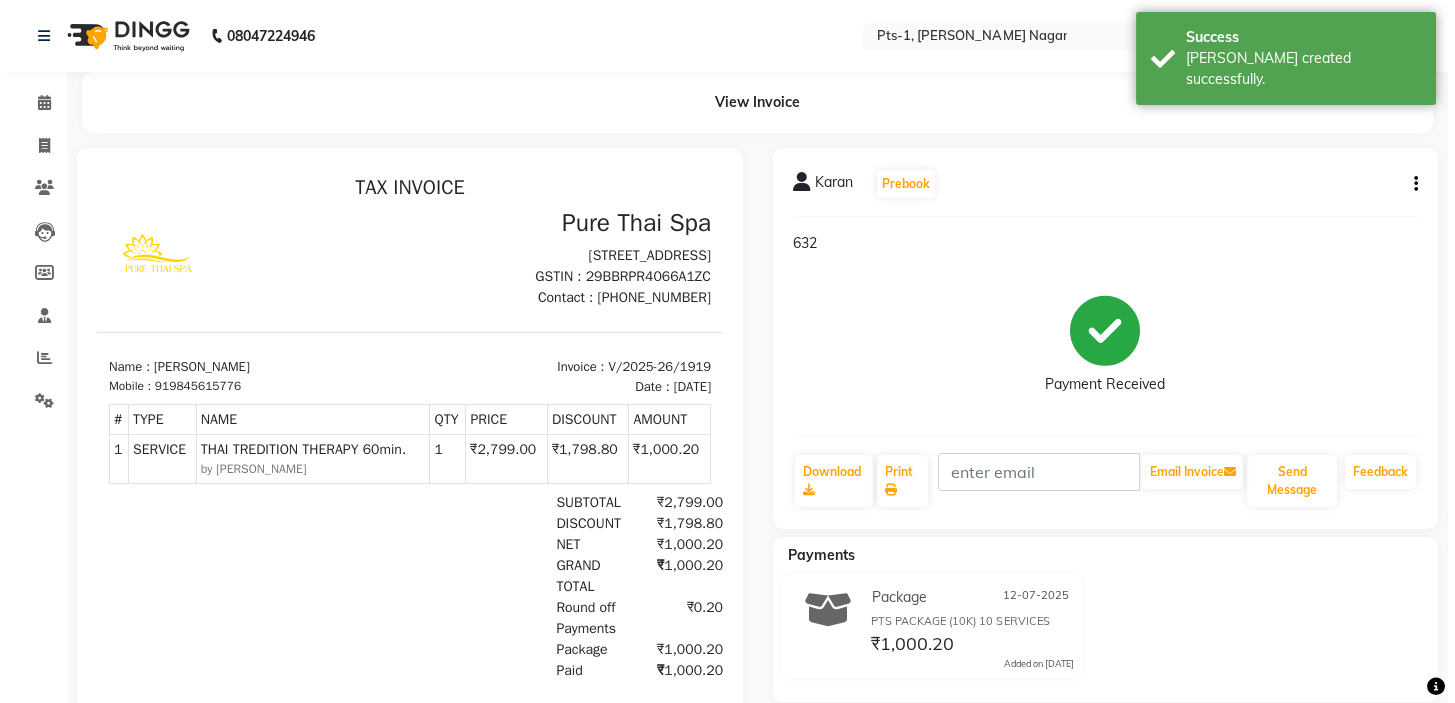 scroll, scrollTop: 0, scrollLeft: 0, axis: both 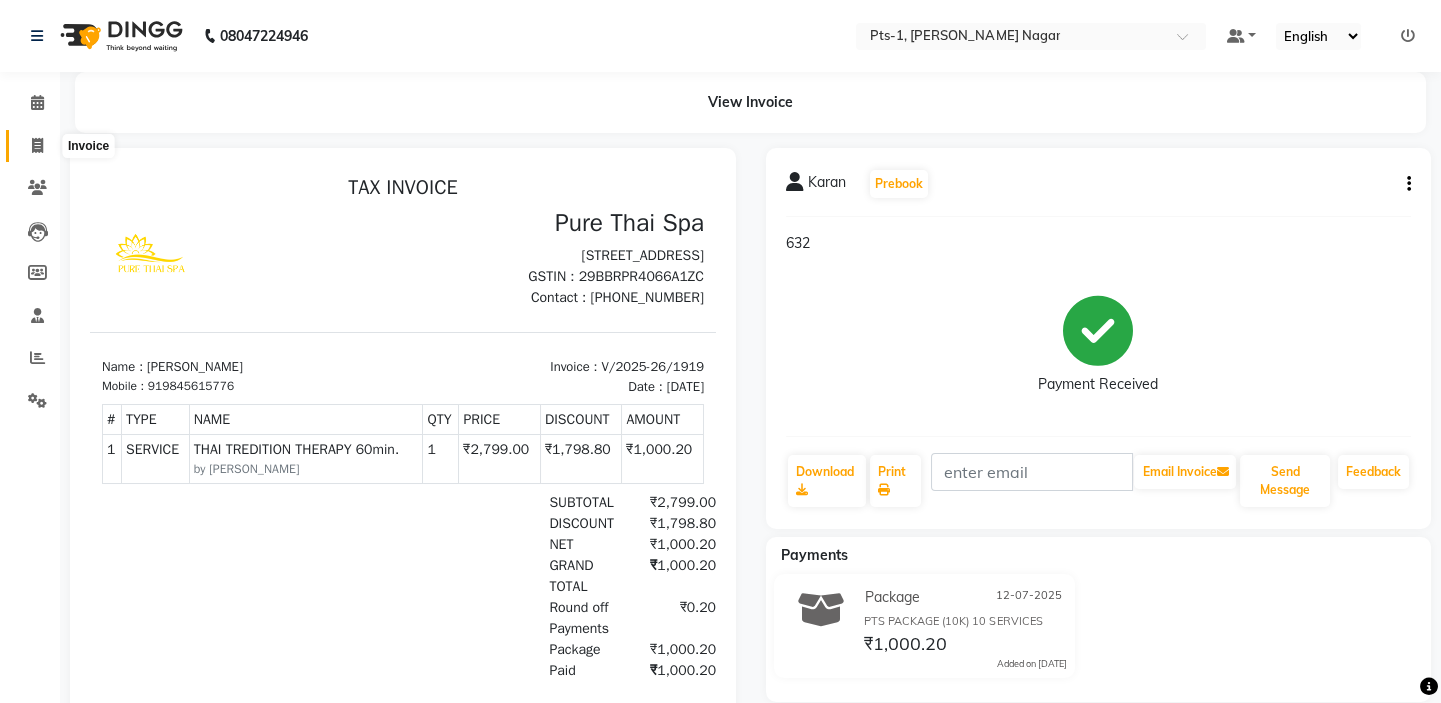 click 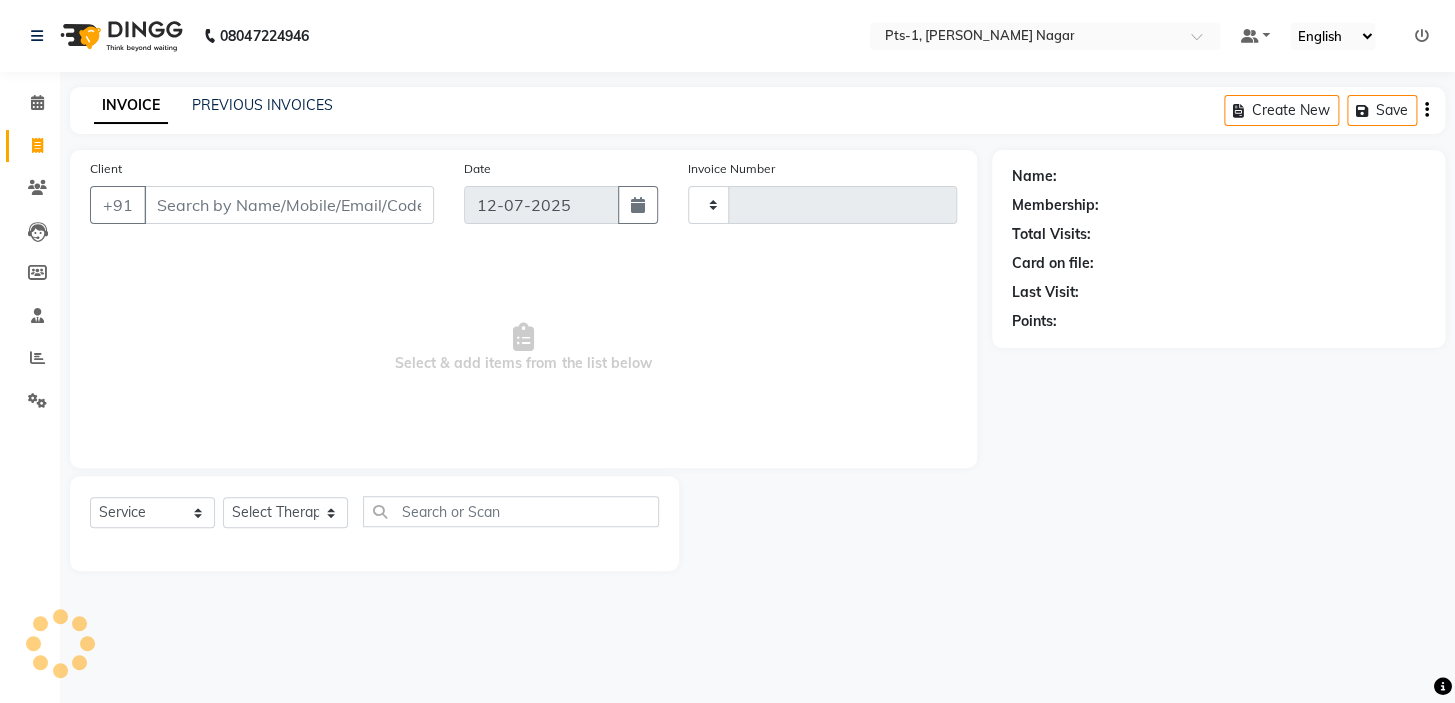 type on "1920" 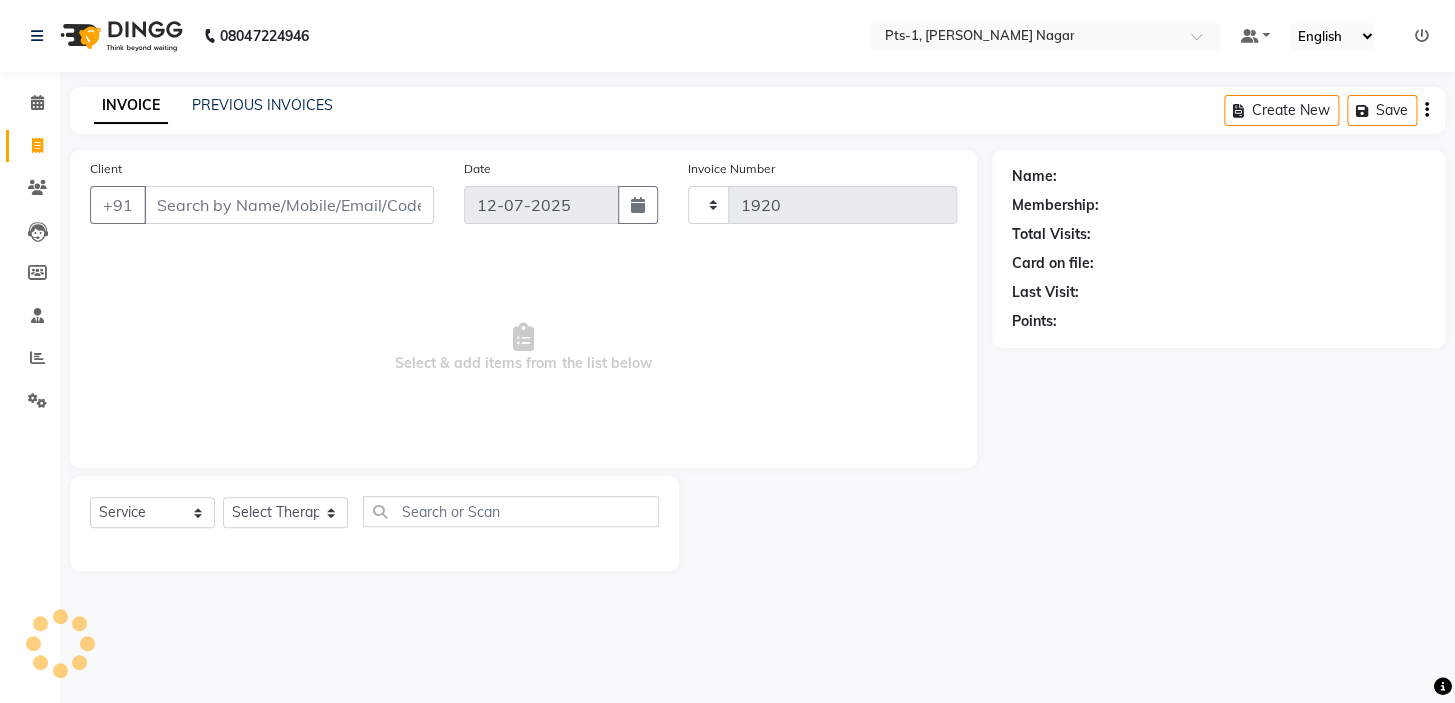 select on "5296" 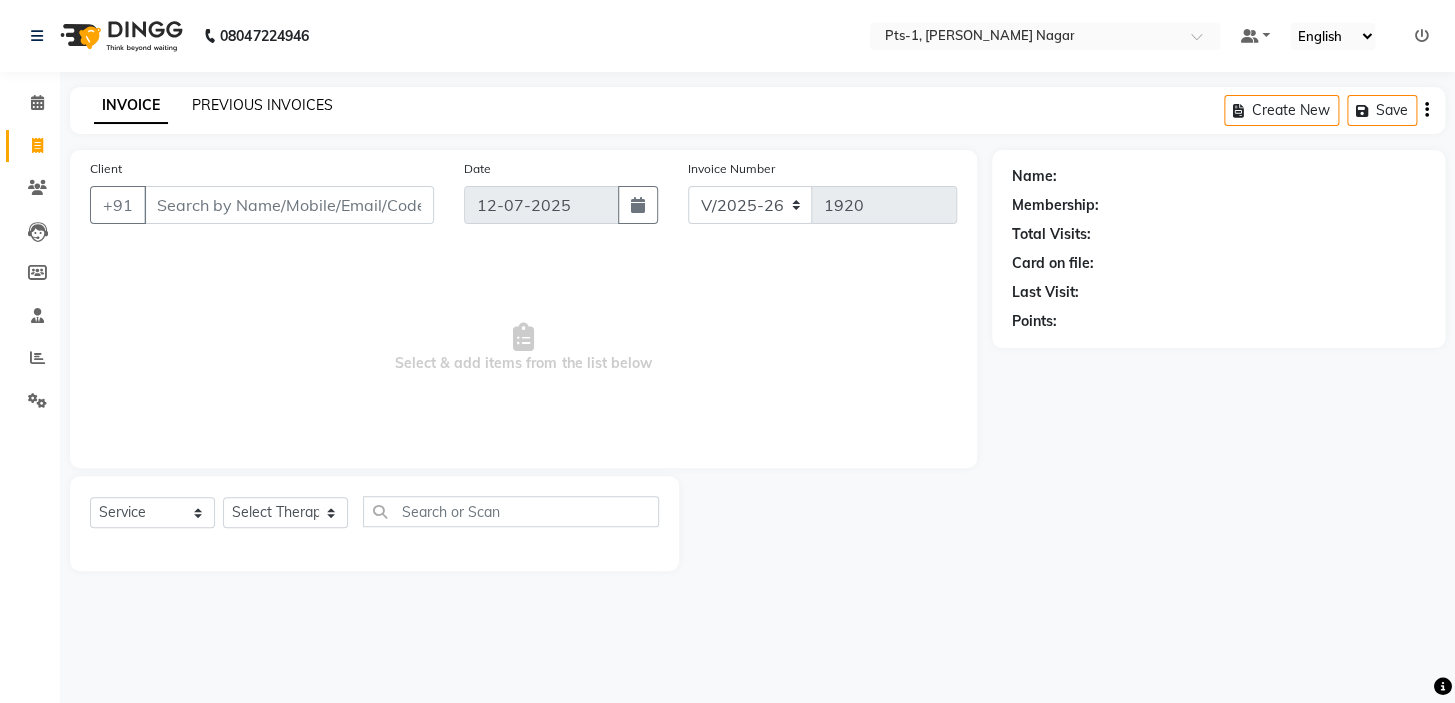 click on "PREVIOUS INVOICES" 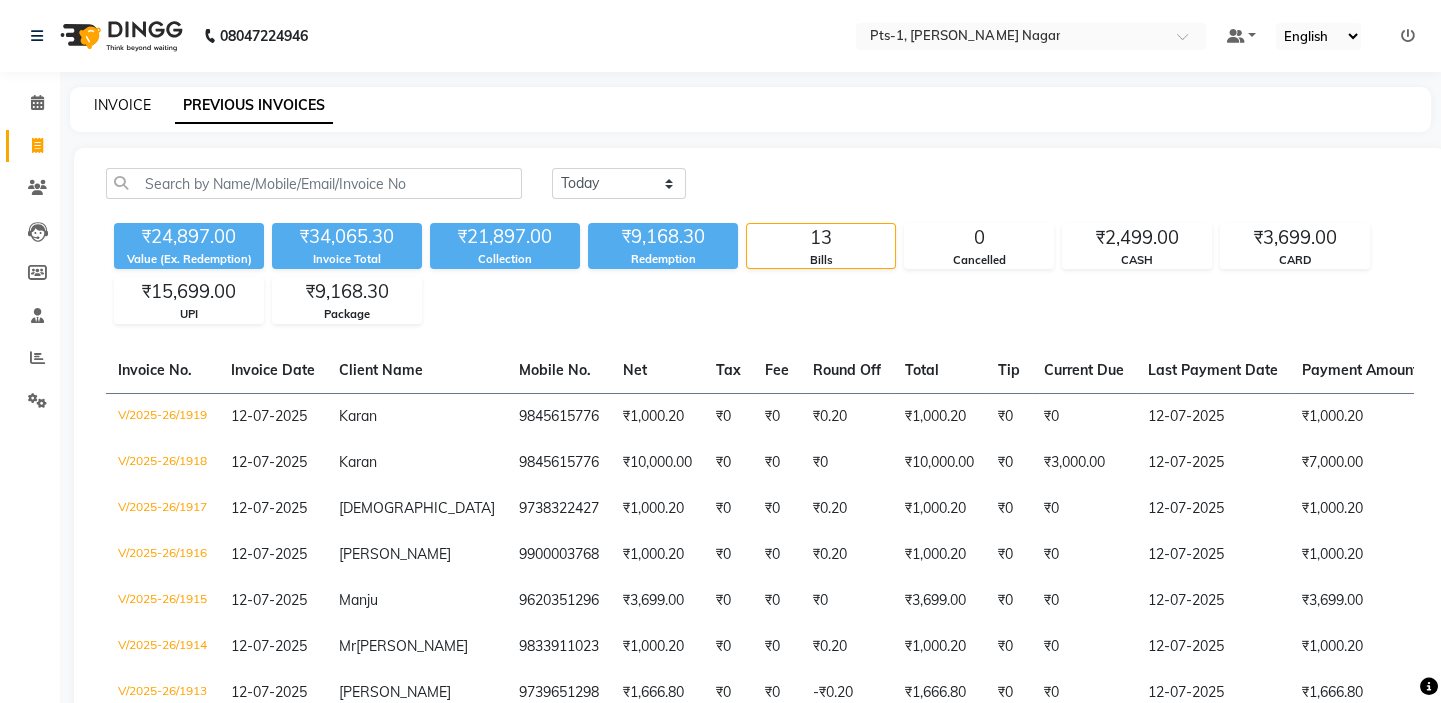 click on "INVOICE" 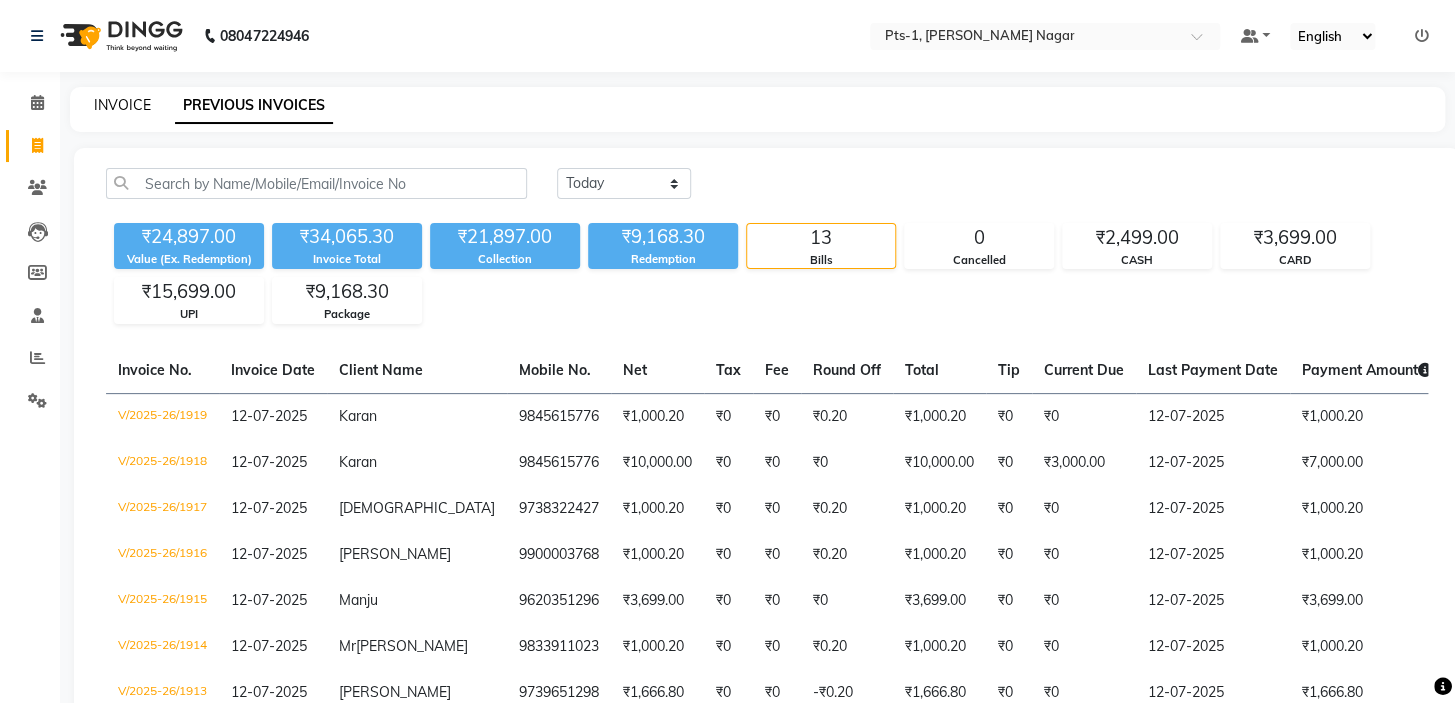 select on "5296" 